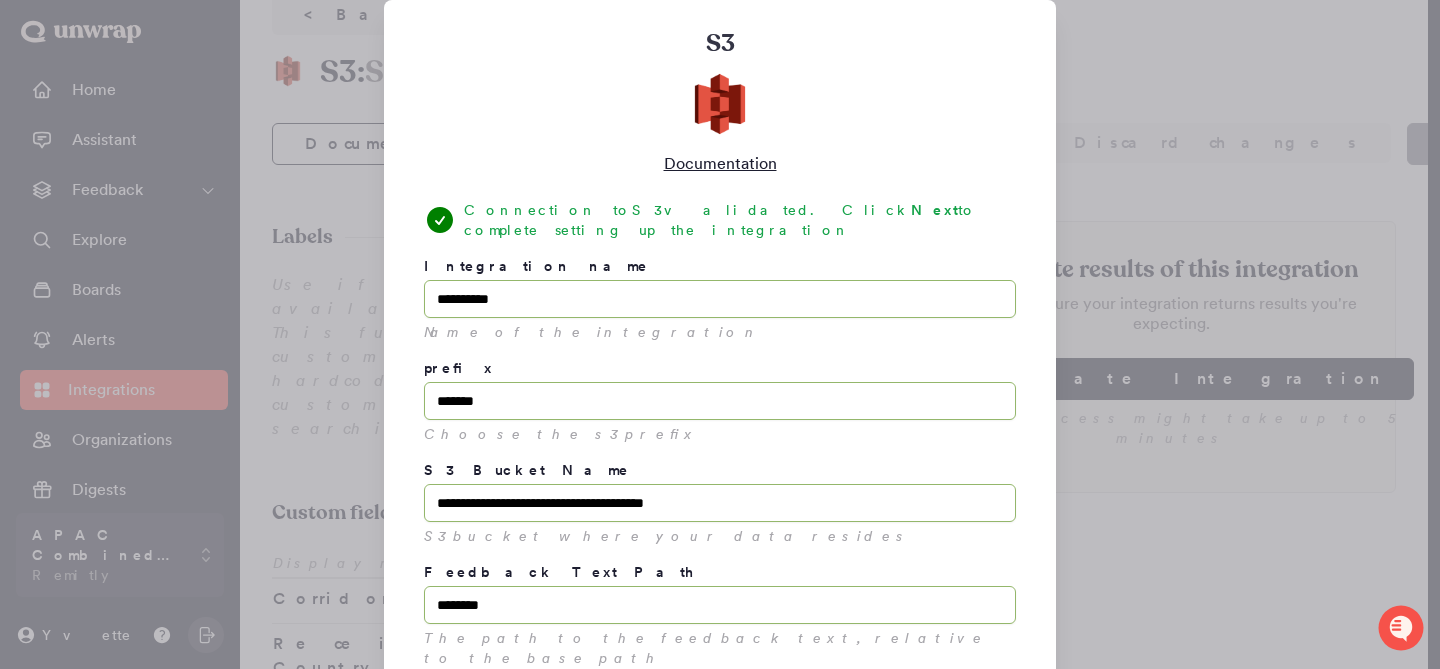 scroll, scrollTop: 0, scrollLeft: 0, axis: both 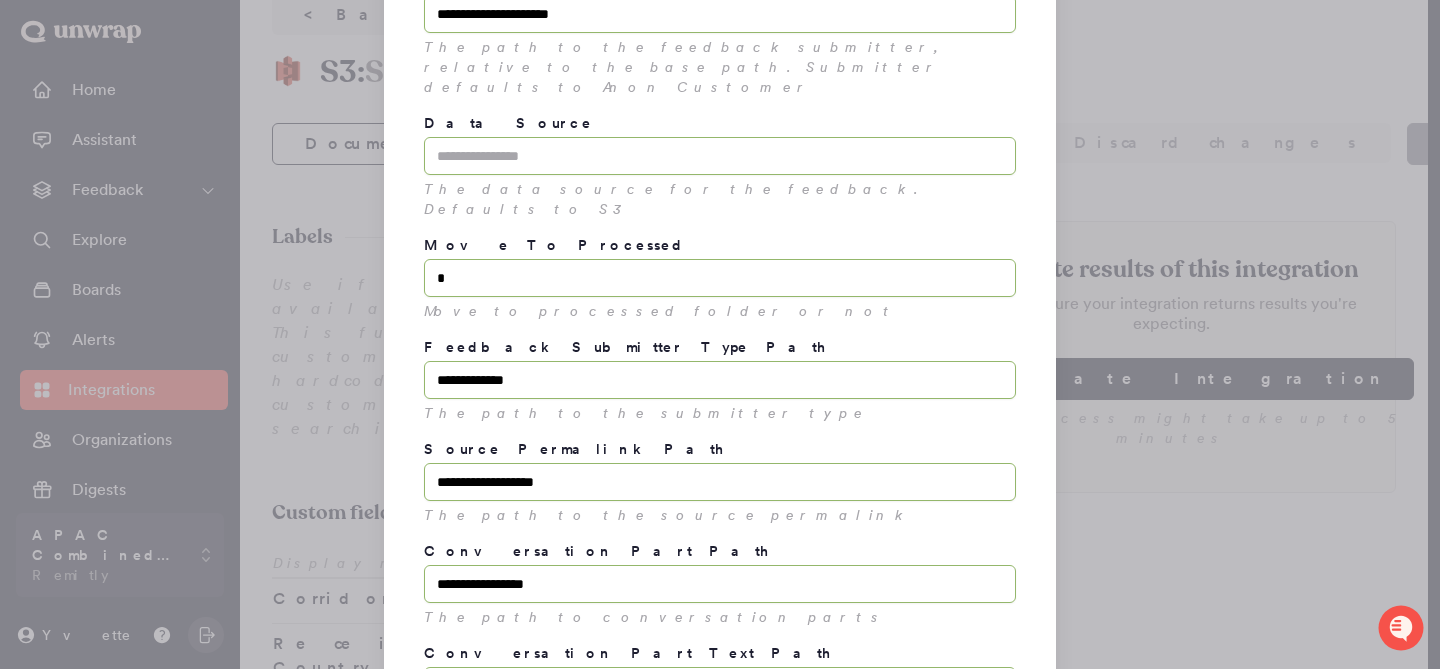 click at bounding box center (720, 334) 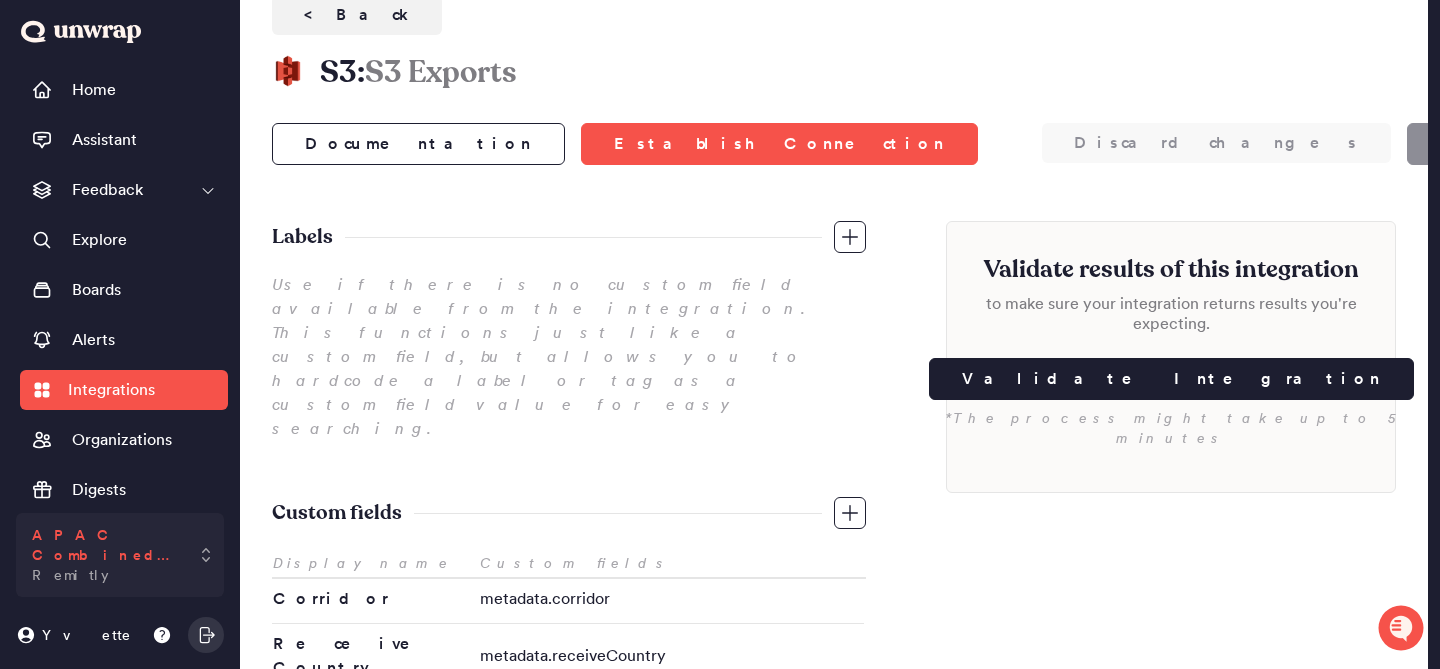 click on "APAC Combined Data Remitly" at bounding box center [120, 555] 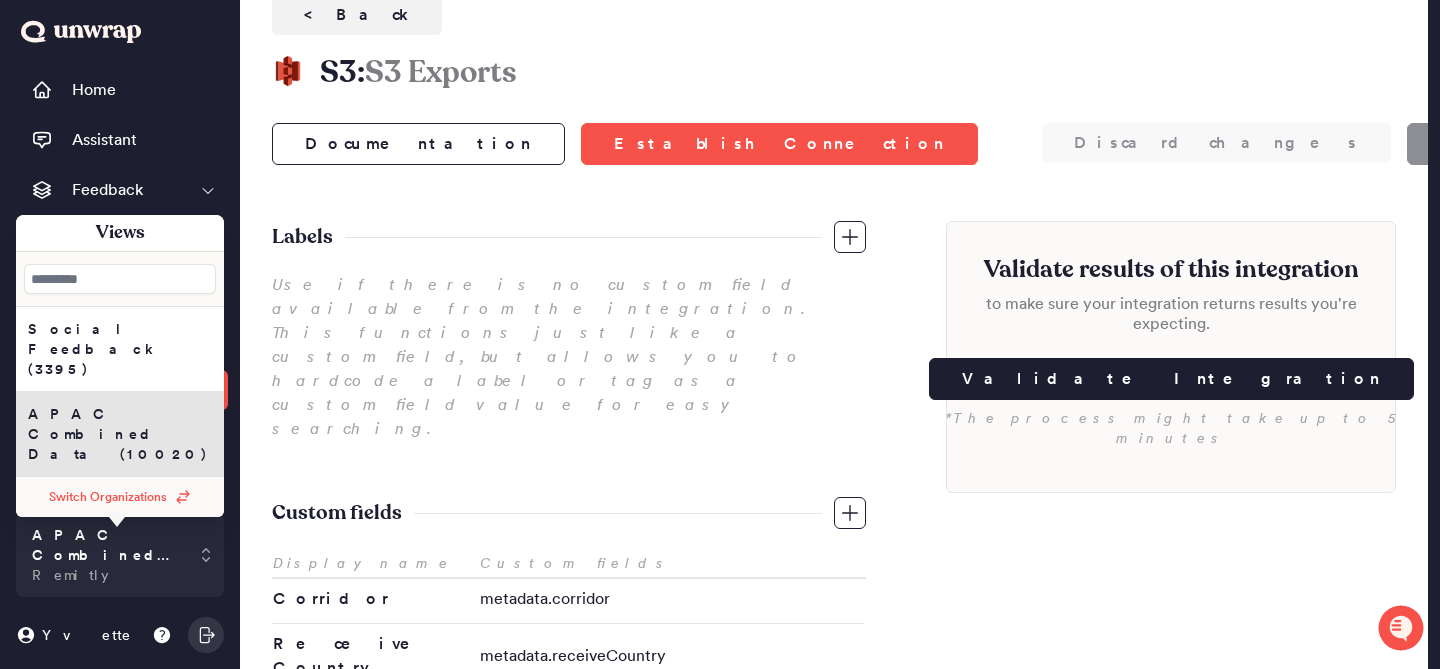 click on "Switch Organizations" at bounding box center (120, 497) 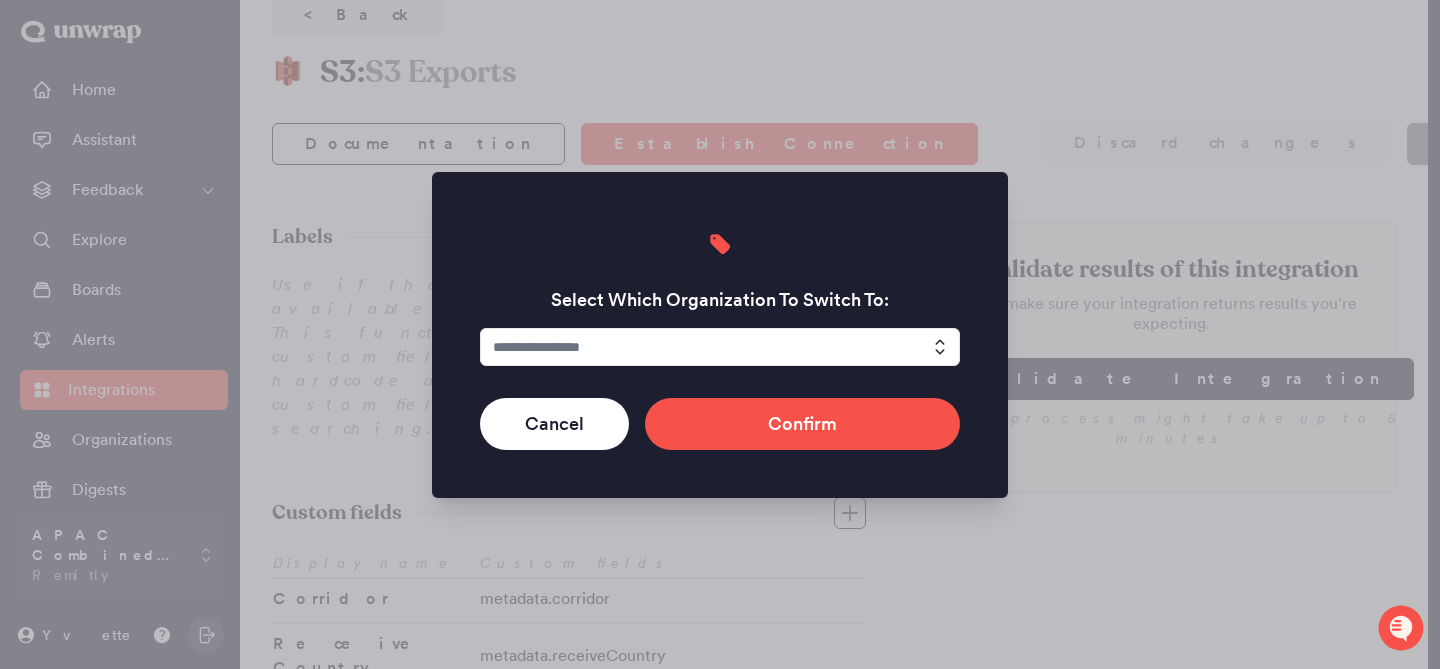 click at bounding box center (720, 347) 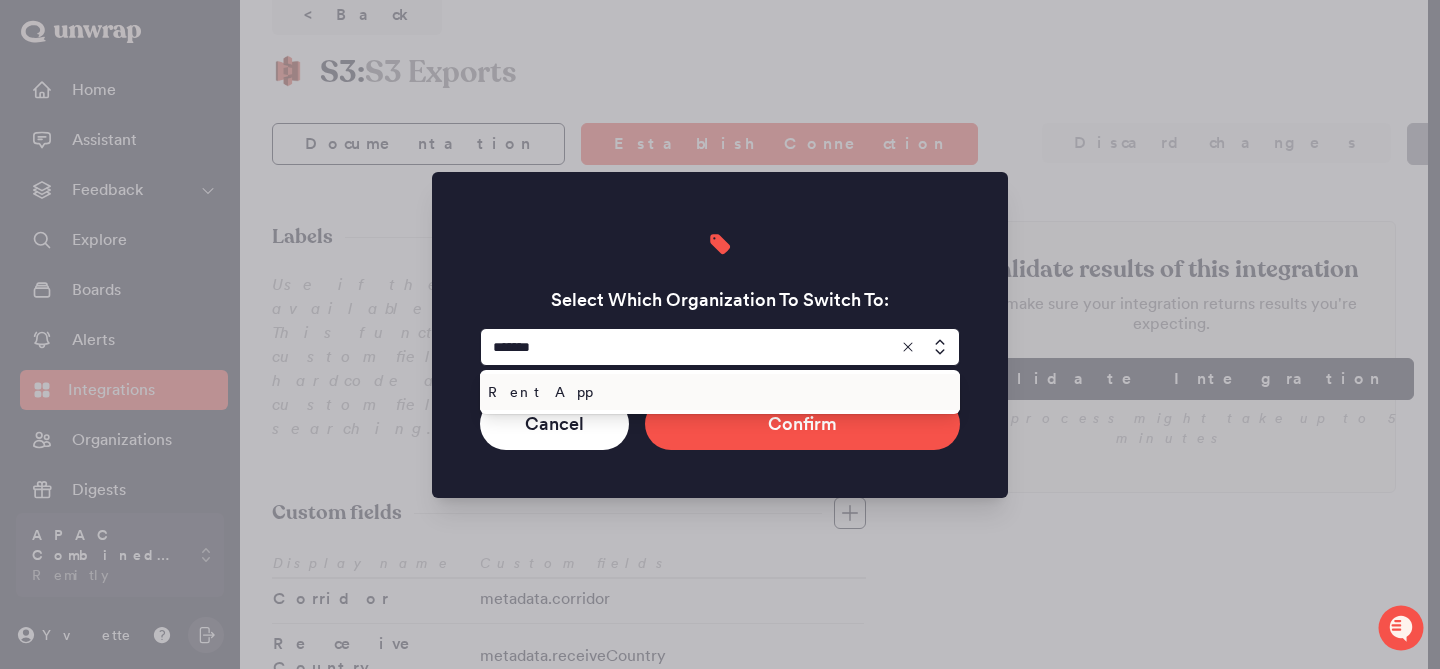type on "*******" 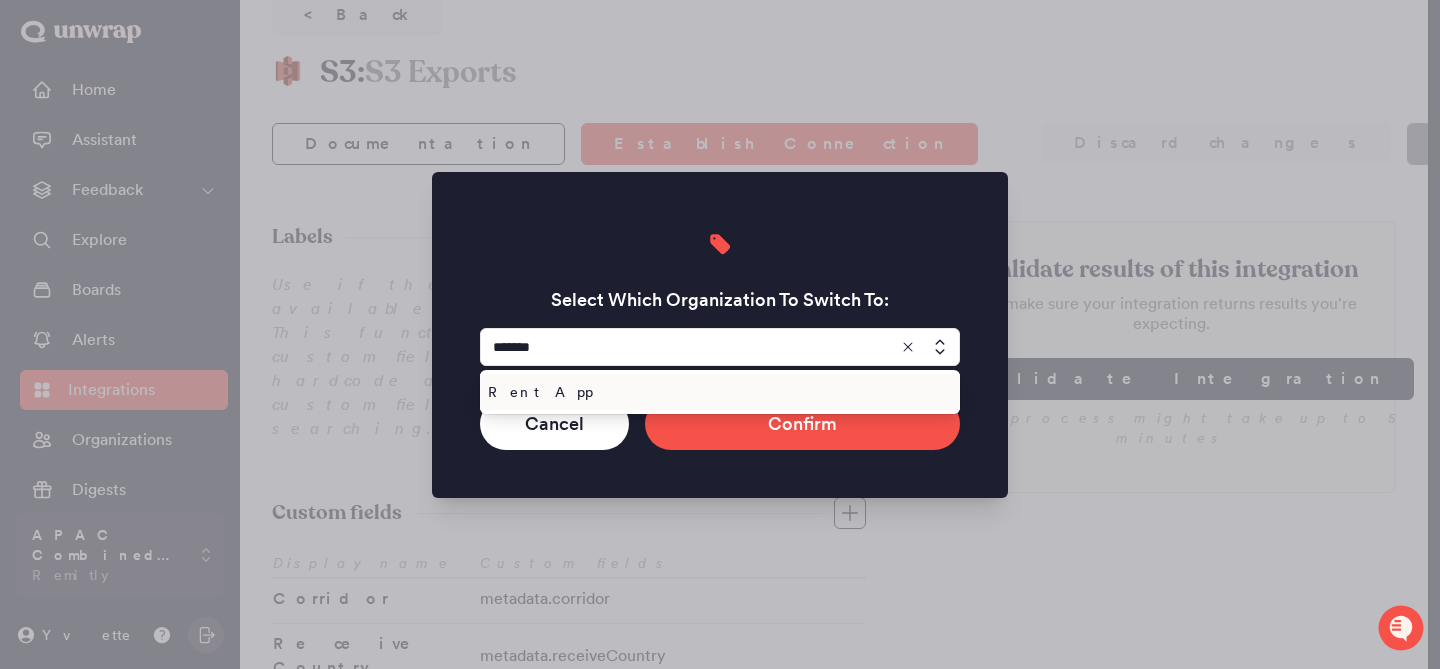 click on "Rent App" at bounding box center (720, 392) 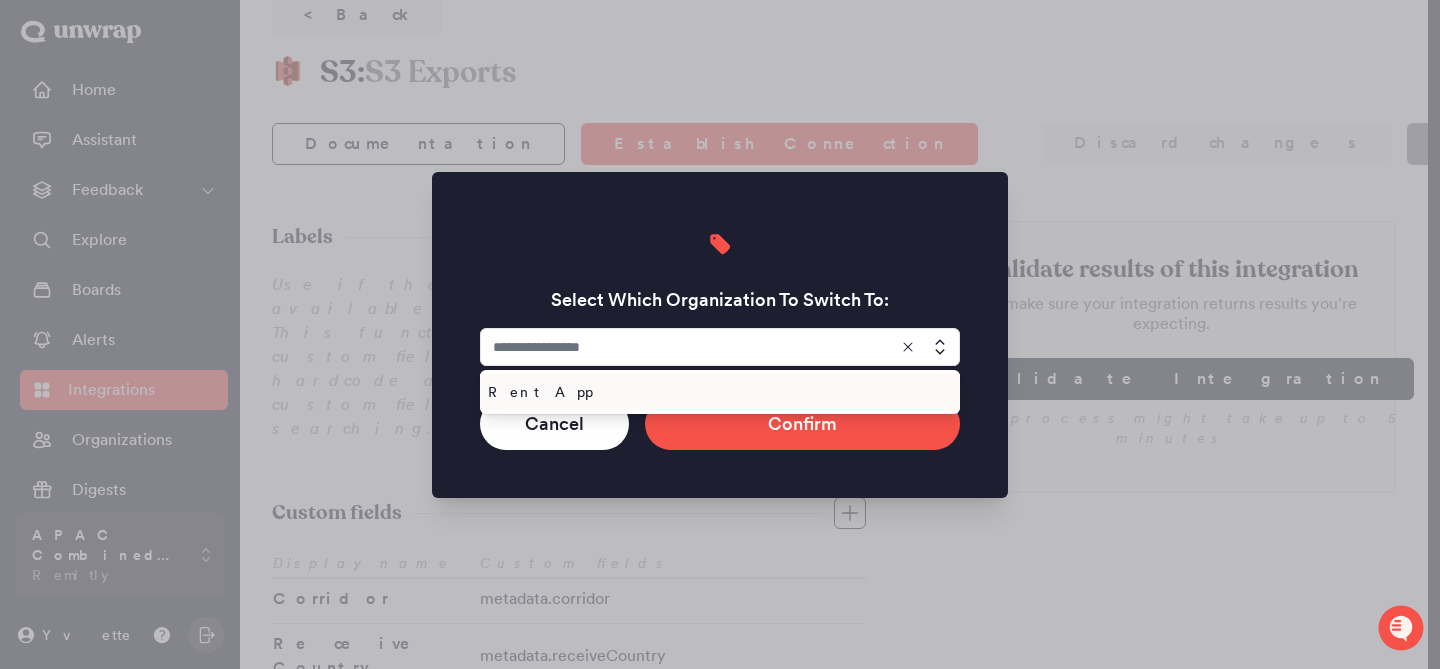 type on "********" 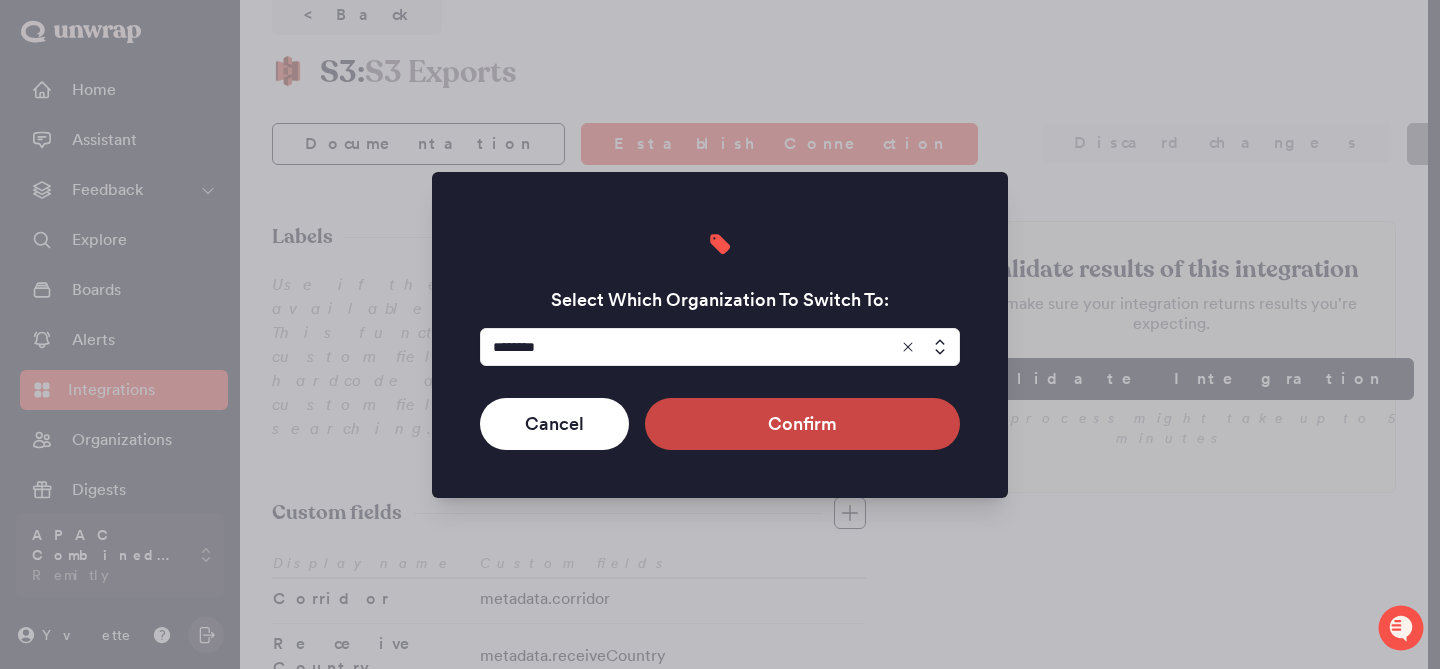 click on "Confirm" at bounding box center [802, 424] 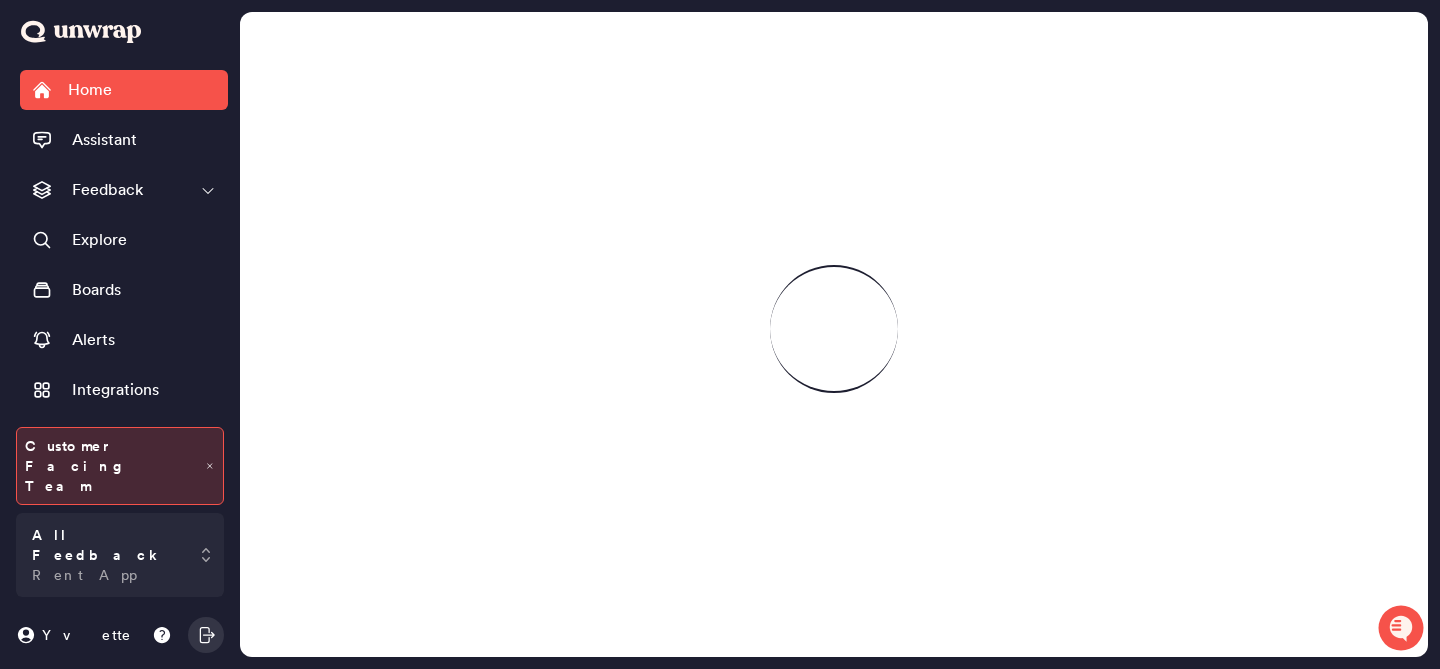scroll, scrollTop: 0, scrollLeft: 0, axis: both 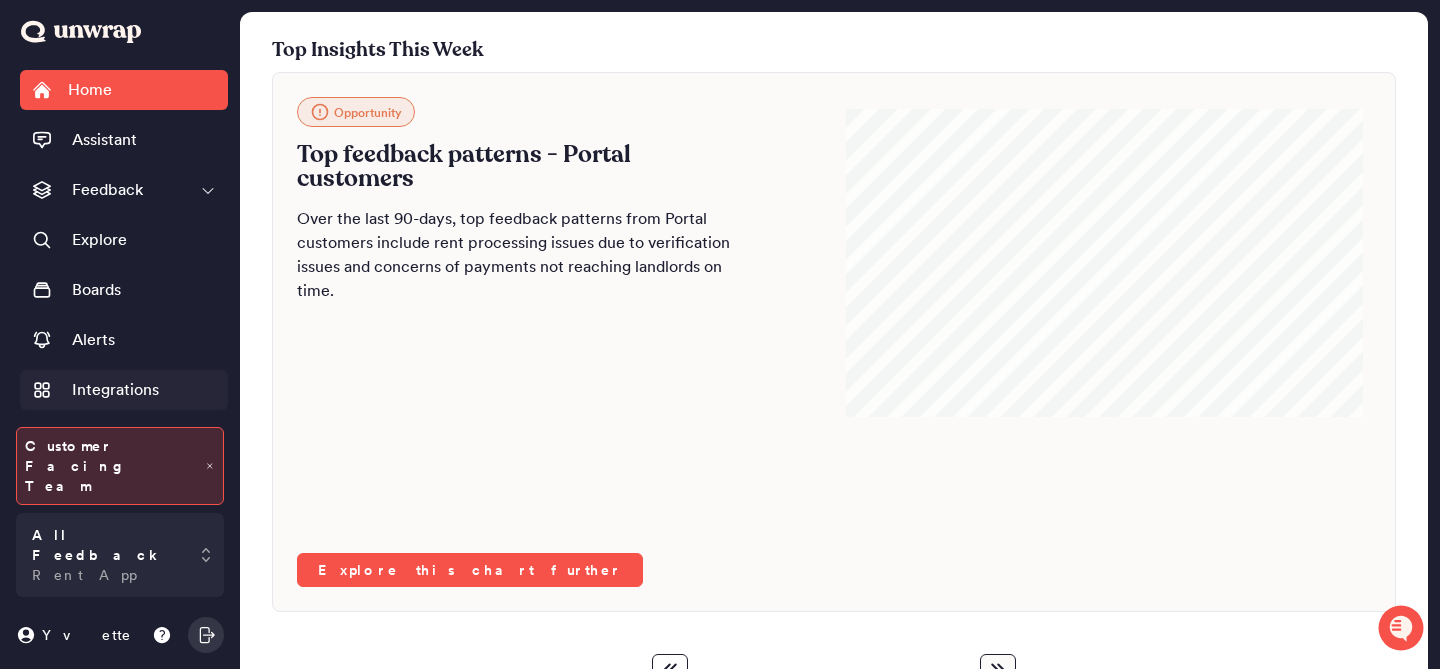 click on "Integrations" at bounding box center [124, 390] 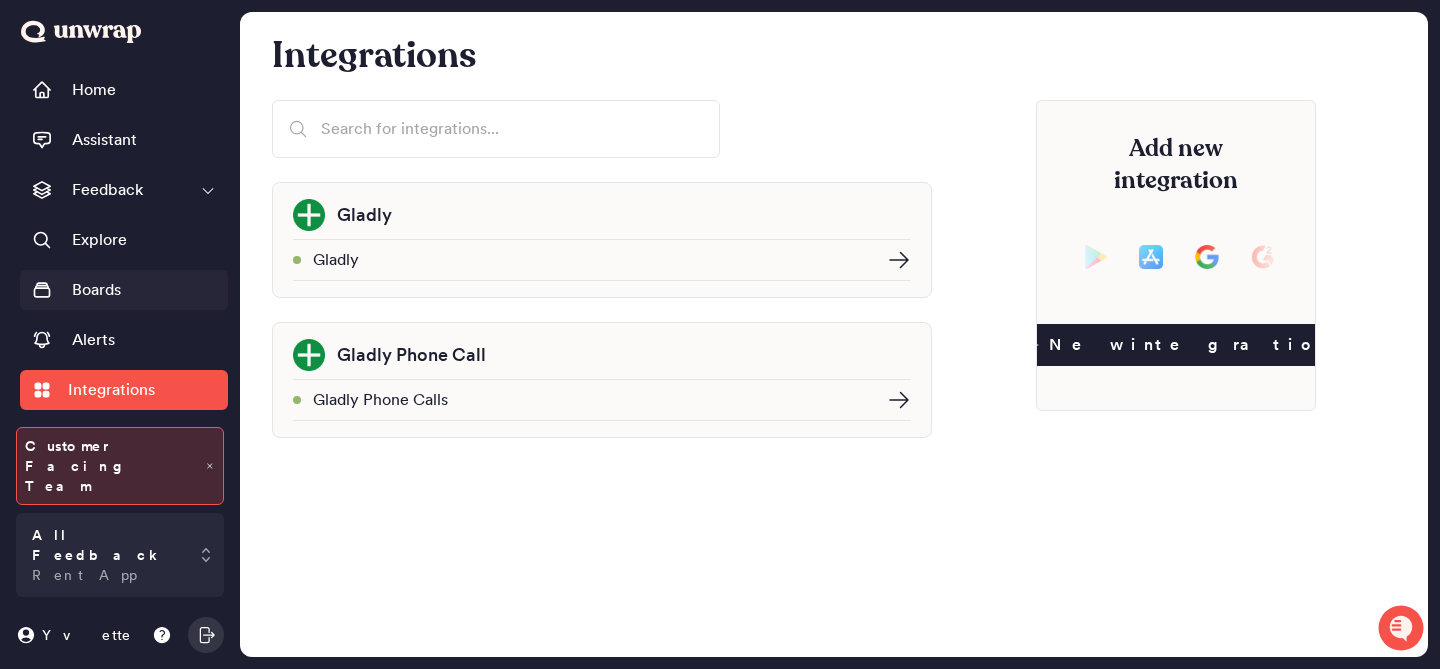 click on "Boards" at bounding box center [124, 290] 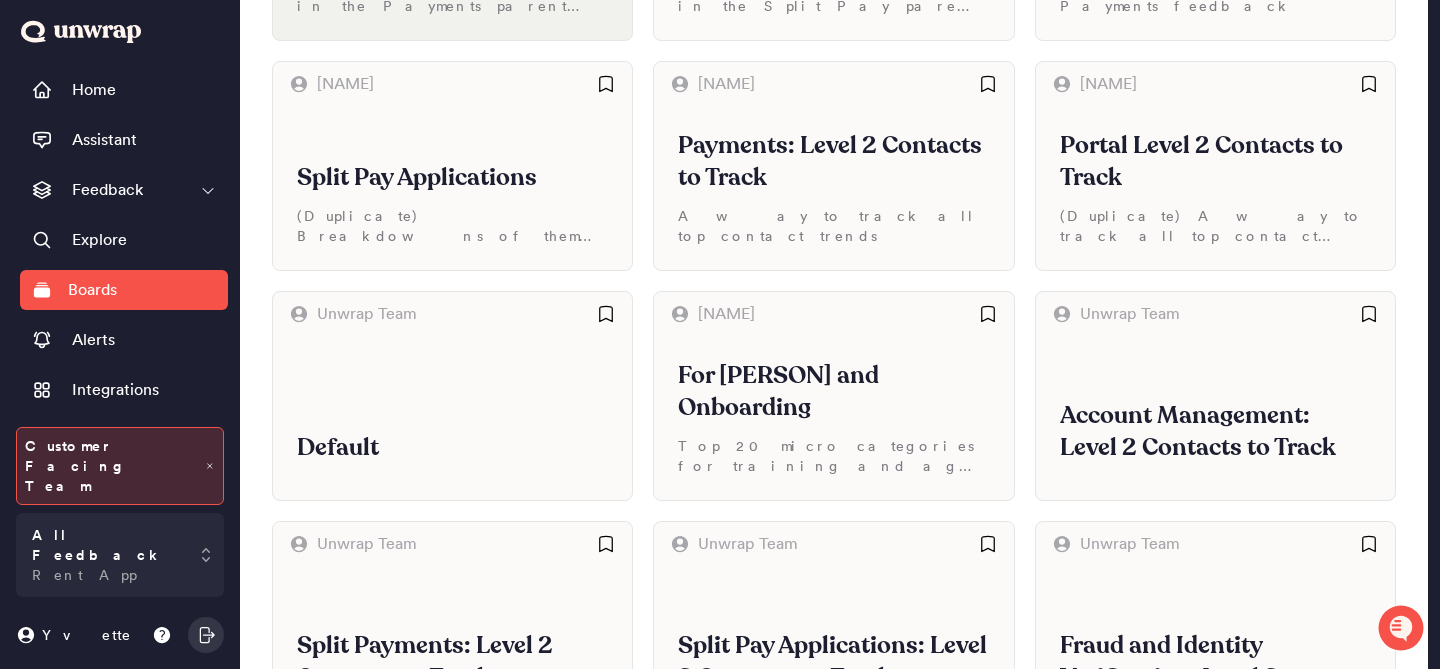 scroll, scrollTop: 443, scrollLeft: 0, axis: vertical 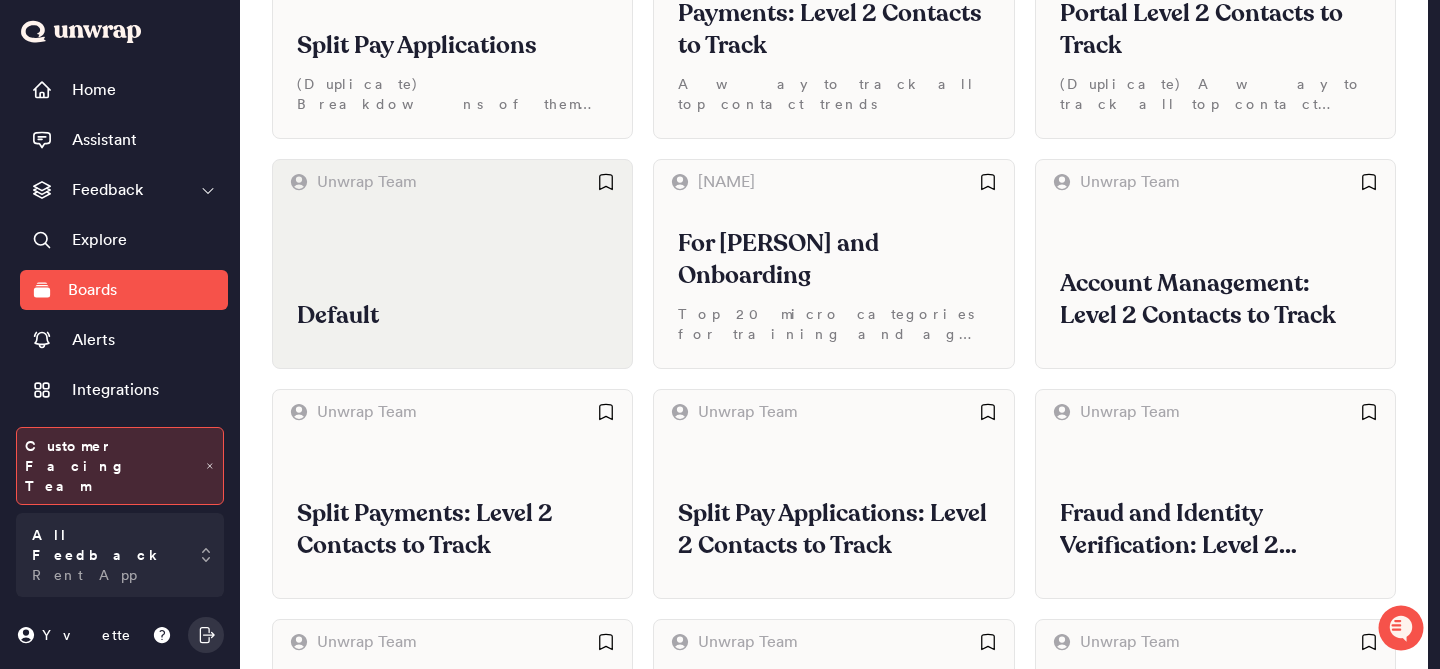click on "Default" at bounding box center (452, 286) 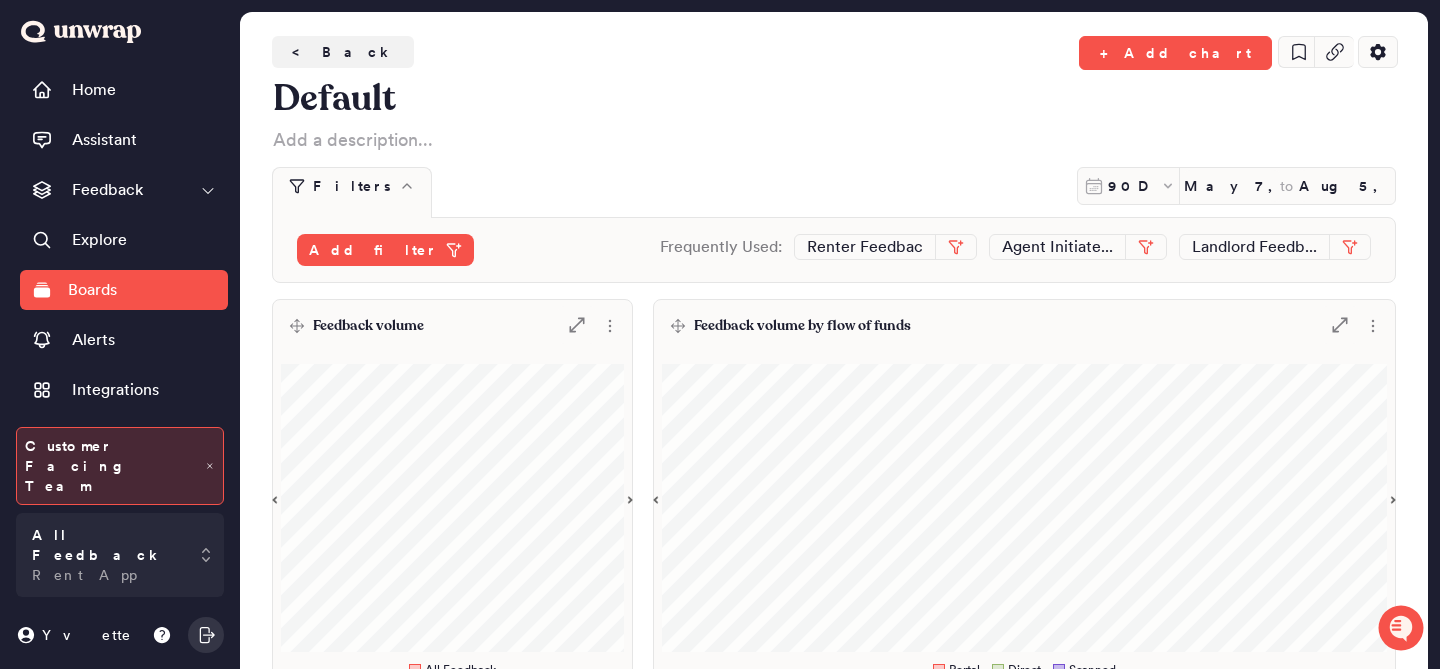 click on "Feedback volume
.st0 {
fill: #7e7d82;
}" at bounding box center [452, 326] 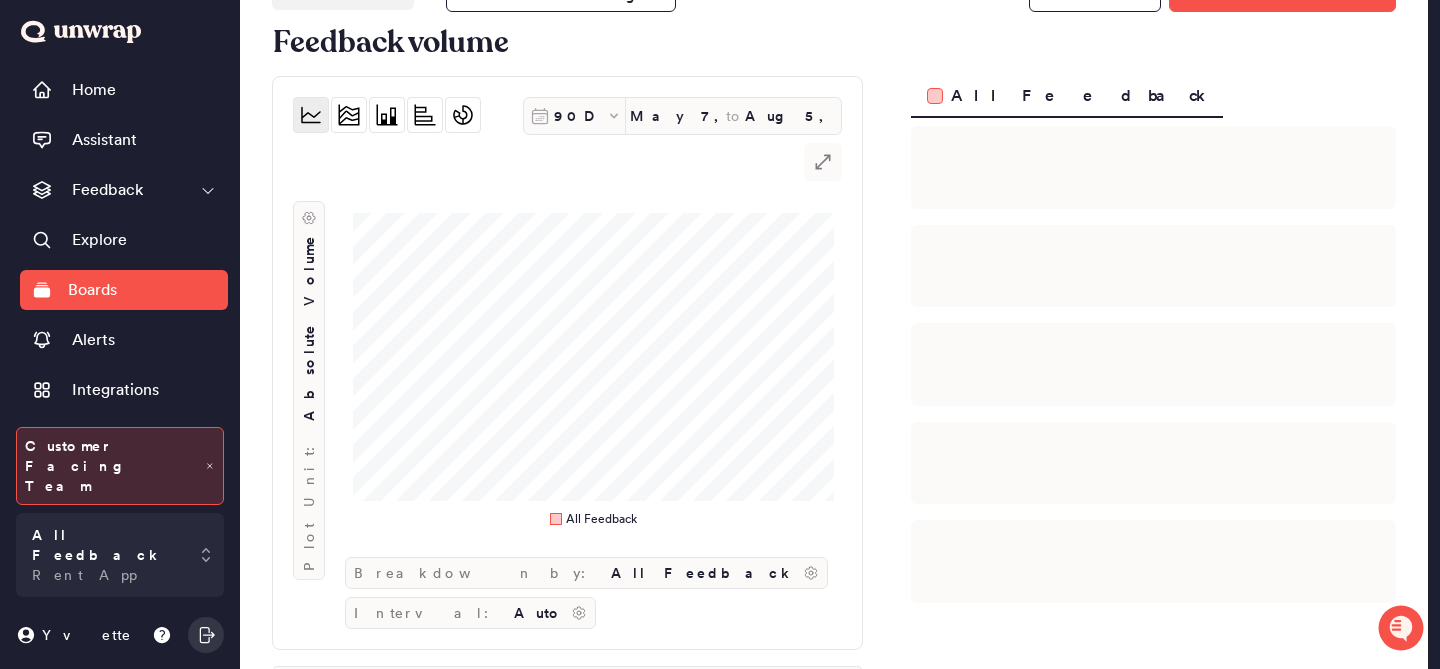 scroll, scrollTop: 62, scrollLeft: 0, axis: vertical 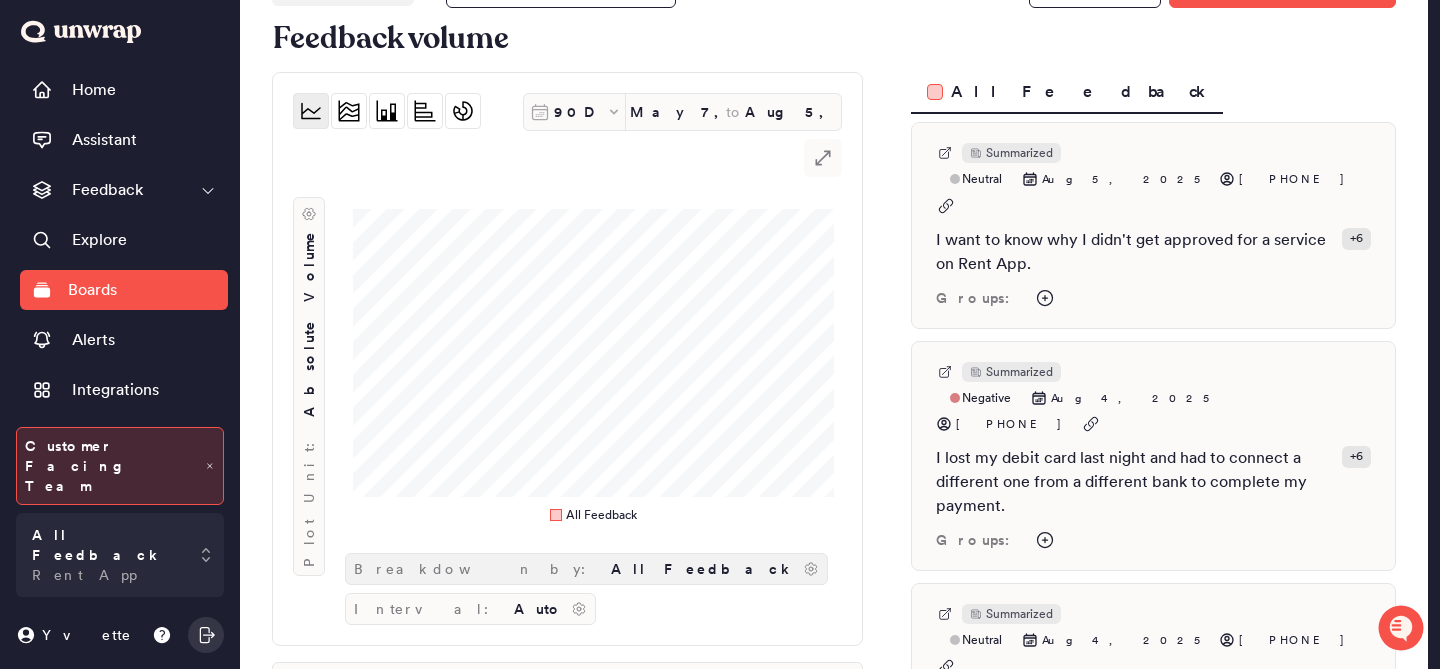 click on "All Feedback" at bounding box center (703, 569) 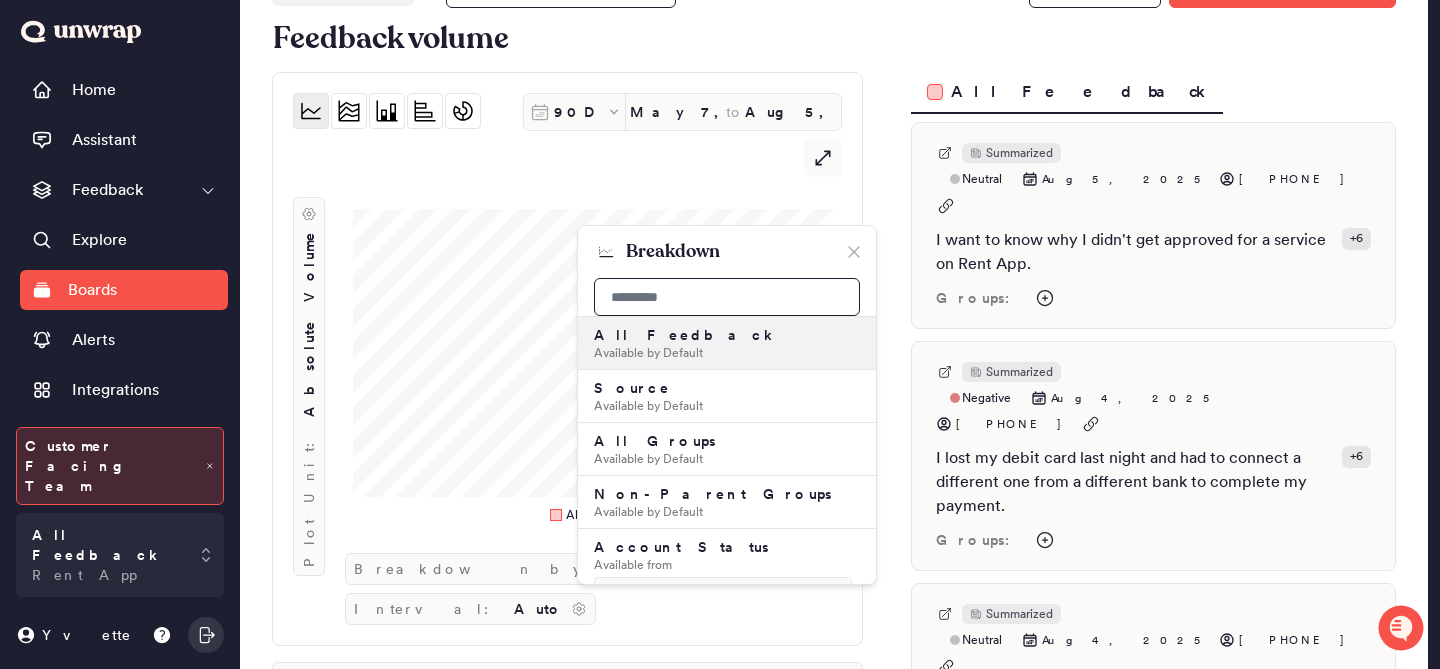click at bounding box center (727, 297) 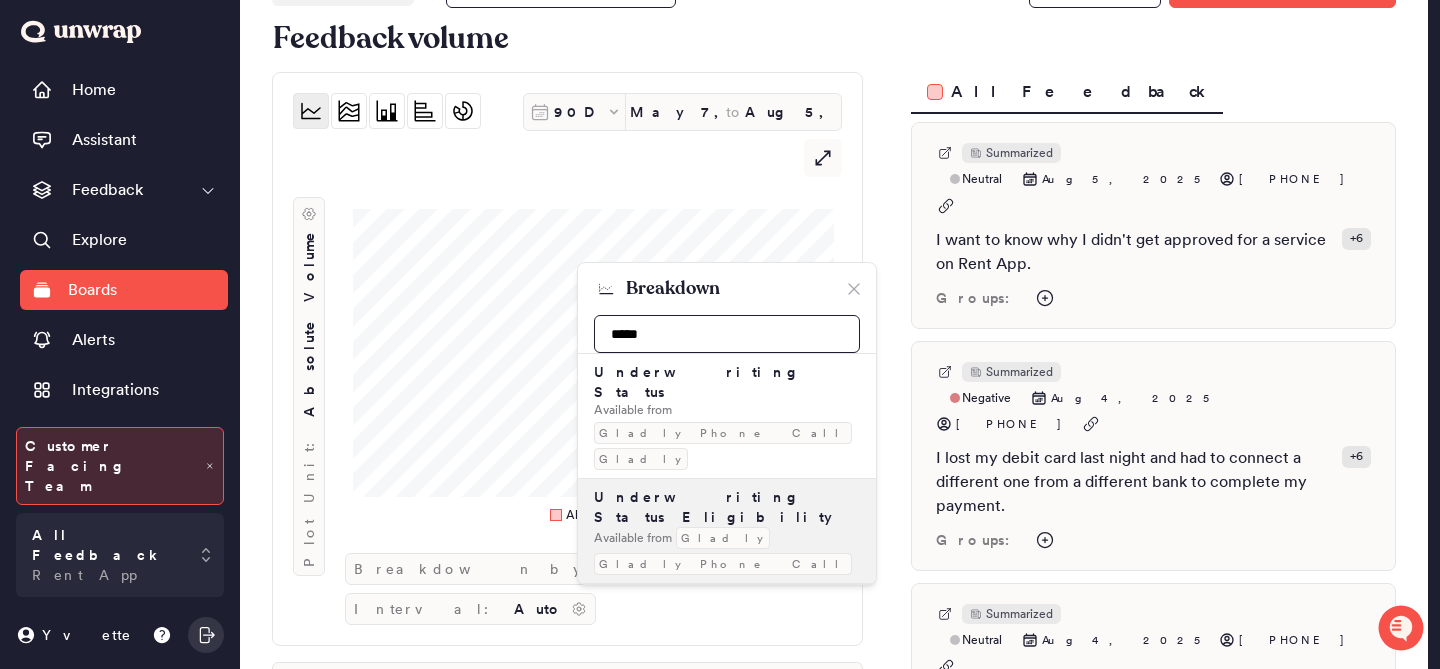 type on "*****" 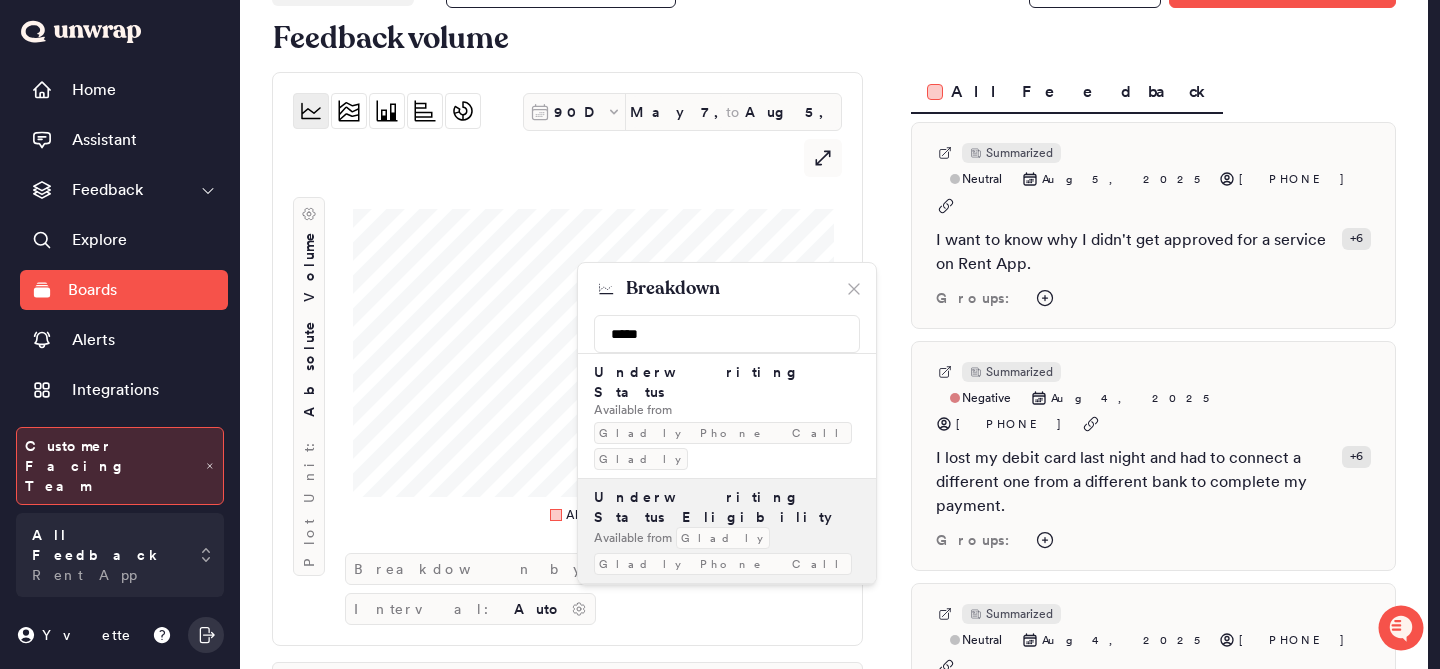 click on "Underwriting Status Eligibility Available from Gladly Gladly Phone Call" at bounding box center [727, 531] 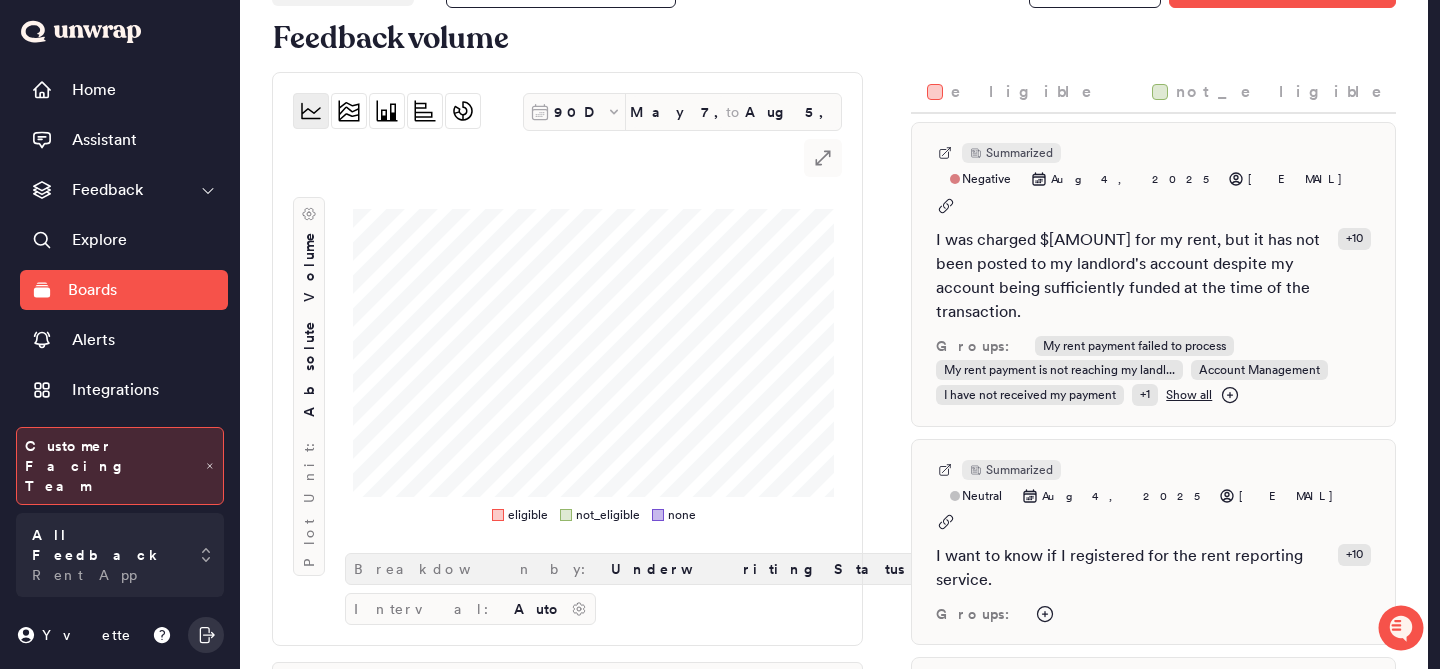 click on "Underwriting Status Eligibility" at bounding box center (841, 569) 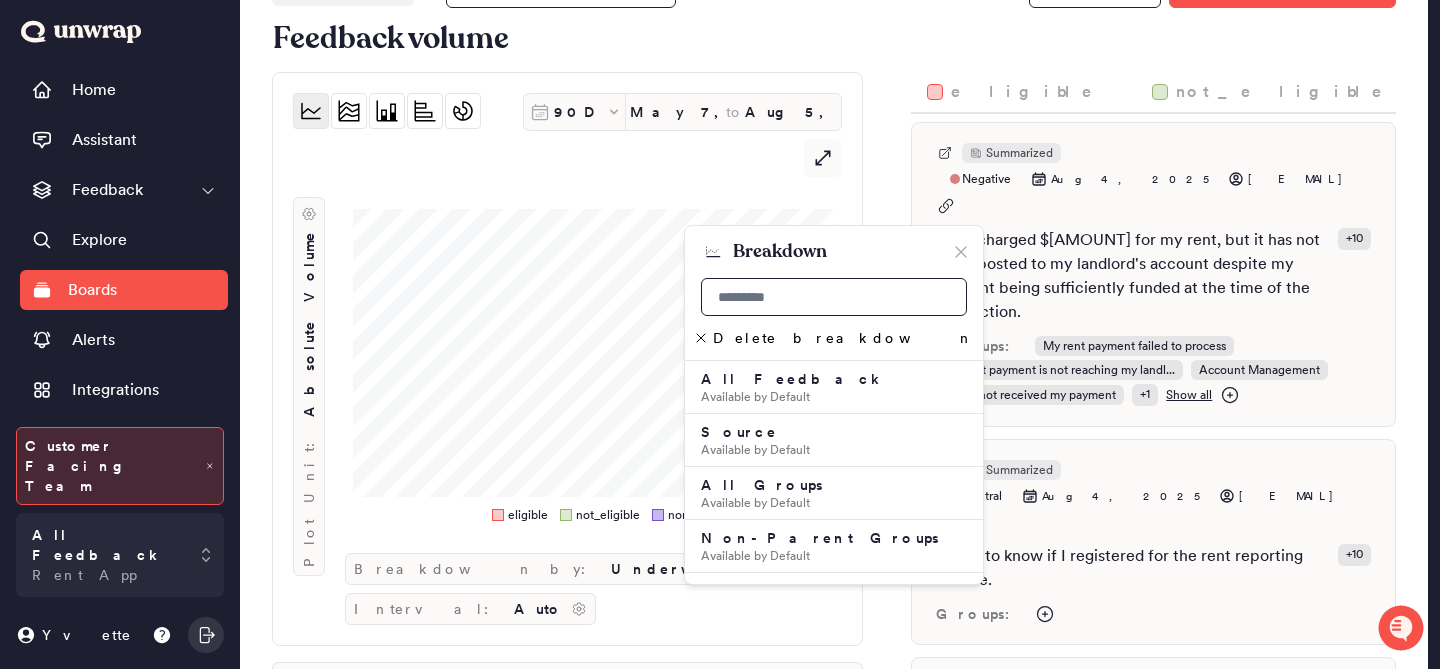 click at bounding box center (834, 297) 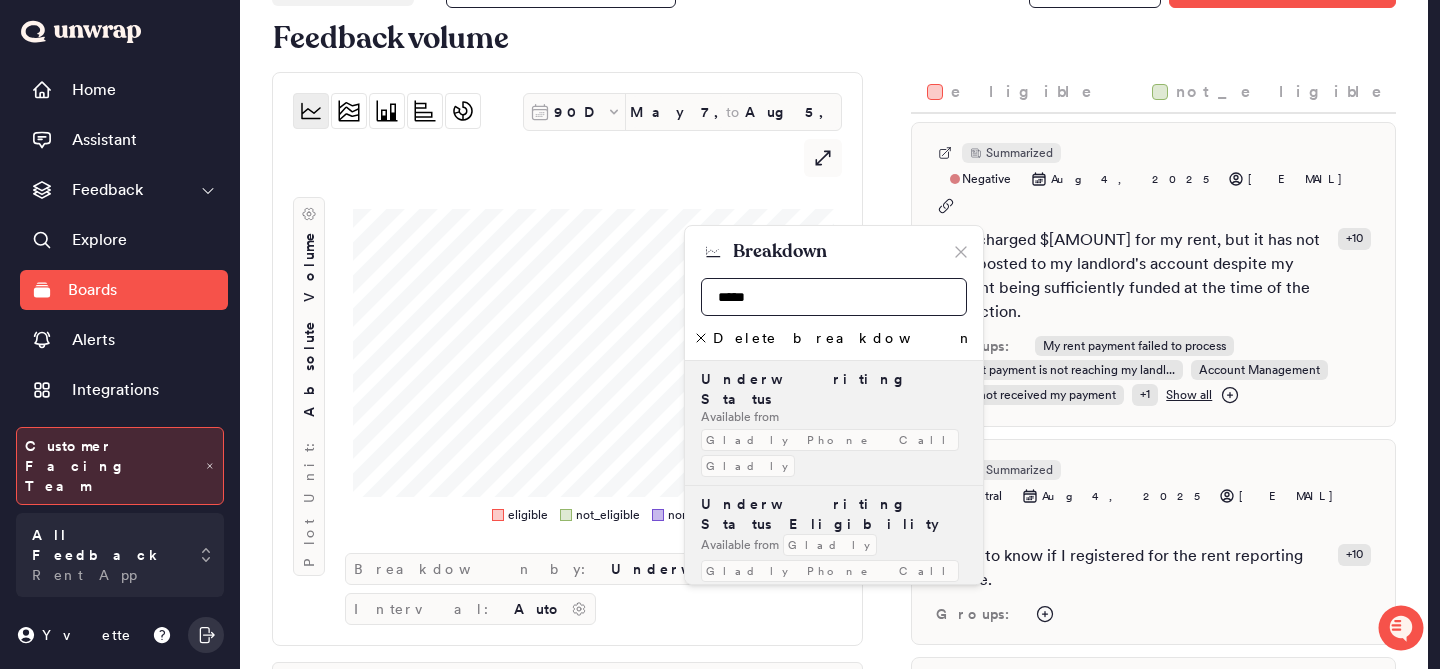 type on "*****" 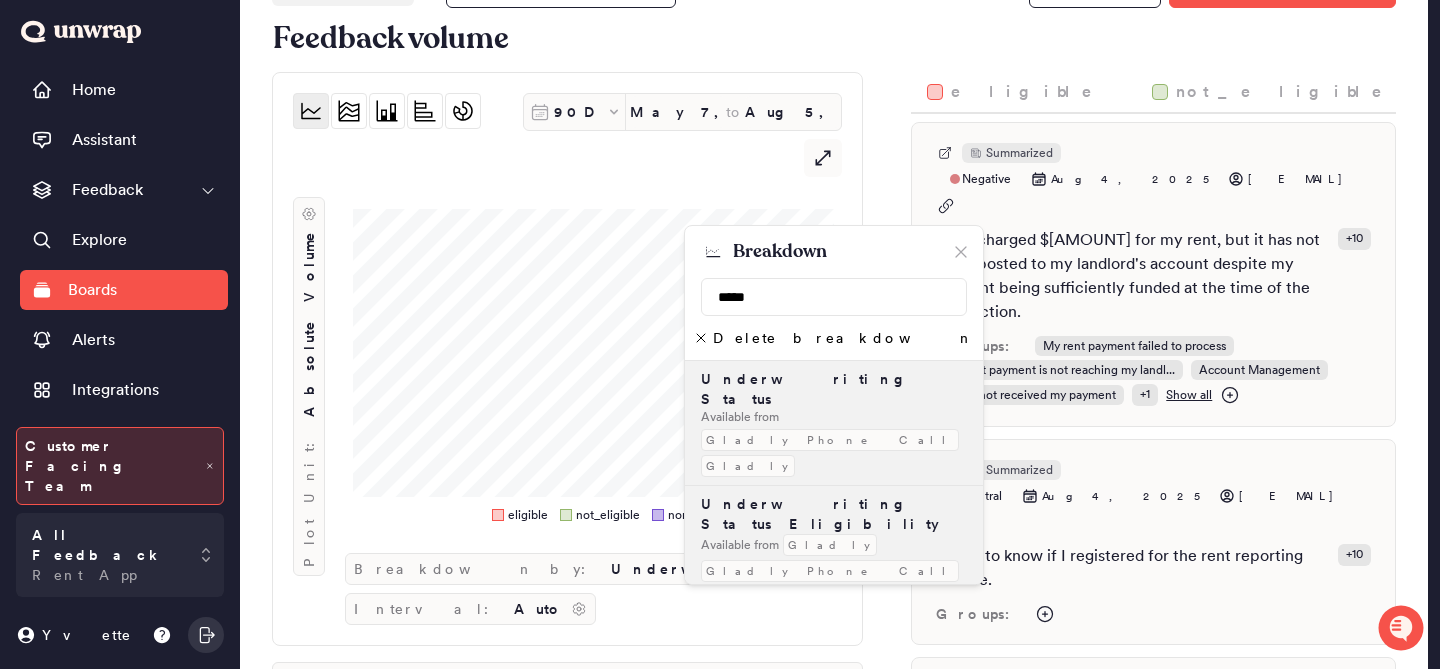 click on "Available from" at bounding box center [740, 417] 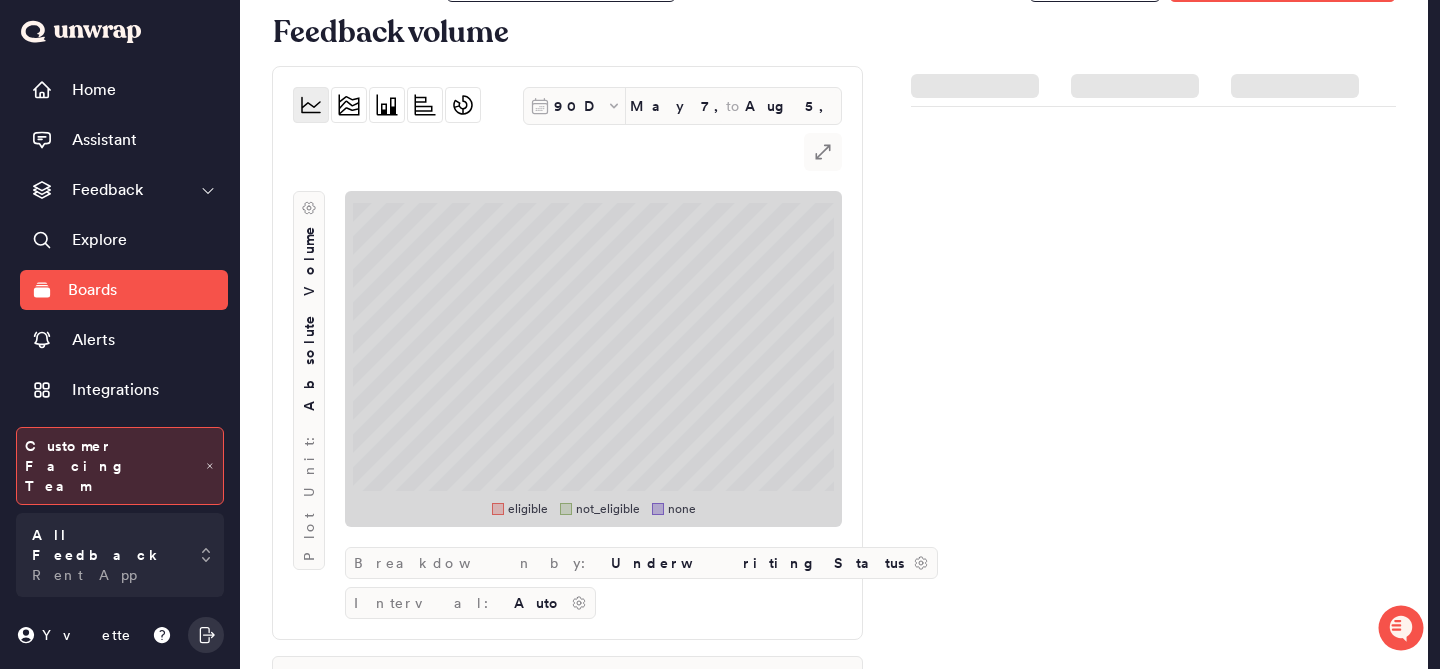 scroll, scrollTop: 69, scrollLeft: 0, axis: vertical 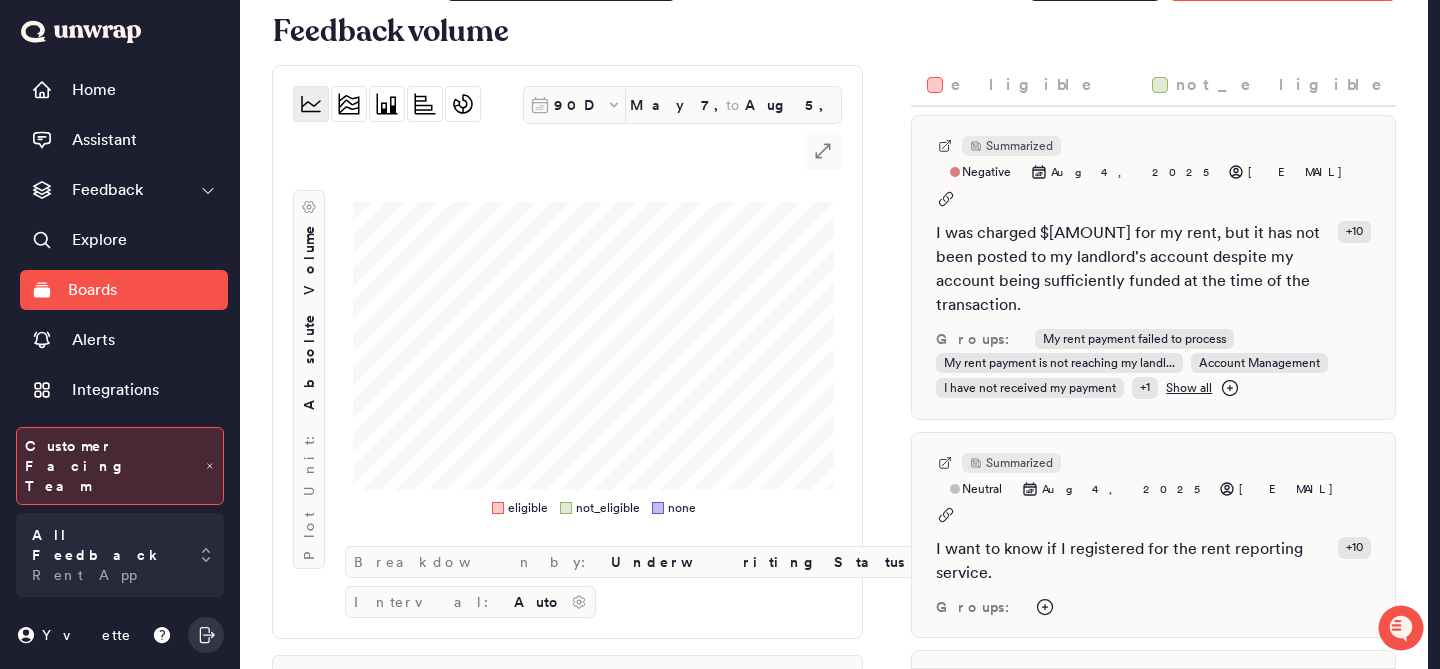click on "Plot Unit: Absolute Volume" at bounding box center (309, 358) 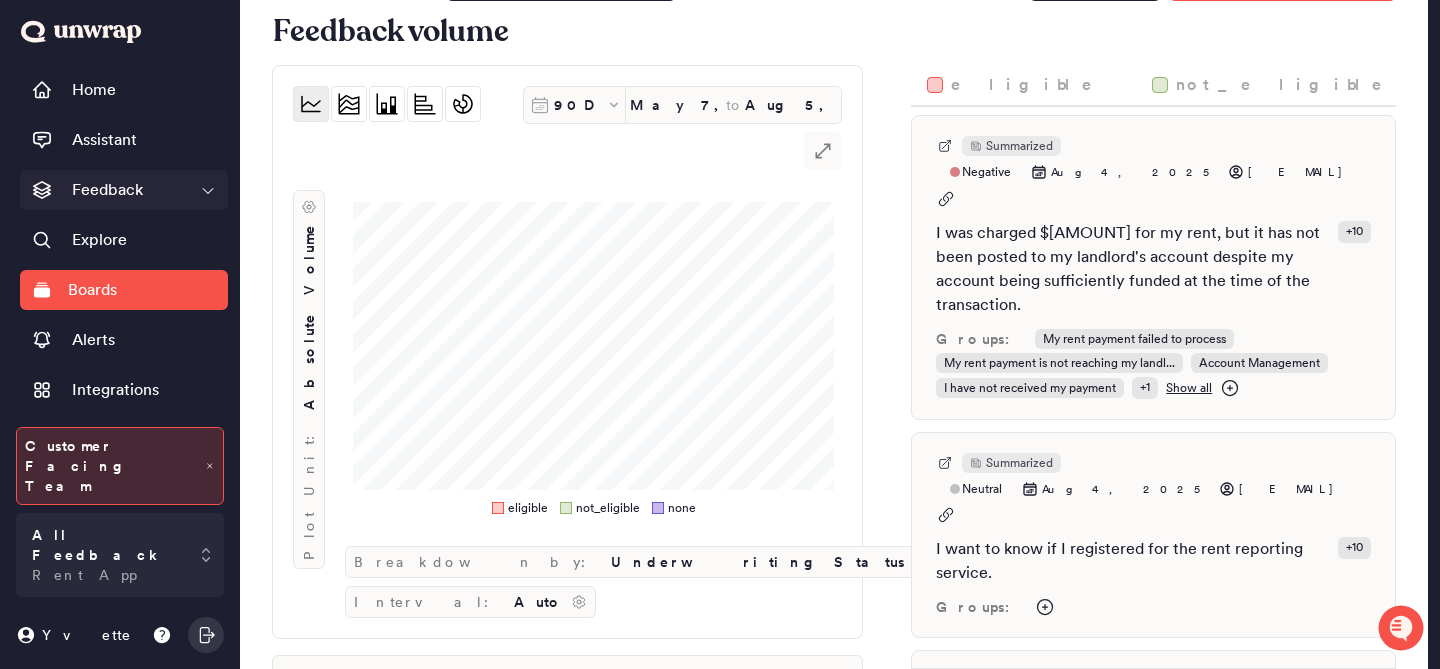 click on "Feedback" at bounding box center (107, 190) 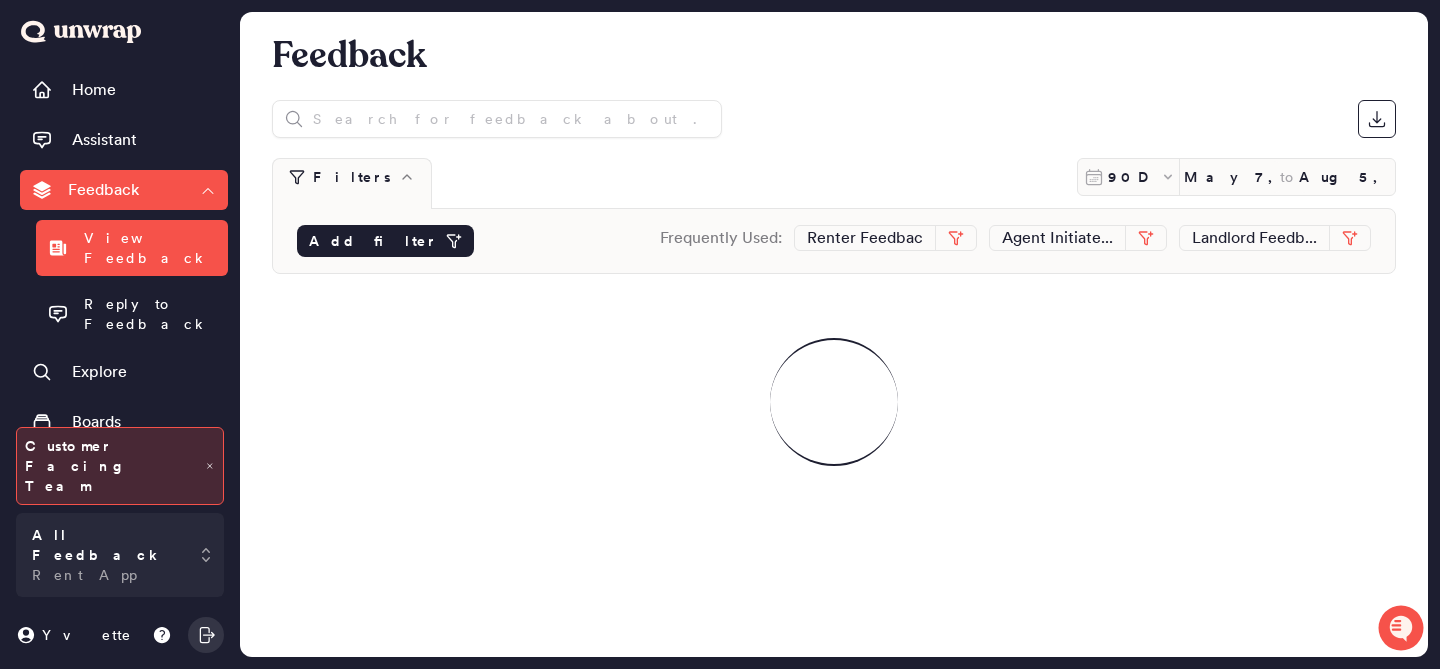 click on "Add filter" at bounding box center [385, 241] 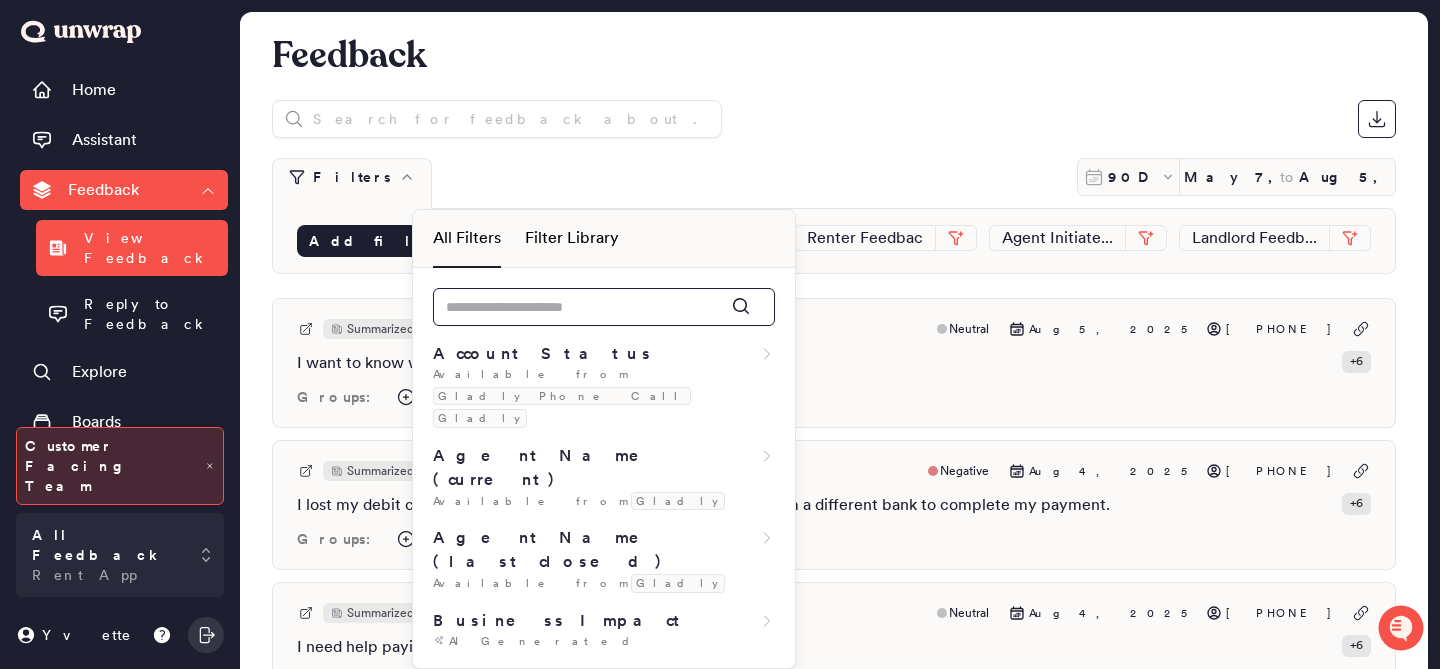 click at bounding box center (604, 307) 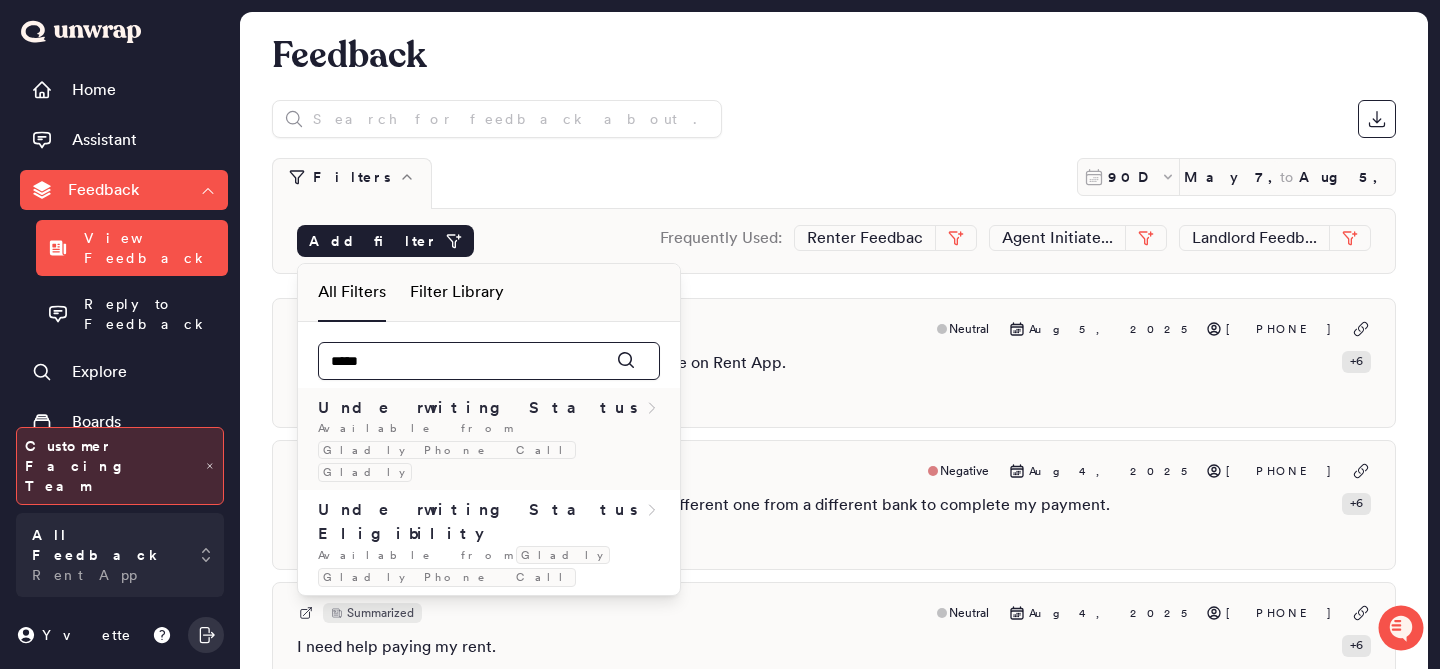type on "*****" 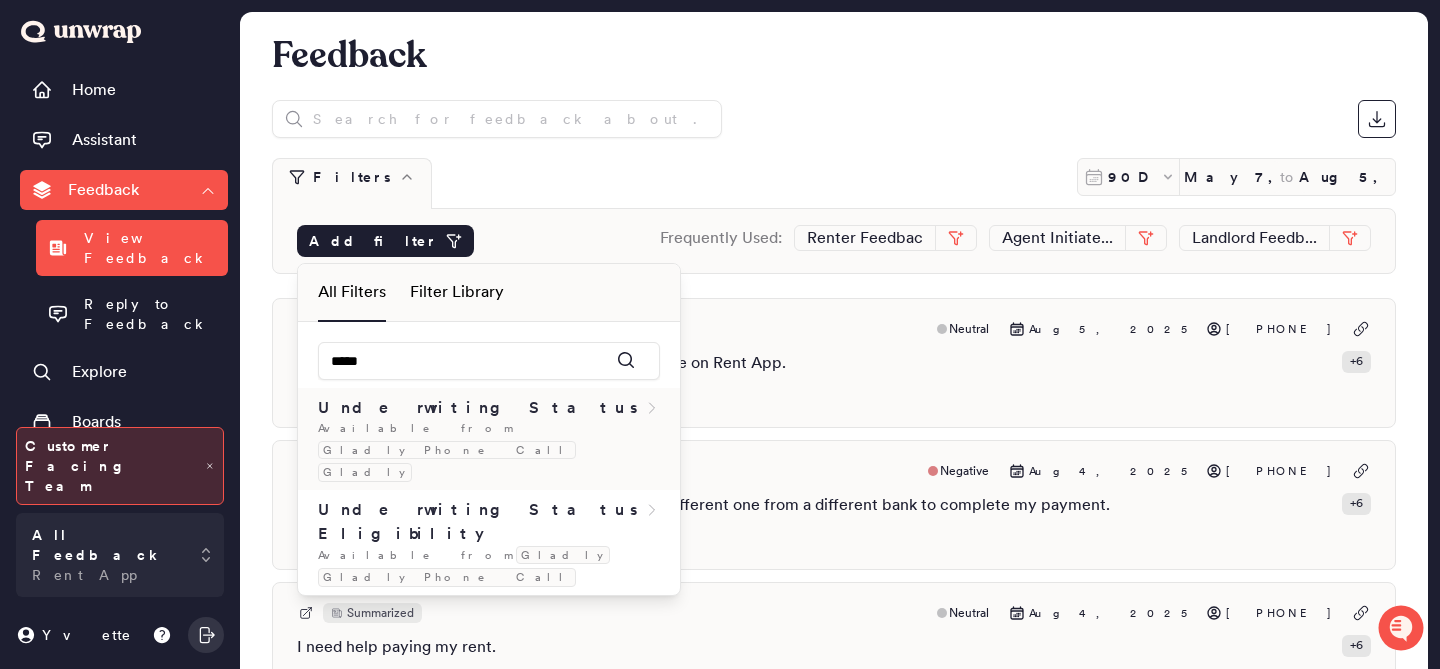 click on "Underwriting Status" at bounding box center [489, 408] 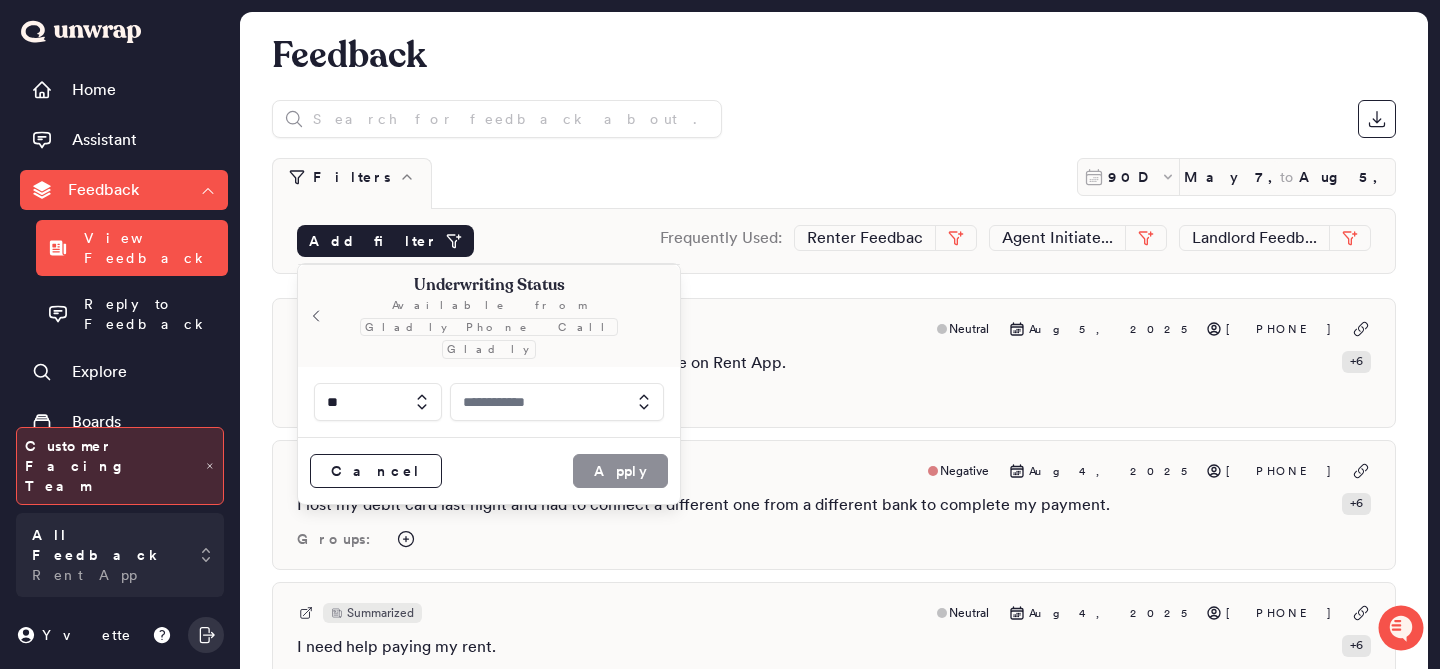 click at bounding box center [557, 402] 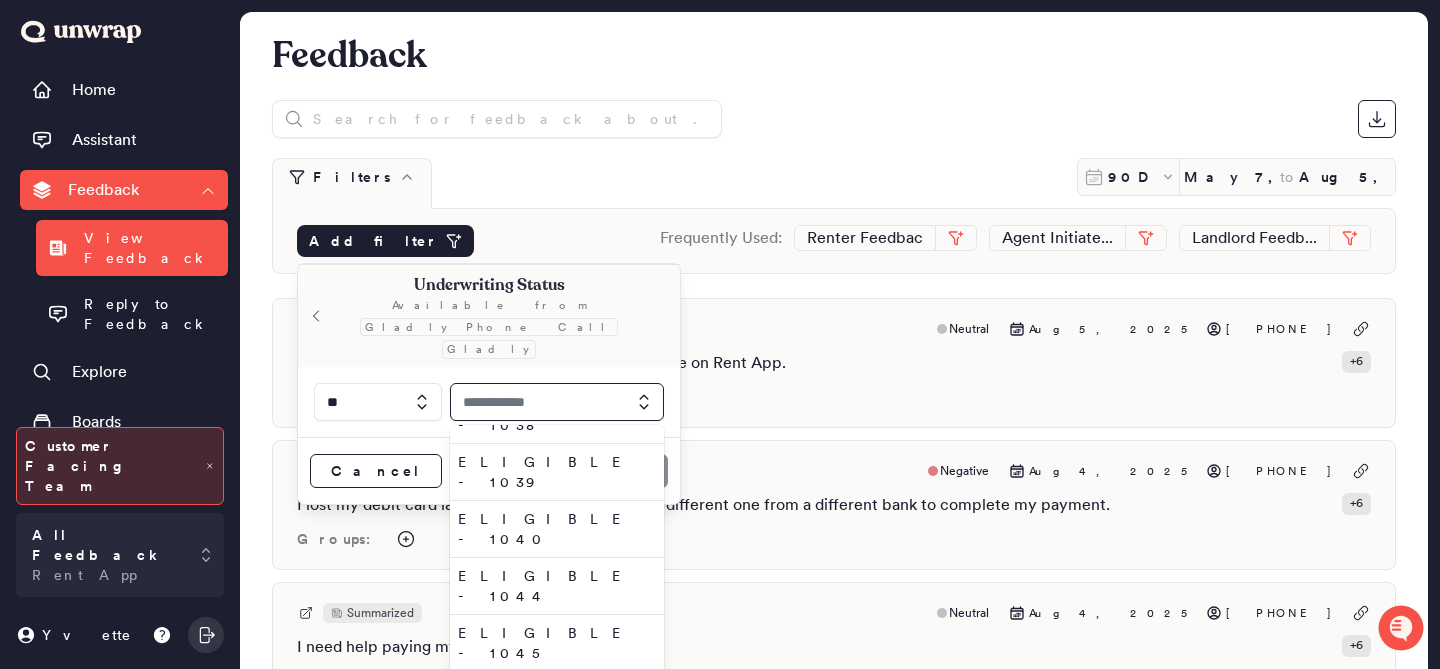 scroll, scrollTop: 1434, scrollLeft: 0, axis: vertical 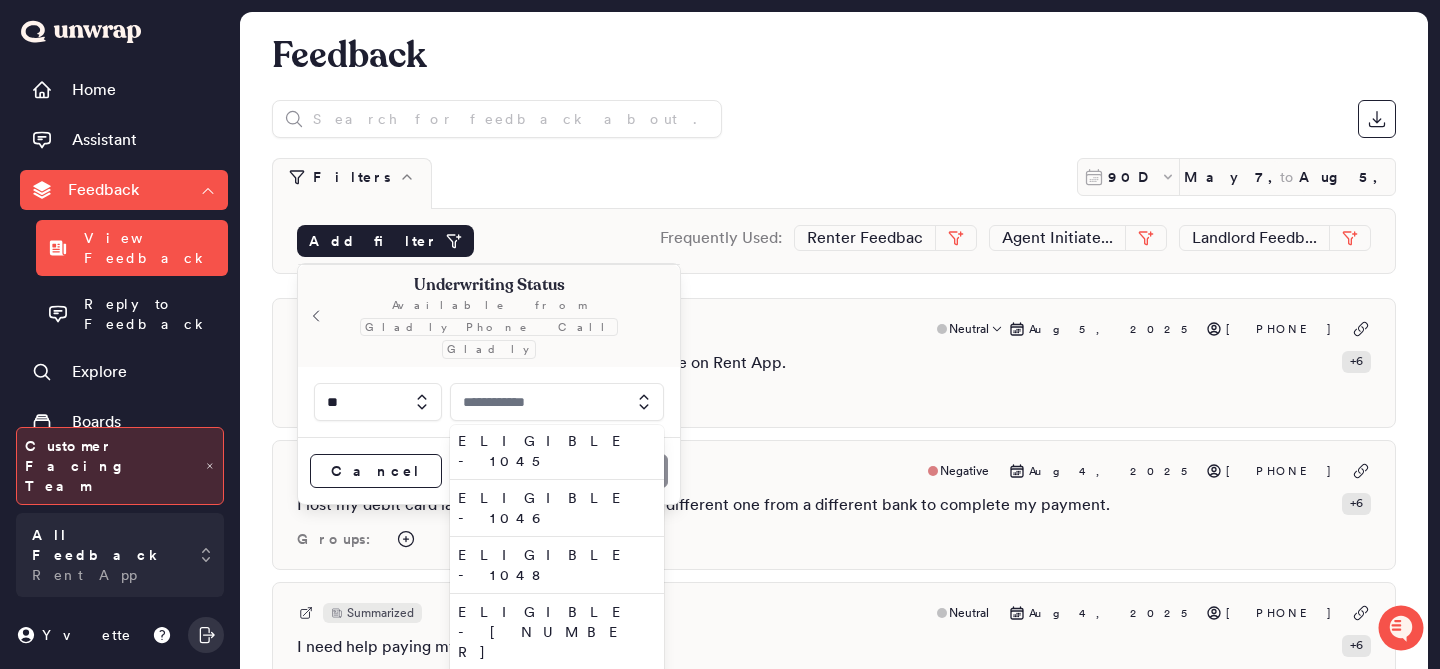 click on "Summarized Neutral Aug 5, 2025 +18315852733 I want to know why I didn't get approved for a service on Rent App.    + 6 Groups:" at bounding box center [834, 363] 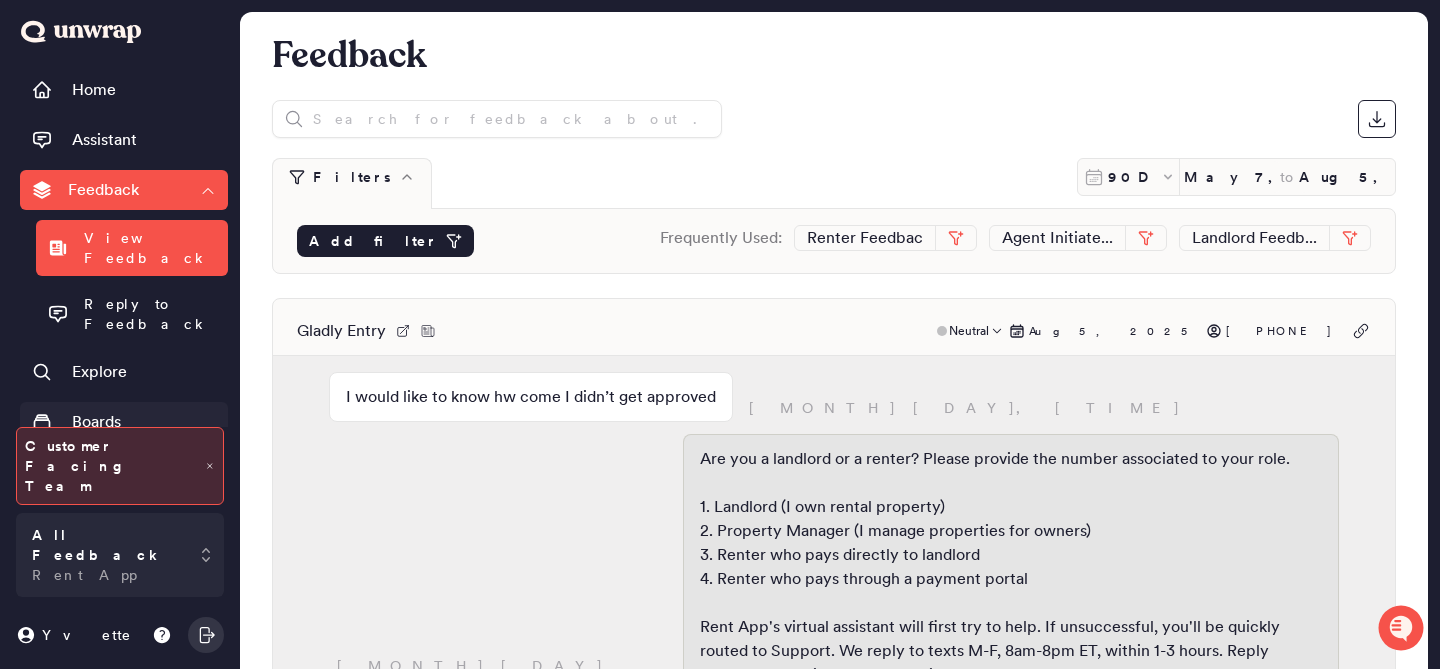 click on "Boards" at bounding box center (124, 422) 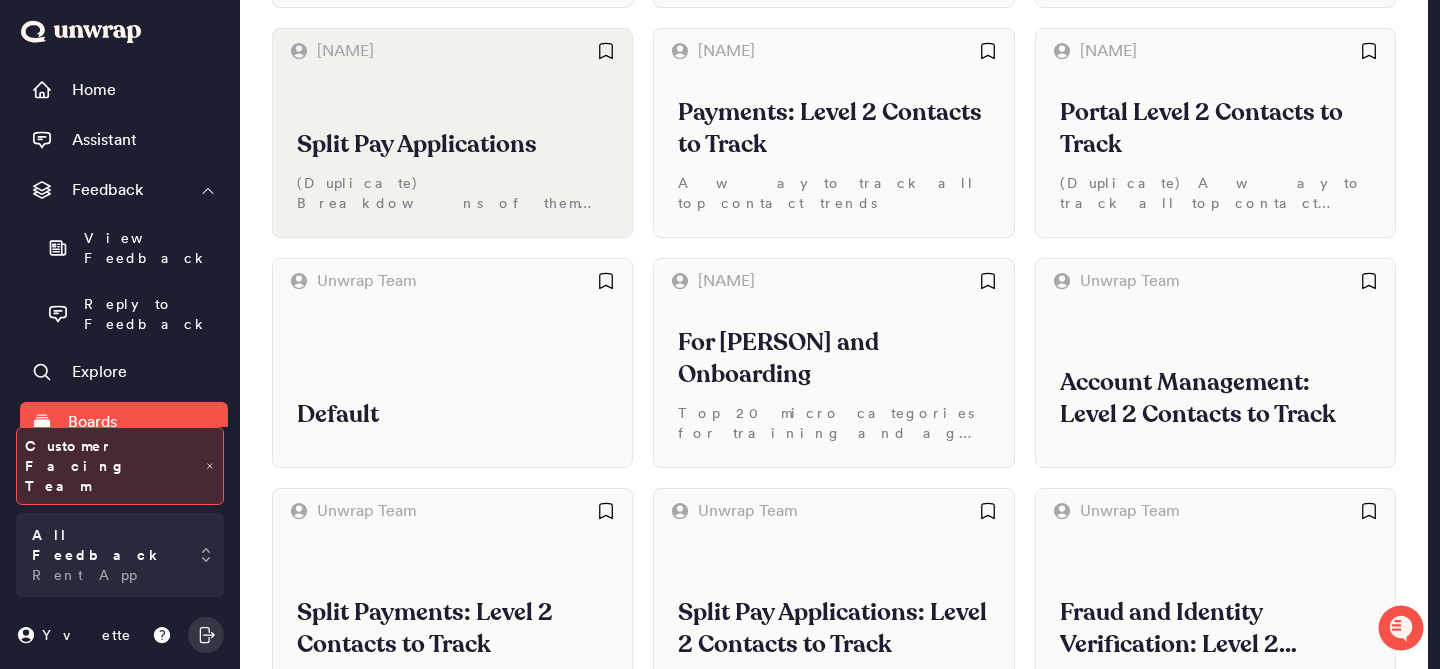 scroll, scrollTop: 379, scrollLeft: 0, axis: vertical 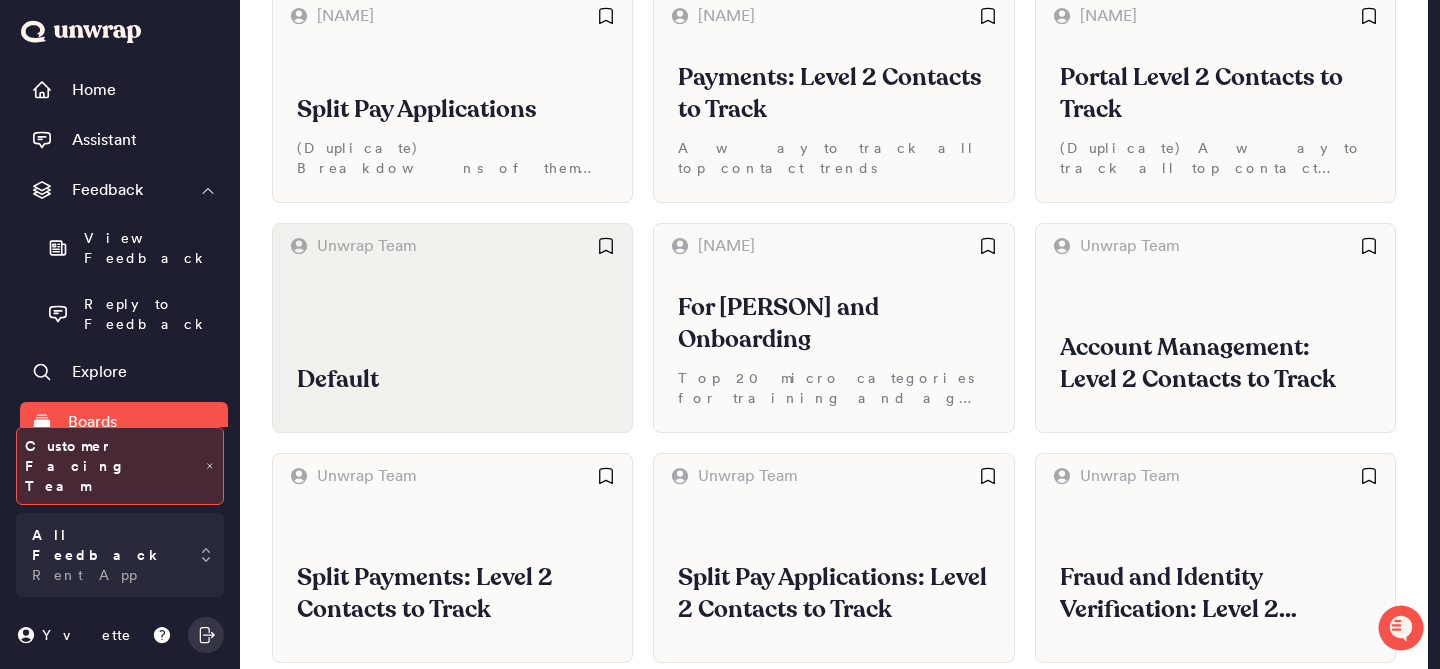 click on "Default" at bounding box center [452, 350] 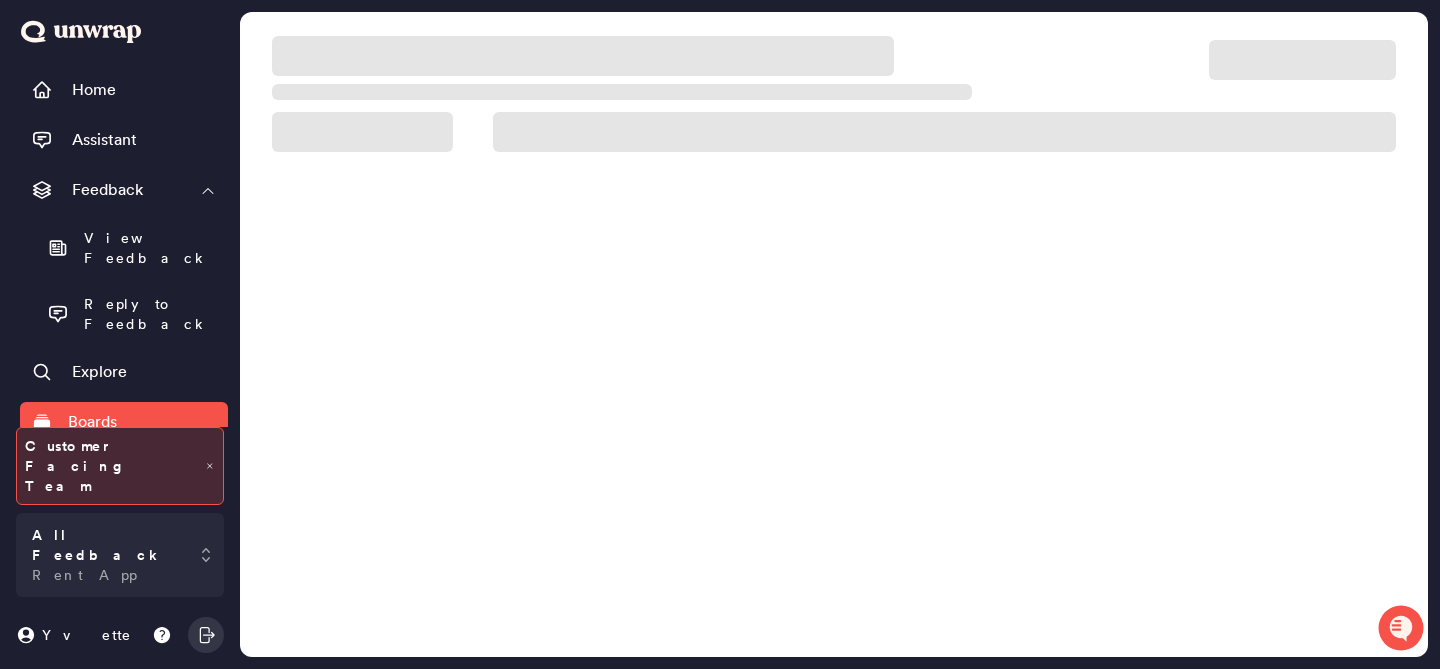scroll, scrollTop: 0, scrollLeft: 0, axis: both 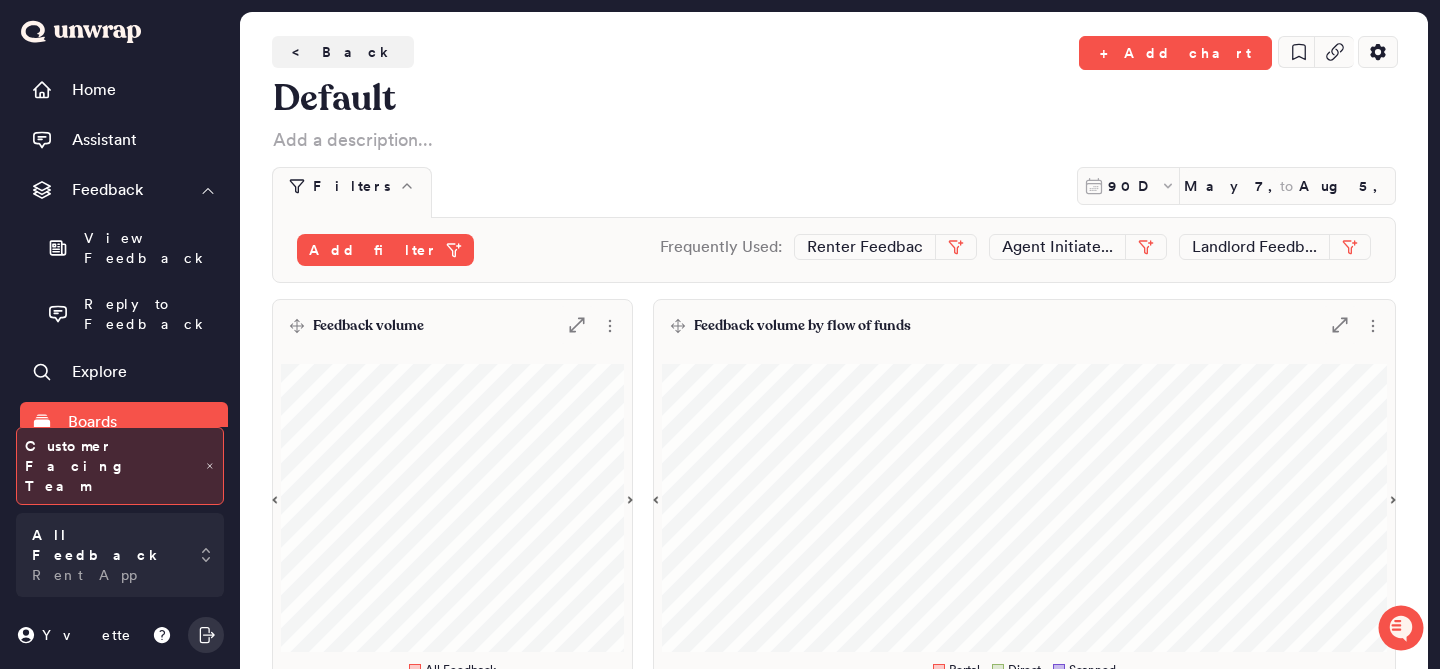 click on "Feedback volume
.st0 {
fill: #7e7d82;
}" at bounding box center (452, 326) 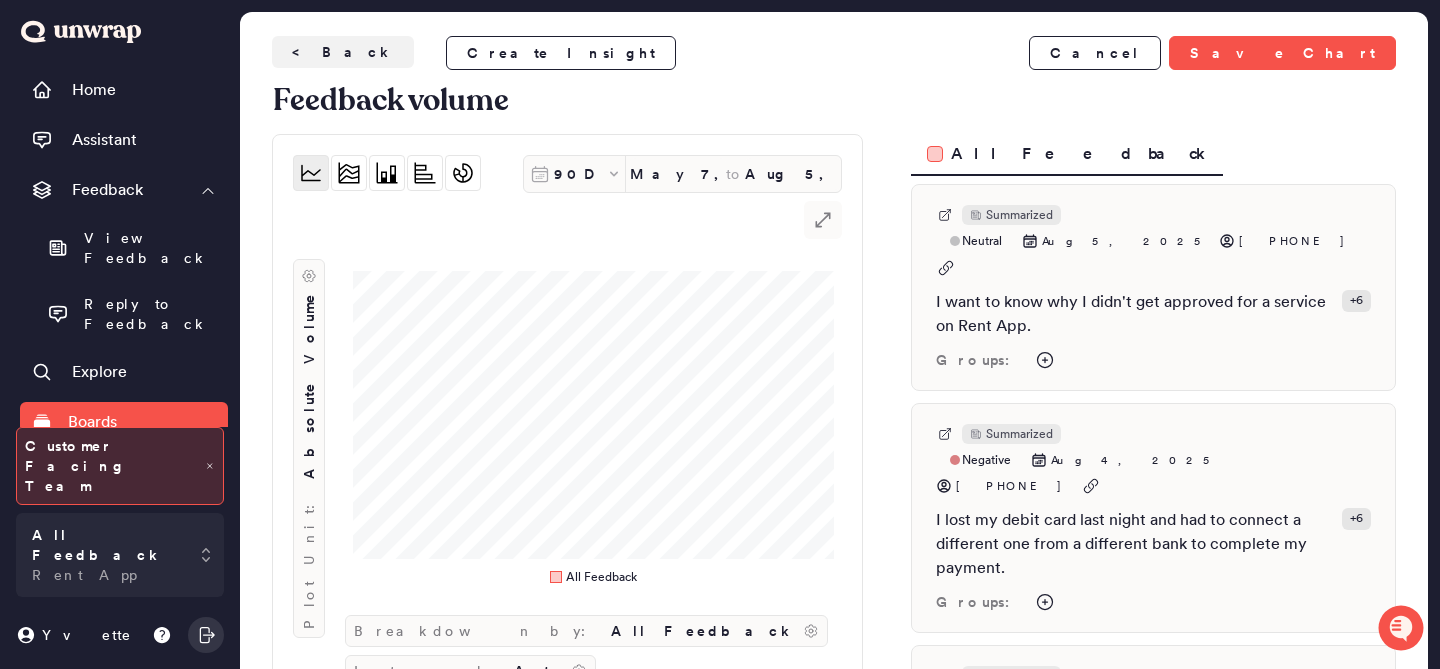 scroll, scrollTop: 66, scrollLeft: 0, axis: vertical 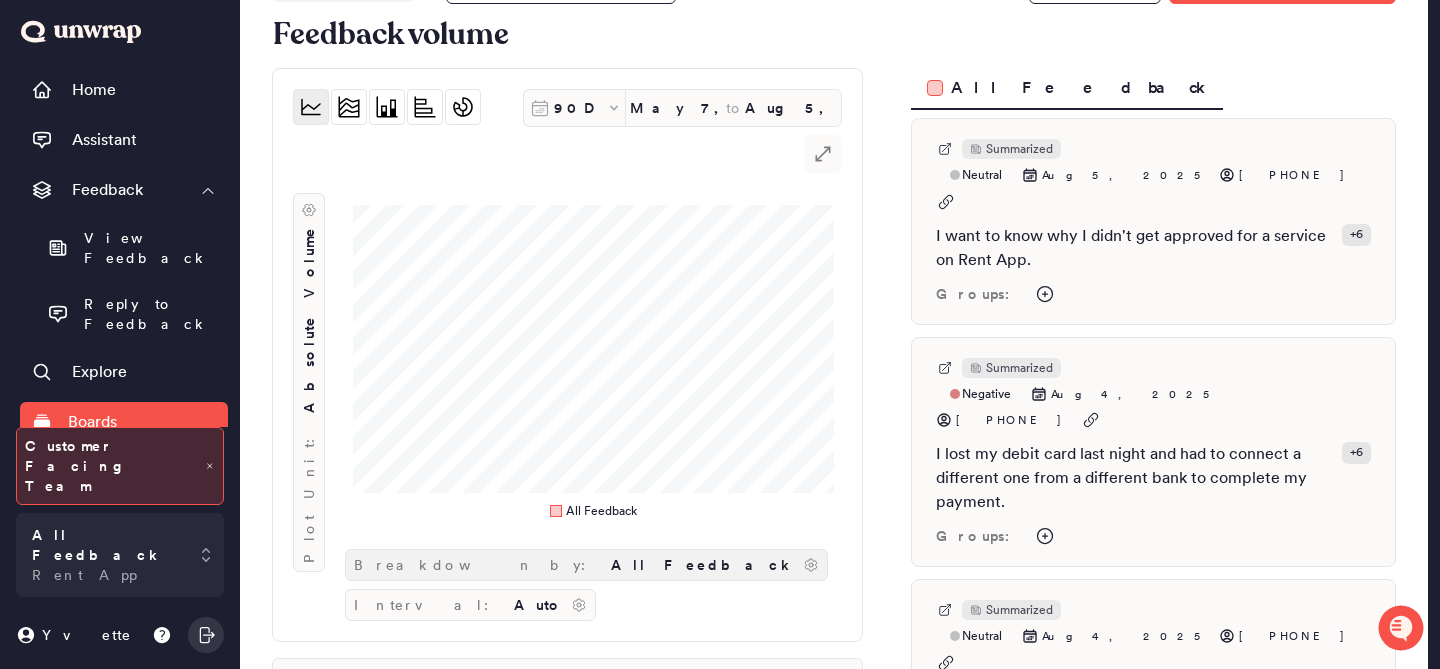 click on "All Feedback" at bounding box center (703, 565) 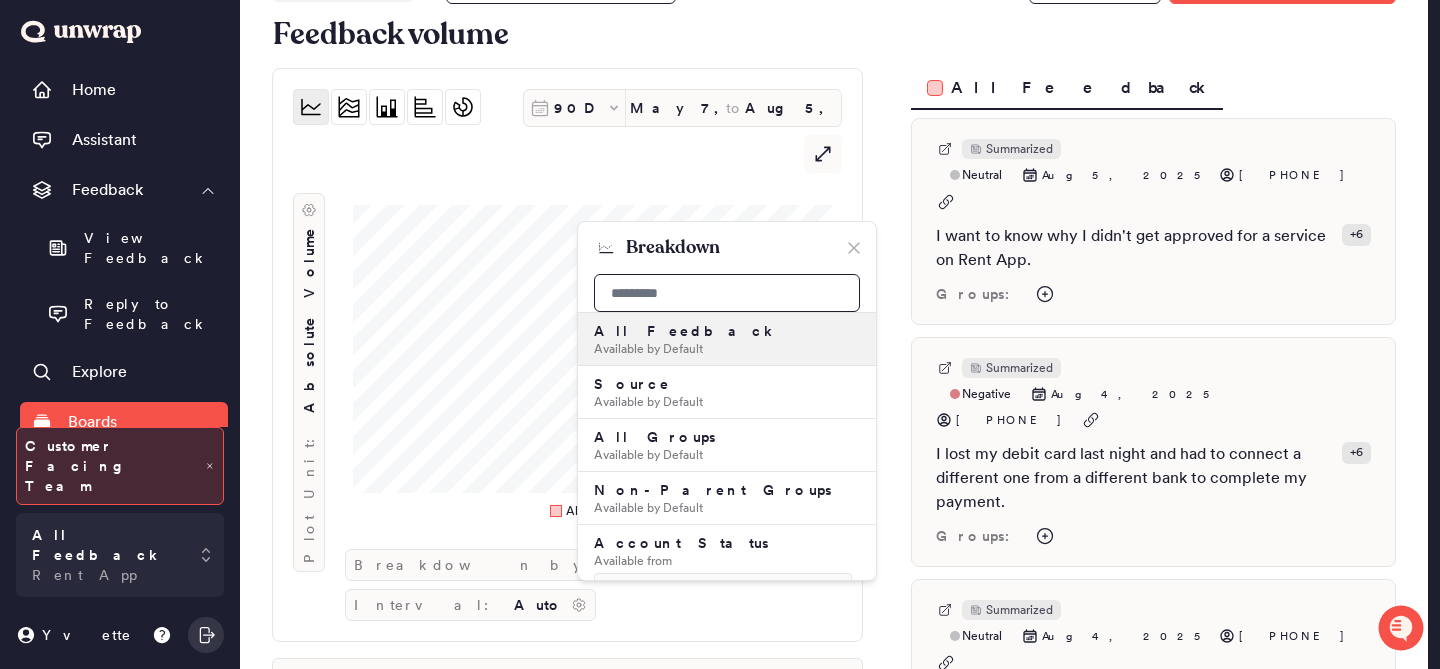 click at bounding box center [727, 293] 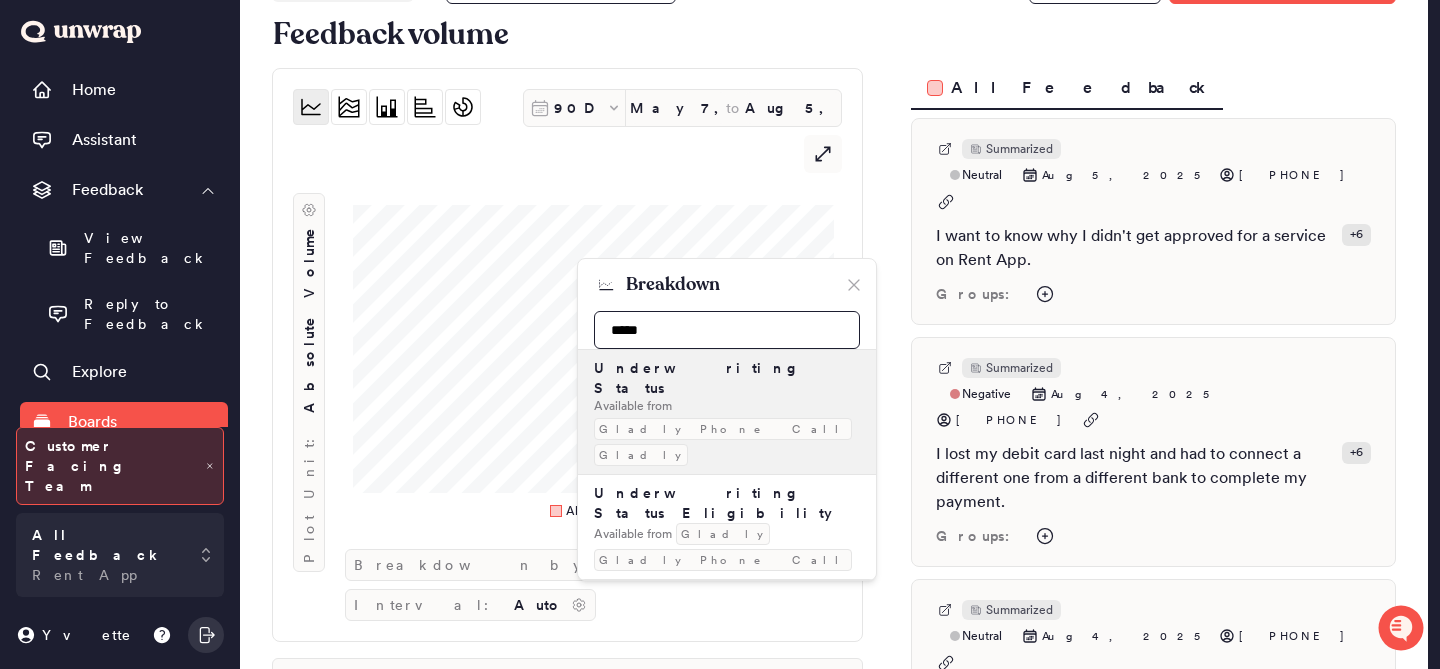 type on "*****" 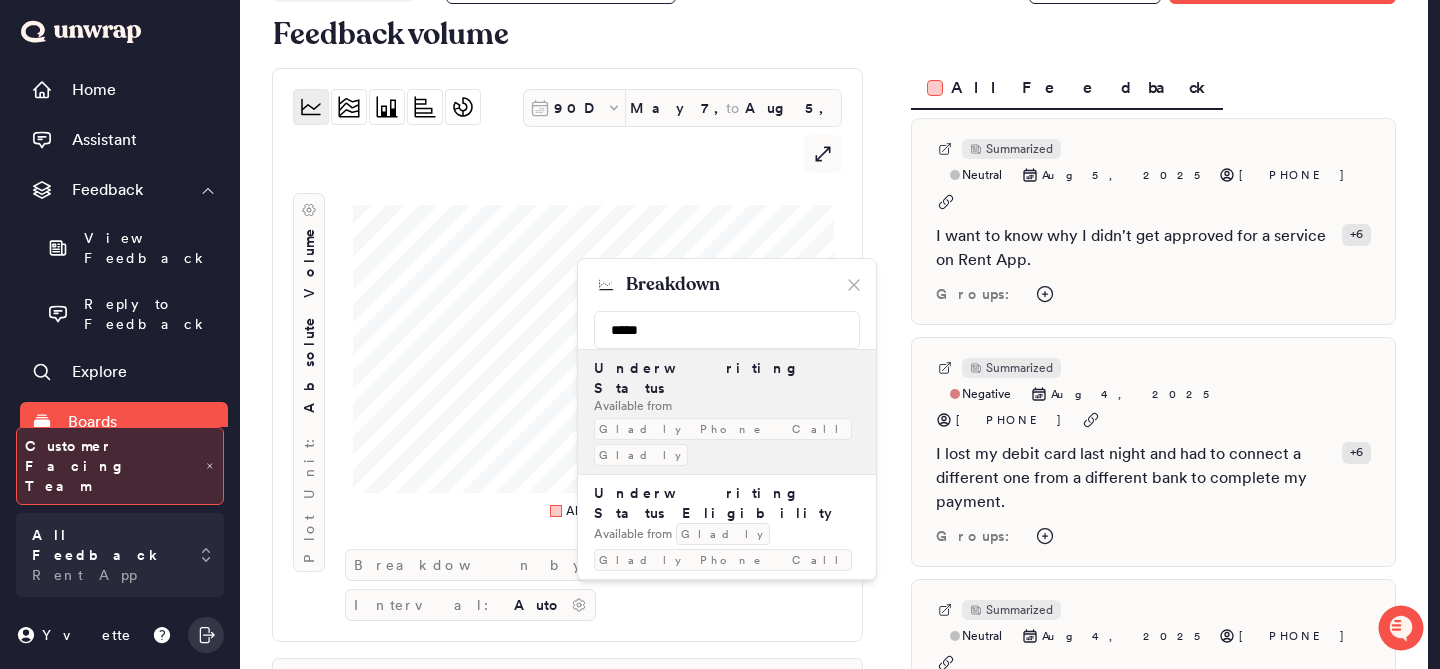 click on "Available from" at bounding box center (633, 406) 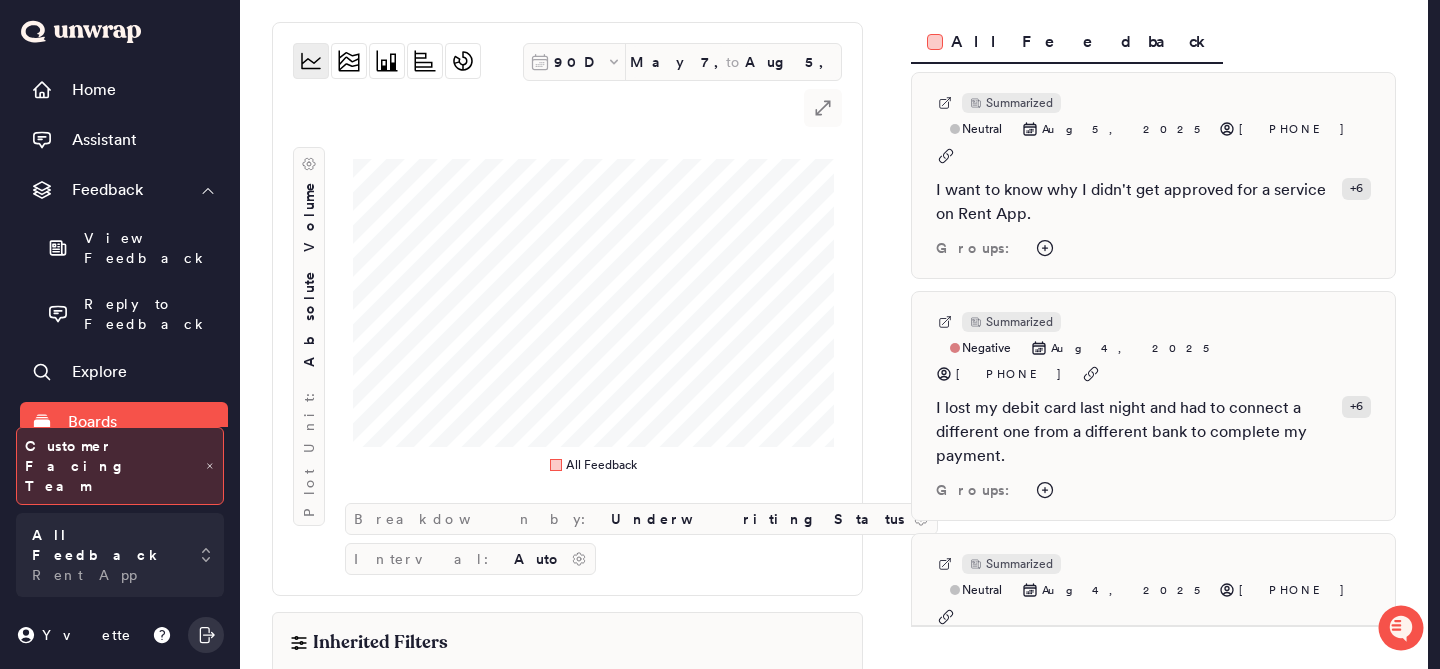scroll, scrollTop: 36, scrollLeft: 0, axis: vertical 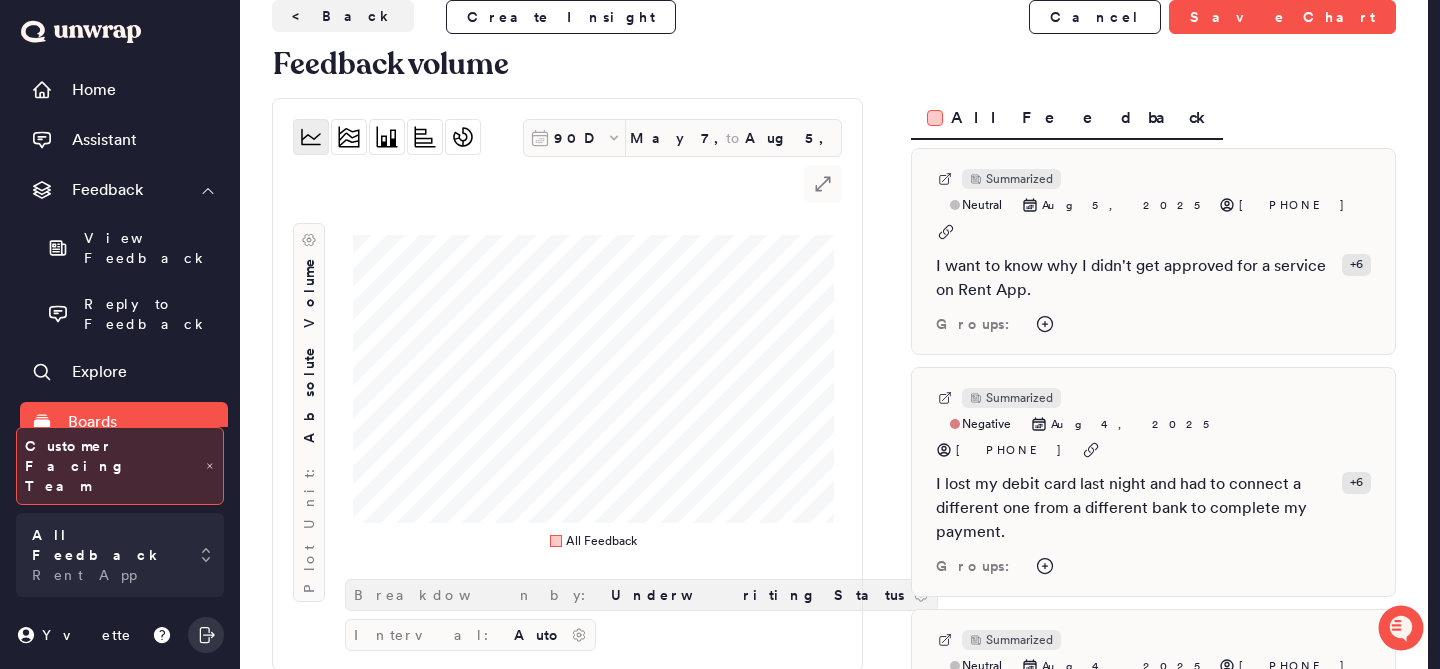 click on "Underwriting Status" at bounding box center [758, 595] 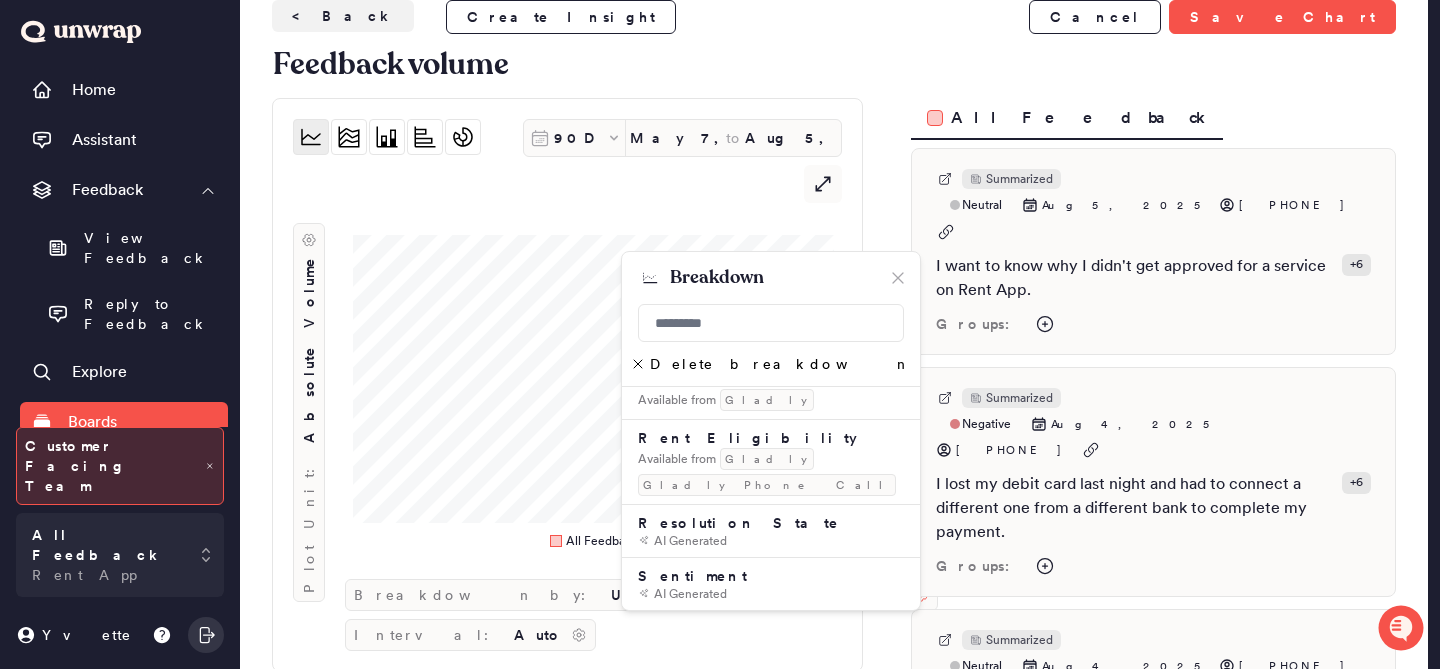 scroll, scrollTop: 1204, scrollLeft: 0, axis: vertical 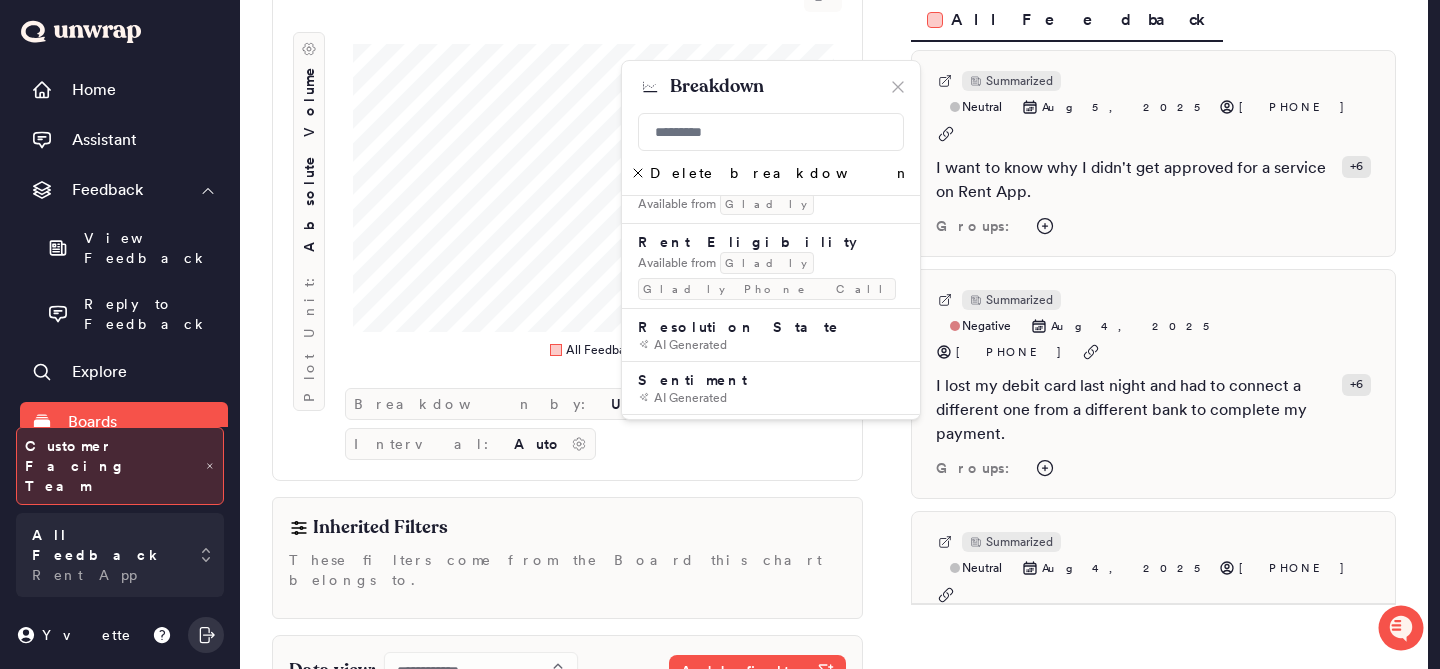 click on "**********" at bounding box center (567, 695) 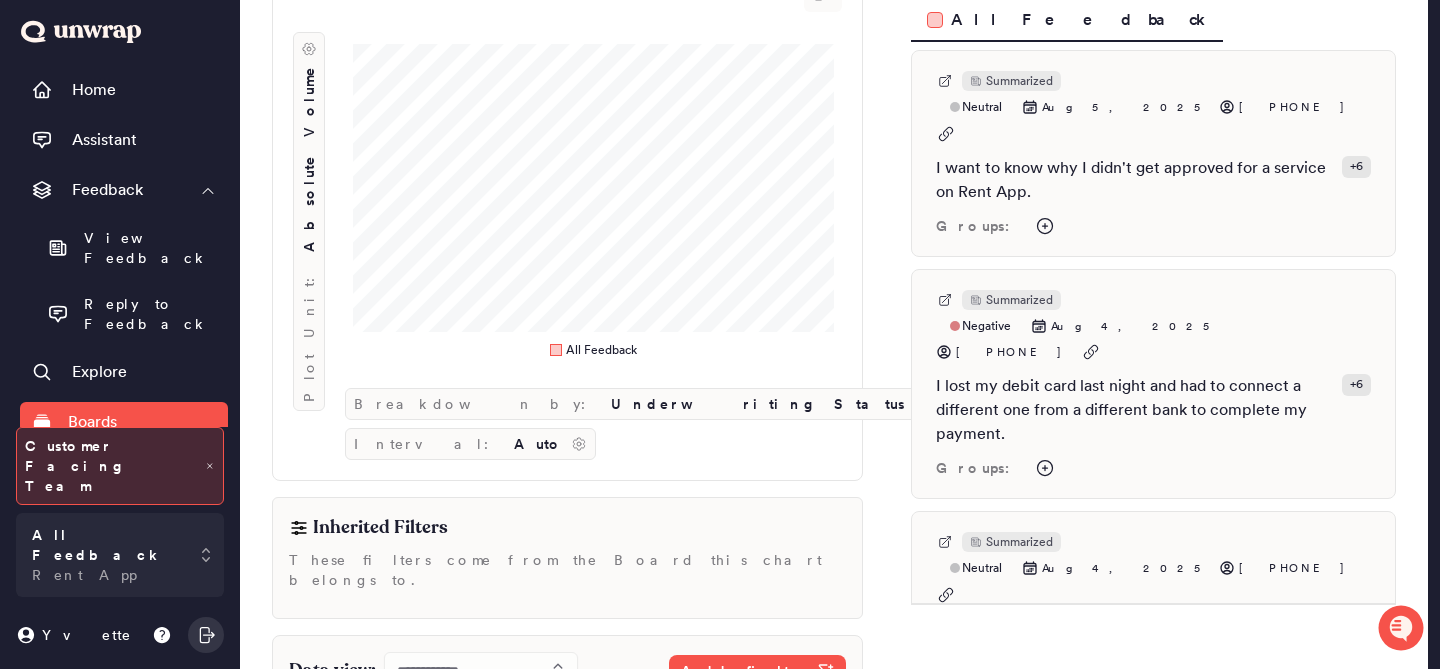 click on "**********" at bounding box center [567, 679] 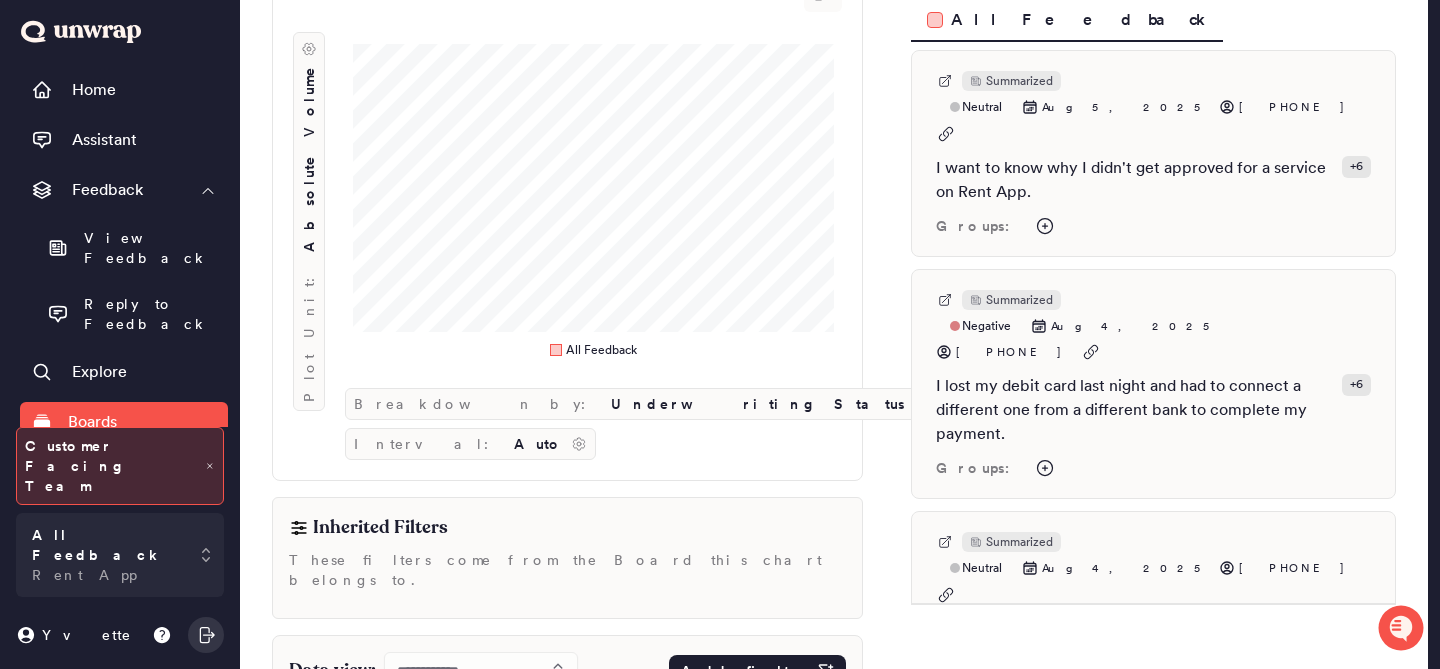 click on "Add filter" at bounding box center [745, 671] 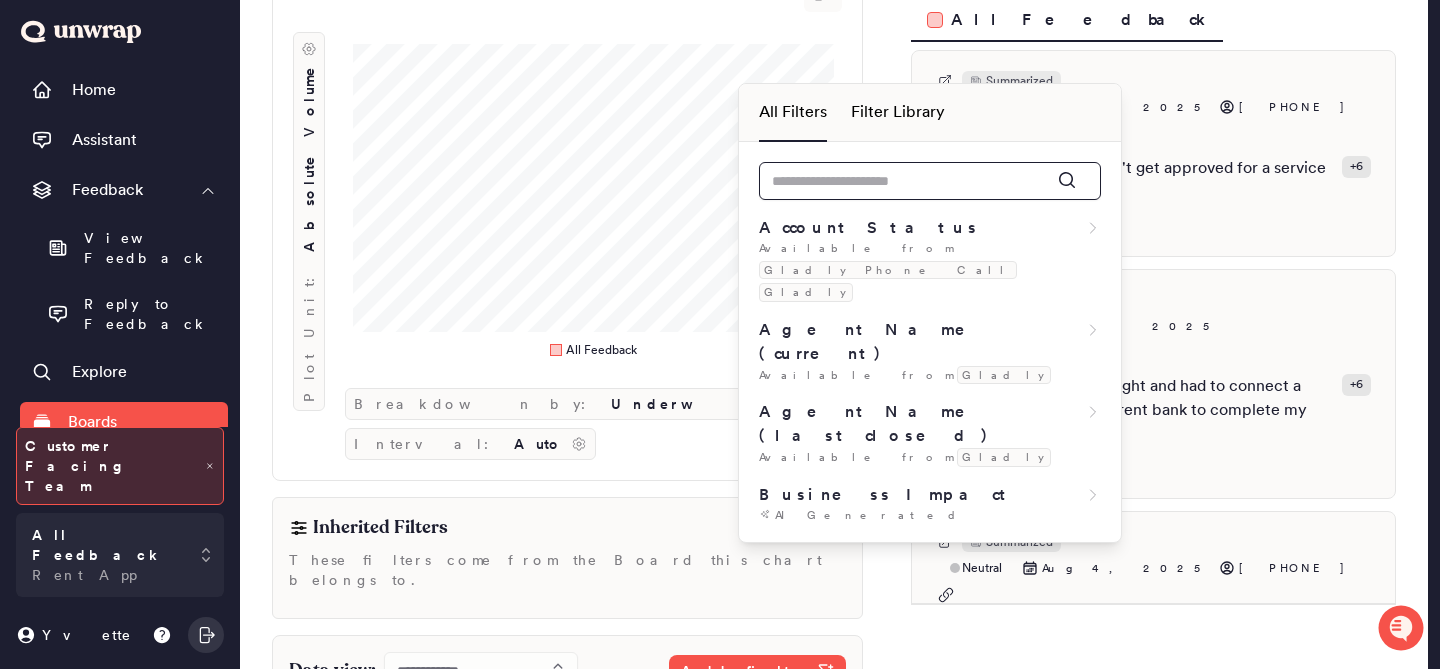 click at bounding box center (930, 181) 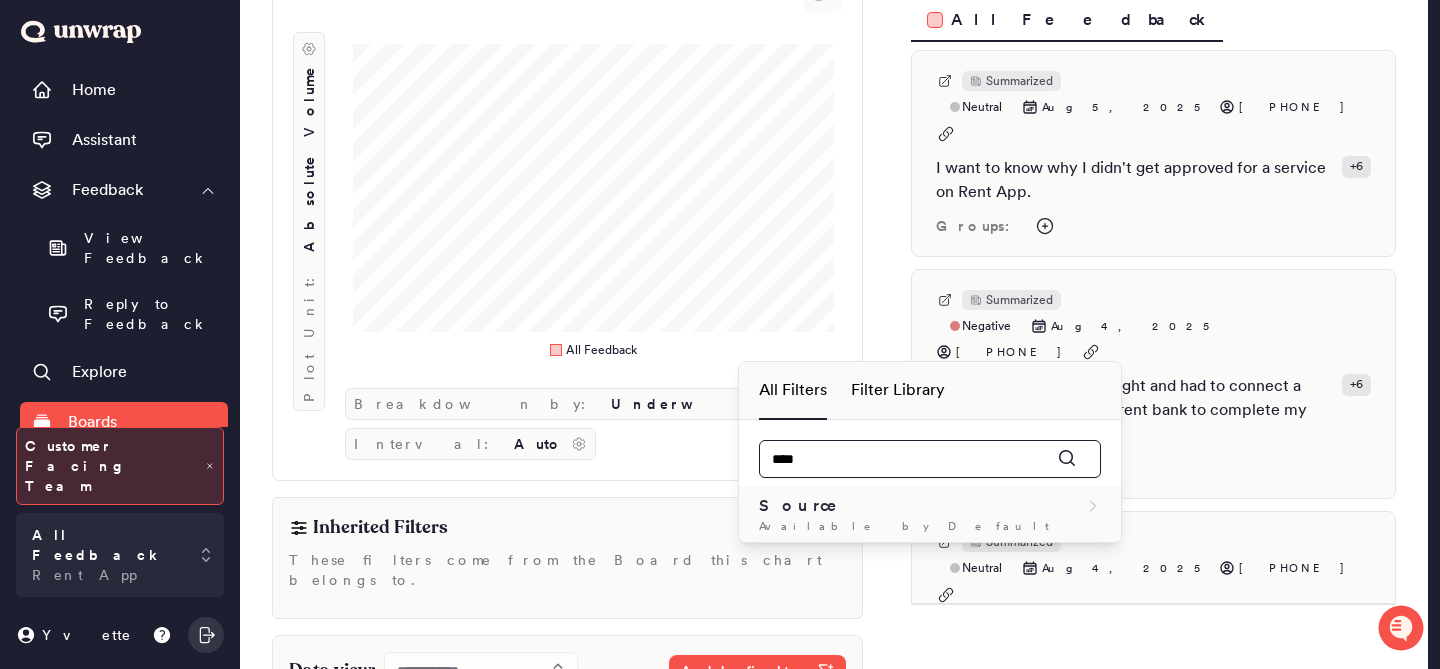 type on "****" 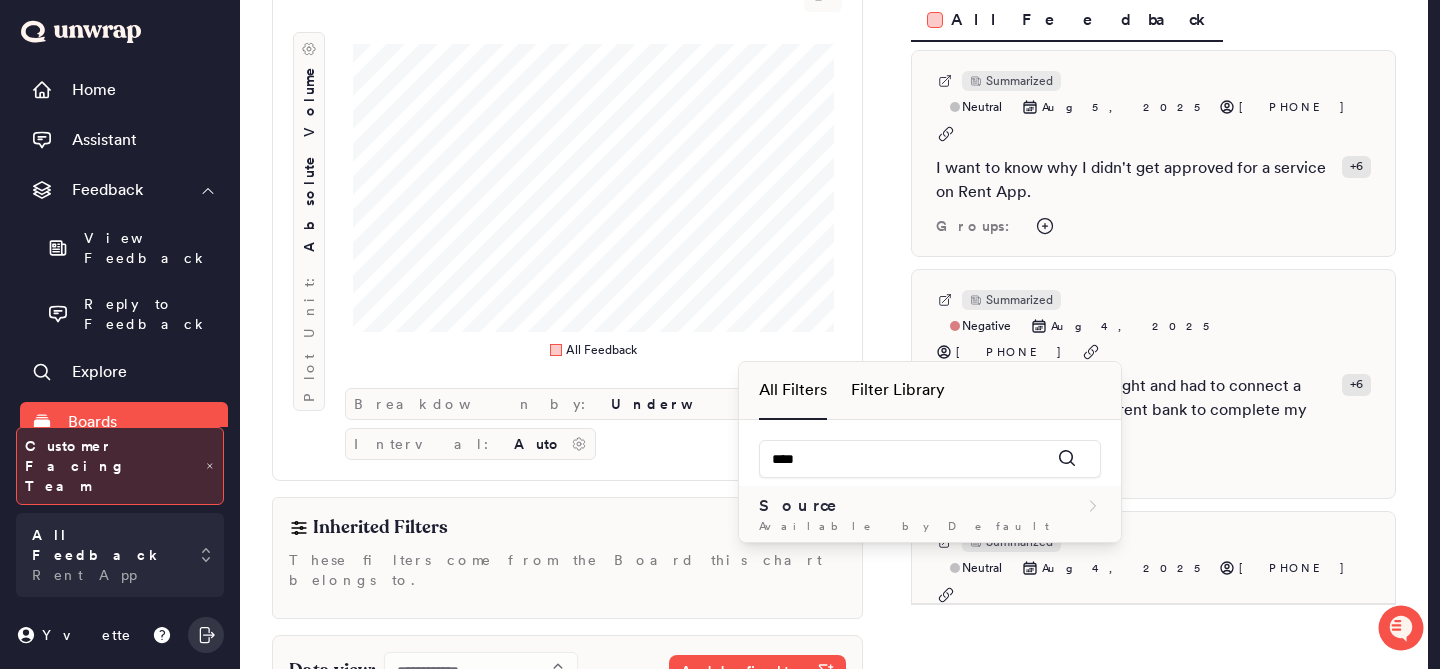click on "Source" at bounding box center (930, 506) 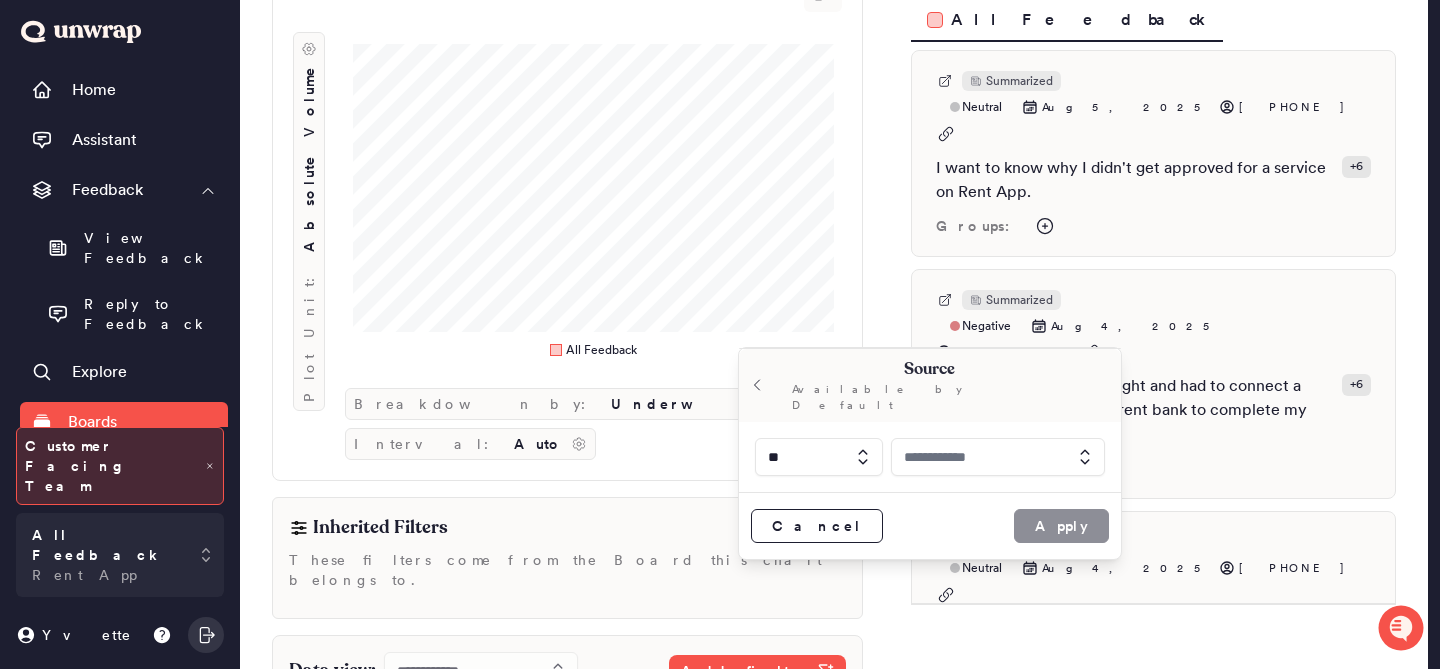 click at bounding box center (998, 457) 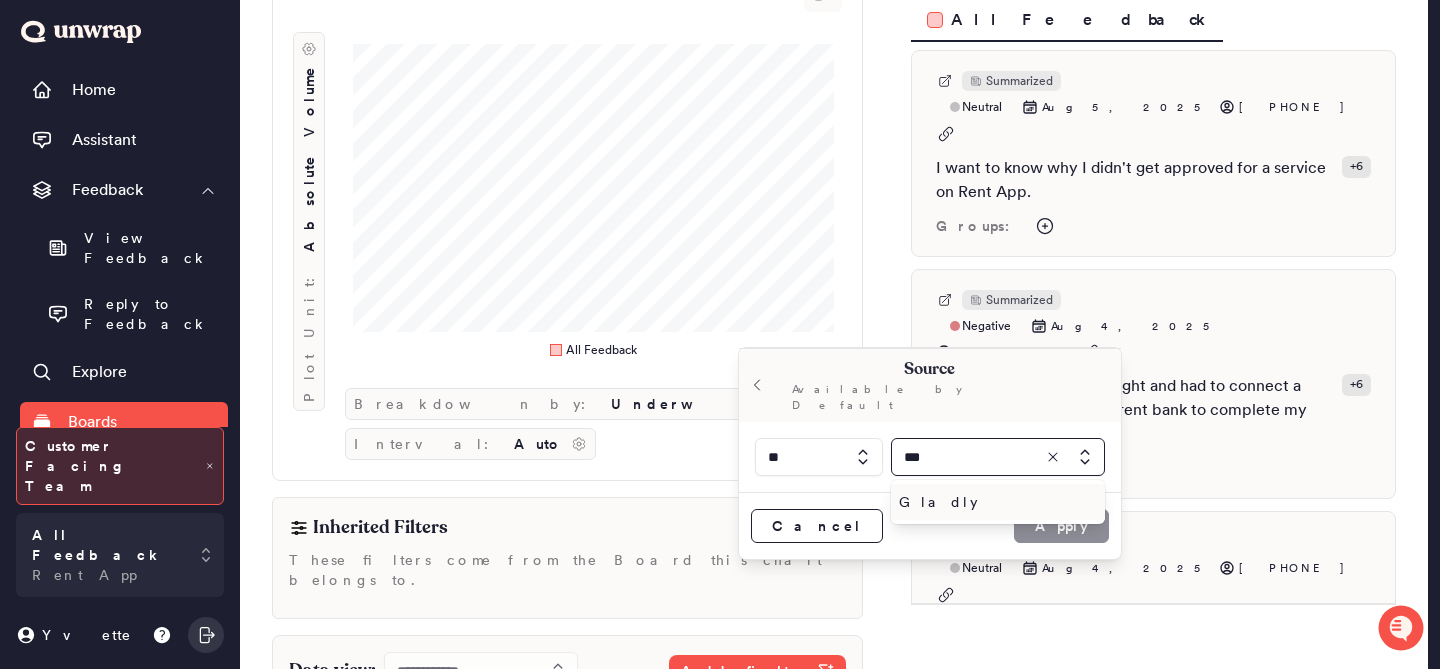 type on "***" 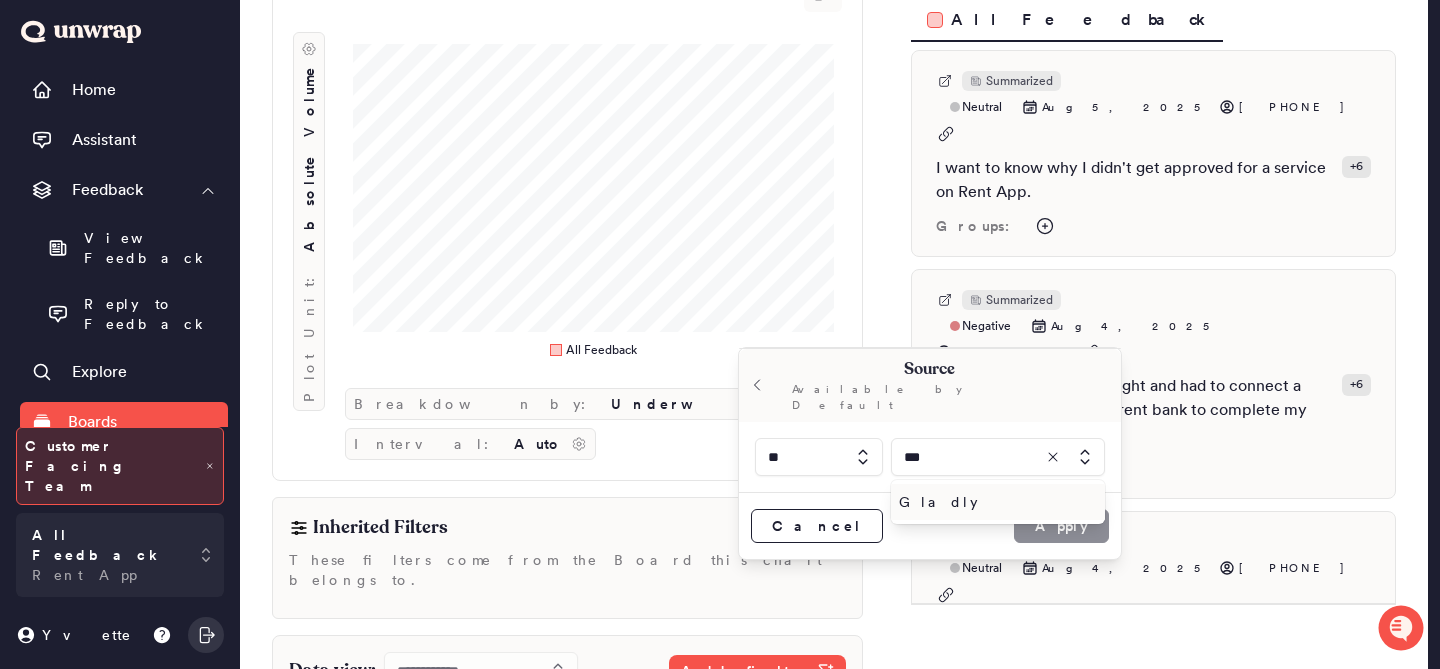 click on "Gladly" at bounding box center [994, 502] 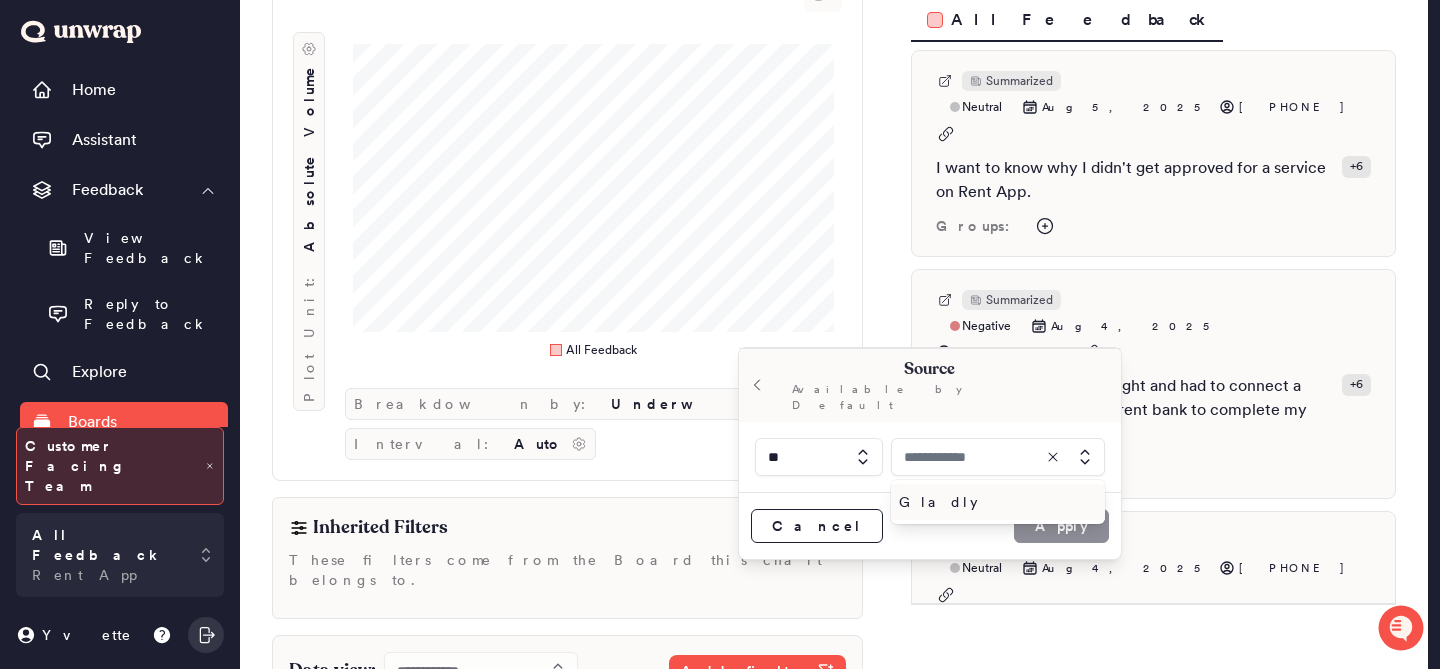 type on "******" 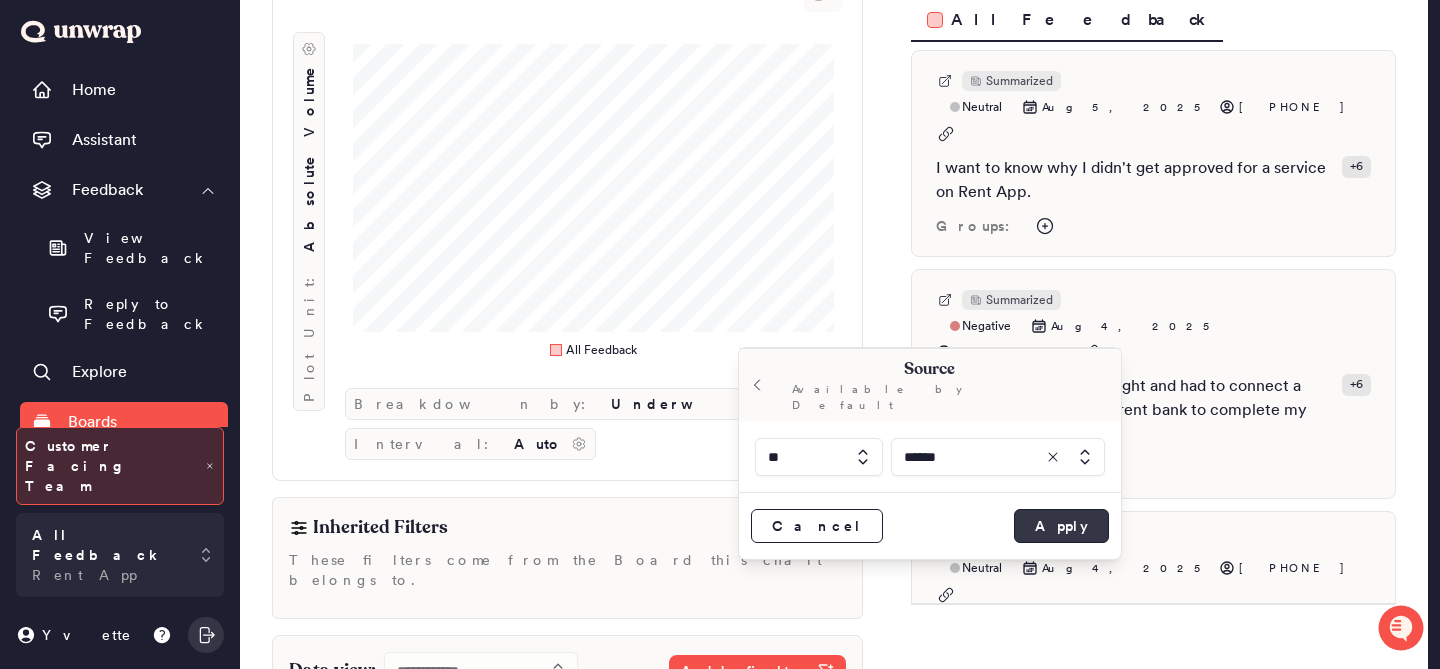click on "Apply" at bounding box center [1061, 526] 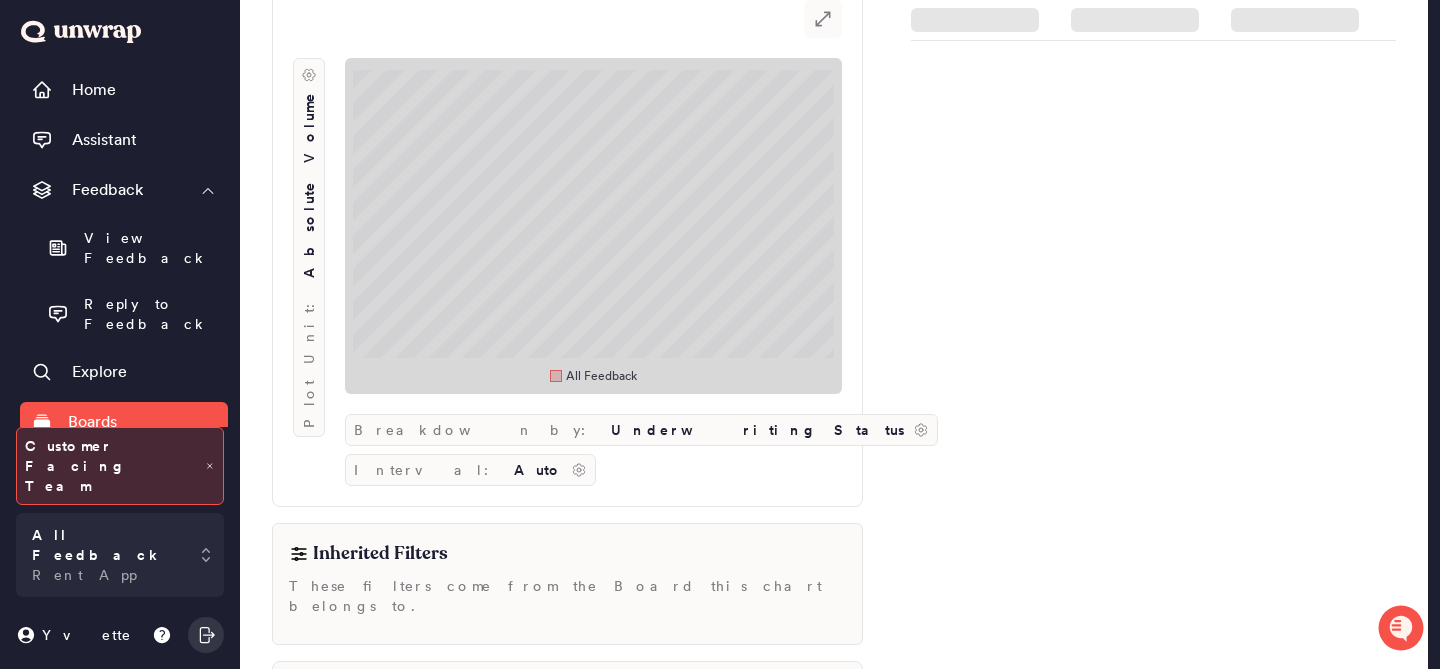 scroll, scrollTop: 198, scrollLeft: 0, axis: vertical 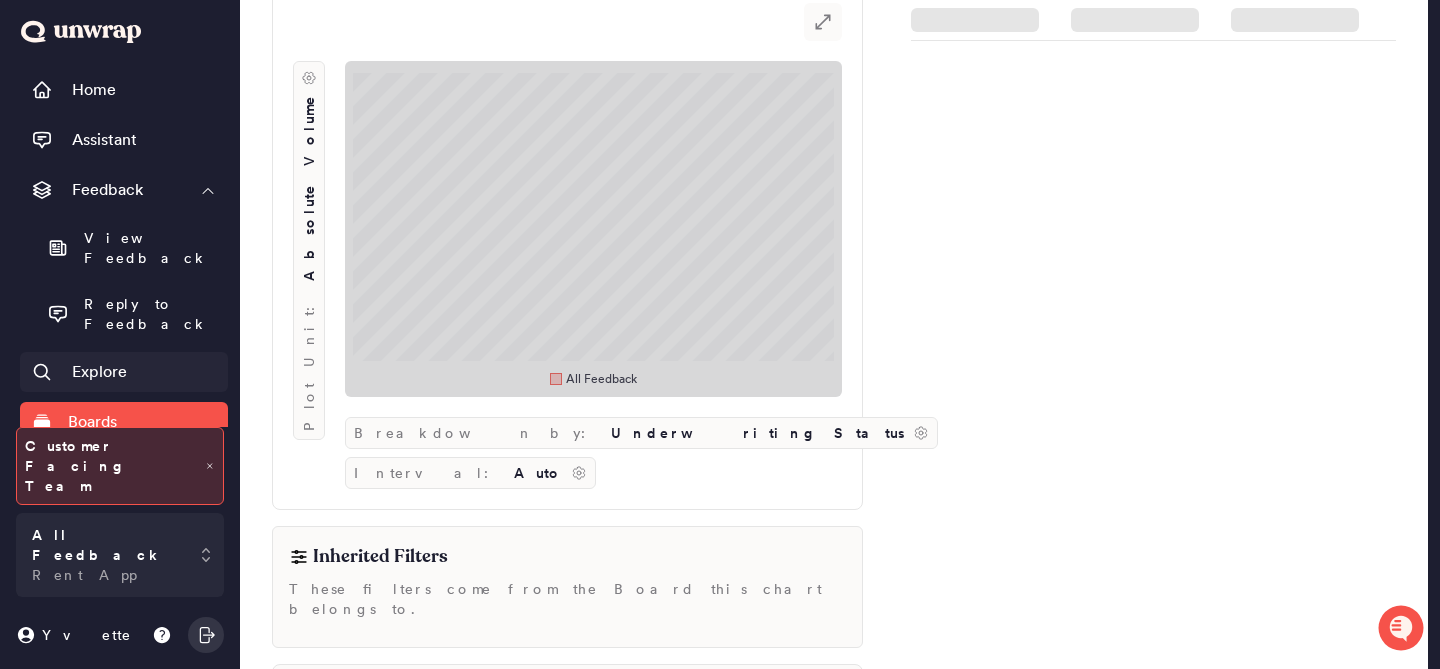 click on "Explore" at bounding box center [124, 372] 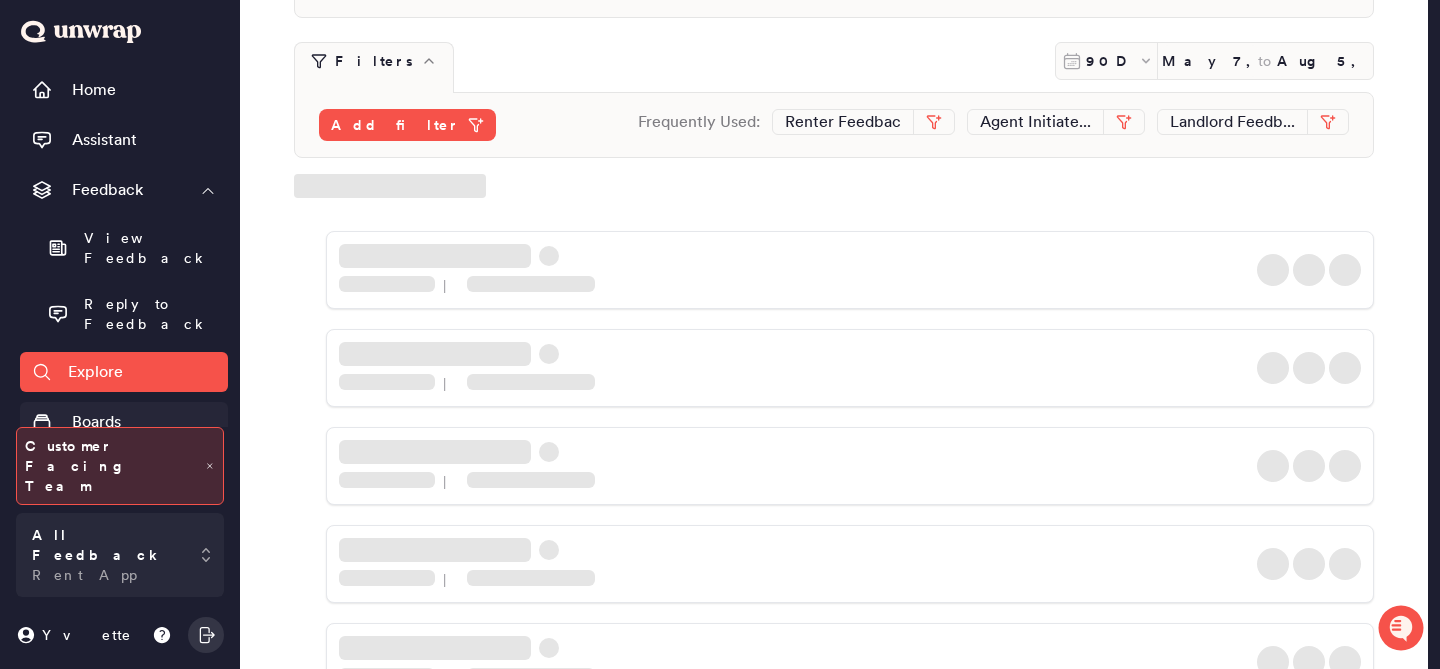 click on "Boards" at bounding box center (124, 422) 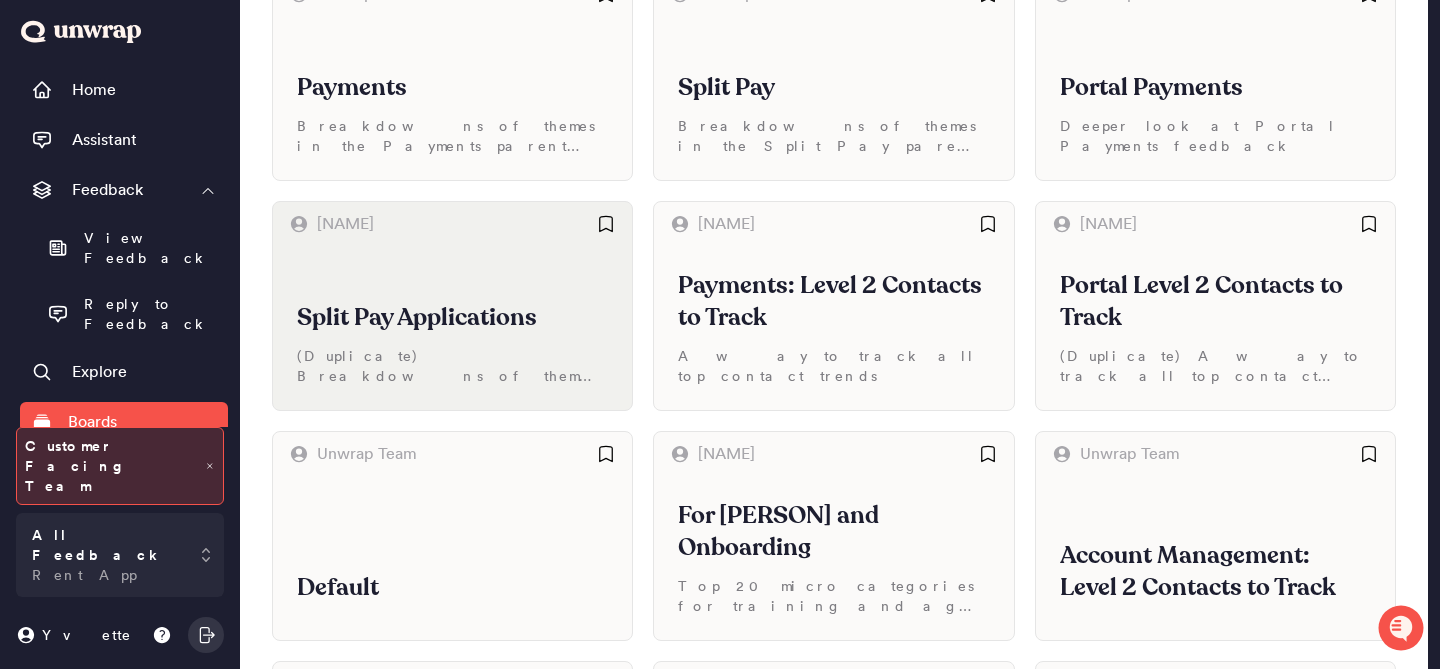 scroll, scrollTop: 189, scrollLeft: 0, axis: vertical 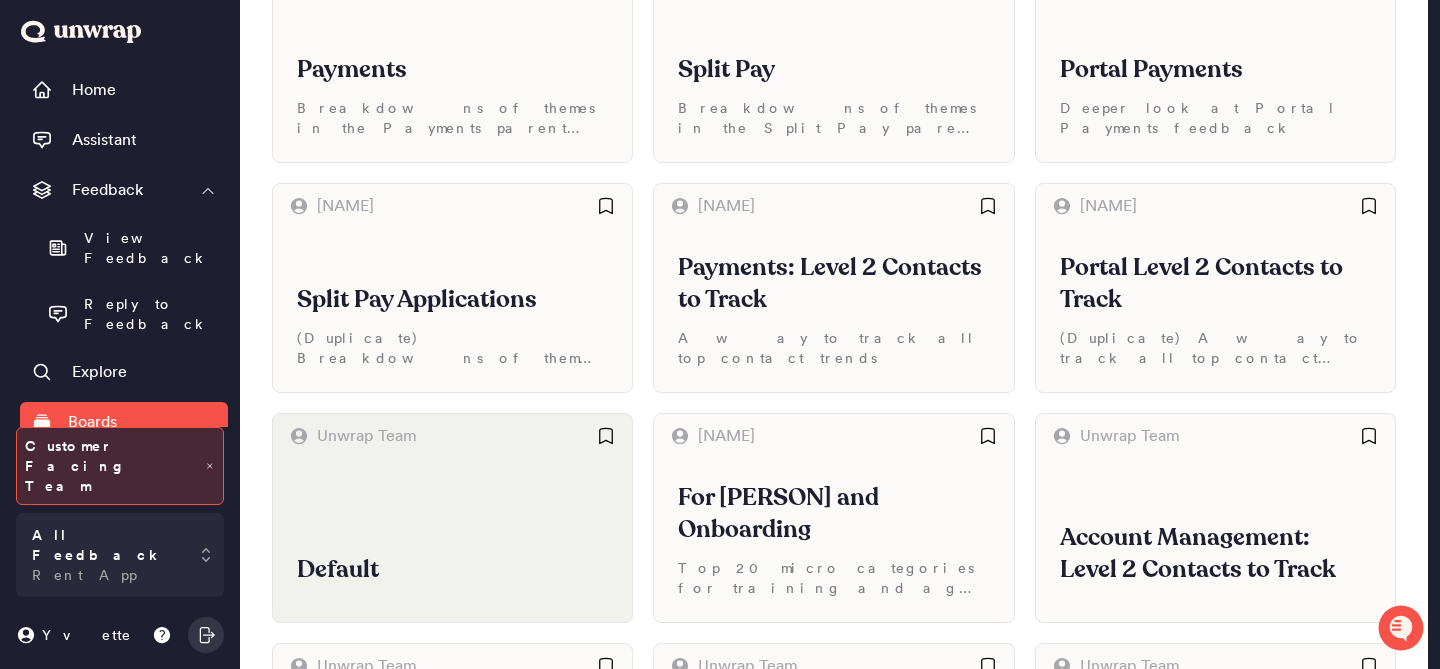 click on "Default" at bounding box center [452, 540] 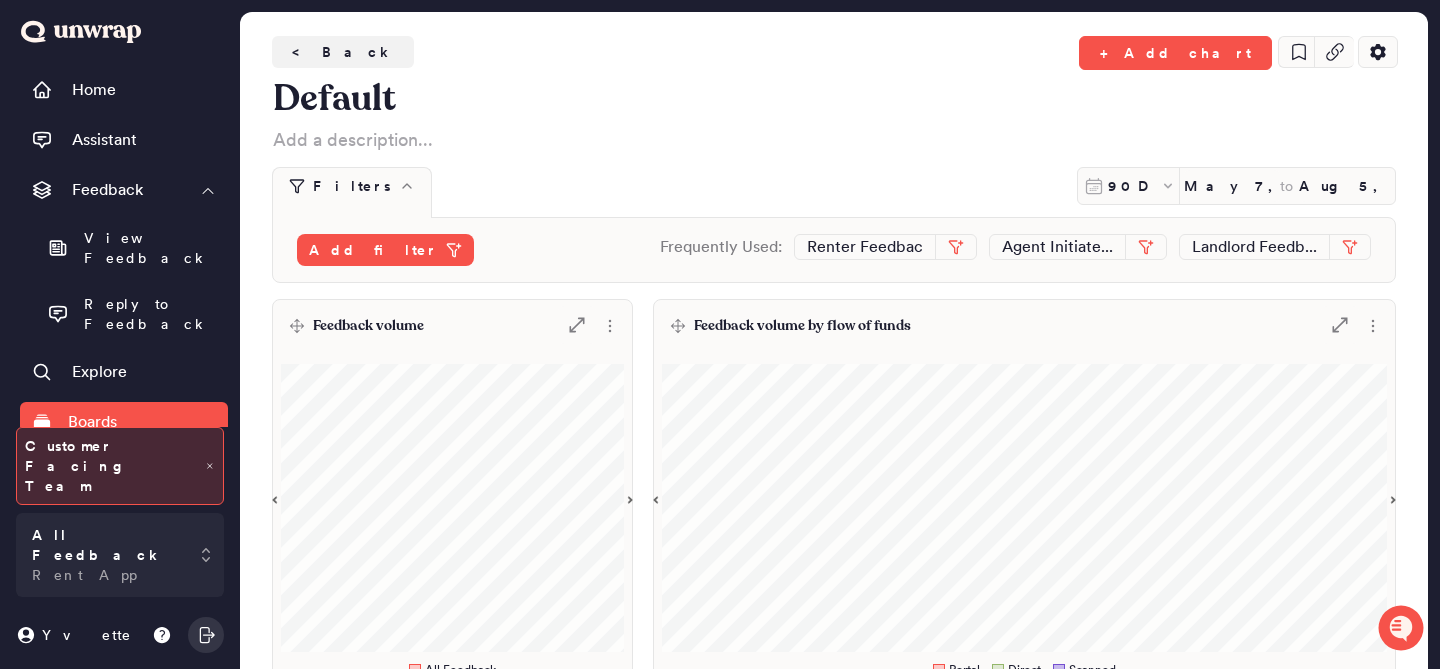 click on "Feedback volume
.st0 {
fill: #7e7d82;
}" at bounding box center (452, 326) 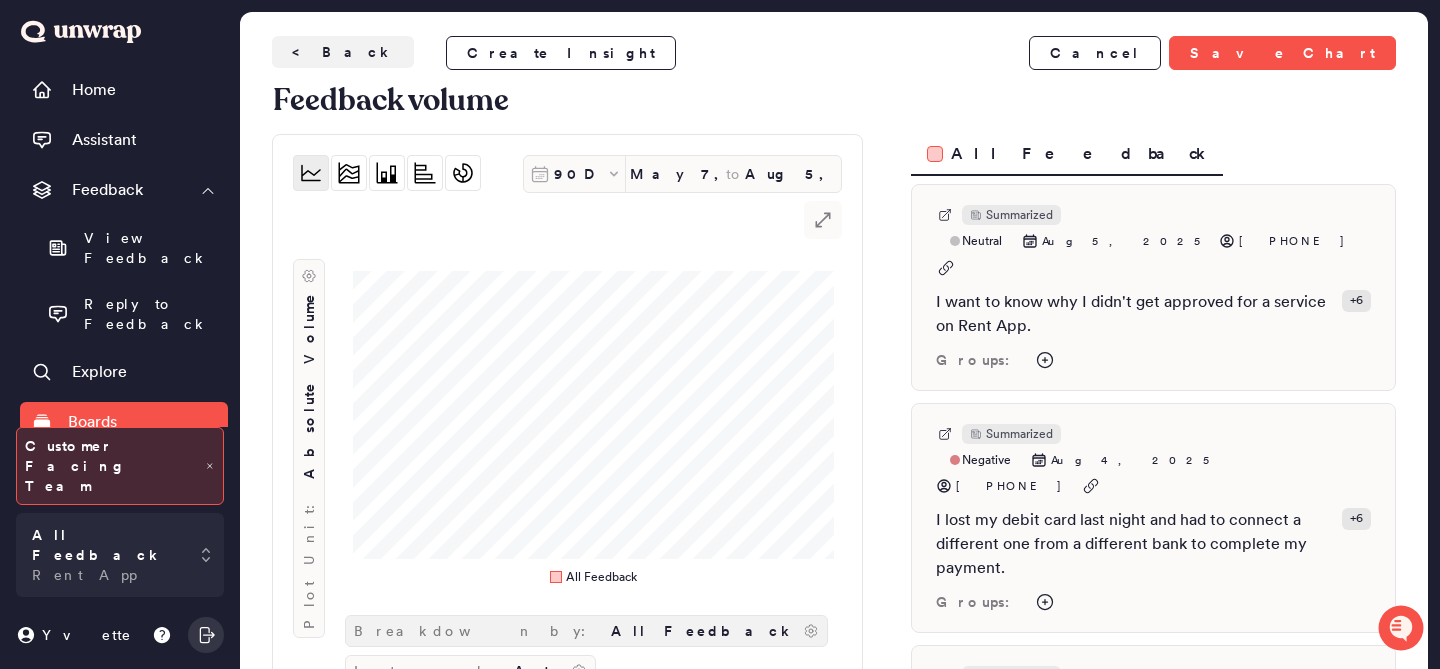 click on "All Feedback" at bounding box center (703, 631) 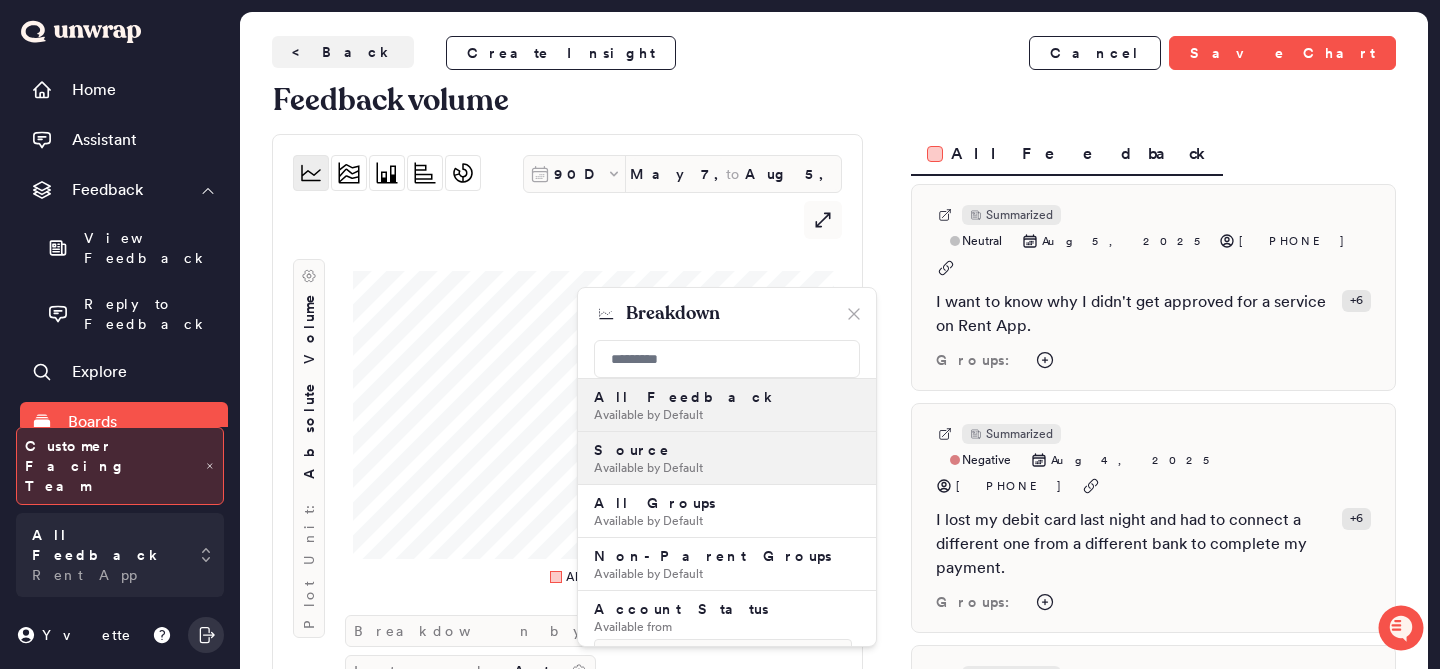 click on "Source Available by Default" at bounding box center [727, 458] 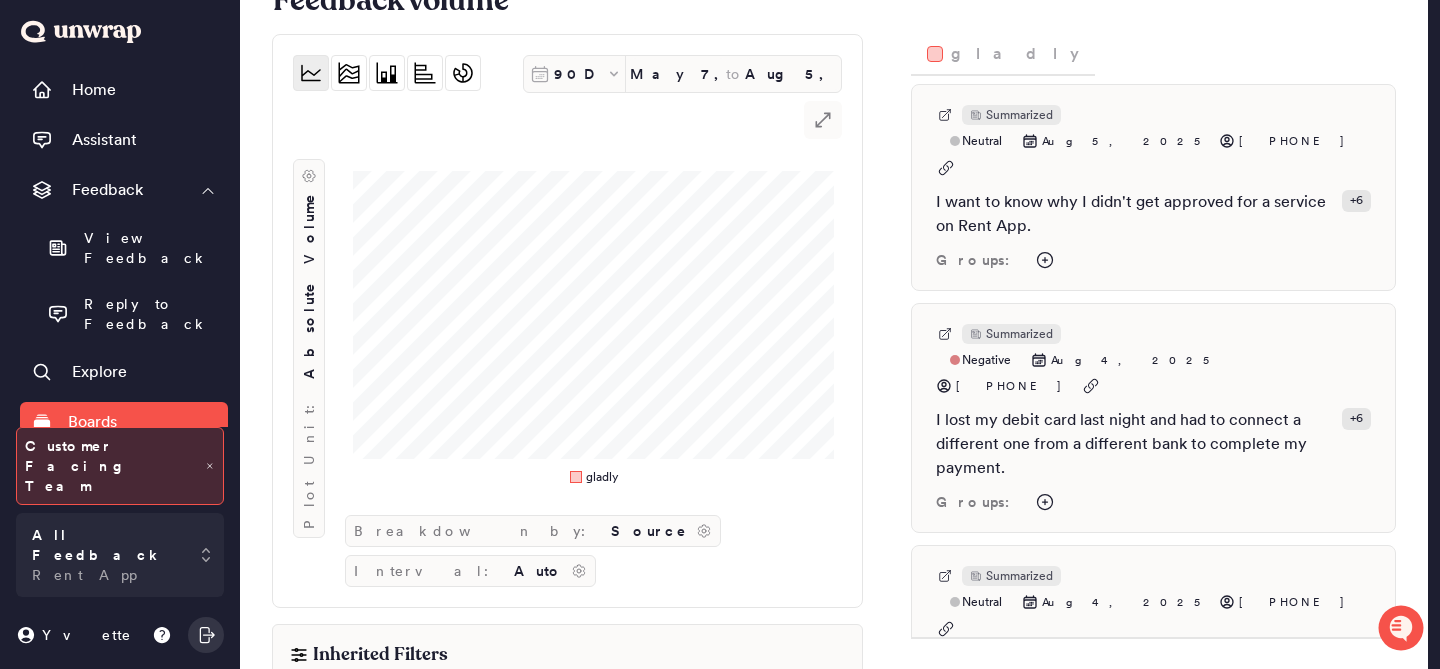 scroll, scrollTop: 14, scrollLeft: 0, axis: vertical 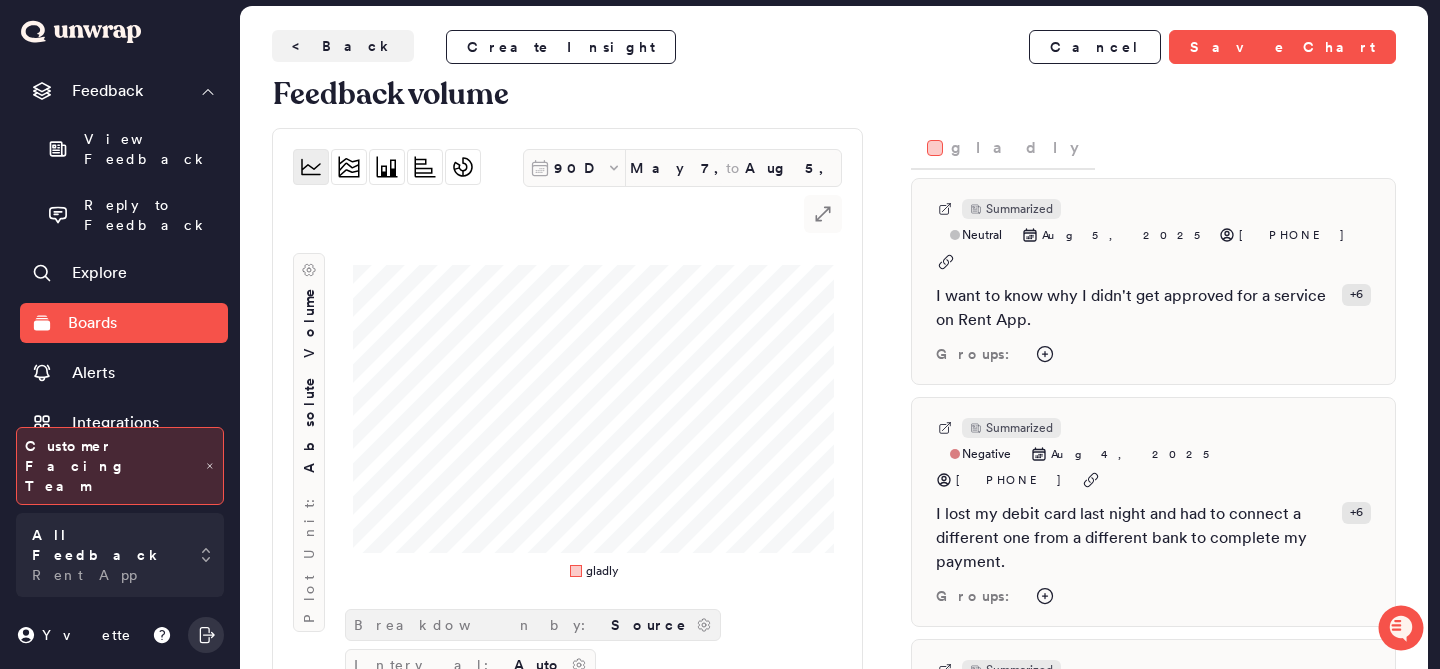 click on "Source" at bounding box center (649, 625) 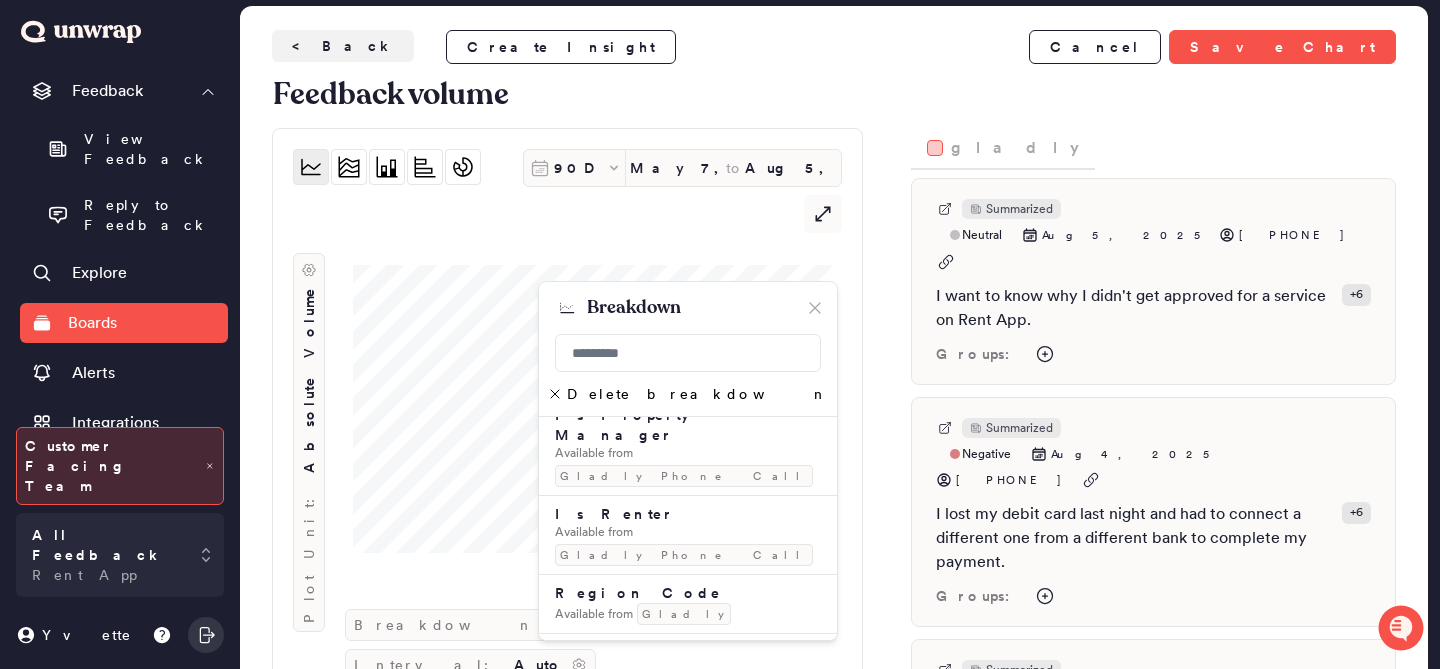 scroll, scrollTop: 1204, scrollLeft: 0, axis: vertical 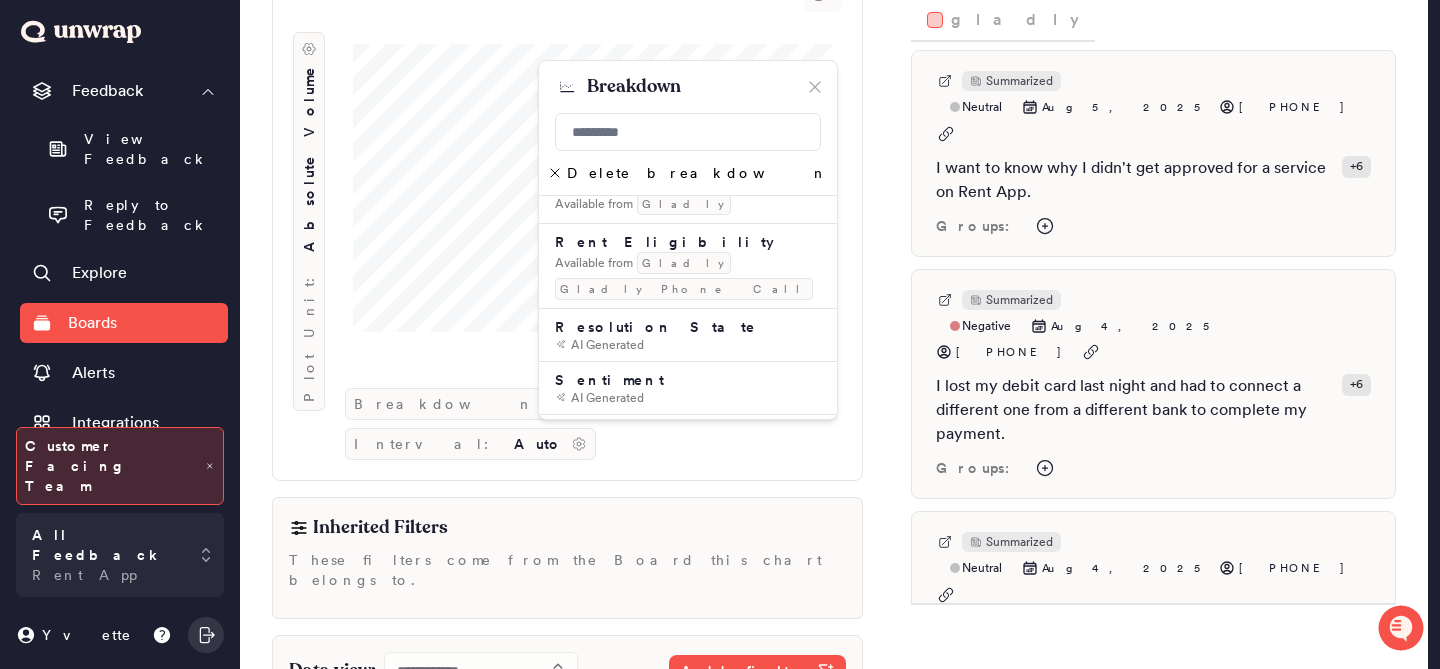 click on "Gladly Phone Call" at bounding box center (684, 743) 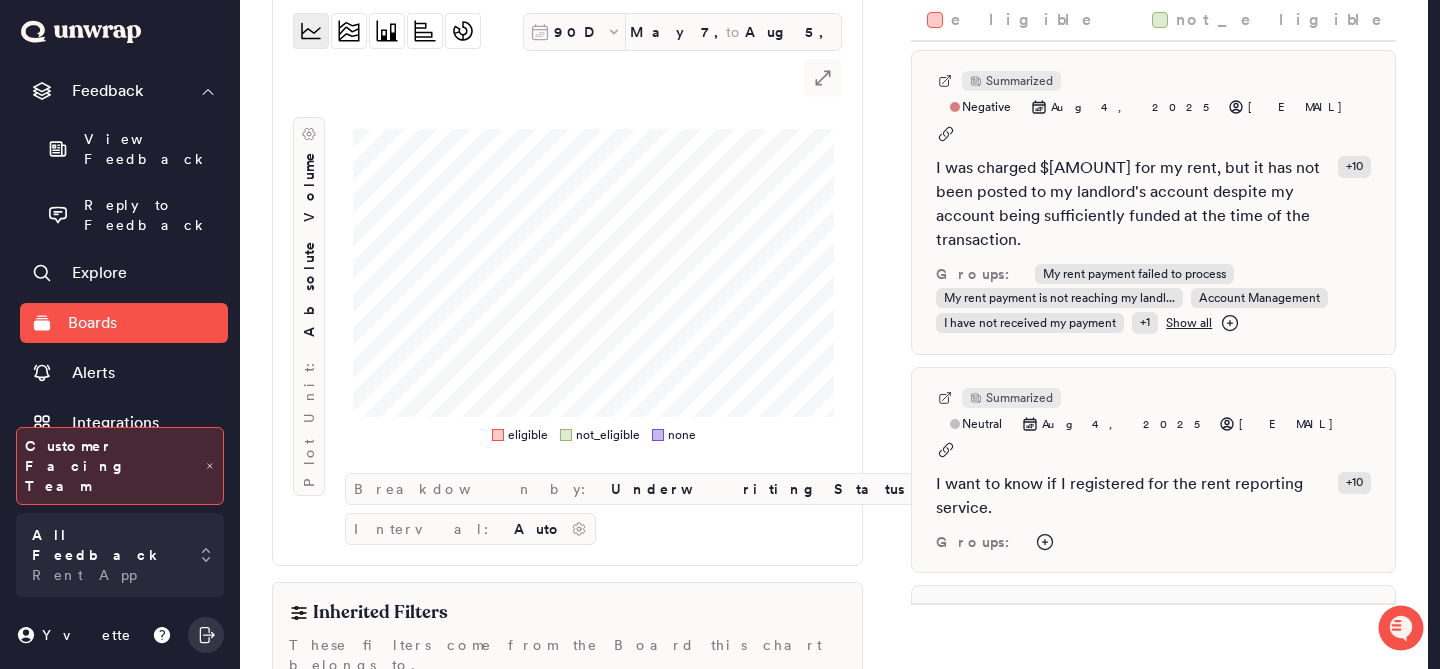 scroll, scrollTop: 136, scrollLeft: 0, axis: vertical 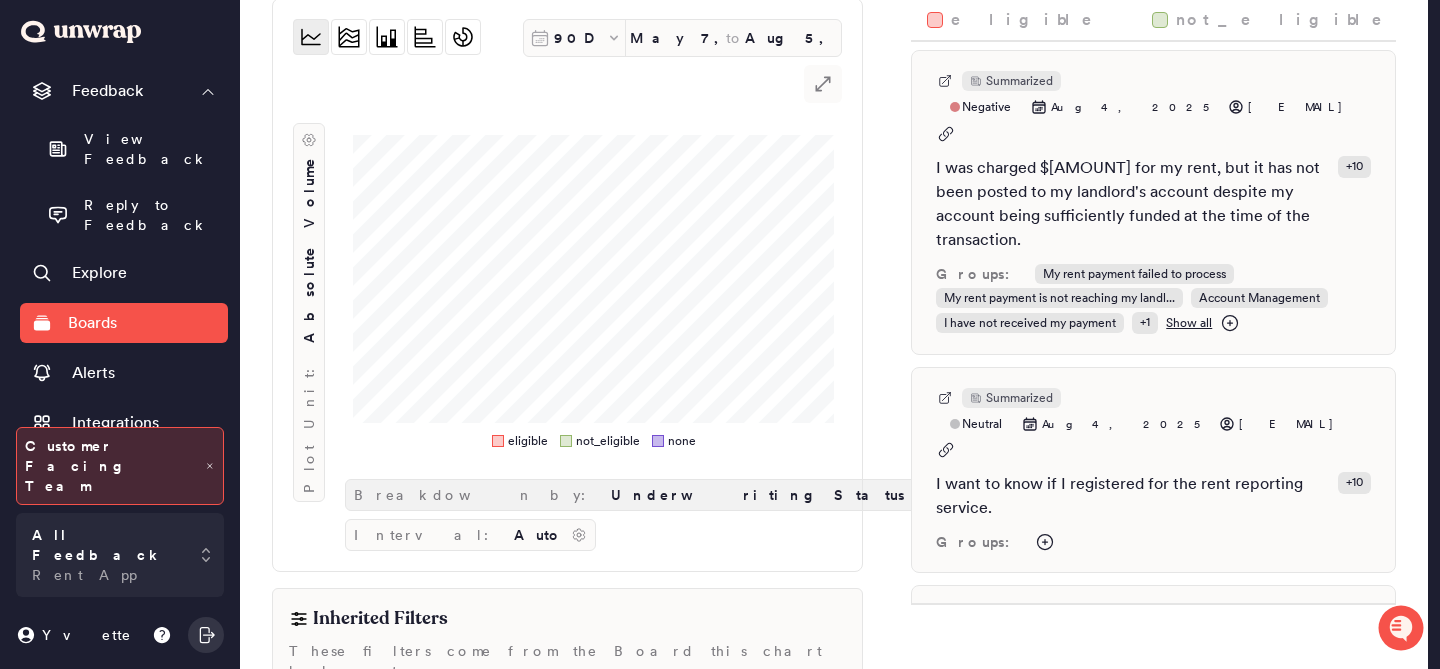 click on "Breakdown by: Underwriting Status Eligibility" at bounding box center [725, 495] 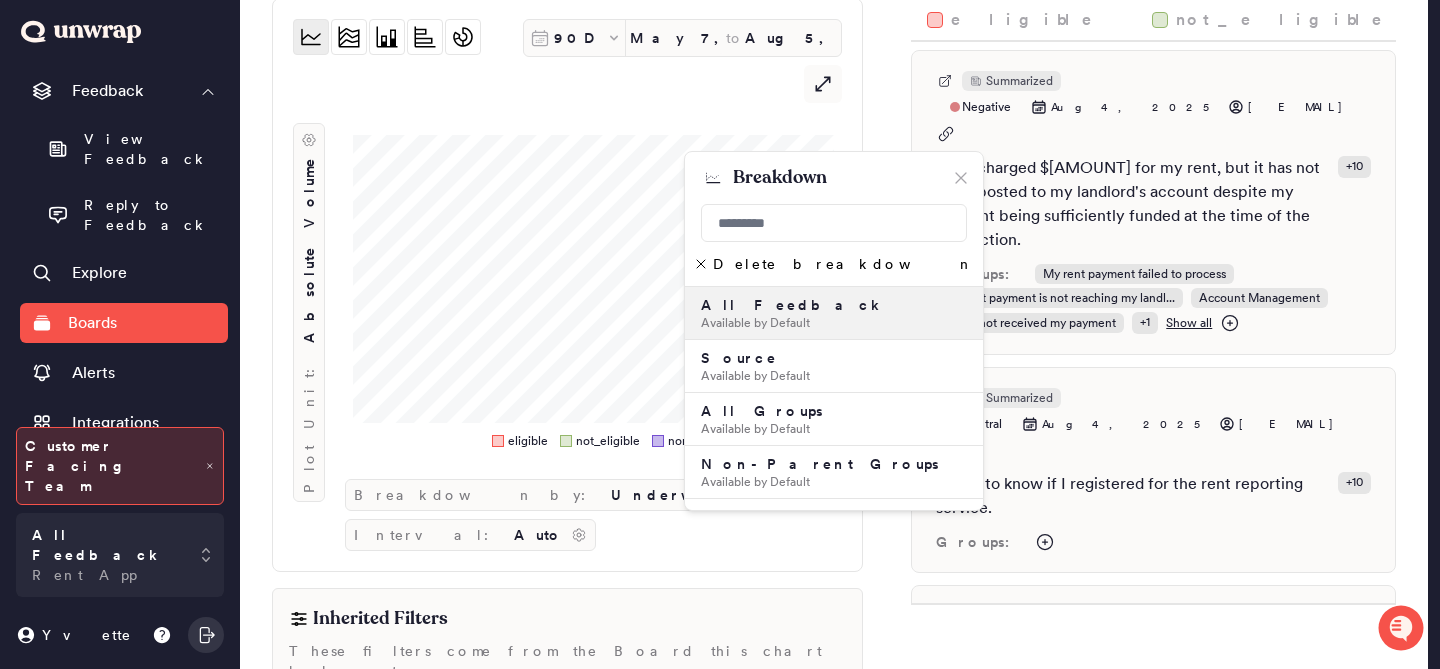 click on "All Feedback Available by Default" at bounding box center [834, 313] 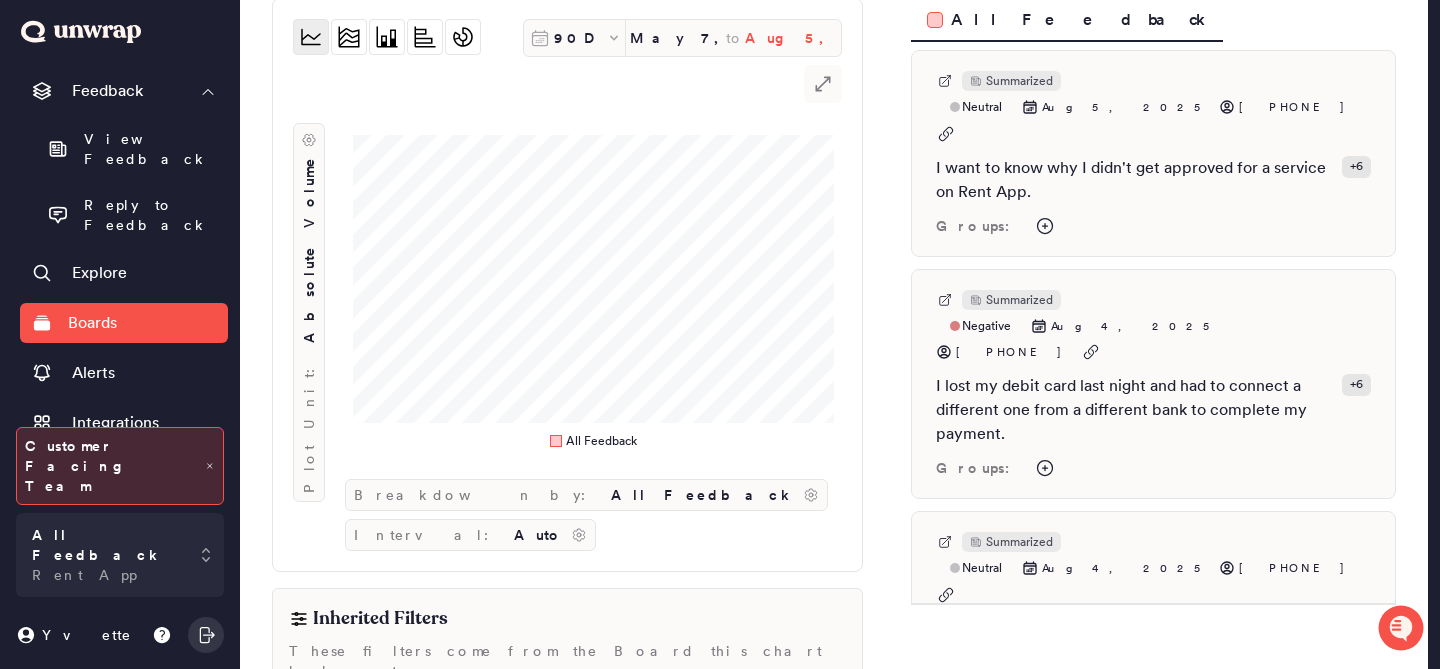 click on "Aug 5, 2025" at bounding box center (793, 38) 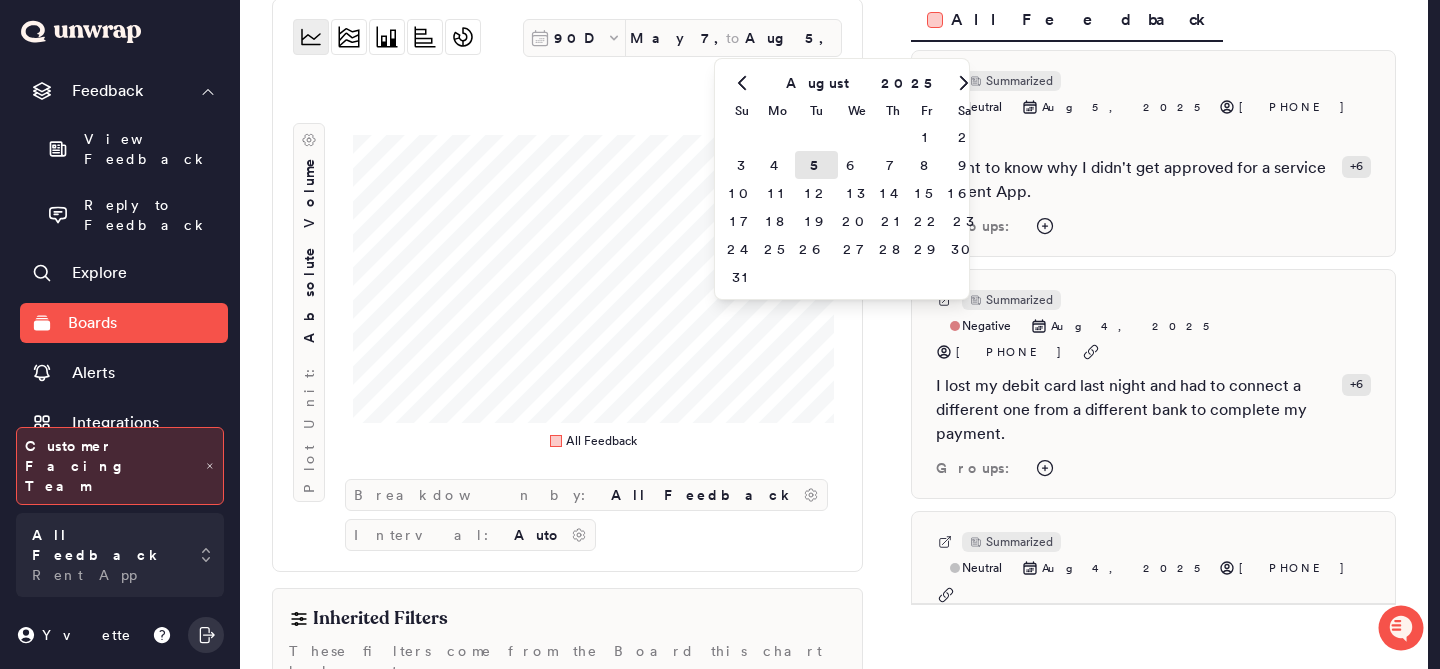 click 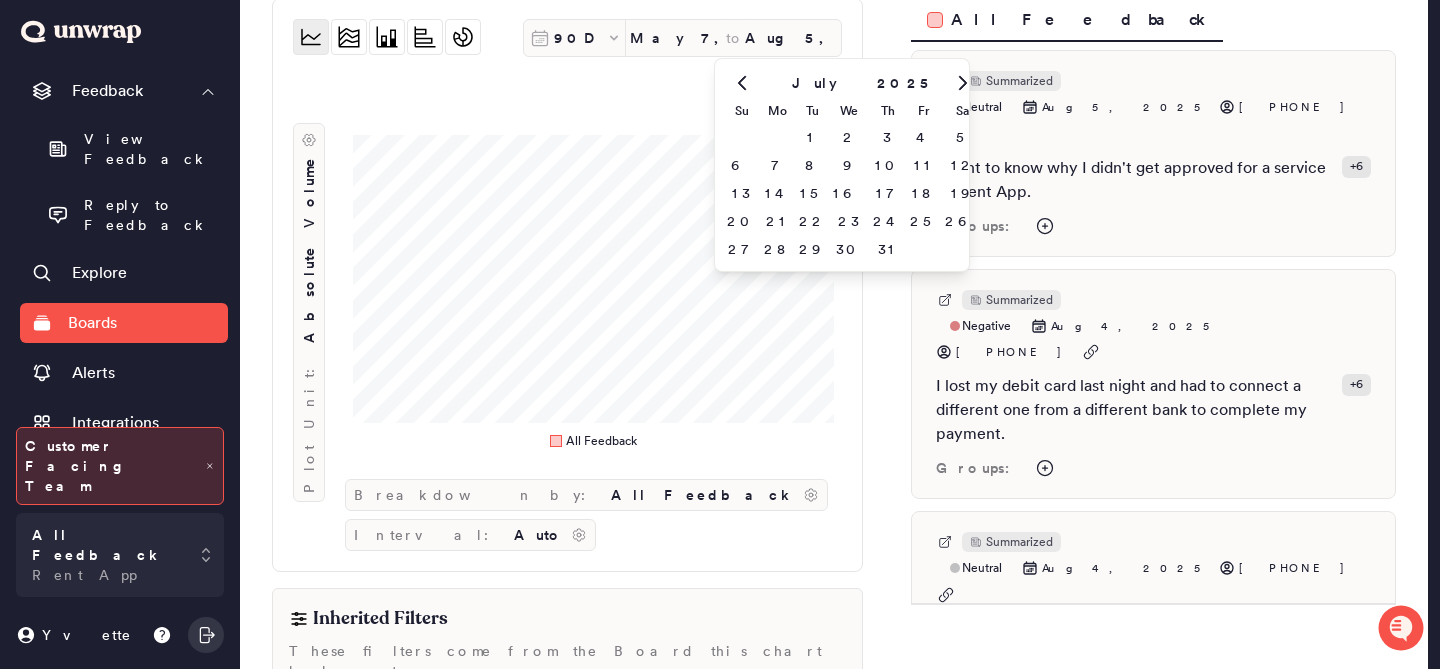 click 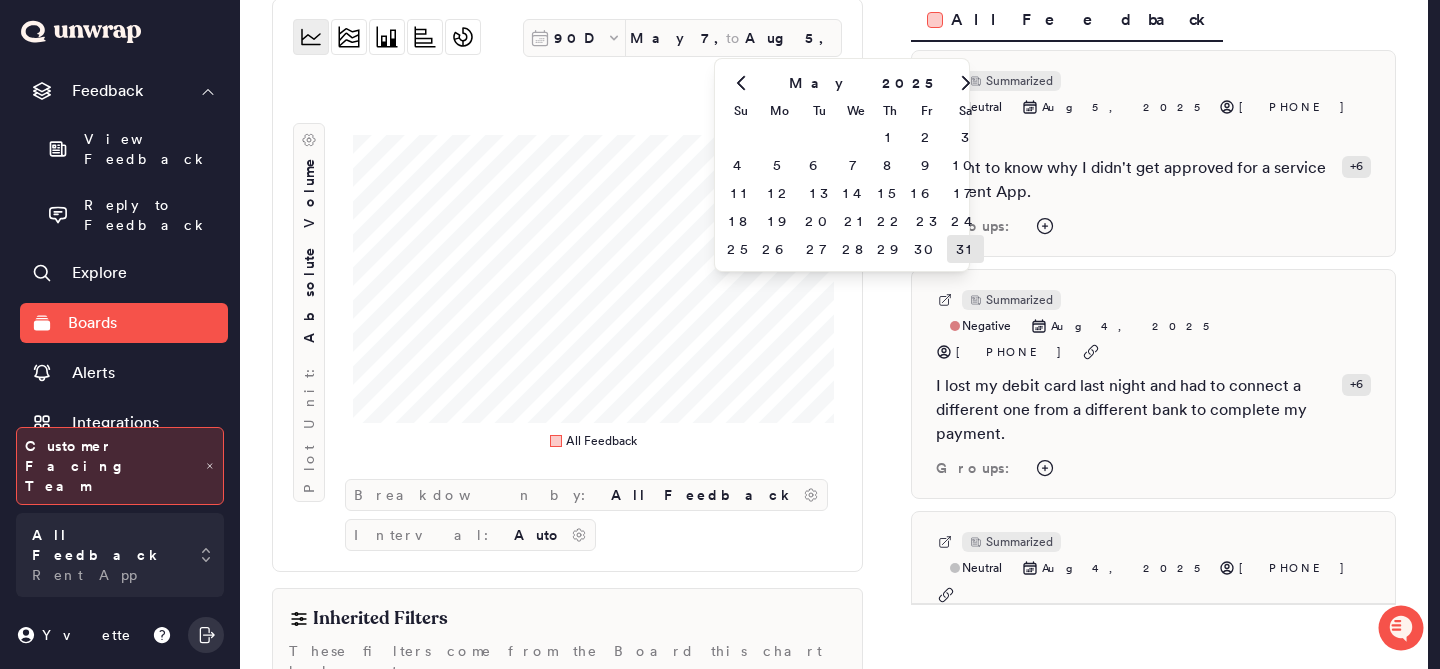 click on "31" at bounding box center [965, 249] 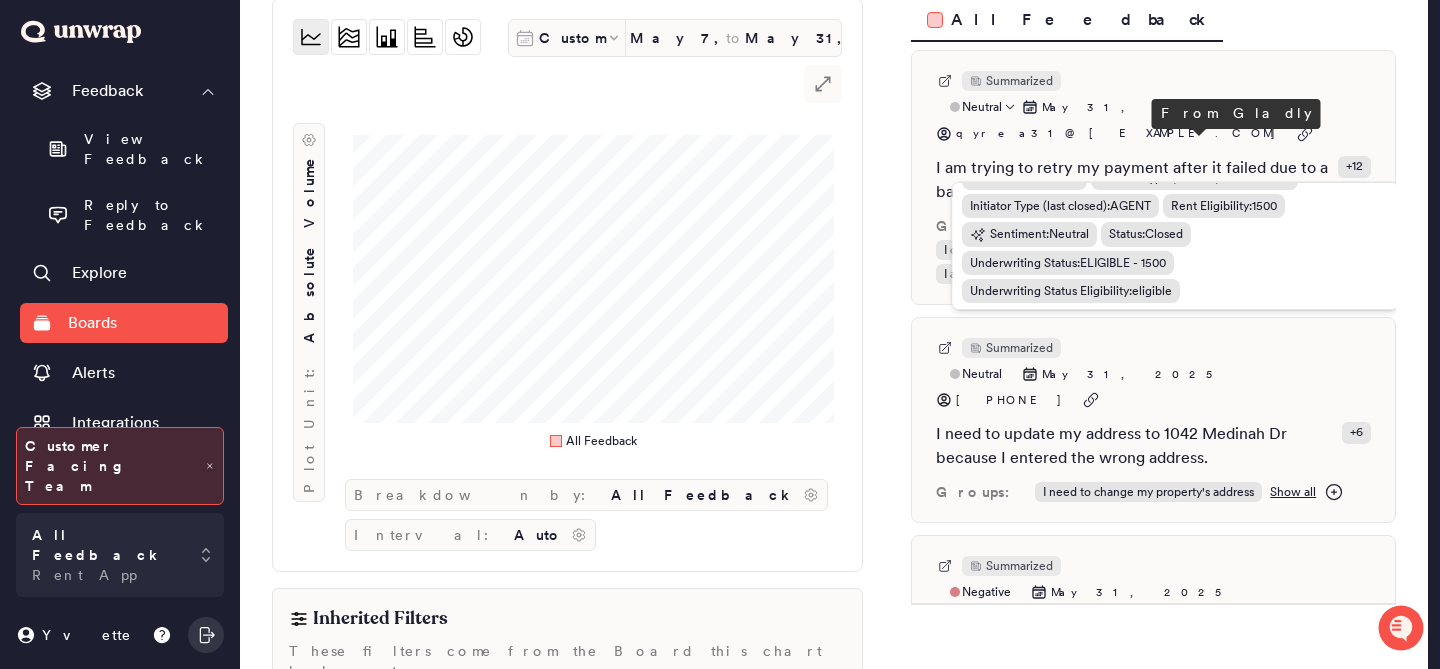 scroll, scrollTop: 83, scrollLeft: 0, axis: vertical 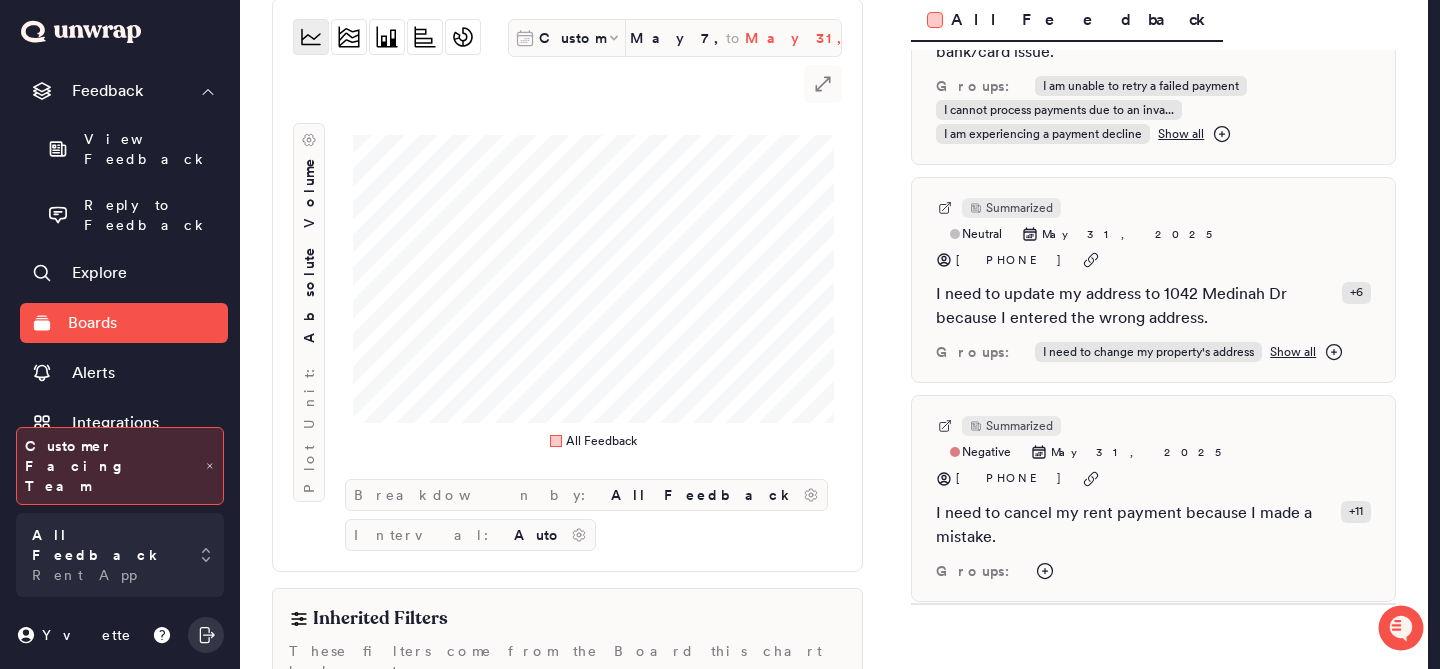 click on "May 31, 2025" at bounding box center [793, 38] 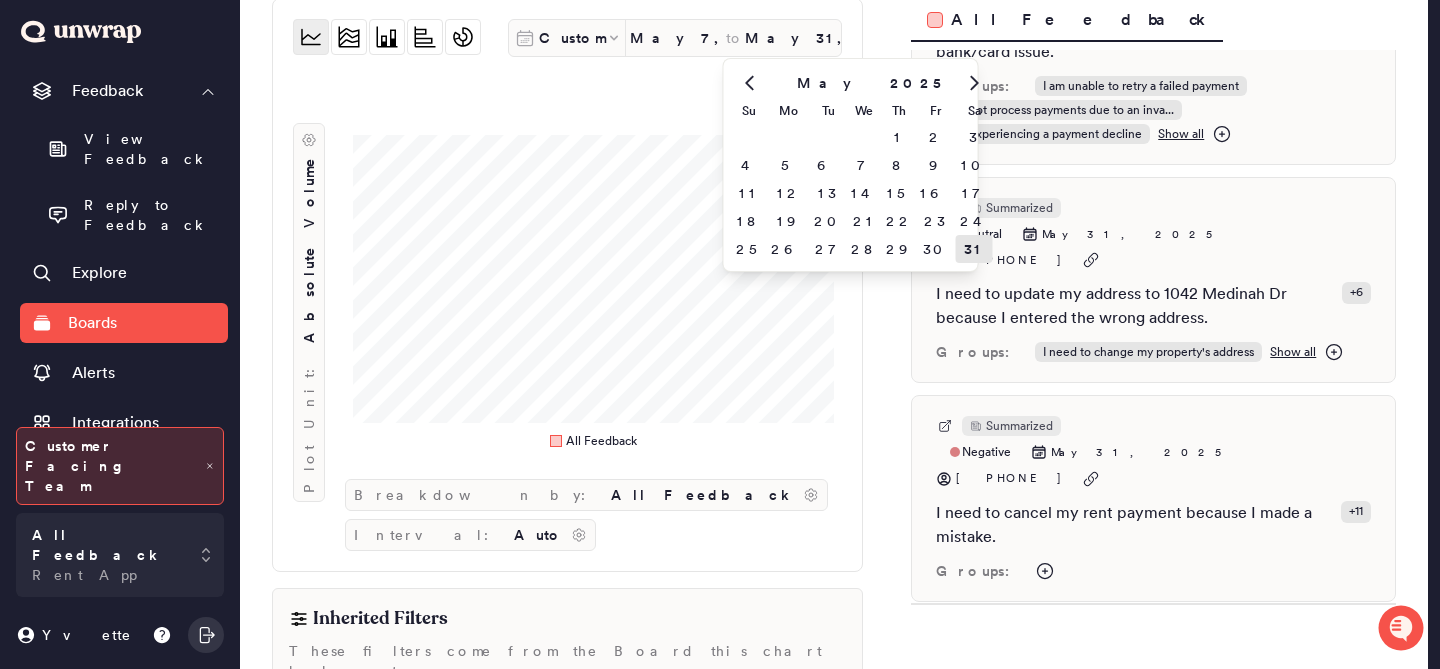 click 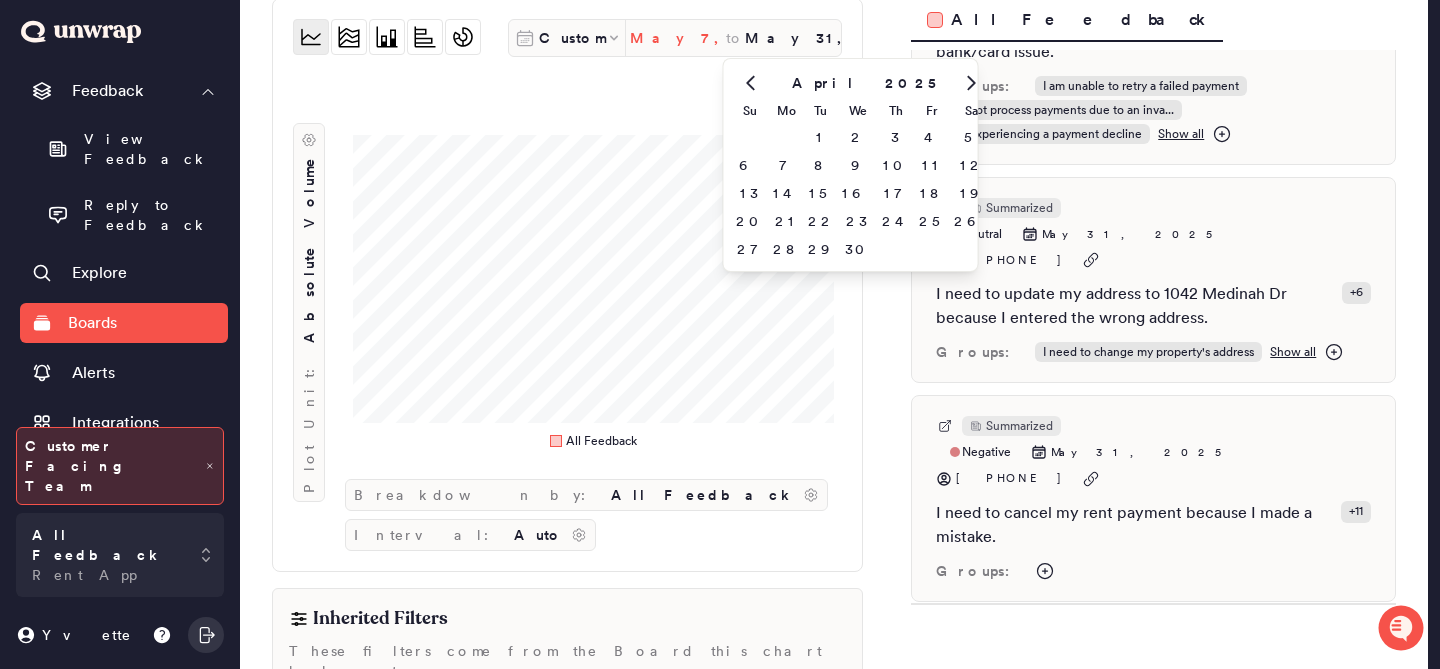 click on "May 7, 2025" at bounding box center (678, 38) 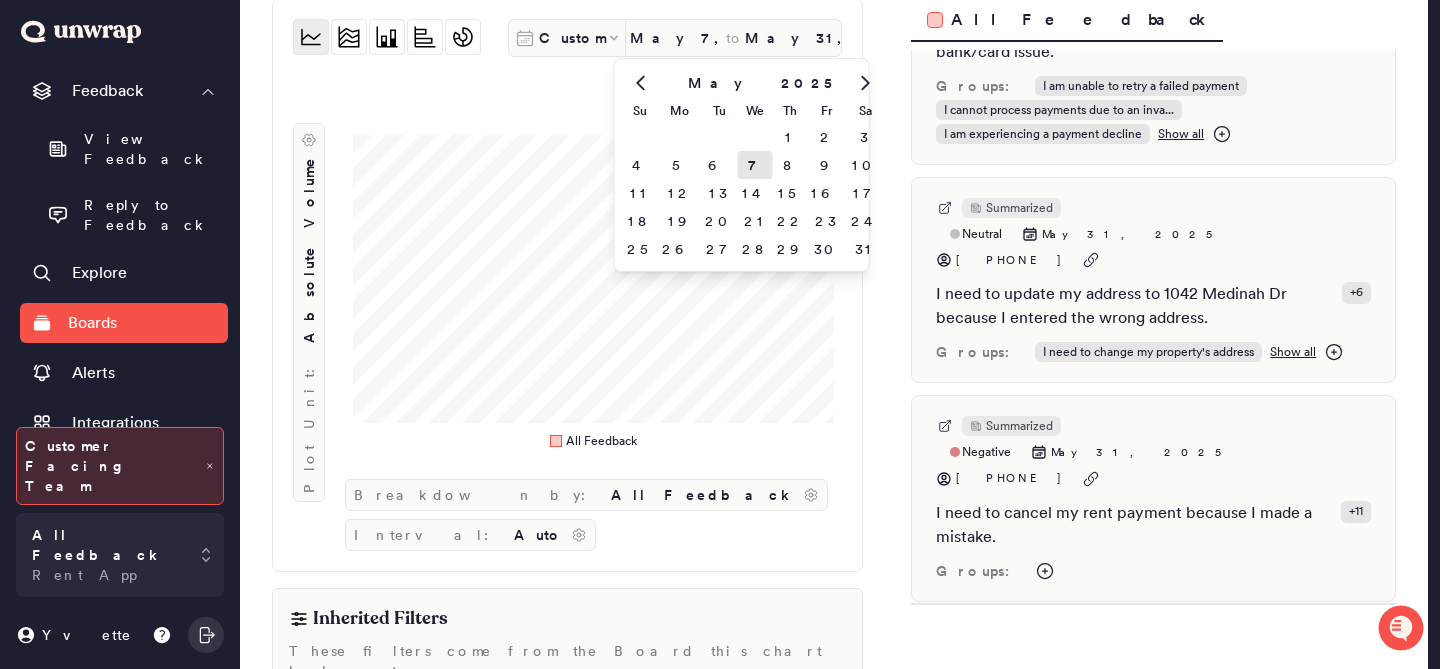 click 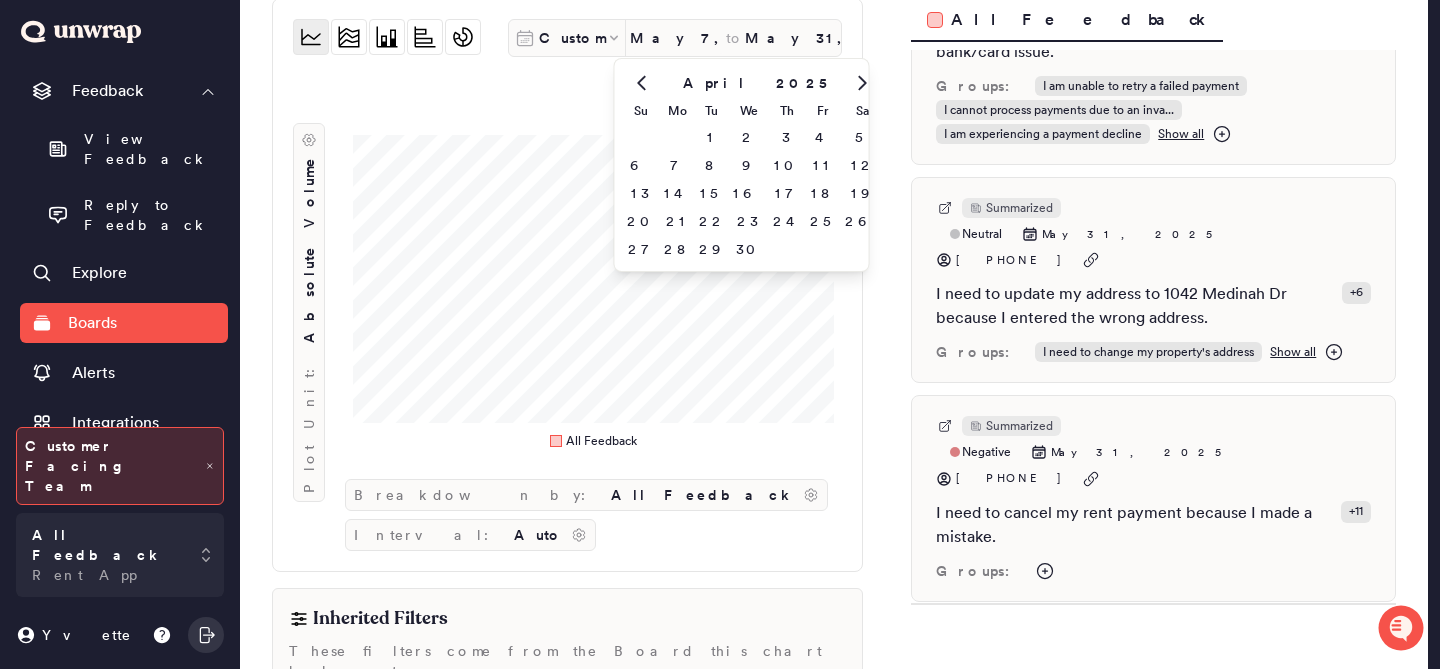 click 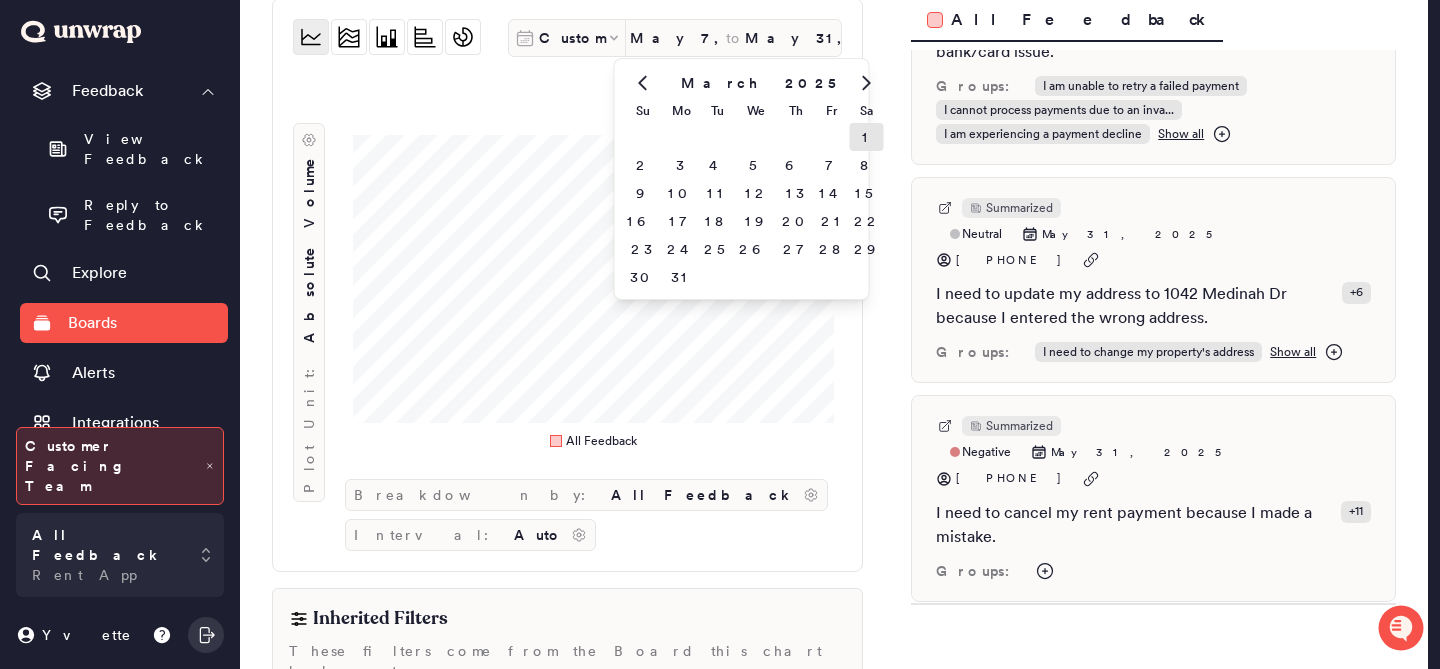 click on "1" at bounding box center (867, 137) 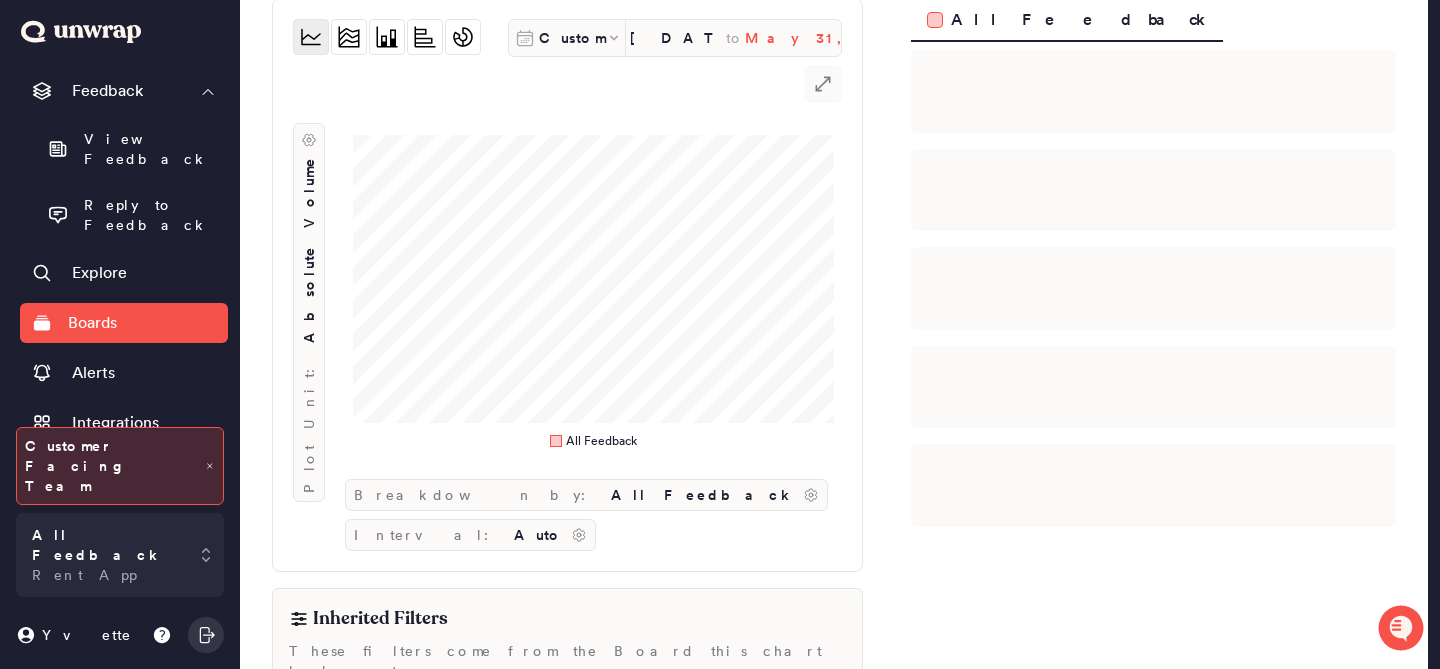 click on "May 31, 2025" at bounding box center (793, 38) 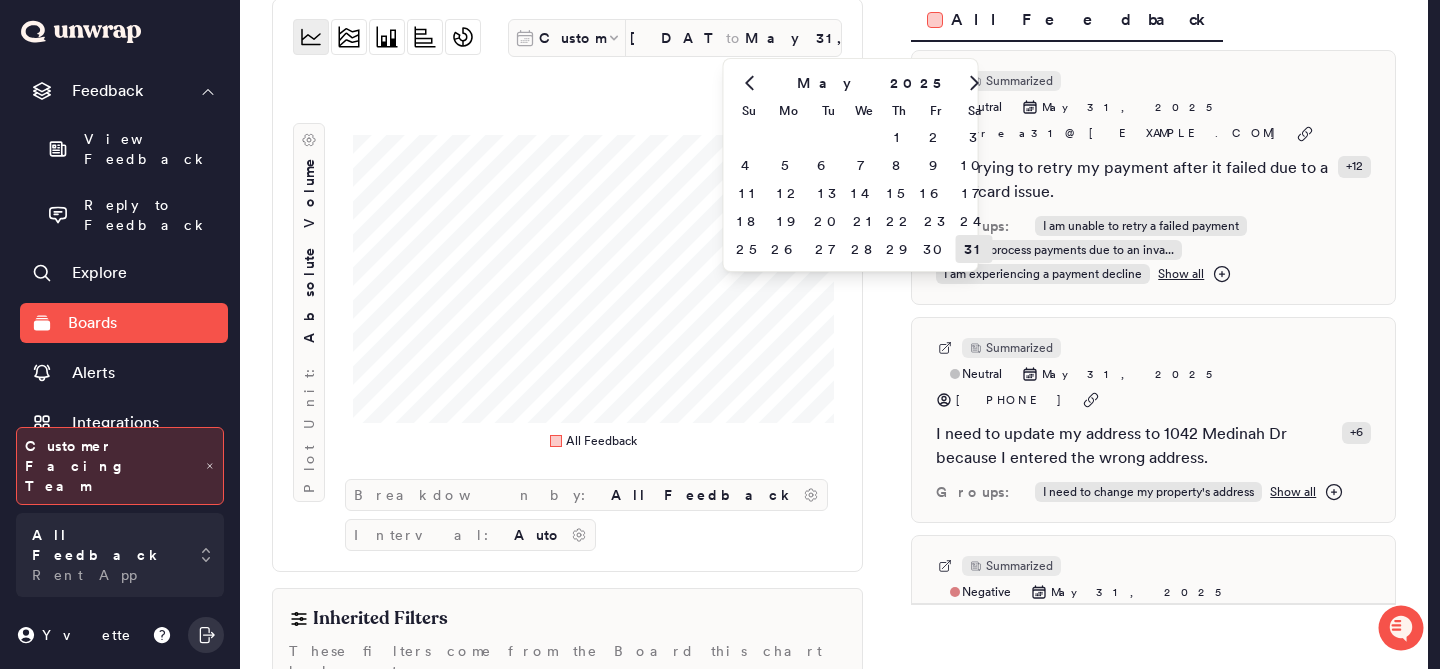 click 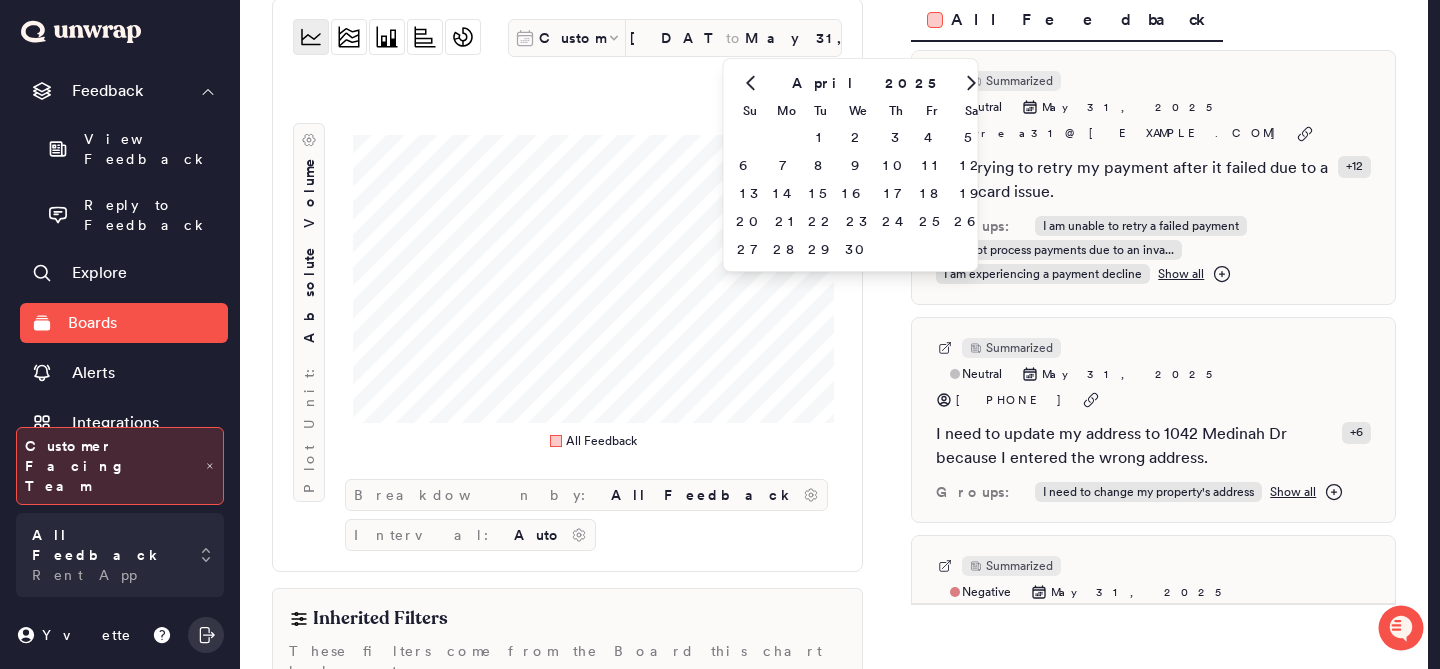 click 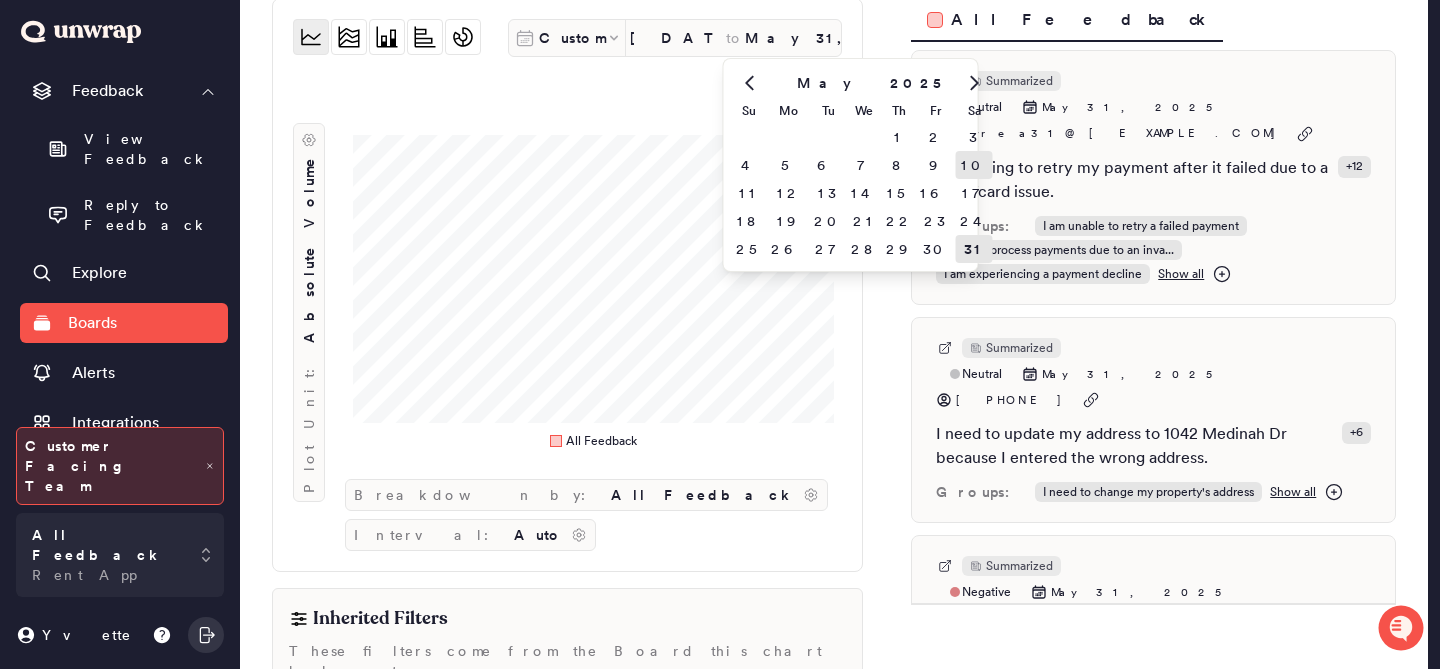 click on "10" at bounding box center [974, 165] 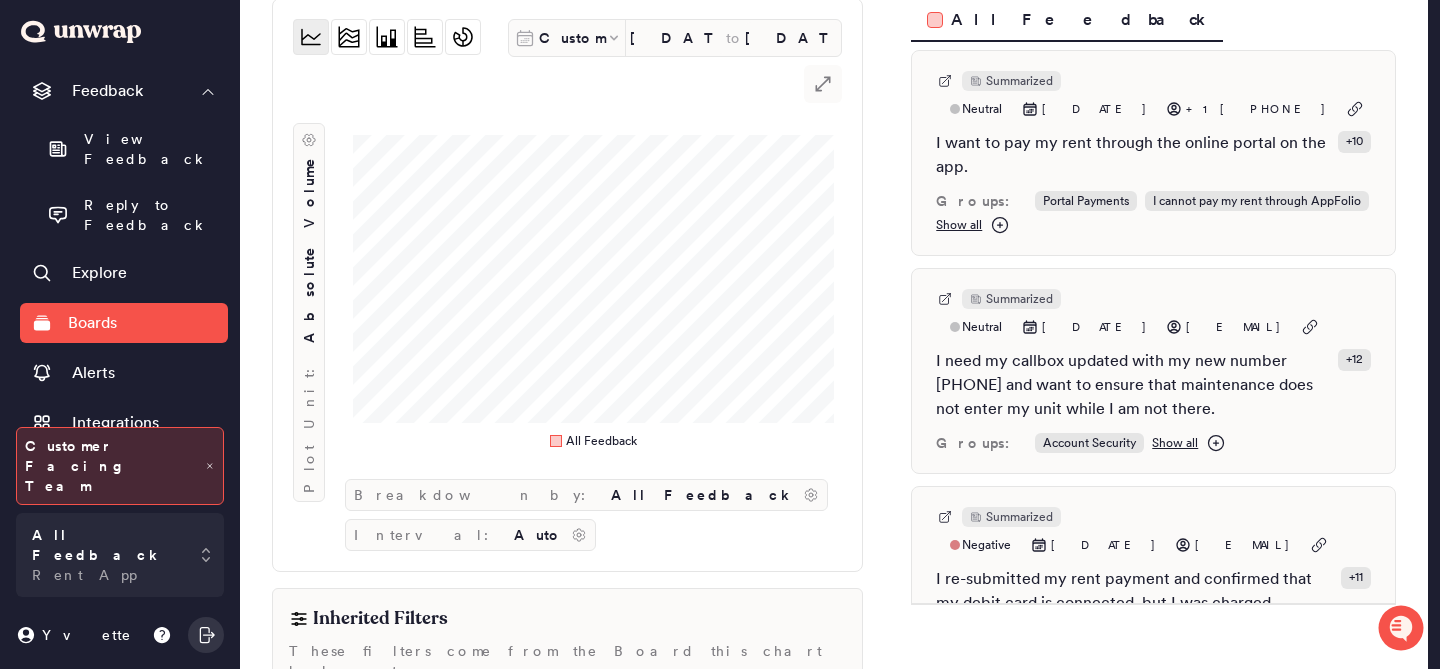 click on "Custom Mar 1, 2025 to May 10, 2025" at bounding box center (675, 38) 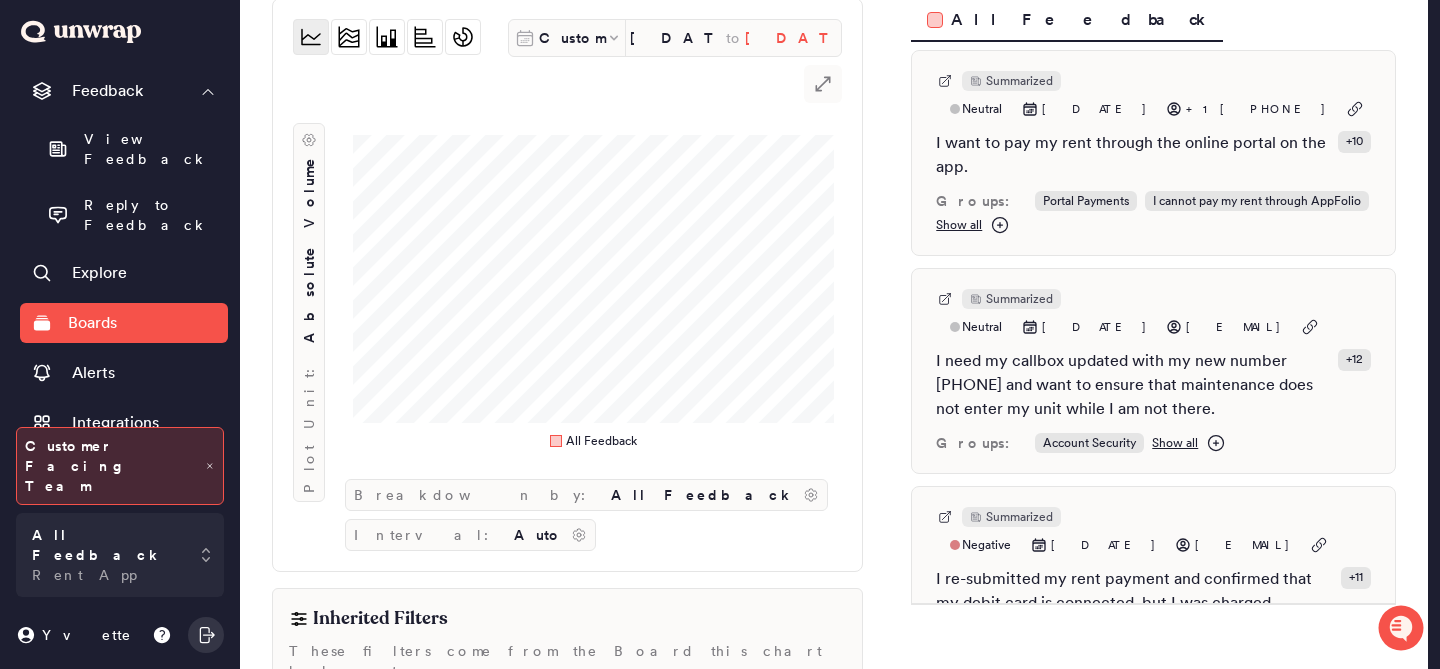 click on "May 10, 2025" at bounding box center [793, 38] 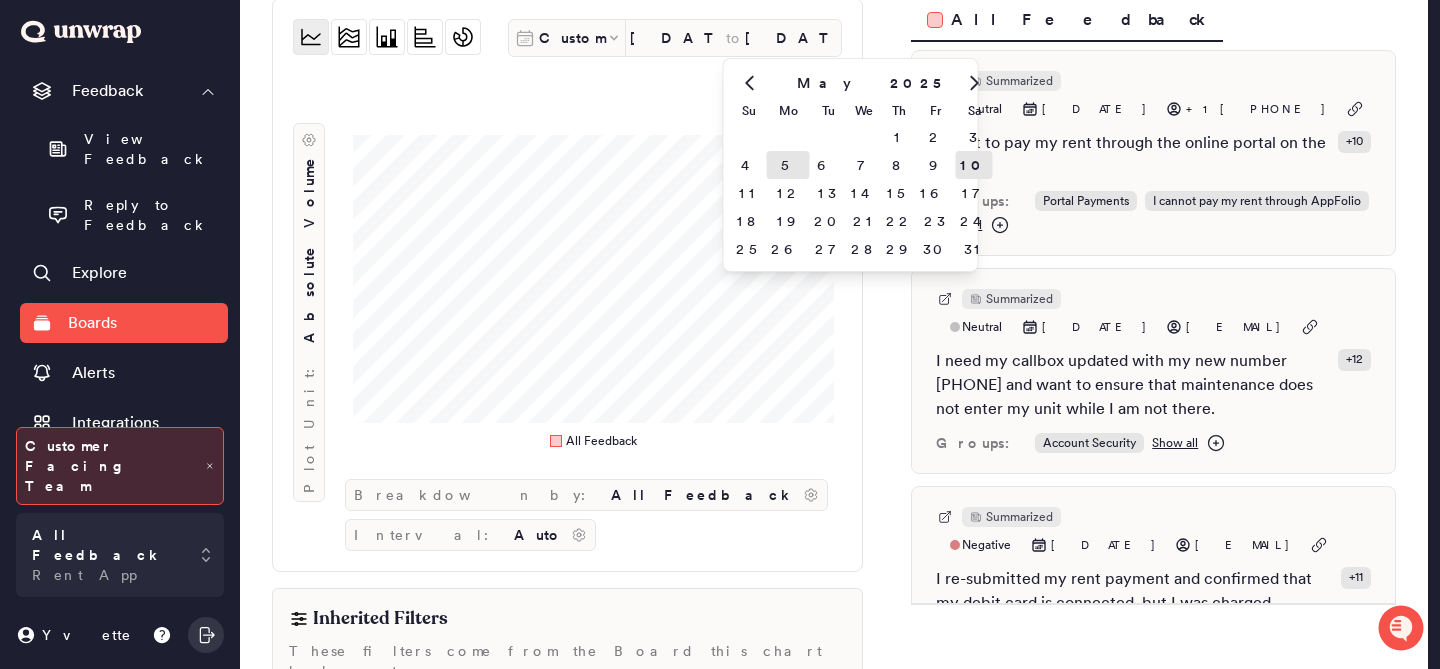 click on "5" at bounding box center (788, 165) 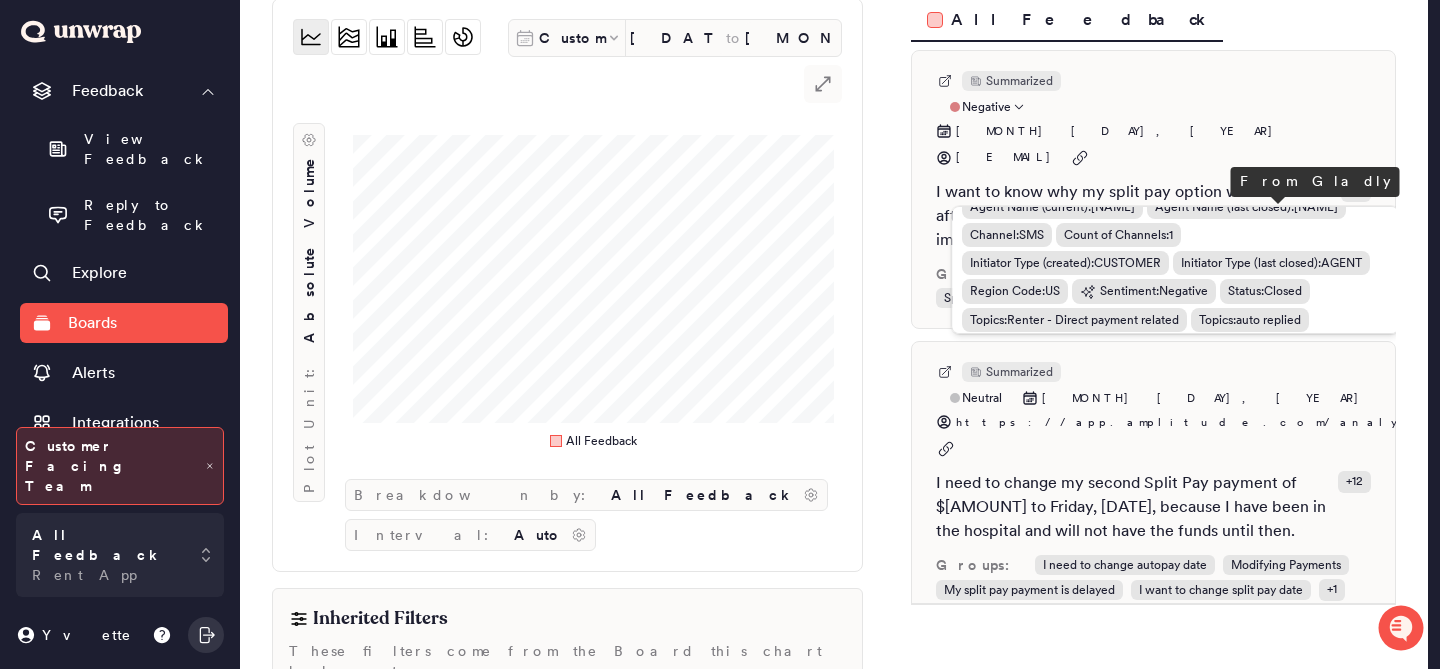 scroll, scrollTop: 27, scrollLeft: 0, axis: vertical 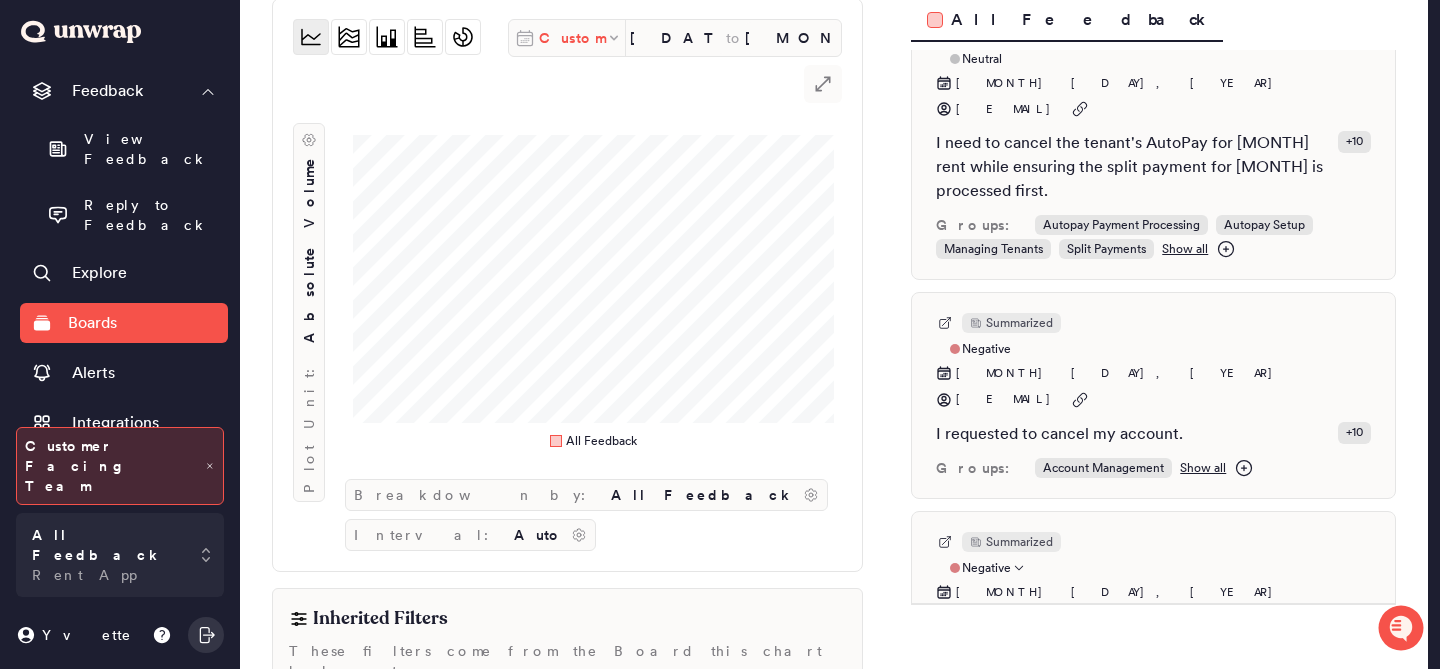 click 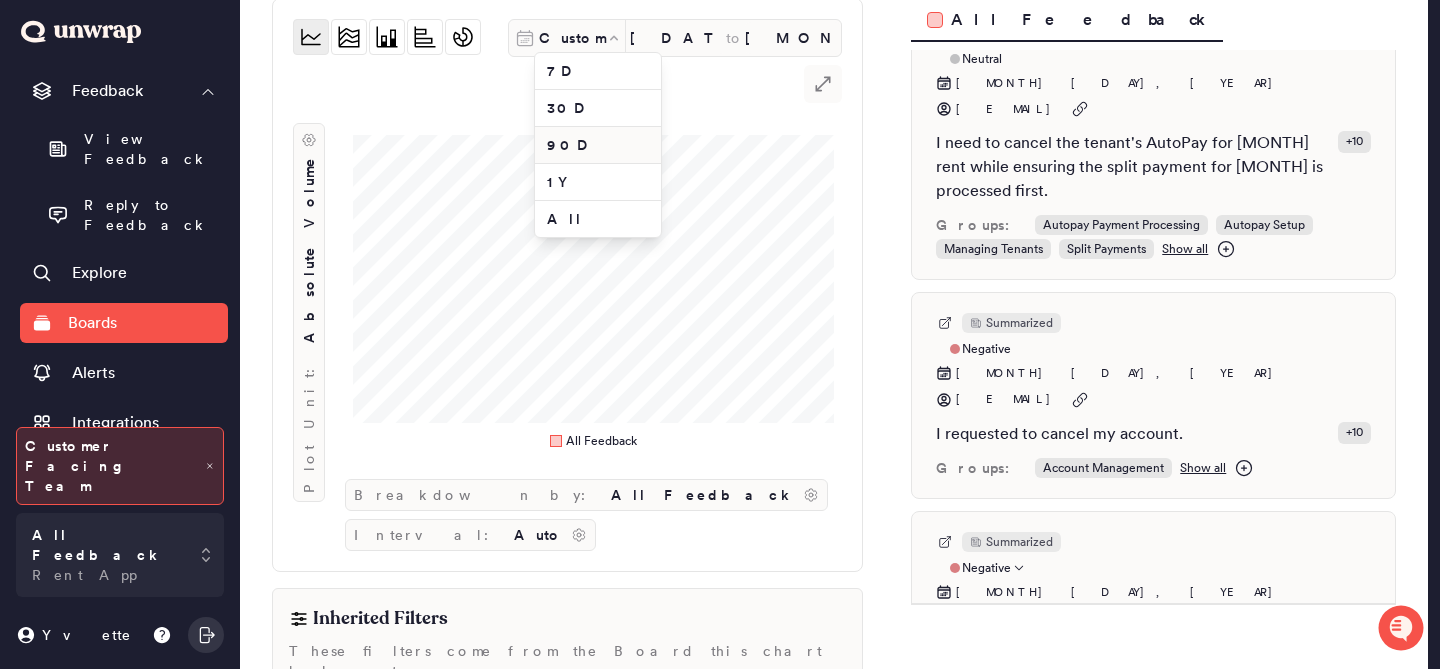 click on "90D" at bounding box center [598, 145] 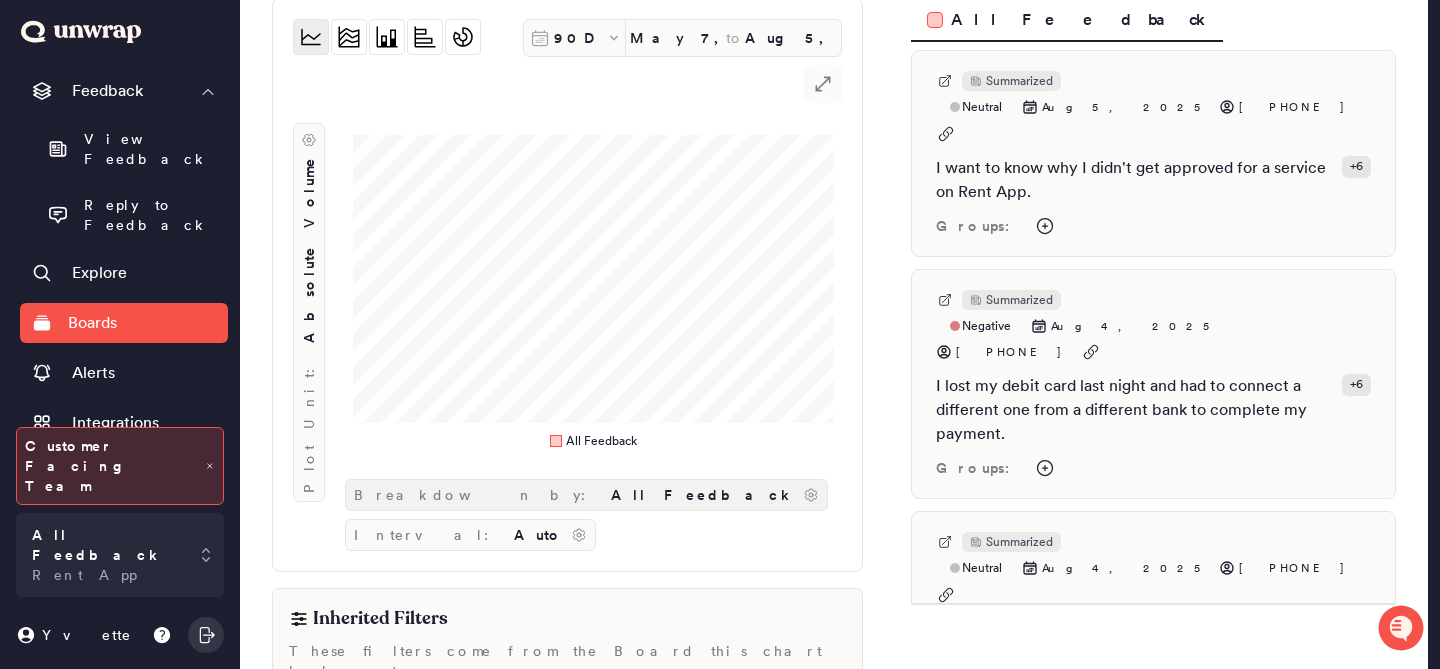 click on "All Feedback" at bounding box center [703, 495] 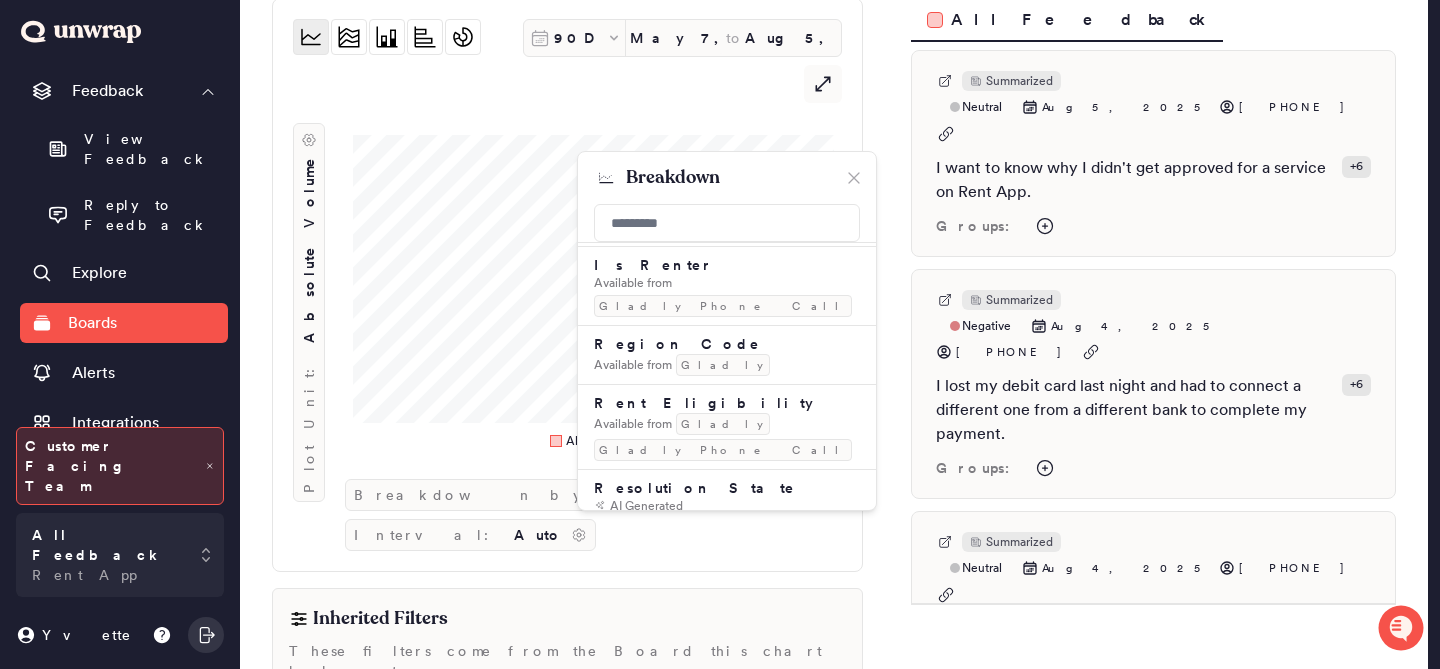 scroll, scrollTop: 1160, scrollLeft: 0, axis: vertical 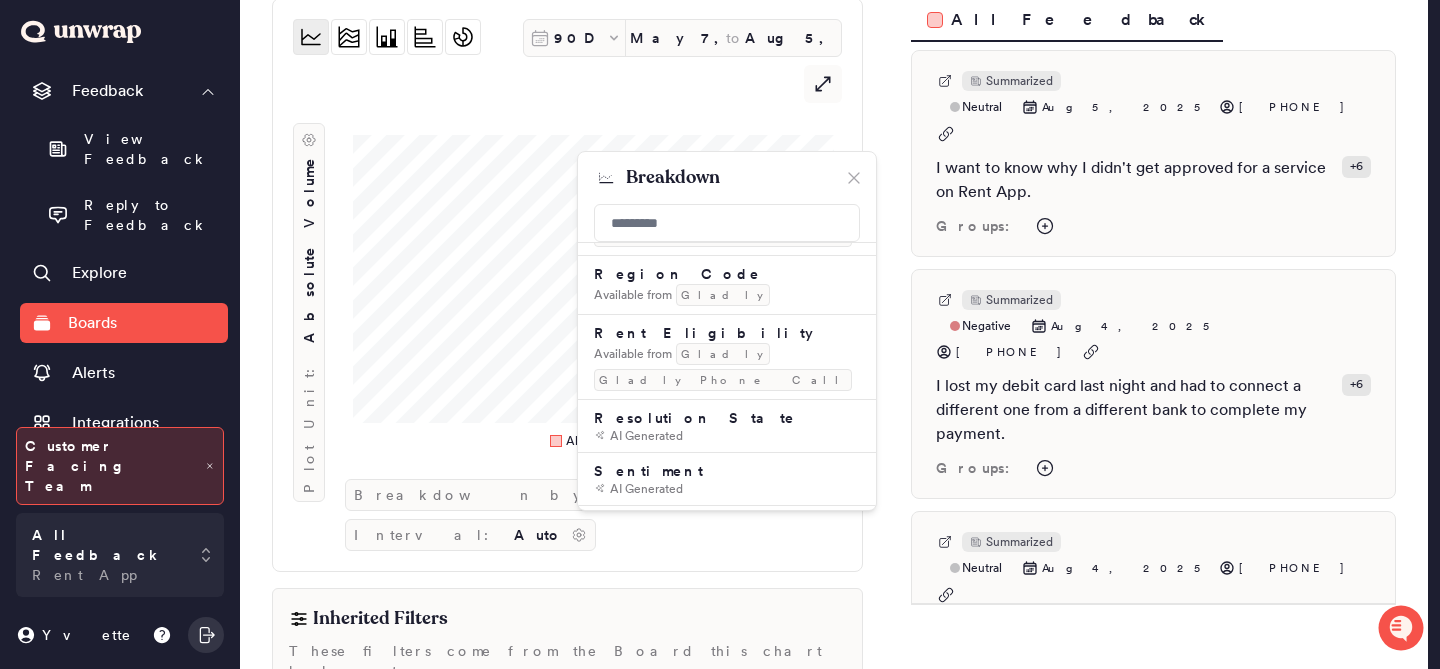 click on "Underwriting Status Eligibility Available from Gladly Gladly Phone Call" at bounding box center (727, 801) 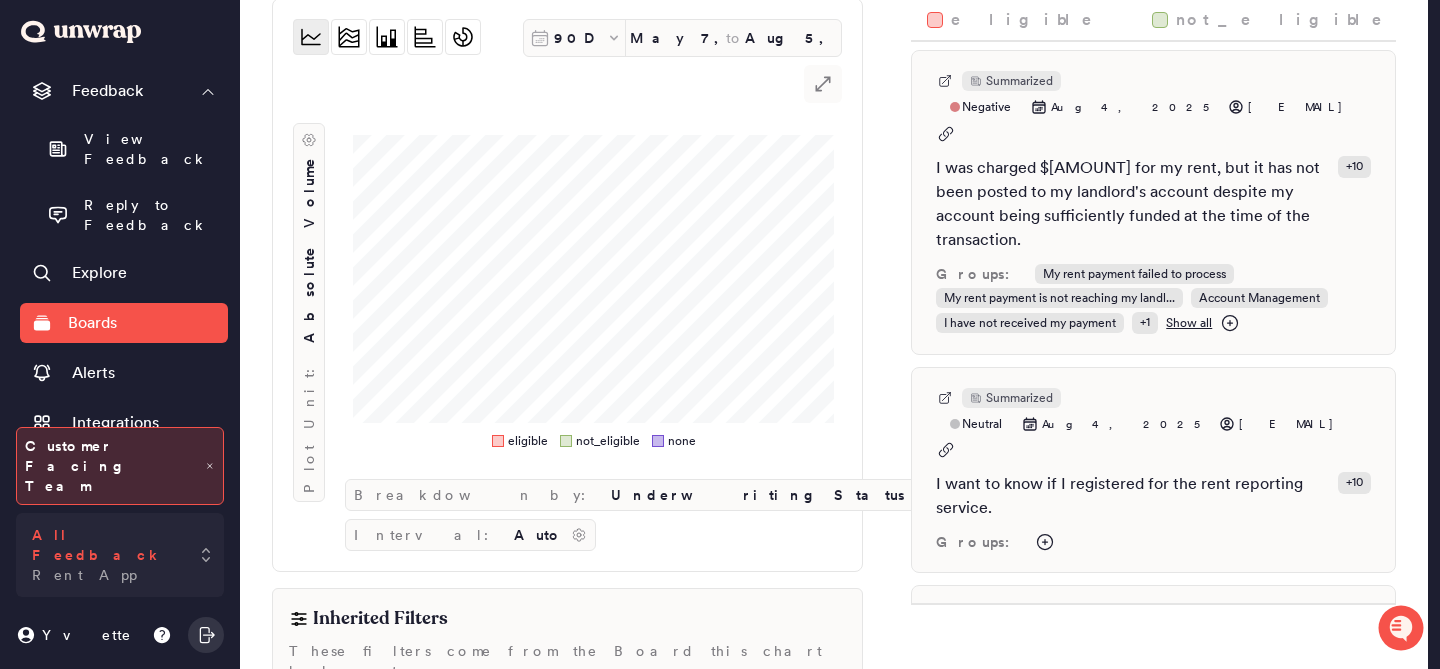 click on "All Feedback Rent App" at bounding box center [120, 555] 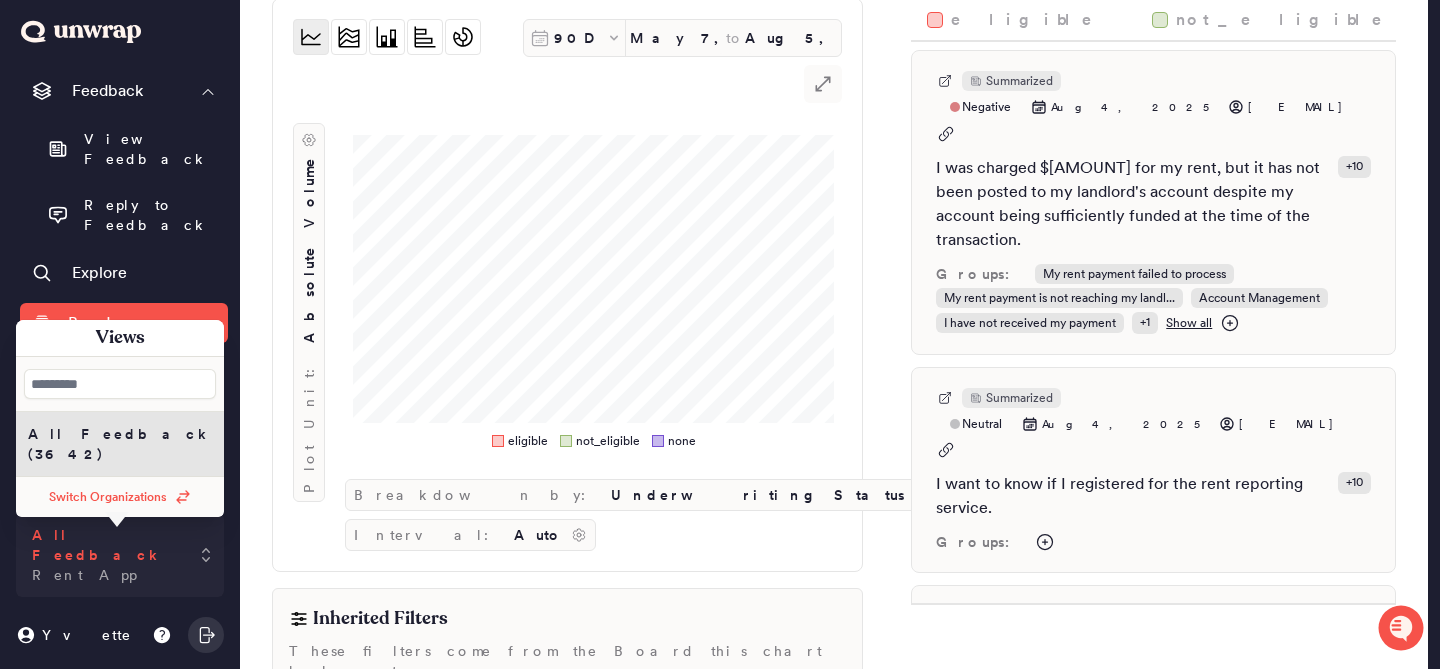 click on "Rent App" at bounding box center (84, 575) 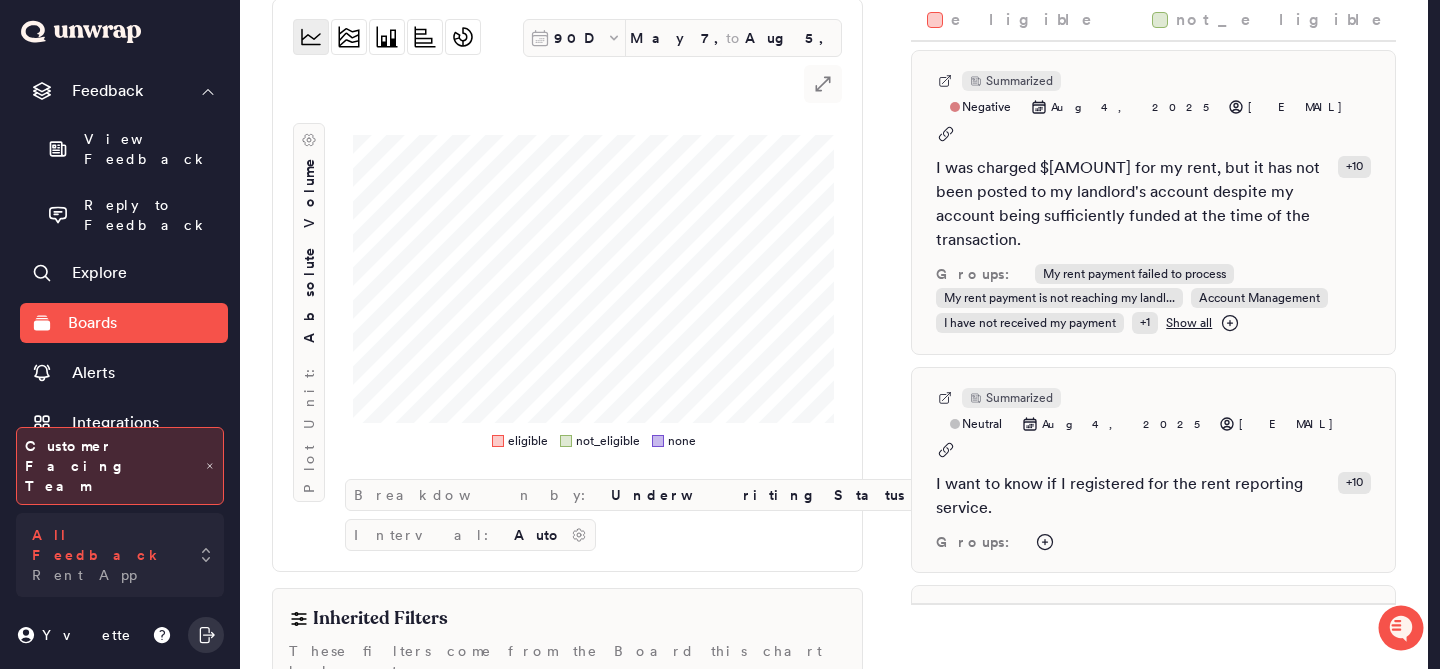 click on "All Feedback" at bounding box center [106, 545] 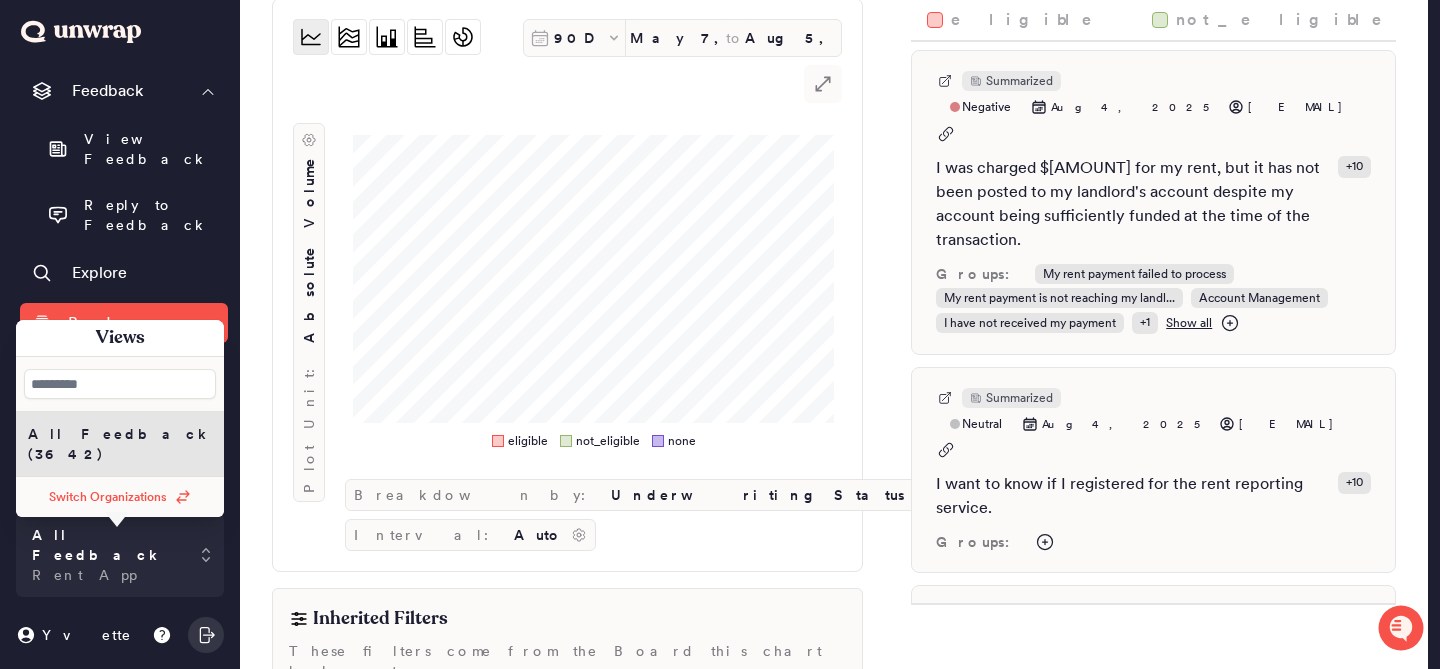 click on "Switch Organizations" at bounding box center (108, 497) 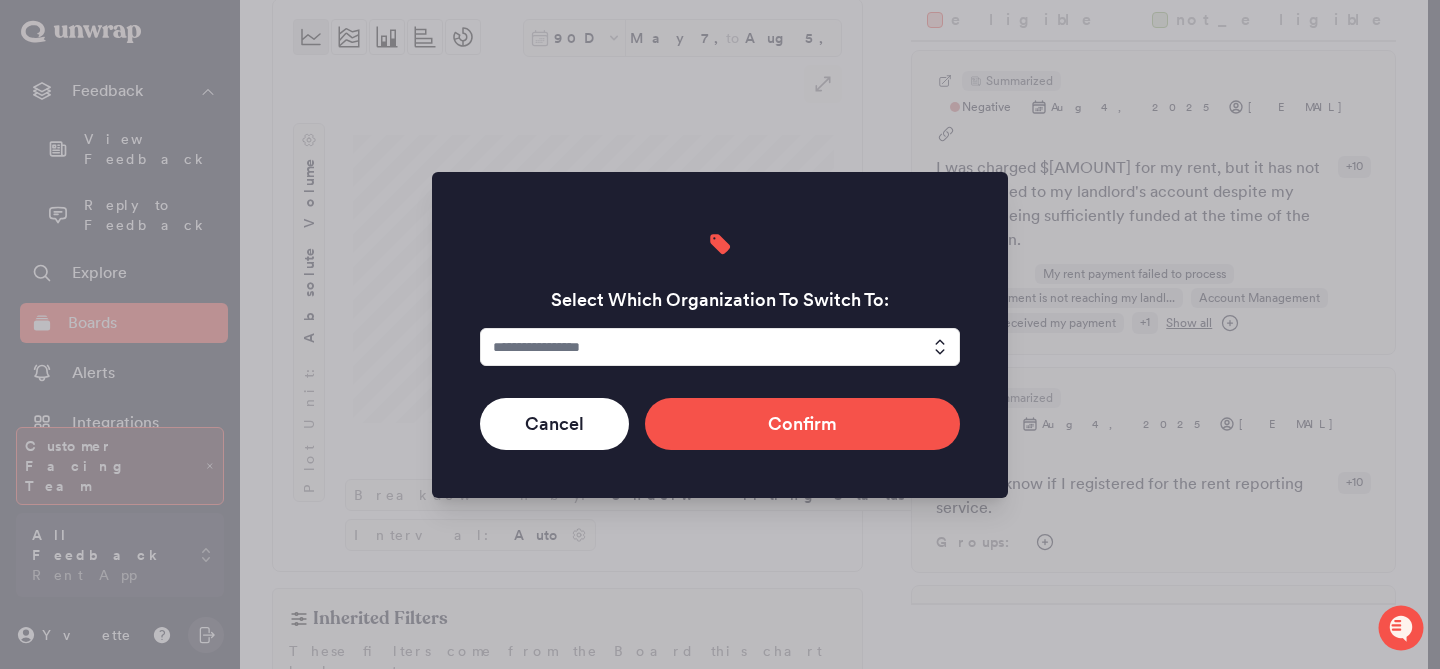 click at bounding box center (720, 347) 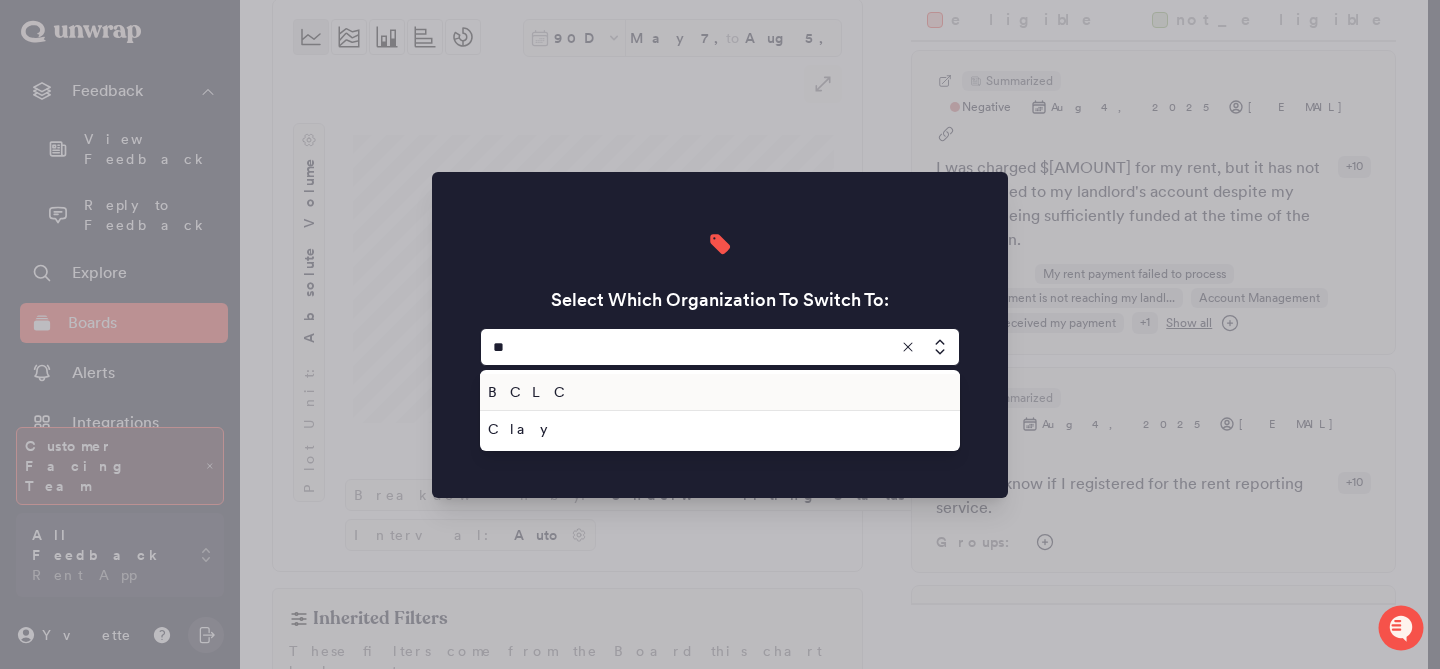 type on "*" 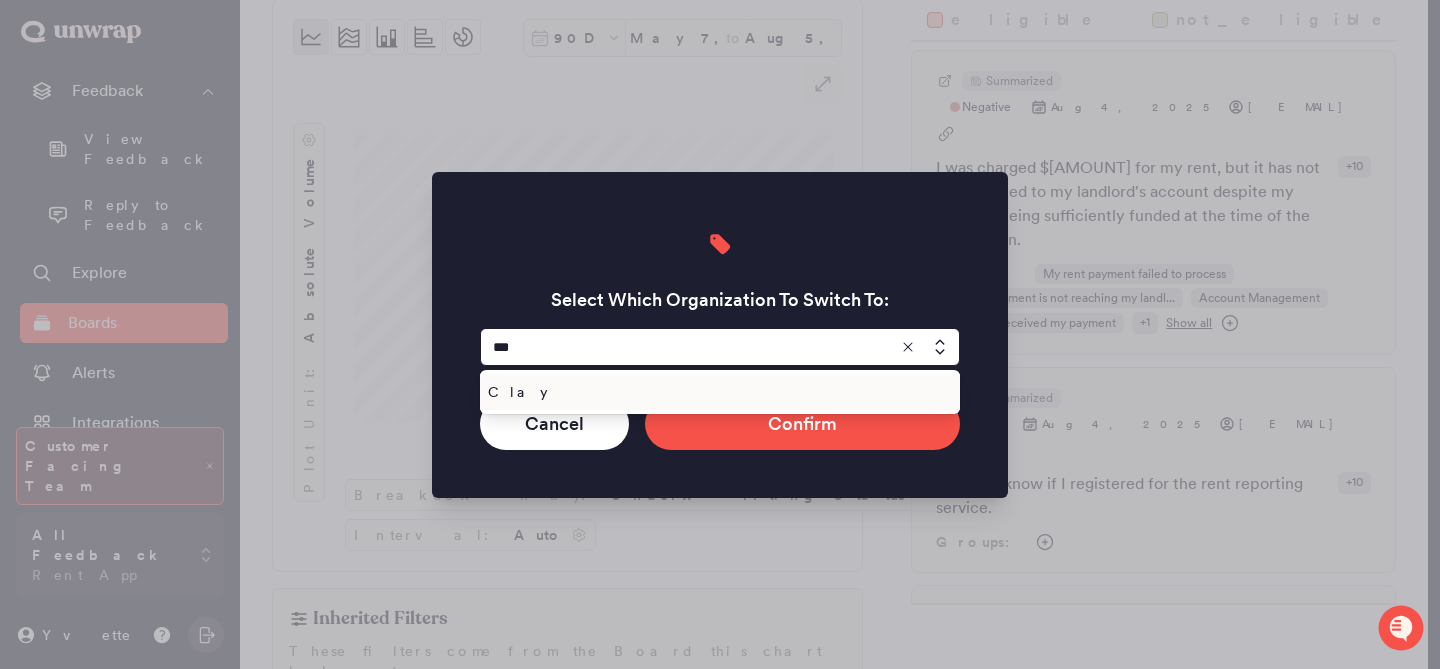 type on "****" 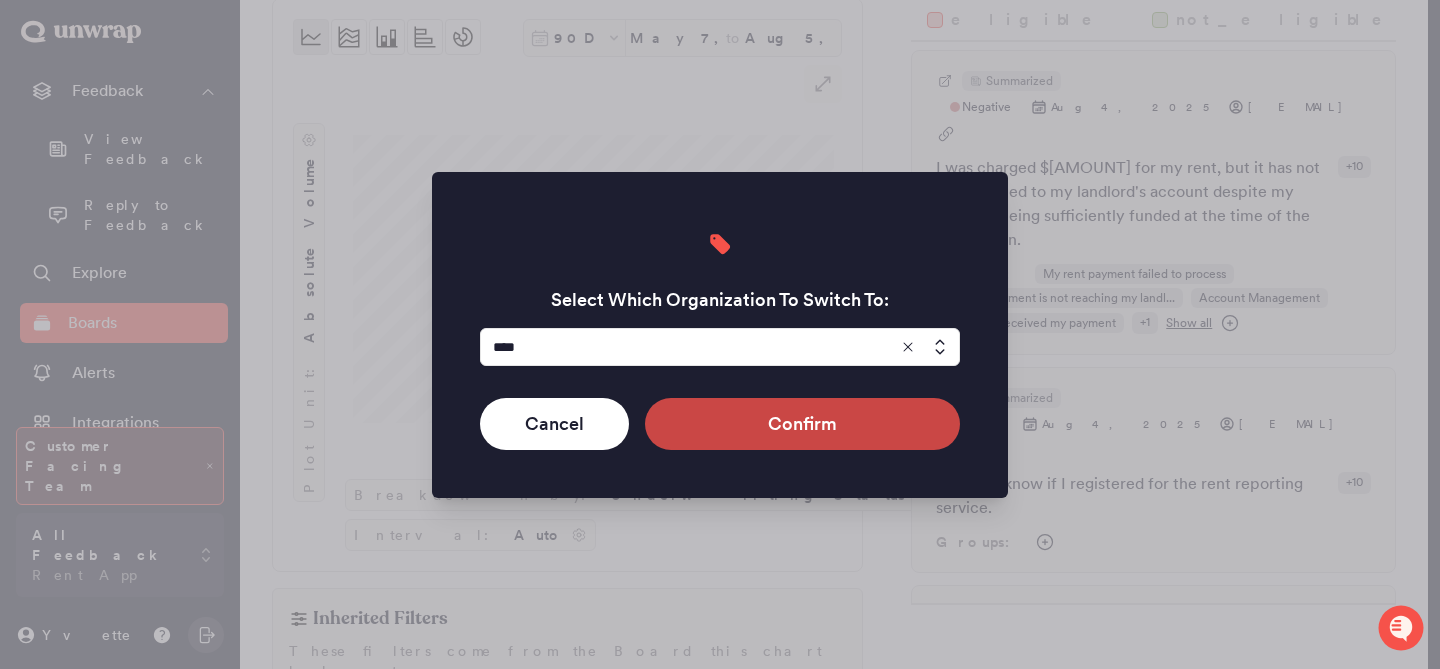 click on "Confirm" at bounding box center [802, 424] 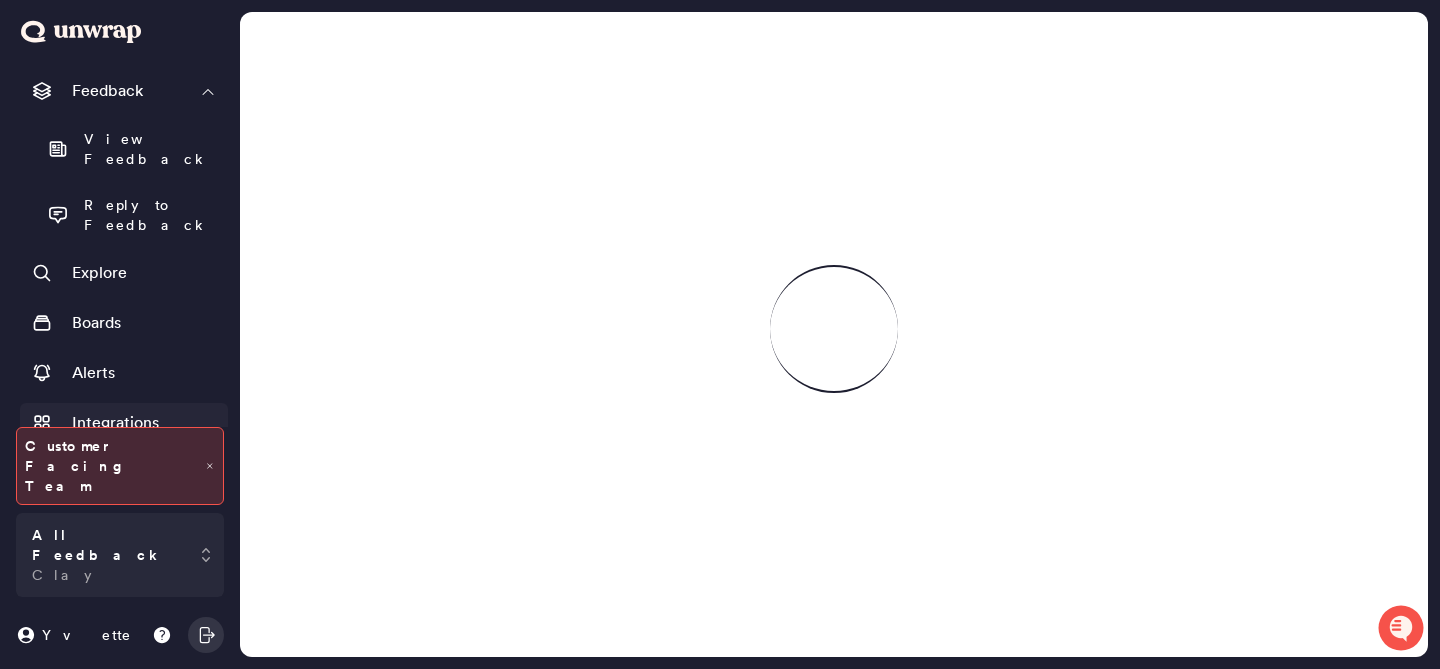 scroll, scrollTop: 225, scrollLeft: 0, axis: vertical 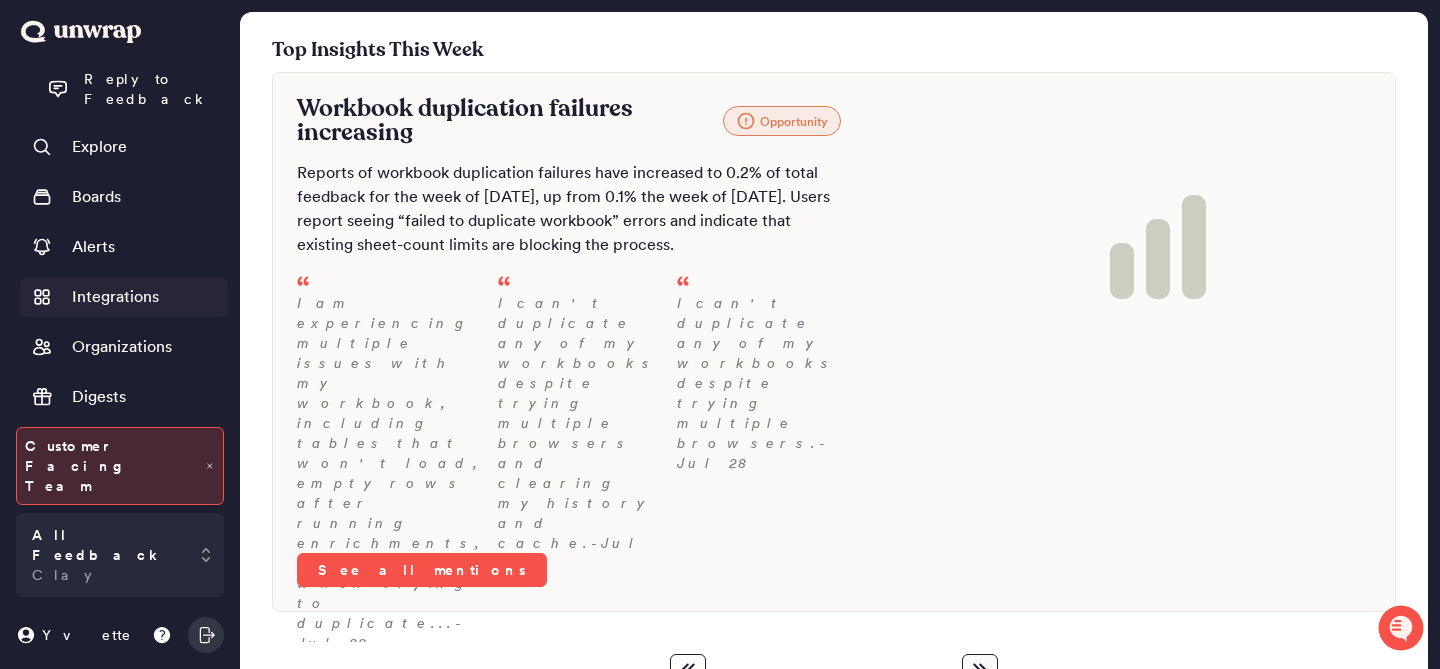 click on "Integrations" at bounding box center (115, 297) 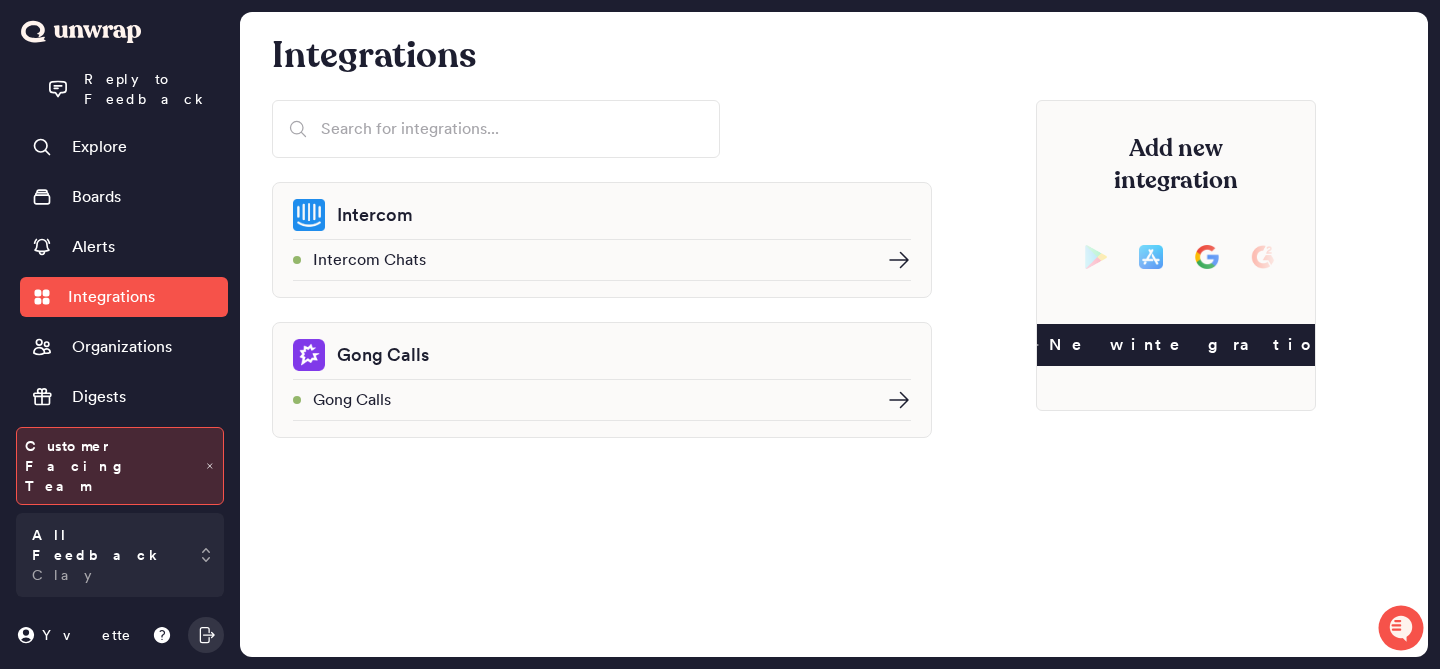 click 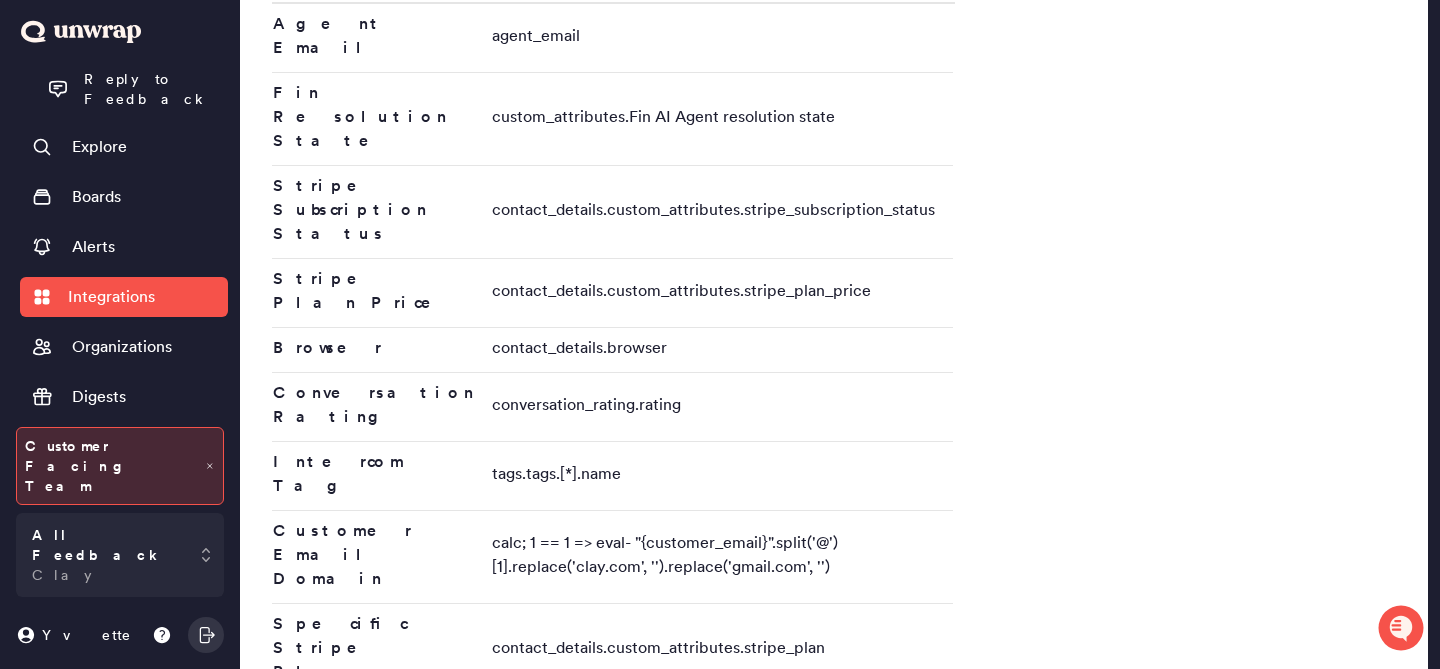 scroll, scrollTop: 330, scrollLeft: 0, axis: vertical 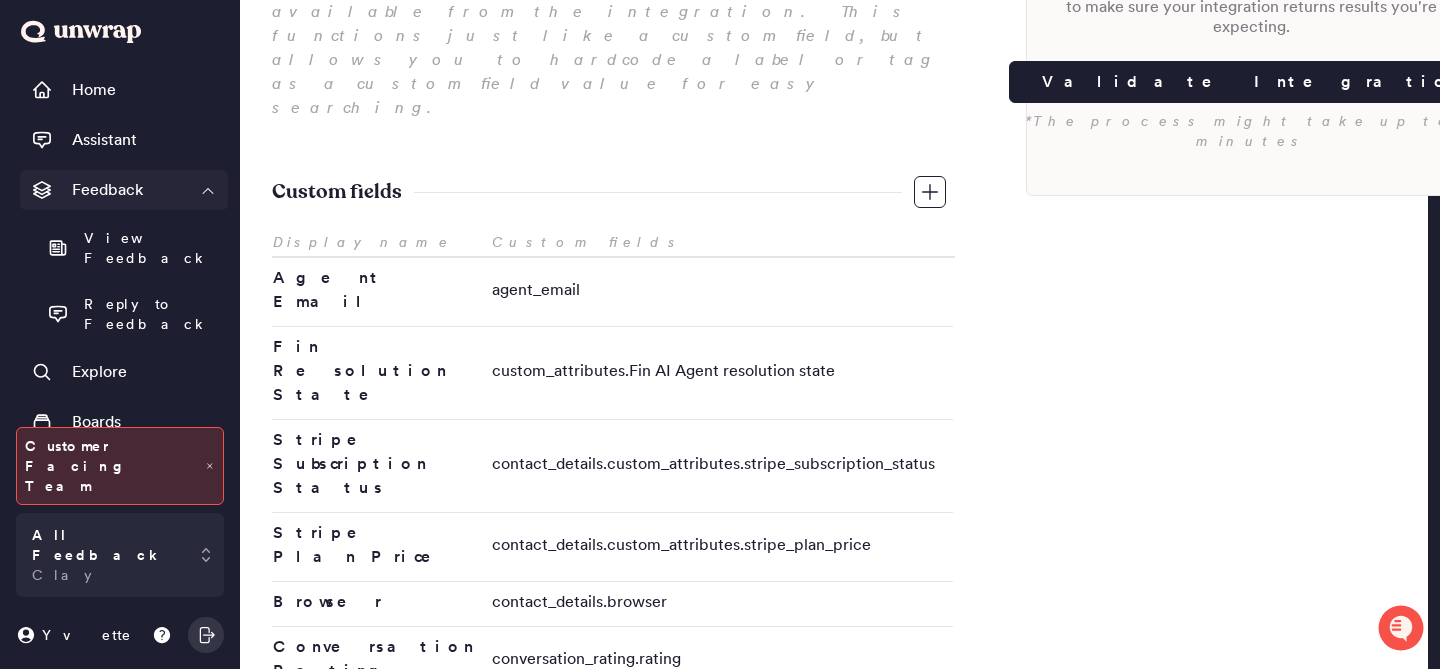 click on "Feedback" at bounding box center [124, 190] 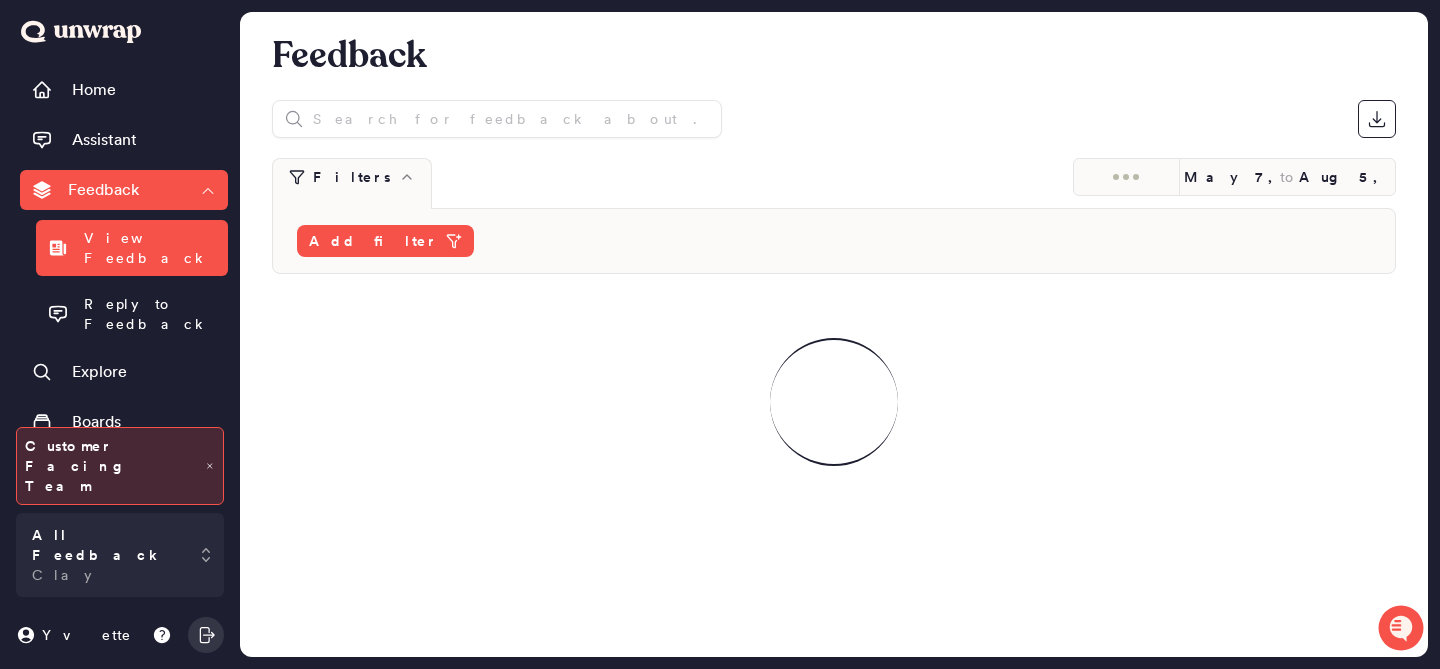 scroll, scrollTop: 0, scrollLeft: 0, axis: both 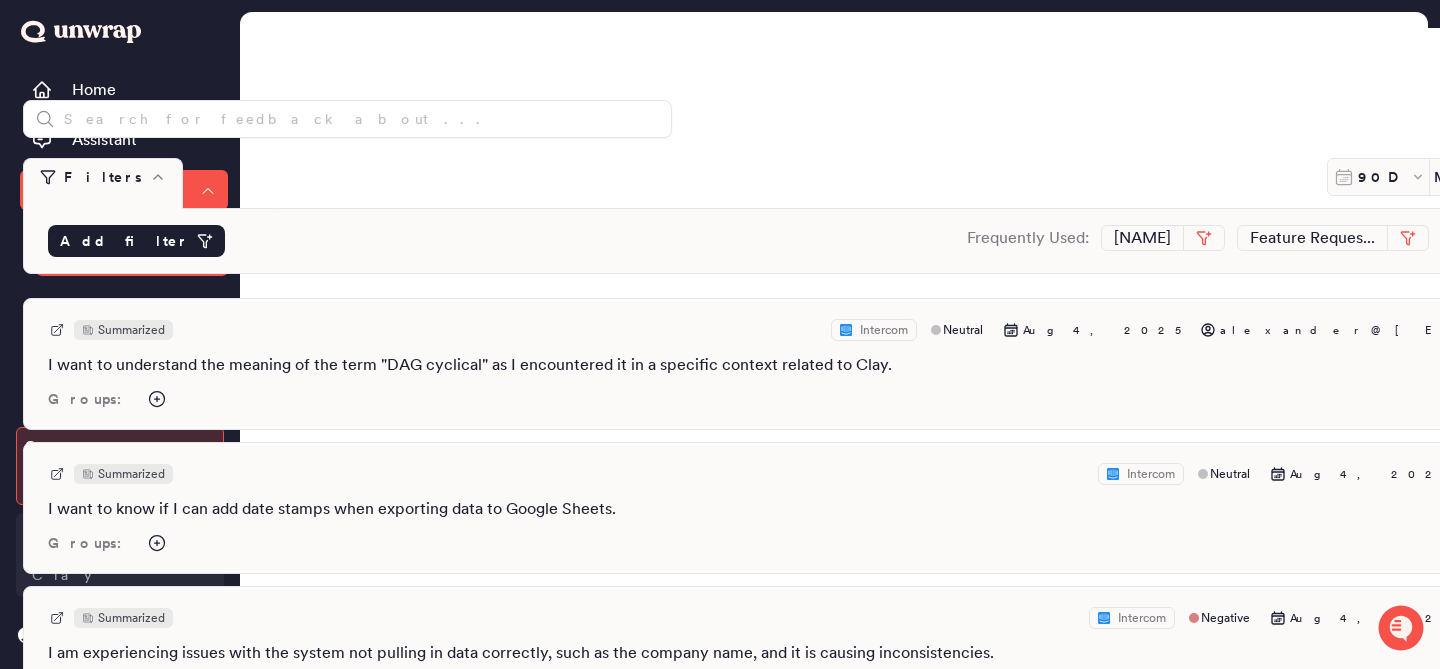 click on "Add filter" at bounding box center (124, 241) 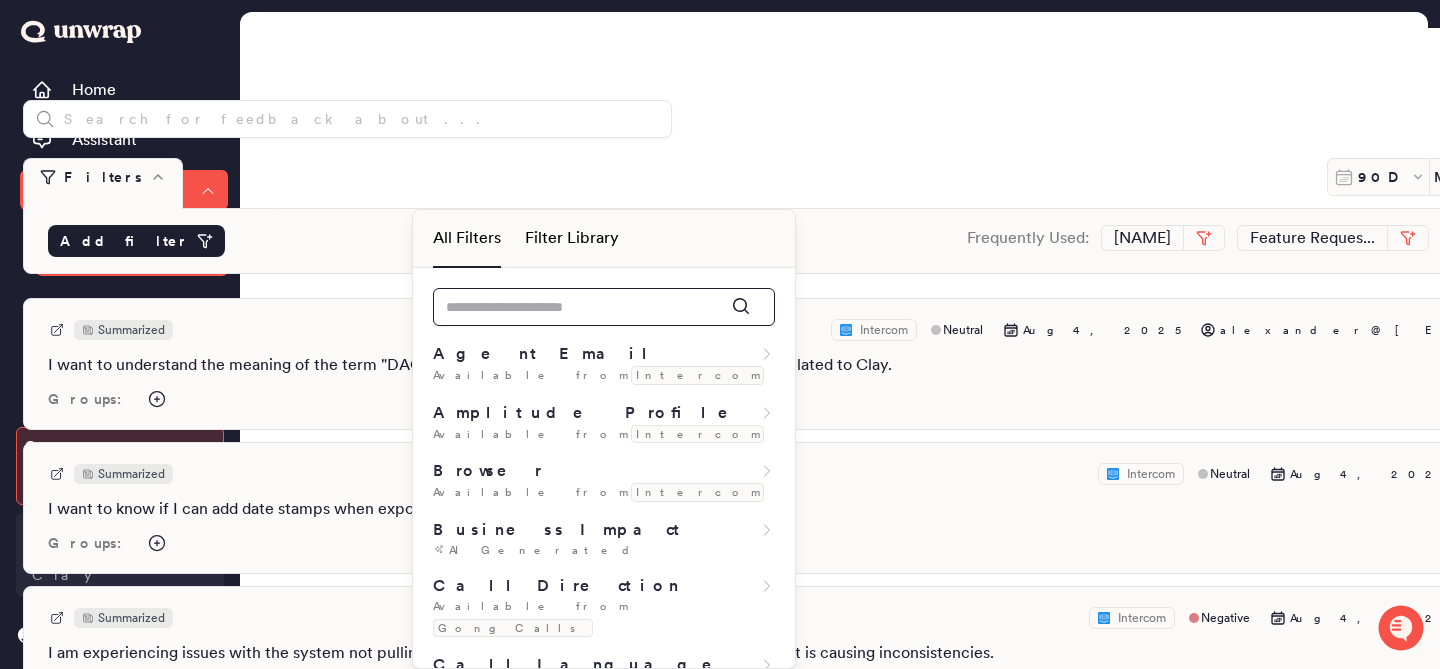 click at bounding box center (604, 307) 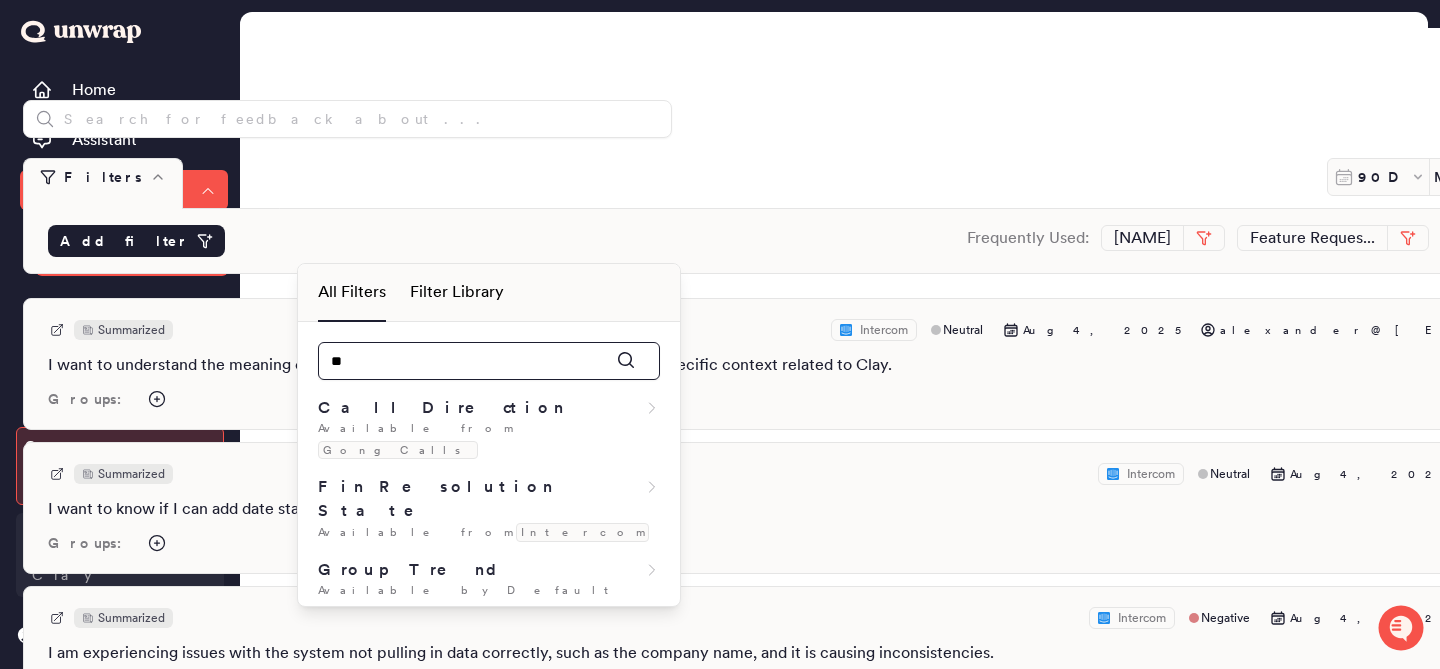 type on "*" 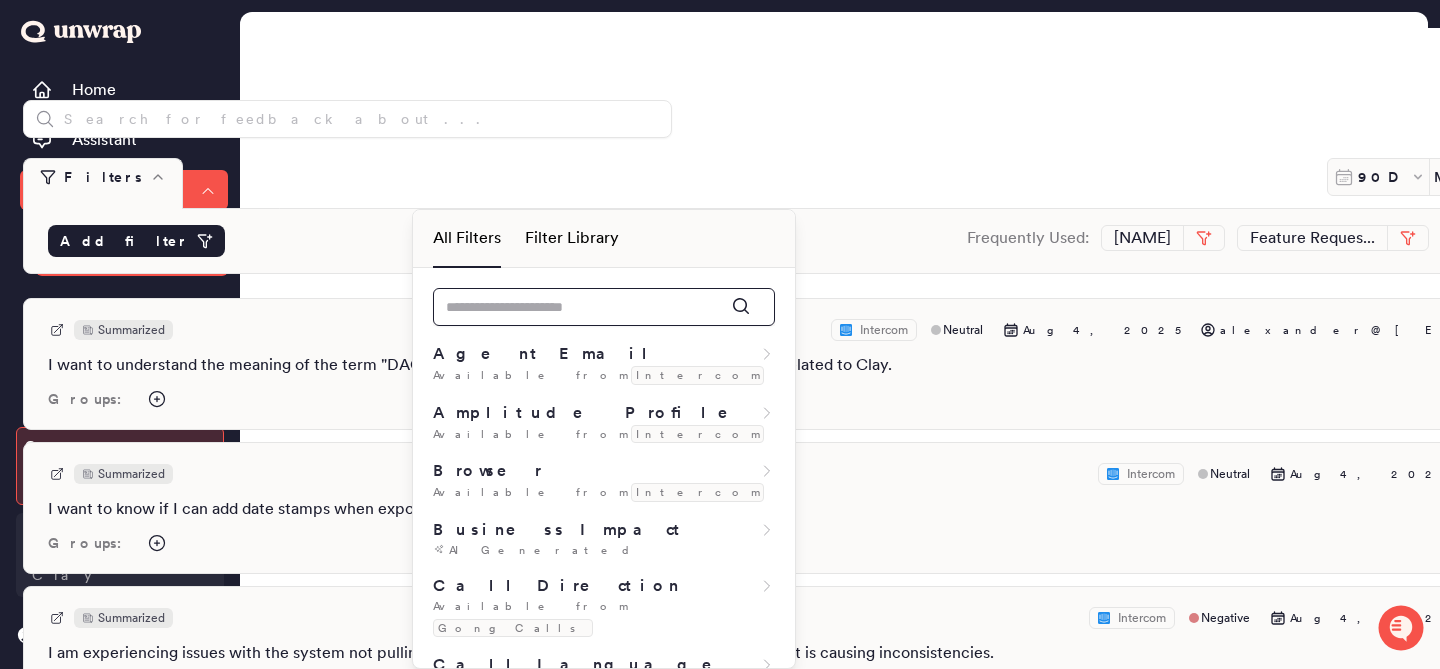 type on "*" 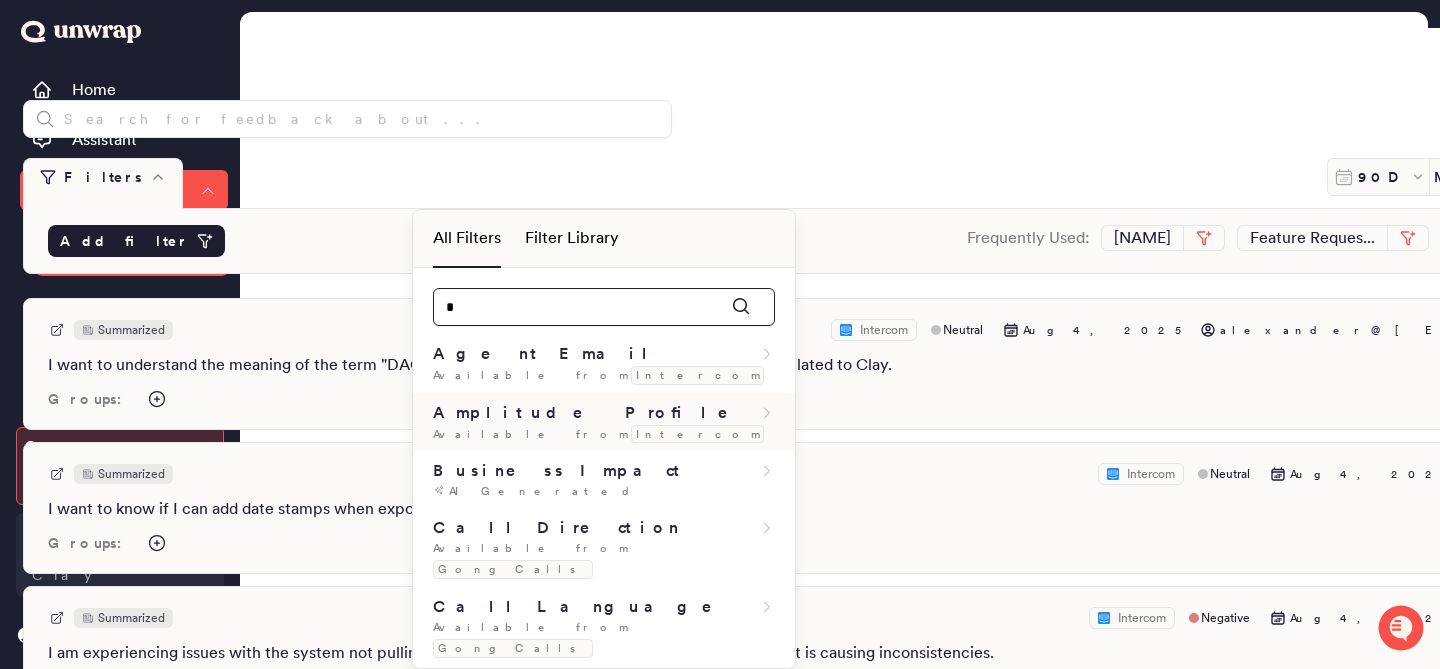 type on "*" 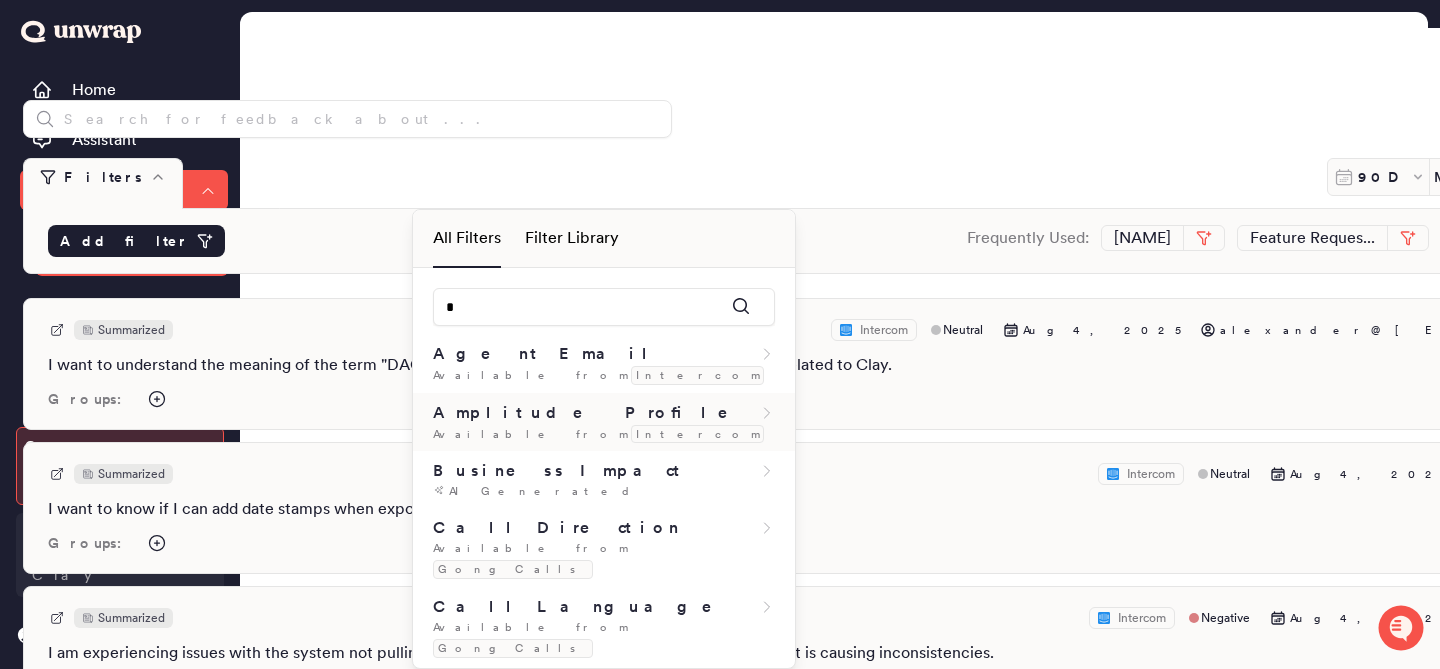 click on "Available from" at bounding box center (530, 434) 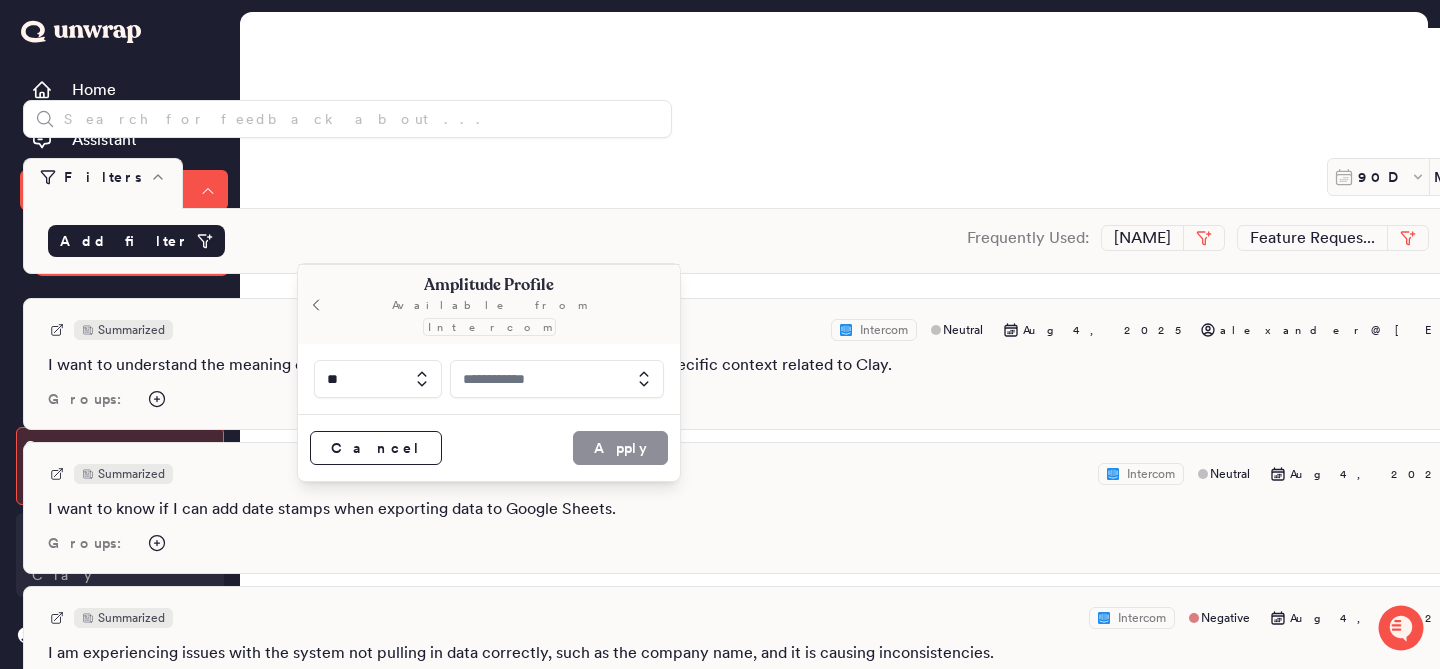 click at bounding box center [557, 379] 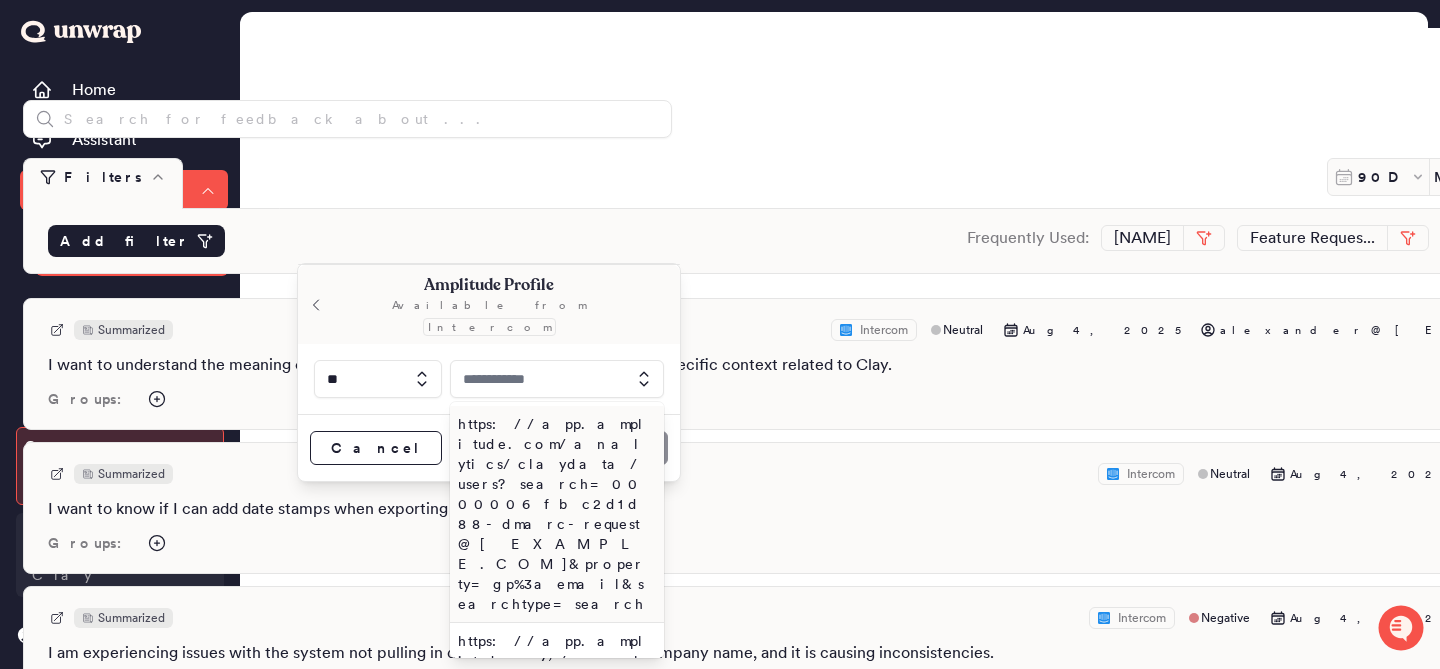 click on "https://app.amplitude.com/analytics/claydata/users?search=0000006fbc2d1d88-dmarc-request@listserv.state.ca.gov&property=gp%3aemail&searchtype=search" at bounding box center (553, 514) 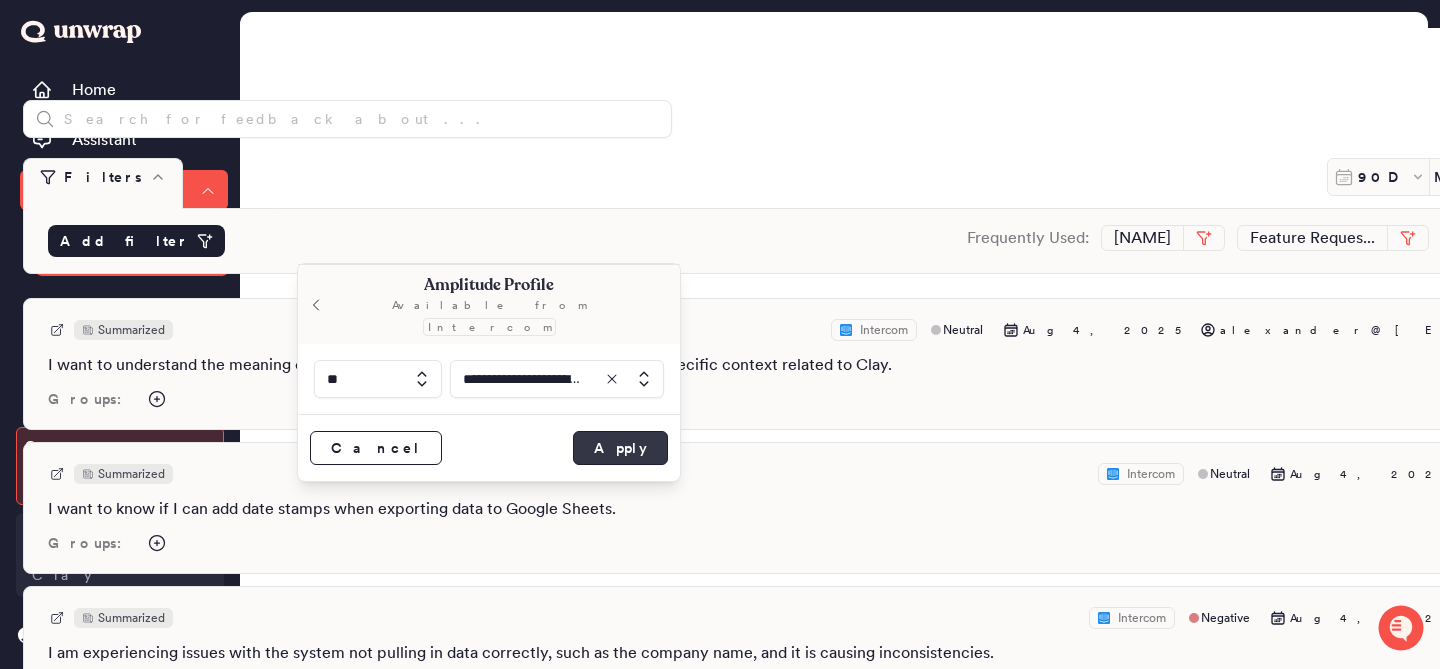 click on "Apply" at bounding box center [620, 448] 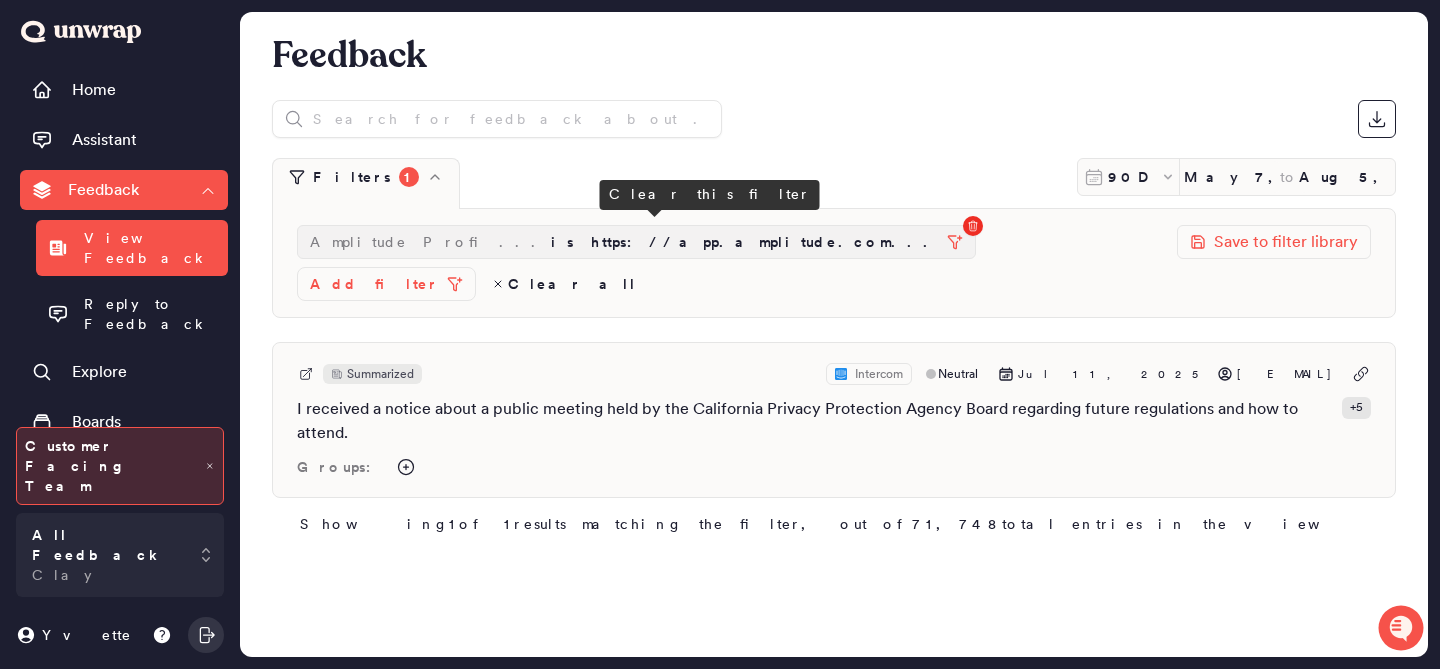 click 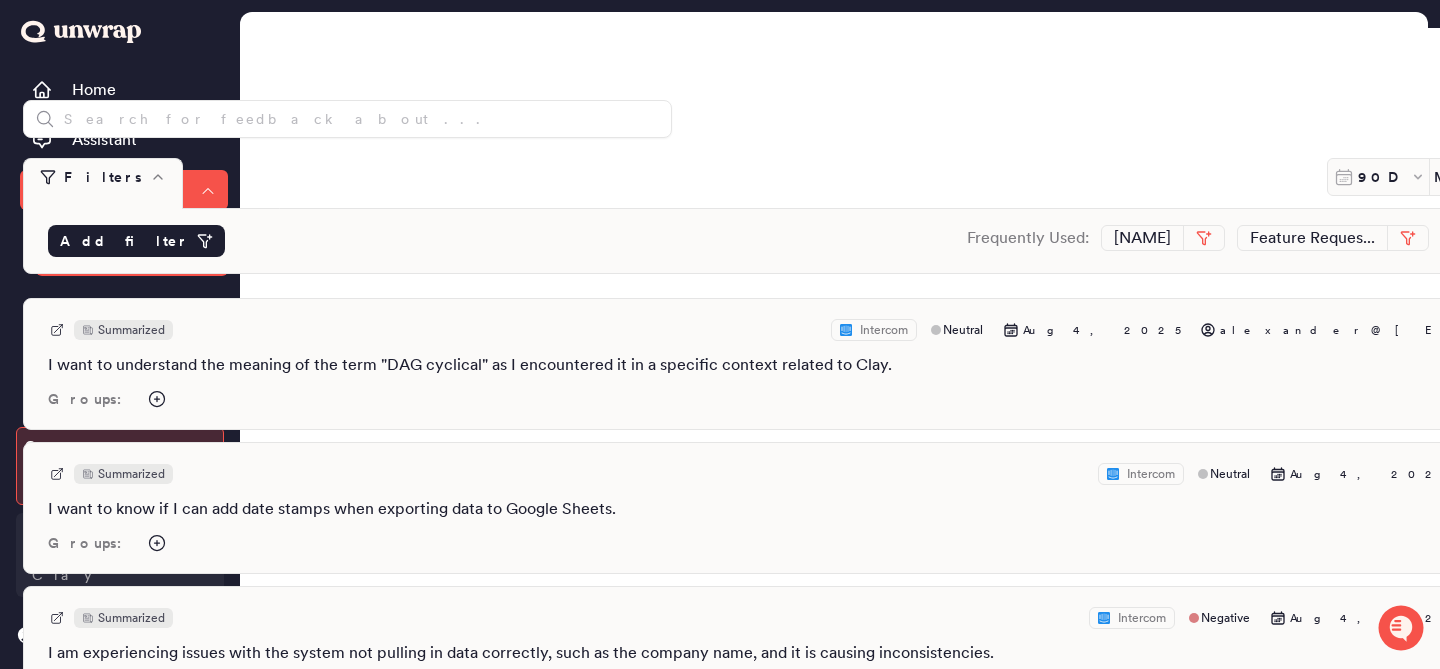 click on "Add filter" at bounding box center [124, 241] 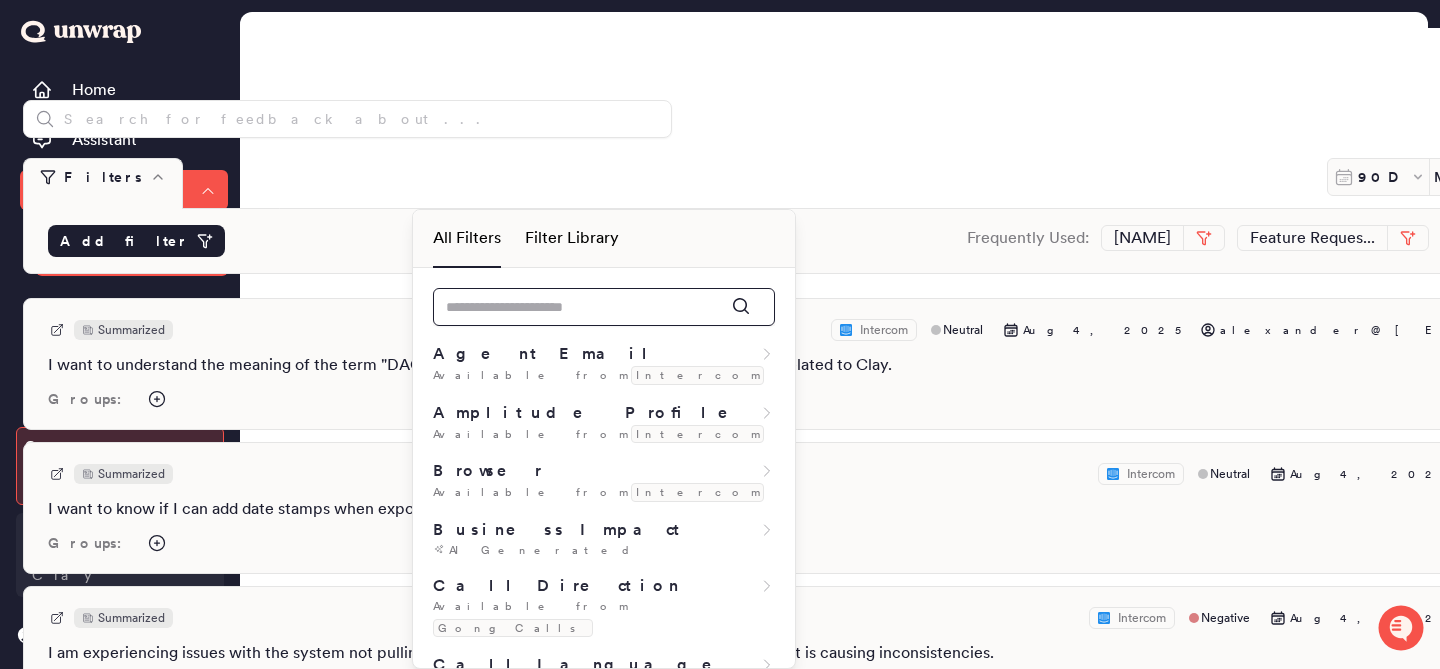 click at bounding box center [604, 307] 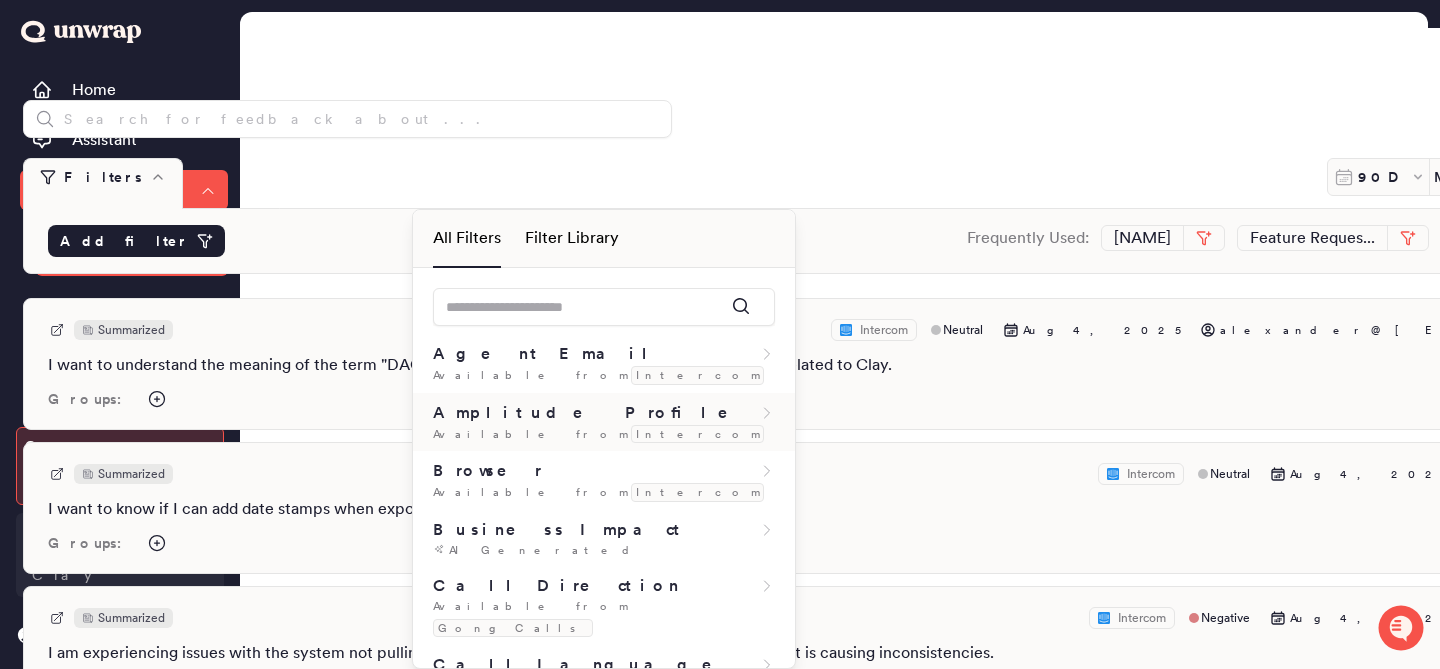 click on "Amplitude Profile" at bounding box center (594, 413) 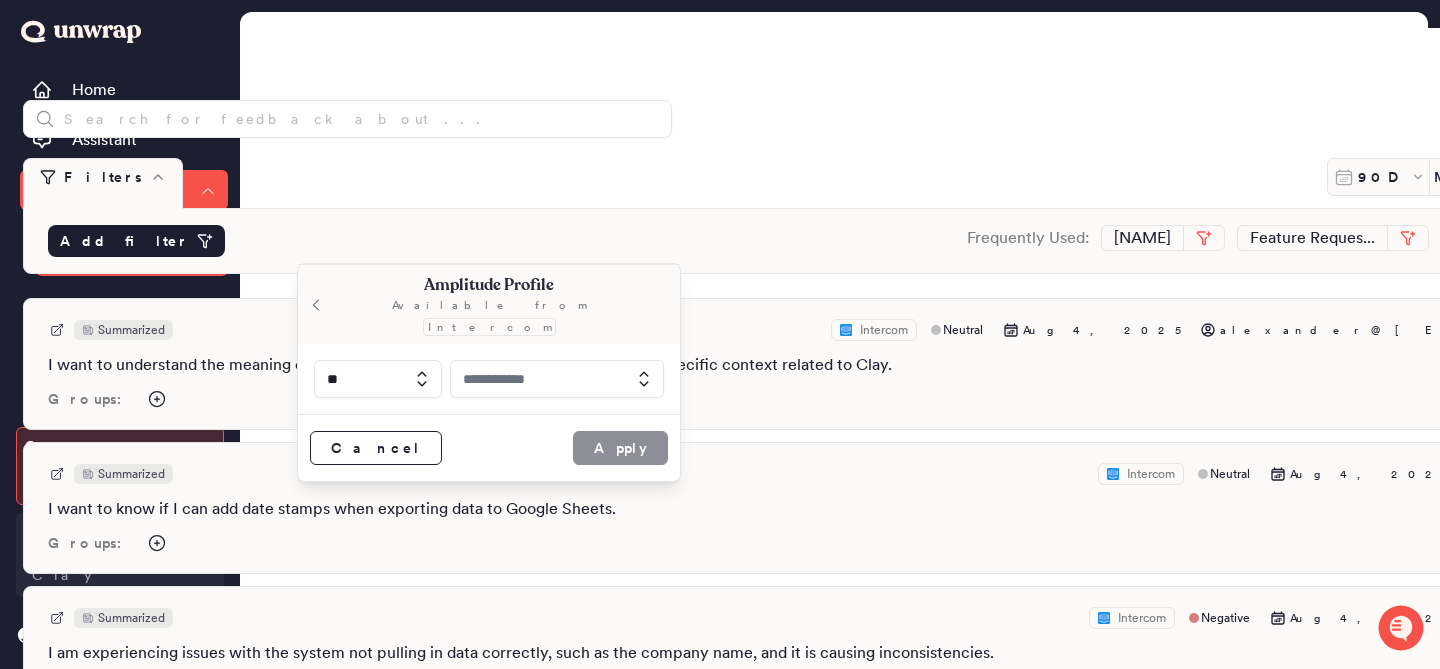 click at bounding box center (557, 379) 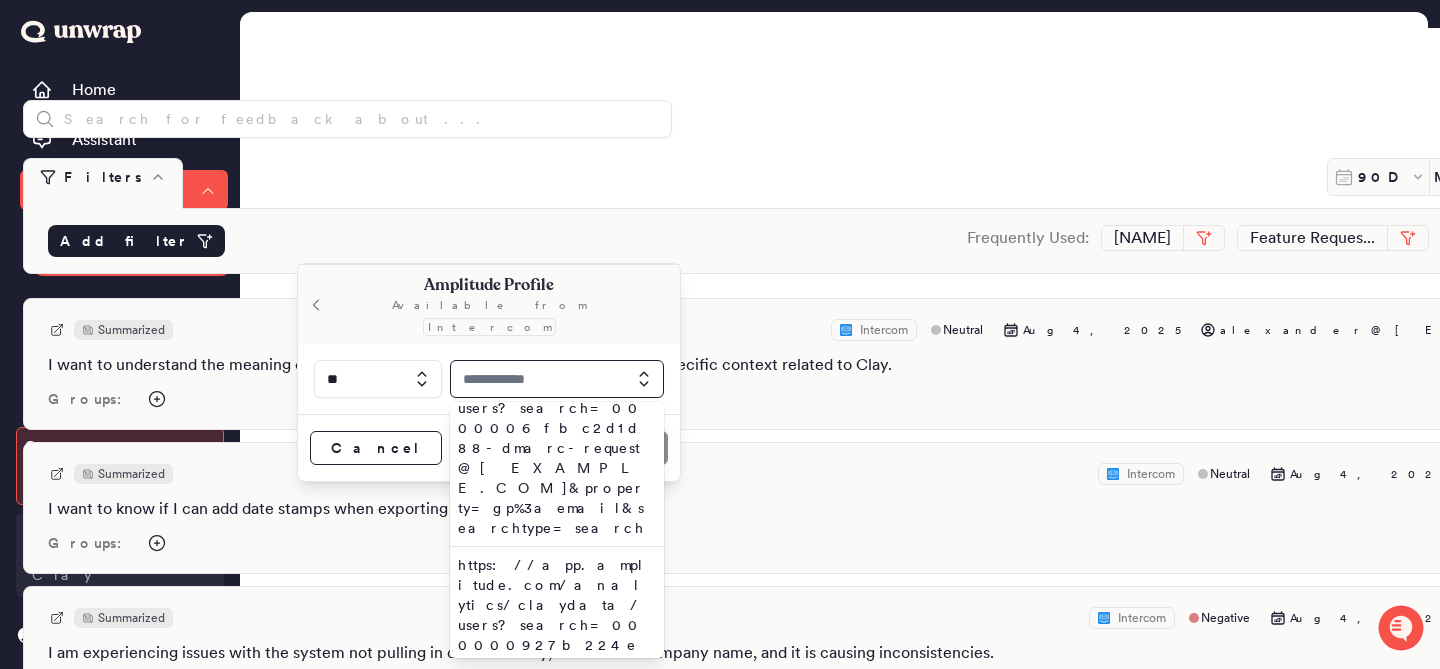 scroll, scrollTop: 79, scrollLeft: 0, axis: vertical 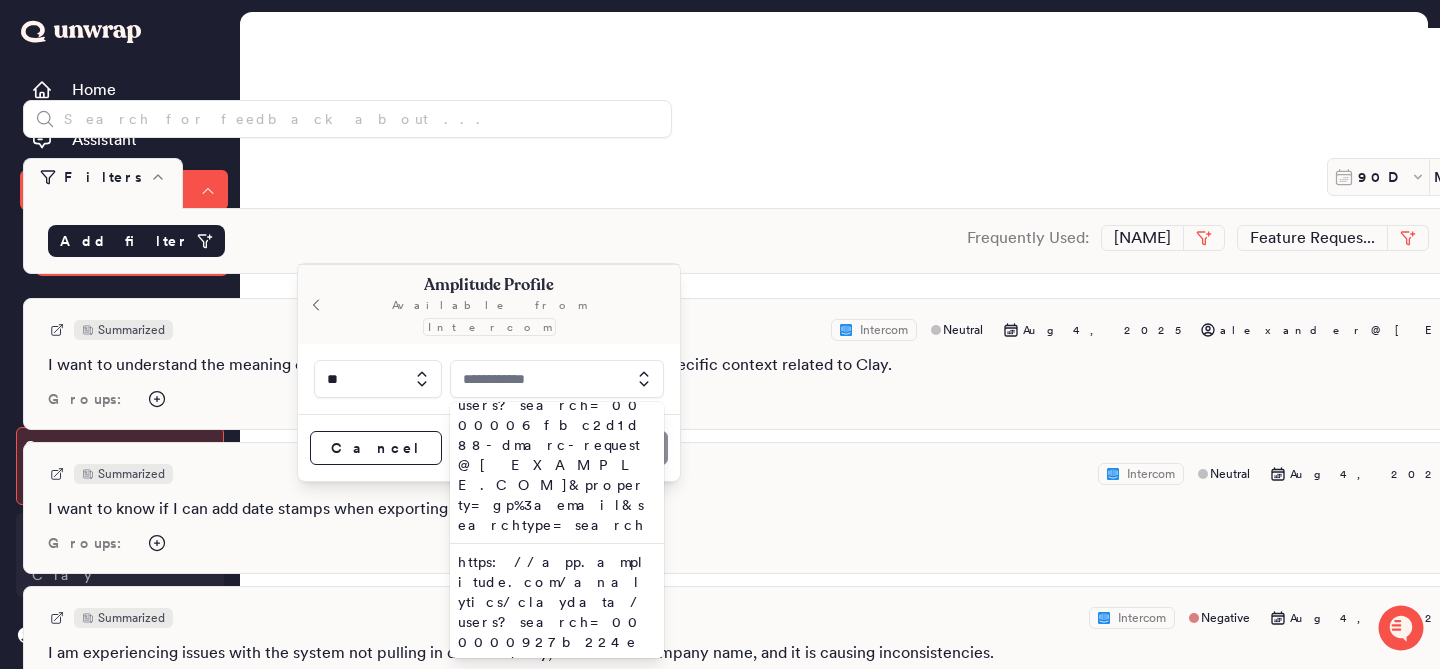 click on "All Feedback Clay" at bounding box center [120, 555] 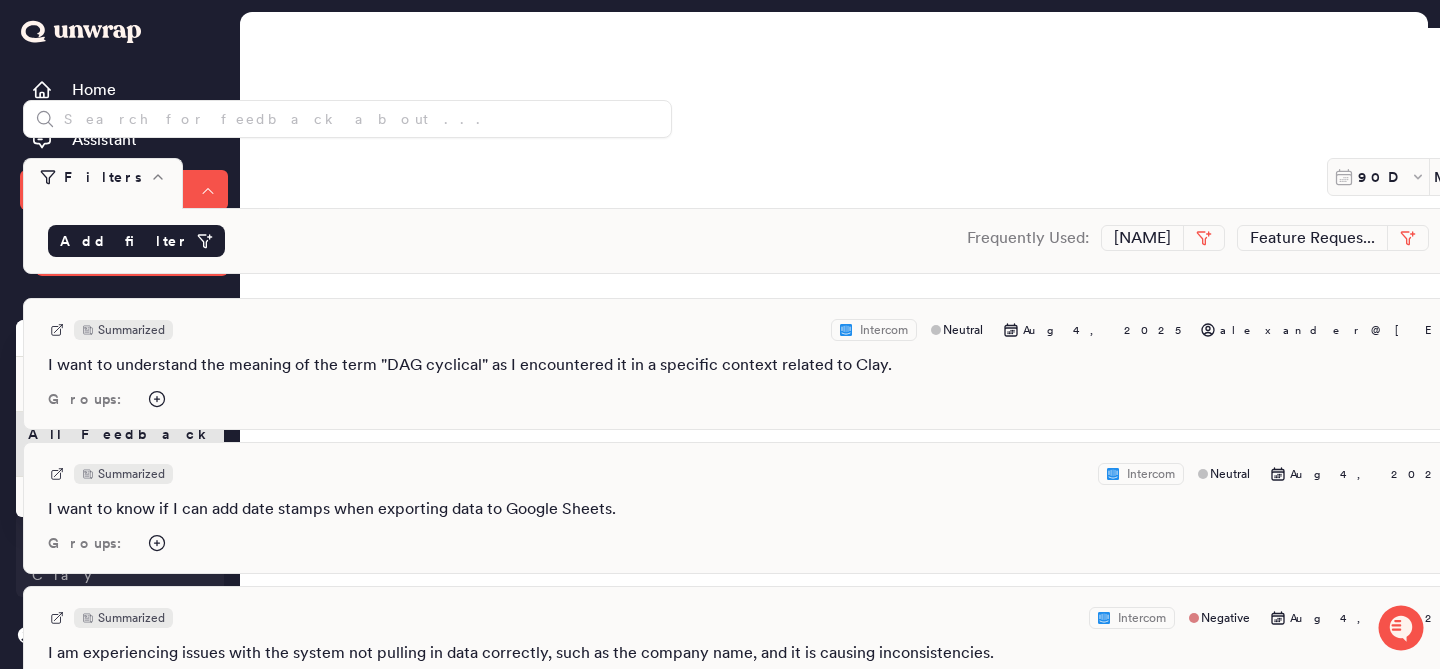 click on "All Feedback Clay" at bounding box center (120, 555) 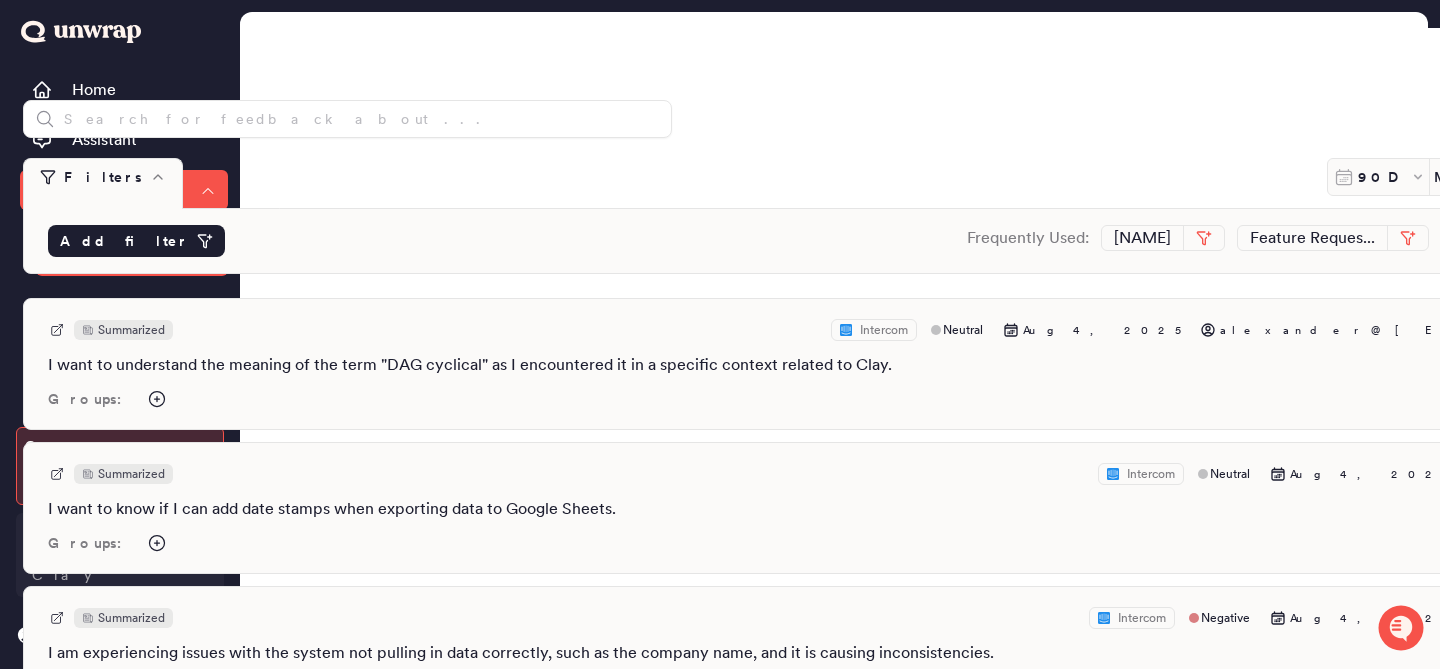 click on "All Feedback Clay" at bounding box center [120, 555] 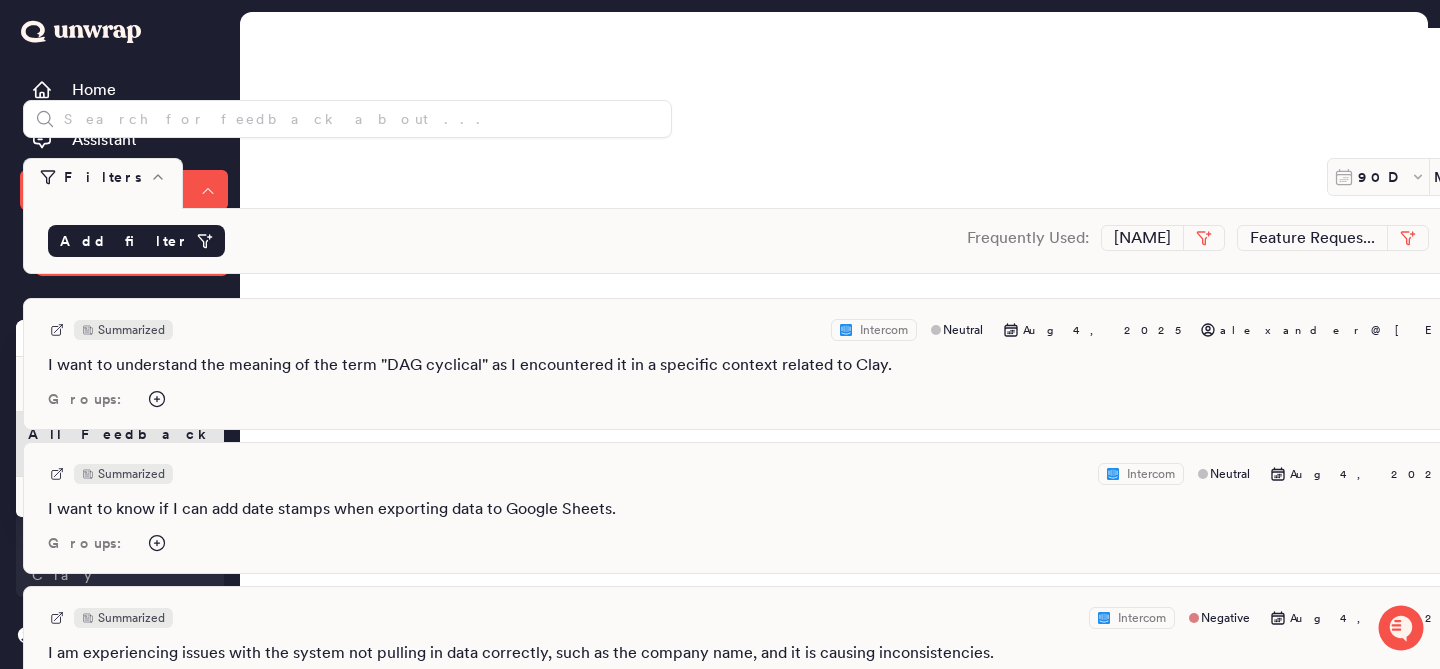 click on "Switch Organizations" at bounding box center (120, 497) 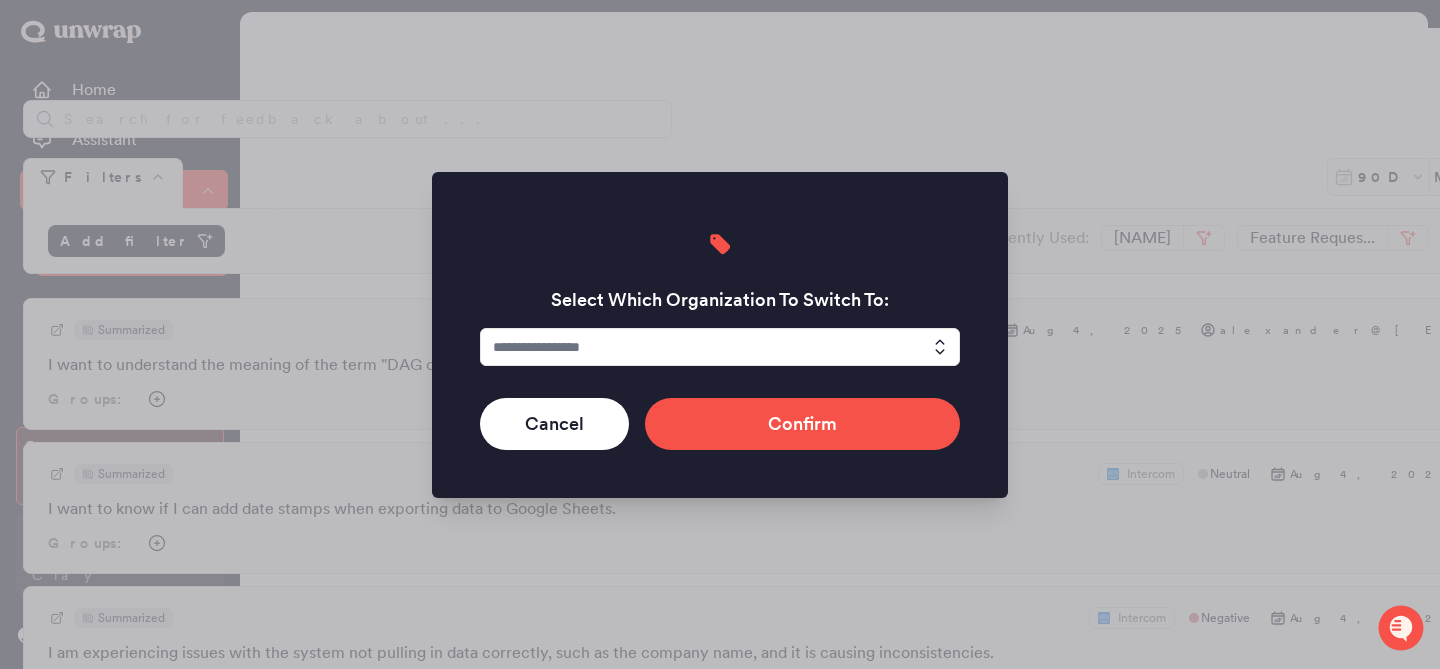 click at bounding box center [720, 347] 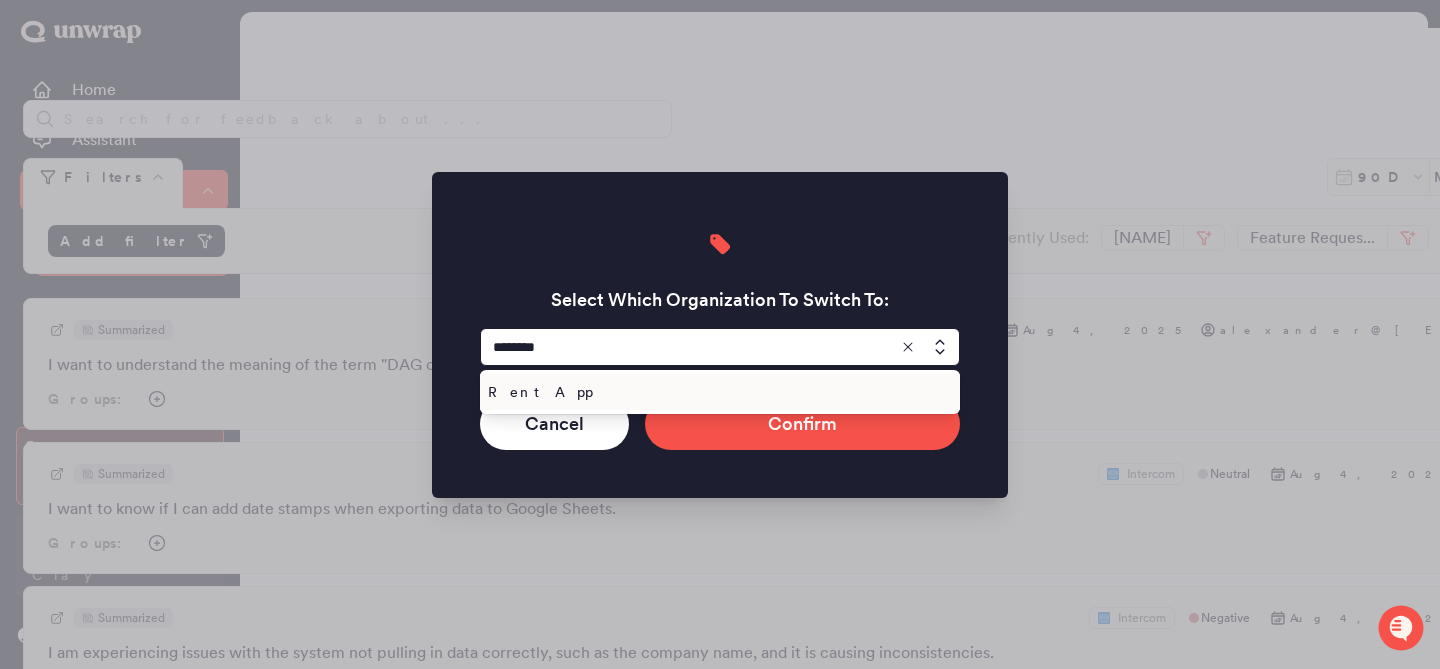 type on "********" 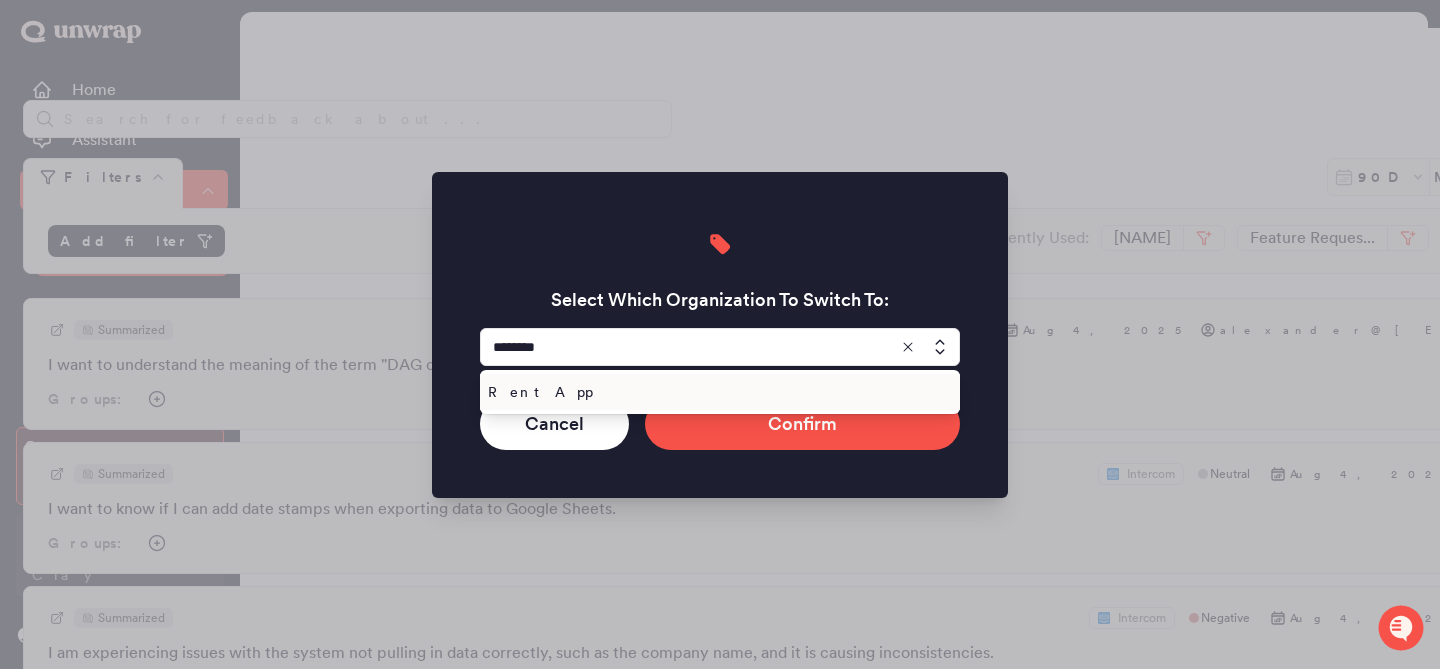 click on "Rent App" at bounding box center [716, 392] 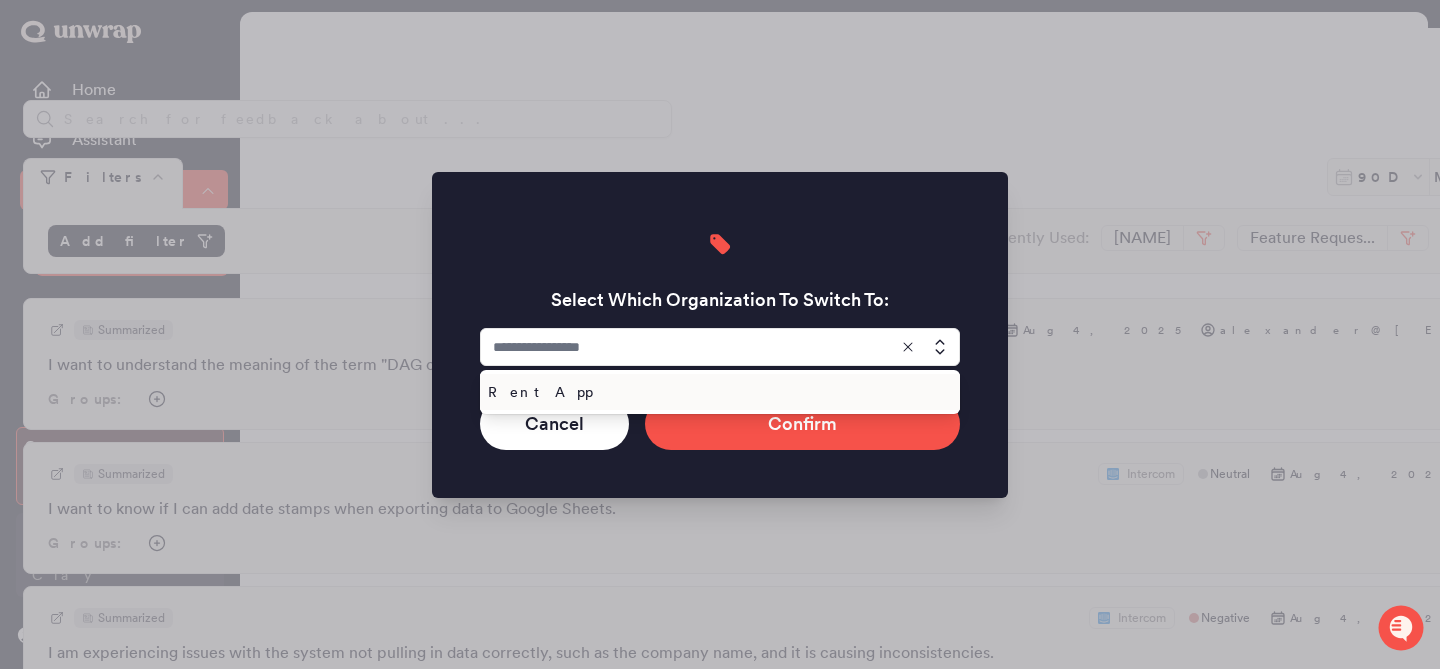 type on "********" 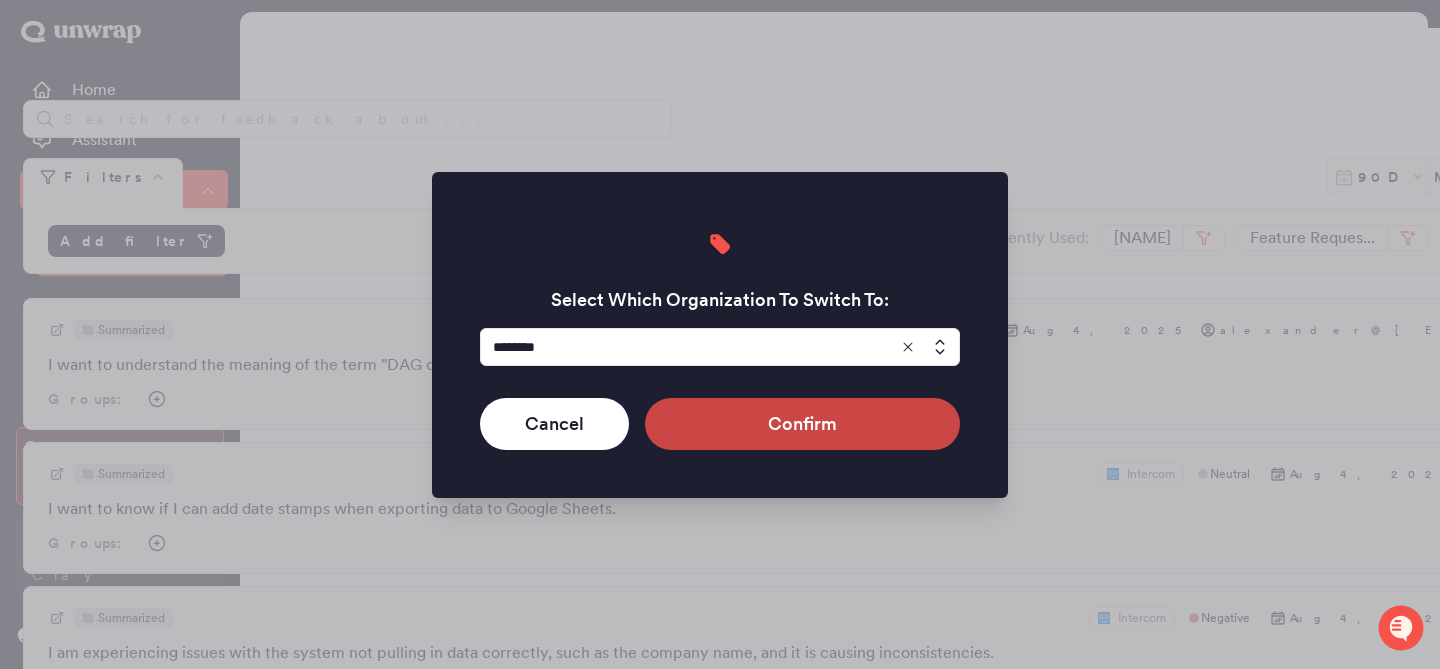 click on "Confirm" at bounding box center [802, 424] 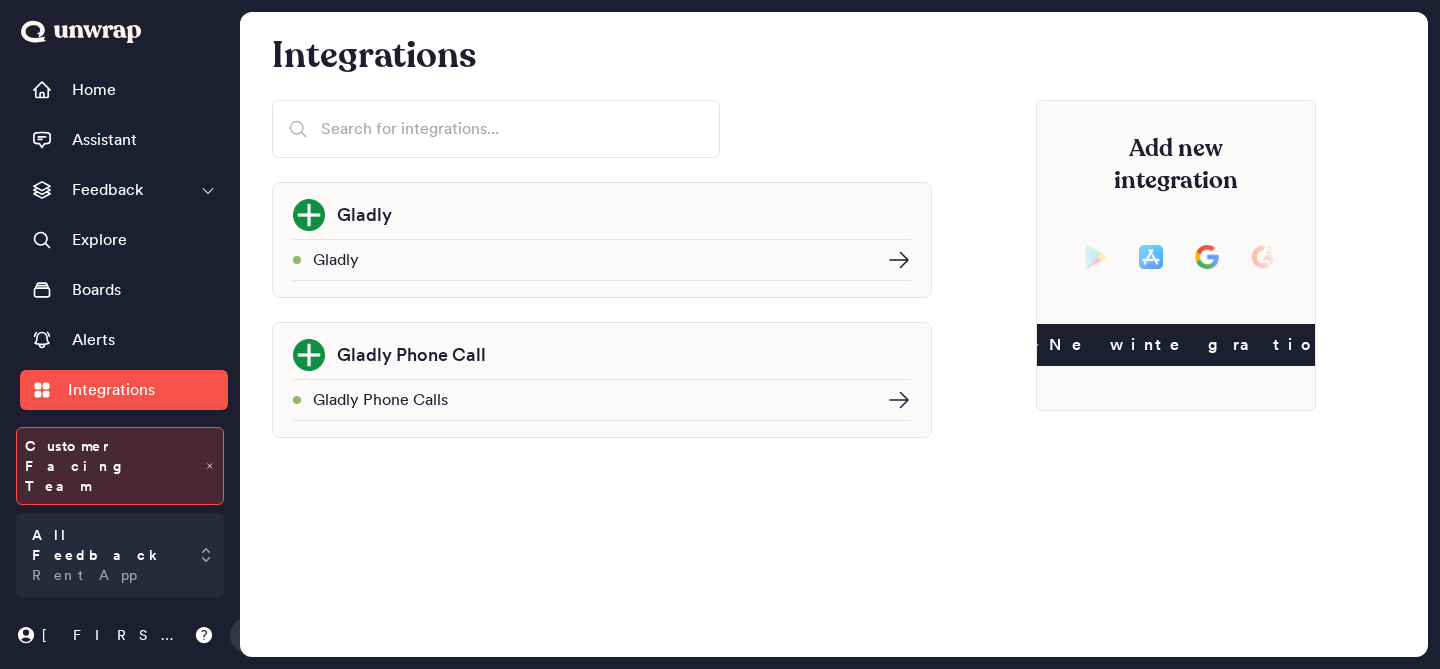 scroll, scrollTop: 0, scrollLeft: 0, axis: both 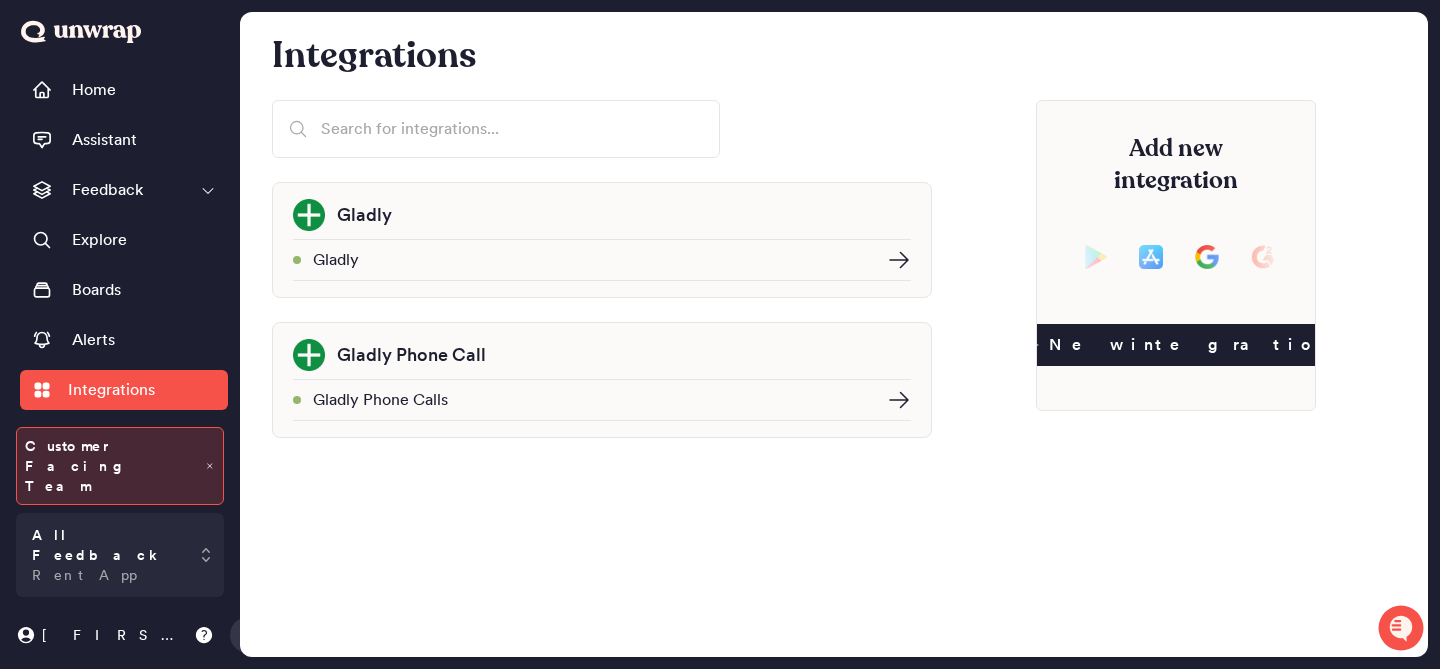 click 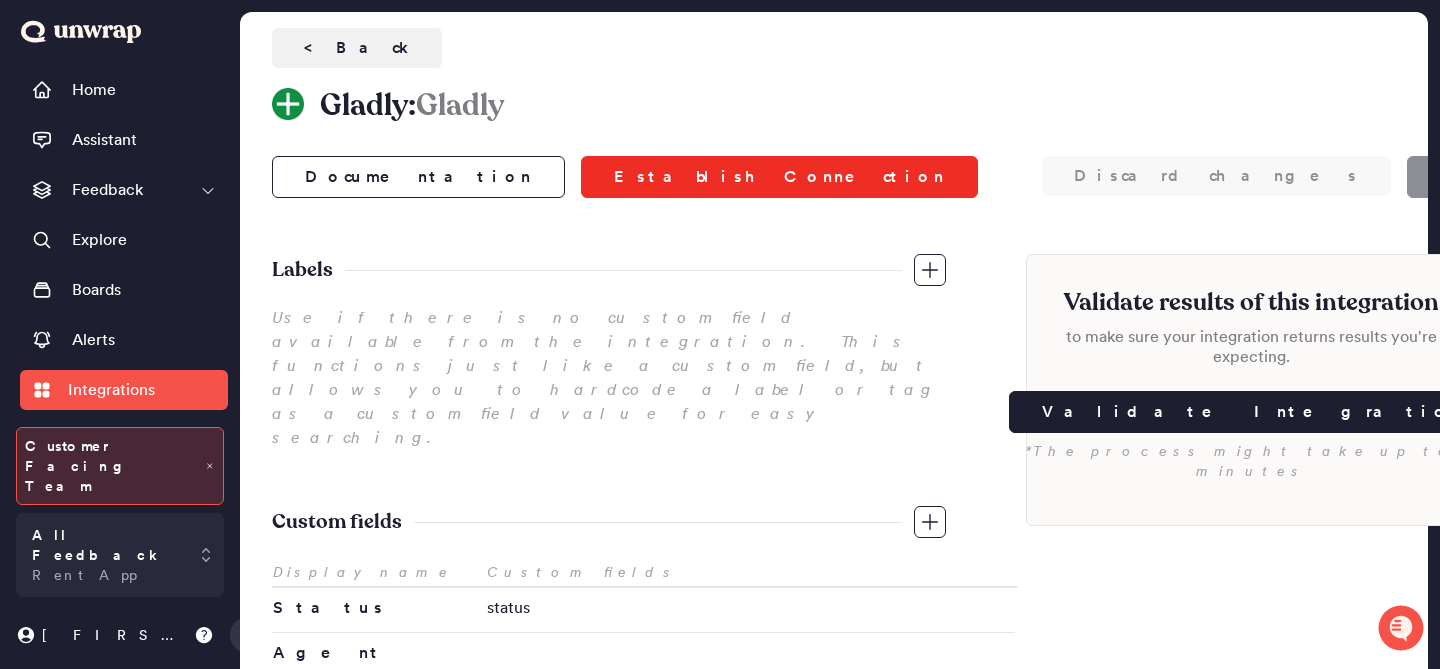 click on "Establish Connection" at bounding box center (779, 177) 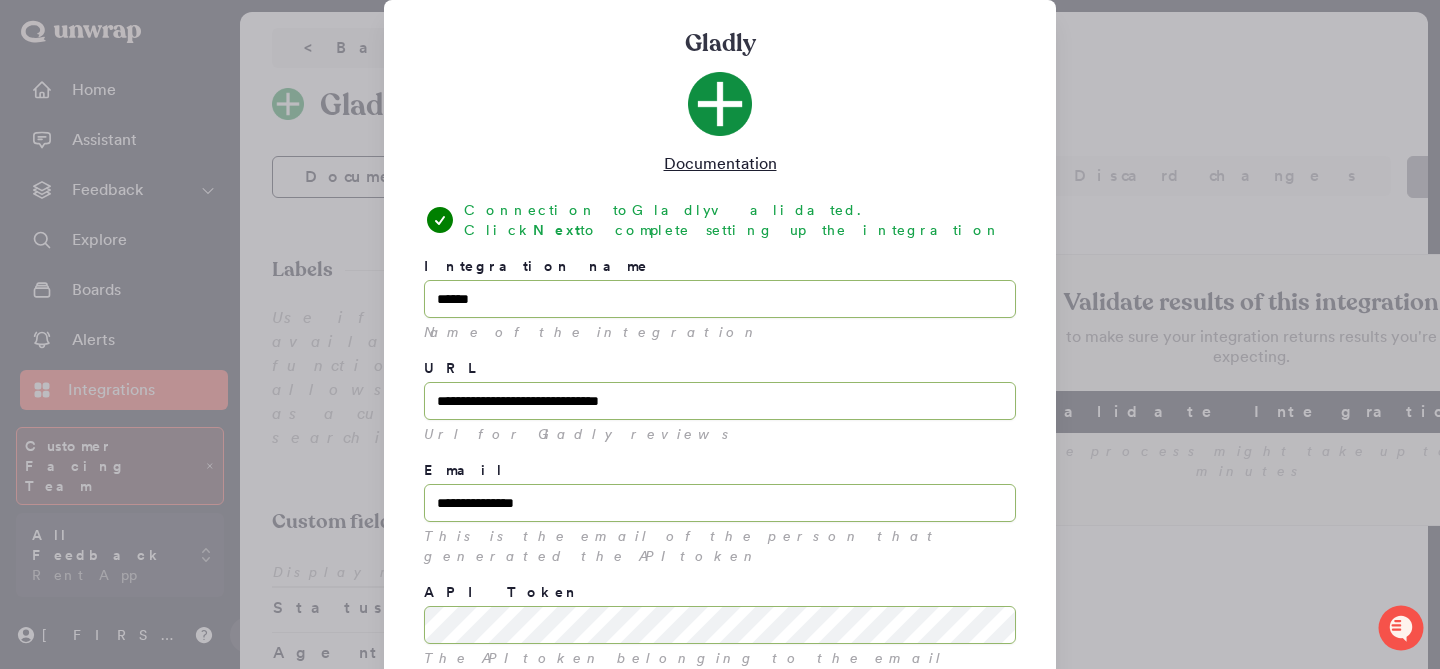 click at bounding box center (720, 334) 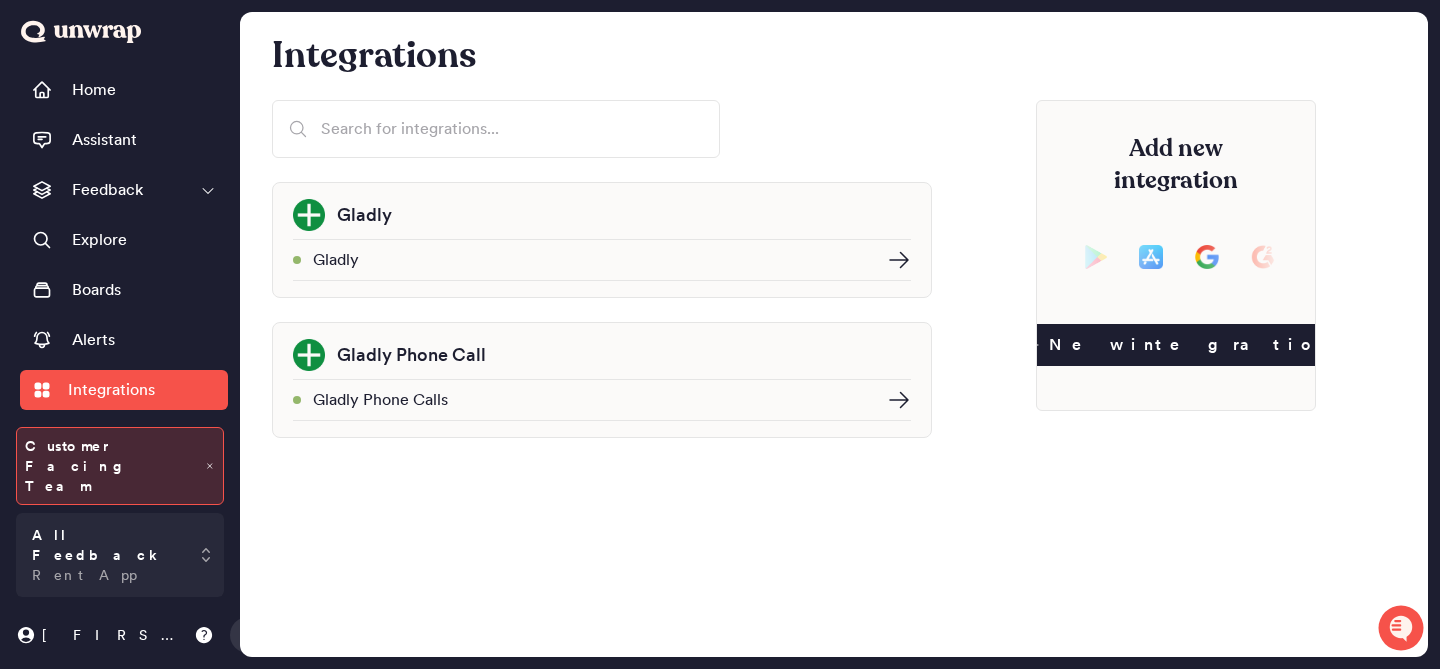 click 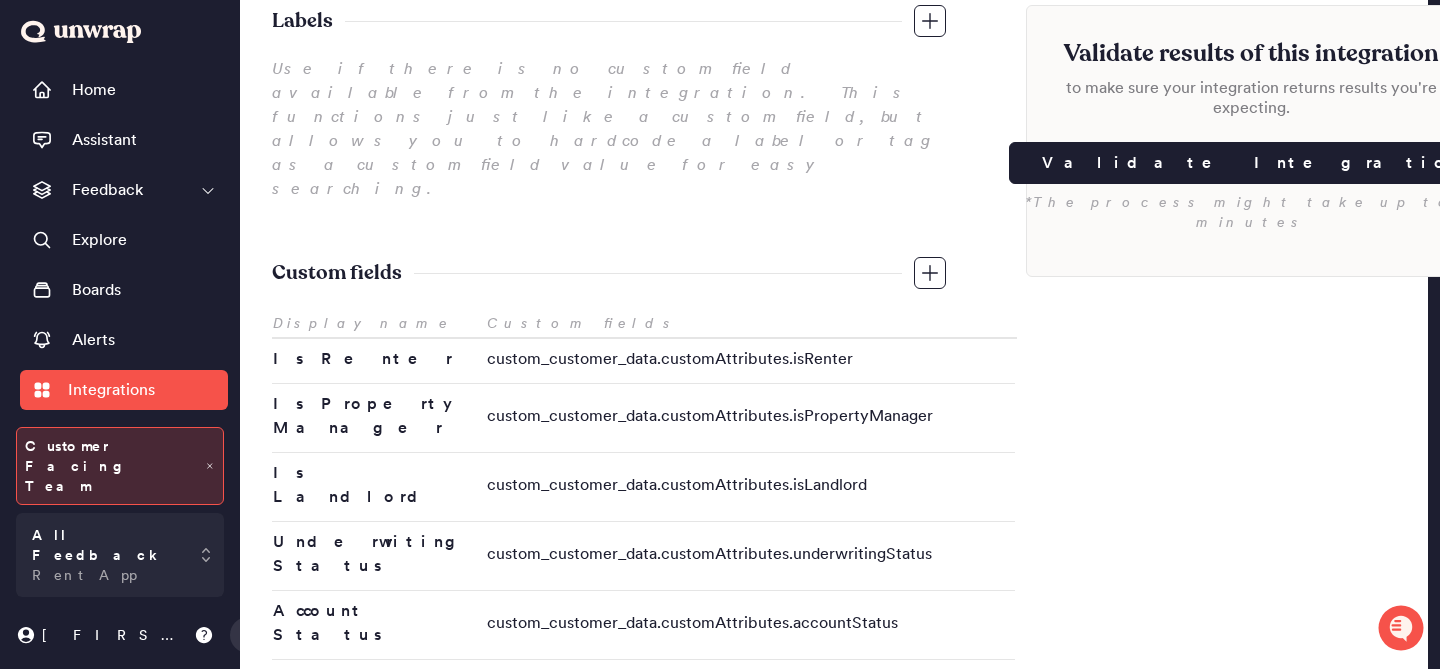 scroll, scrollTop: 0, scrollLeft: 0, axis: both 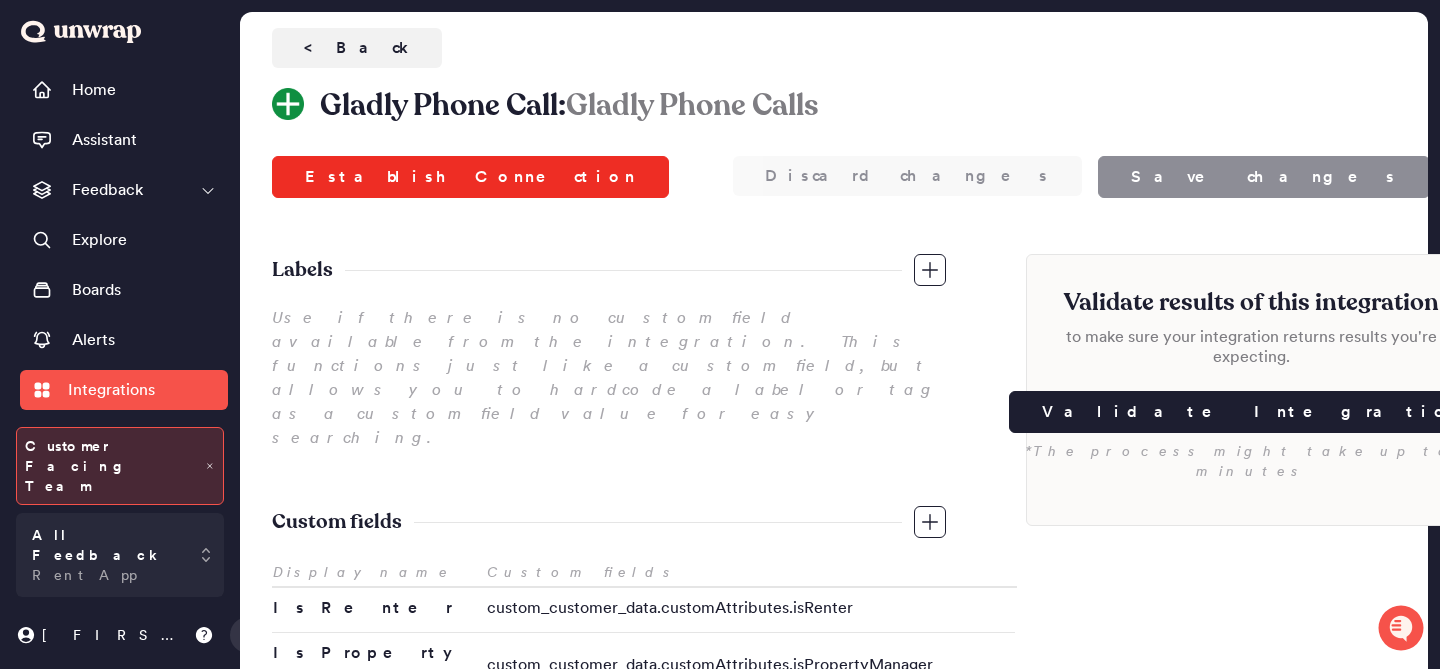 click on "Establish Connection" at bounding box center (470, 177) 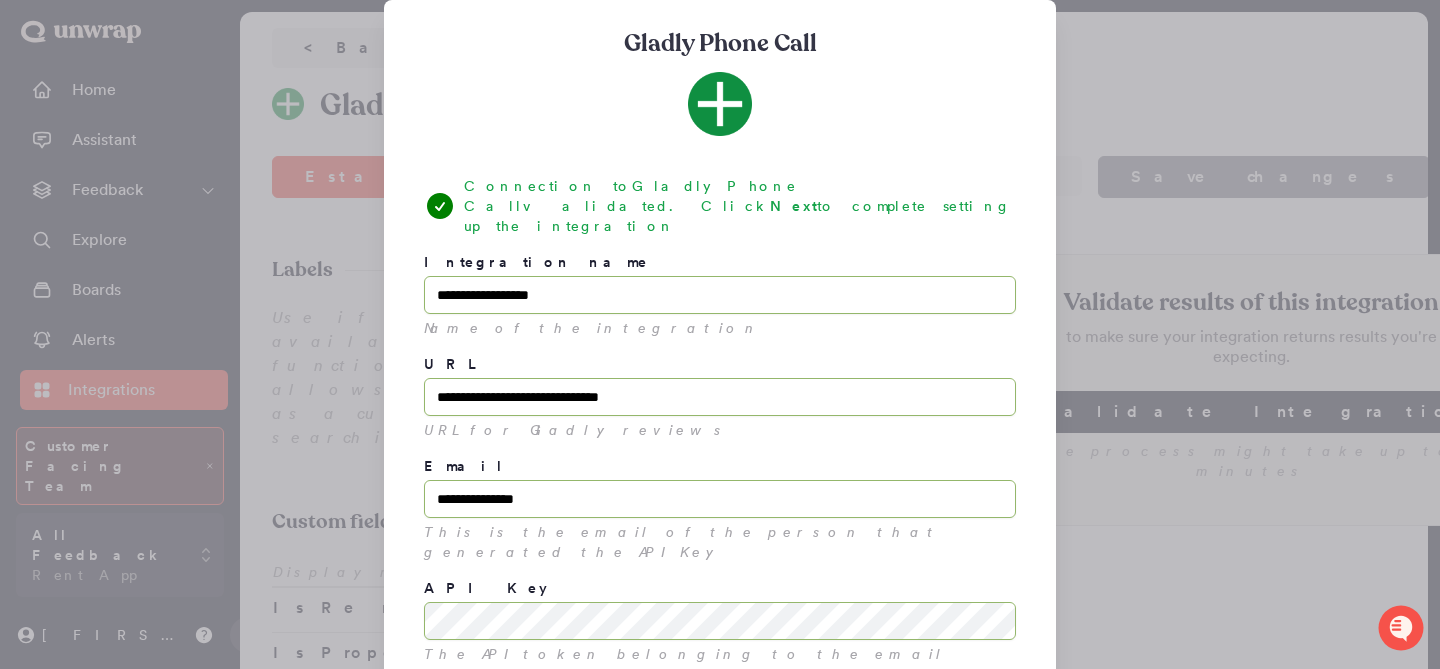 click at bounding box center (720, 334) 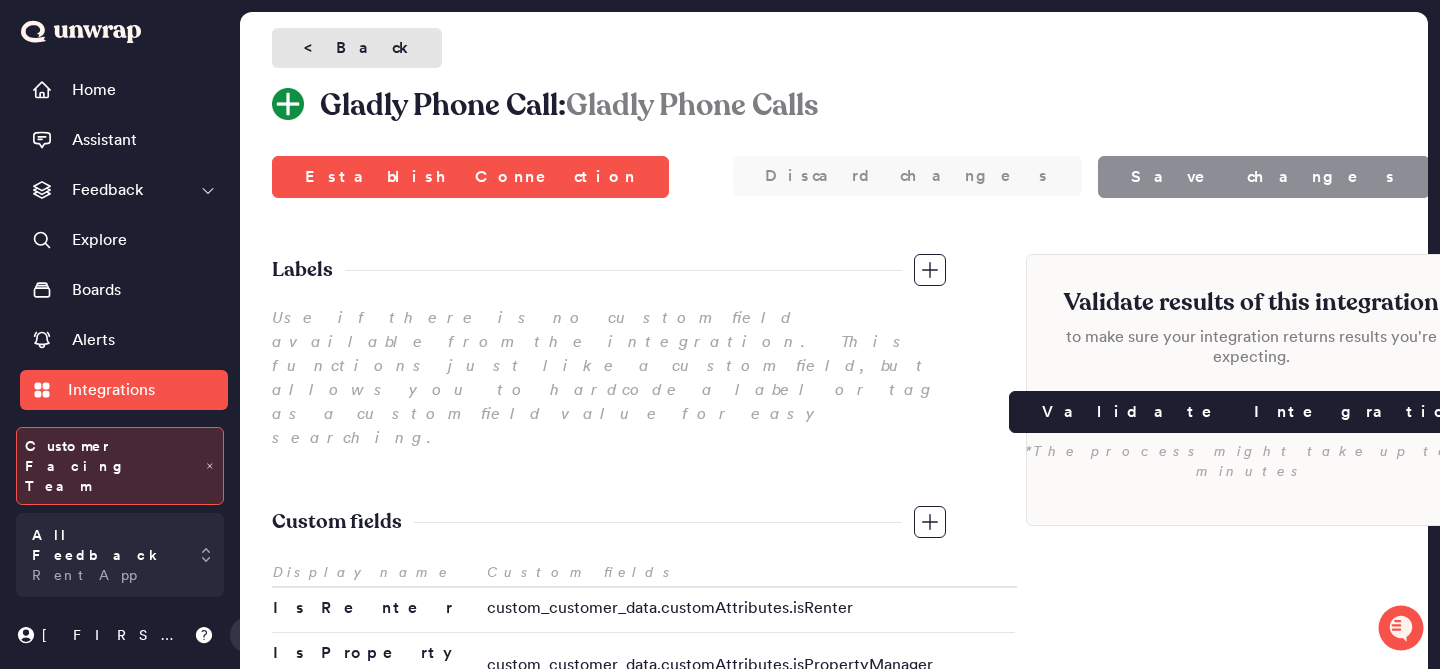 click on "< Back" at bounding box center [357, 48] 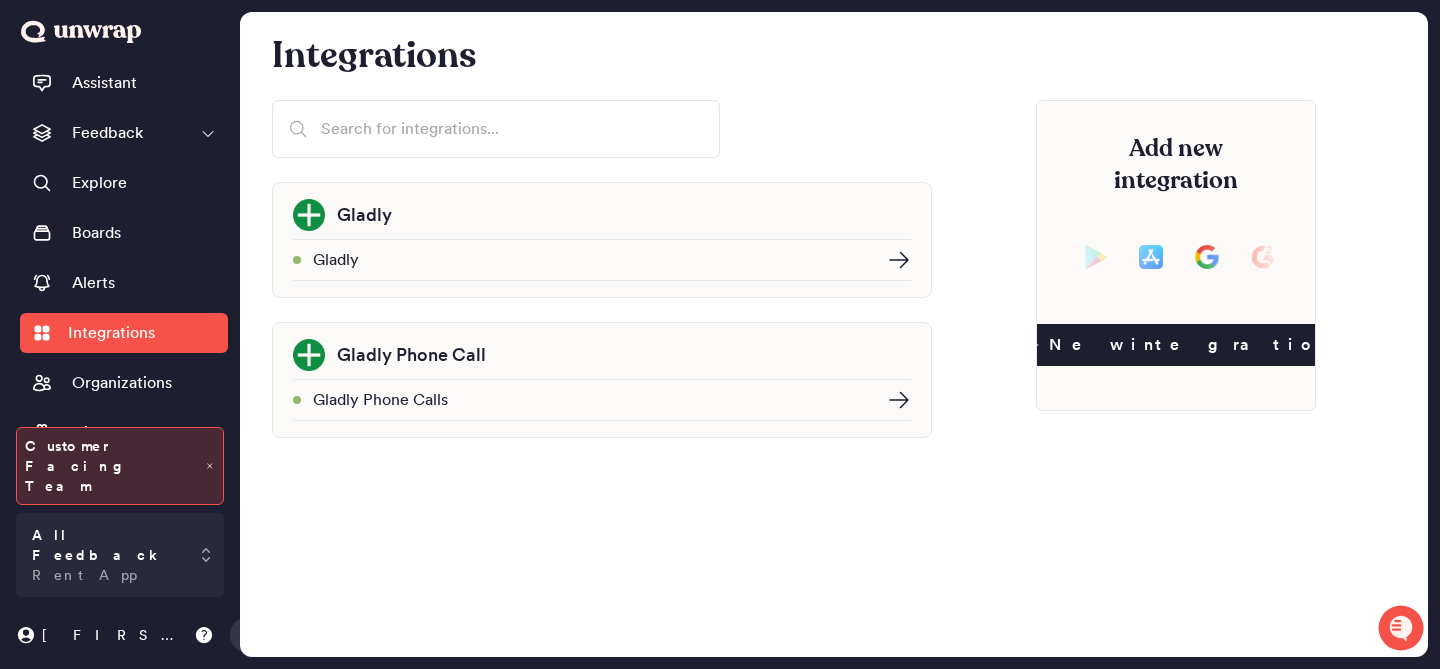 scroll, scrollTop: 0, scrollLeft: 0, axis: both 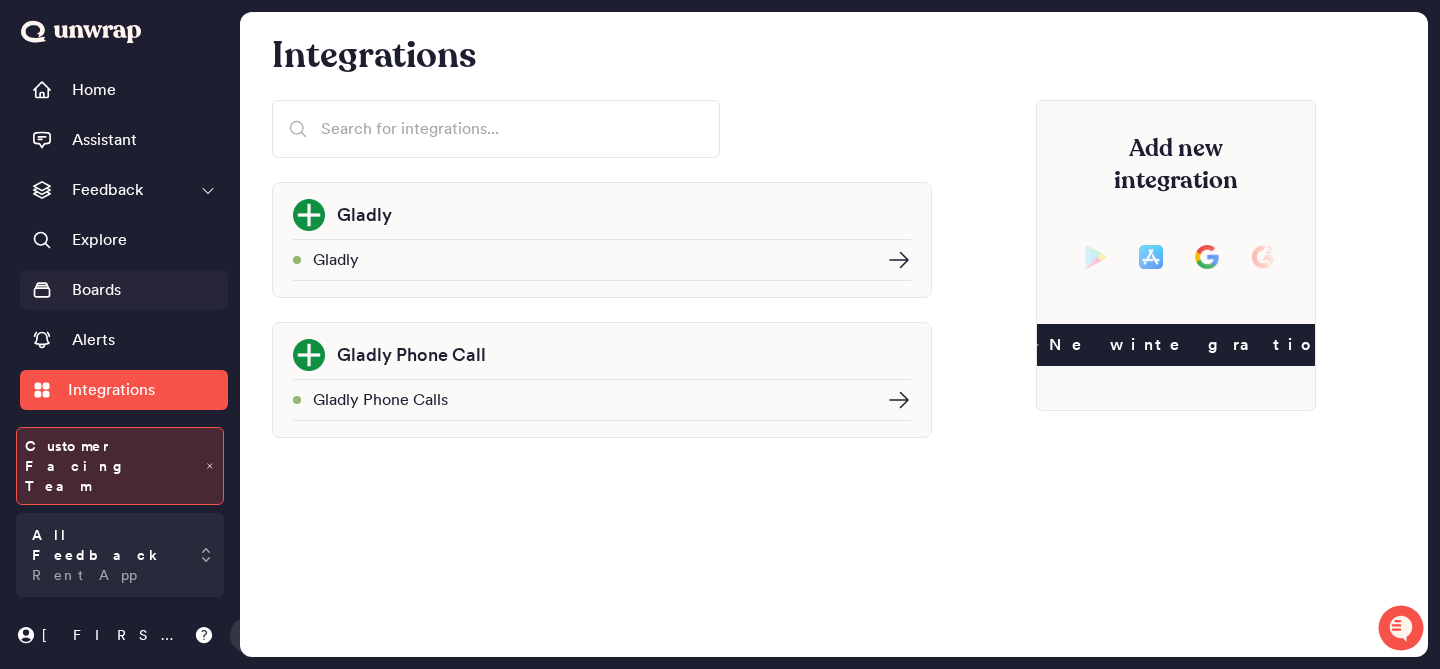 click on "Boards" at bounding box center (124, 290) 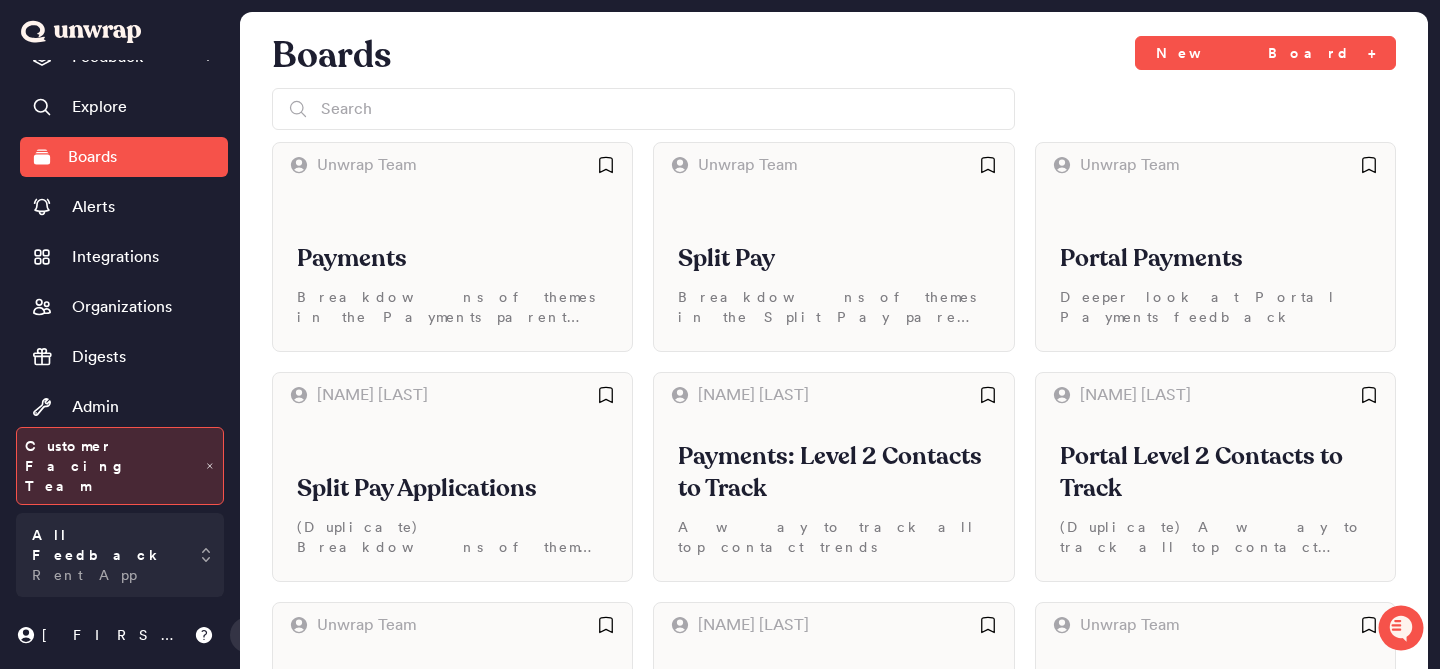 scroll, scrollTop: 0, scrollLeft: 0, axis: both 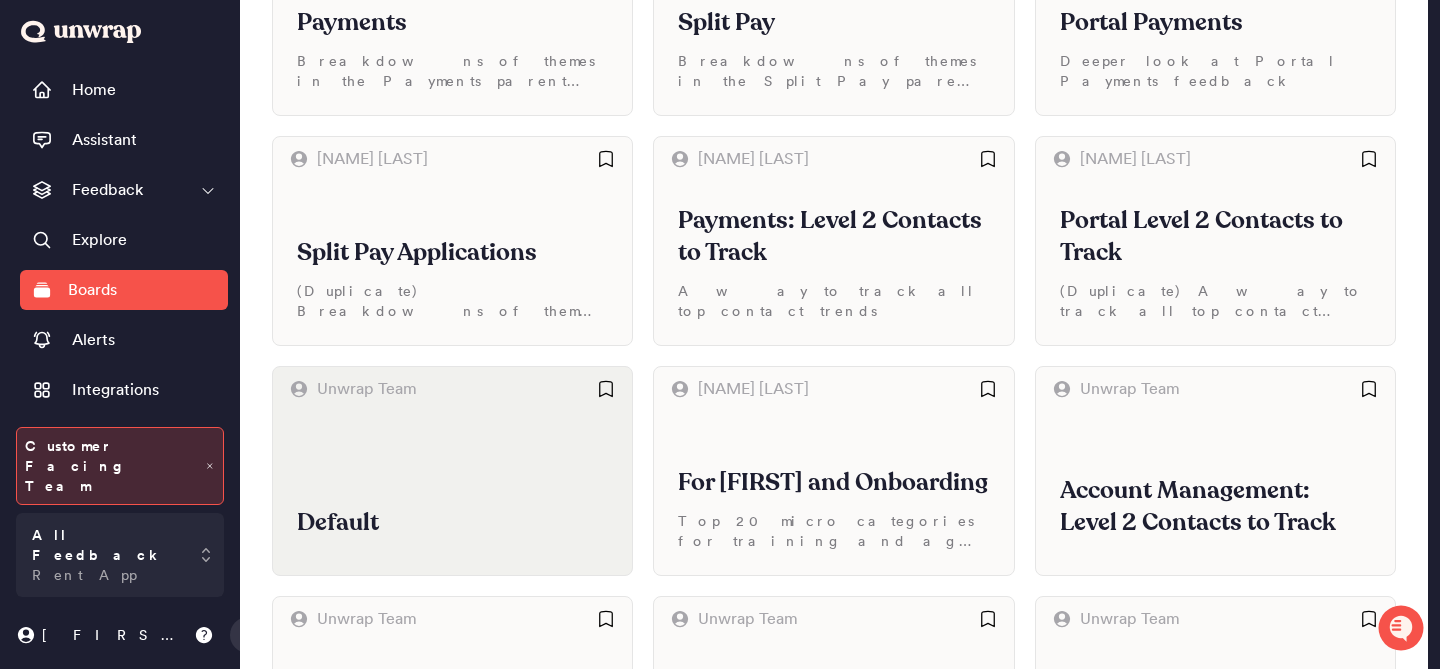 click on "Default" at bounding box center [452, 493] 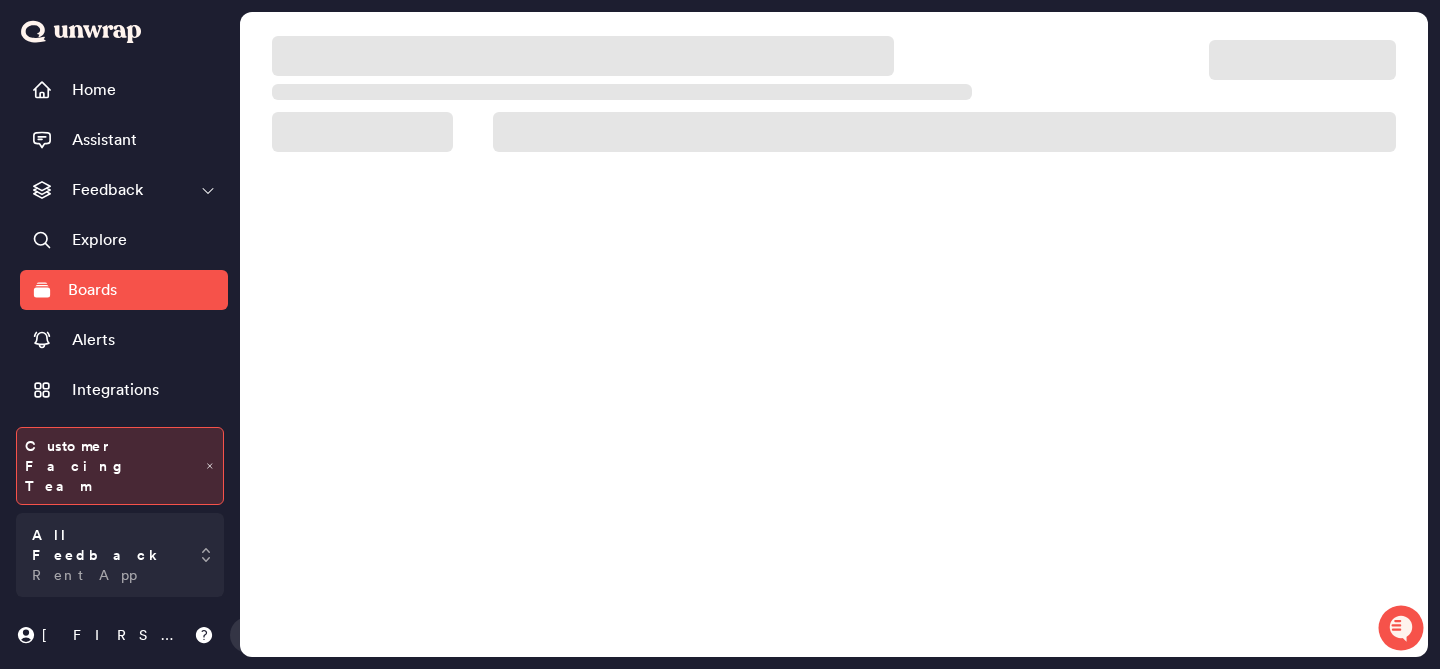 scroll, scrollTop: 0, scrollLeft: 0, axis: both 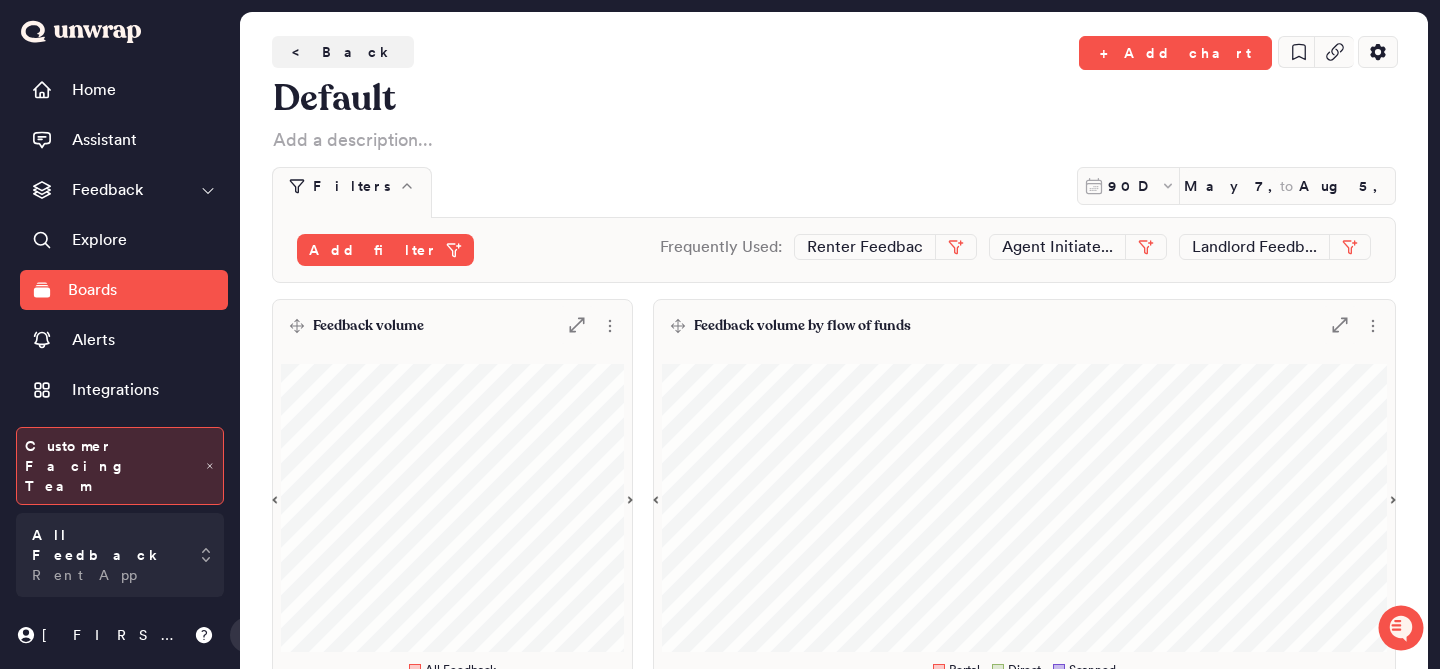 click on "Feedback volume
.st0 {
fill: #7e7d82;
}" at bounding box center [452, 326] 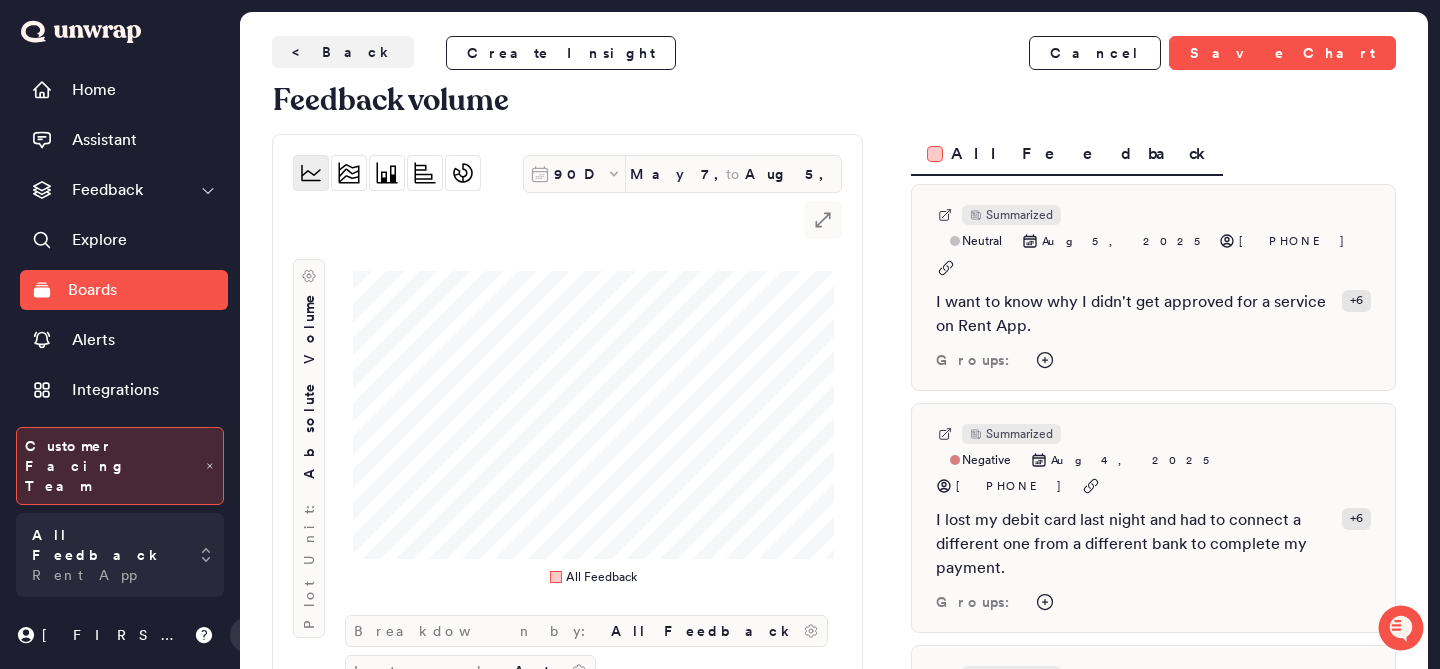 scroll, scrollTop: 154, scrollLeft: 0, axis: vertical 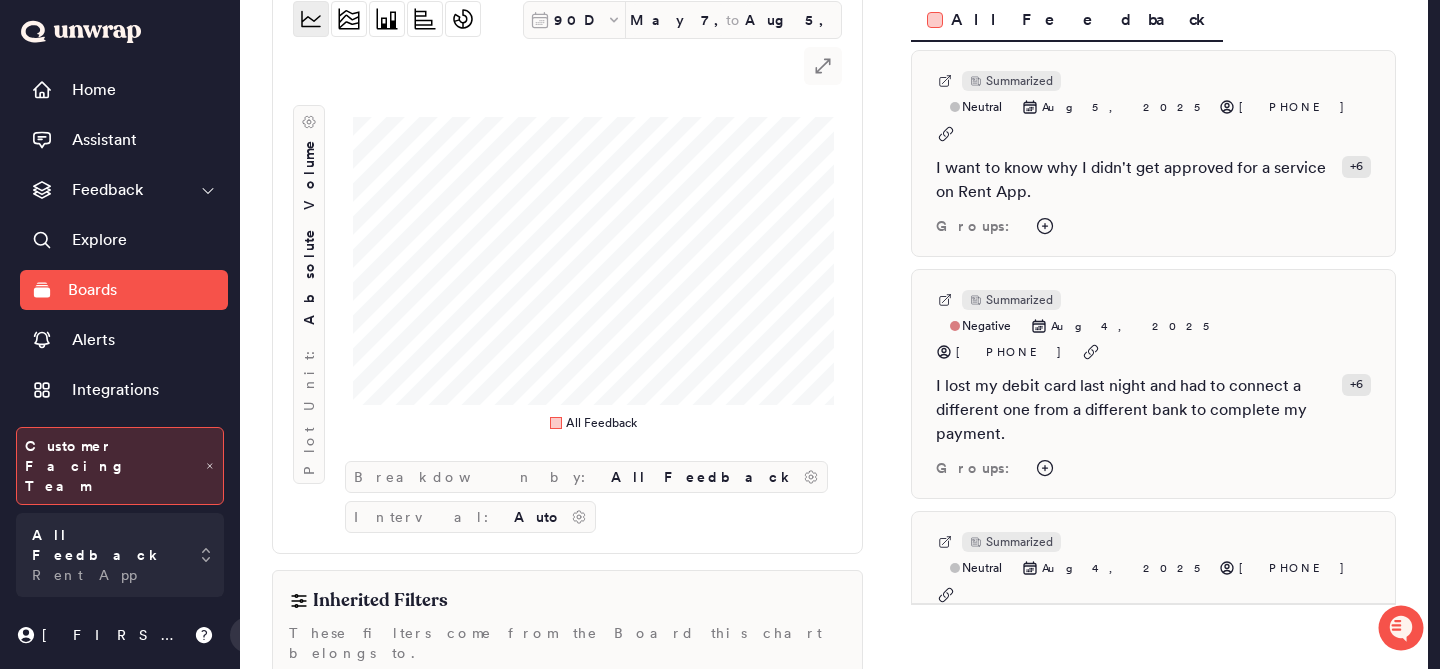 click on "Add filter" at bounding box center (757, 744) 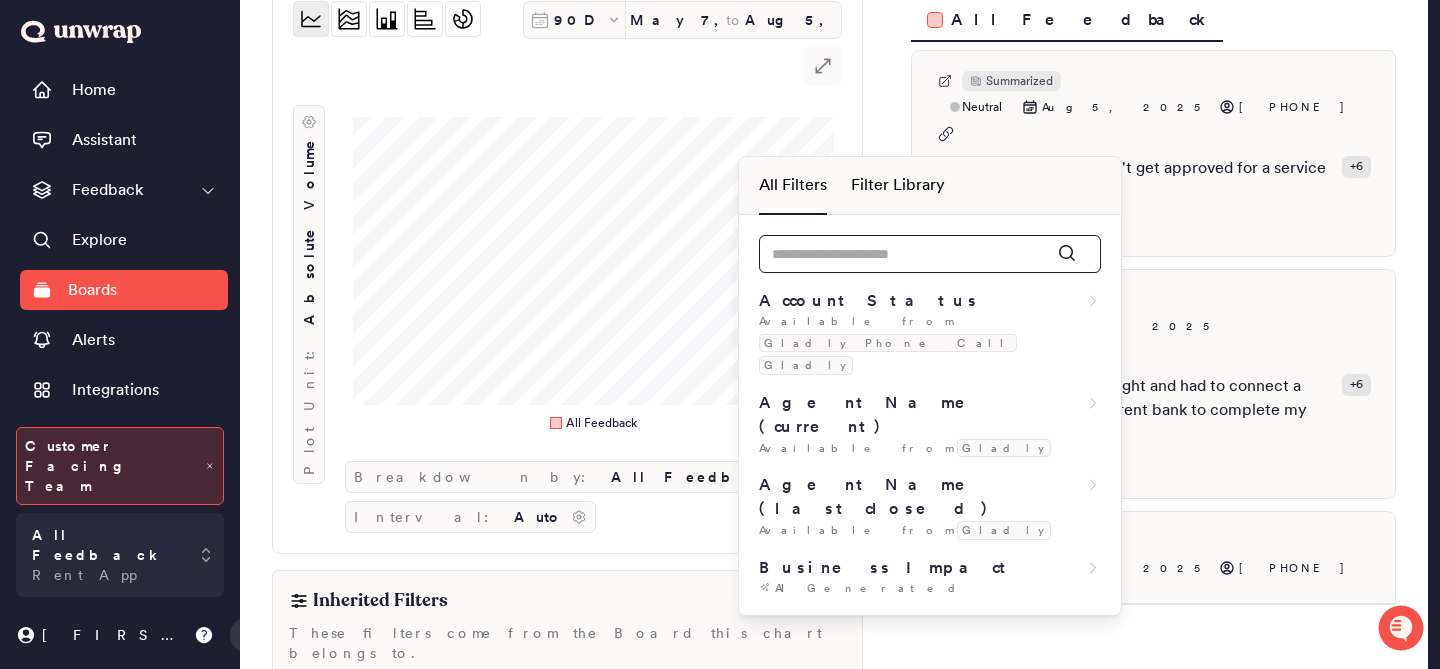 click at bounding box center [930, 254] 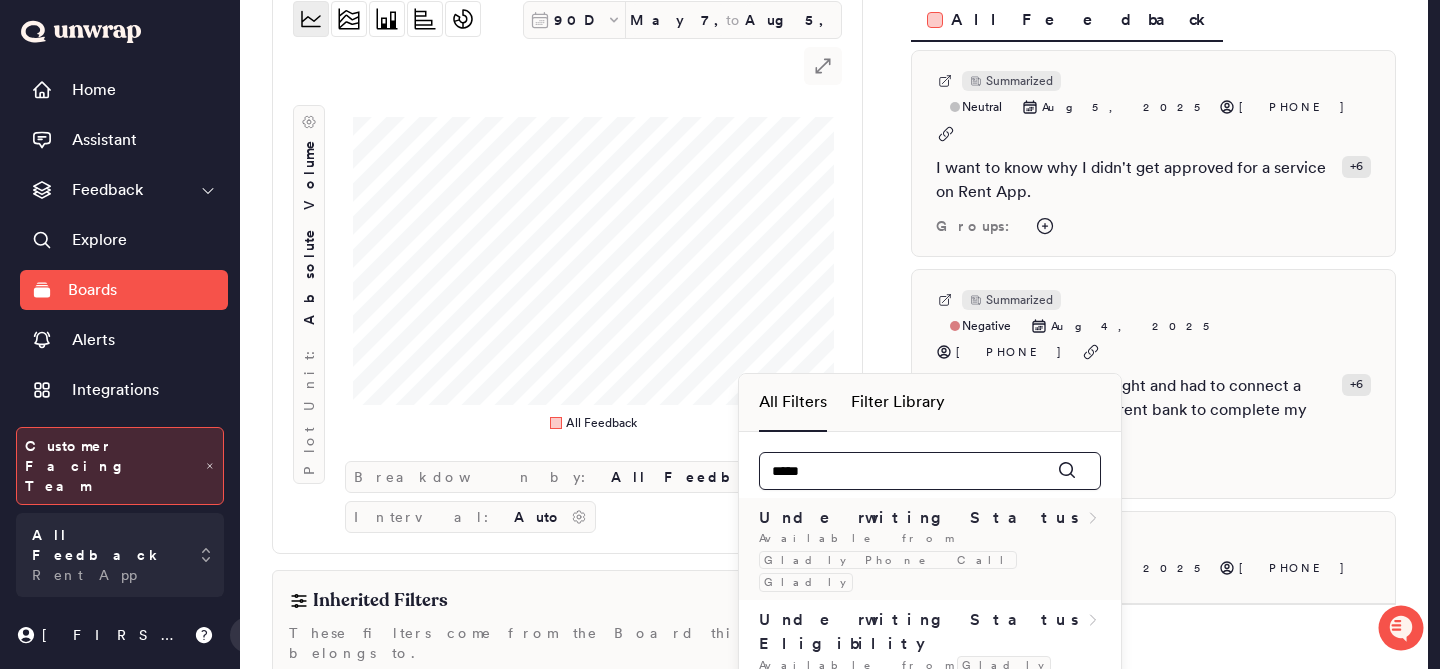 type on "*****" 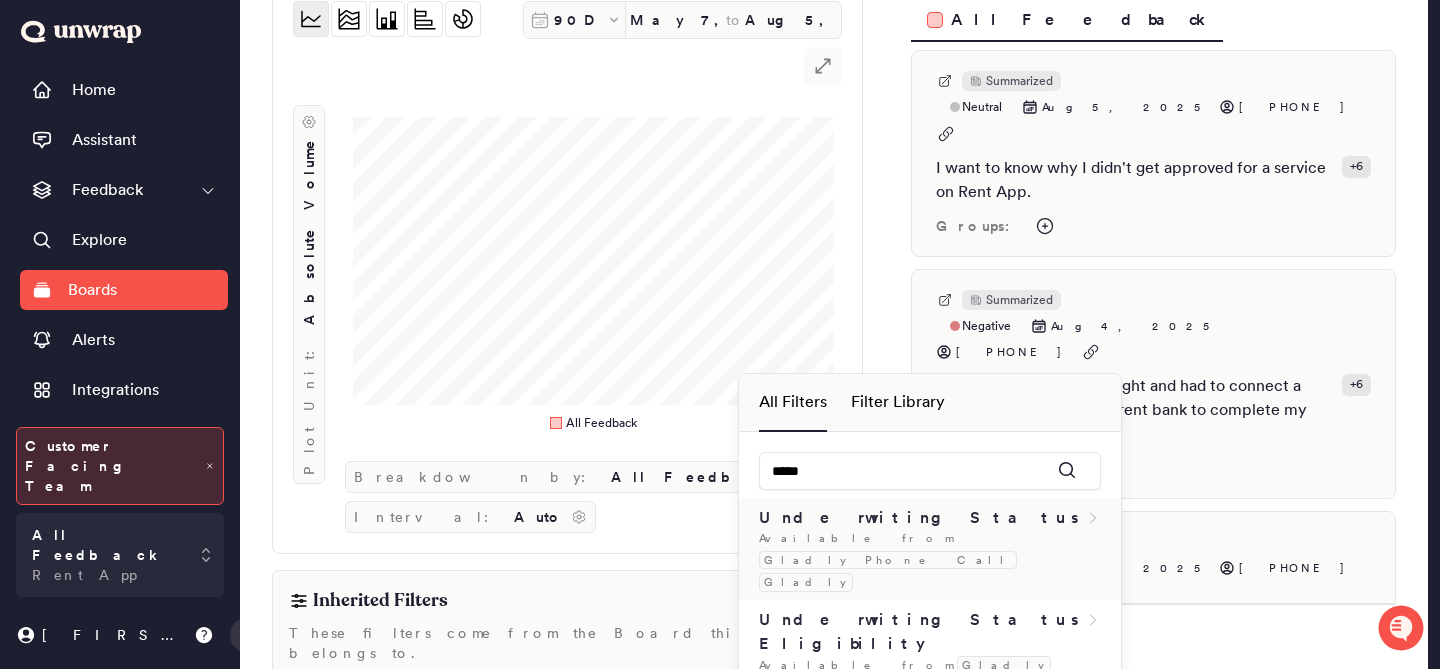 click on "Underwriting Status" at bounding box center (920, 518) 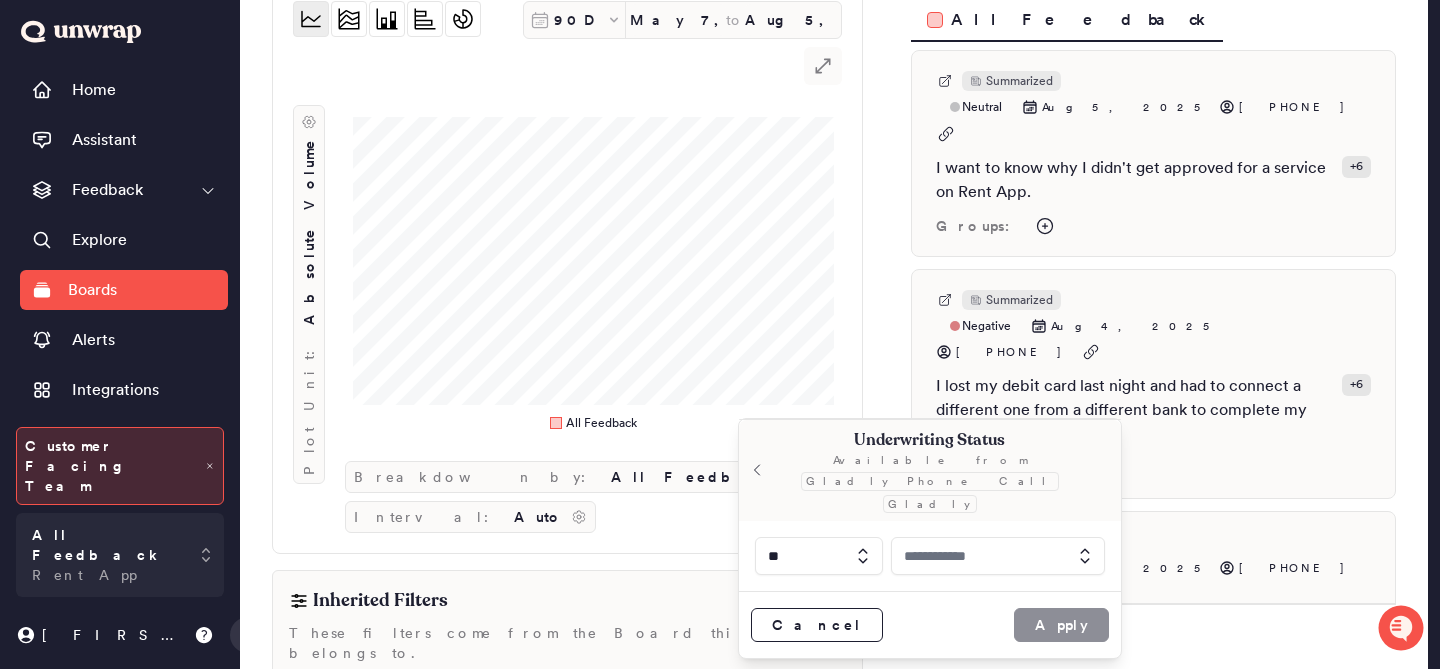 click at bounding box center [998, 556] 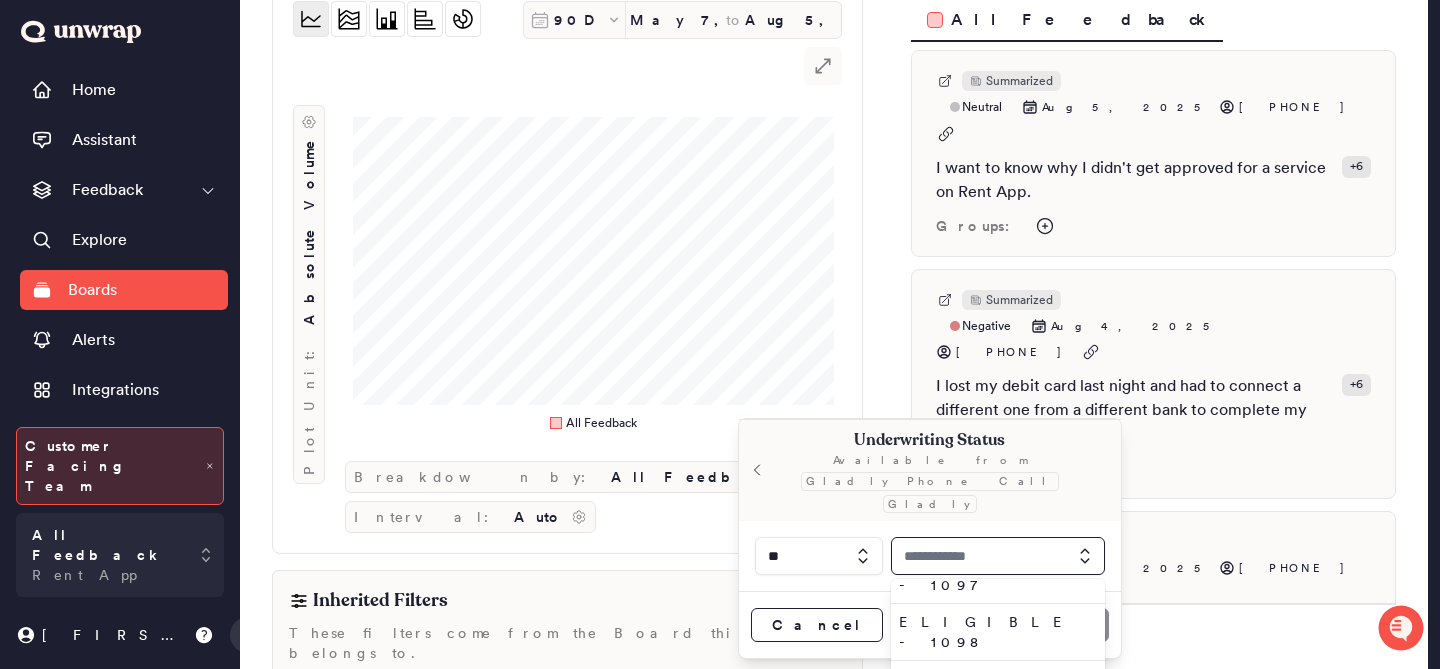 scroll, scrollTop: 3159, scrollLeft: 0, axis: vertical 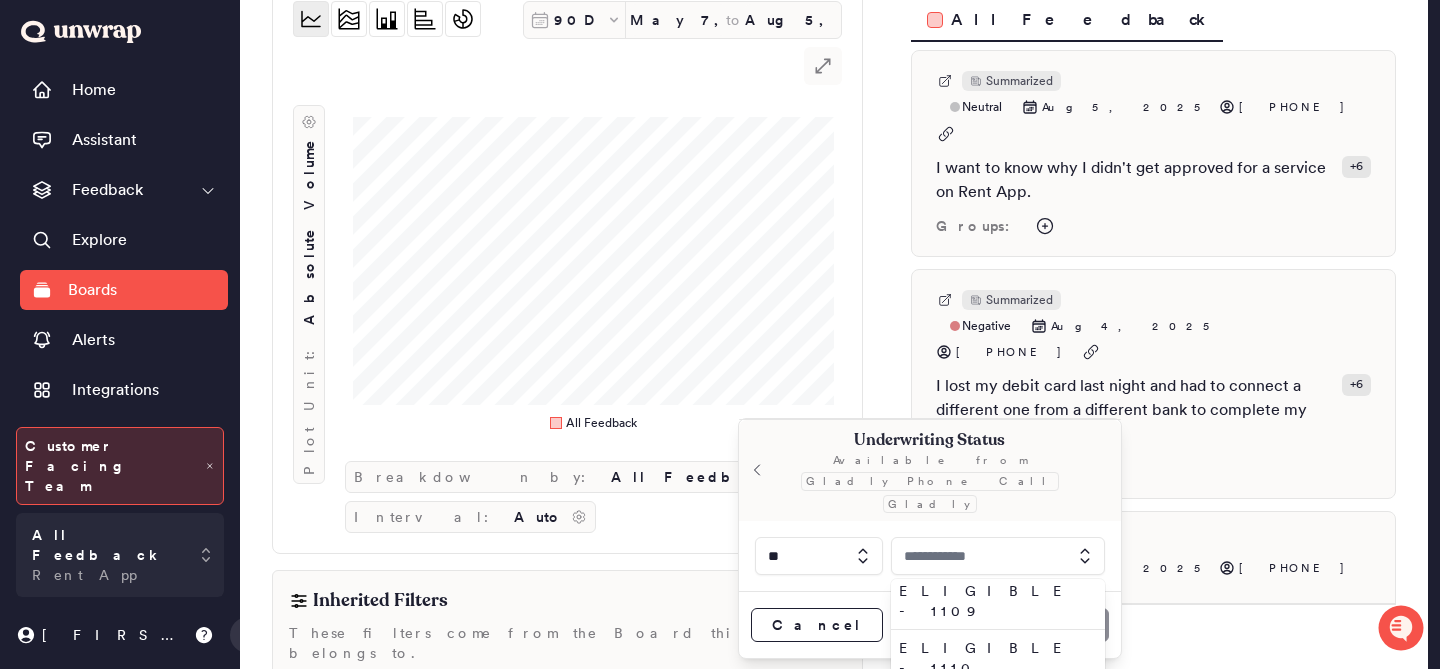 click on "**********" at bounding box center [834, 404] 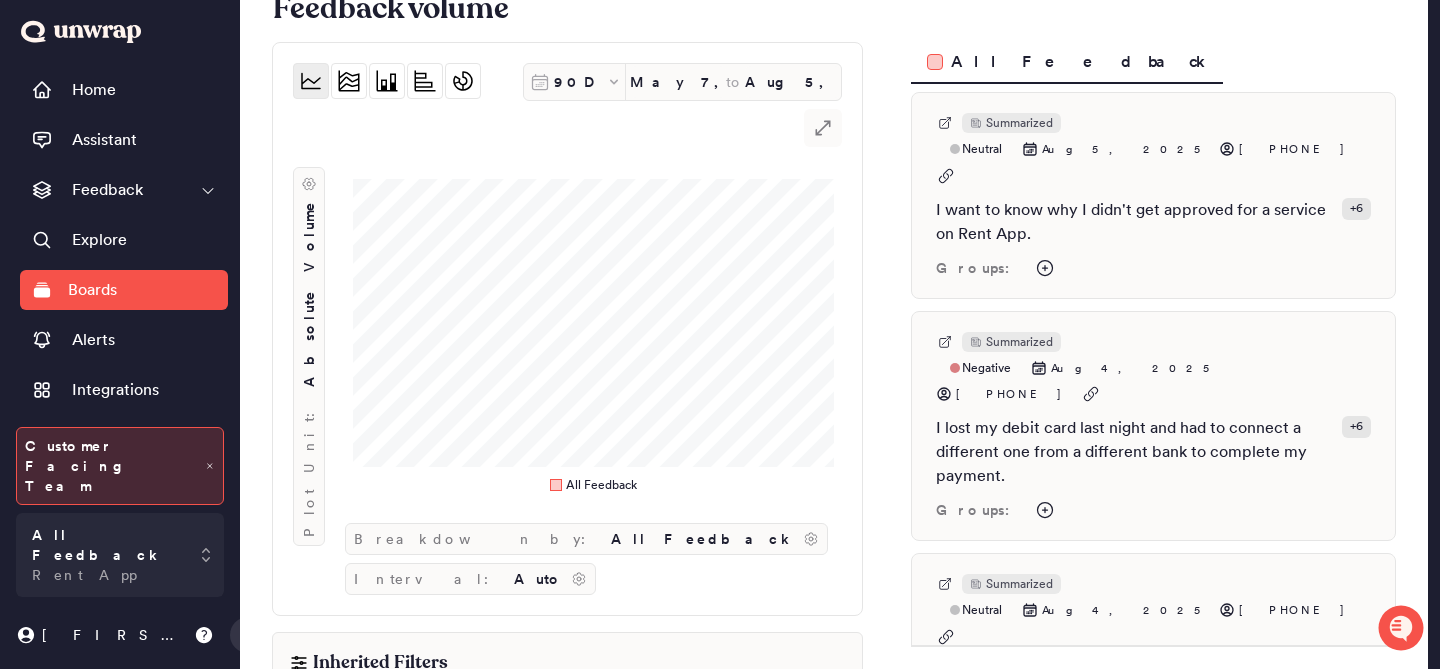 scroll, scrollTop: 86, scrollLeft: 0, axis: vertical 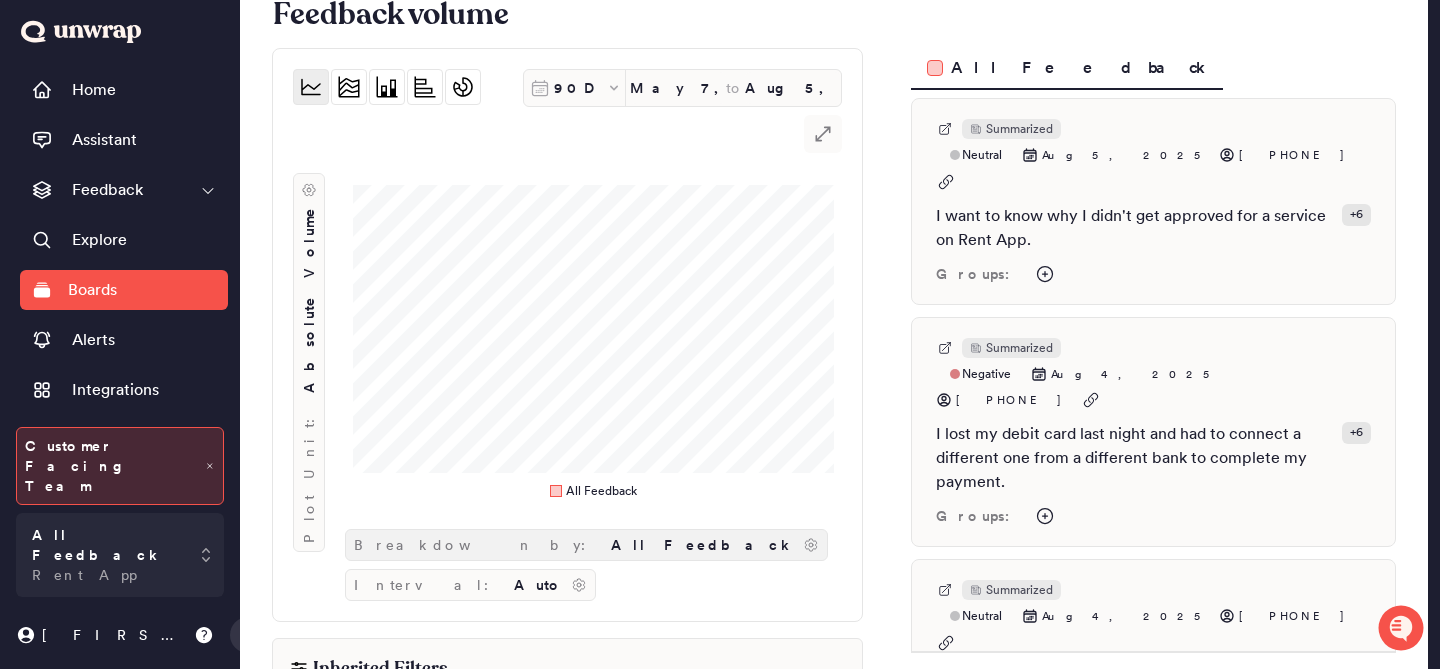 click on "All Feedback" at bounding box center (703, 545) 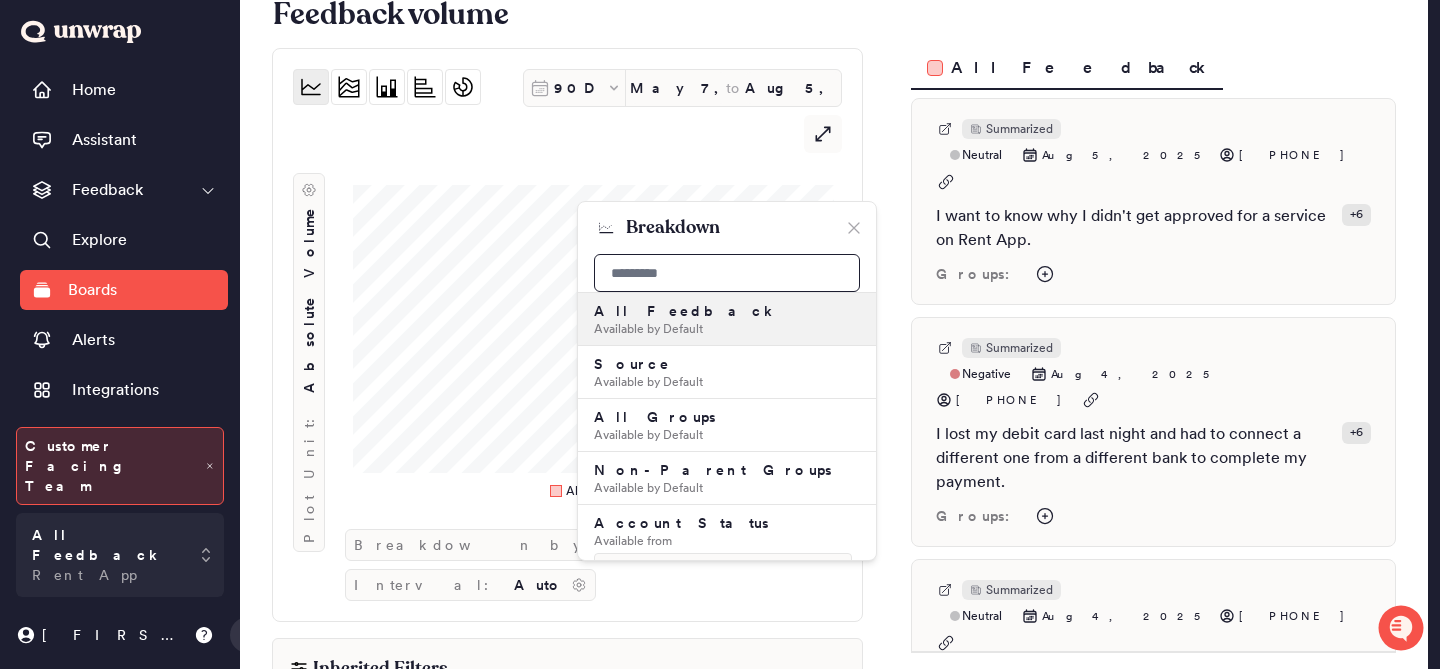 click at bounding box center [727, 273] 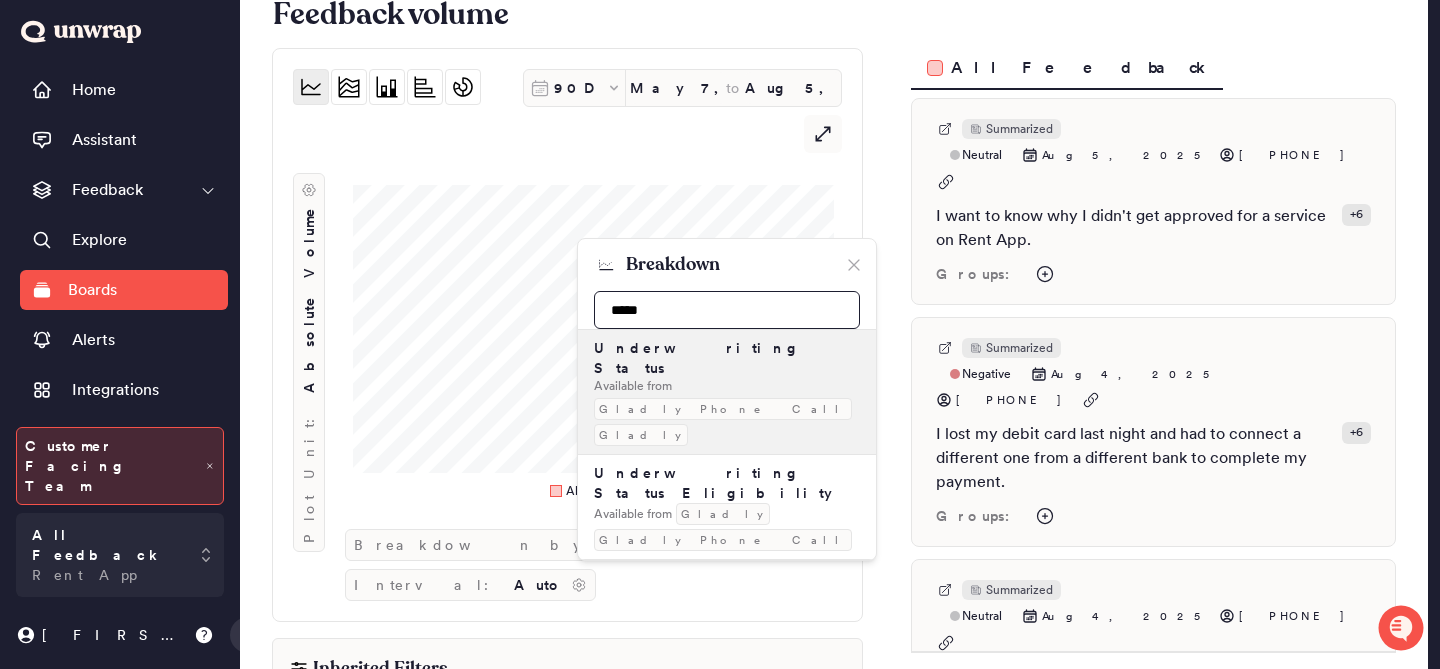 type on "*****" 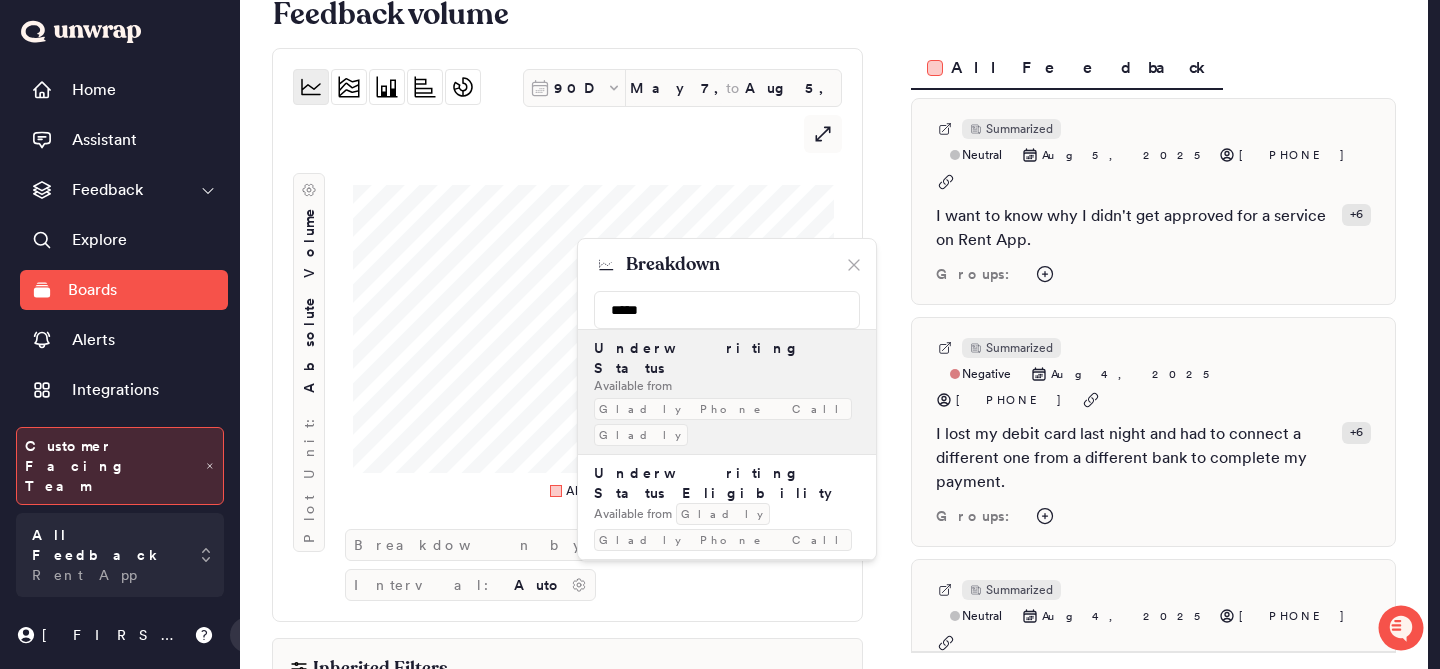 click on "Available from" at bounding box center (633, 386) 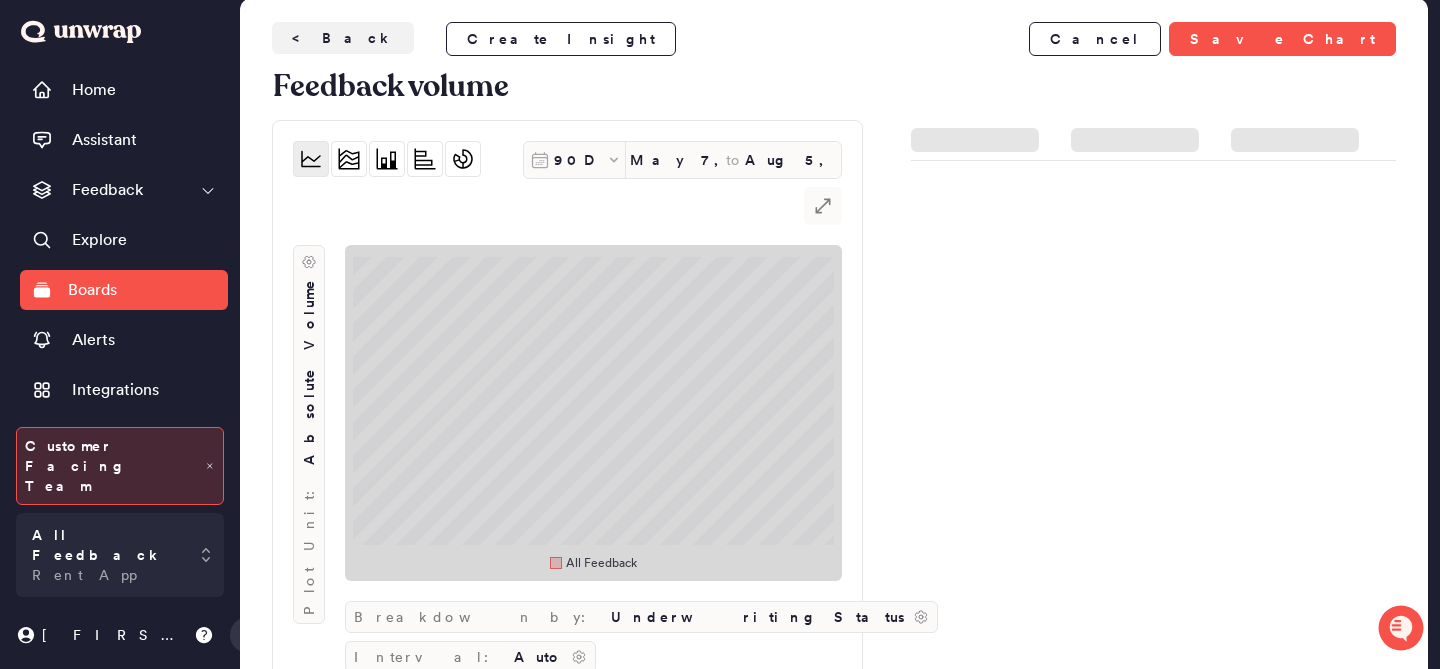 scroll, scrollTop: 0, scrollLeft: 0, axis: both 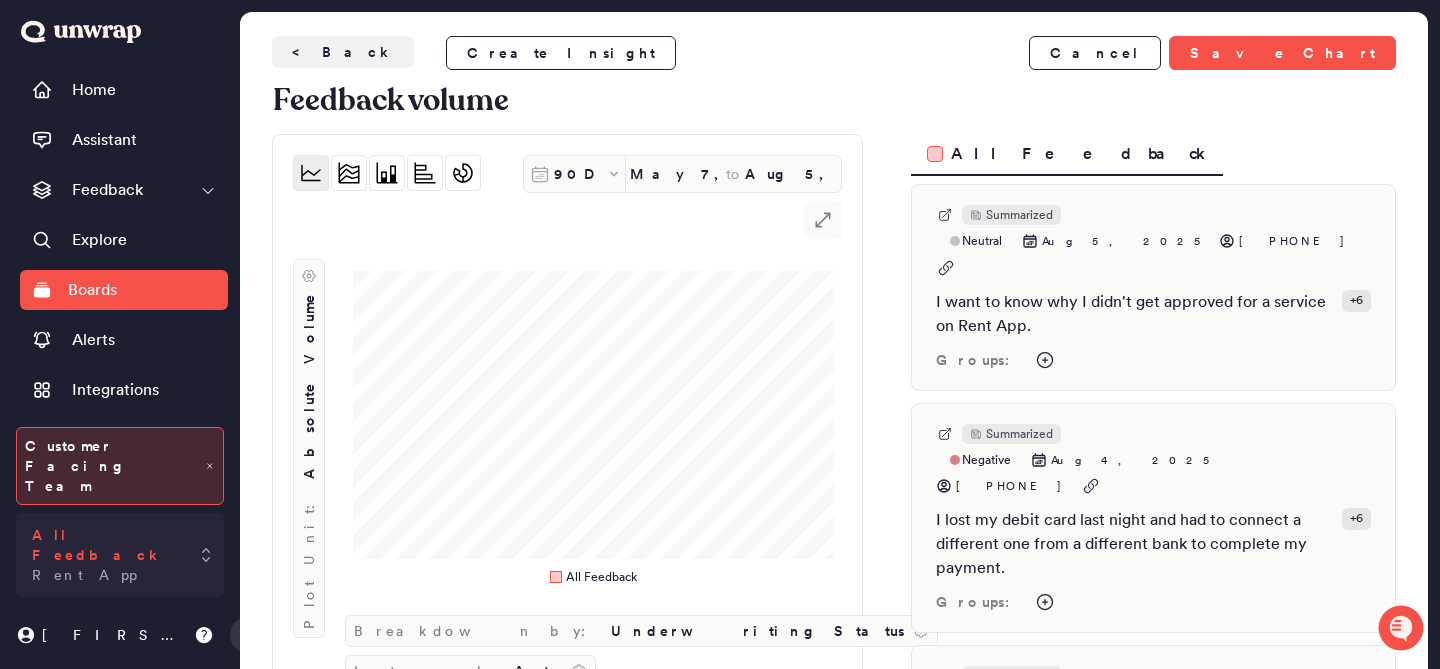 click on "All Feedback Rent App" at bounding box center [106, 555] 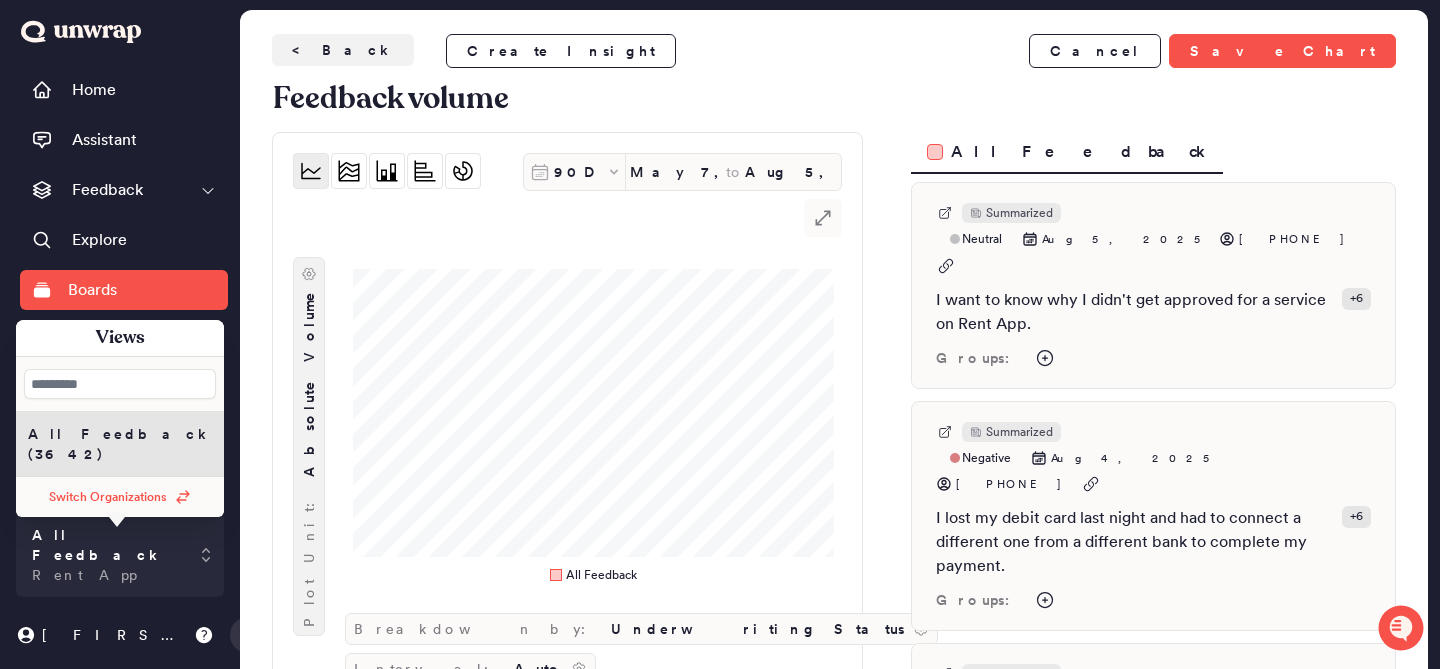 scroll, scrollTop: 0, scrollLeft: 0, axis: both 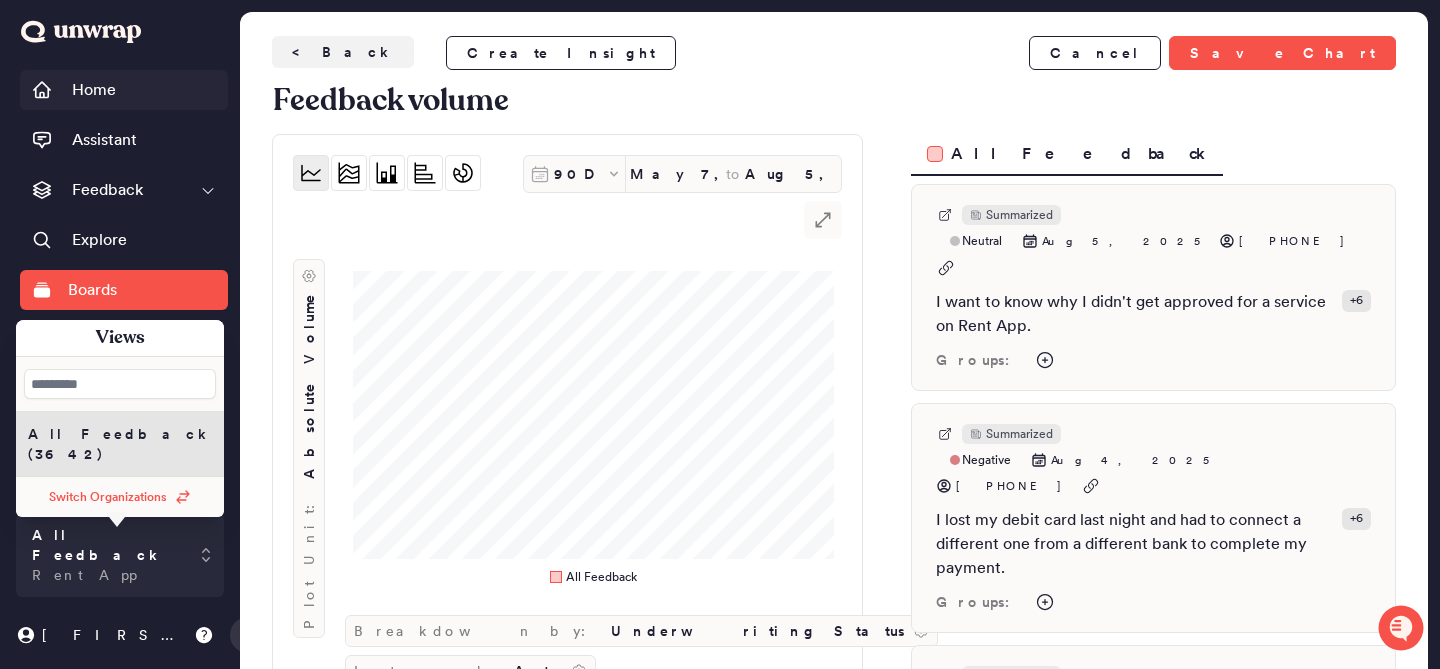 click on "Home" at bounding box center (124, 90) 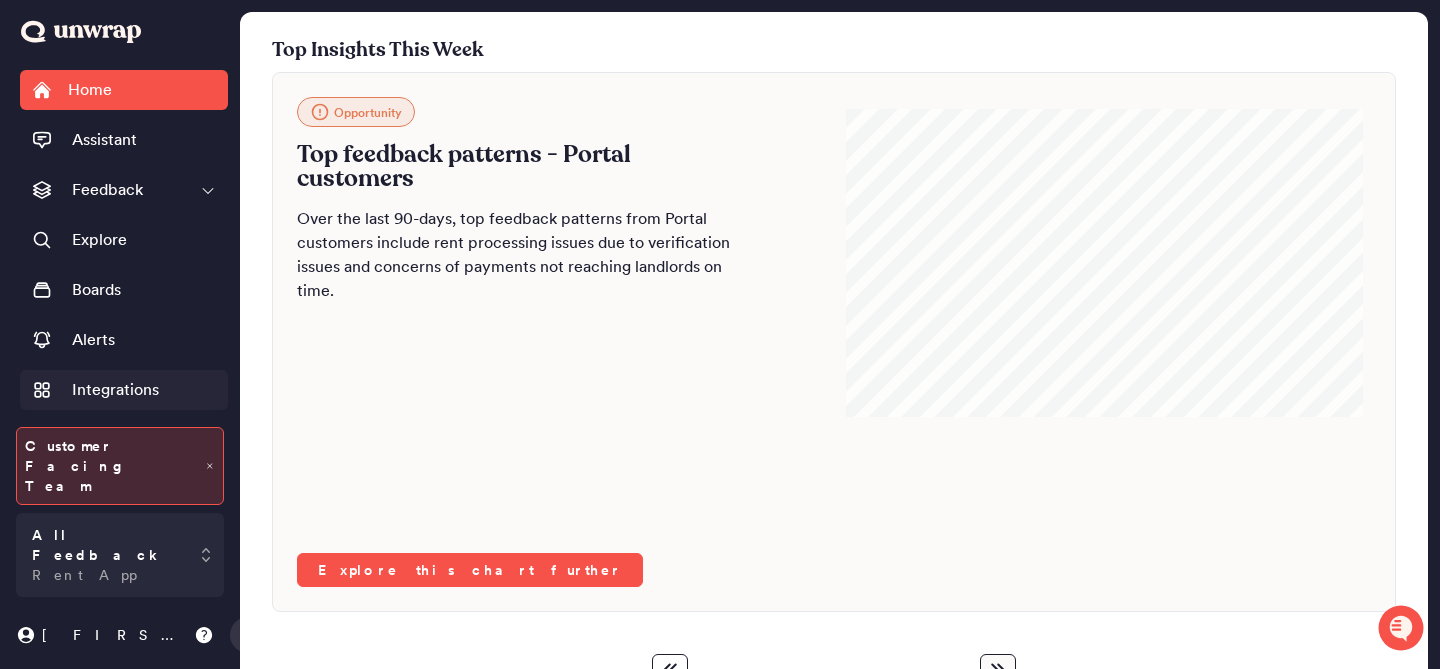 click on "Integrations" at bounding box center (115, 390) 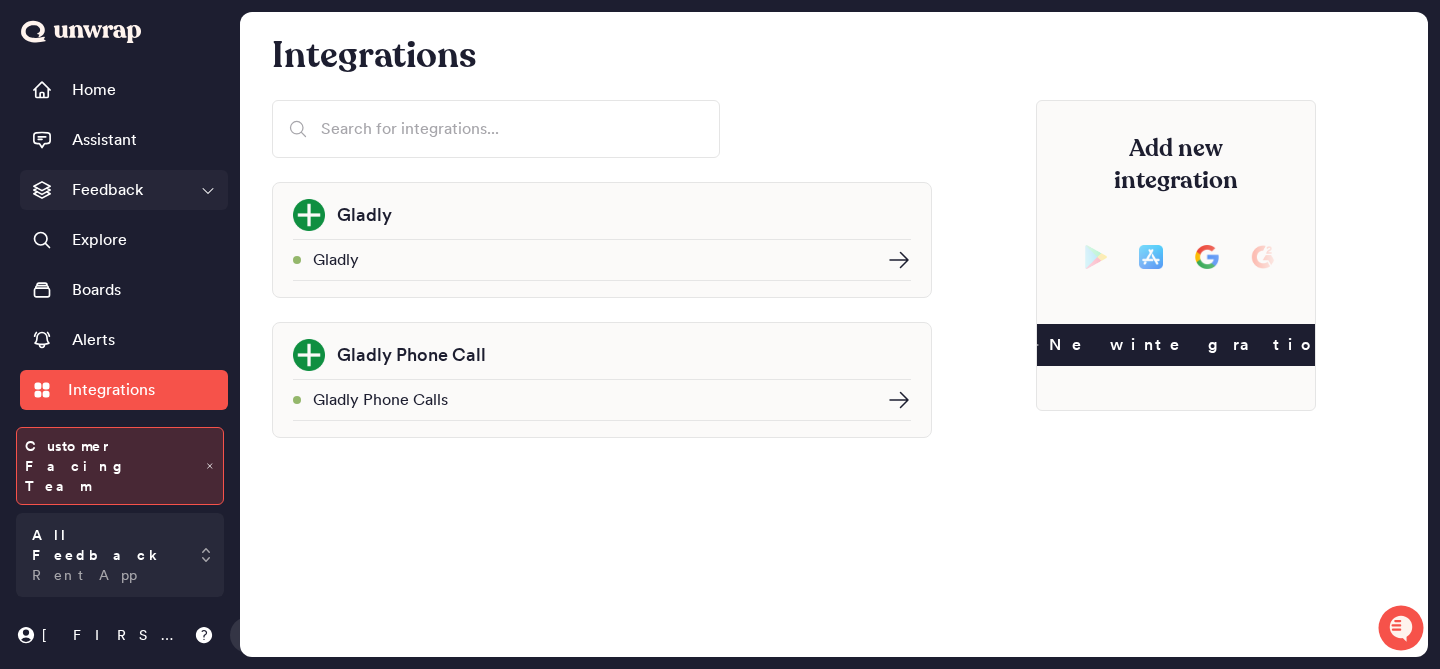 click on "Feedback" at bounding box center [124, 190] 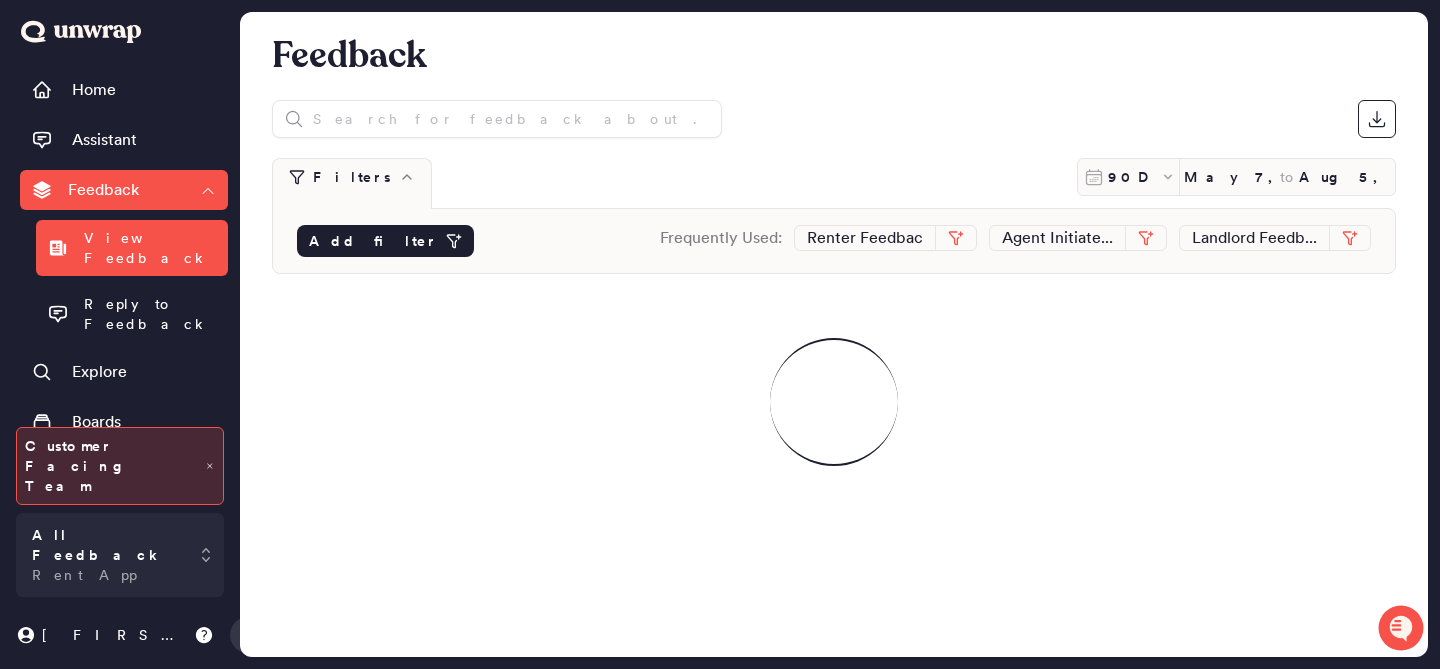 click 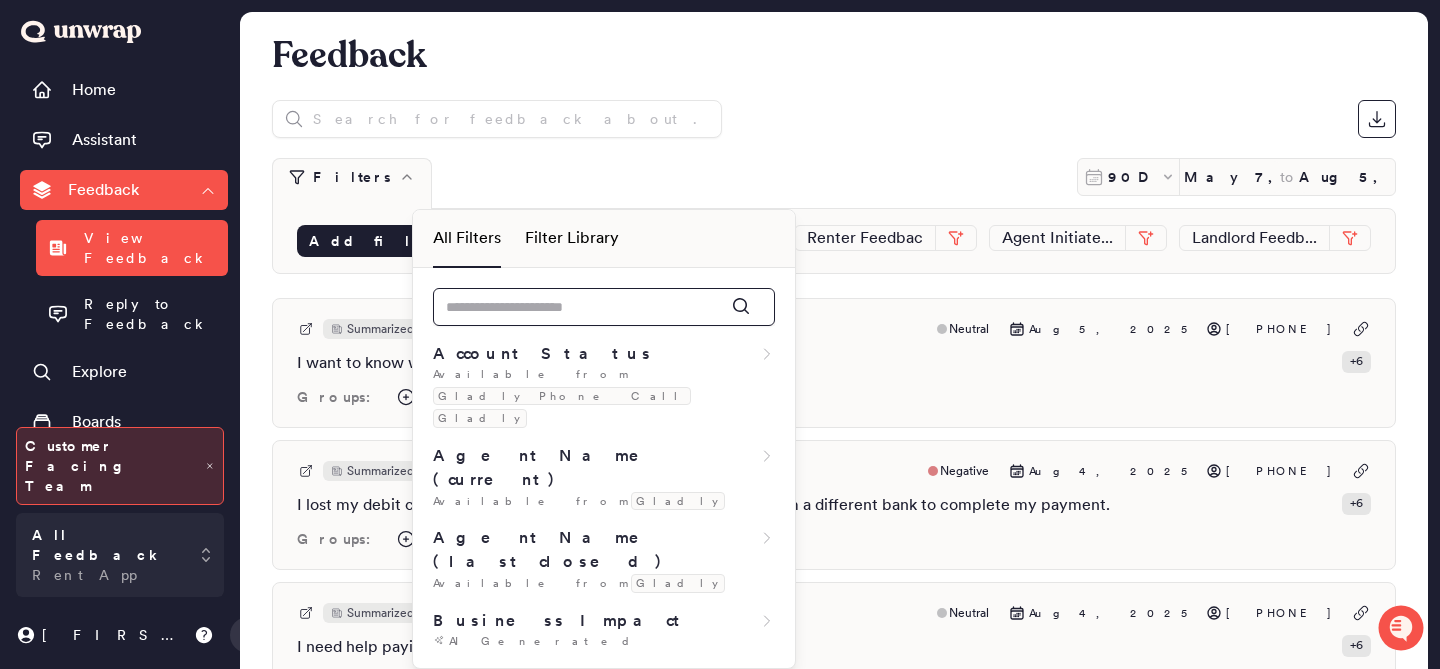 click at bounding box center (604, 307) 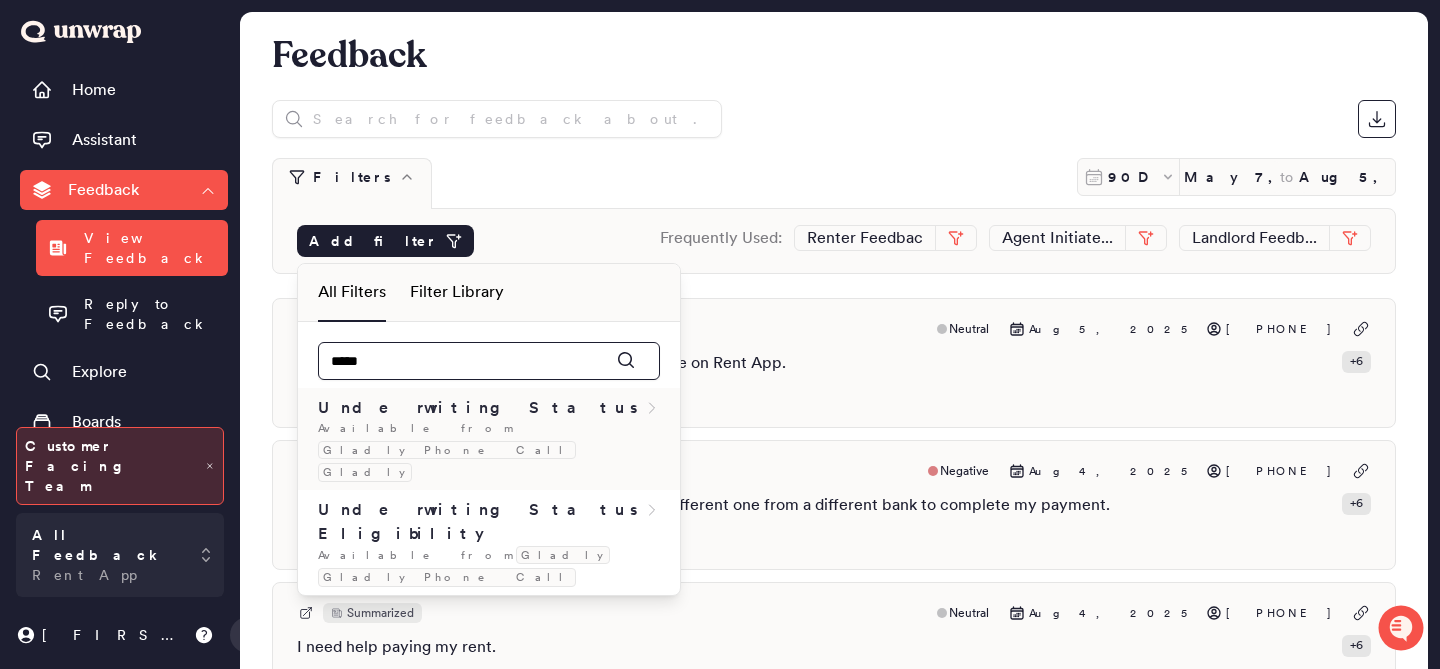 type on "*****" 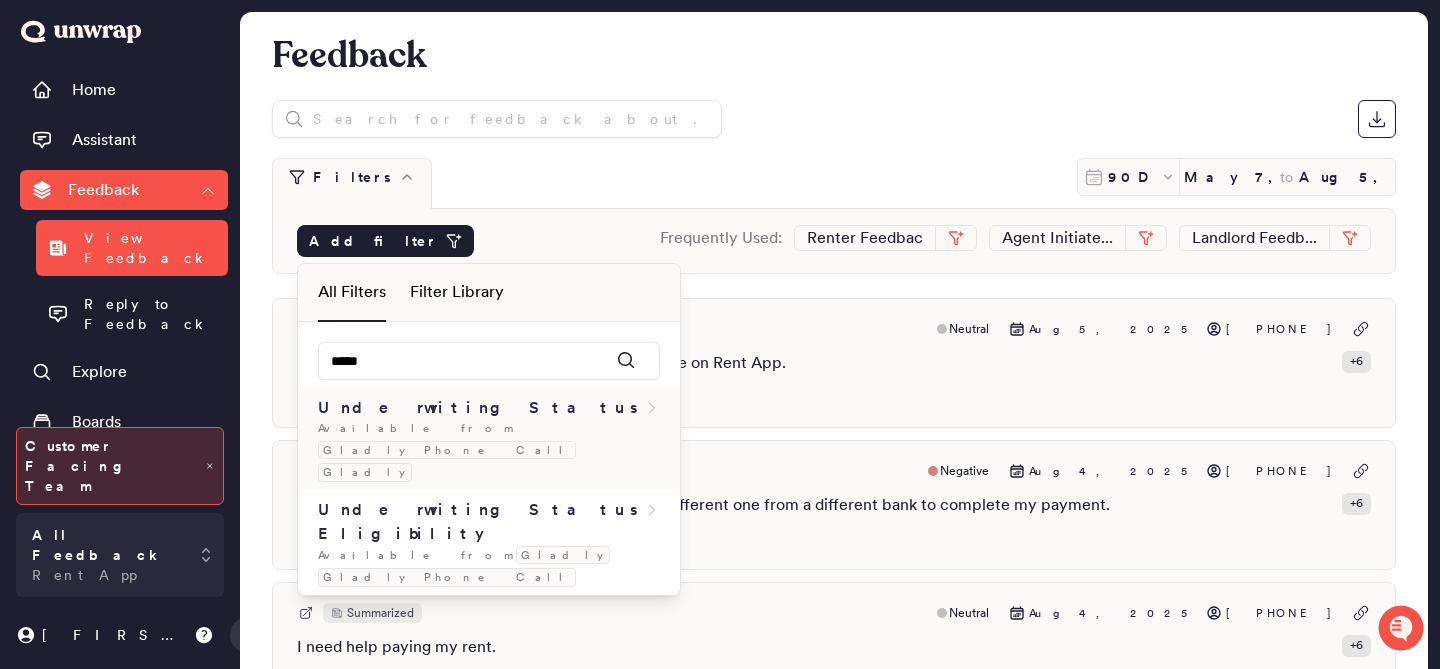 click on "Underwriting Status" at bounding box center (489, 408) 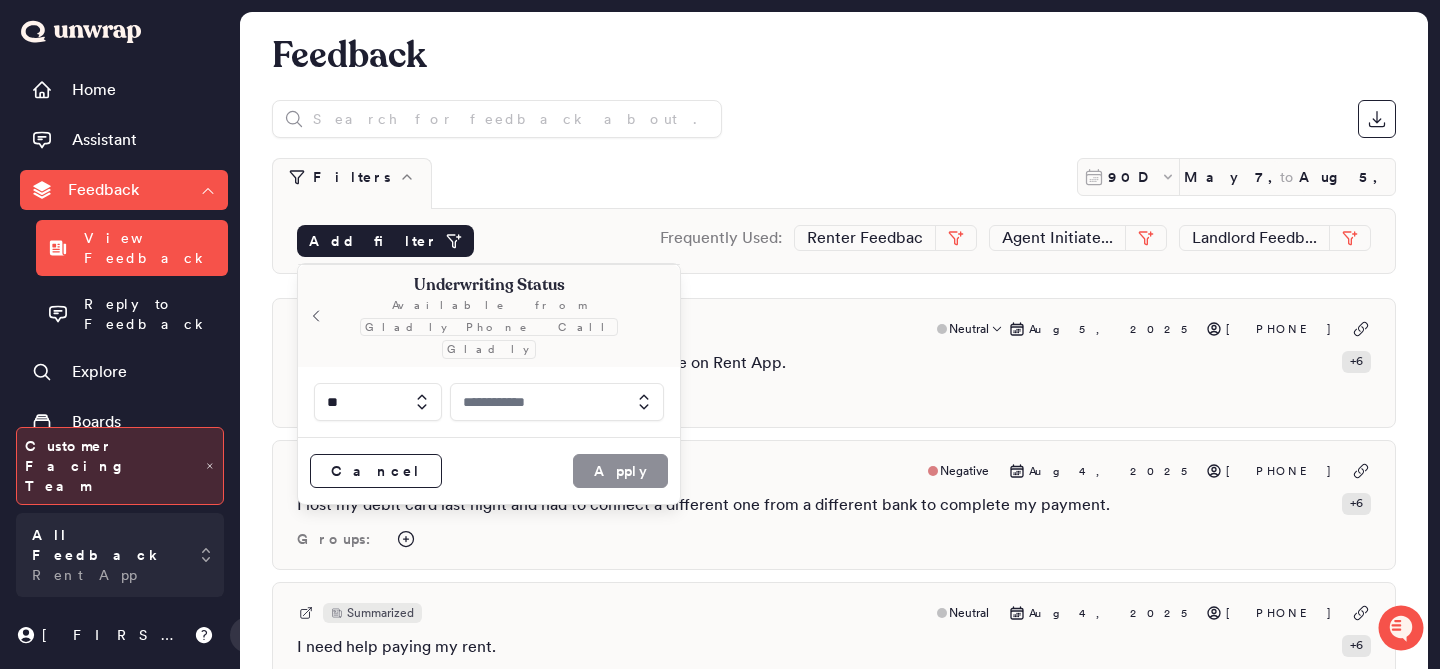 click on "Summarized Neutral Aug 5, 2025 +18315852733" at bounding box center [834, 329] 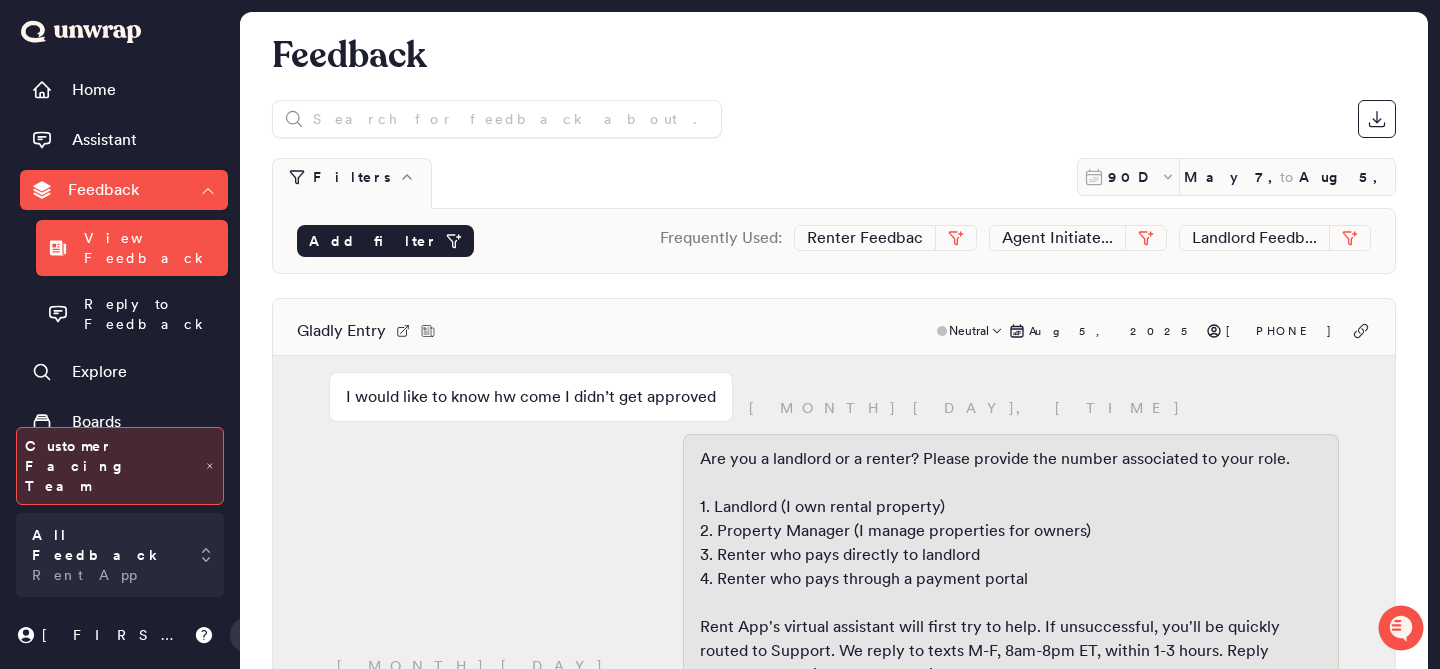 click on "Gladly Entry Neutral Aug 5, 2025 +18315852733 I would like to know hw come I didn’t get approved August 5, 12:03am August 5, 12:03am Are you a landlord or a renter? Please provide the number associated to your role.
1. Landlord (I own rental property)
2. Property Manager (I manage properties for owners)
3. Renter who pays directly to landlord
4. Renter who pays through a payment portal
Rent App's virtual assistant will first try to help. If unsuccessful, you'll be quickly routed to Support. We reply to texts M-F, 8am-8pm ET, within 1-3 hours. Reply "STOP" at any time to unsubscribe. Renter August 5, 12:03am August 5, 12:03am Sorry I didn't understand your response. Please respond with the number corresponding to your role below:
1. Landlord (I own rental property)
2. Property Manager (I manage properties for owners)
3. Renter who pays directly to landlord
4. Renter who pays through a payment portal 3 August 5, 12:04am August 5, 12:04am Can you tell us in a few extra words how we can help you? Approved :" at bounding box center (834, 534) 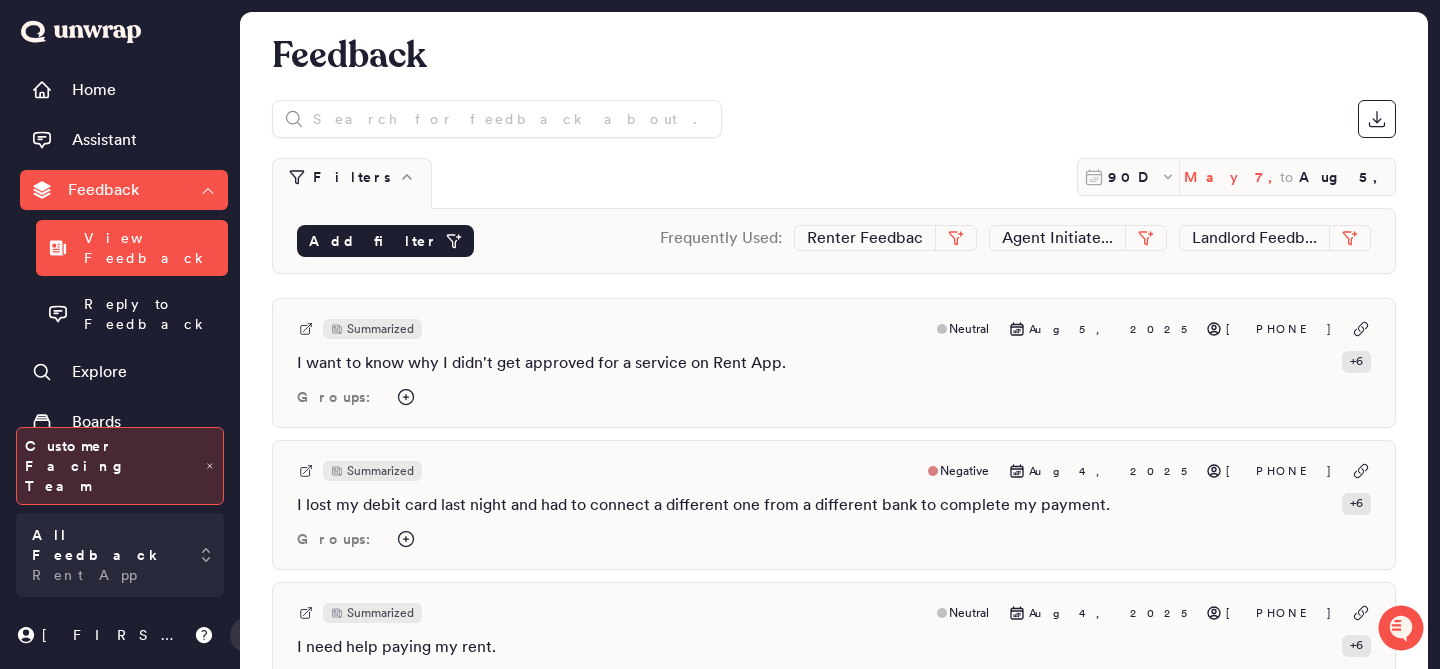 click on "May 7, 2025" at bounding box center (1232, 177) 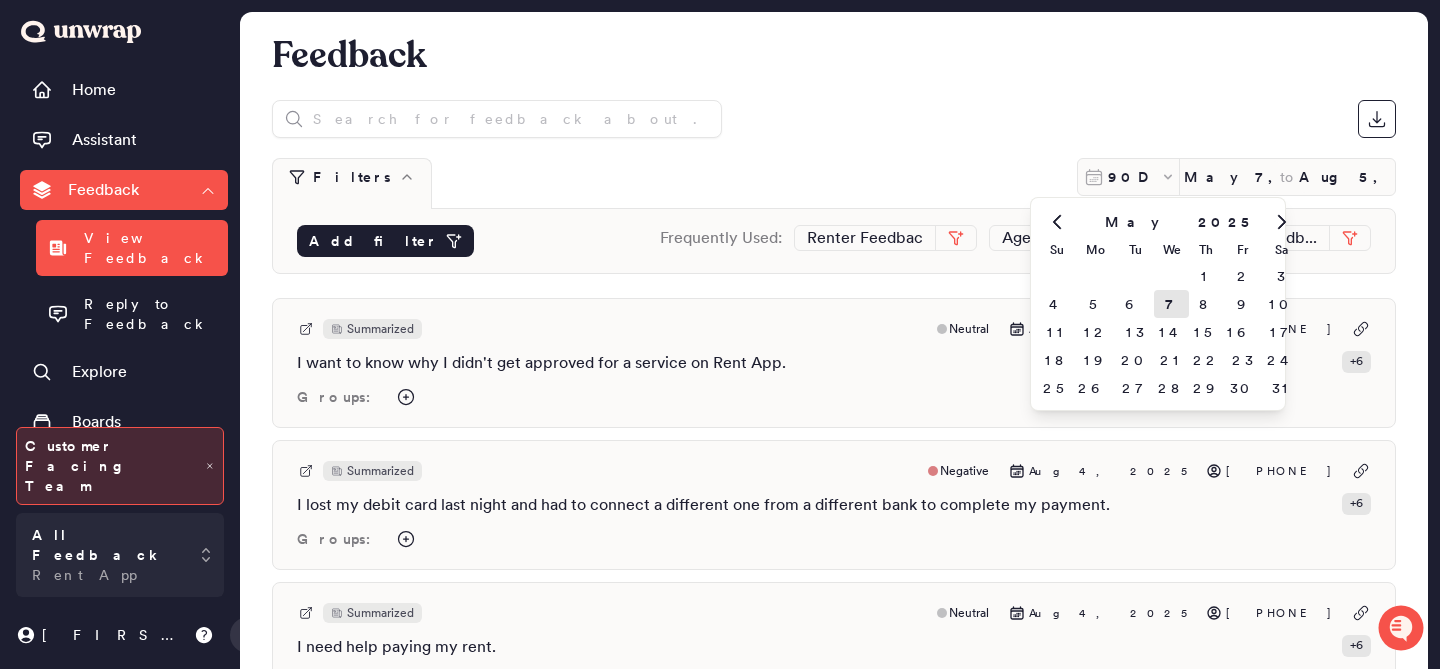 click on "May 2025 Su Mo Tu We Th Fr Sa 1 2 3 4 5 6 7 8 9 10 11 12 13 14 15 16 17 18 19 20 21 22 23 24 25 26 27 28 29 30 31" at bounding box center [1158, 304] 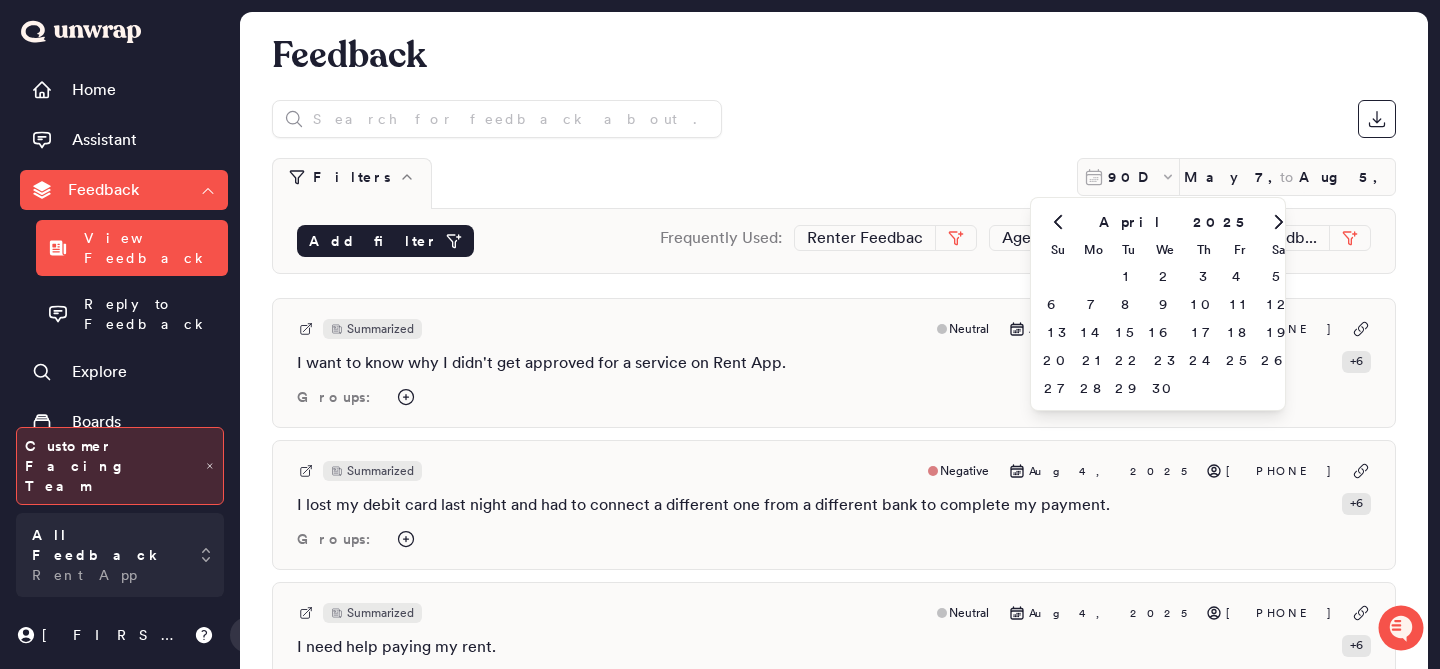 click 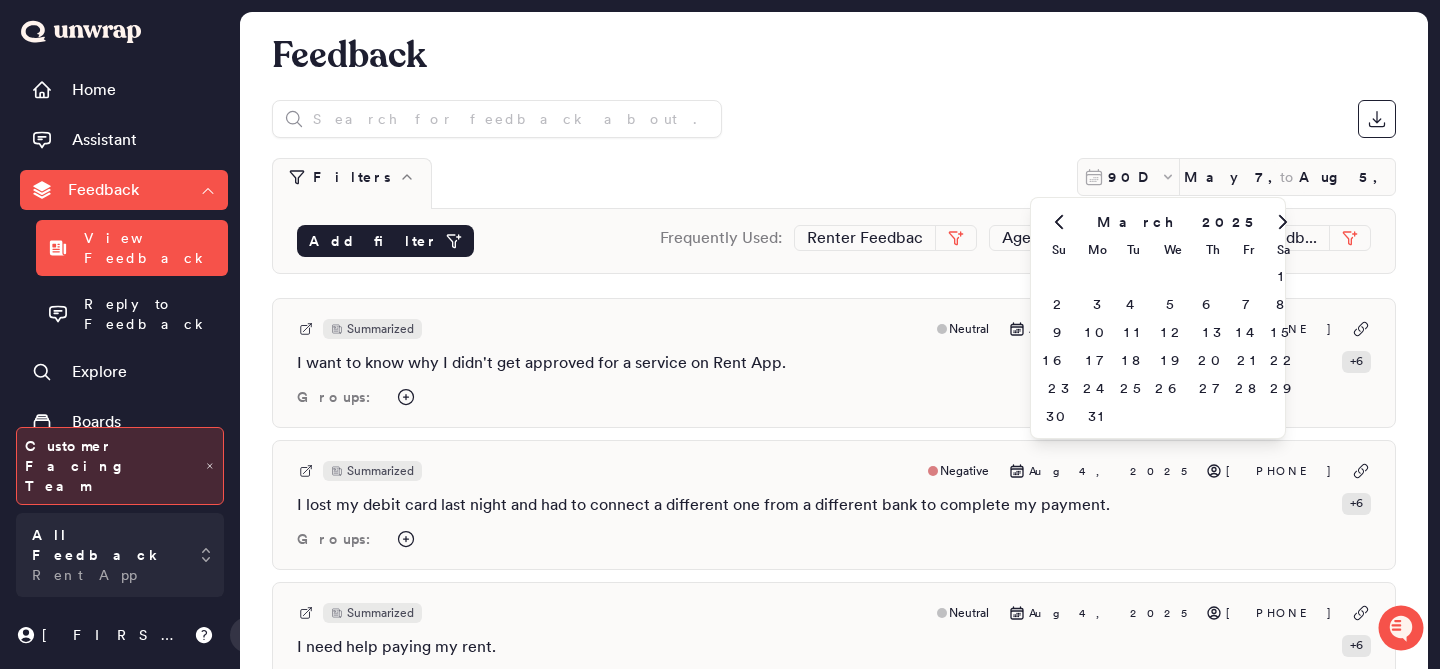 click 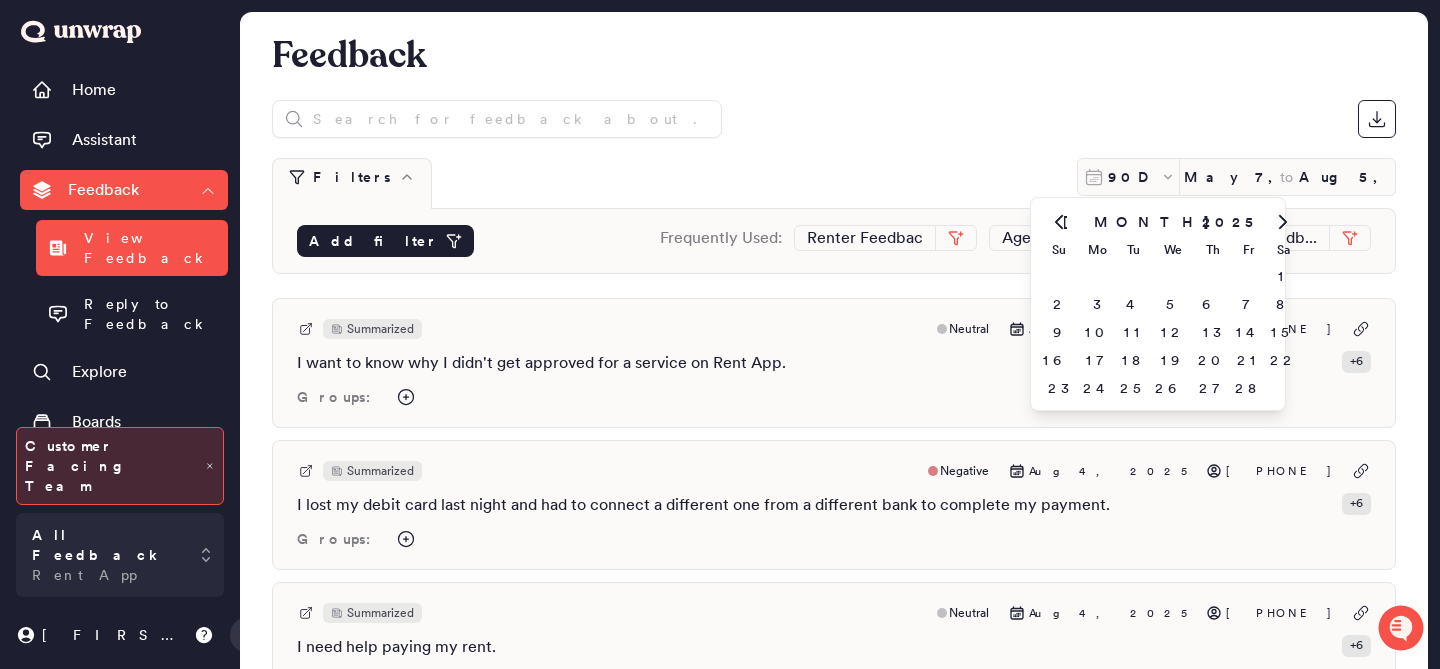 click 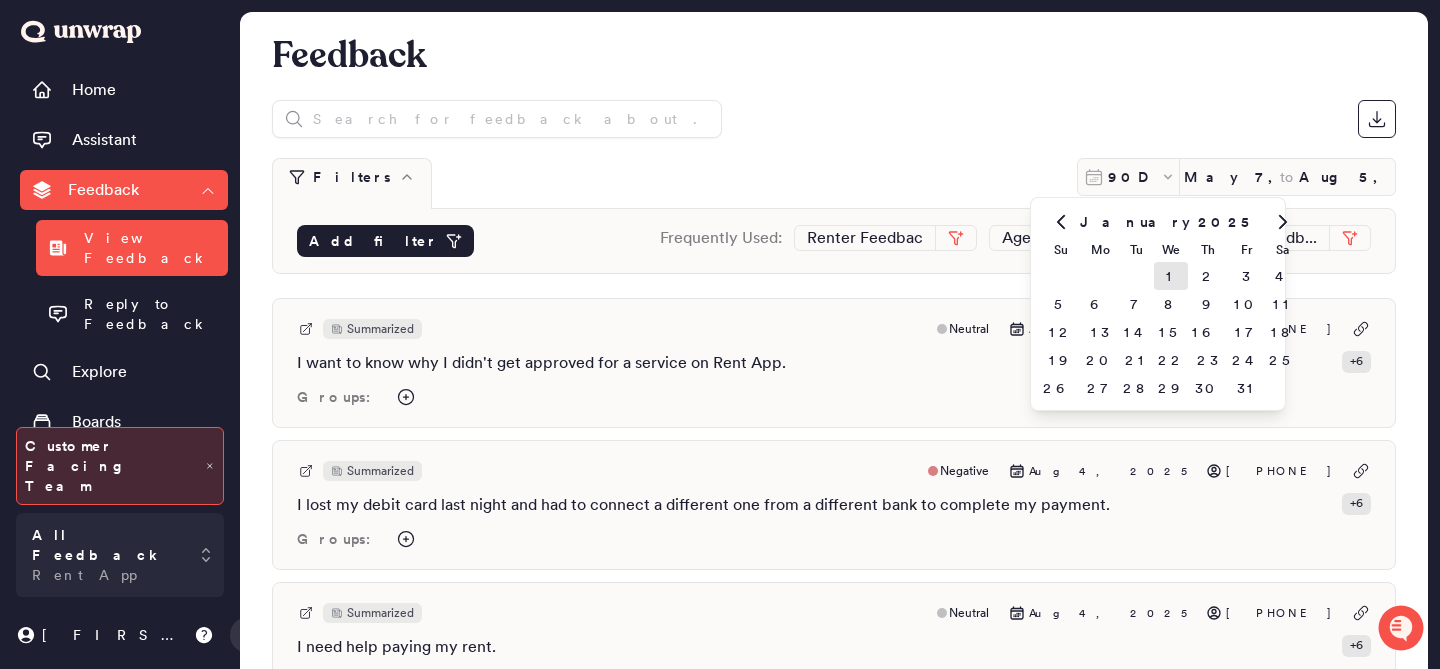 click on "1" at bounding box center [1171, 276] 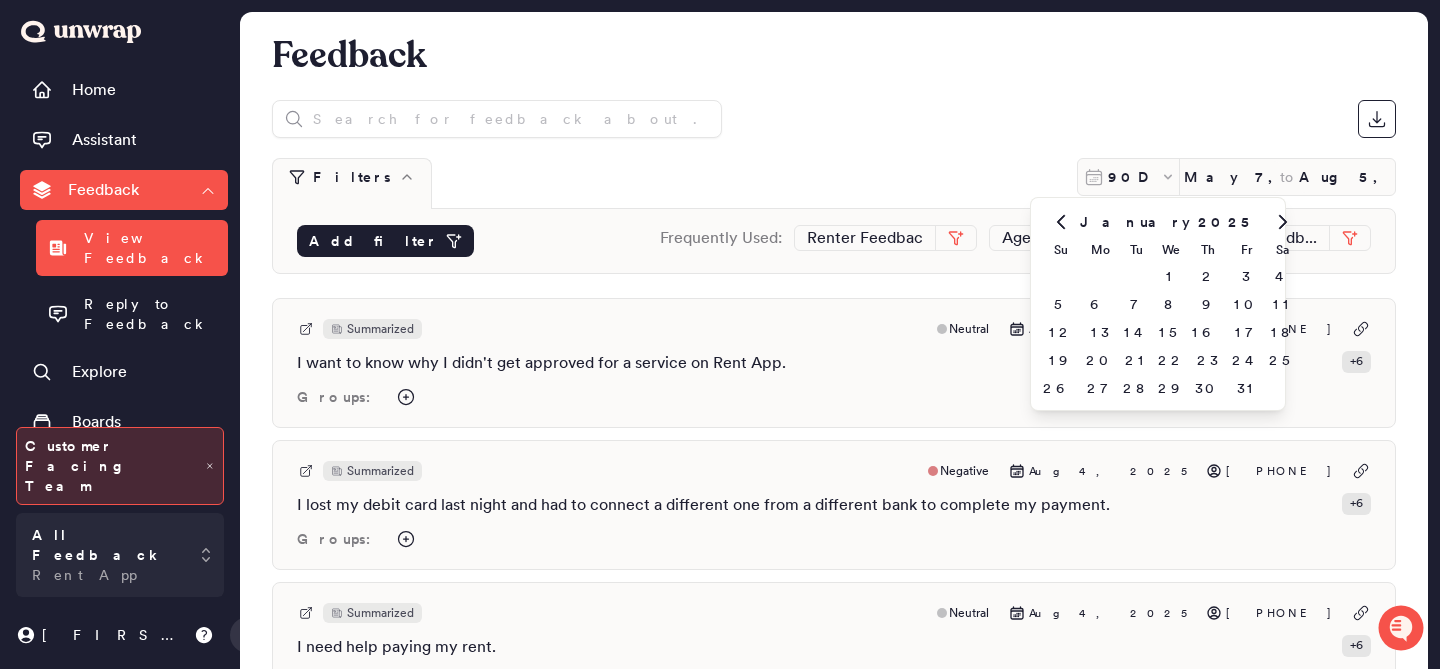 type on "Jan 1, 2025" 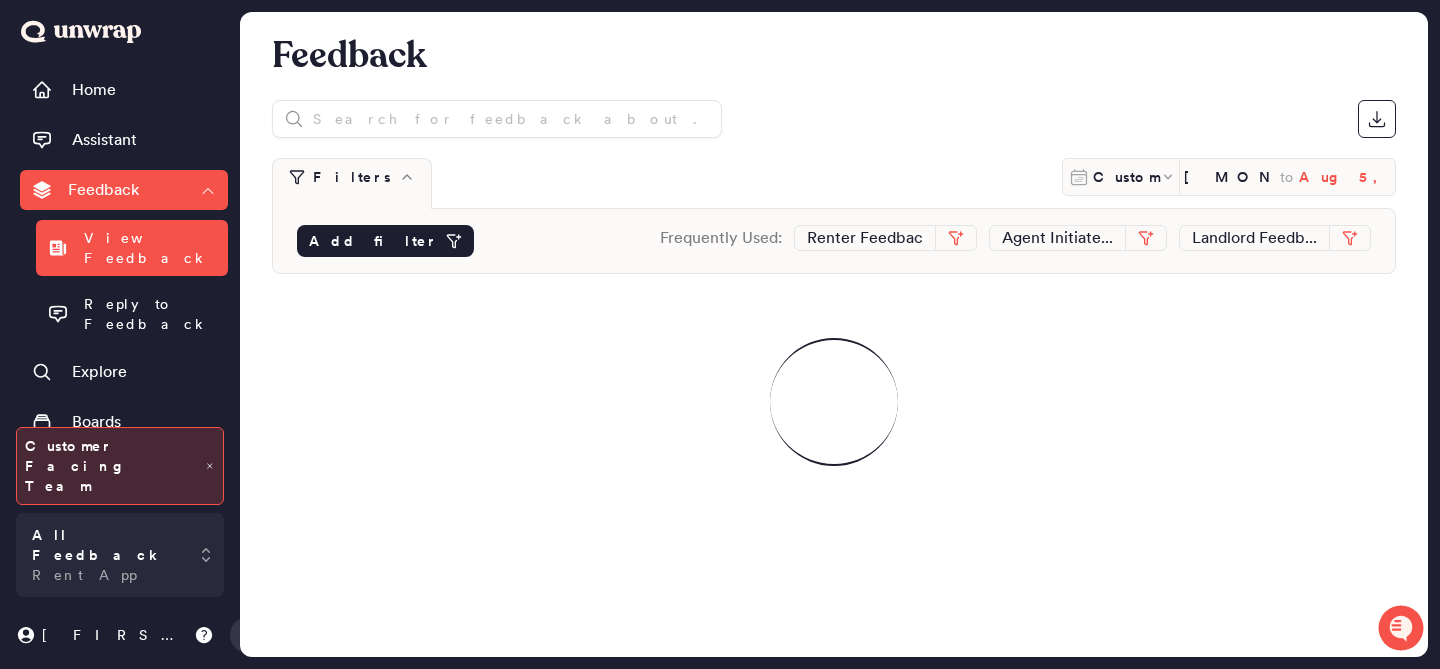 click on "Aug 5, 2025" at bounding box center (1347, 177) 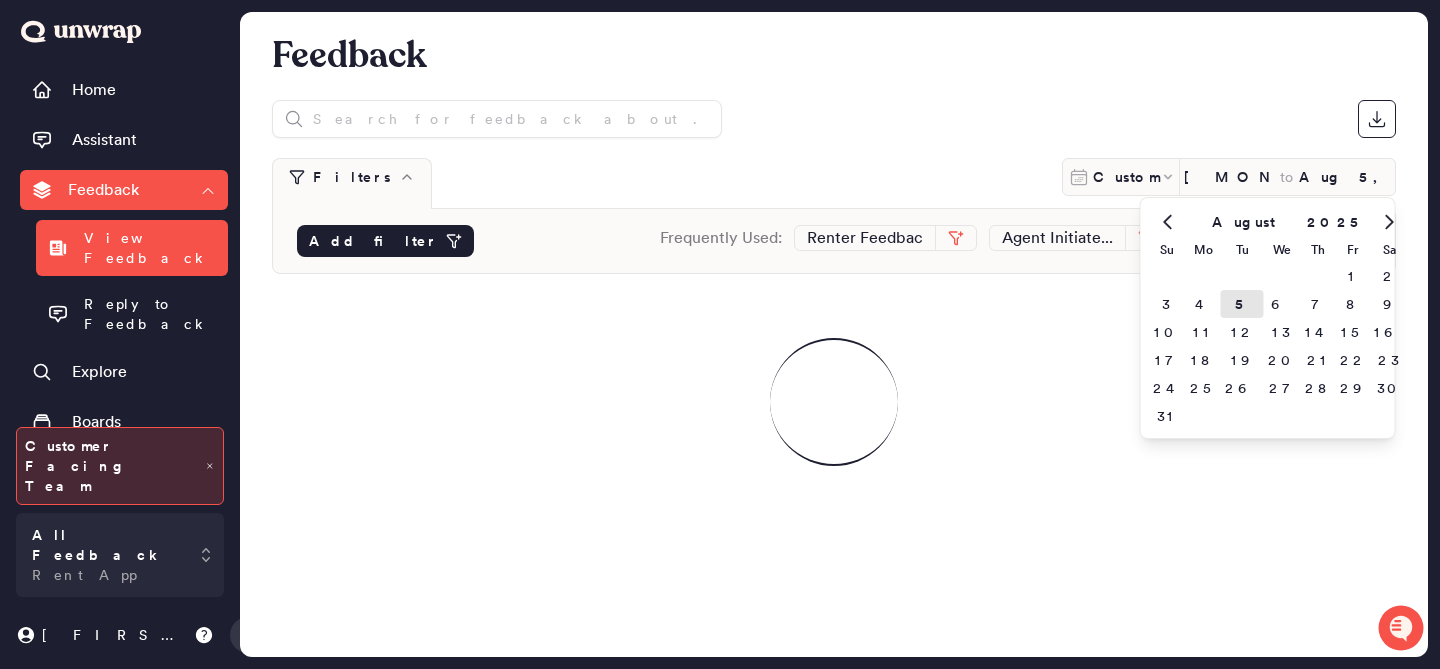 click on "Su" at bounding box center (1167, 250) 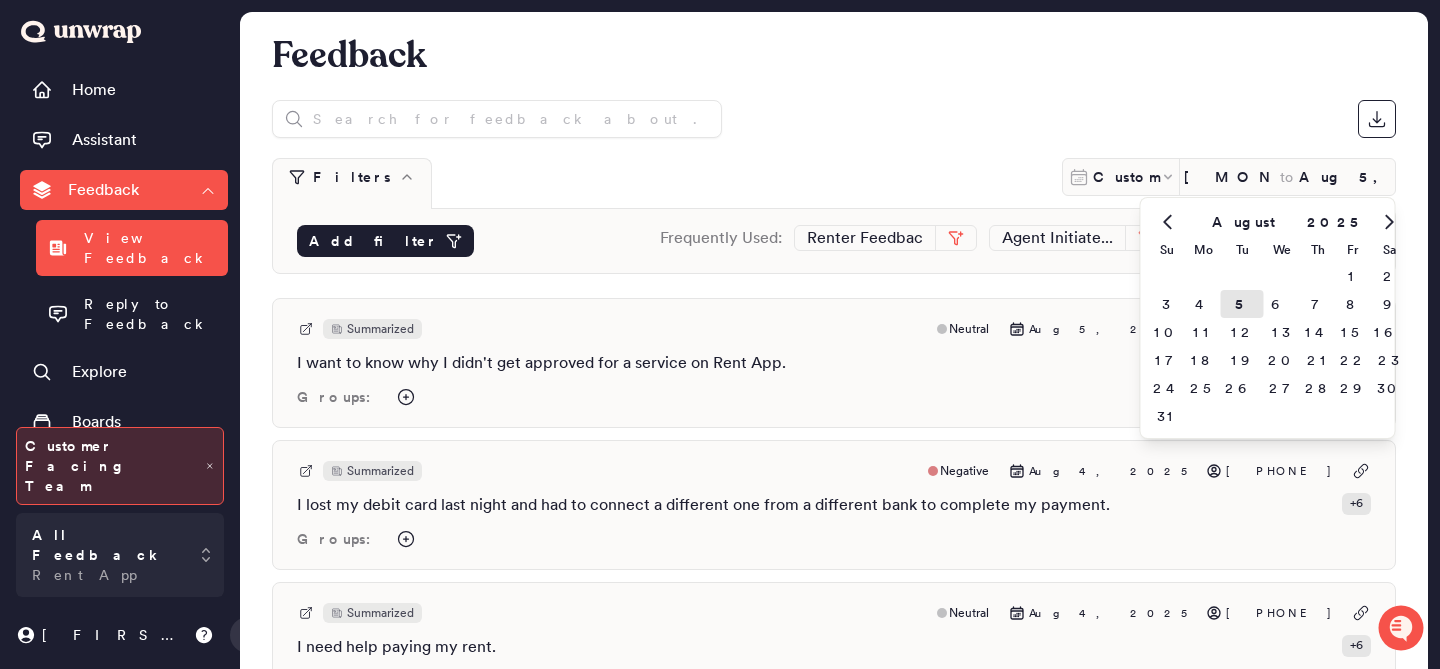 click 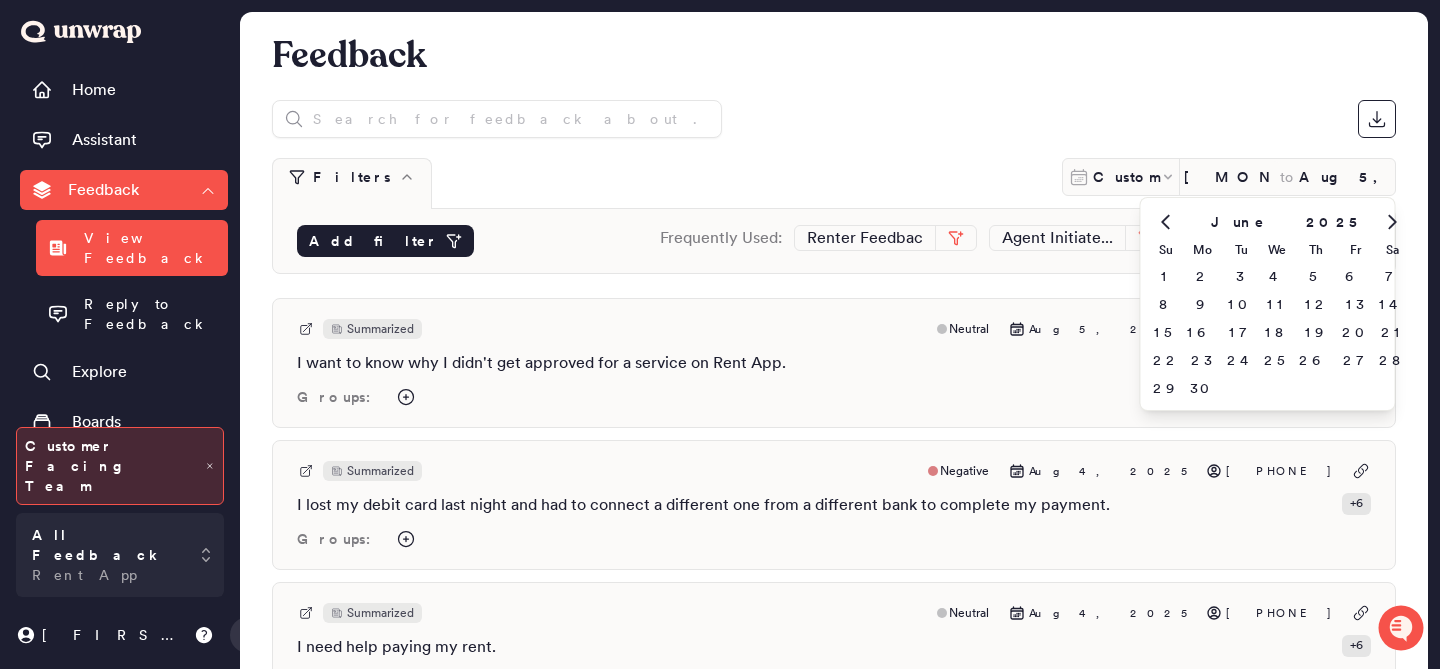 click 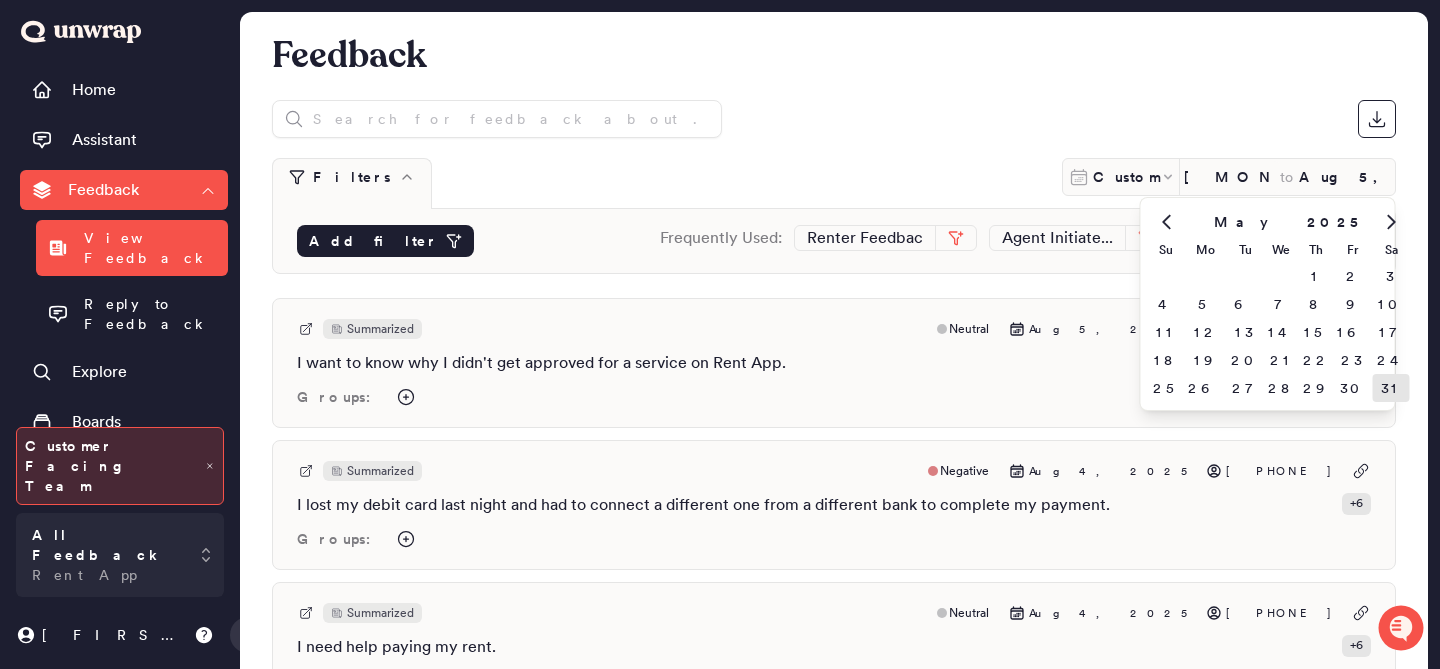 click on "31" at bounding box center (1391, 388) 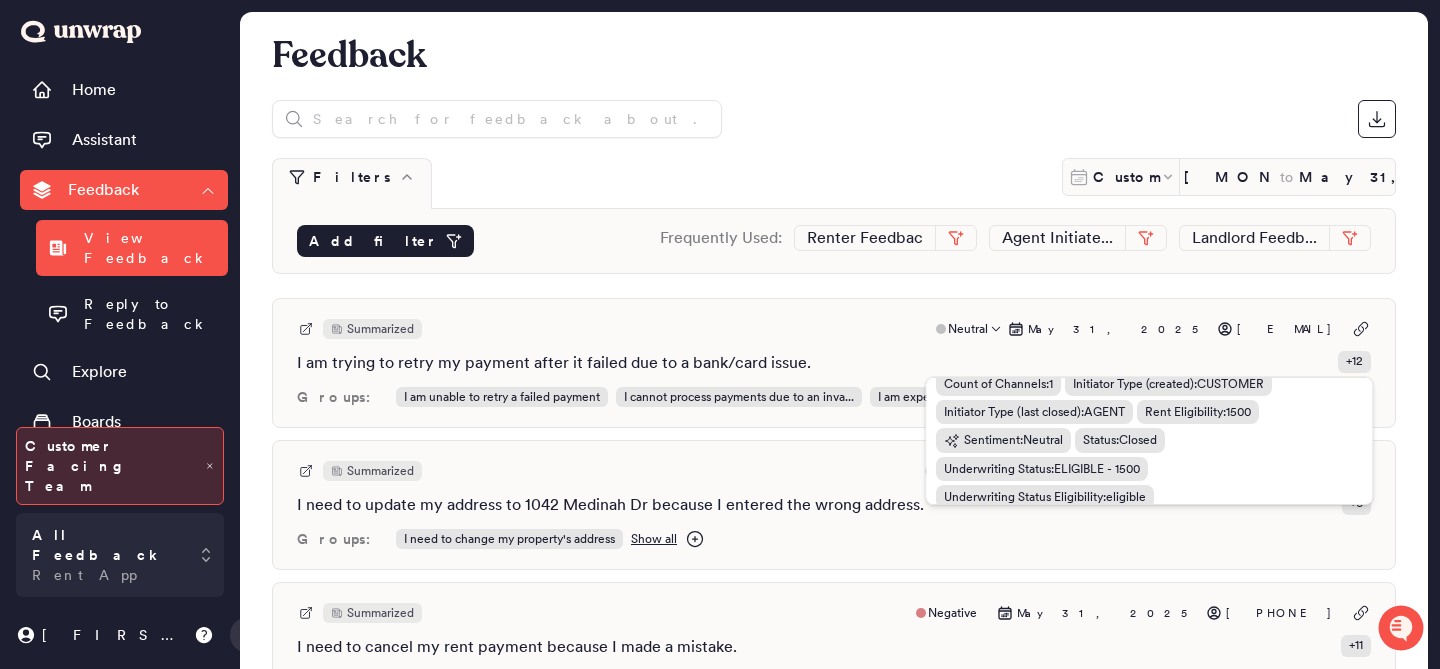 scroll, scrollTop: 83, scrollLeft: 0, axis: vertical 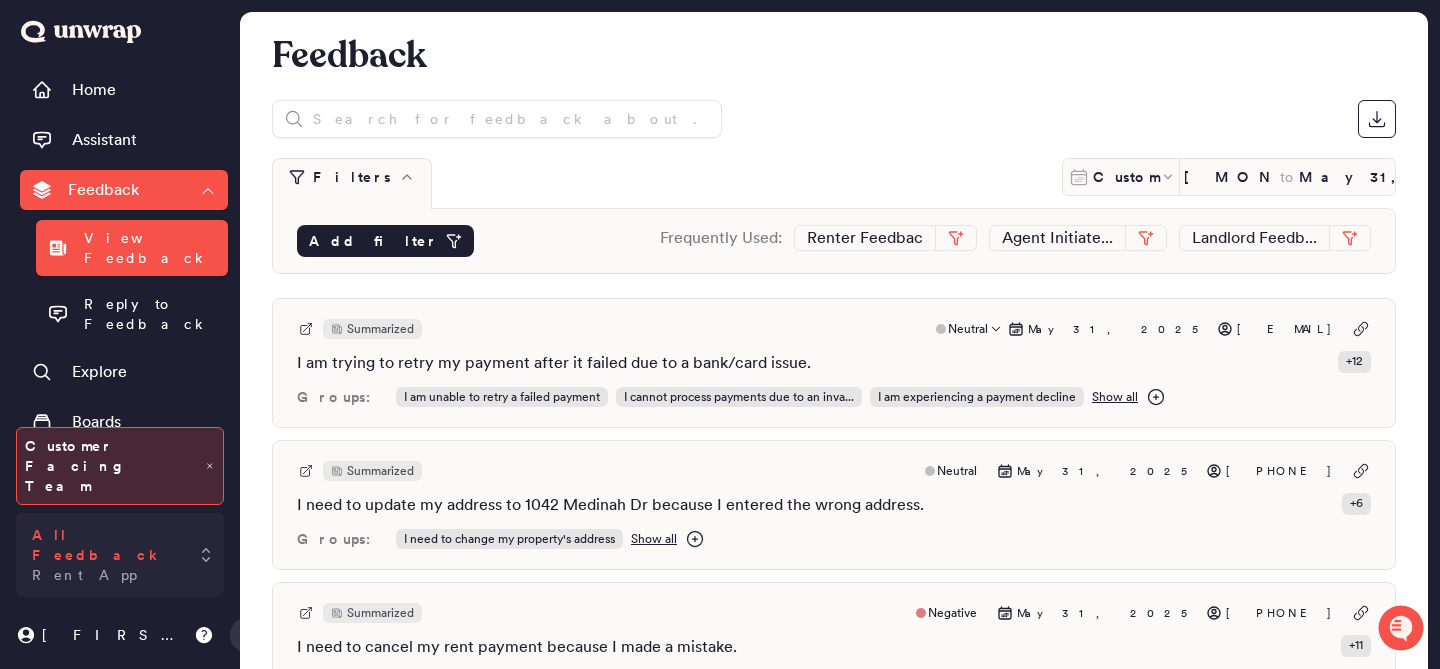 click on "All Feedback" at bounding box center [106, 545] 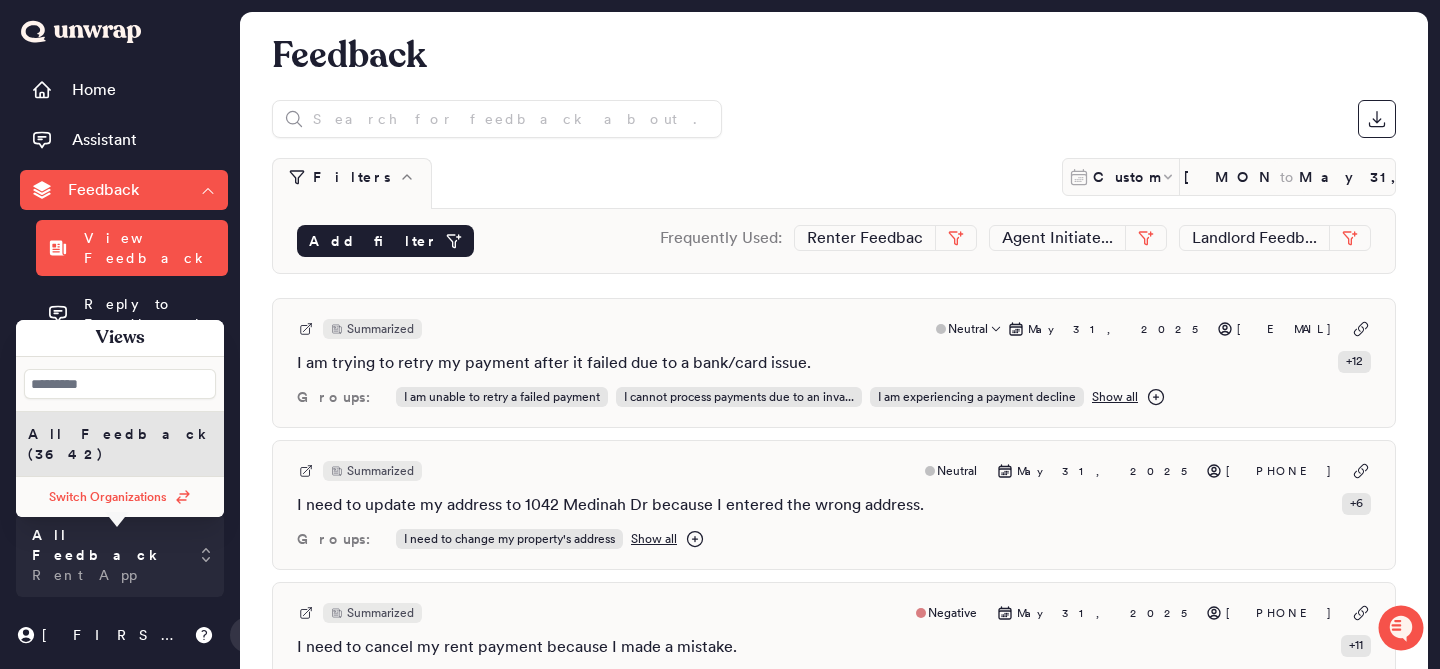 click on "Switch Organizations" at bounding box center (108, 497) 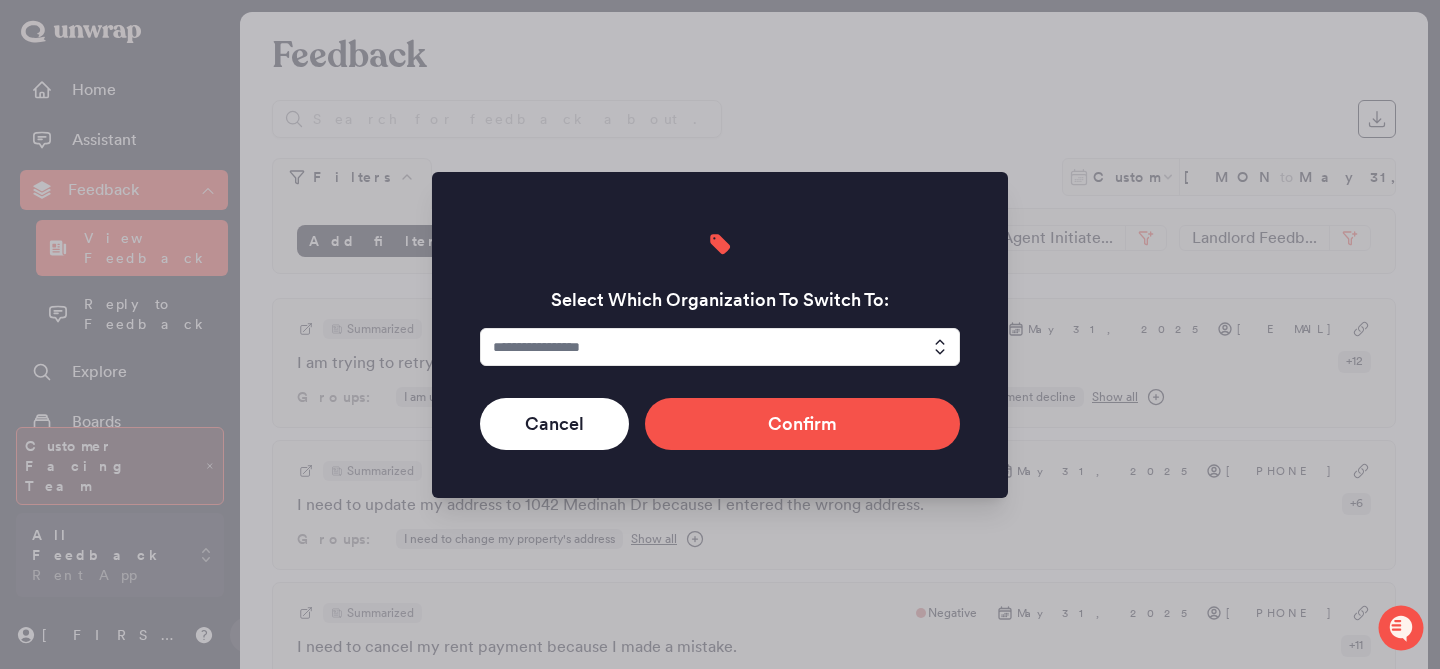 click at bounding box center (720, 347) 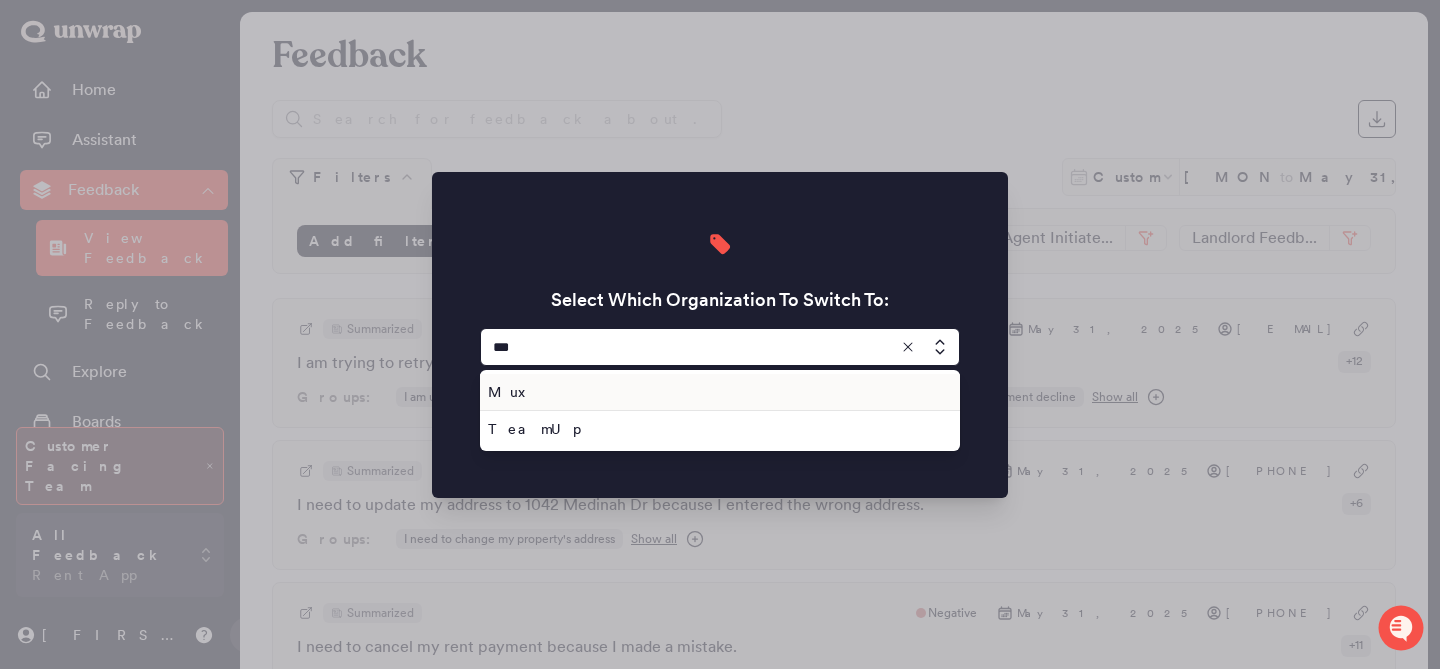 type on "***" 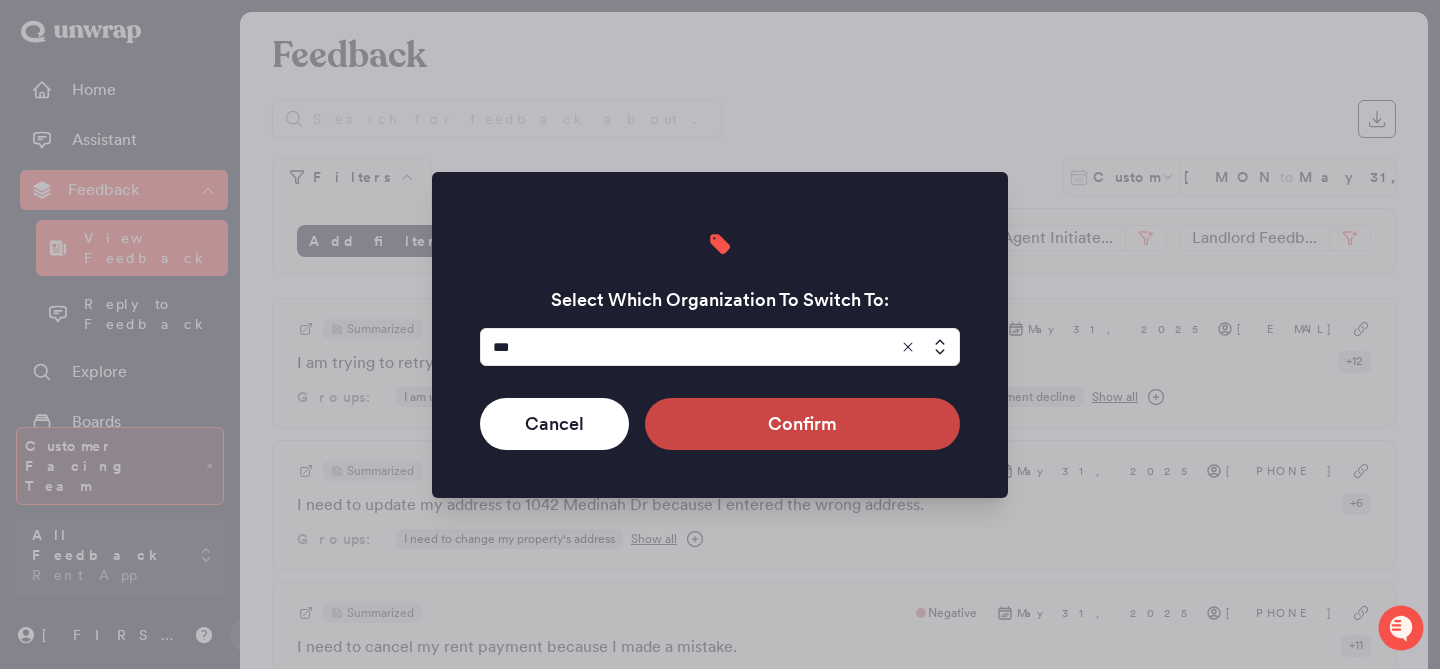 click on "Confirm" at bounding box center (802, 424) 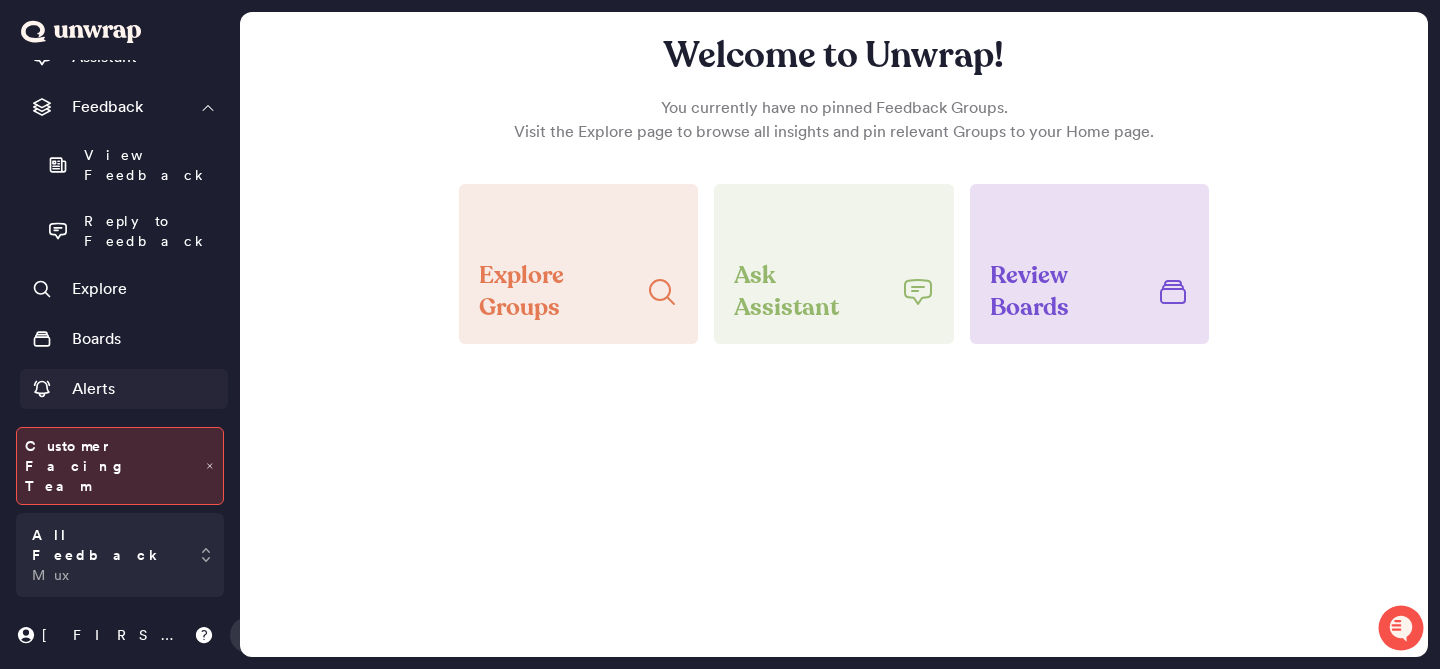 scroll, scrollTop: 225, scrollLeft: 0, axis: vertical 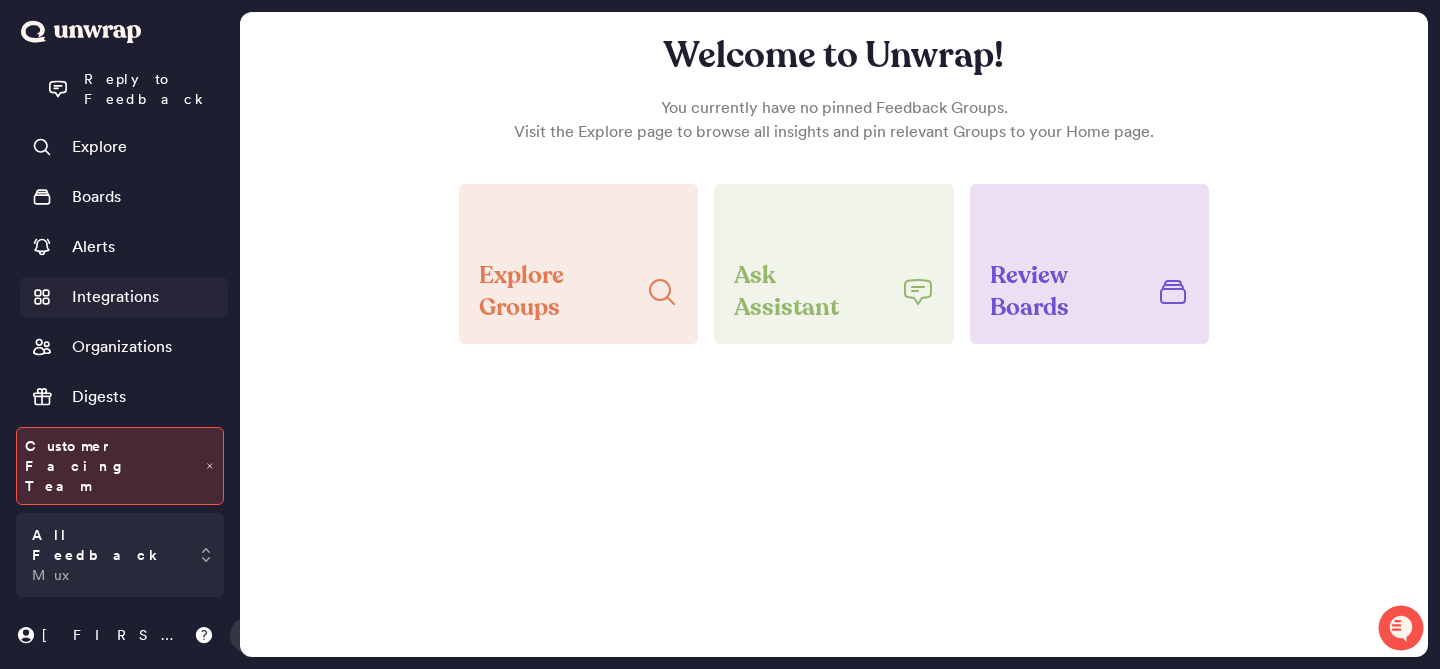 click on "Integrations" at bounding box center [115, 297] 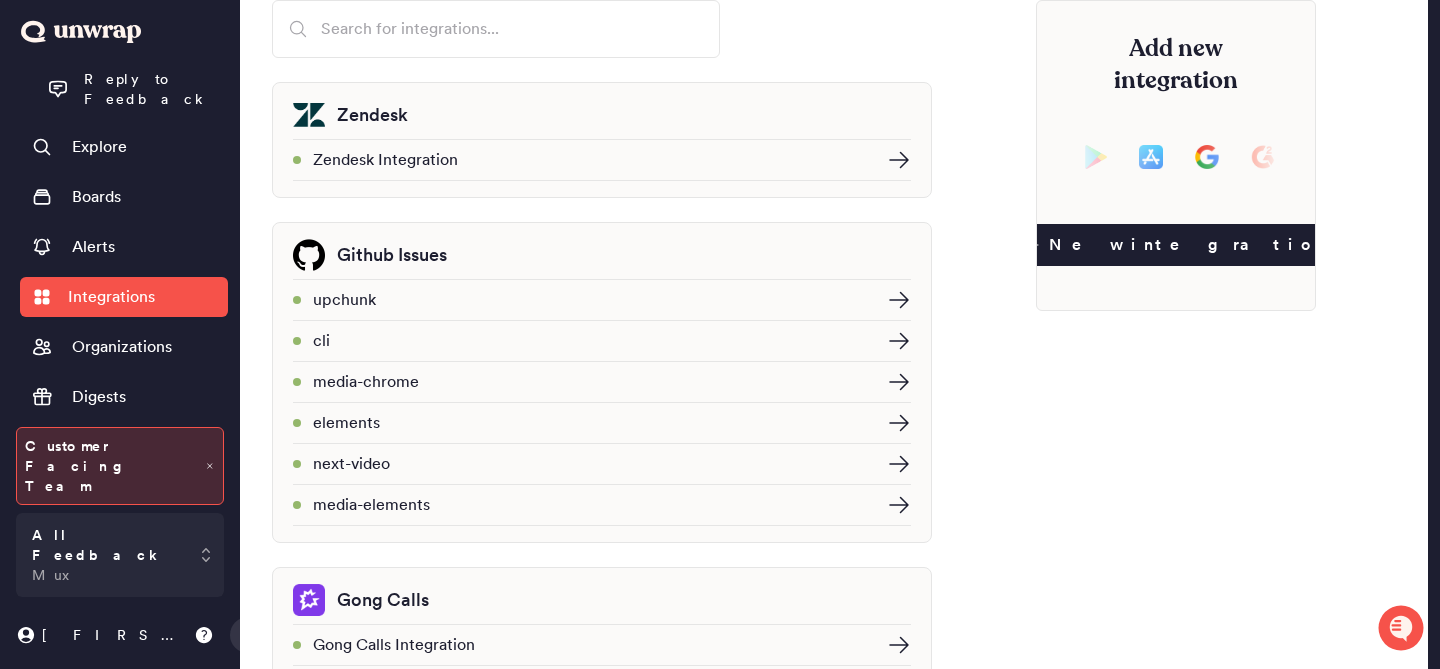 scroll, scrollTop: 195, scrollLeft: 0, axis: vertical 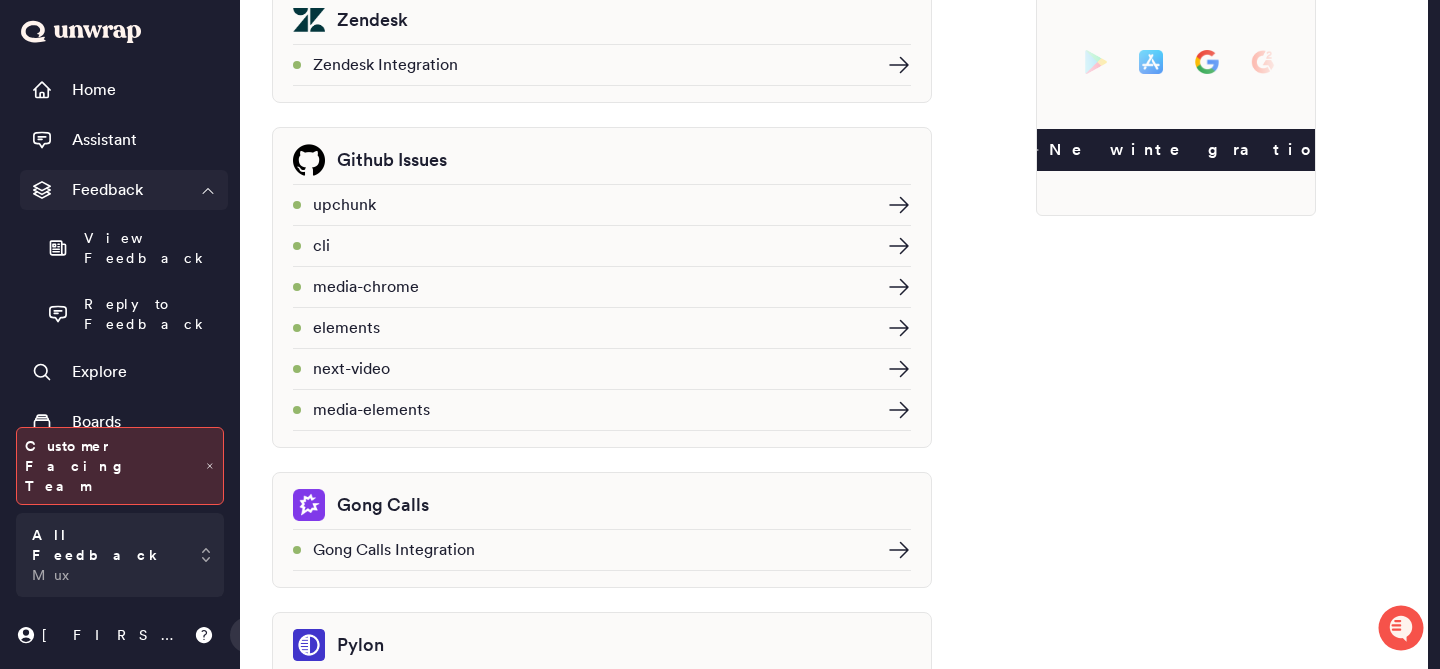 click on "Feedback" at bounding box center (124, 190) 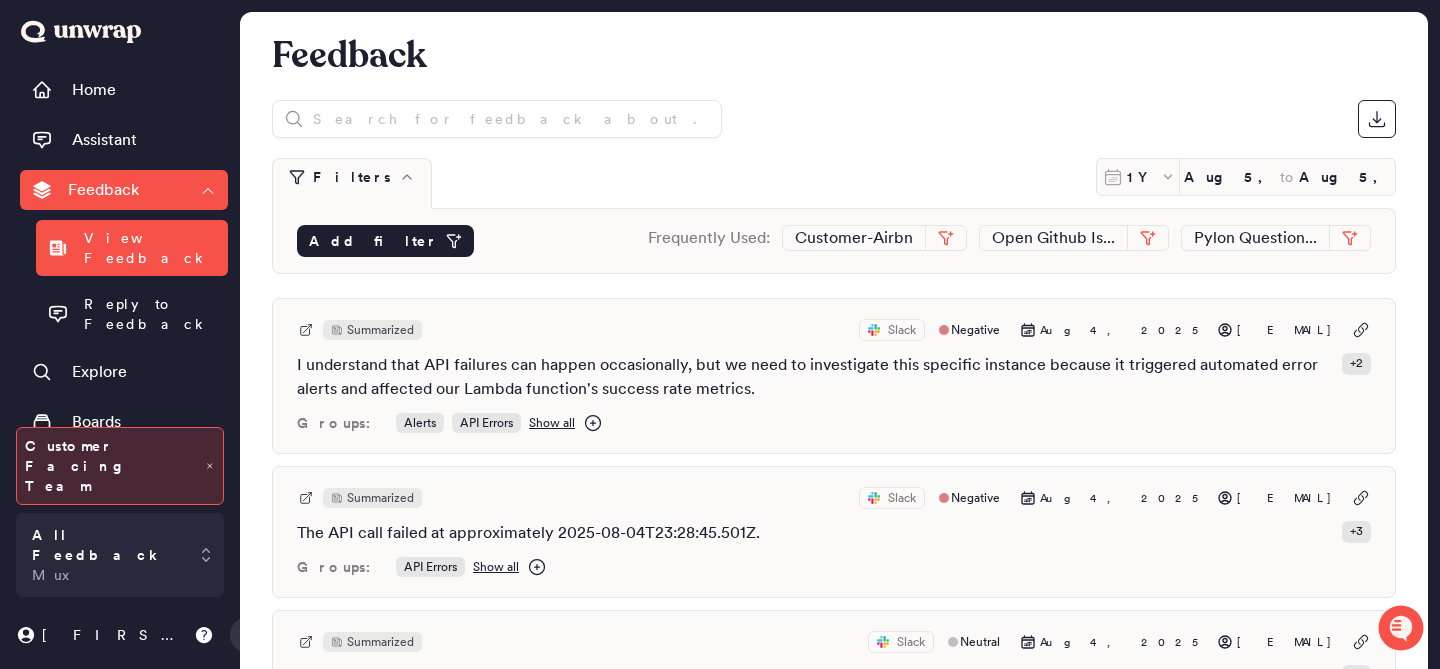 click on "Add filter" at bounding box center (385, 241) 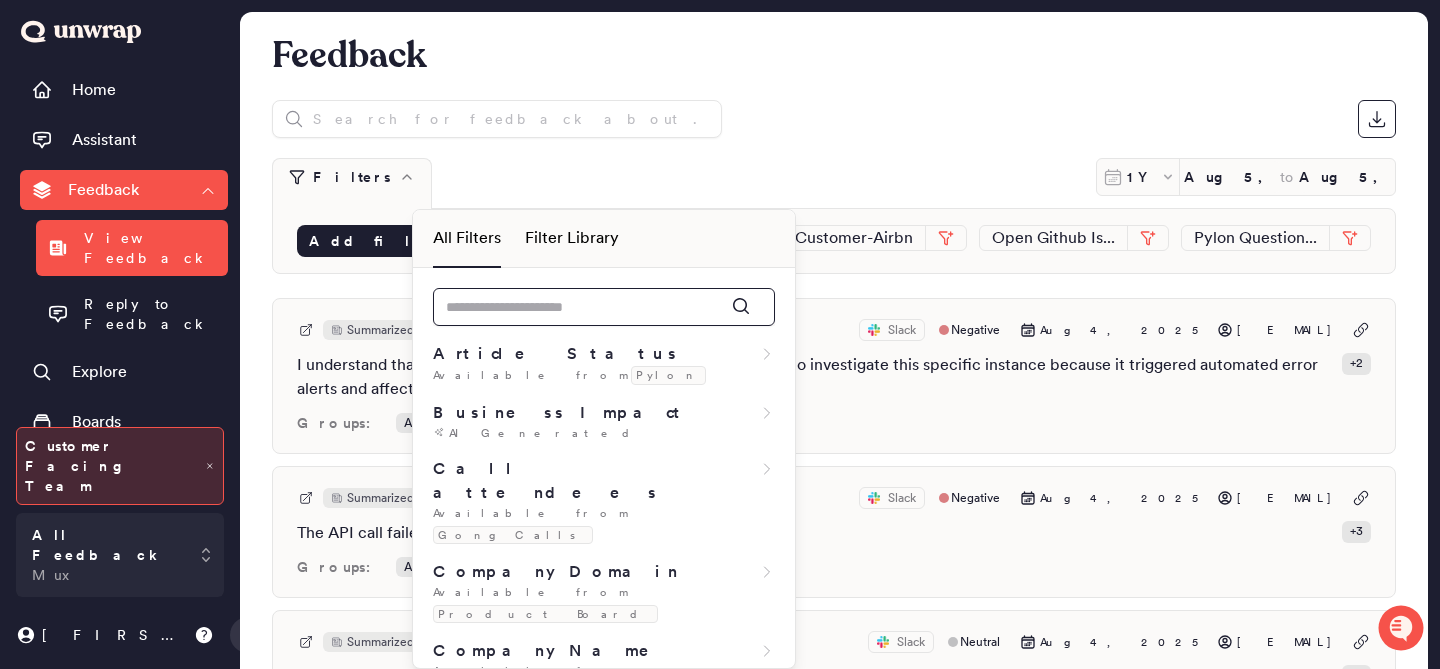 click at bounding box center [604, 307] 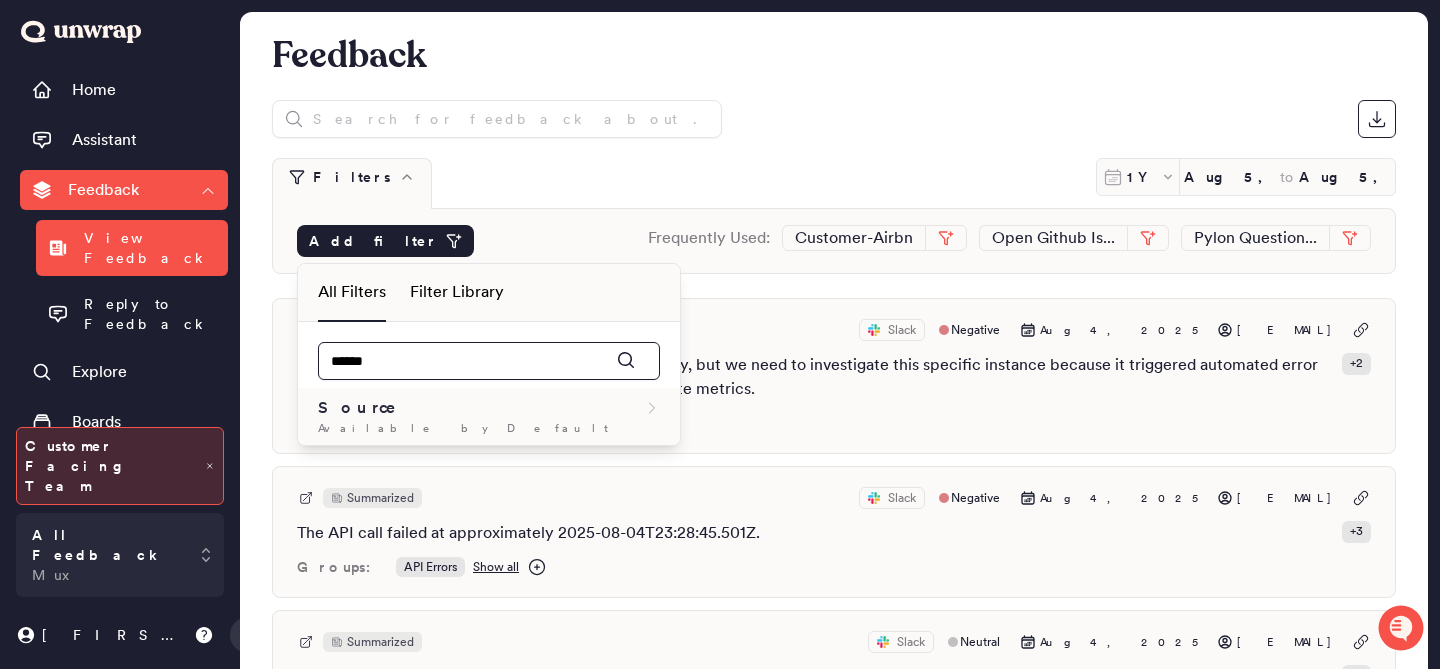 type on "******" 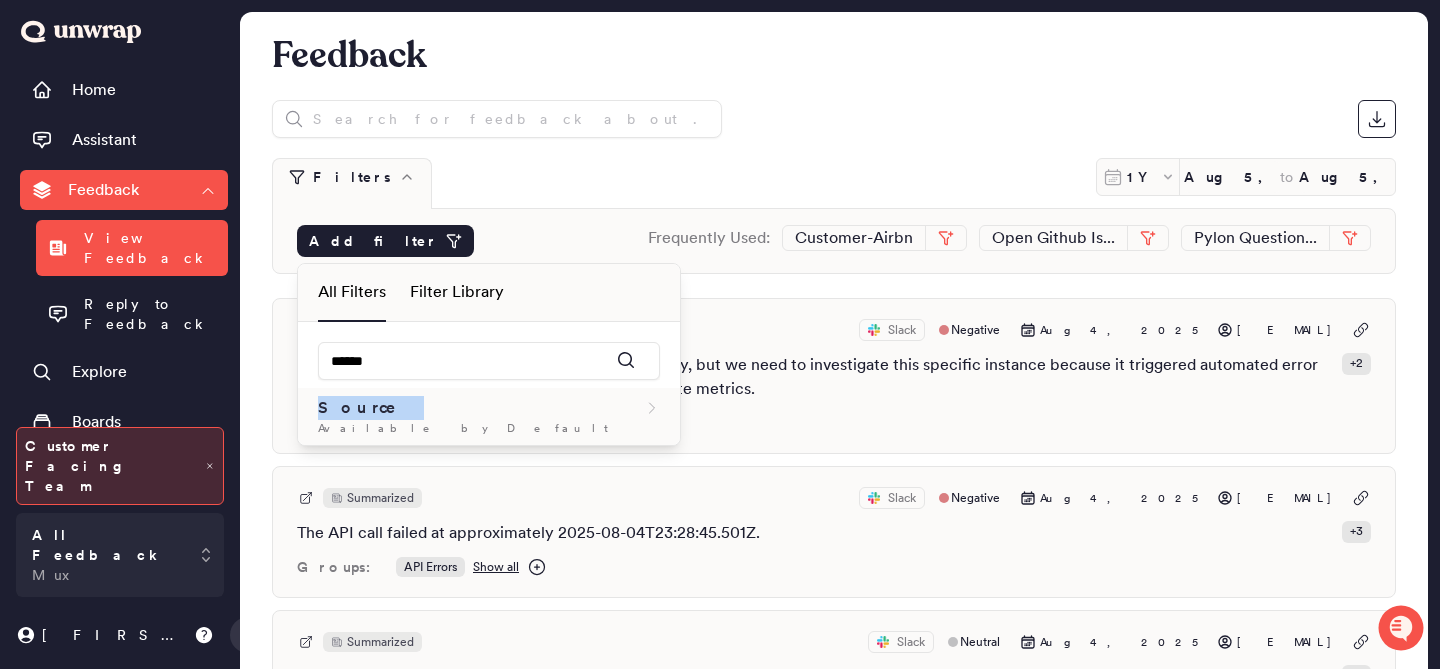 click on "Source" at bounding box center (489, 408) 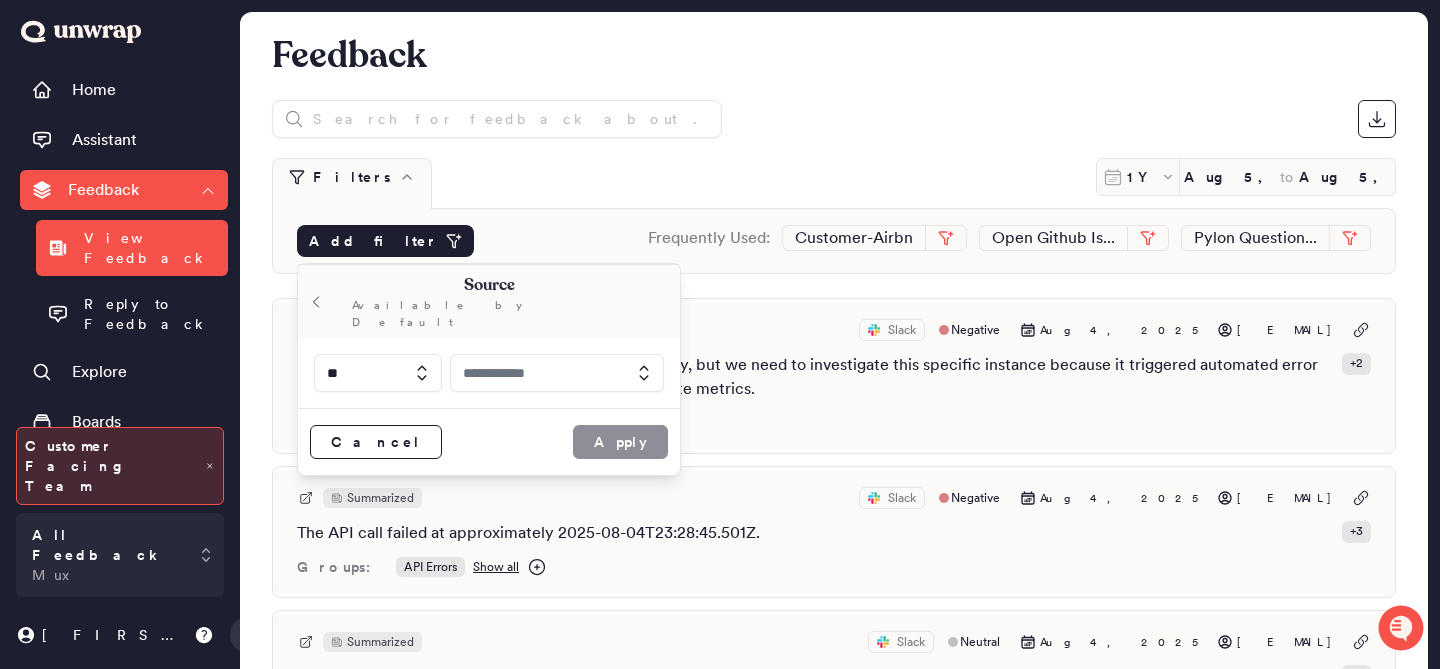 click at bounding box center [557, 373] 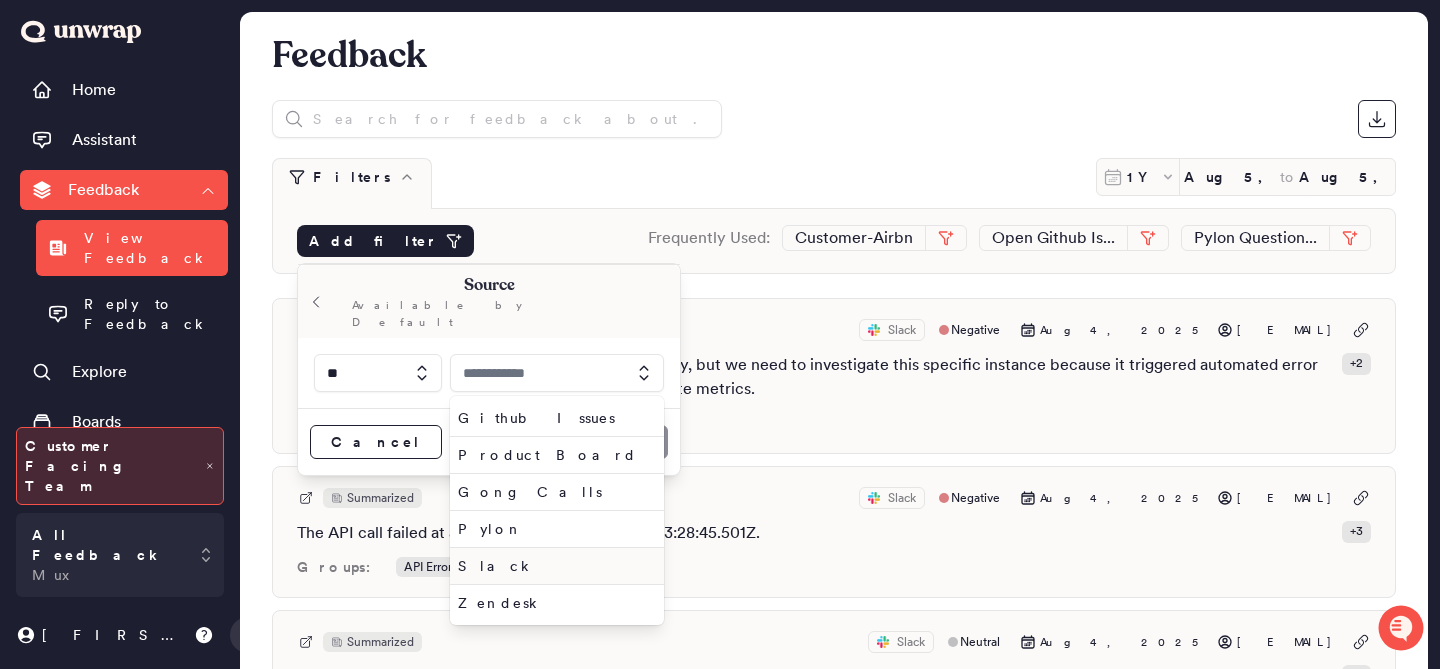 click on "Slack" at bounding box center (553, 566) 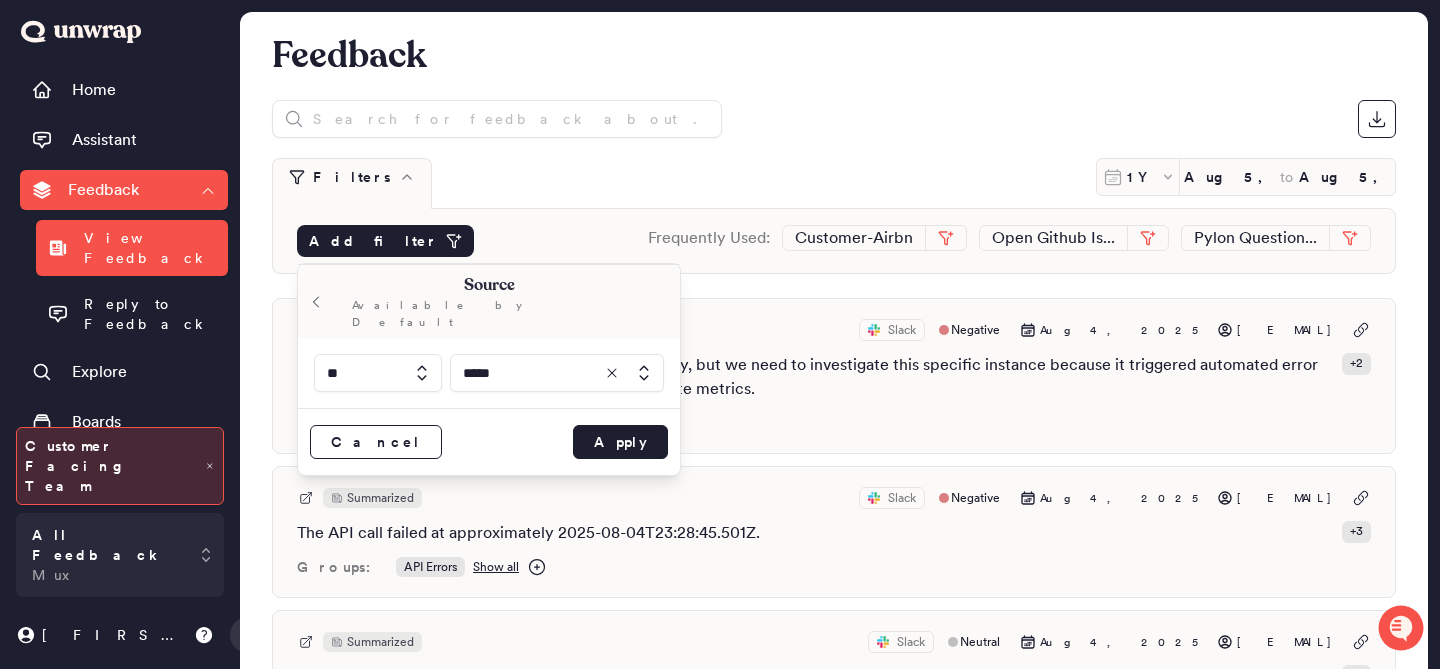 click on "Cancel Apply" at bounding box center [489, 441] 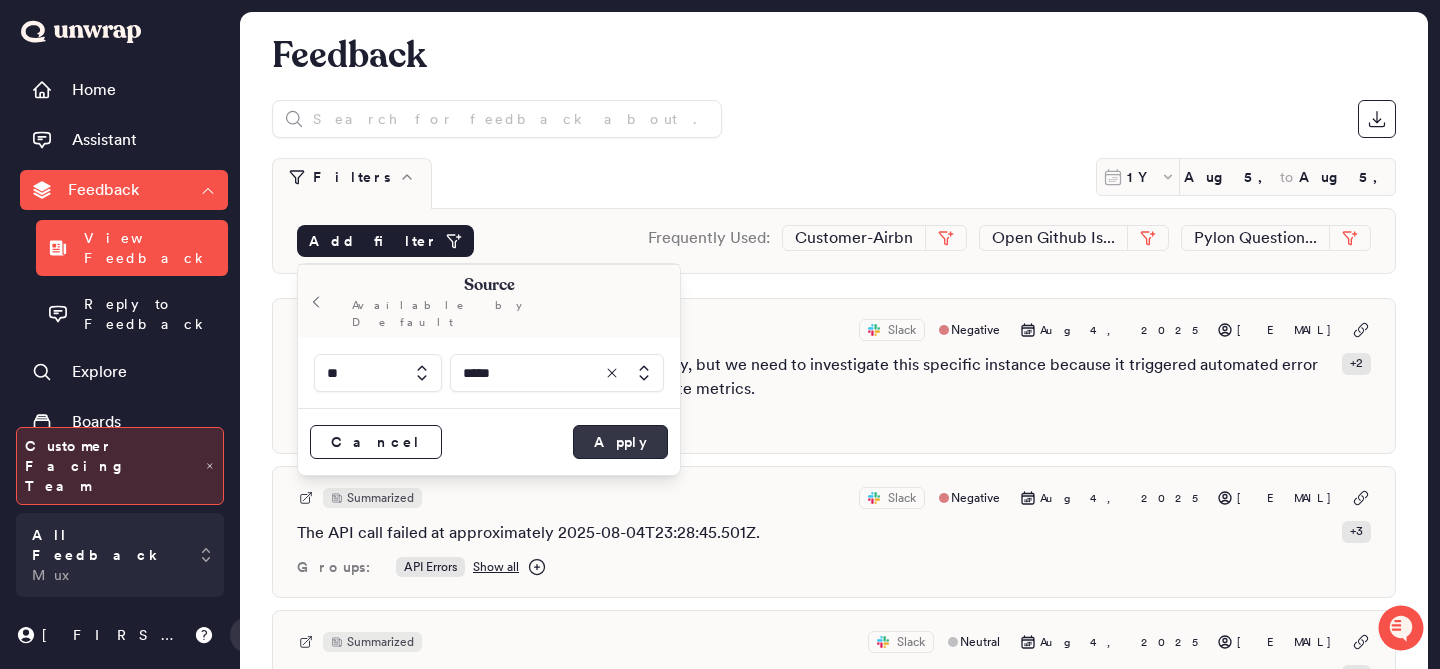 click on "Apply" at bounding box center [620, 442] 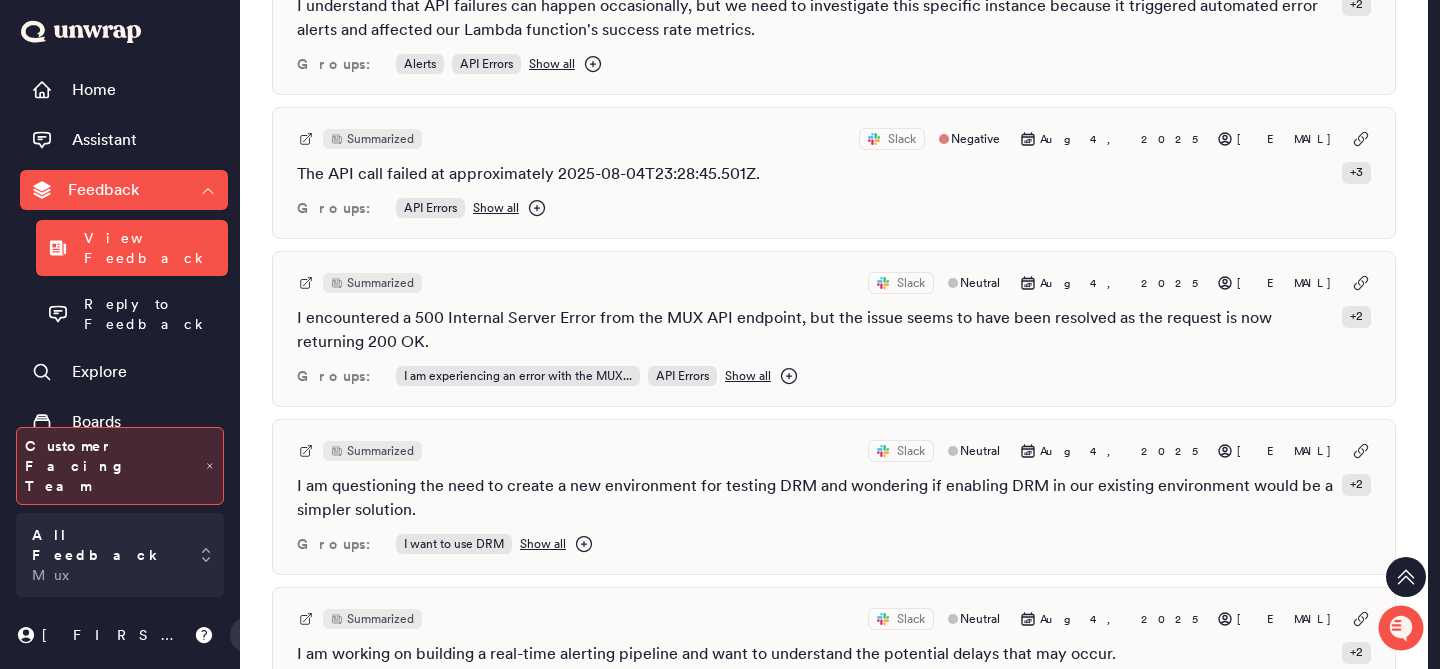 scroll, scrollTop: 0, scrollLeft: 0, axis: both 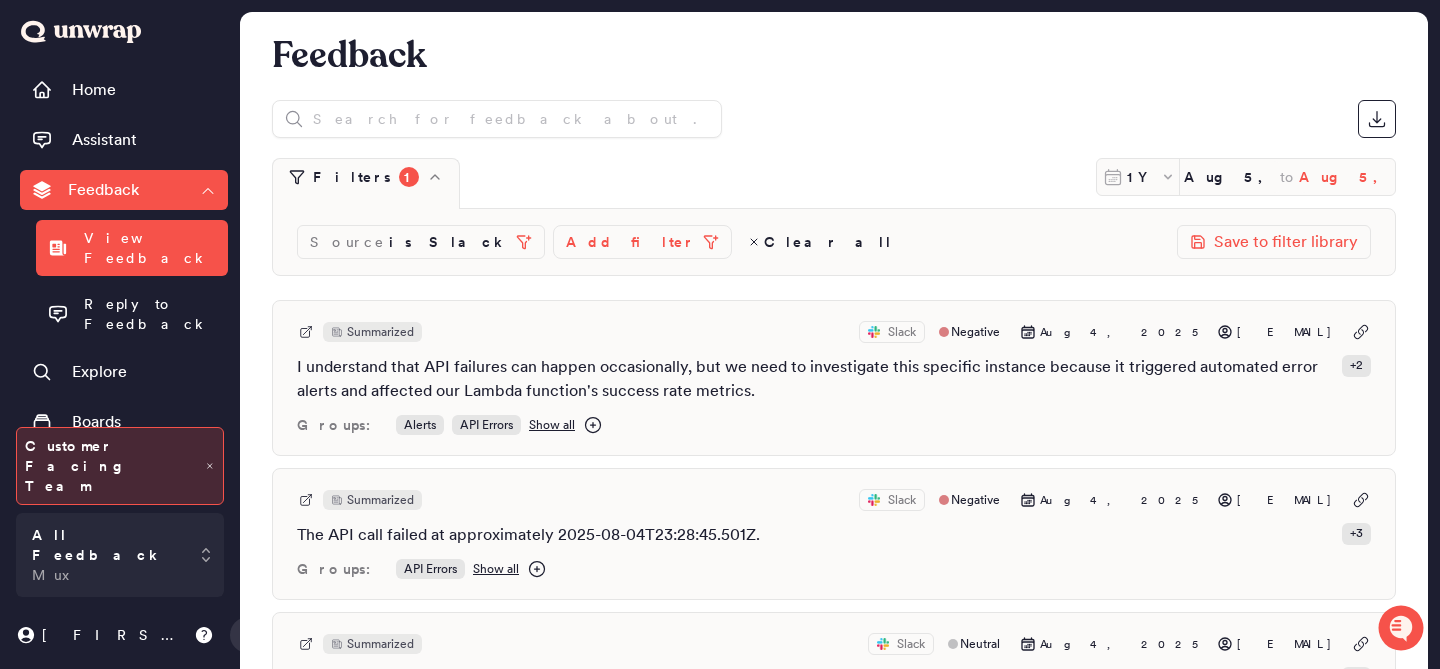 click on "Aug 5, 2025" at bounding box center (1347, 177) 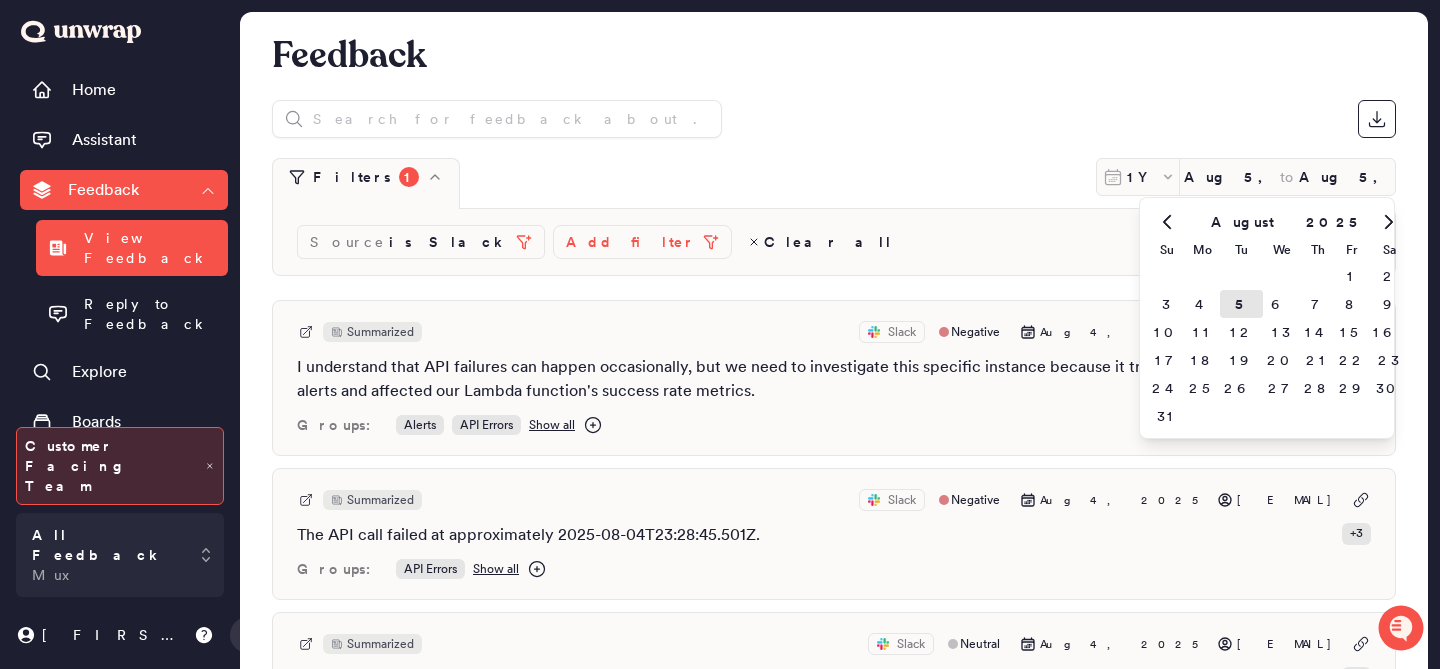 click at bounding box center [1166, 222] 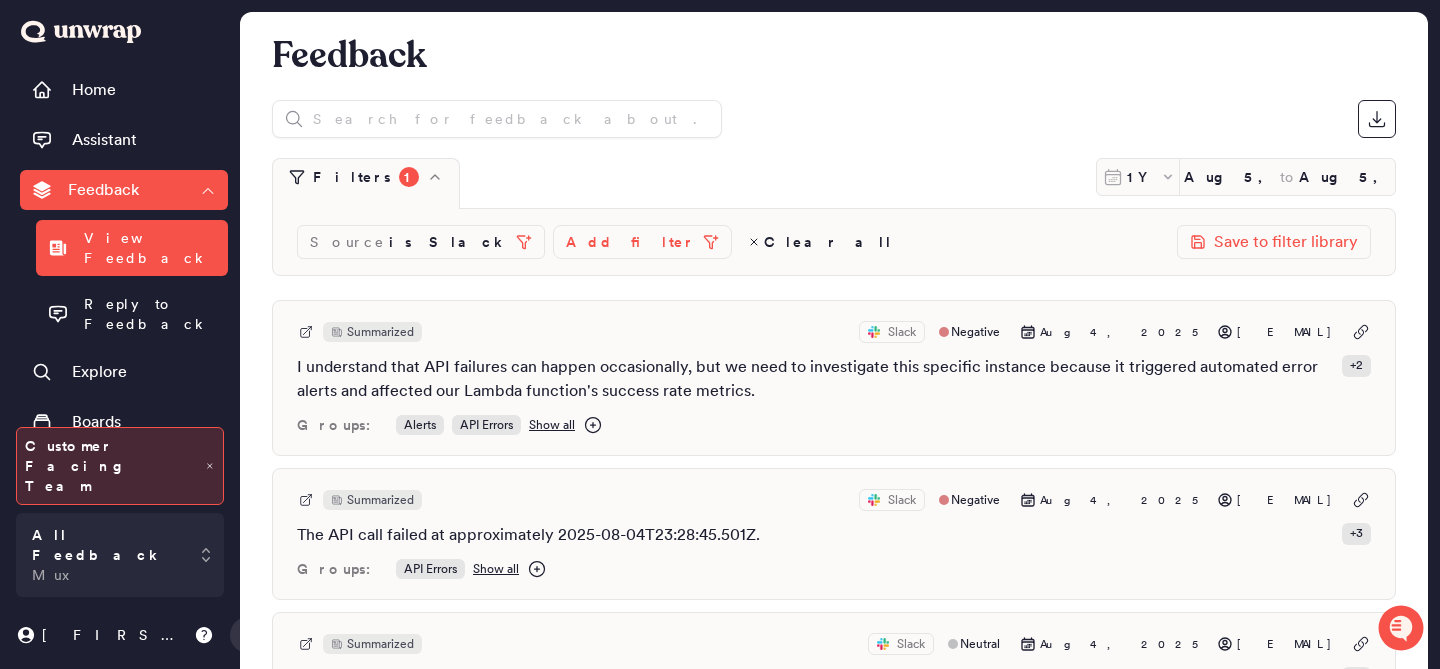 click at bounding box center [834, 119] 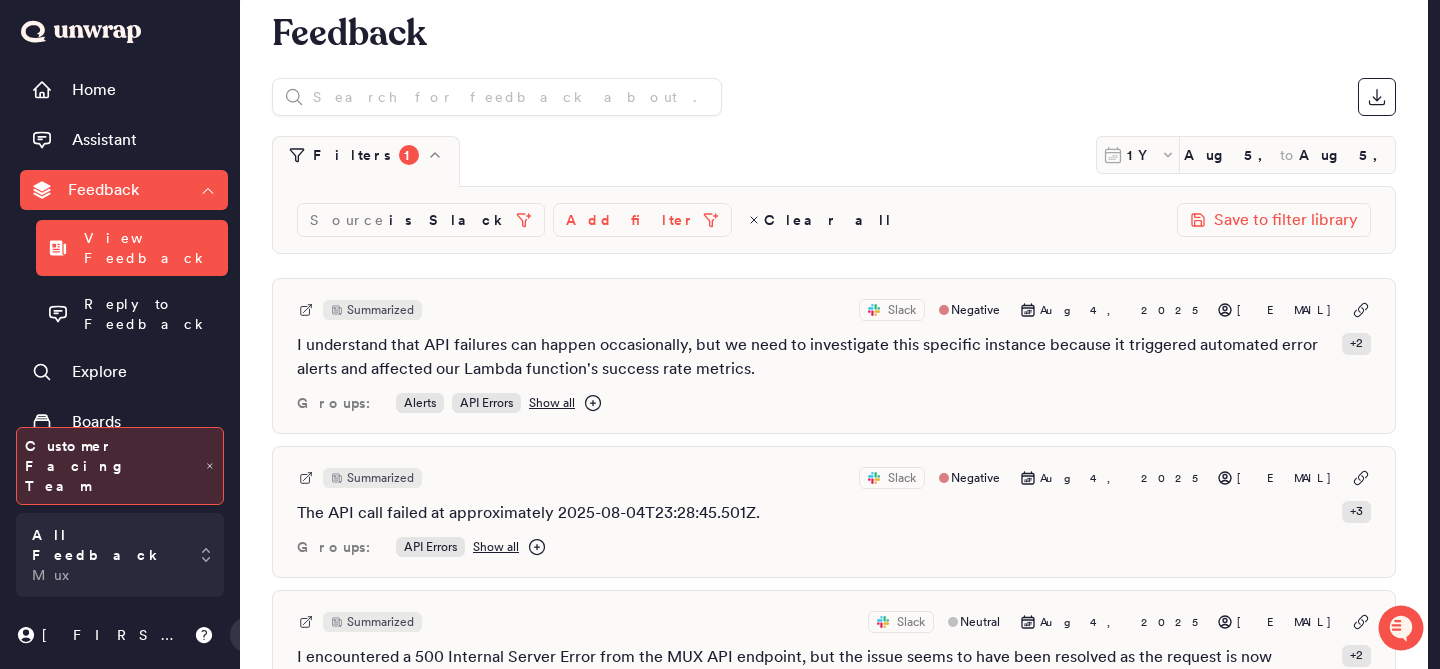 scroll, scrollTop: 28, scrollLeft: 0, axis: vertical 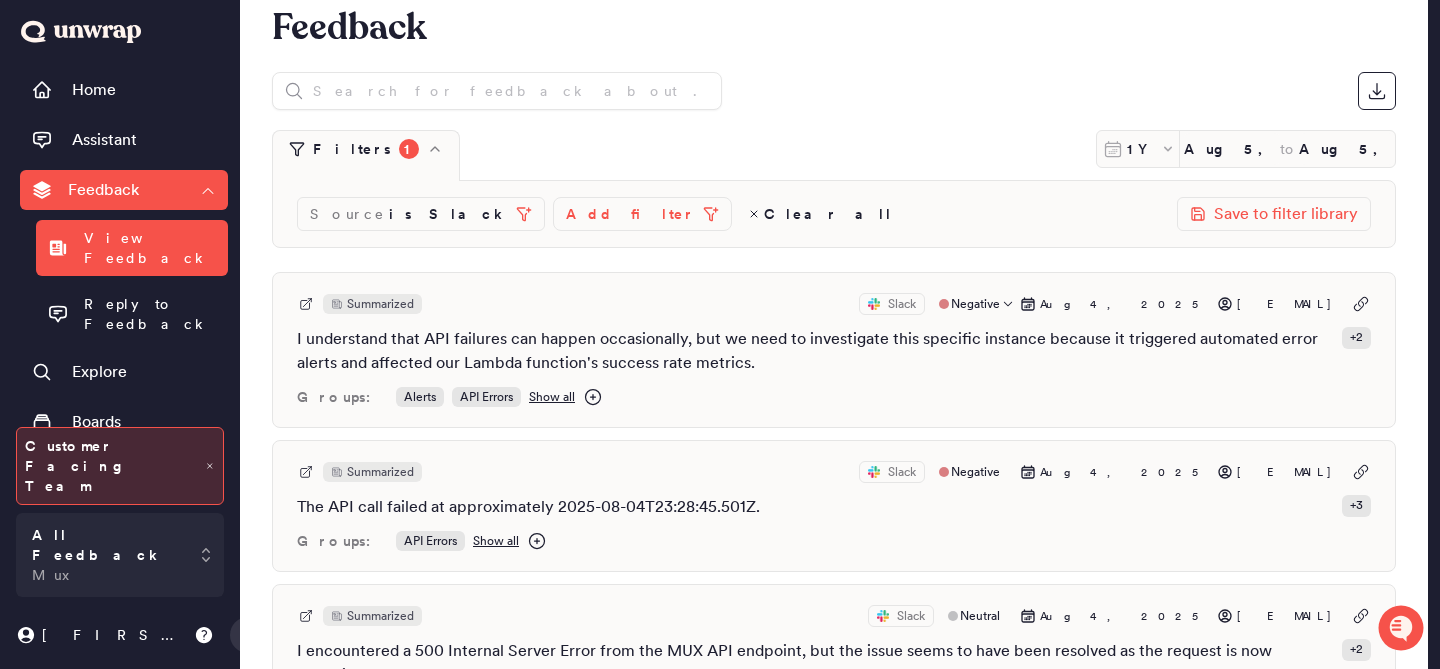 click on "I understand that API failures can happen occasionally, but we need to investigate this specific instance because it triggered automated error alerts and affected our Lambda function's success rate metrics." at bounding box center (815, 351) 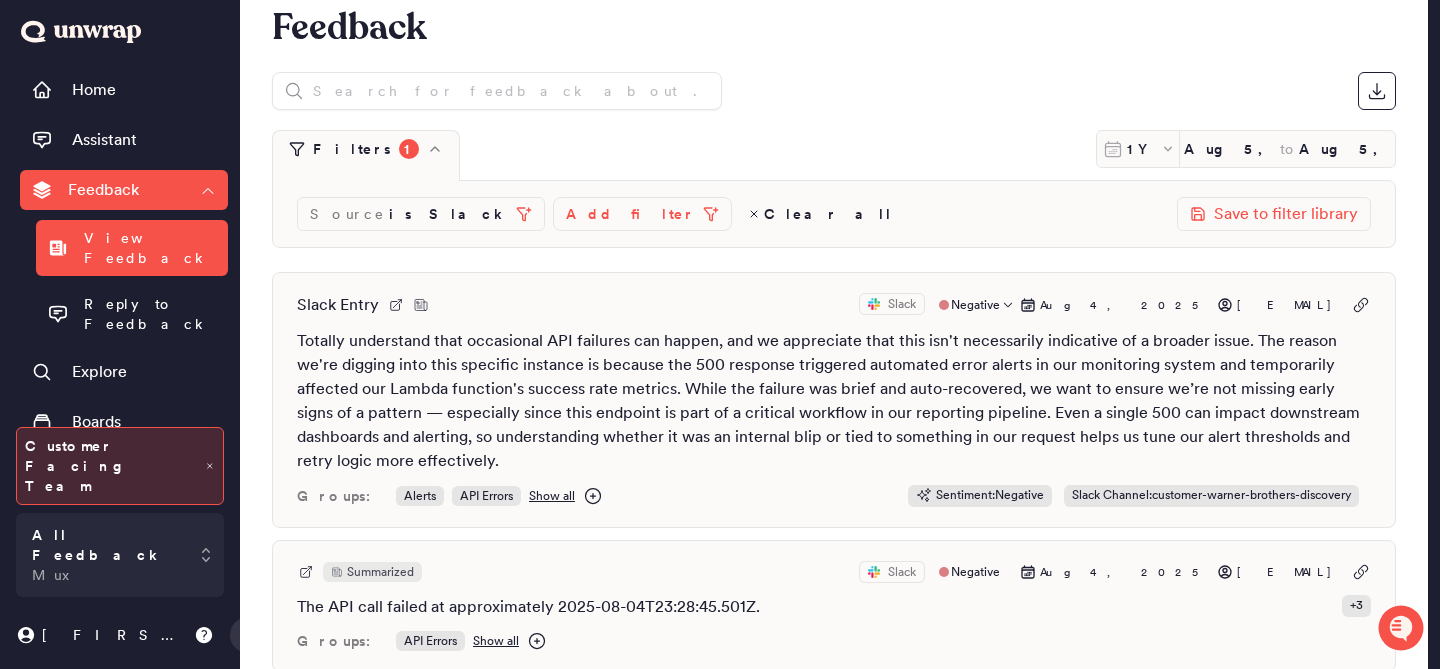 click on "Totally understand that occasional API failures can happen, and we appreciate that this isn't necessarily indicative of a broader issue.
The reason we're digging into this specific instance is because the 500 response triggered automated error alerts in our monitoring system and temporarily affected our Lambda function's success rate metrics. While the failure was brief and auto-recovered, we want to ensure we’re not missing early signs of a pattern — especially since this endpoint is part of a critical workflow in our reporting pipeline.
Even a single 500 can impact downstream dashboards and alerting, so understanding whether it was an internal blip or tied to something in our request helps us tune our alert thresholds and retry logic more effectively." at bounding box center (834, 401) 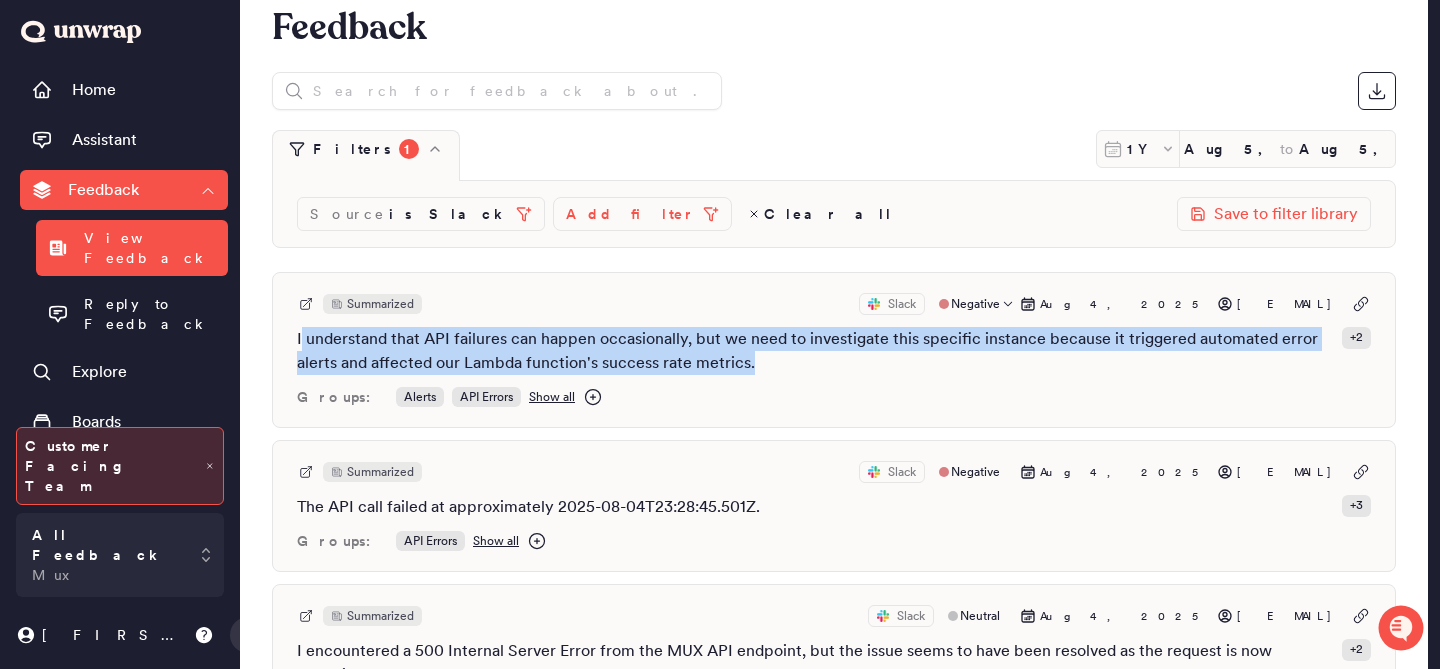 drag, startPoint x: 802, startPoint y: 368, endPoint x: 300, endPoint y: 331, distance: 503.3617 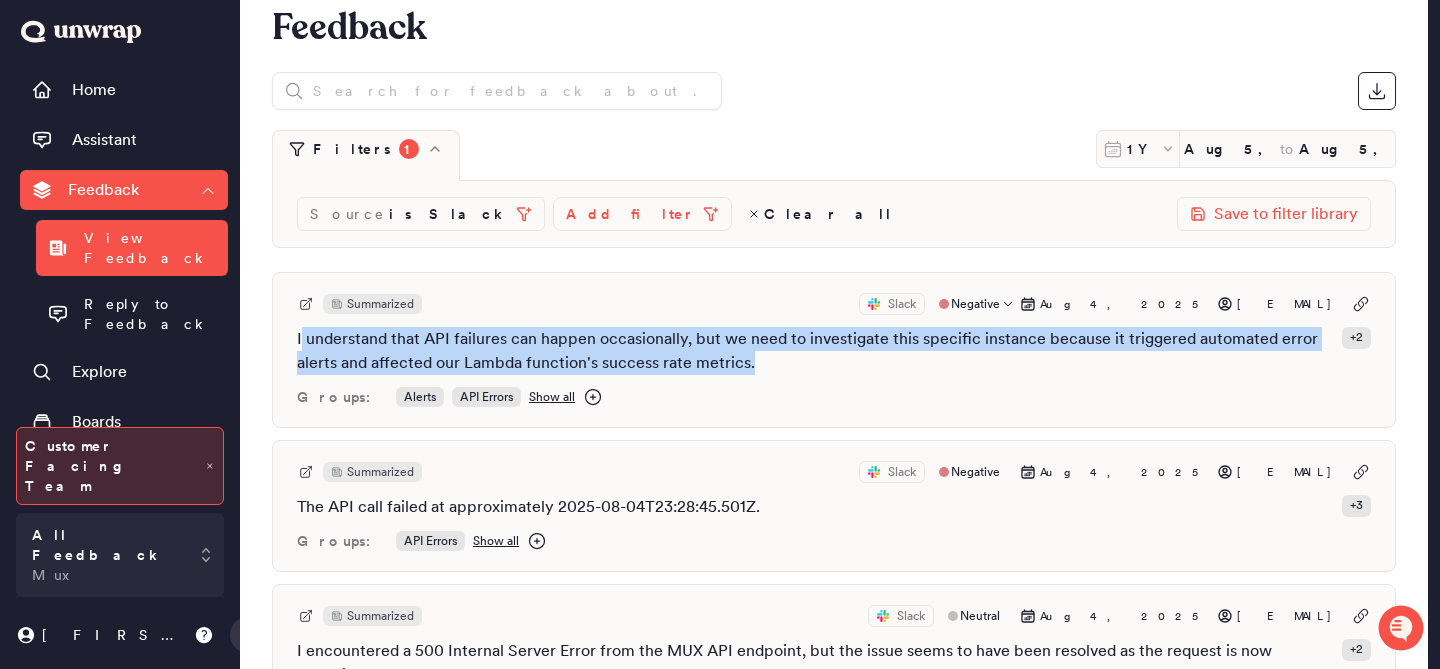 click on "I understand that API failures can happen occasionally, but we need to investigate this specific instance because it triggered automated error alerts and affected our Lambda function's success rate metrics." at bounding box center (815, 351) 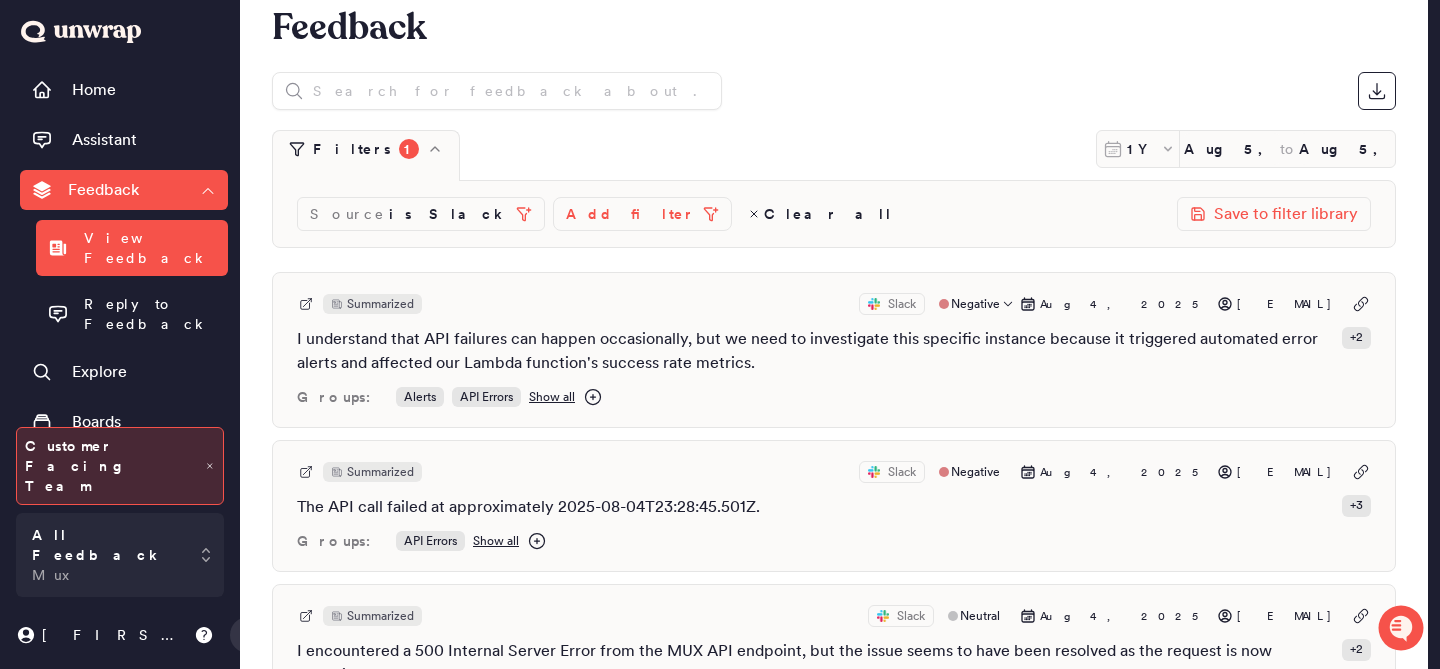 click on "I understand that API failures can happen occasionally, but we need to investigate this specific instance because it triggered automated error alerts and affected our Lambda function's success rate metrics." at bounding box center [815, 351] 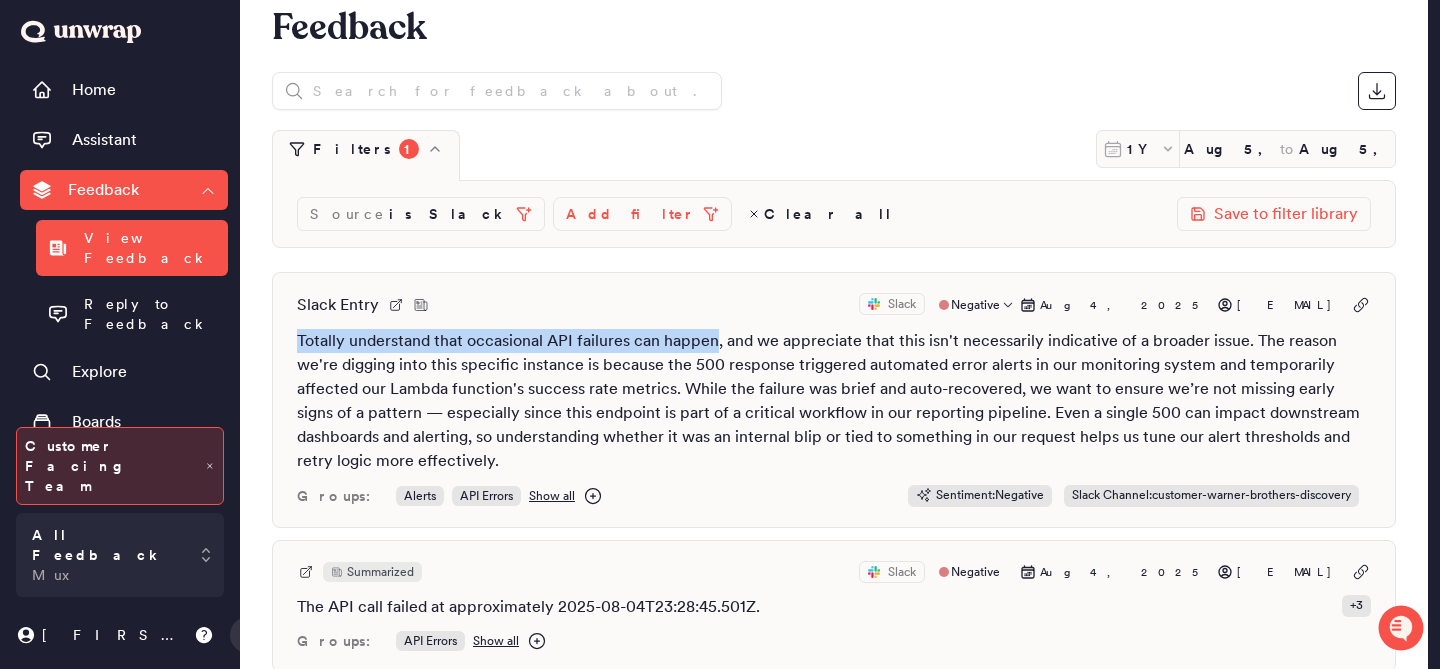 drag, startPoint x: 292, startPoint y: 335, endPoint x: 716, endPoint y: 337, distance: 424.00473 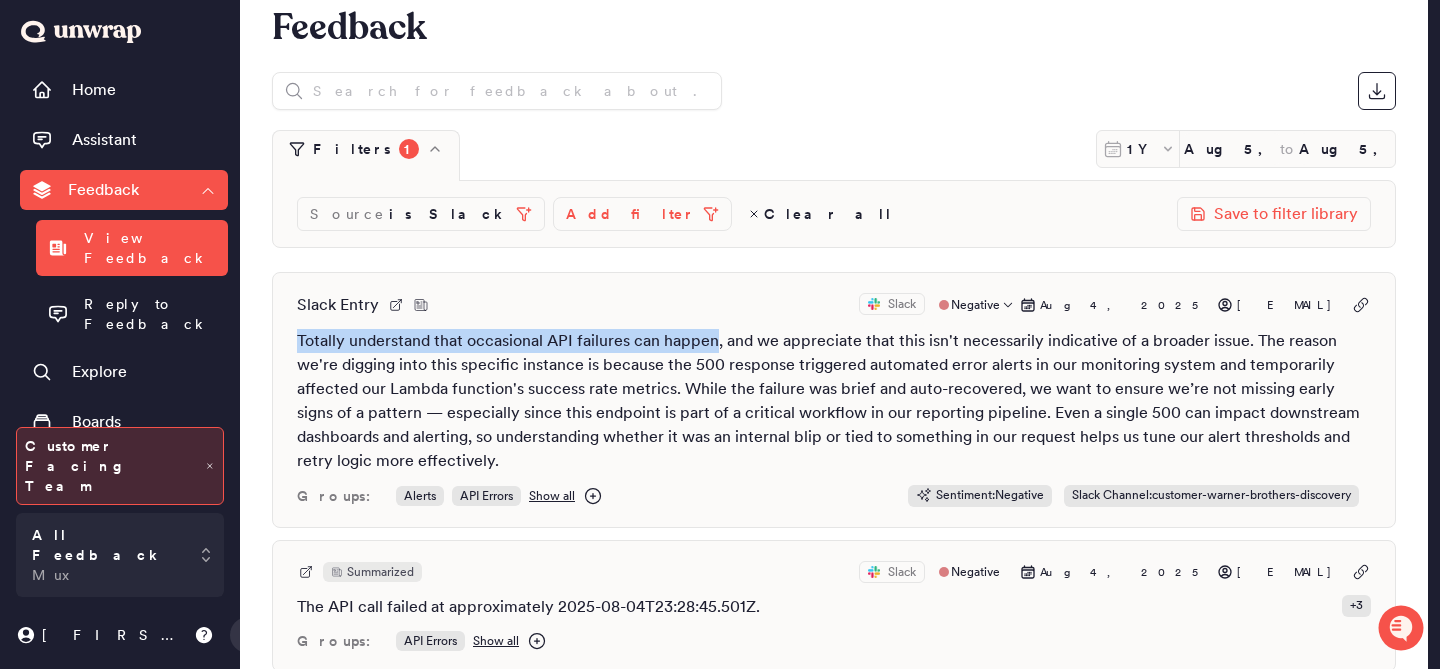 click on "Slack Entry Slack Negative Aug 4, 2025 rahul.kumar@wbdcontractor.com Totally understand that occasional API failures can happen, and we appreciate that this isn't necessarily indicative of a broader issue.
The reason we're digging into this specific instance is because the 500 response triggered automated error alerts in our monitoring system and temporarily affected our Lambda function's success rate metrics. While the failure was brief and auto-recovered, we want to ensure we’re not missing early signs of a pattern — especially since this endpoint is part of a critical workflow in our reporting pipeline.
Even a single 500 can impact downstream dashboards and alerting, so understanding whether it was an internal blip or tied to something in our request helps us tune our alert thresholds and retry logic more effectively. Groups: Alerts API Errors Show all Sentiment :  Negative Slack Channel :  customer-warner-brothers-discovery" at bounding box center [834, 400] 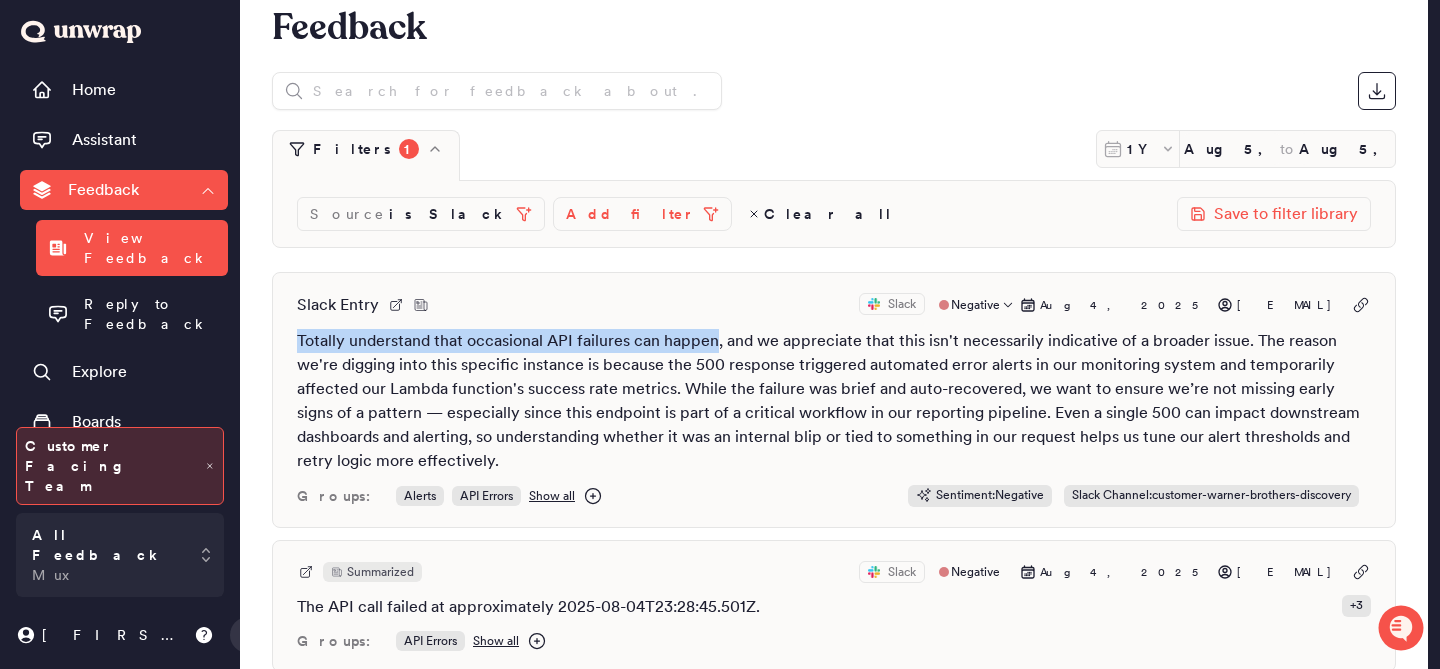 click on "Totally understand that occasional API failures can happen, and we appreciate that this isn't necessarily indicative of a broader issue.
The reason we're digging into this specific instance is because the 500 response triggered automated error alerts in our monitoring system and temporarily affected our Lambda function's success rate metrics. While the failure was brief and auto-recovered, we want to ensure we’re not missing early signs of a pattern — especially since this endpoint is part of a critical workflow in our reporting pipeline.
Even a single 500 can impact downstream dashboards and alerting, so understanding whether it was an internal blip or tied to something in our request helps us tune our alert thresholds and retry logic more effectively." at bounding box center [834, 401] 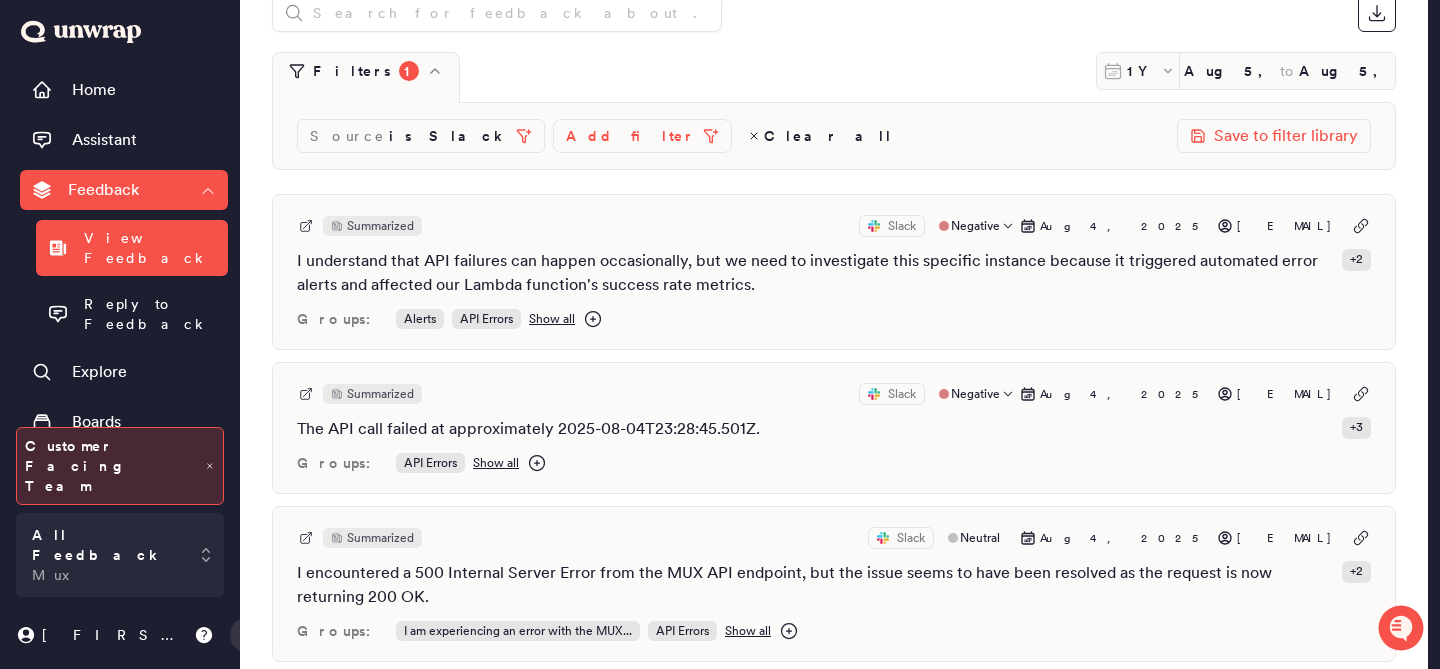 scroll, scrollTop: 107, scrollLeft: 0, axis: vertical 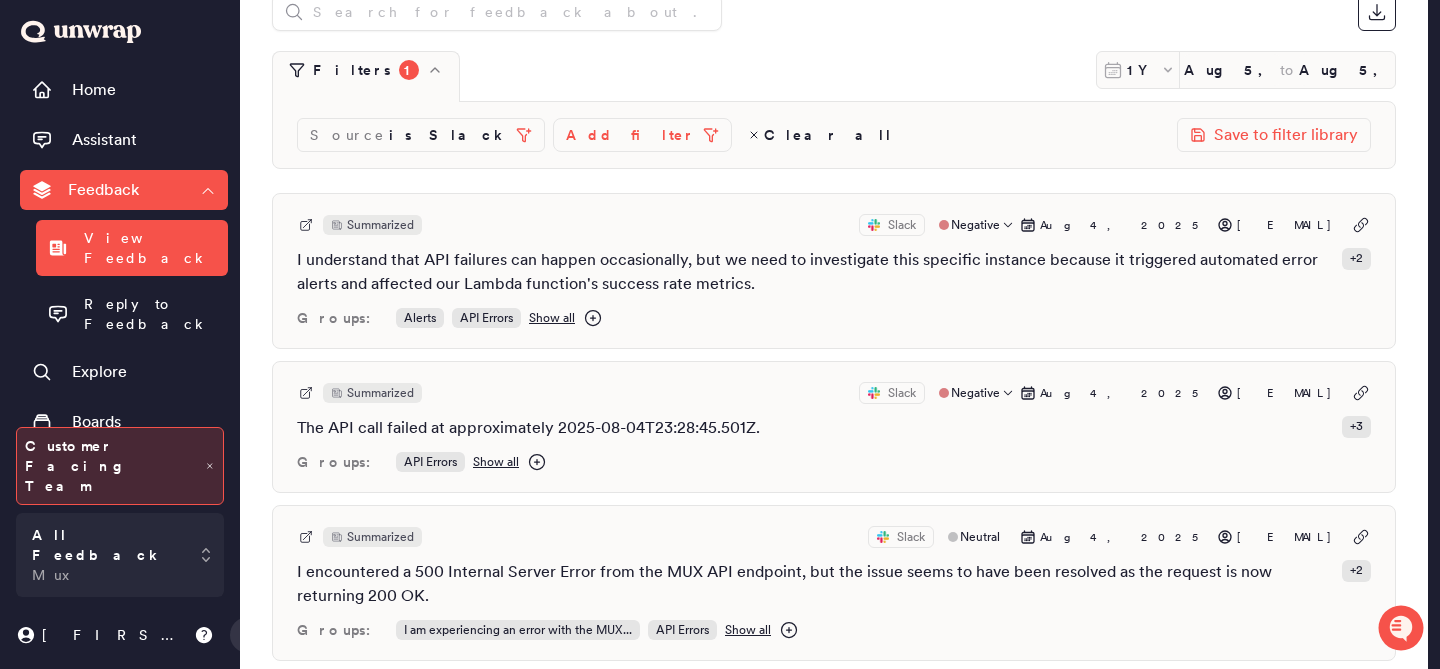 click on "Summarized Slack Negative Aug 4, 2025 rahul.kumar@wbdcontractor.com The API call failed at approximately 2025-08-04T23:28:45.501Z.    + 3 Groups: API Errors Show all" at bounding box center (834, 427) 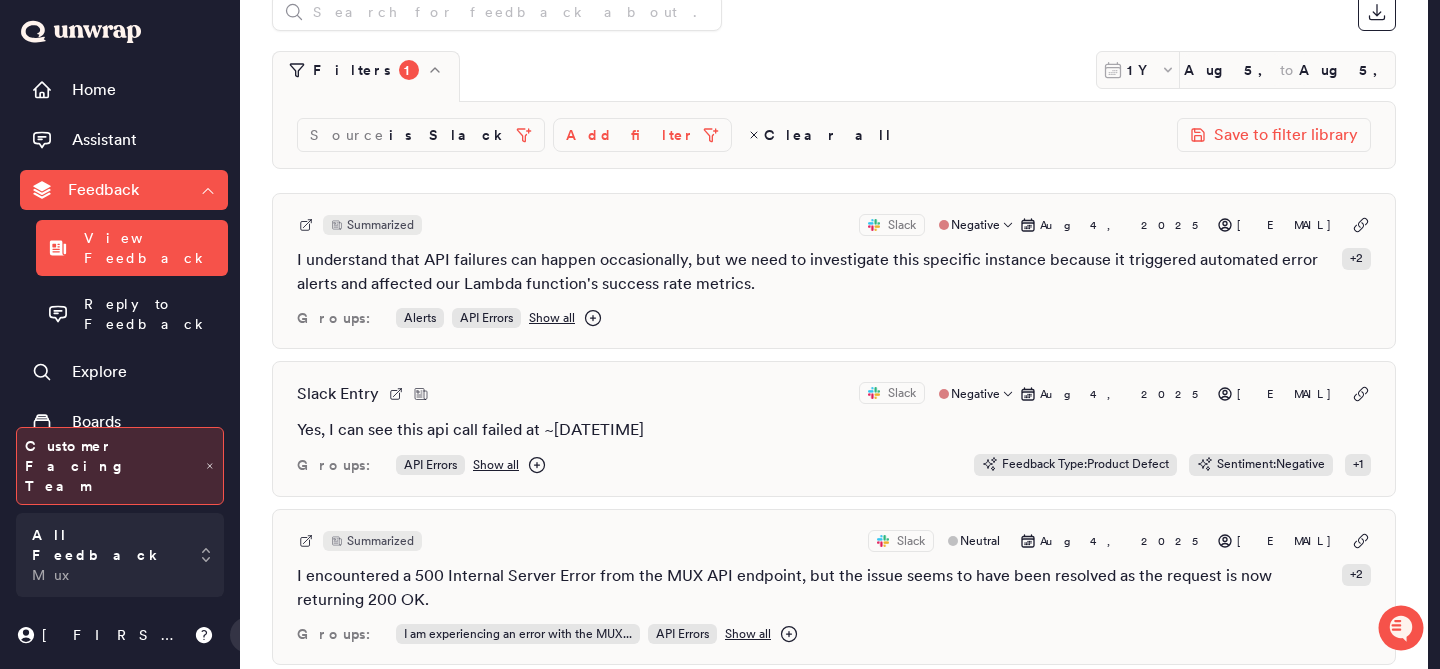 click on "Slack Entry Slack Negative Aug 4, 2025 rahul.kumar@wbdcontractor.com Yes, I can see this api call failed at ~2025-08-04T23:28:45.501Z Groups: API Errors Show all Feedback Type :  Product Defect Sentiment :  Negative  + 1" at bounding box center (834, 429) 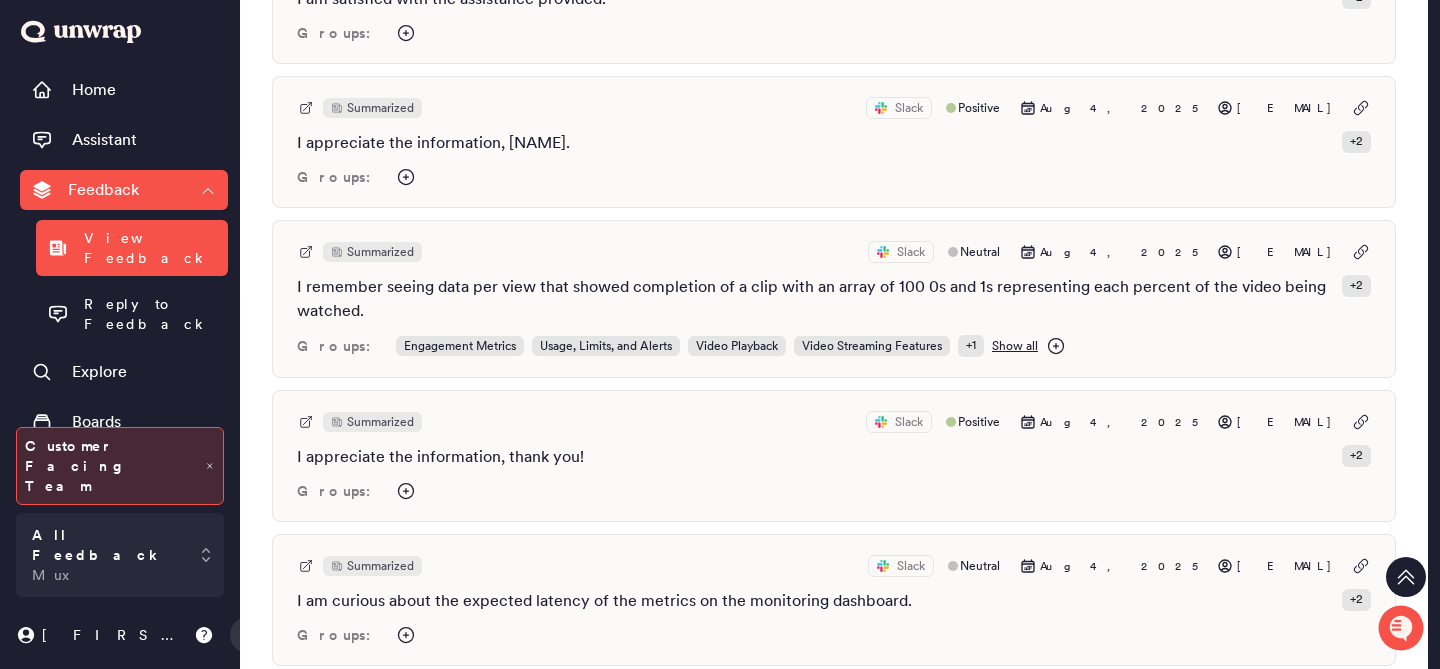 scroll, scrollTop: 2362, scrollLeft: 0, axis: vertical 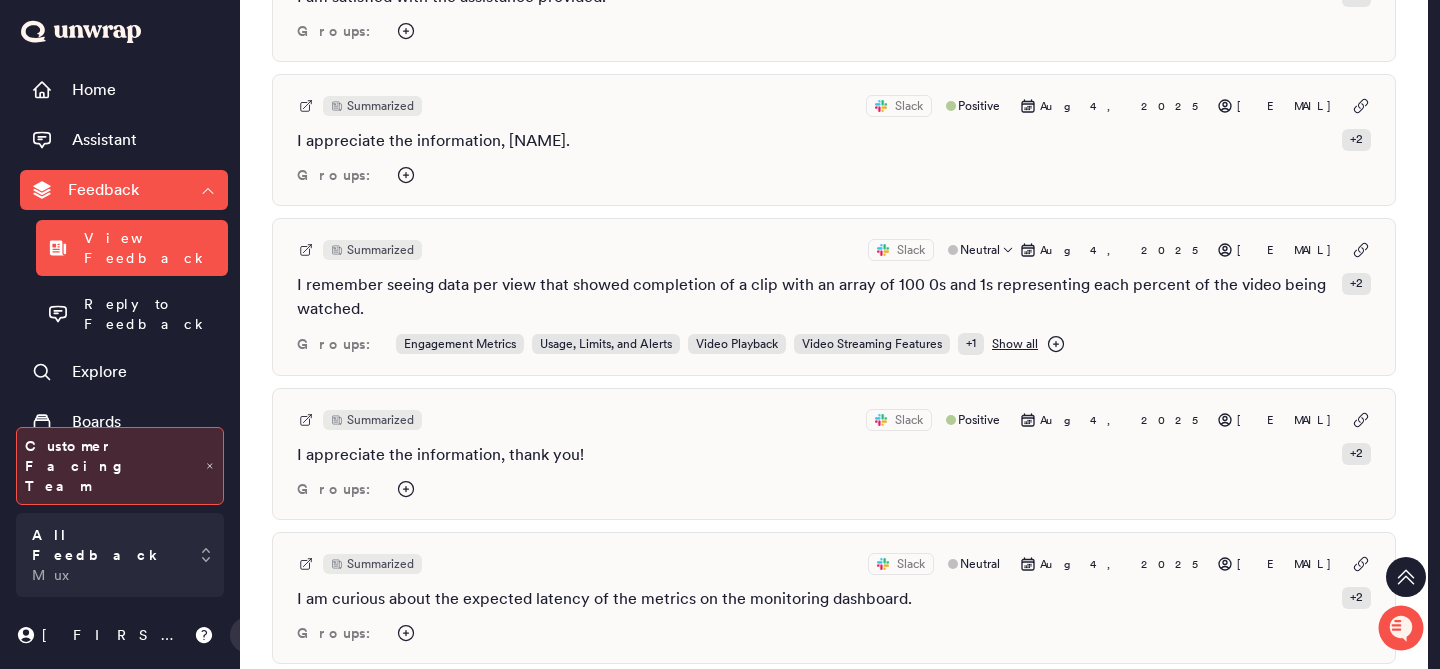 click on "I remember seeing data per view that showed completion of a clip with an array of 100 0s and 1s representing each percent of the video being watched." at bounding box center [815, 297] 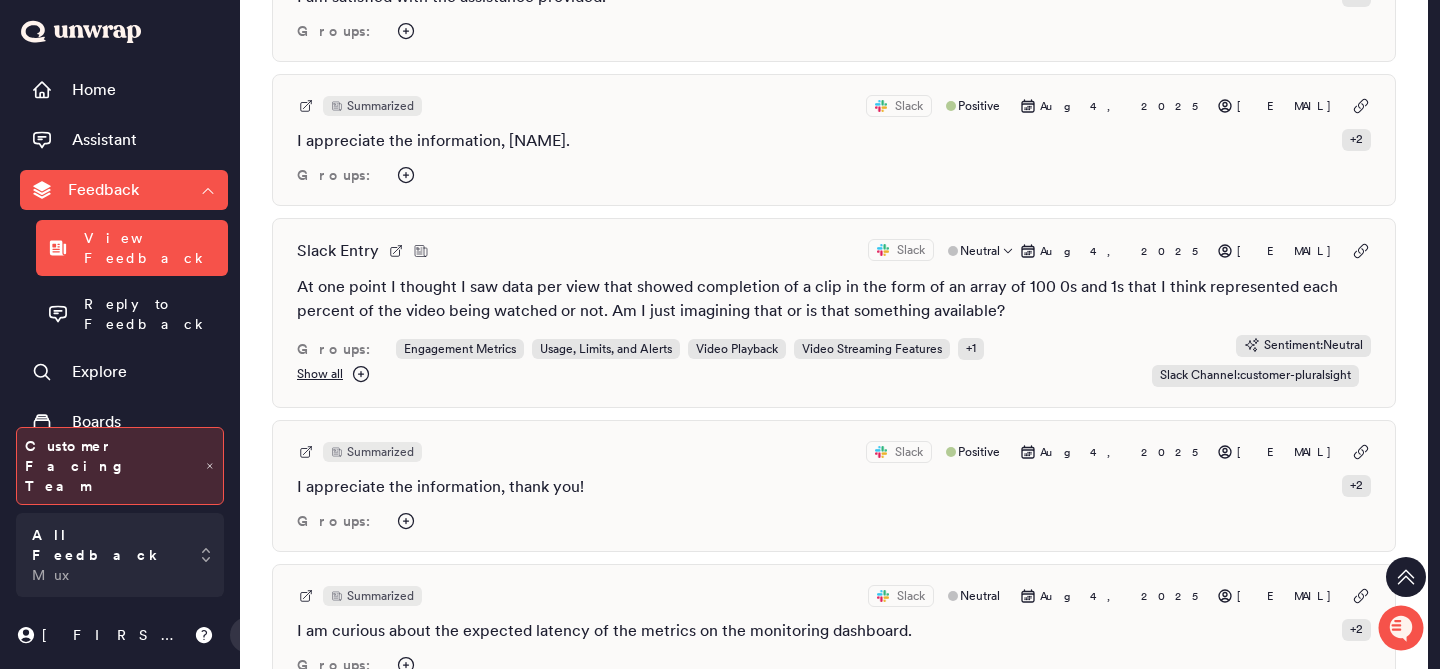 click on "Slack Entry Slack Neutral Aug 4, 2025 mark-hatch@pluralsight.com At one point I thought I saw data per view that showed completion of a clip in the form of an array of 100 0s and 1s that I think represented each percent of the video being watched or not. Am I just imagining that or is that something available? Groups: Engagement Metrics Usage, Limits, and Alerts Video Playback Video Streaming Features + 1 Show all Sentiment :  Neutral Slack Channel :  customer-pluralsight" at bounding box center (834, 313) 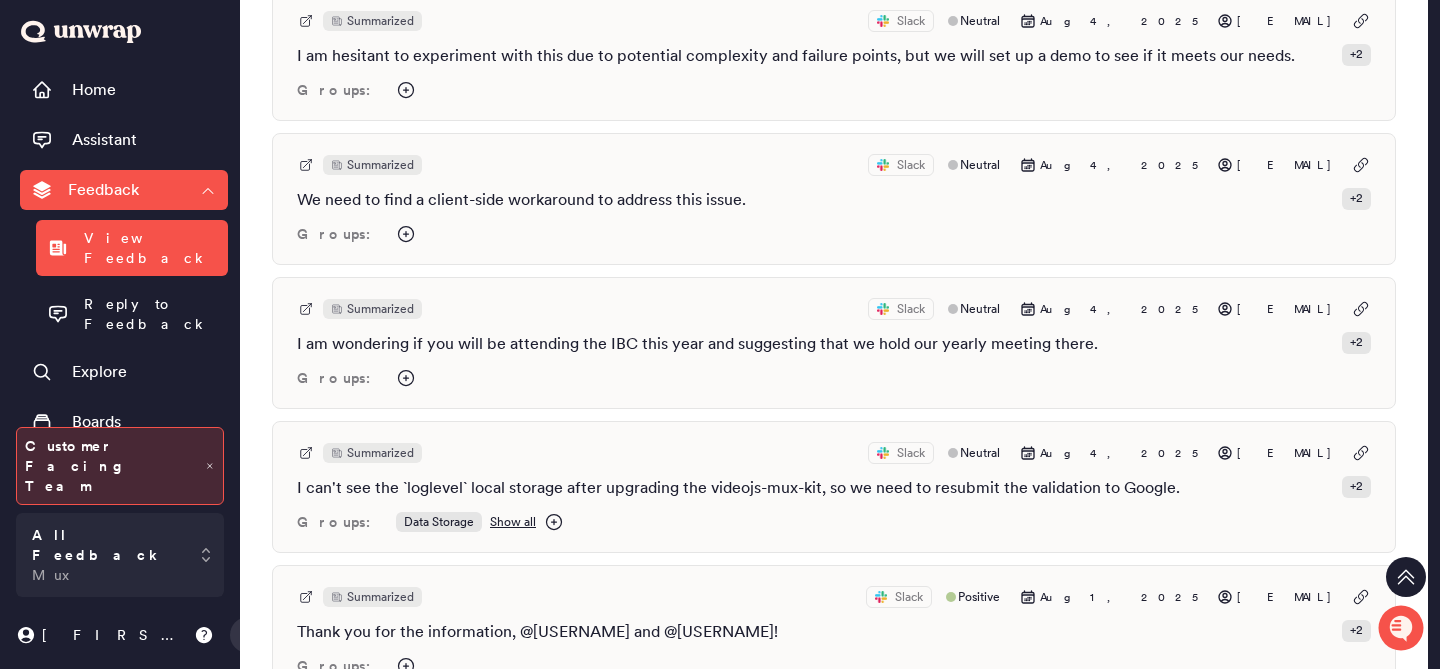 scroll, scrollTop: 3207, scrollLeft: 0, axis: vertical 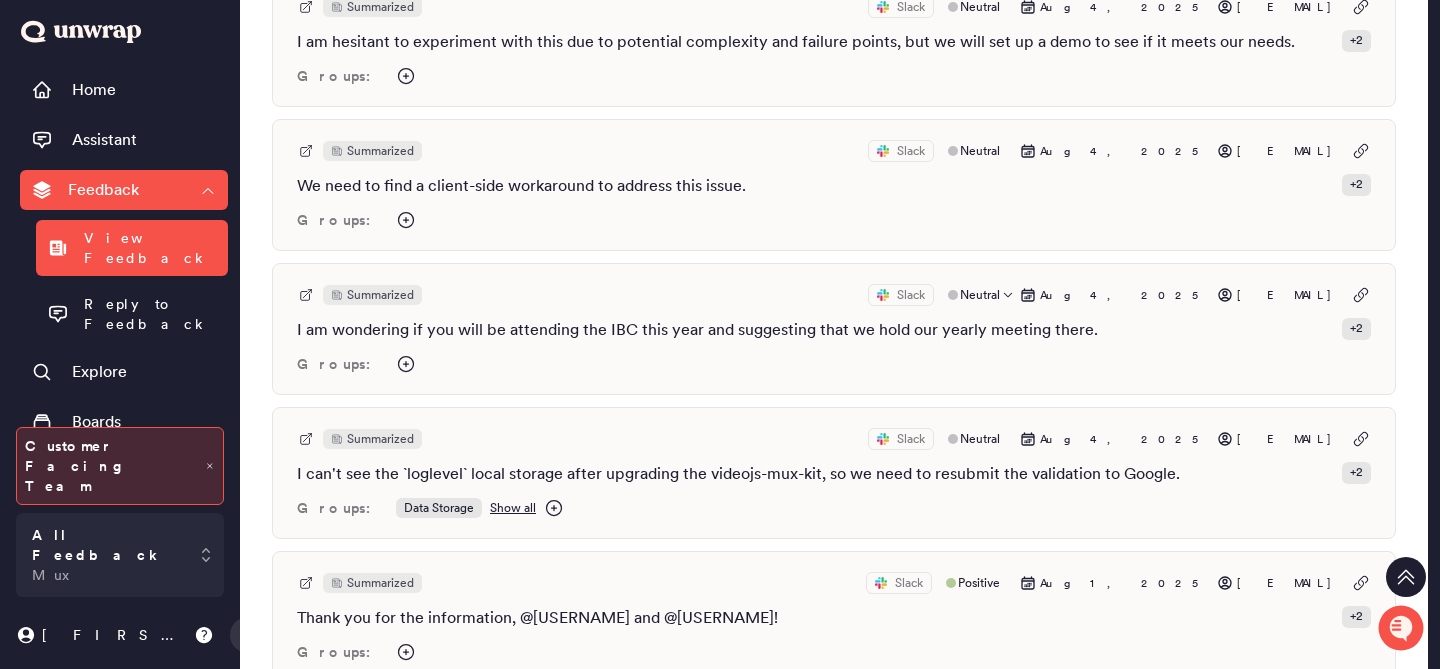 click on "I am wondering if you will be attending the IBC this year and suggesting that we hold our yearly meeting there." at bounding box center (697, 330) 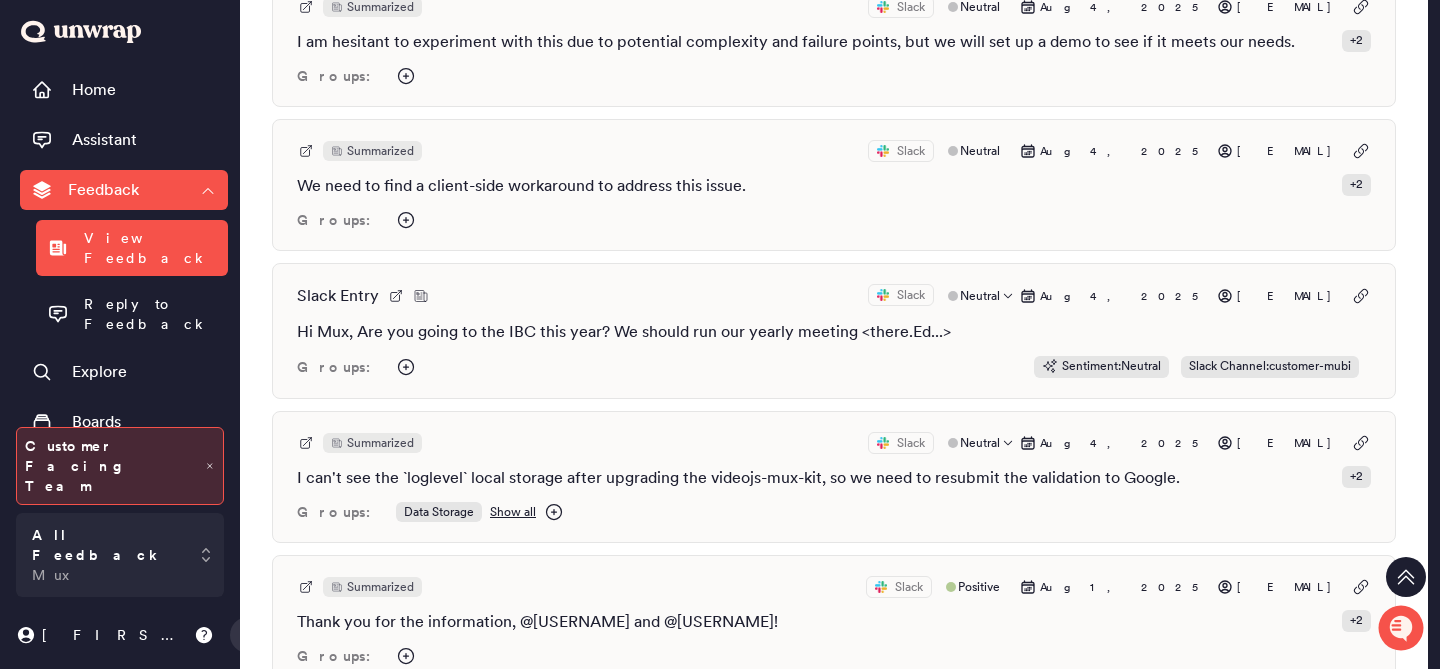 scroll, scrollTop: 3280, scrollLeft: 0, axis: vertical 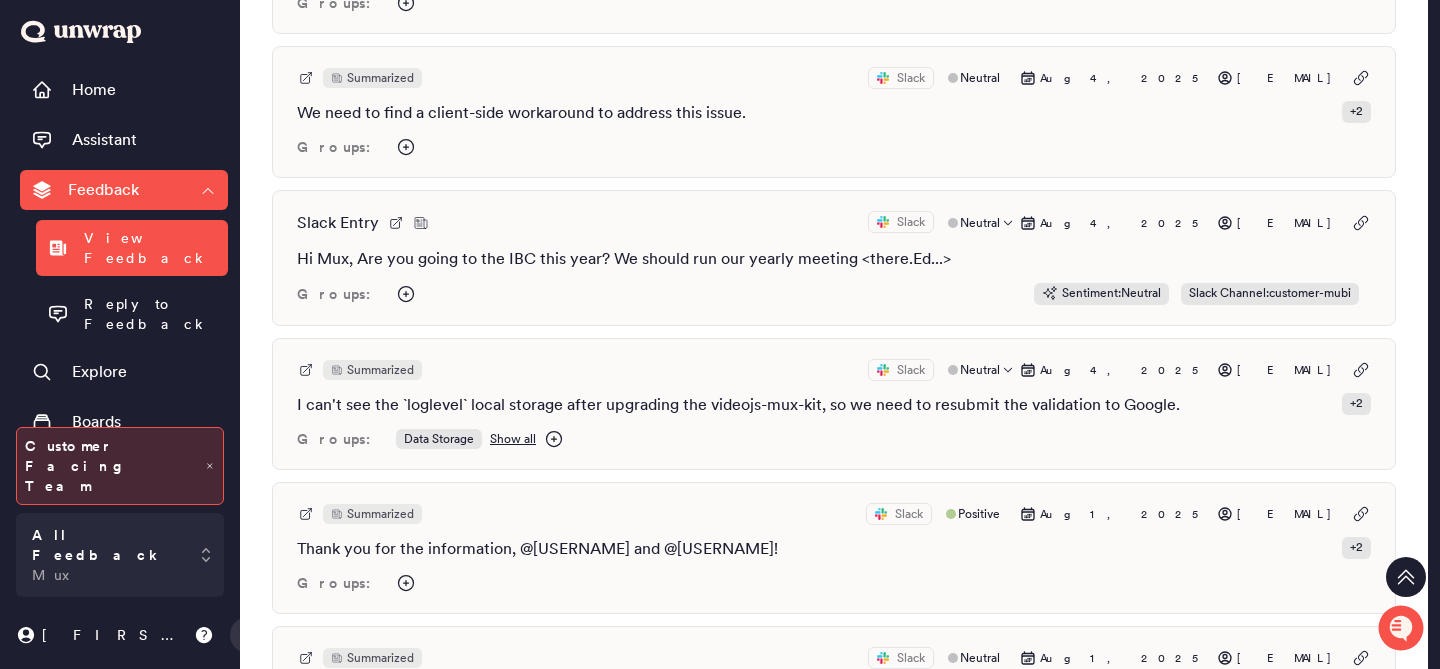 click on "I can't see the `loglevel` local storage after upgrading the videojs-mux-kit, so we need to resubmit the validation to Google." at bounding box center [738, 405] 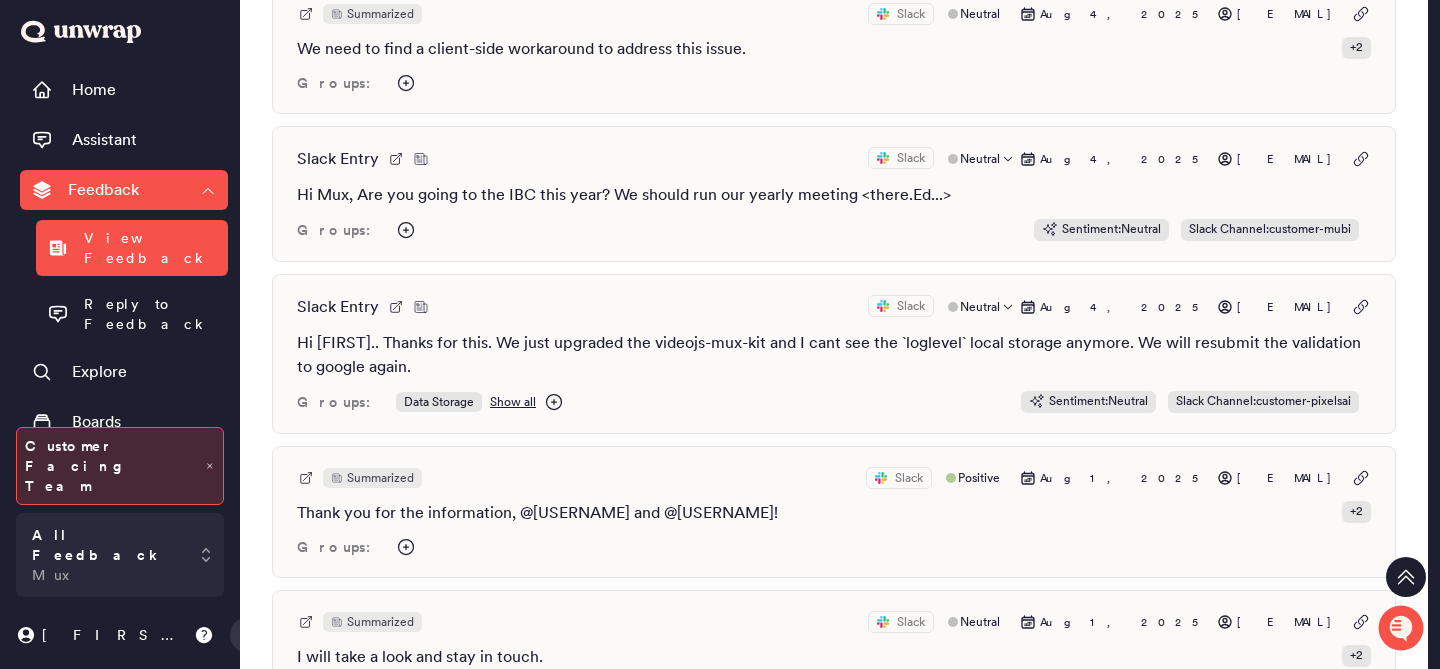scroll, scrollTop: 3352, scrollLeft: 0, axis: vertical 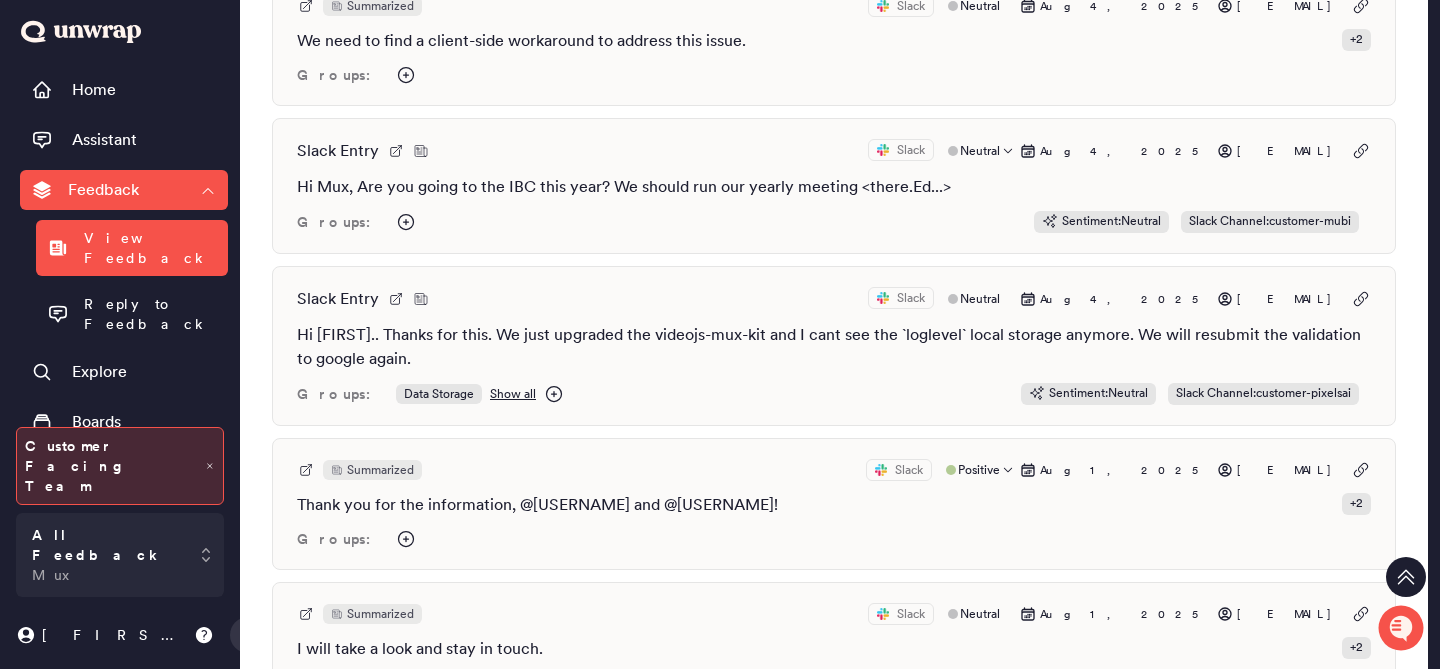 click on "Summarized Slack Positive Aug 1, 2025 nik@uscreen.tv Thank you for the information, @slyons and @jpicard!    + 2 Groups:" at bounding box center [834, 504] 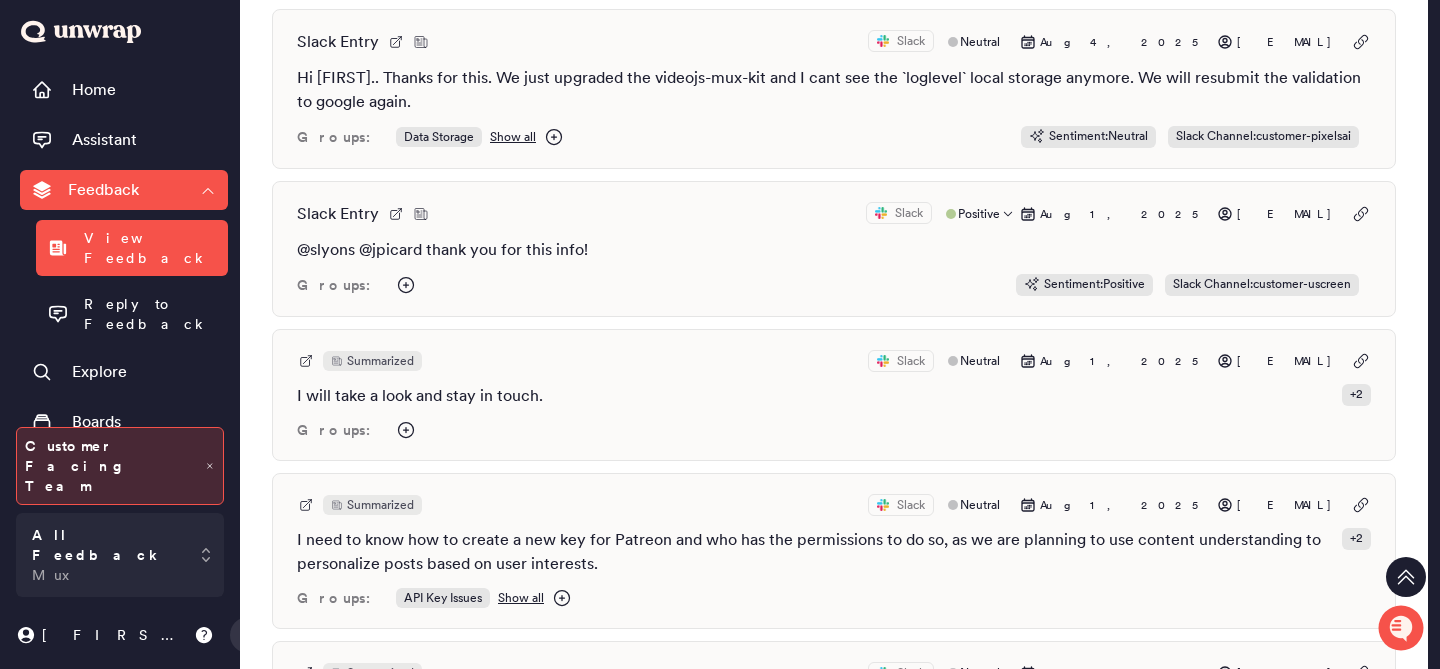 scroll, scrollTop: 3610, scrollLeft: 0, axis: vertical 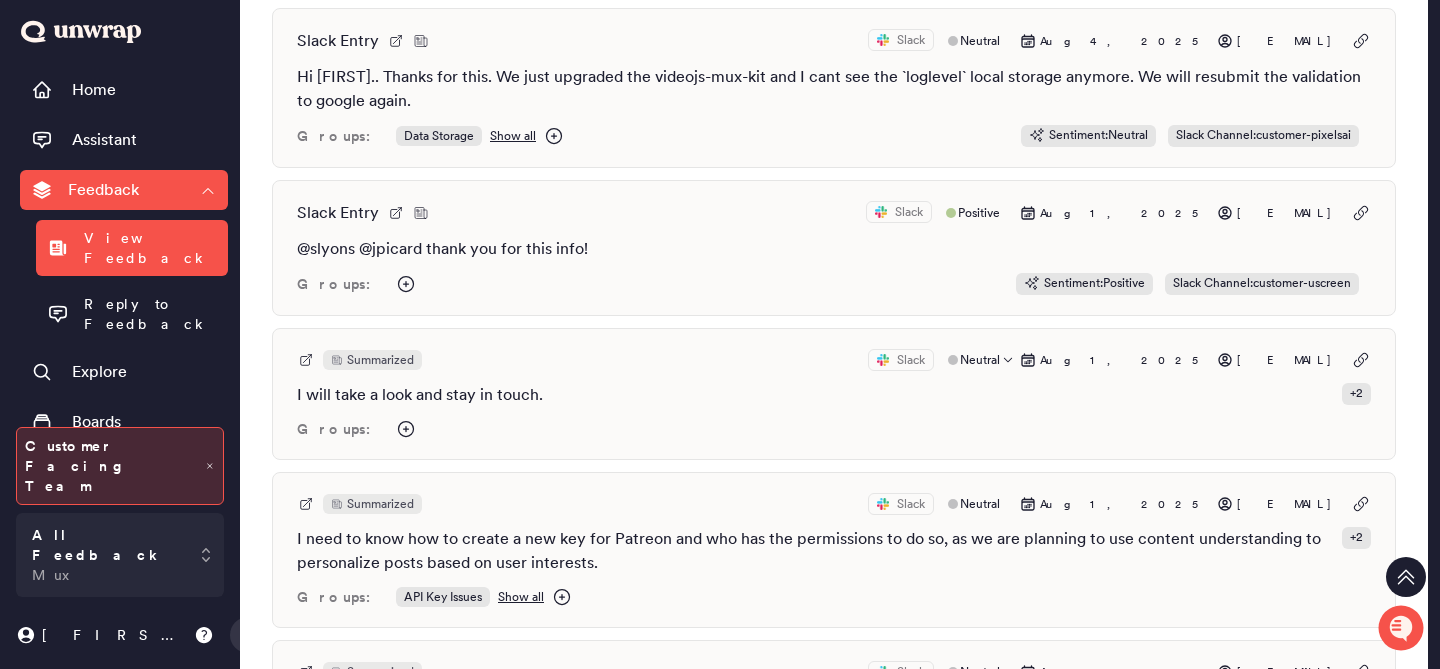 click on "Summarized Slack Neutral Aug 1, 2025 joe@uscreen.tv I will take a look and stay in touch.    + 2 Groups:" at bounding box center (834, 394) 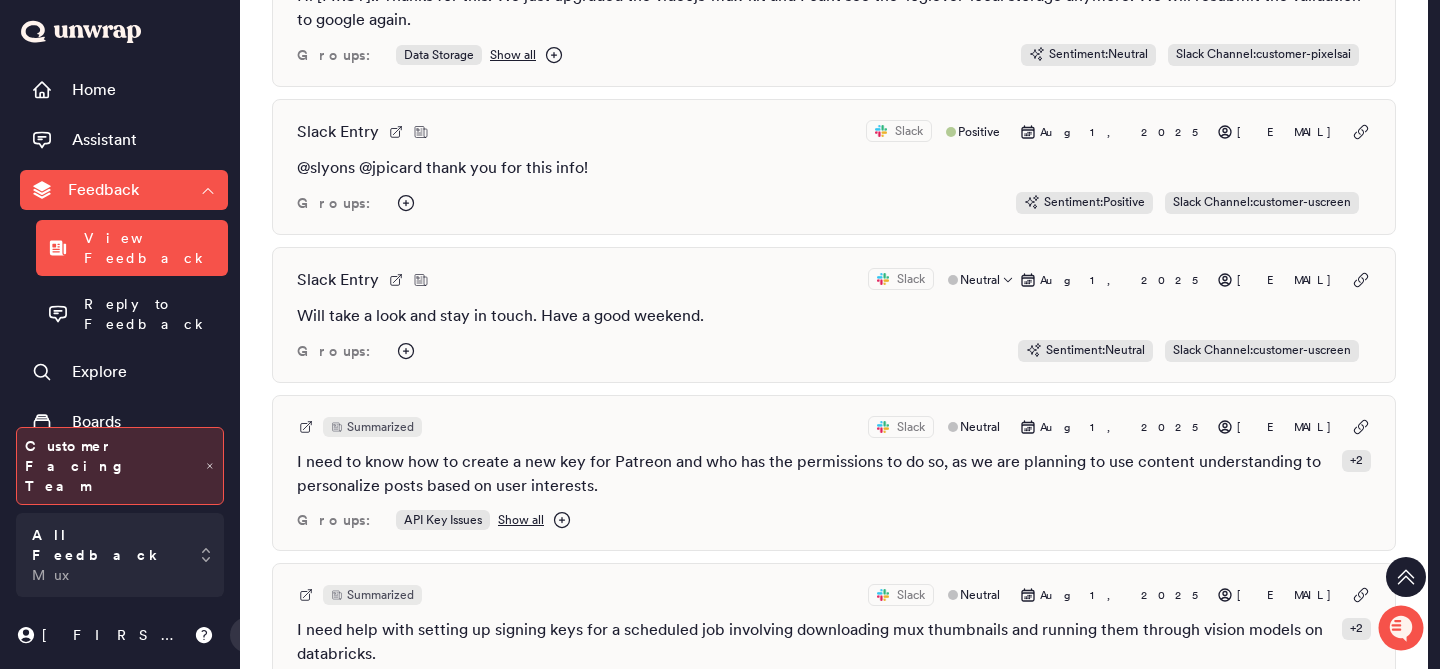 scroll, scrollTop: 3751, scrollLeft: 0, axis: vertical 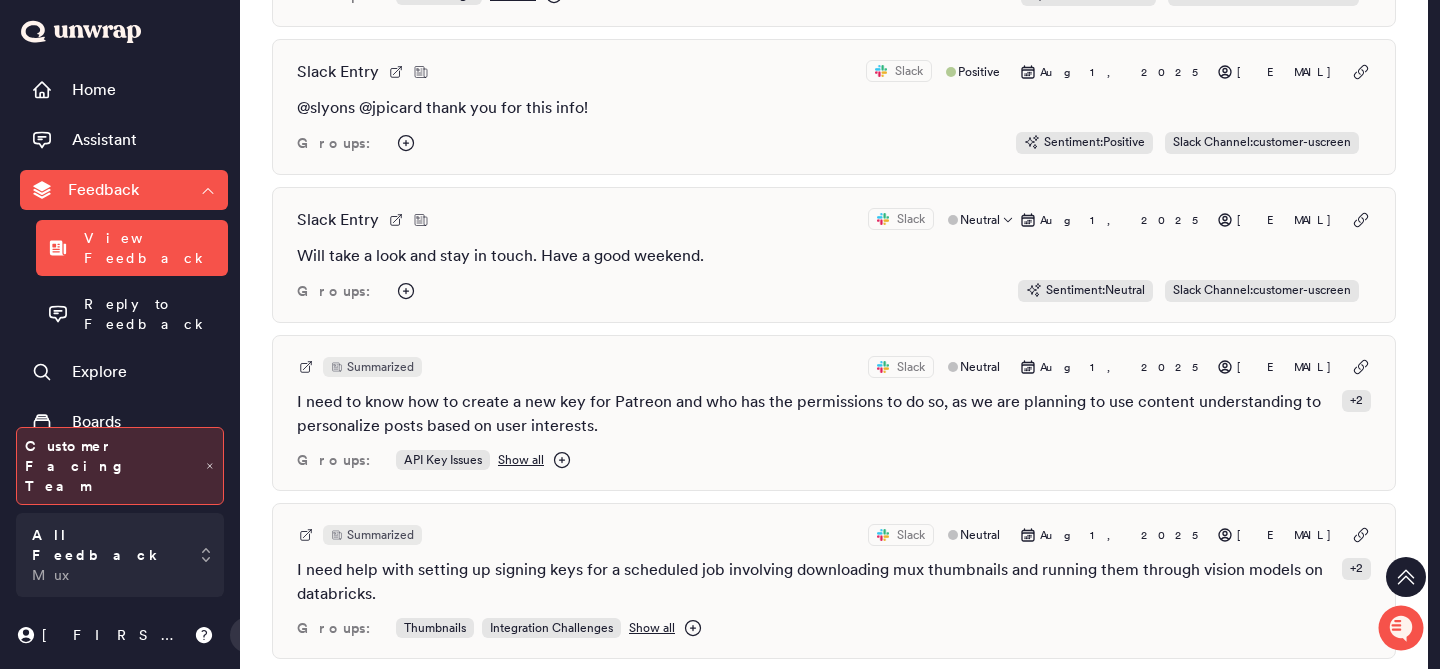 click on "Groups: API Key Issues Show all" at bounding box center (834, 460) 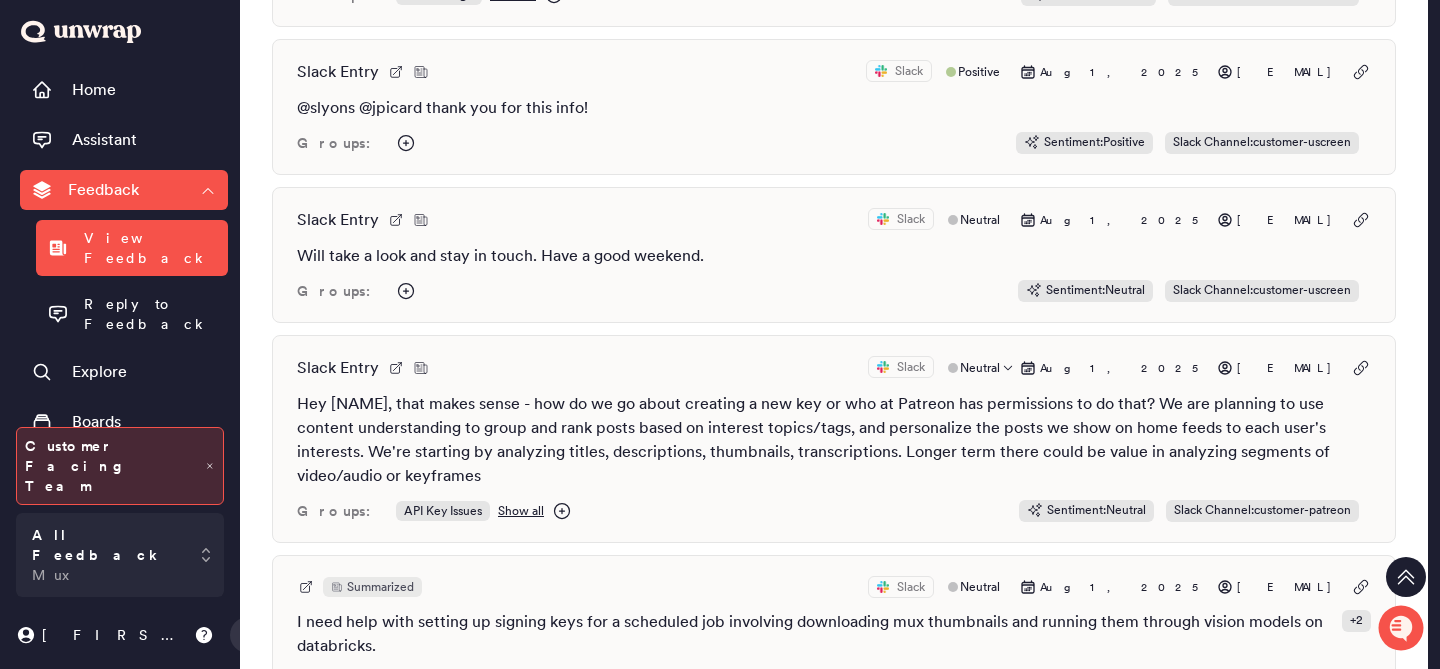 drag, startPoint x: 506, startPoint y: 454, endPoint x: 280, endPoint y: 382, distance: 237.19191 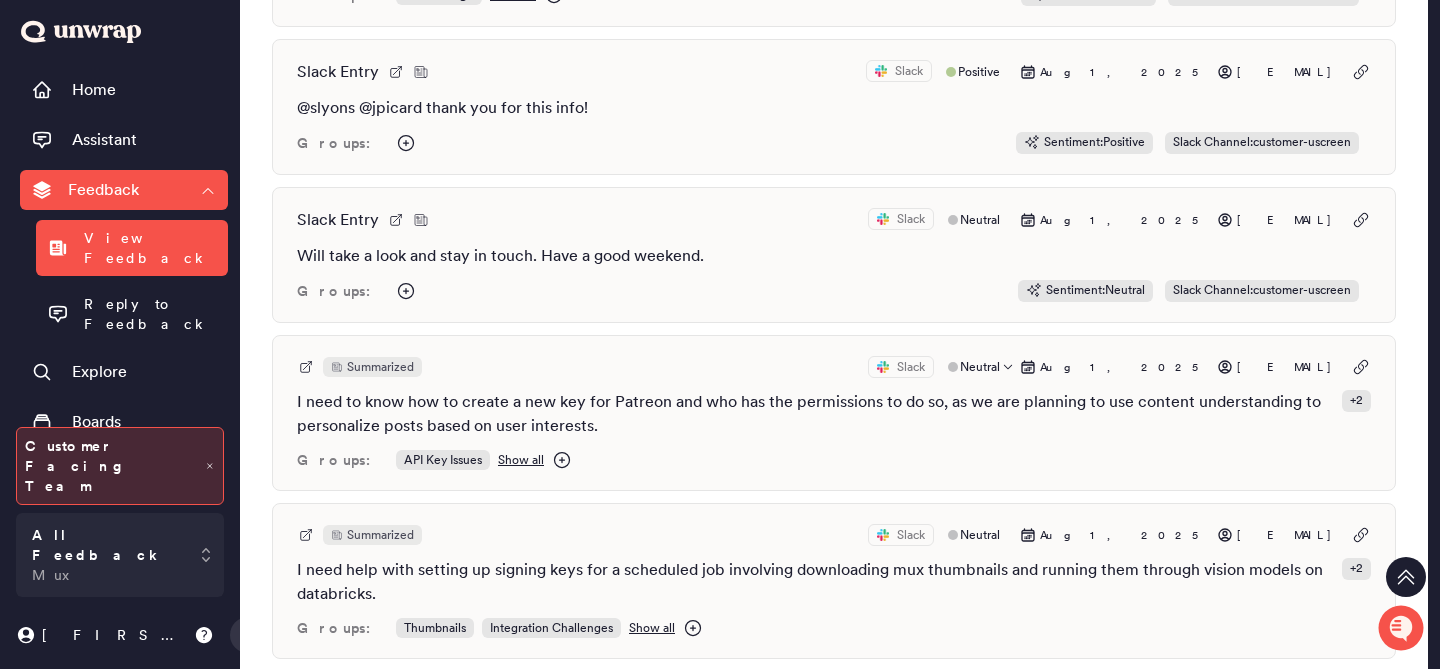 click on "I need to know how to create a new key for Patreon and who has the permissions to do so, as we are planning to use content understanding to personalize posts based on user interests." at bounding box center [815, 414] 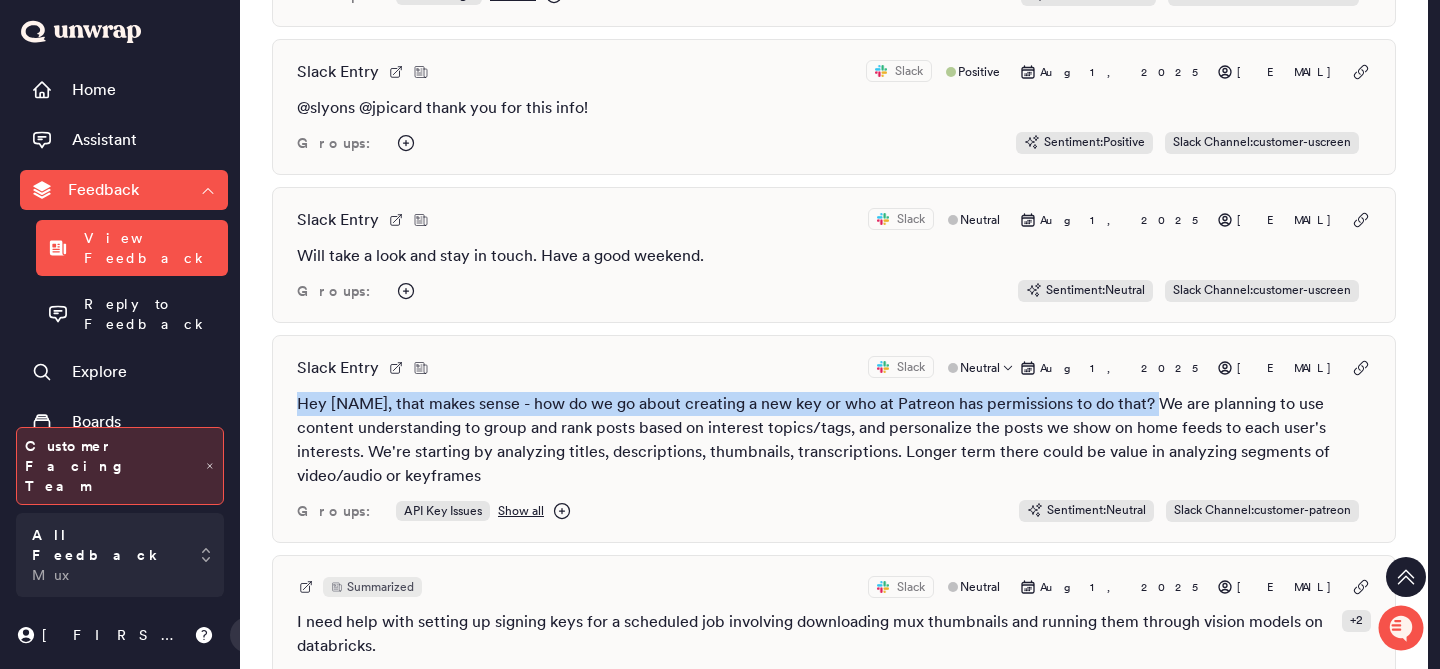 drag, startPoint x: 300, startPoint y: 381, endPoint x: 1159, endPoint y: 378, distance: 859.00525 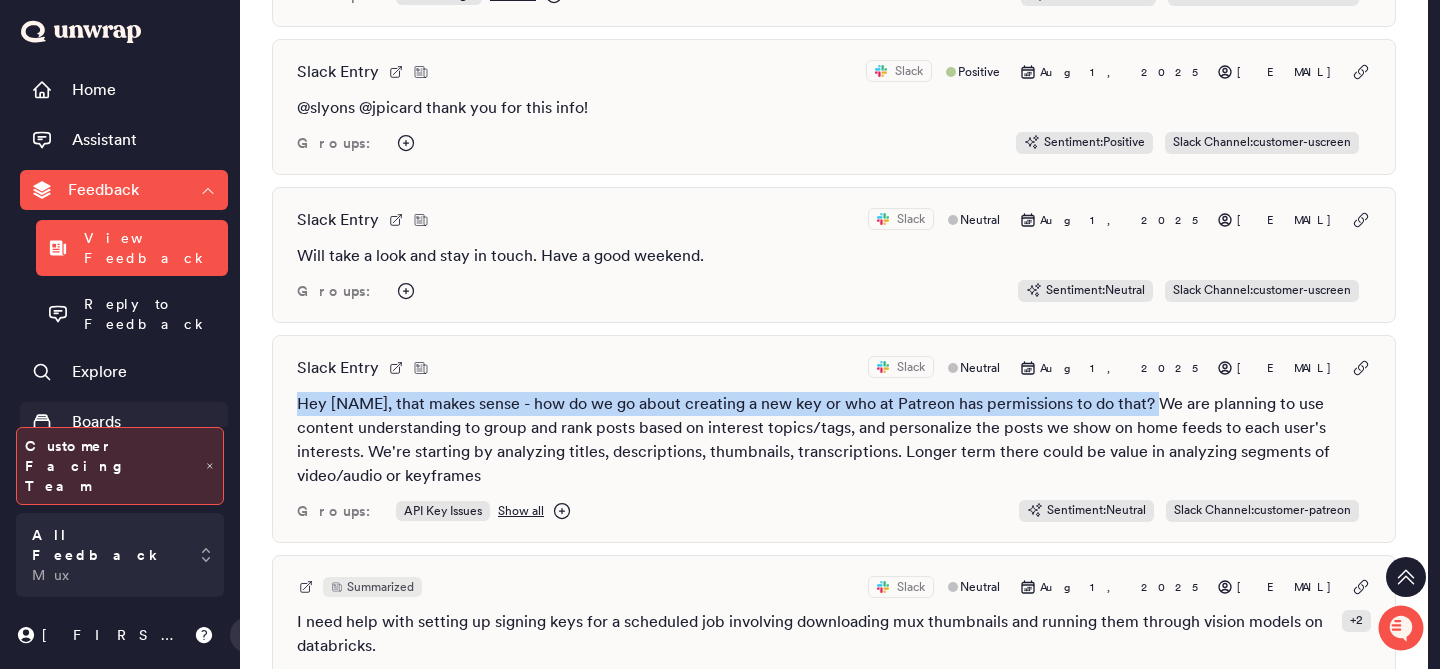click on "Boards" at bounding box center (96, 422) 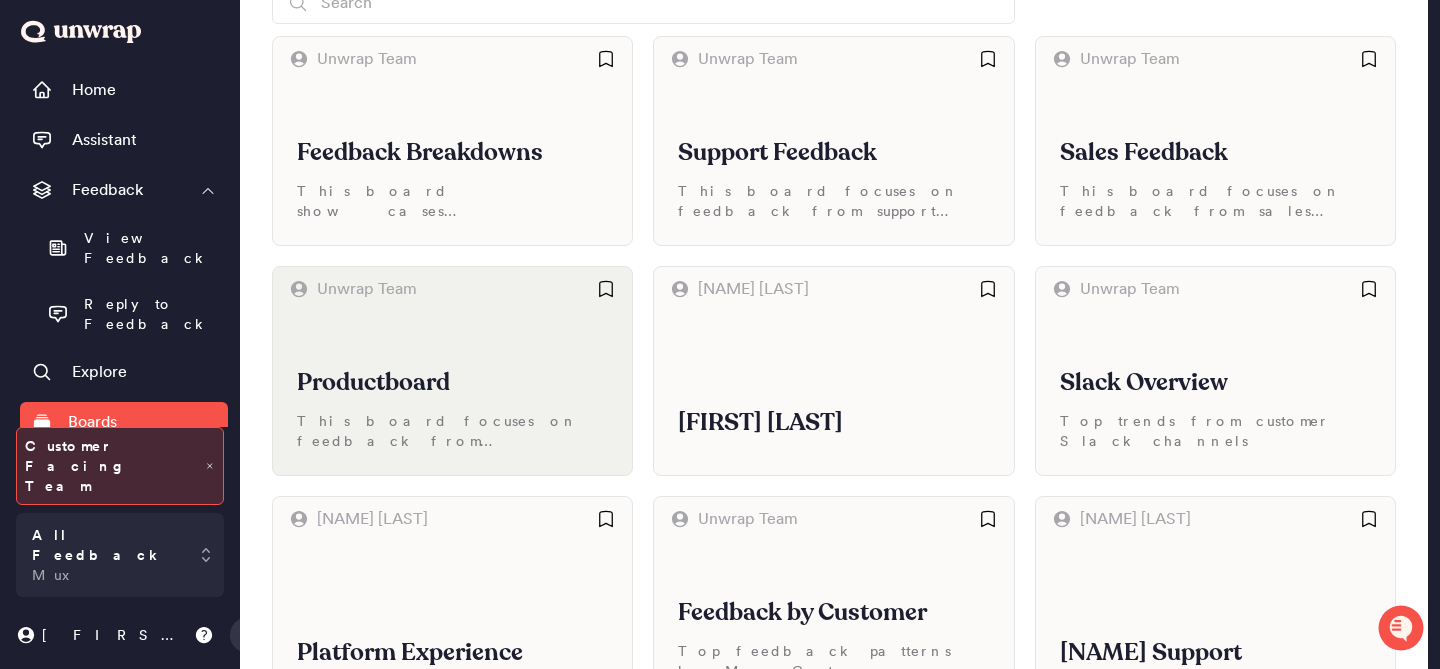 scroll, scrollTop: 5, scrollLeft: 0, axis: vertical 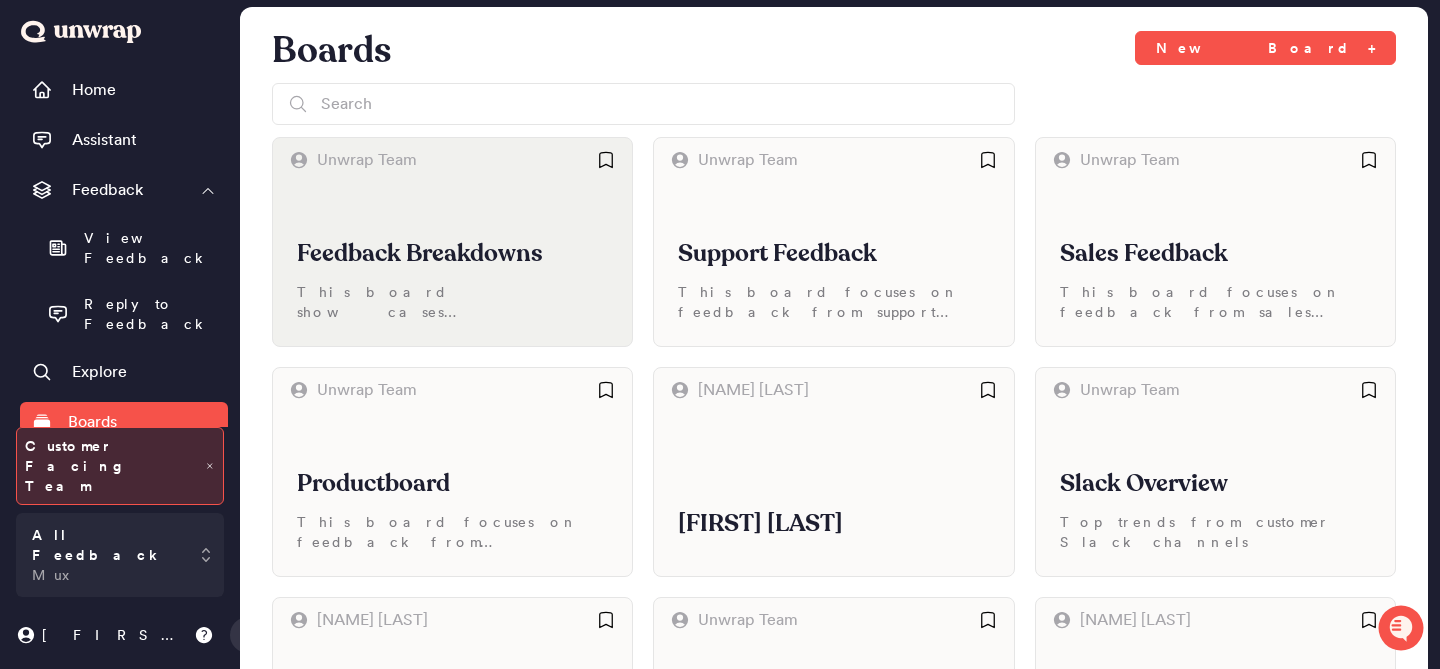 click on "Feedback Breakdowns" at bounding box center [452, 254] 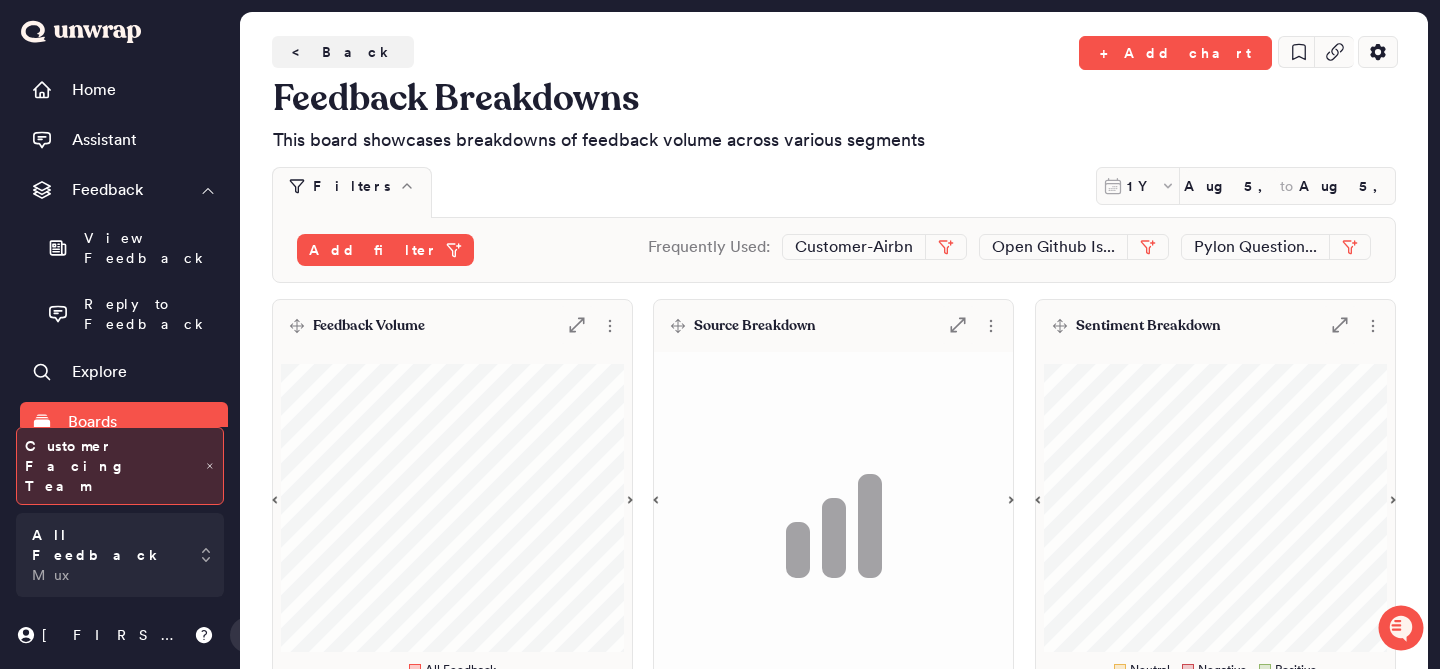 click on "Feedback Volume
.st0 {
fill: #7e7d82;
}" at bounding box center [452, 326] 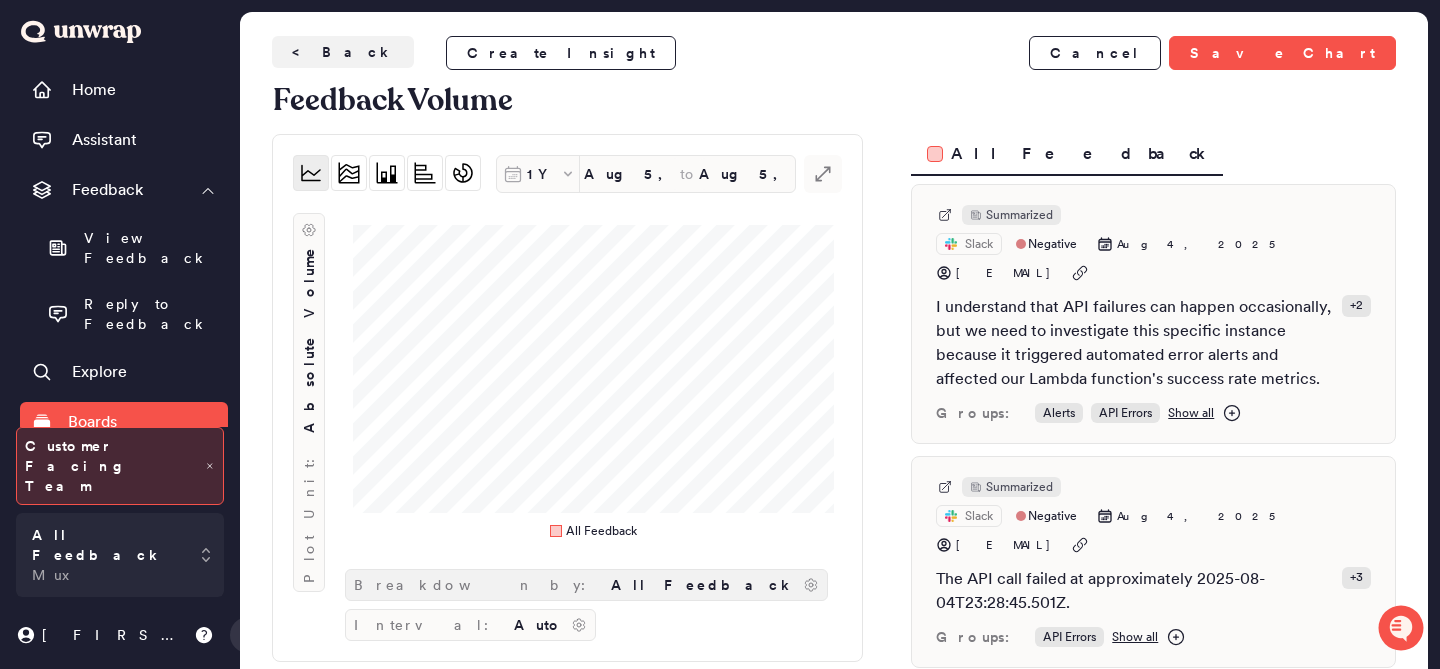 click on "All Feedback" at bounding box center (703, 585) 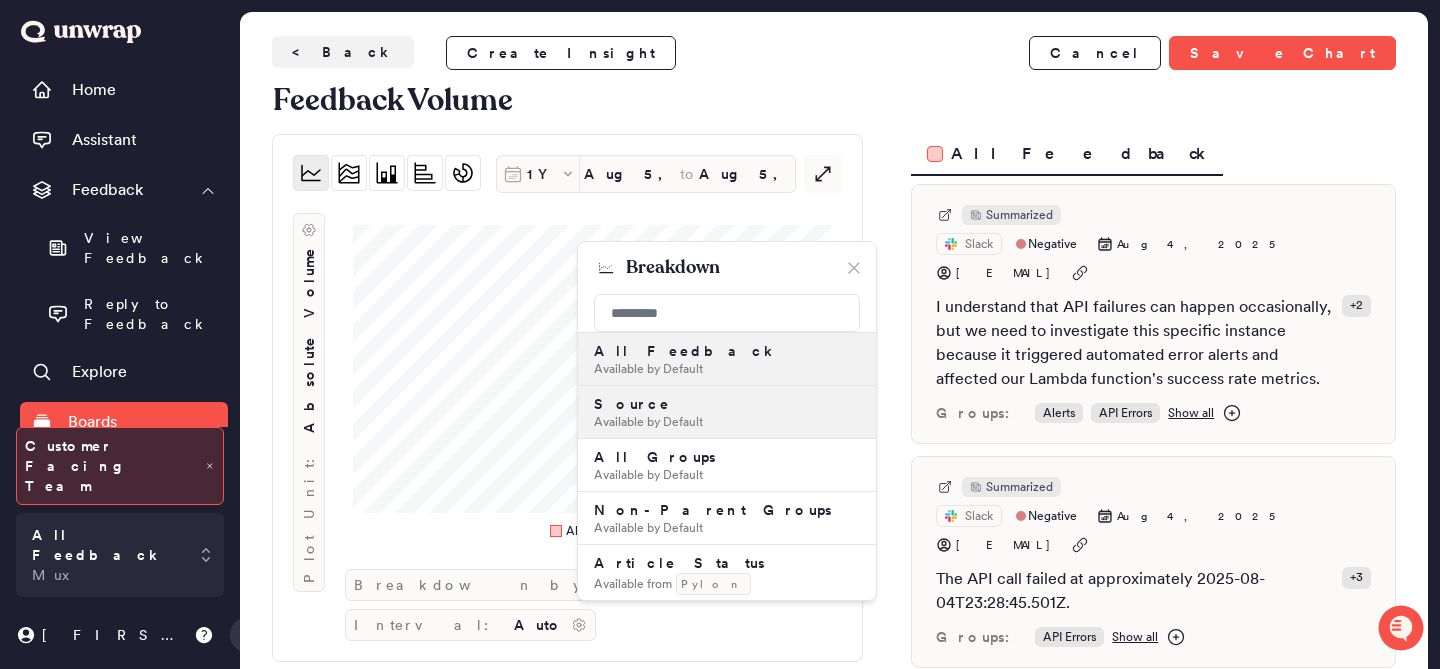 click on "Source Available by Default" at bounding box center [727, 412] 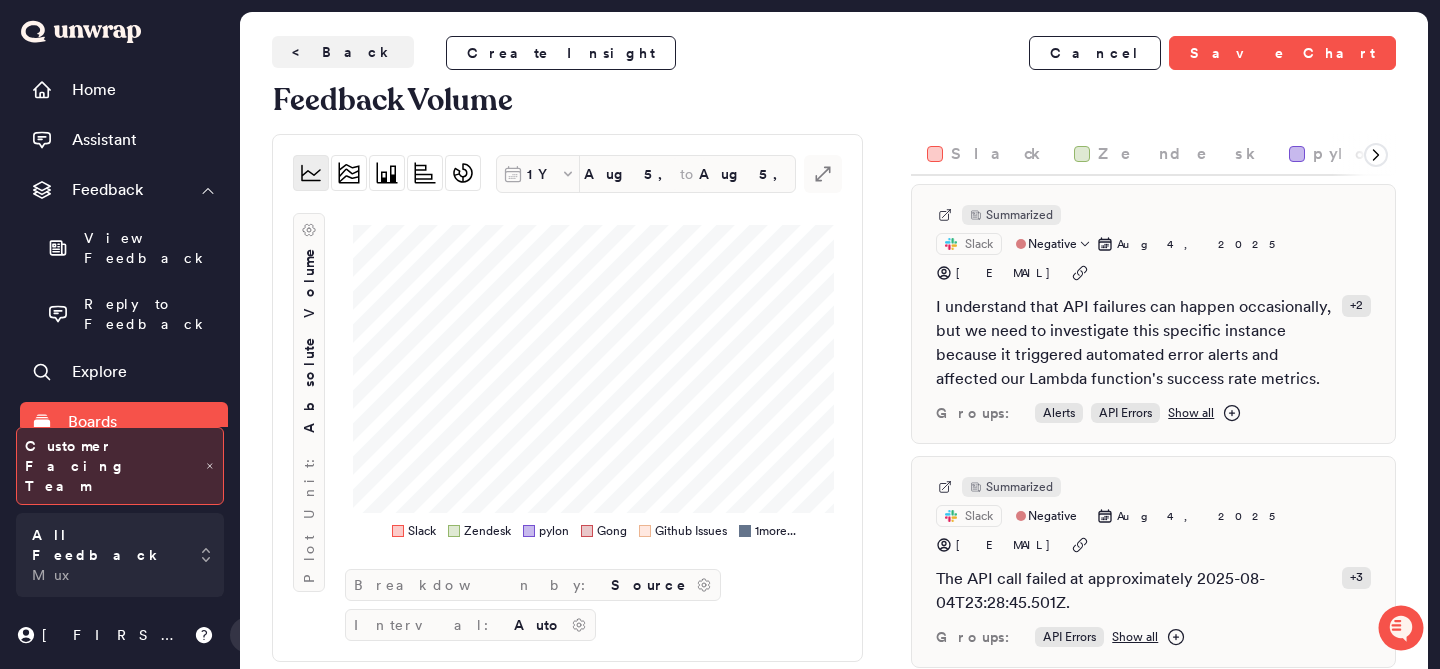 scroll, scrollTop: 149, scrollLeft: 0, axis: vertical 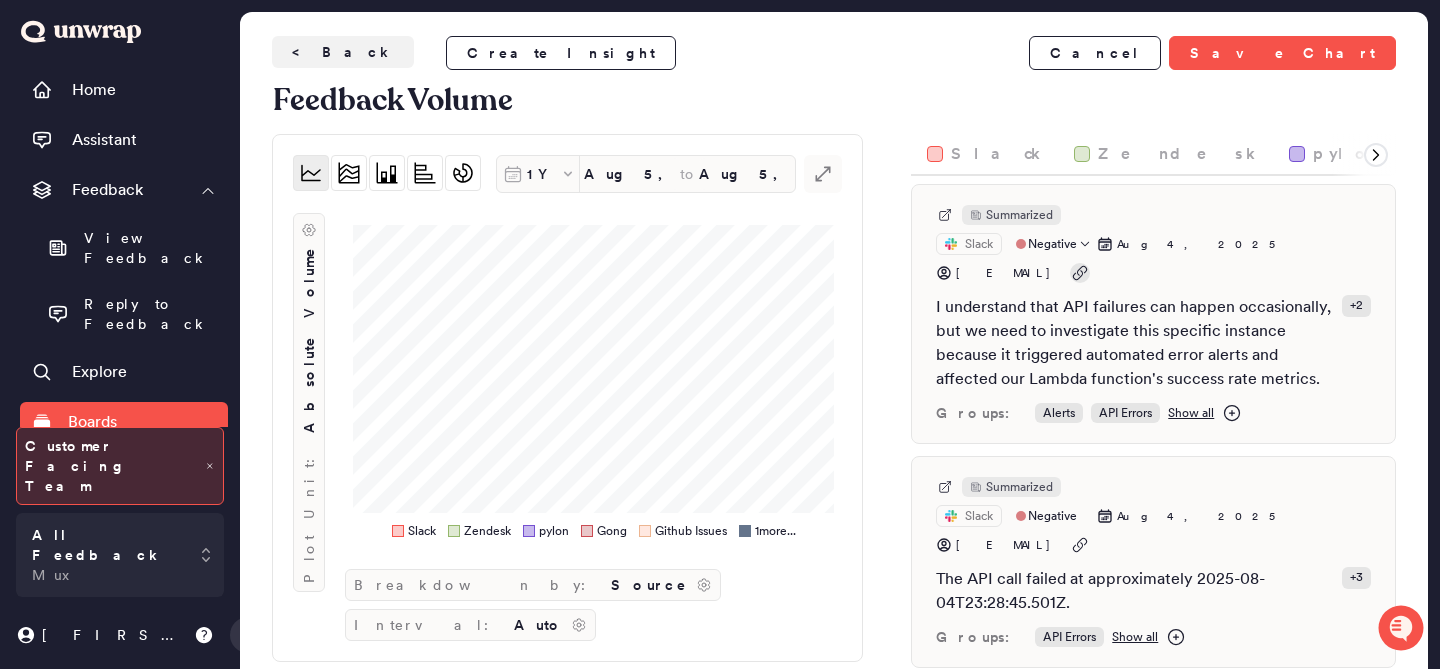 click 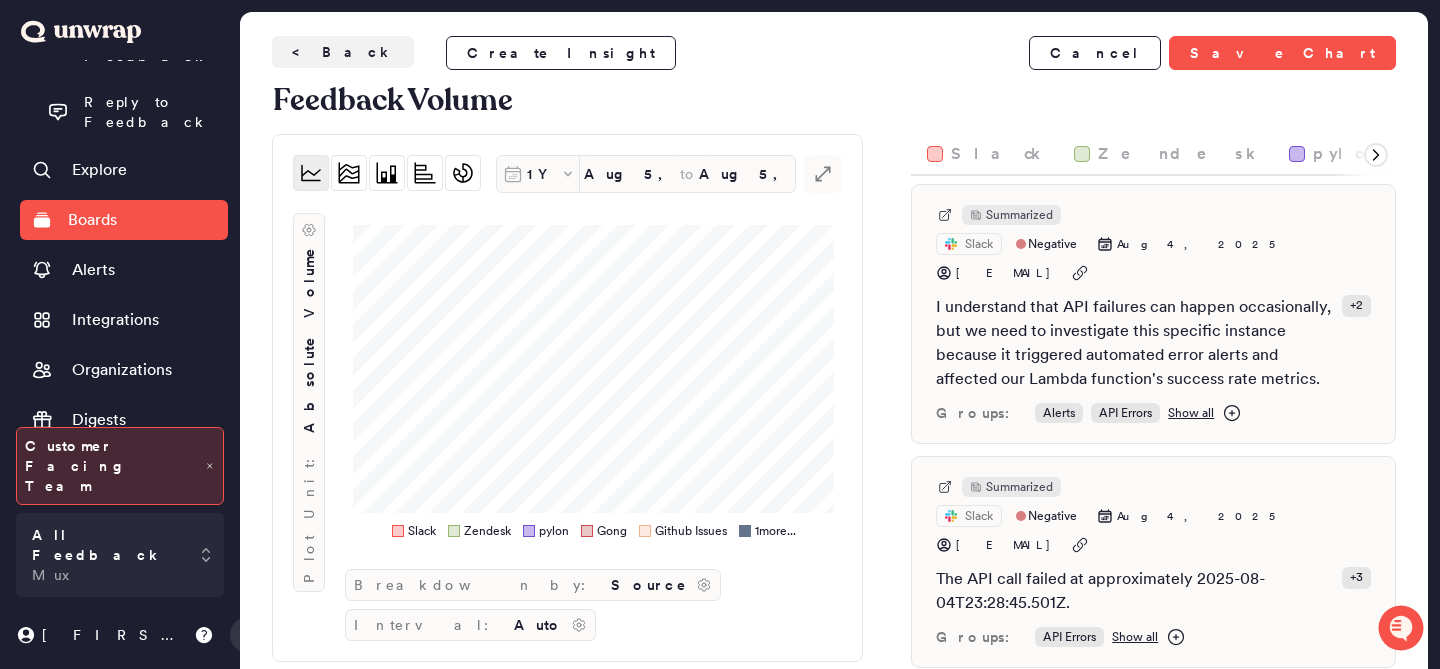 scroll, scrollTop: 225, scrollLeft: 0, axis: vertical 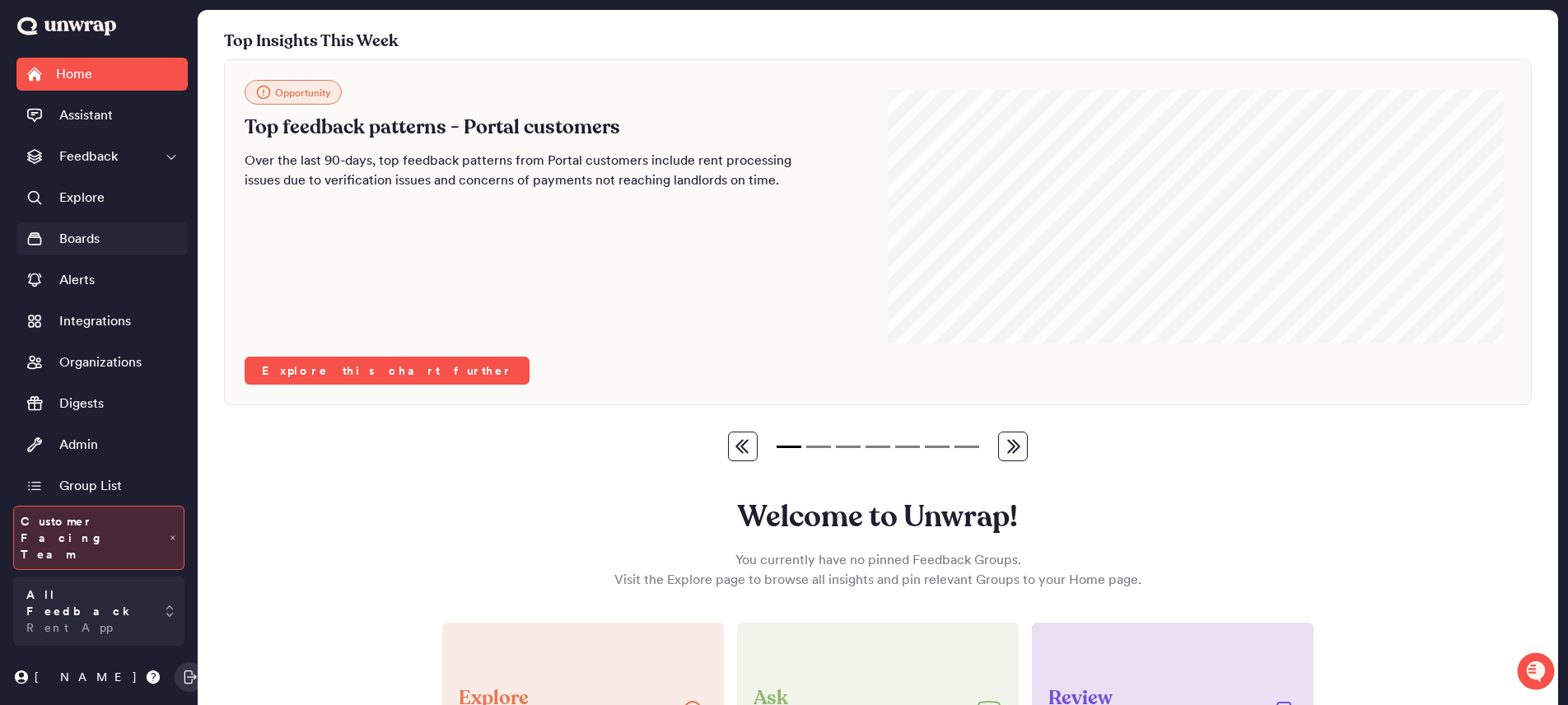 click on "Boards" at bounding box center [102, 239] 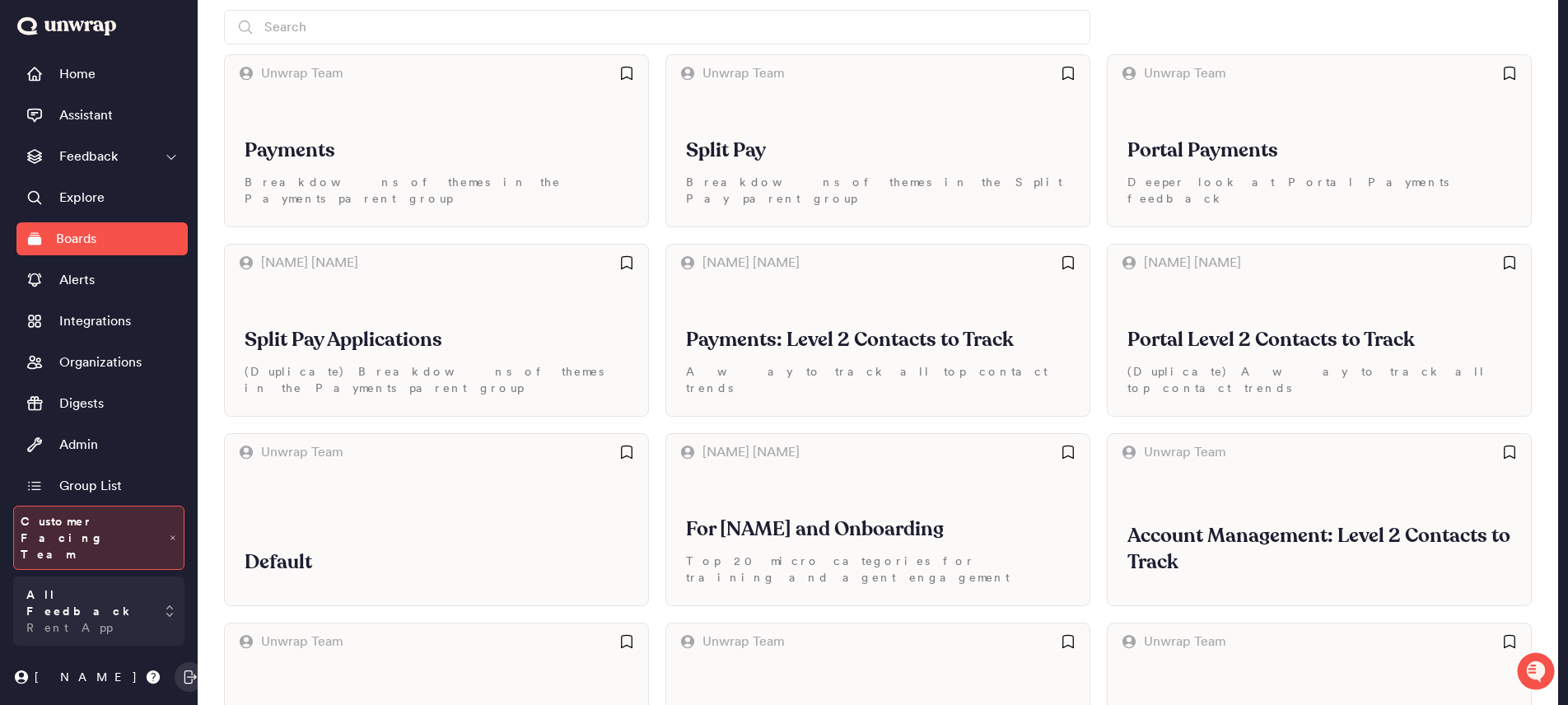 scroll, scrollTop: 396, scrollLeft: 0, axis: vertical 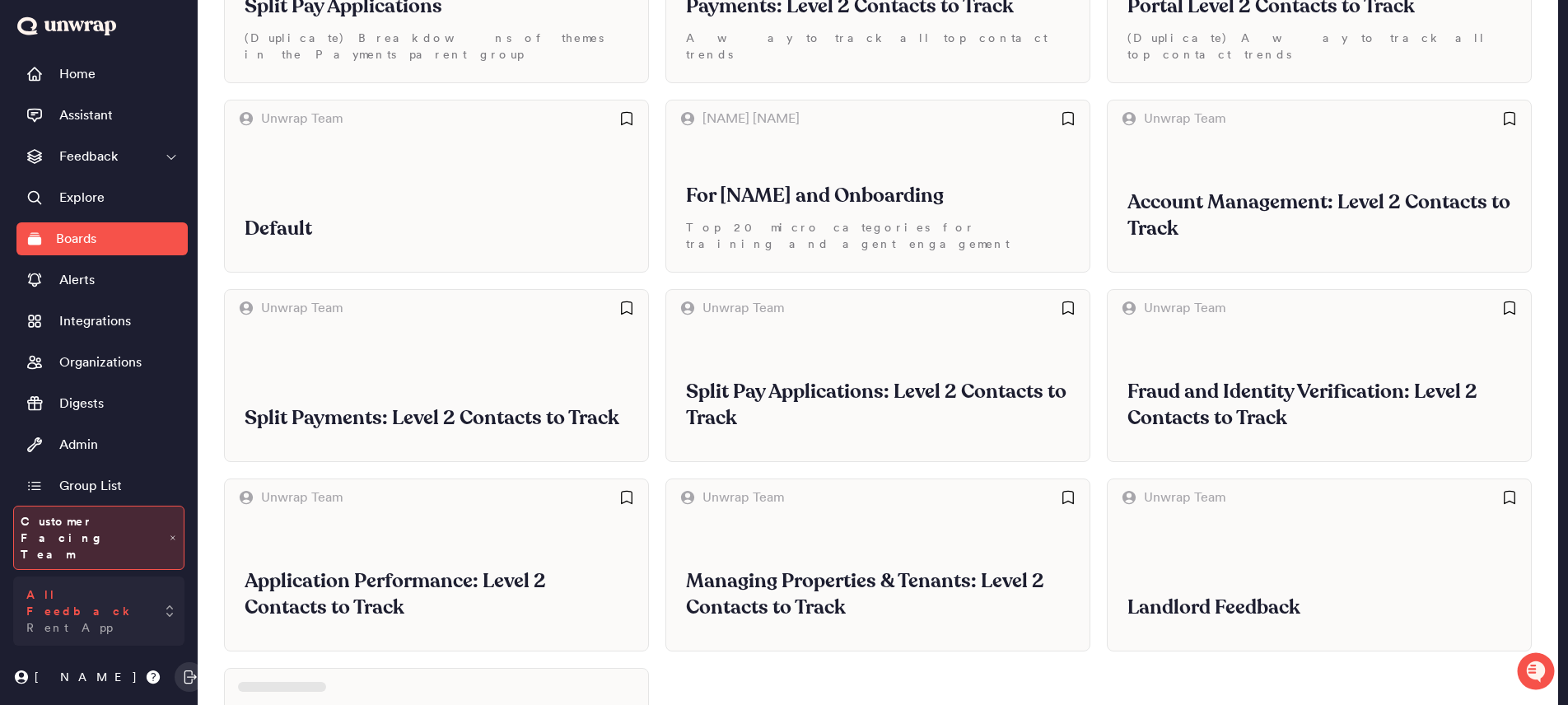 click on "All Feedback Rent App" at bounding box center (99, 611) 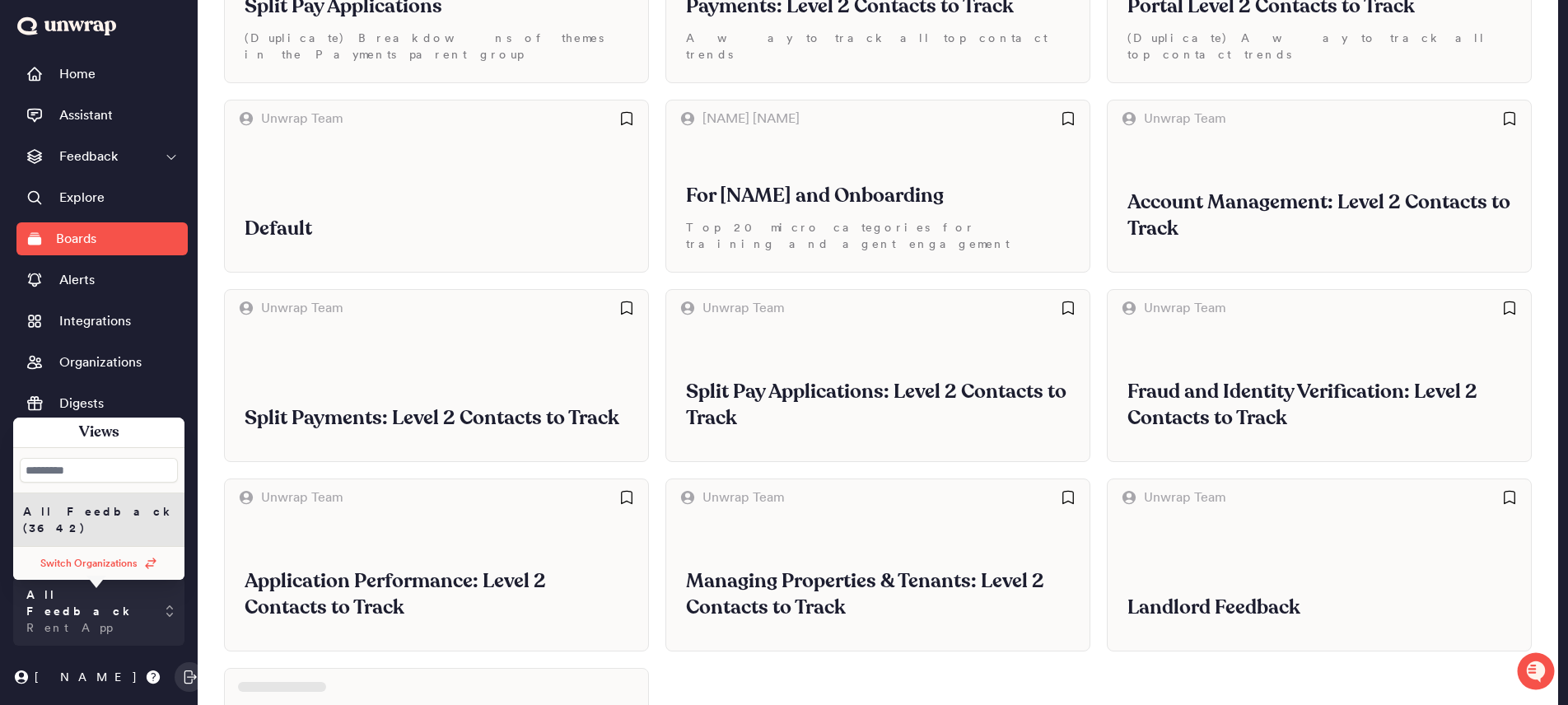 click on "Switch Organizations" at bounding box center (99, 563) 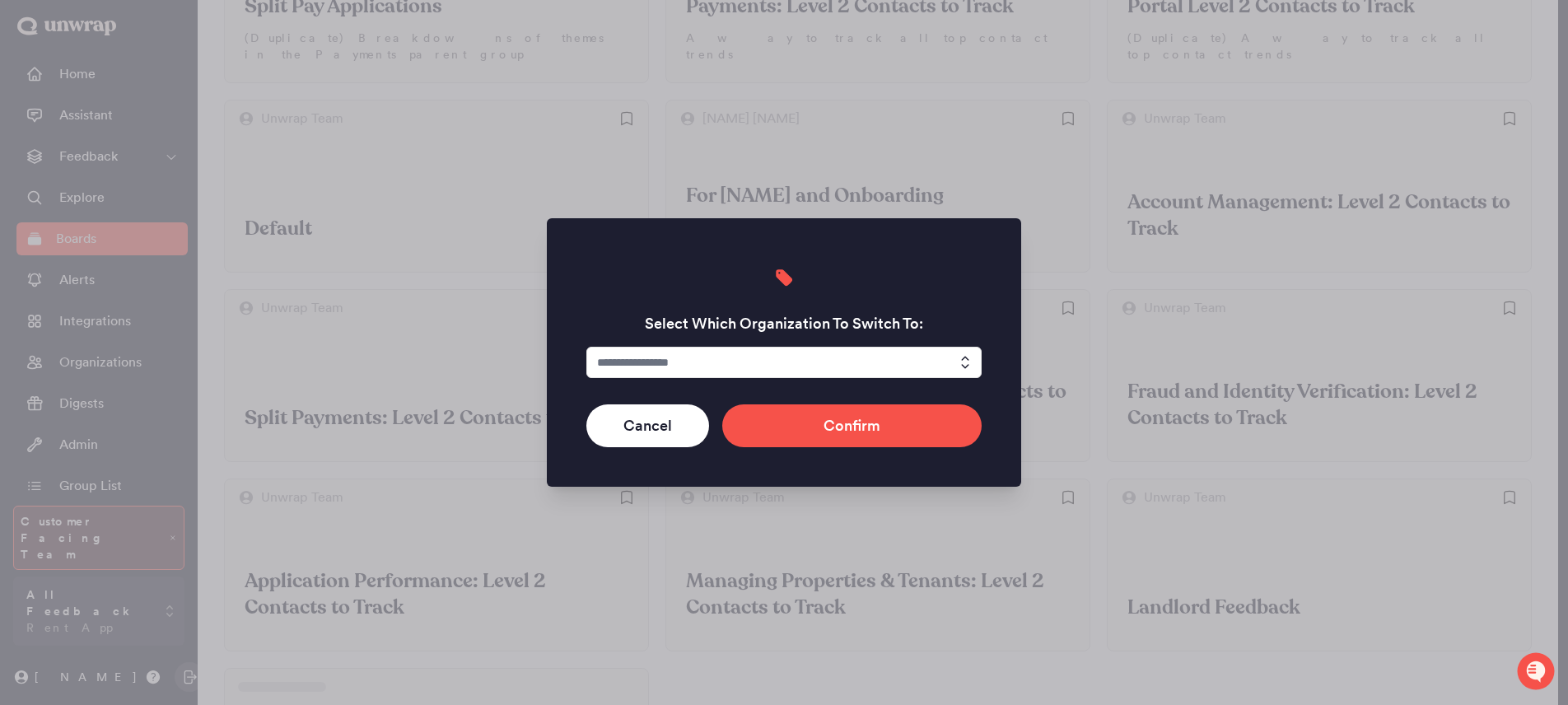 click at bounding box center [784, 362] 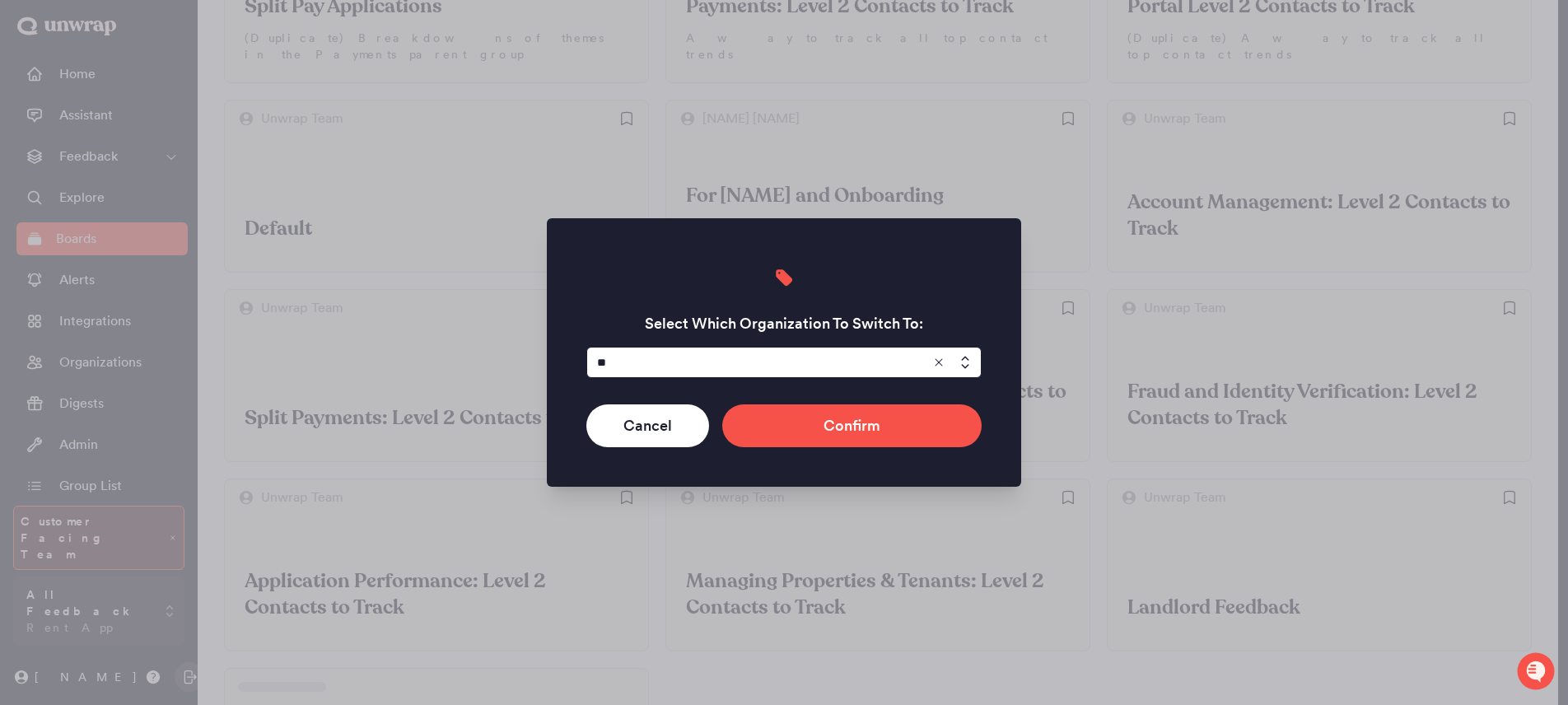 type on "*" 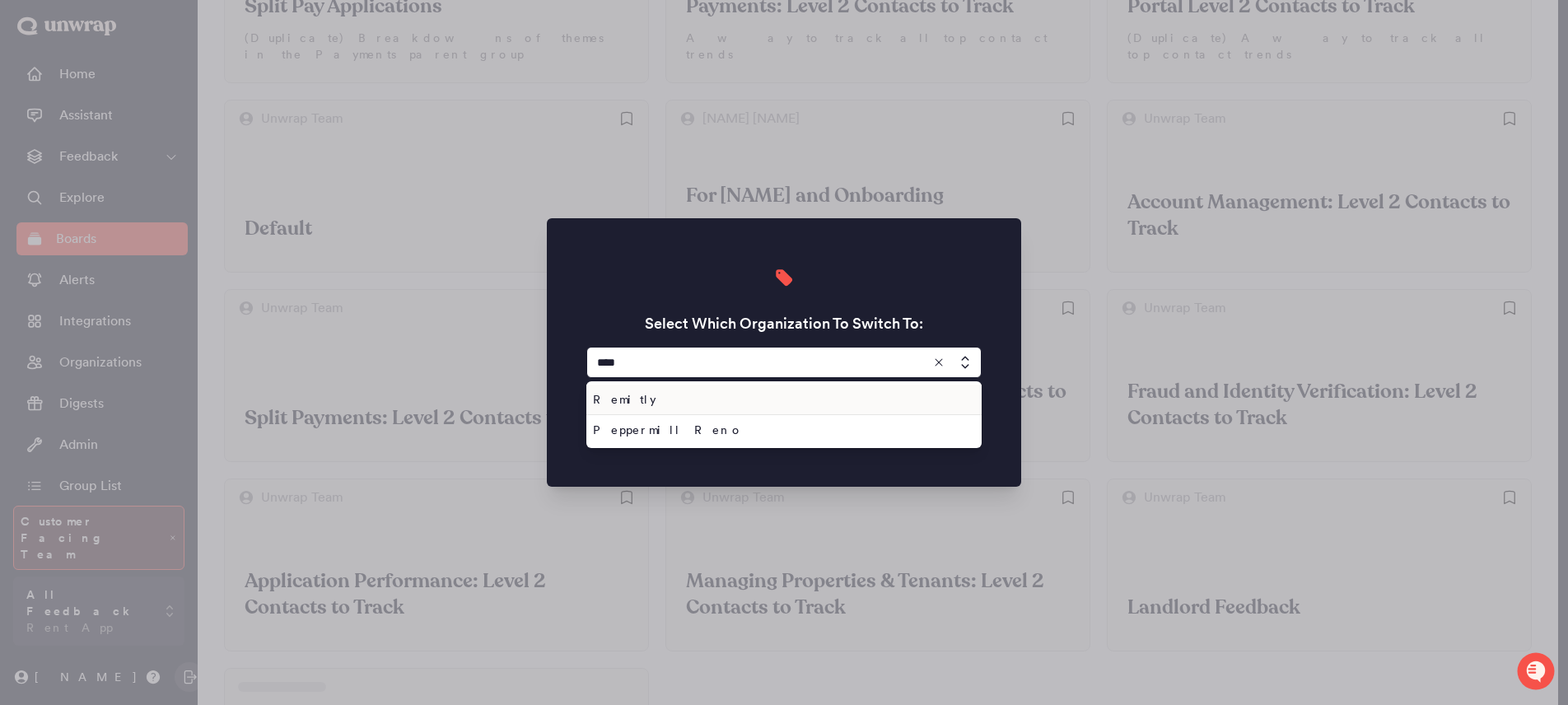 type on "****" 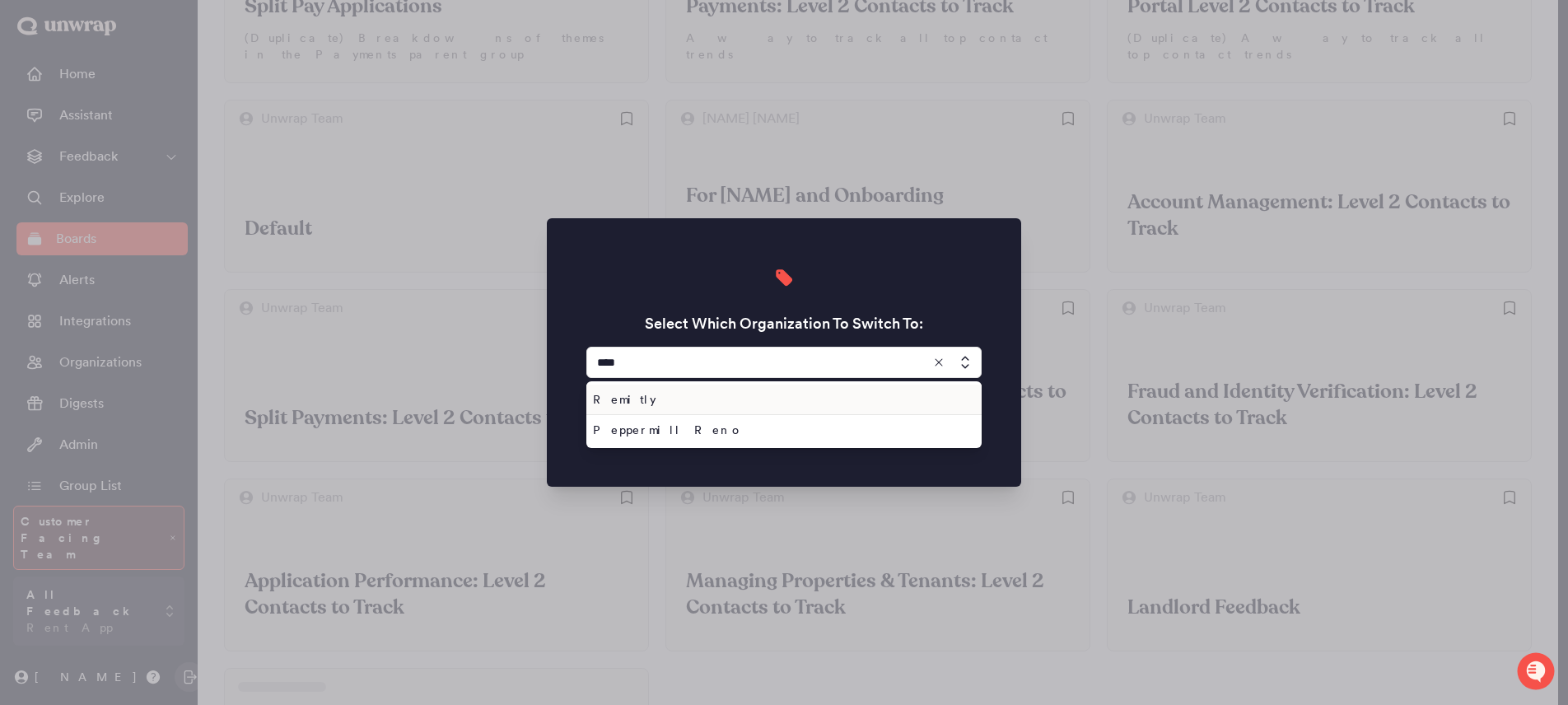 click on "Remitly" at bounding box center [781, 399] 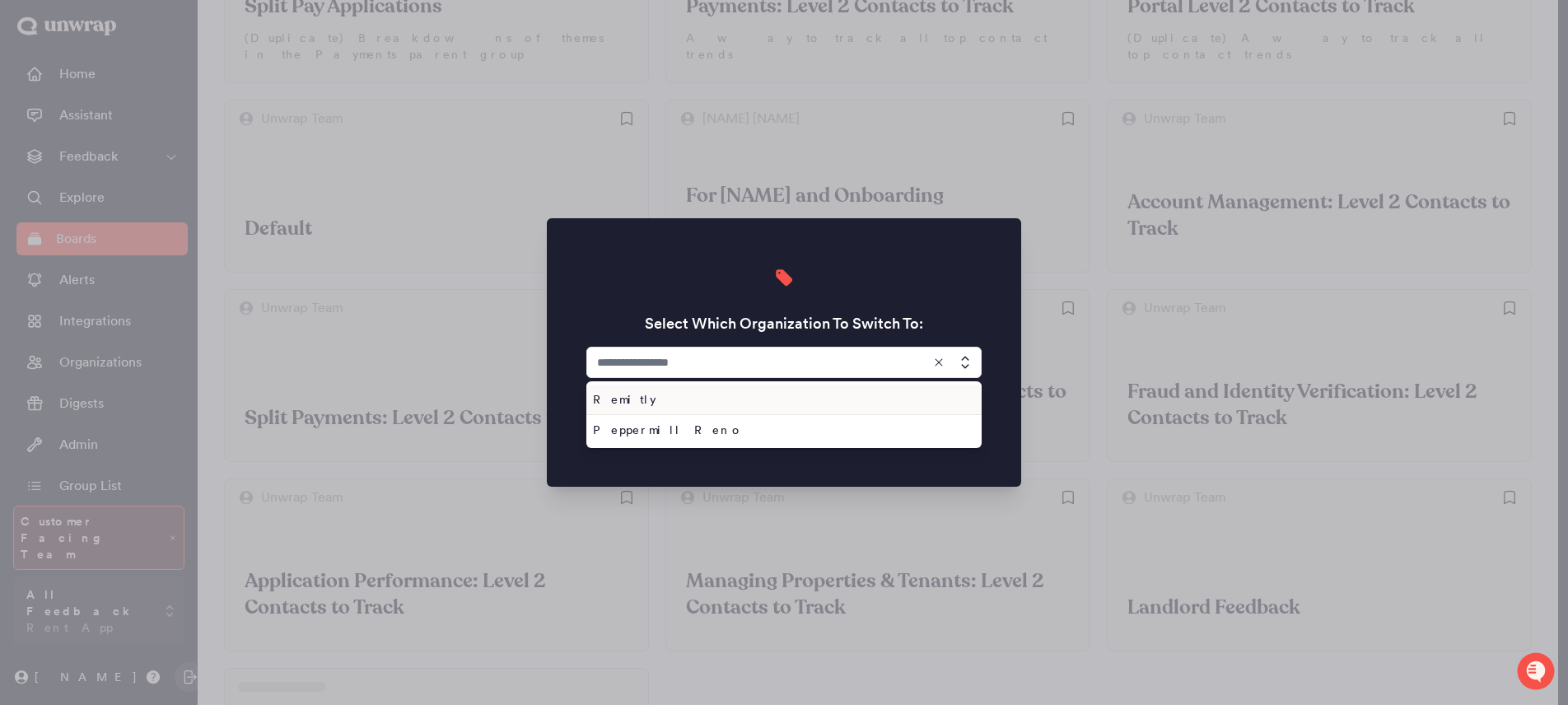 type on "*******" 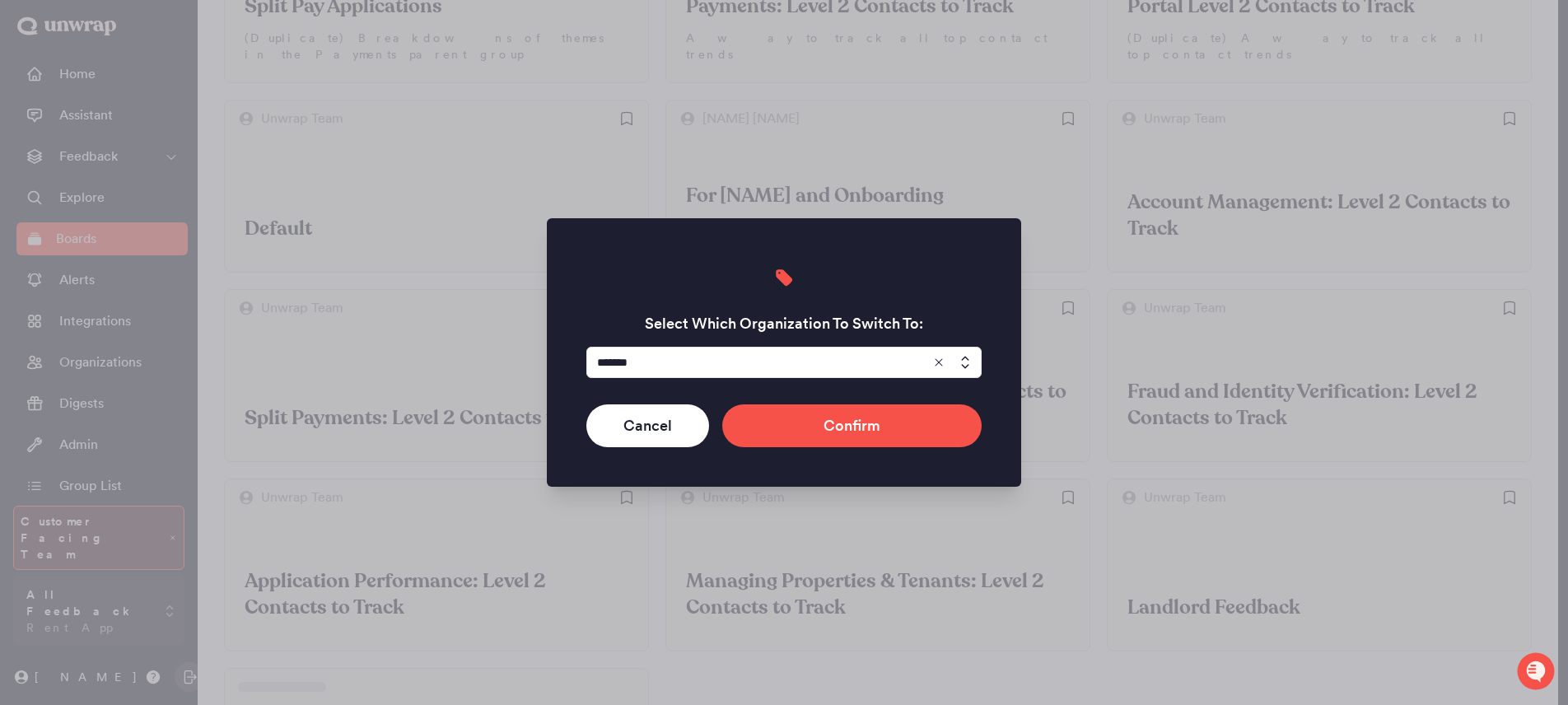 click on "Select Which Organization To Switch To: ******* Cancel Confirm" at bounding box center (784, 352) 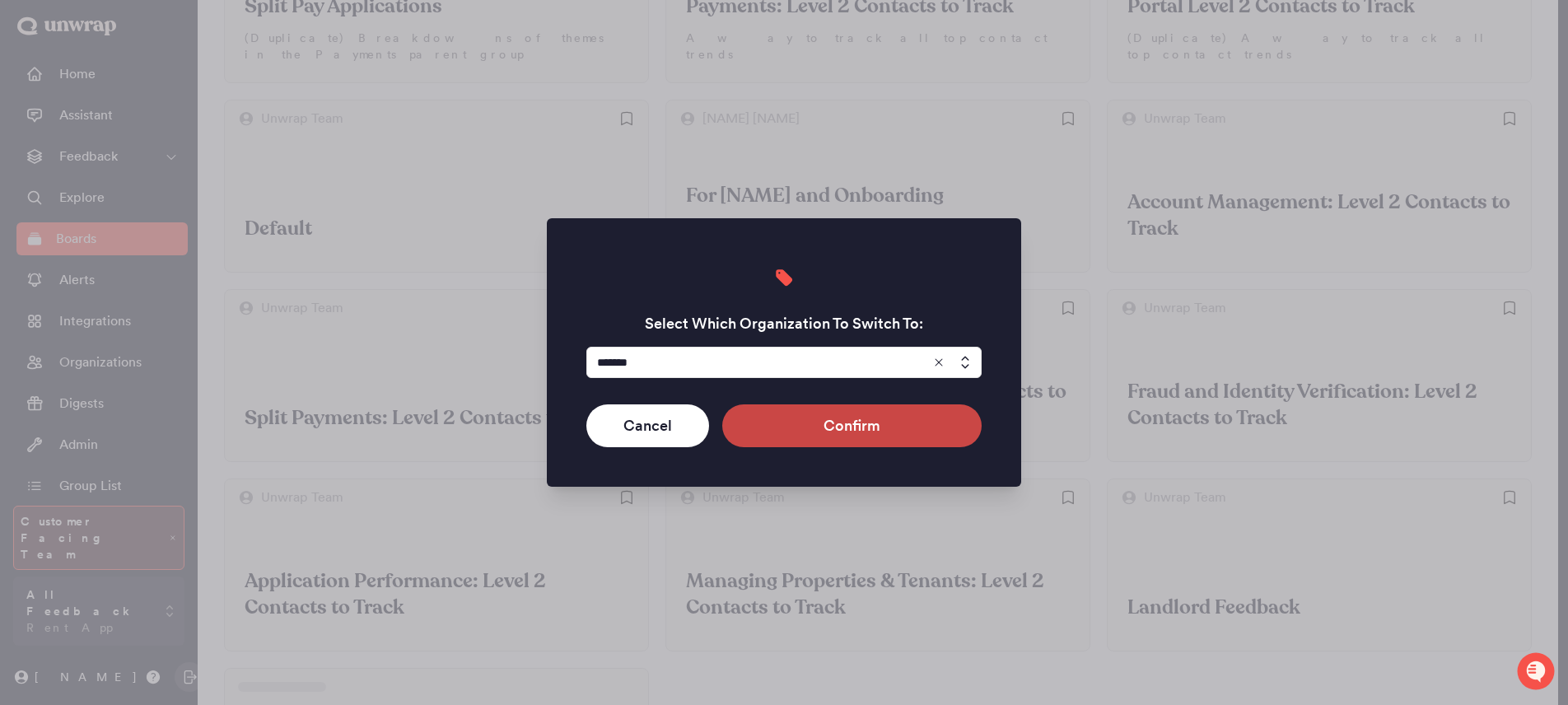 click on "Confirm" at bounding box center [852, 426] 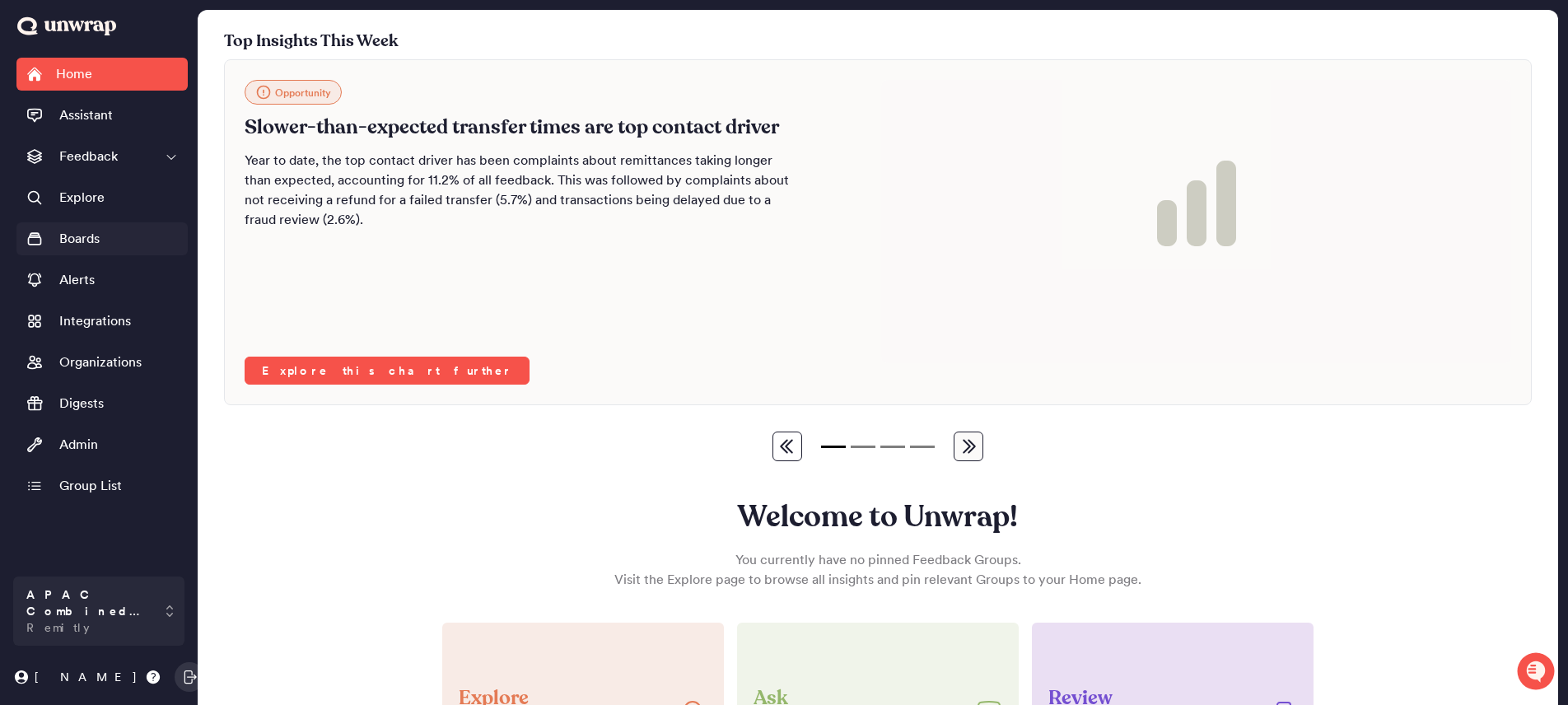 click on "Boards" at bounding box center [102, 239] 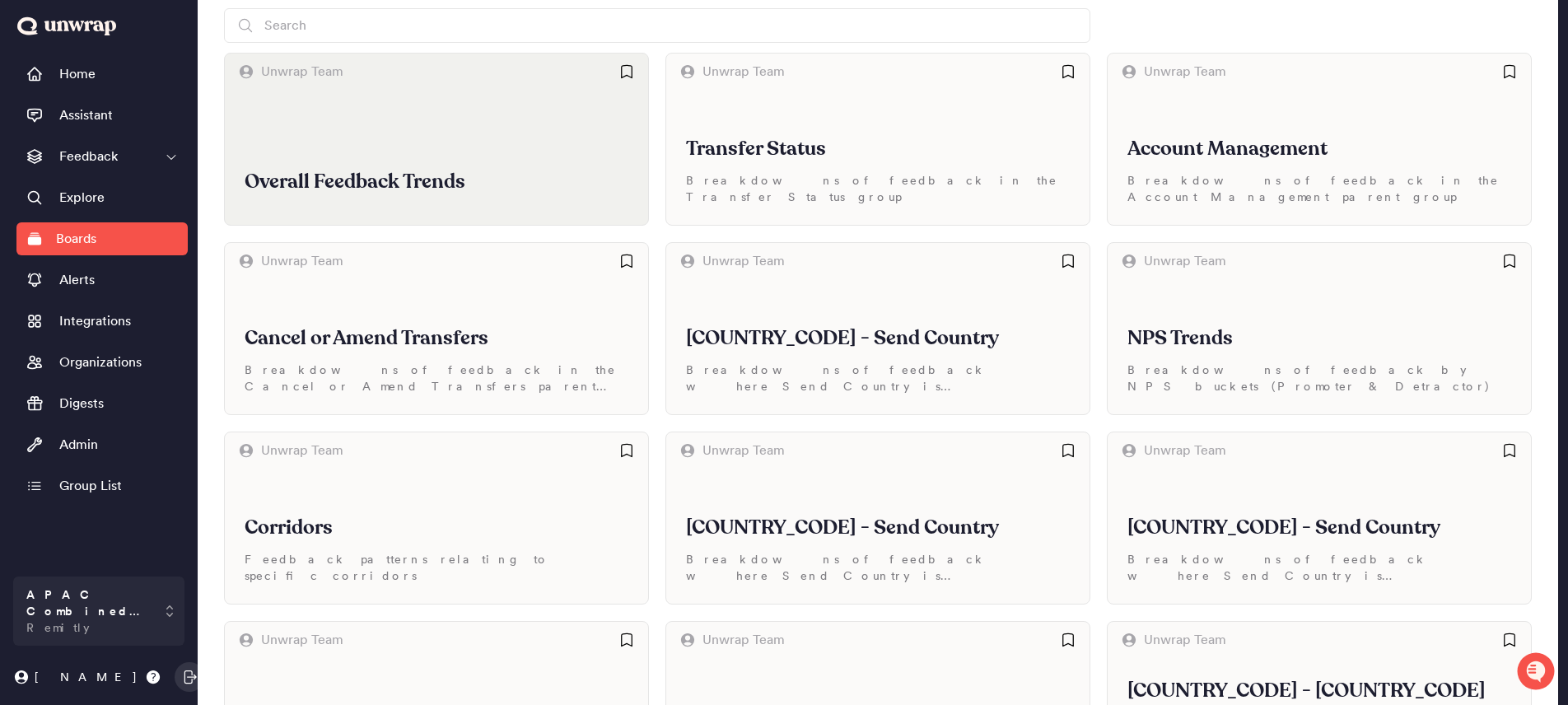 scroll, scrollTop: 0, scrollLeft: 0, axis: both 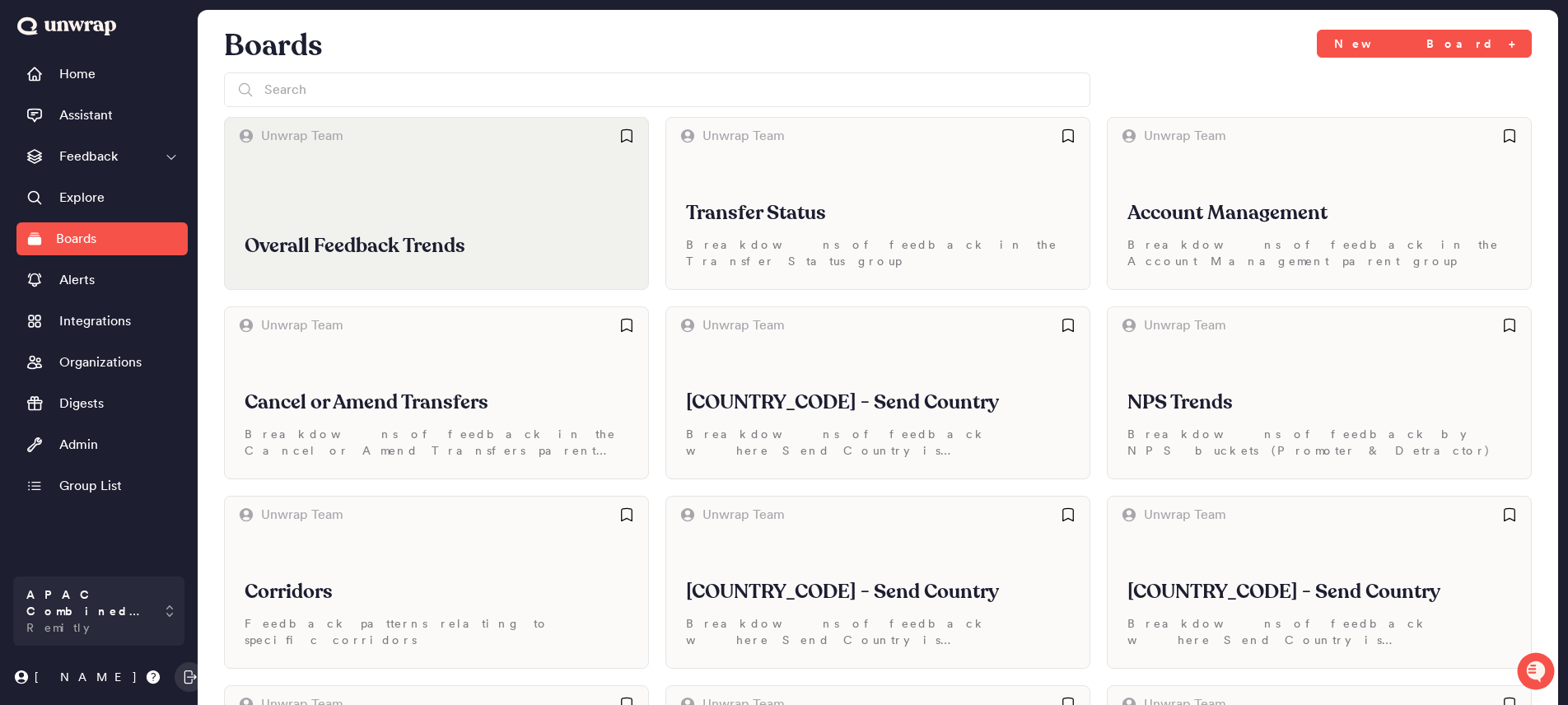 click on "Overall Feedback Trends" at bounding box center [436, 246] 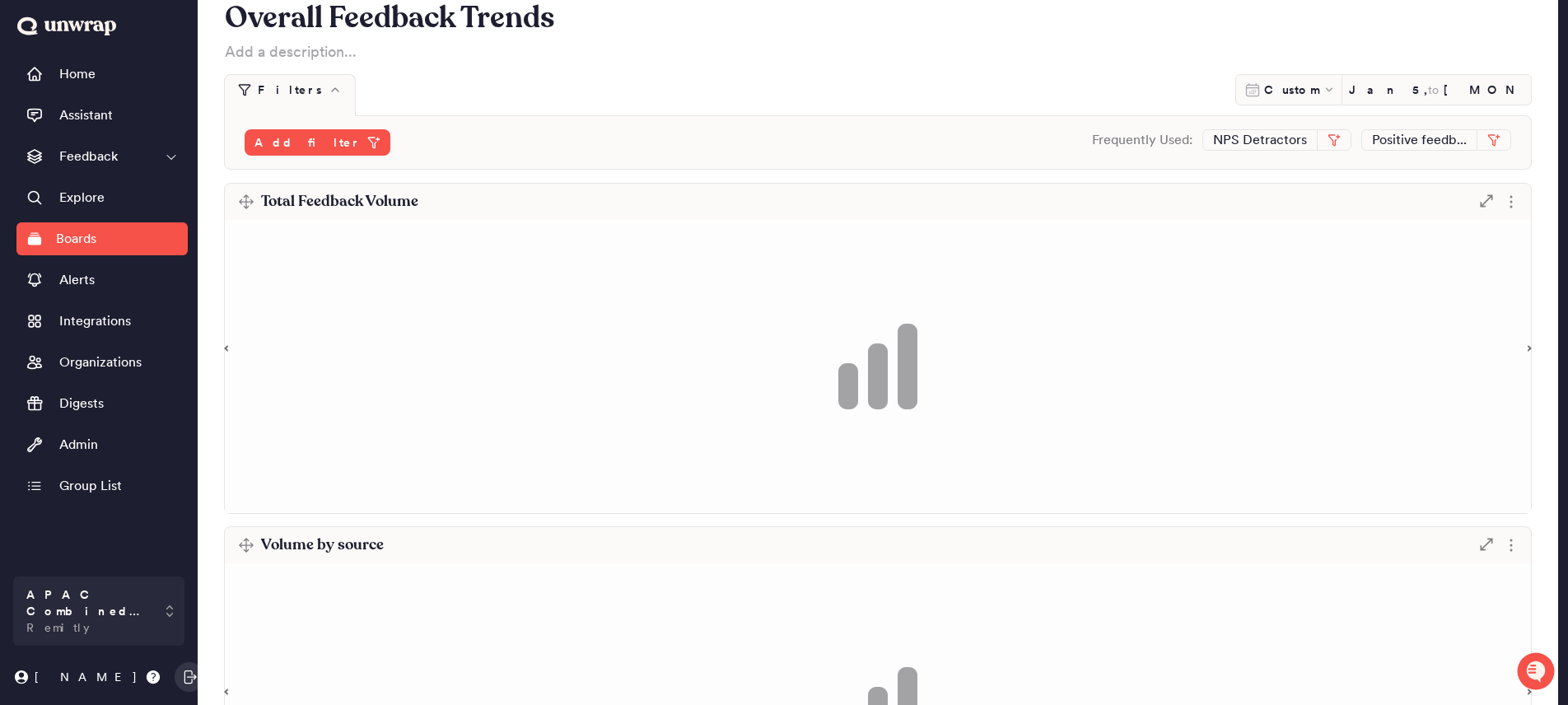 scroll, scrollTop: 103, scrollLeft: 0, axis: vertical 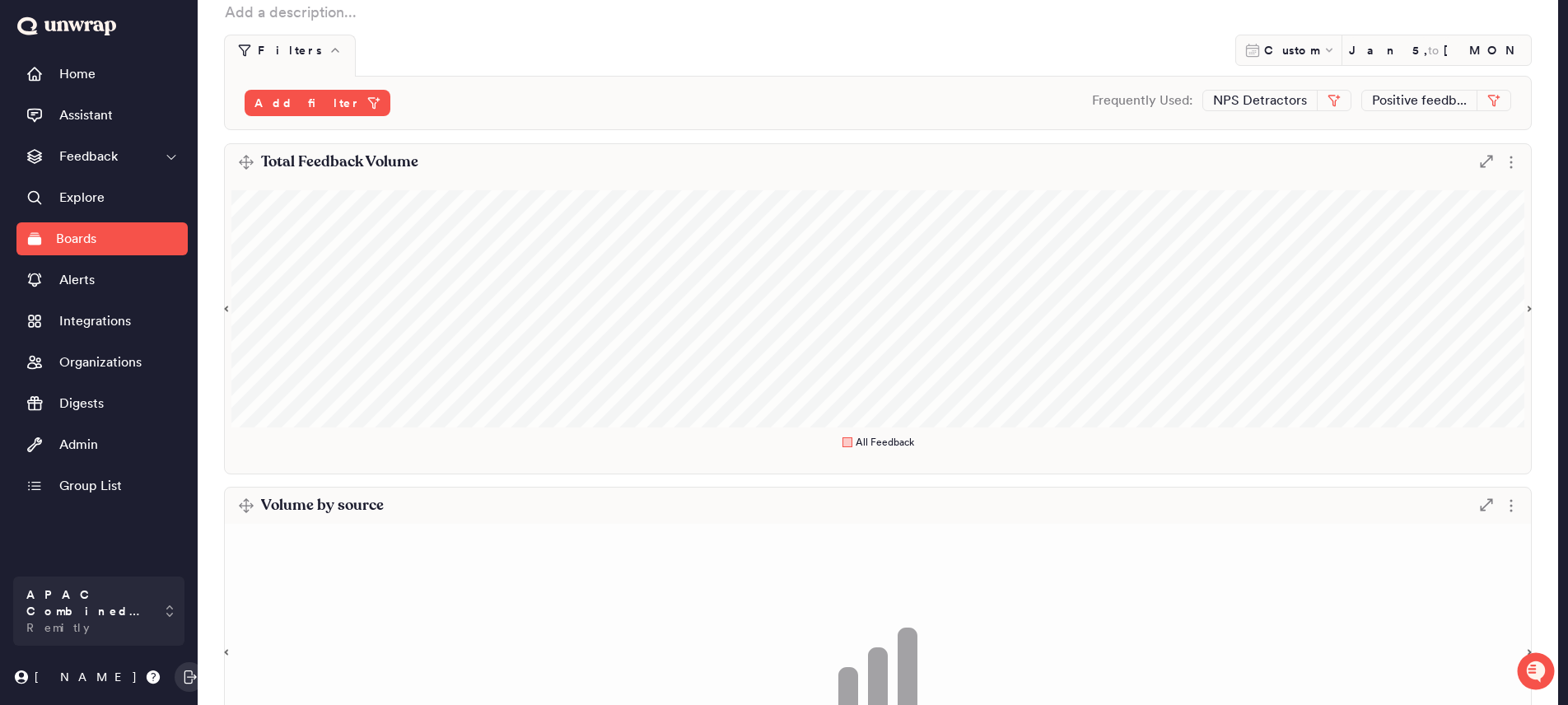 click on "Total Feedback Volume
.st0 {
fill: #7e7d82;
}
All Feedback" at bounding box center (878, 309) 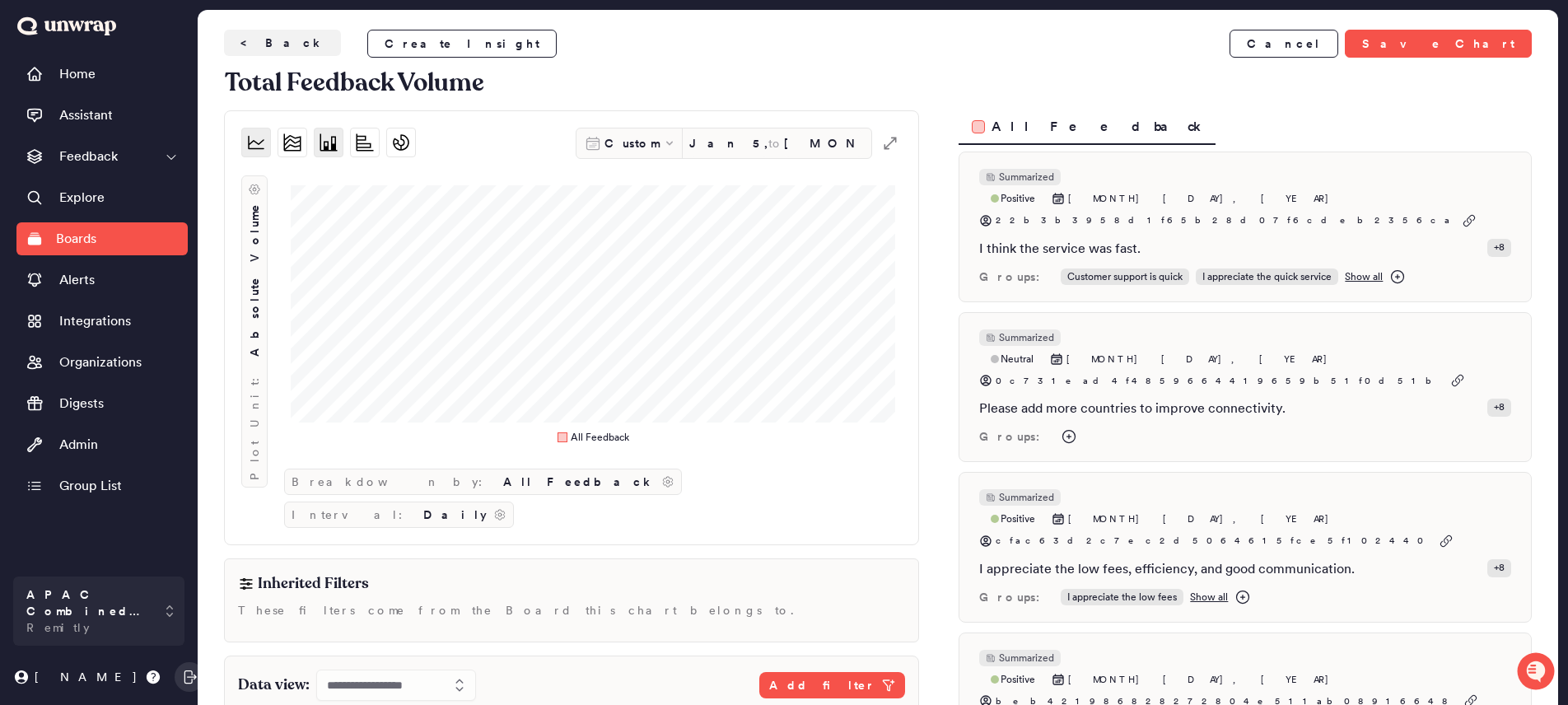 click 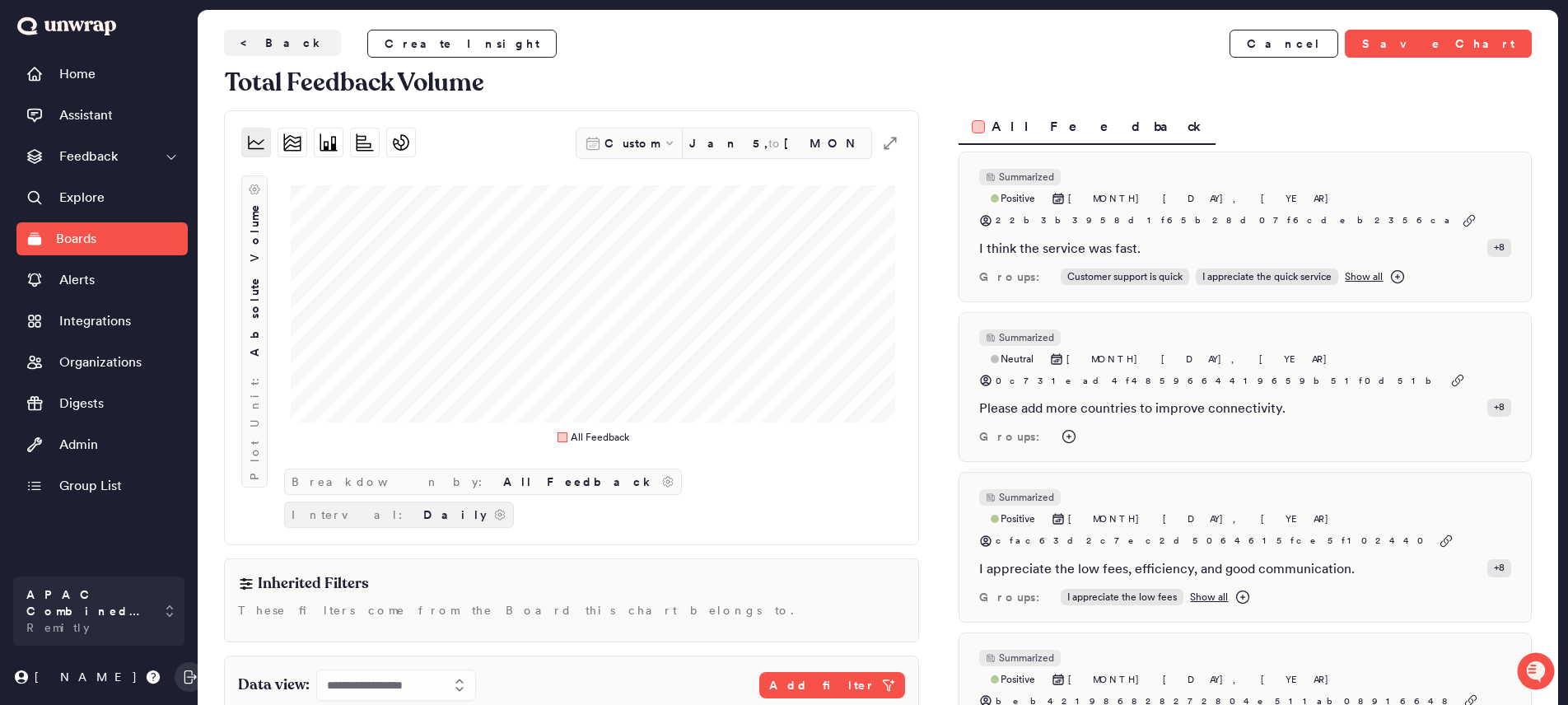 click on "Daily" at bounding box center [455, 515] 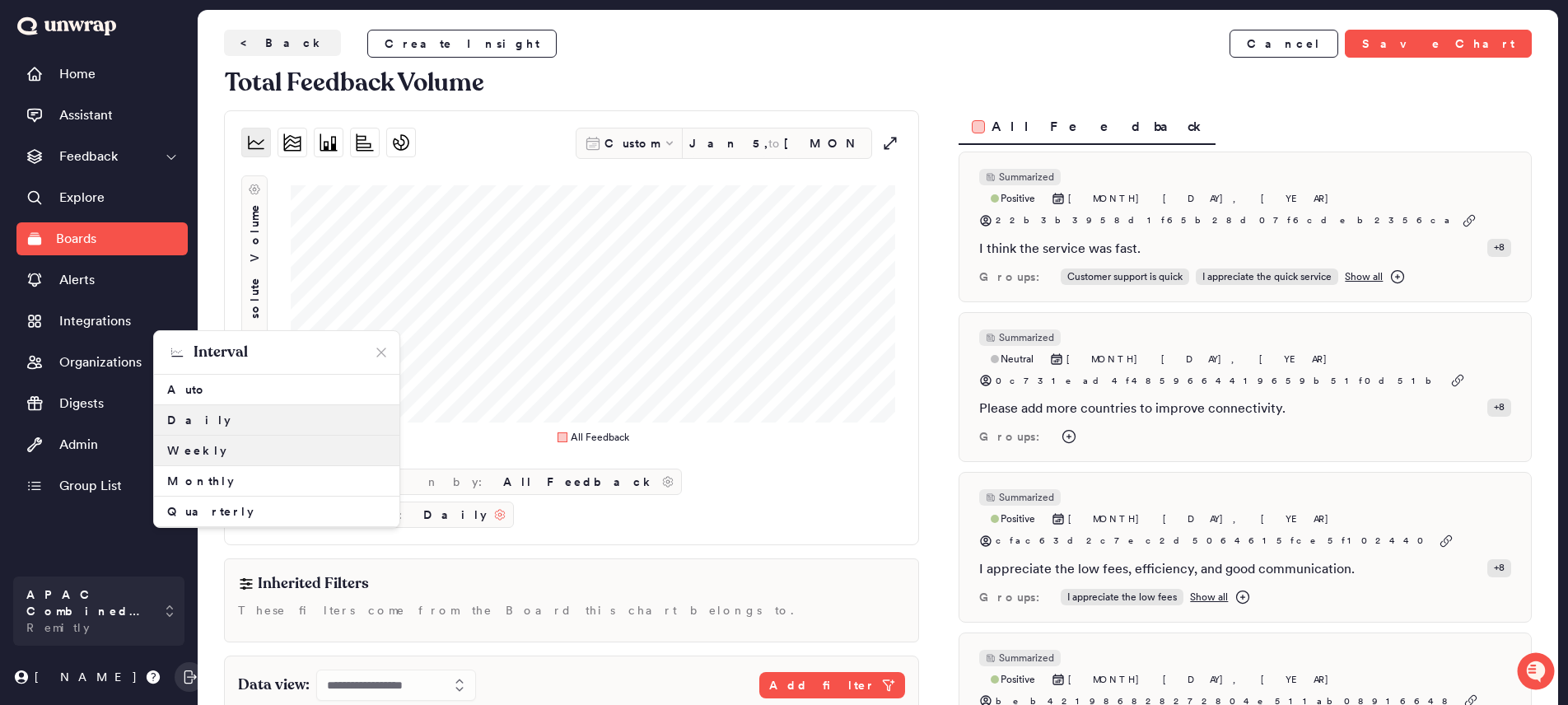 click on "Weekly" at bounding box center (277, 451) 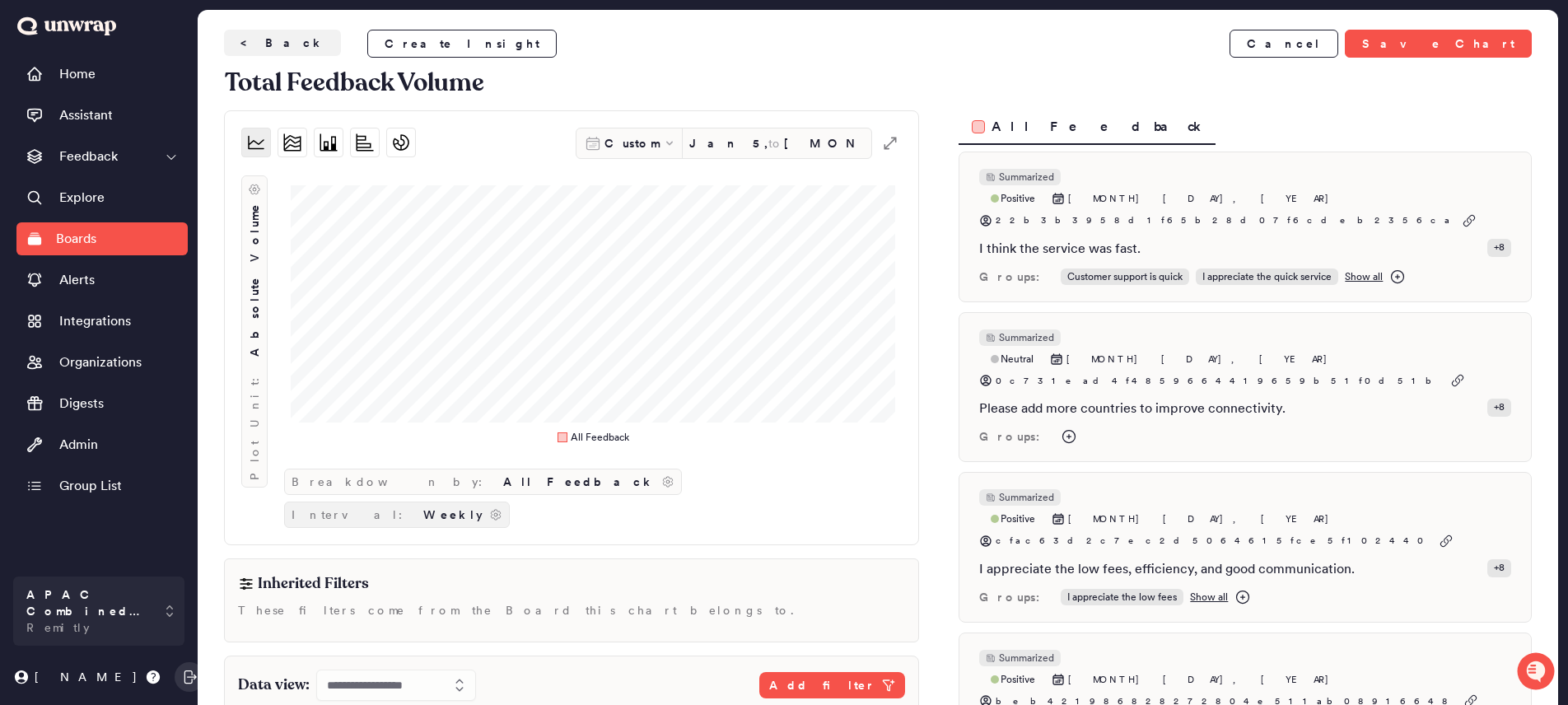click on "Weekly" at bounding box center (453, 515) 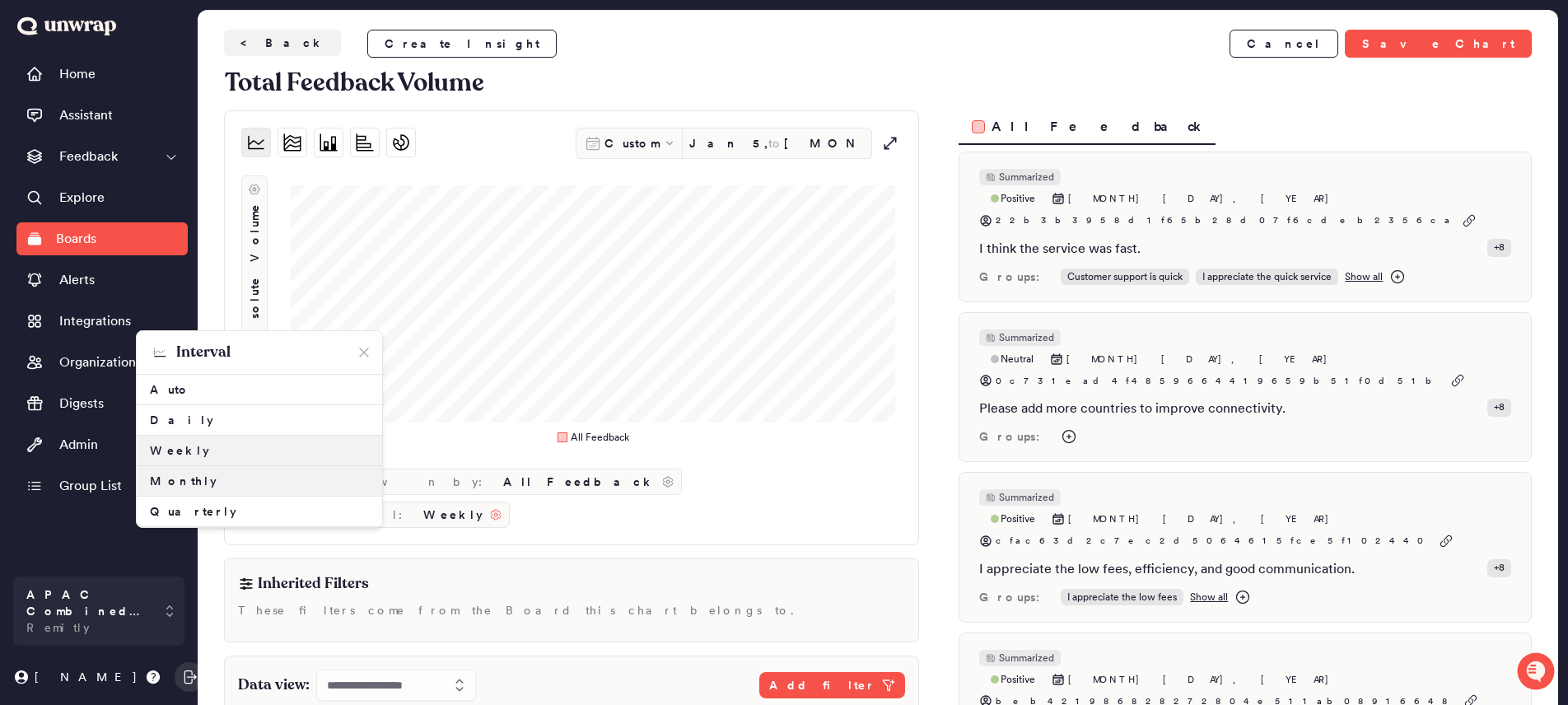 click on "Monthly" at bounding box center (259, 481) 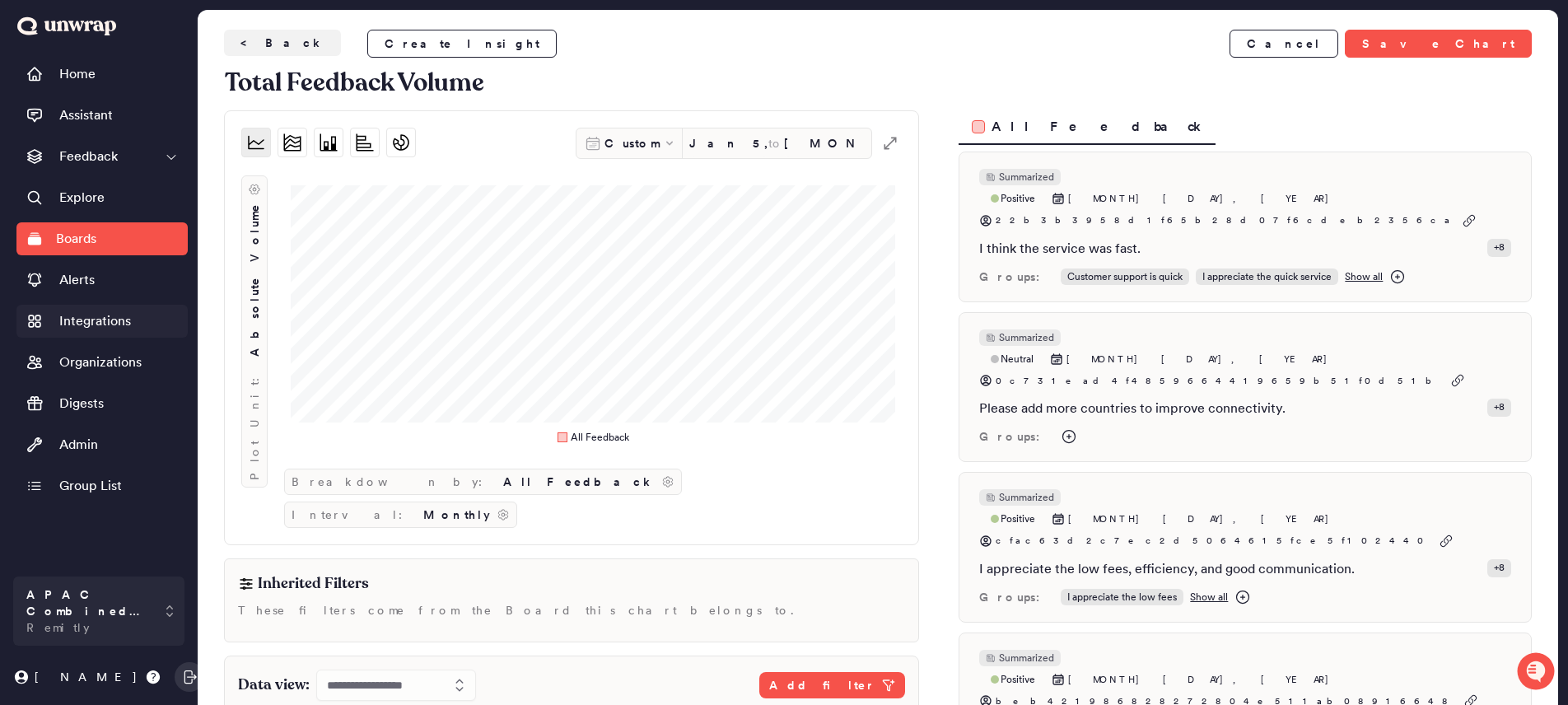 click on "Integrations" at bounding box center [95, 321] 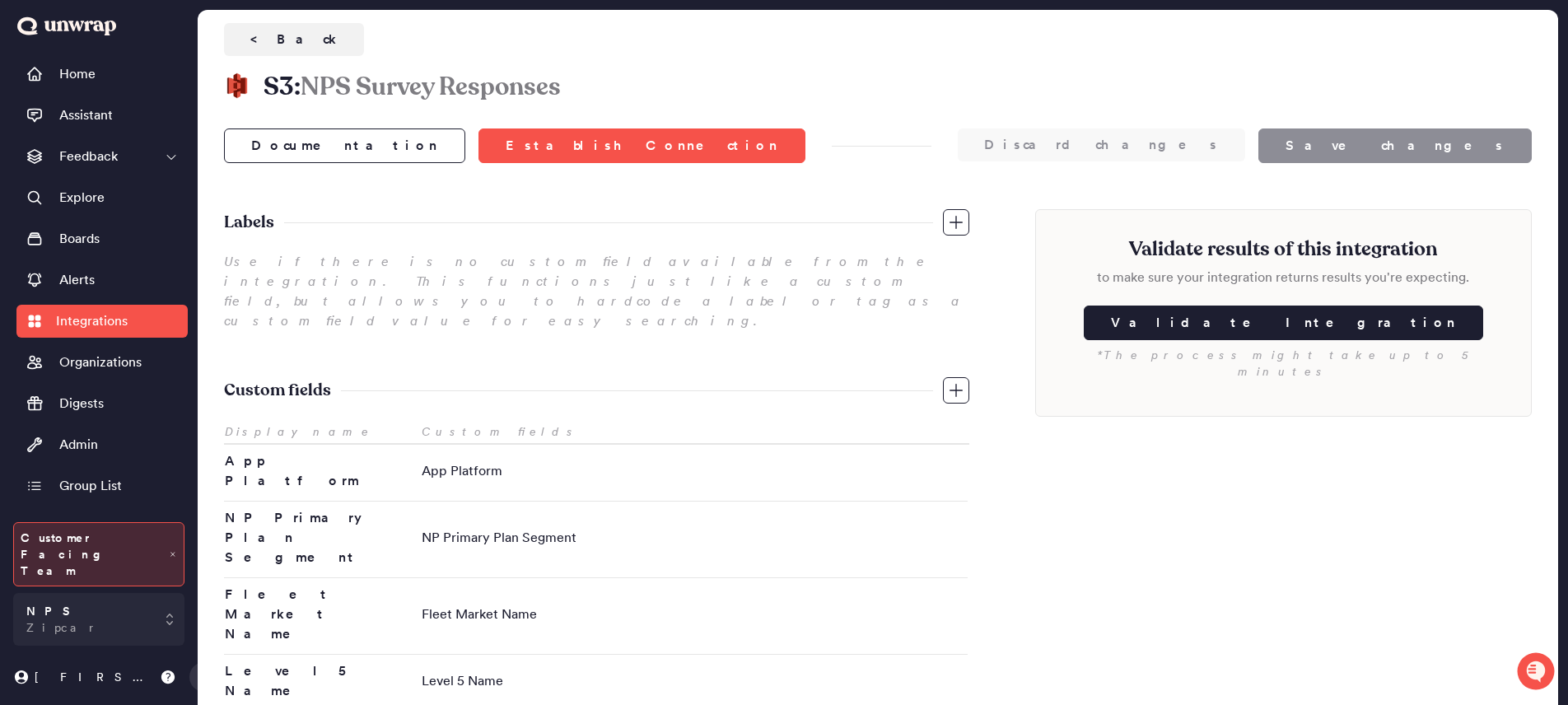 scroll, scrollTop: 0, scrollLeft: 0, axis: both 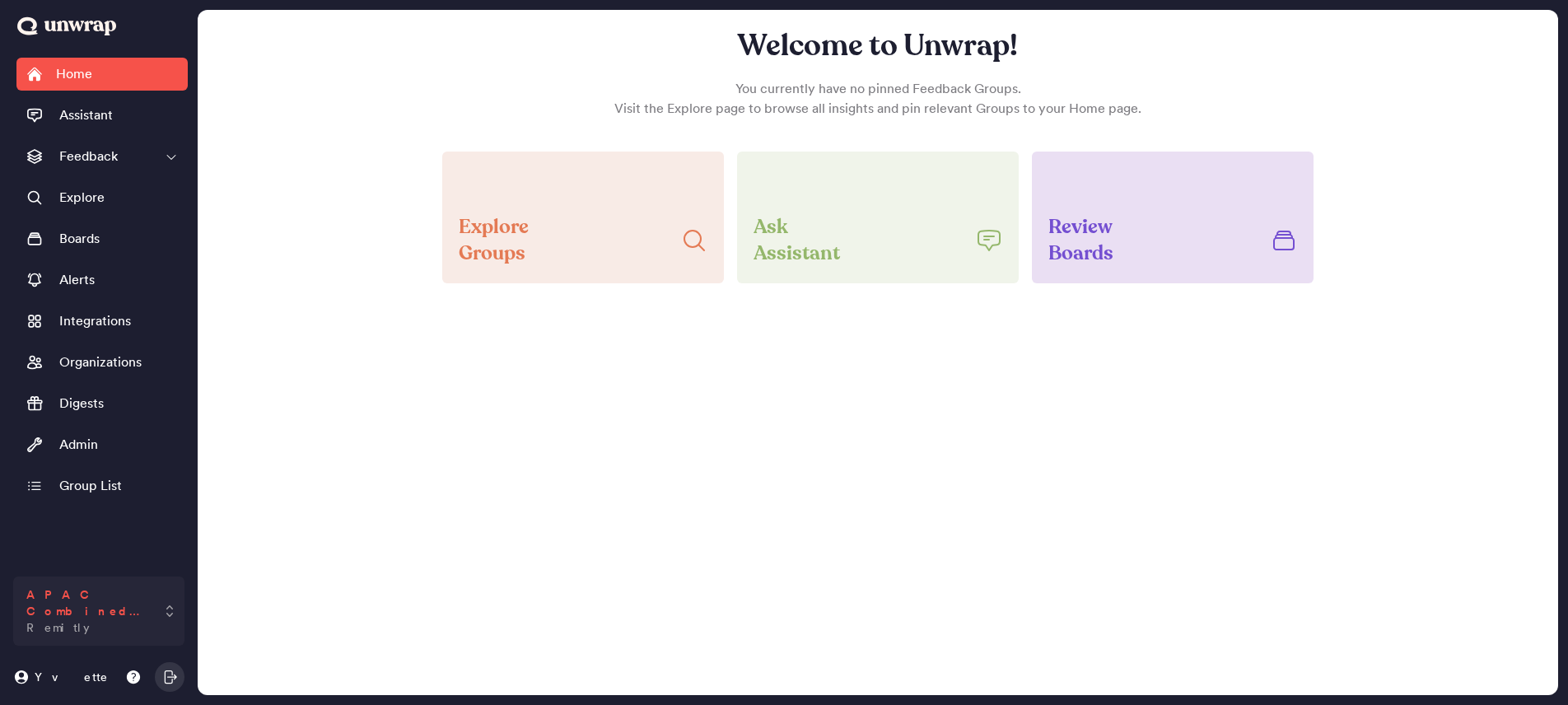 click on "APAC Combined Data" at bounding box center (87, 603) 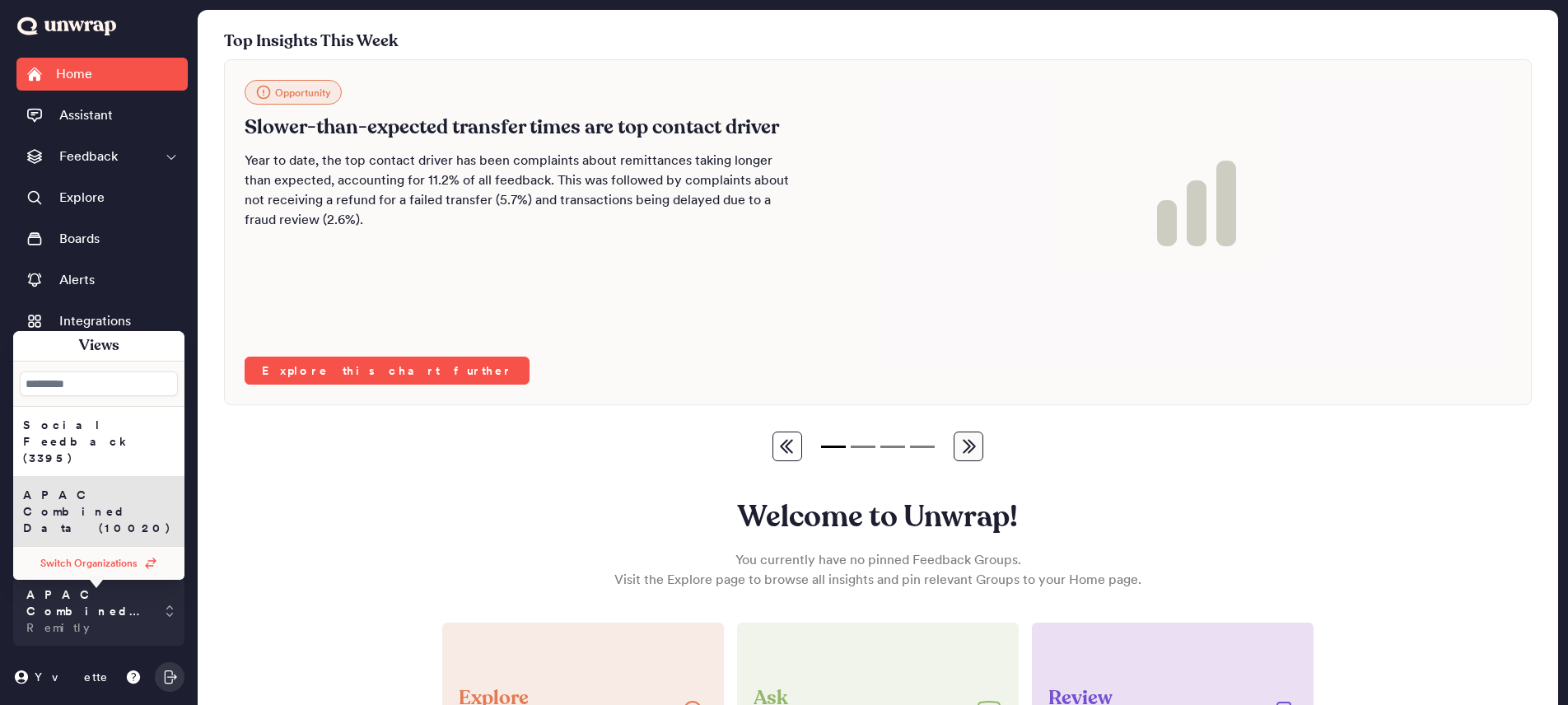 scroll, scrollTop: 0, scrollLeft: 0, axis: both 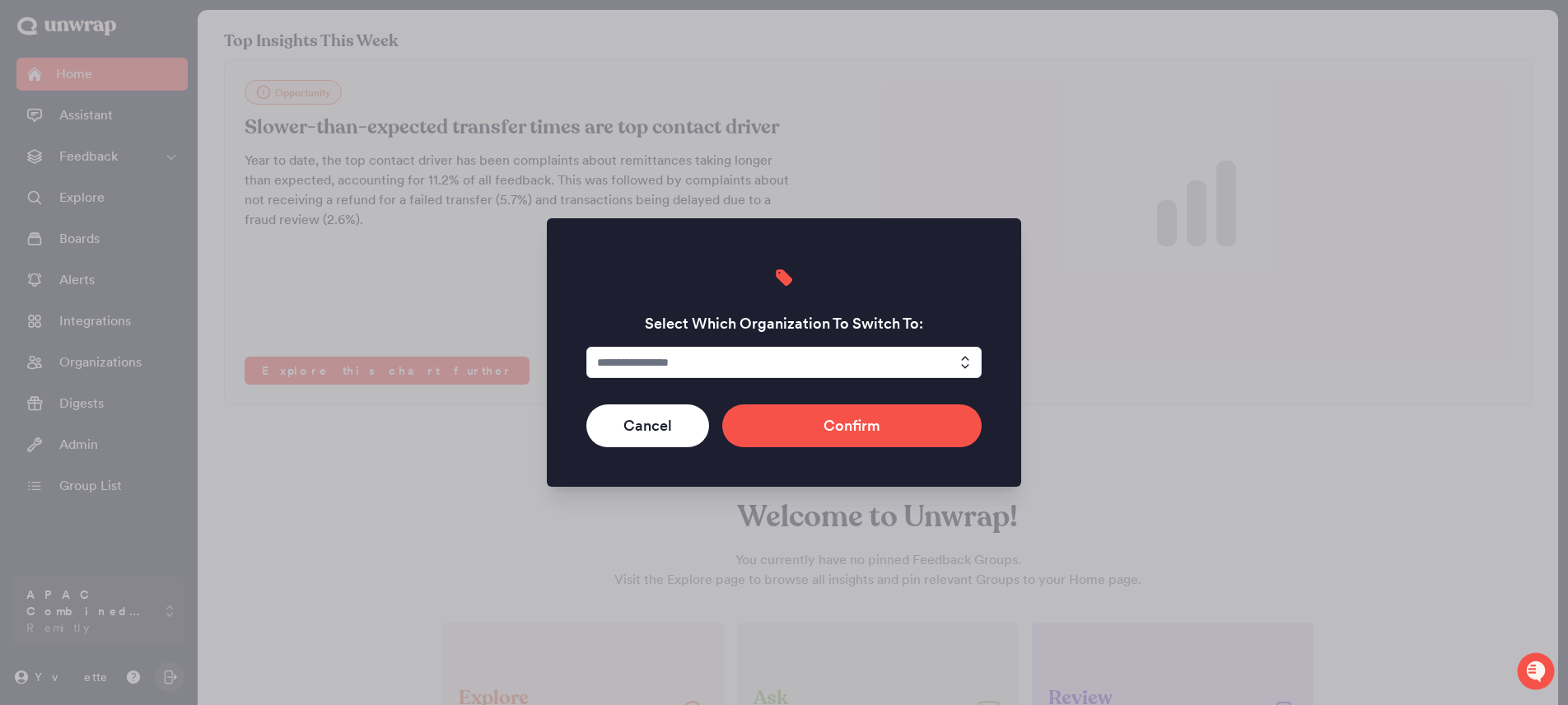 click at bounding box center [784, 362] 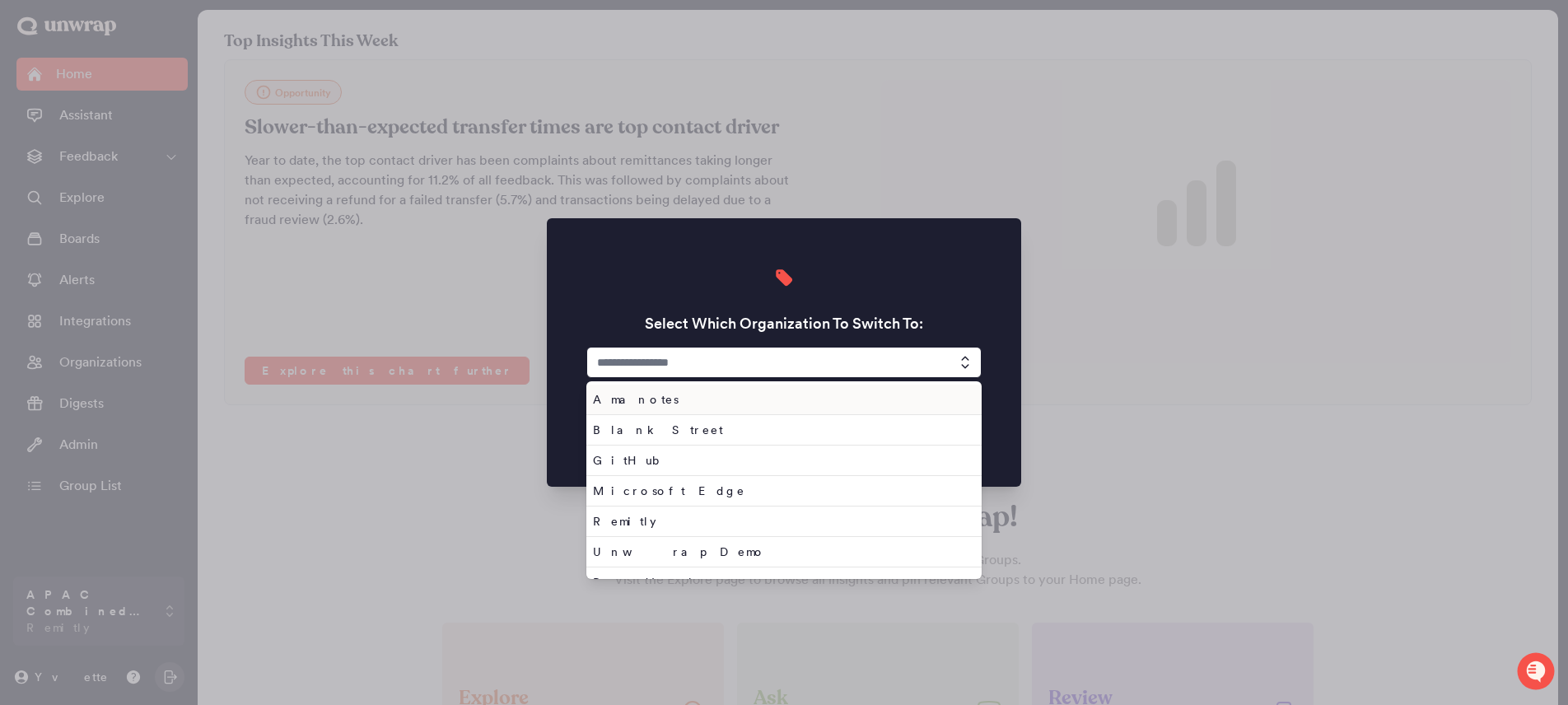 type on "*" 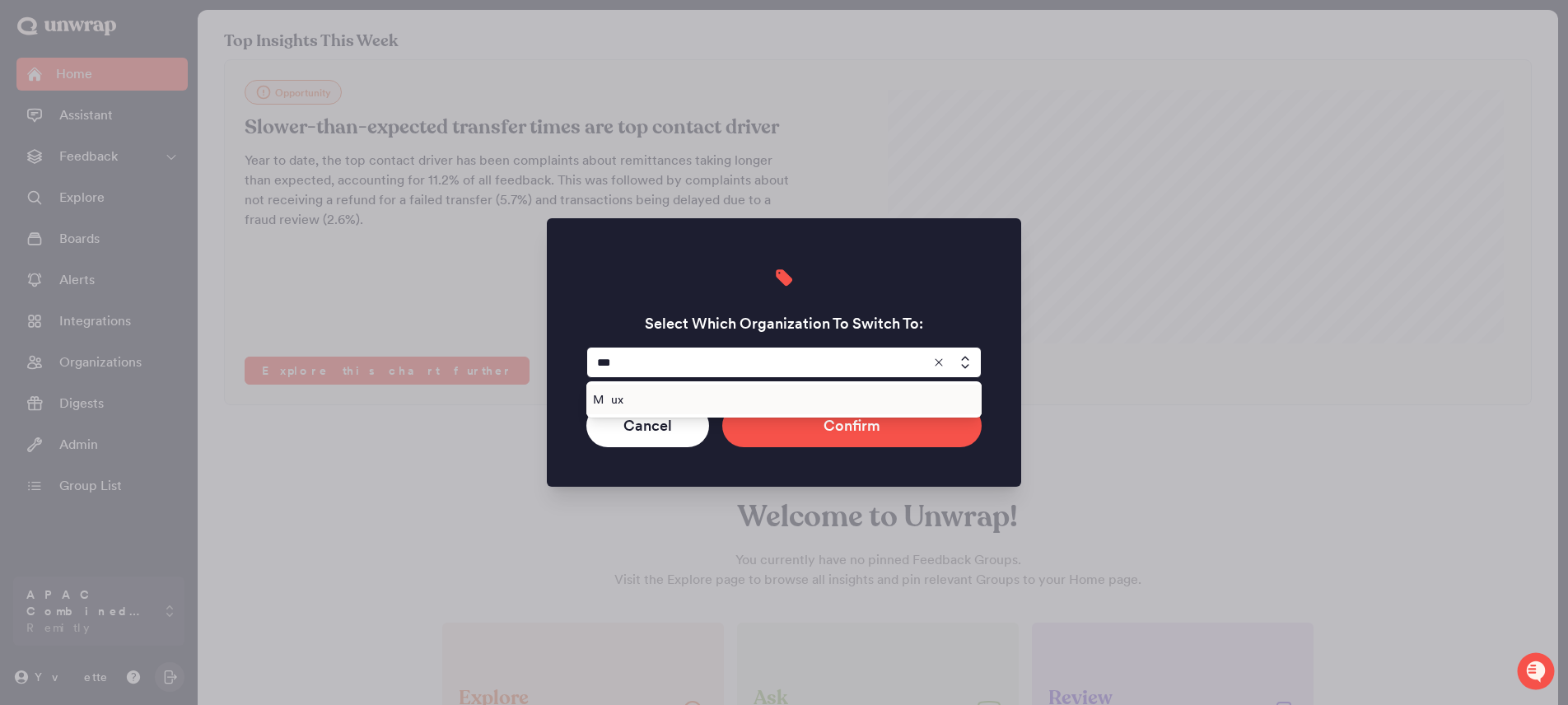 type on "***" 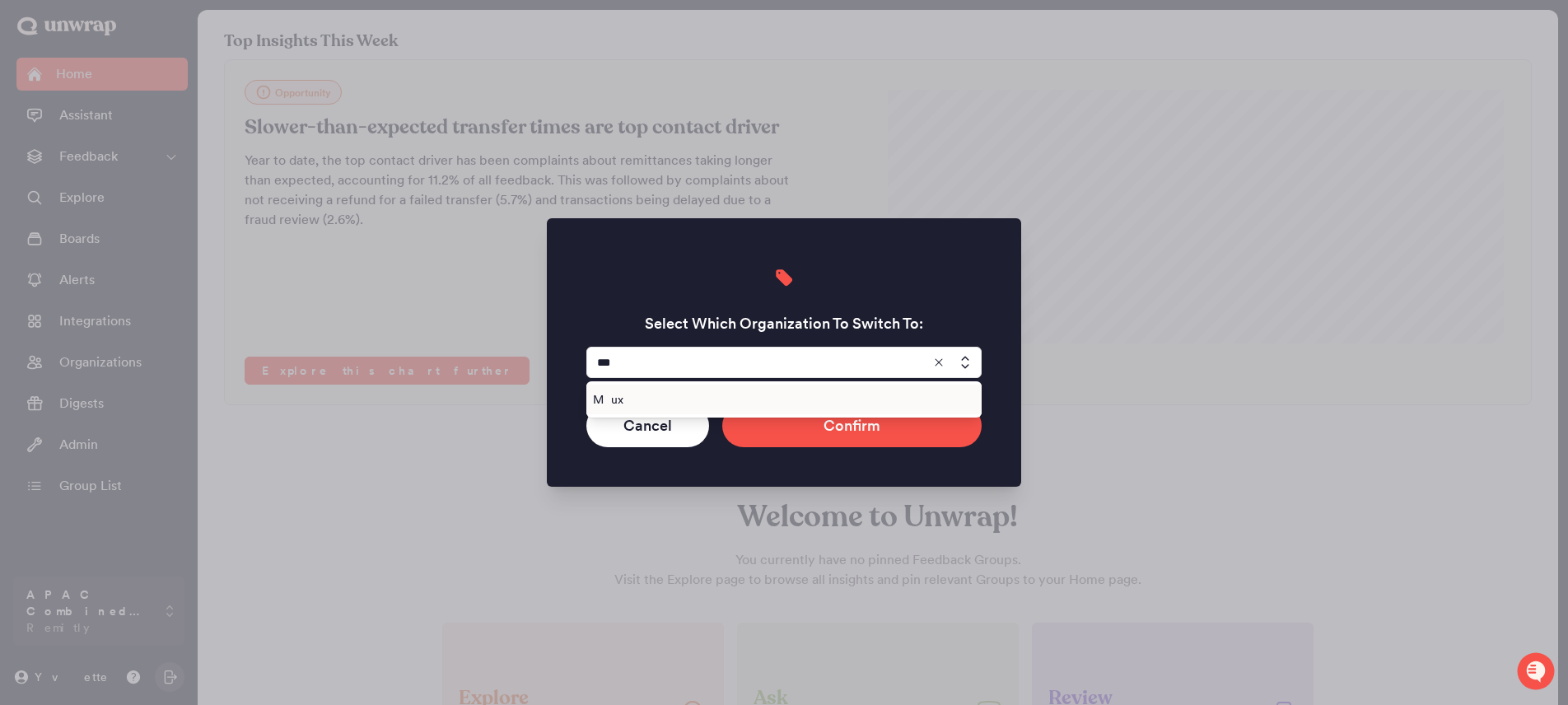 click on "Mux" at bounding box center (781, 399) 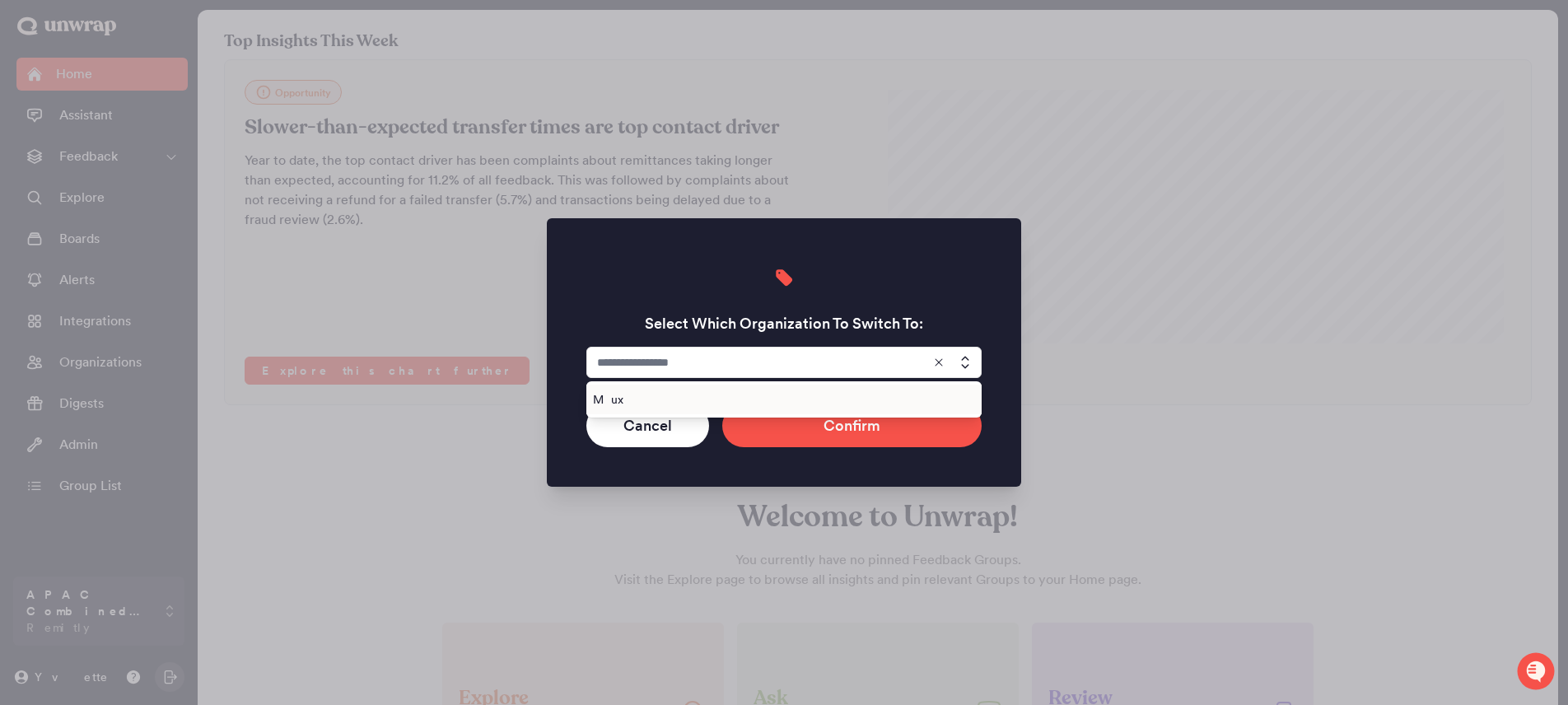 type on "***" 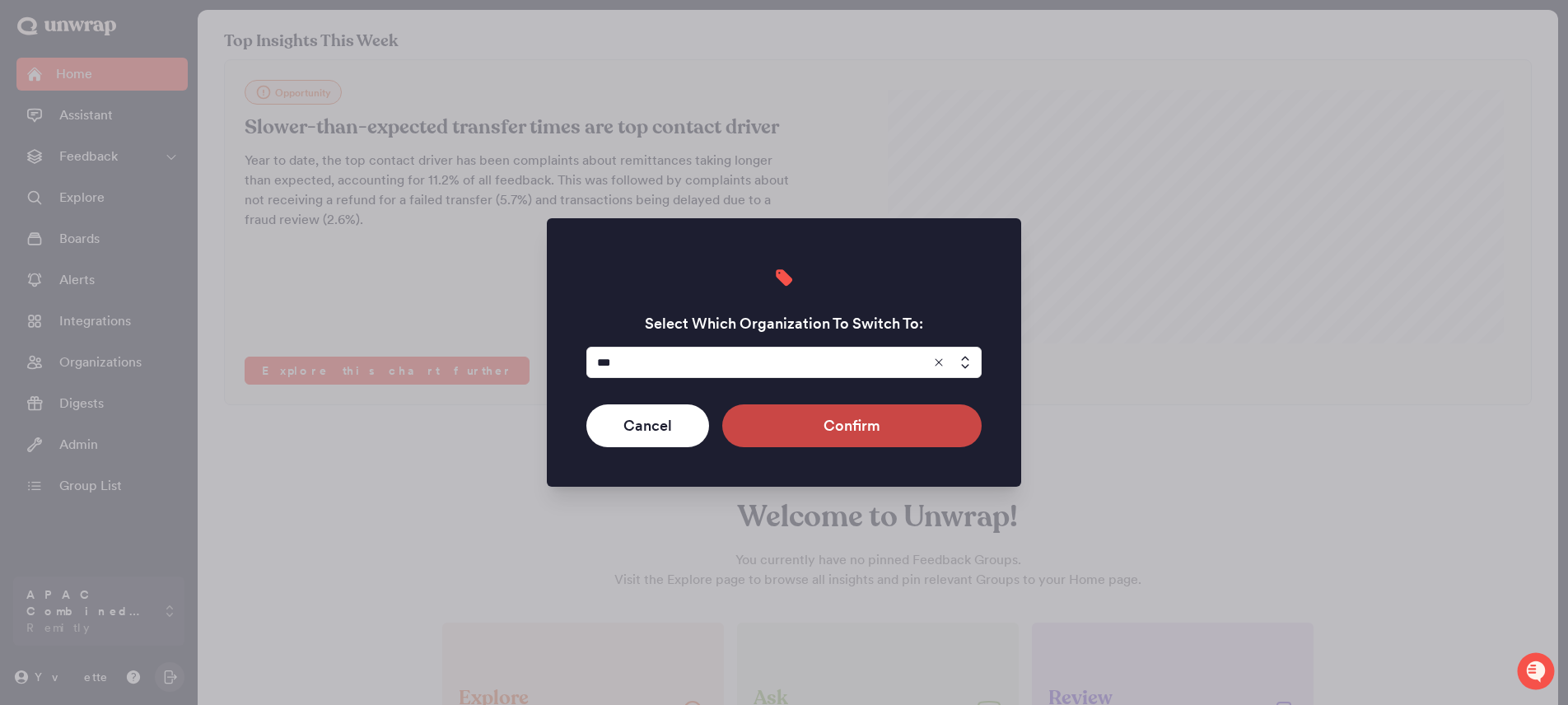 click on "Confirm" at bounding box center (852, 426) 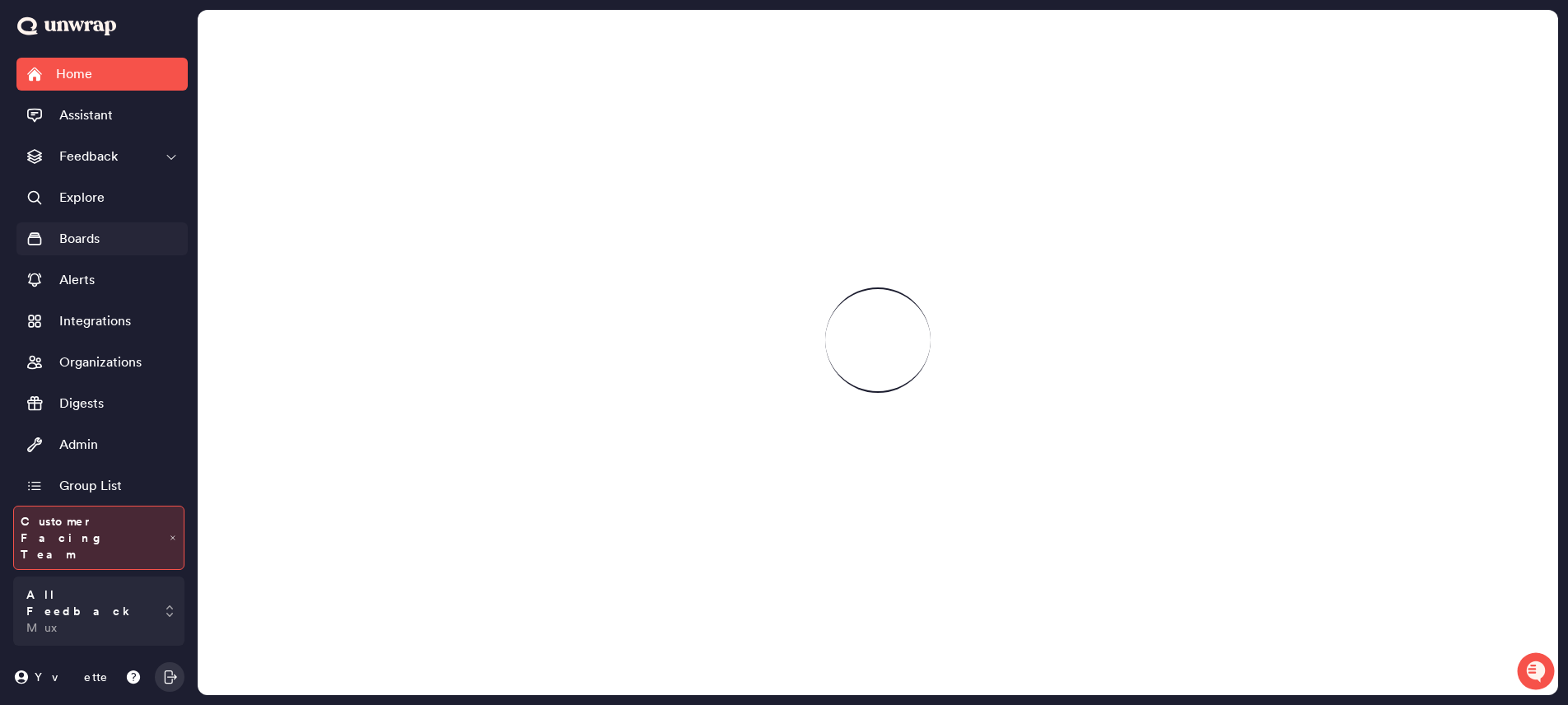 click on "Boards" at bounding box center (102, 239) 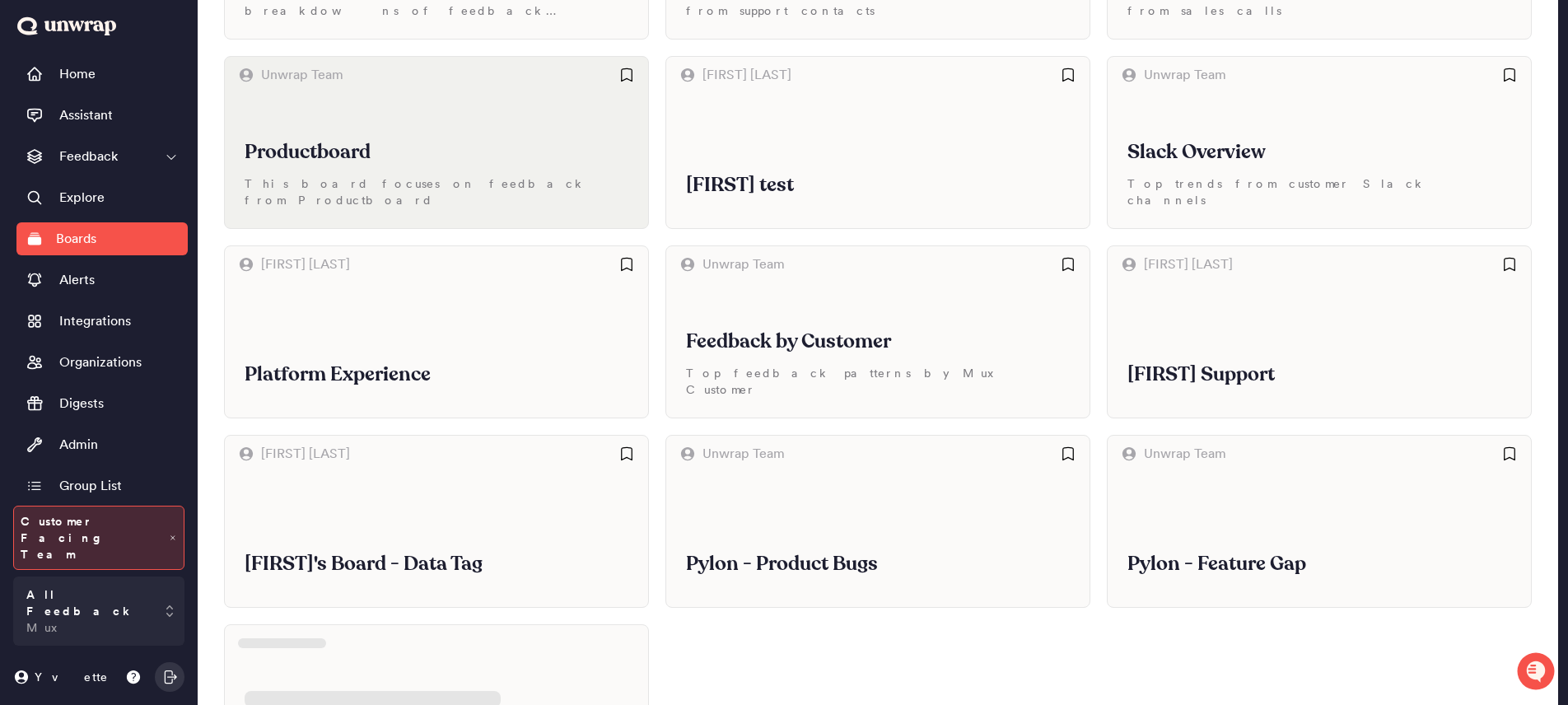 scroll, scrollTop: 0, scrollLeft: 0, axis: both 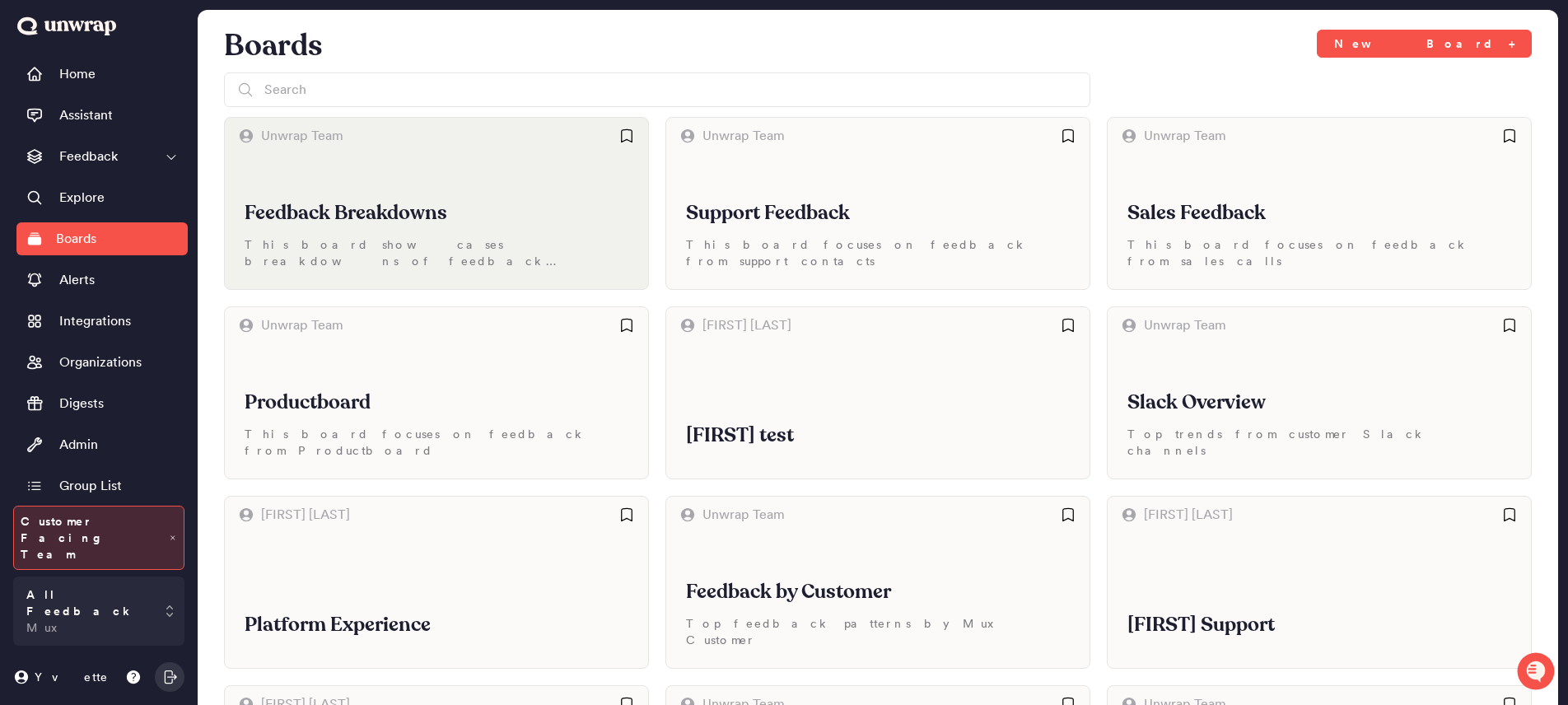 click on "This board showcases breakdowns of feedback volume across various segments" at bounding box center [436, 253] 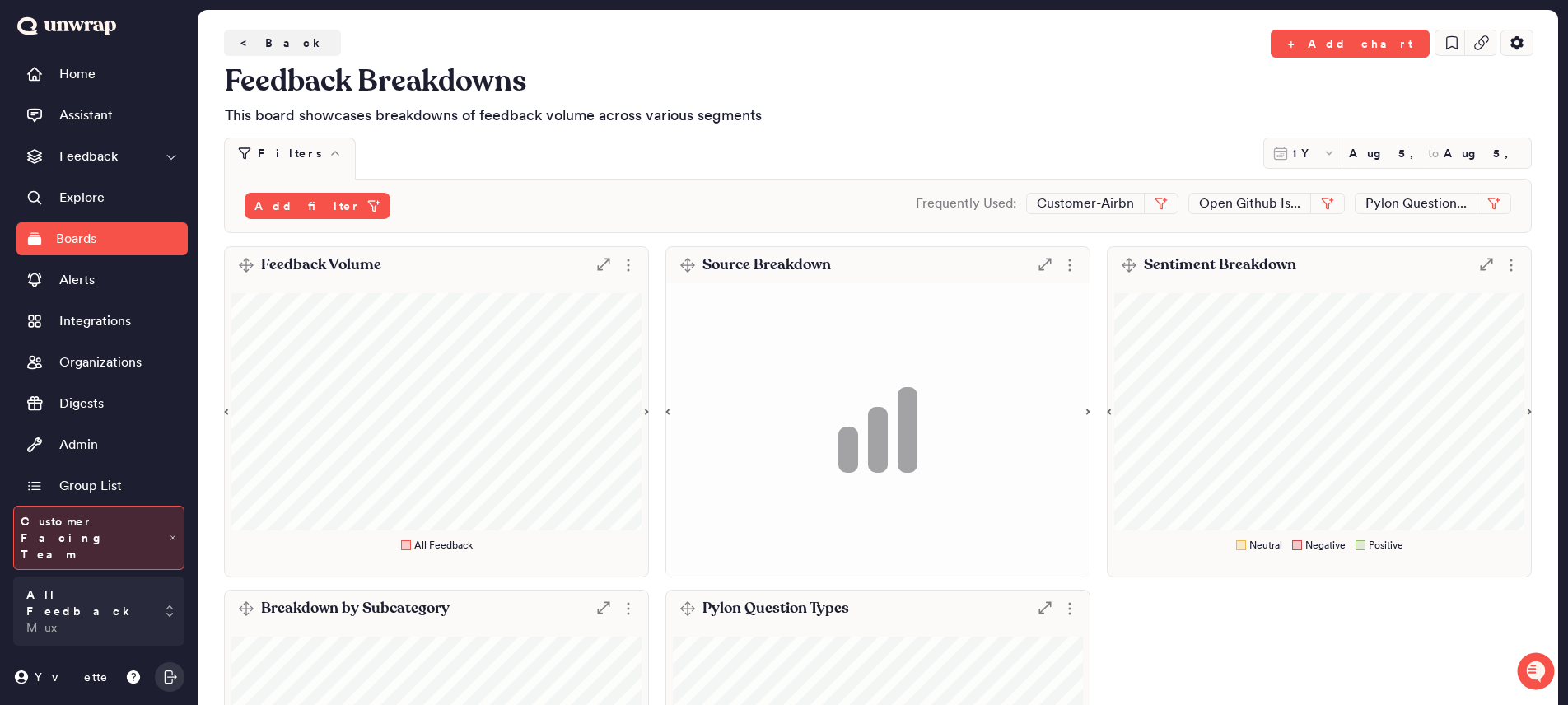 click on "Feedback Volume" at bounding box center [321, 265] 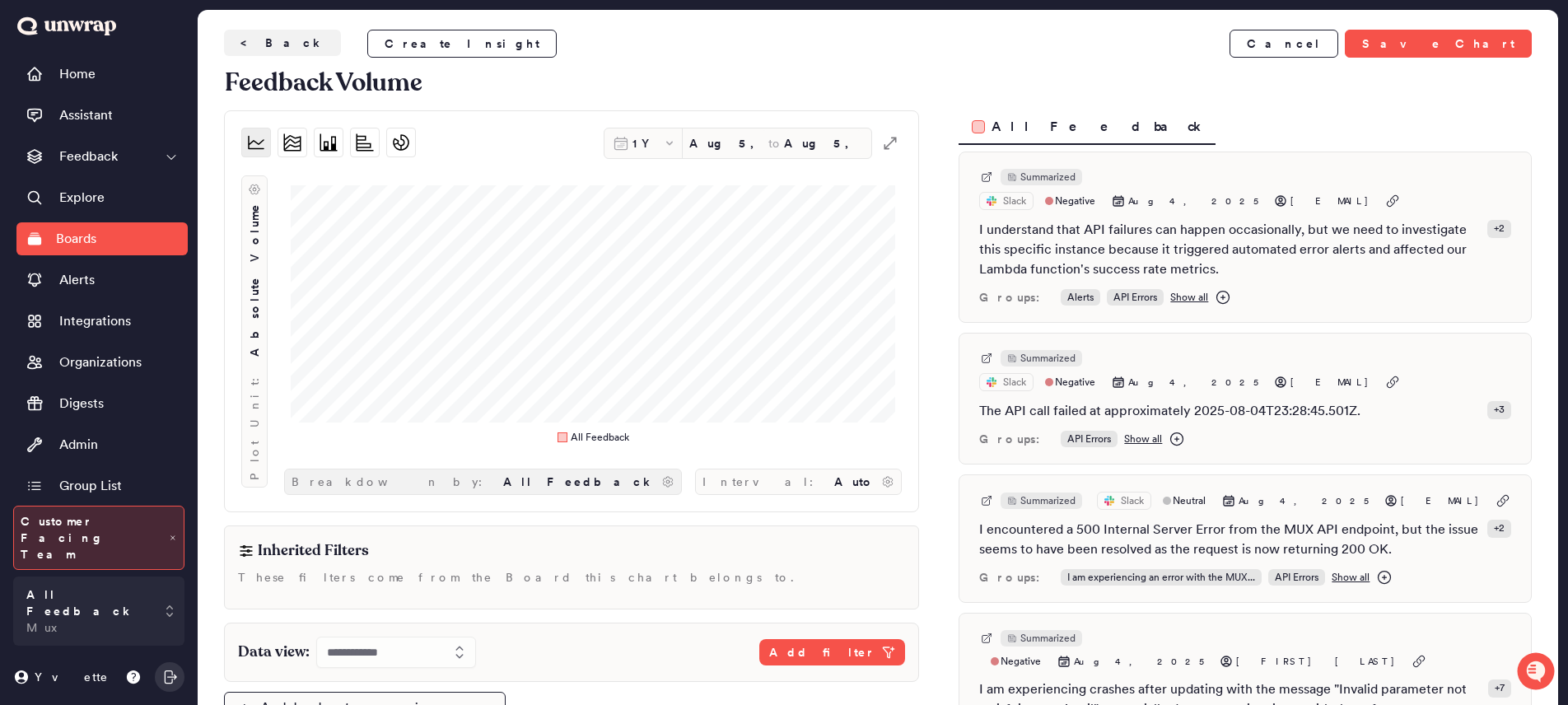 click on "All Feedback" at bounding box center (579, 482) 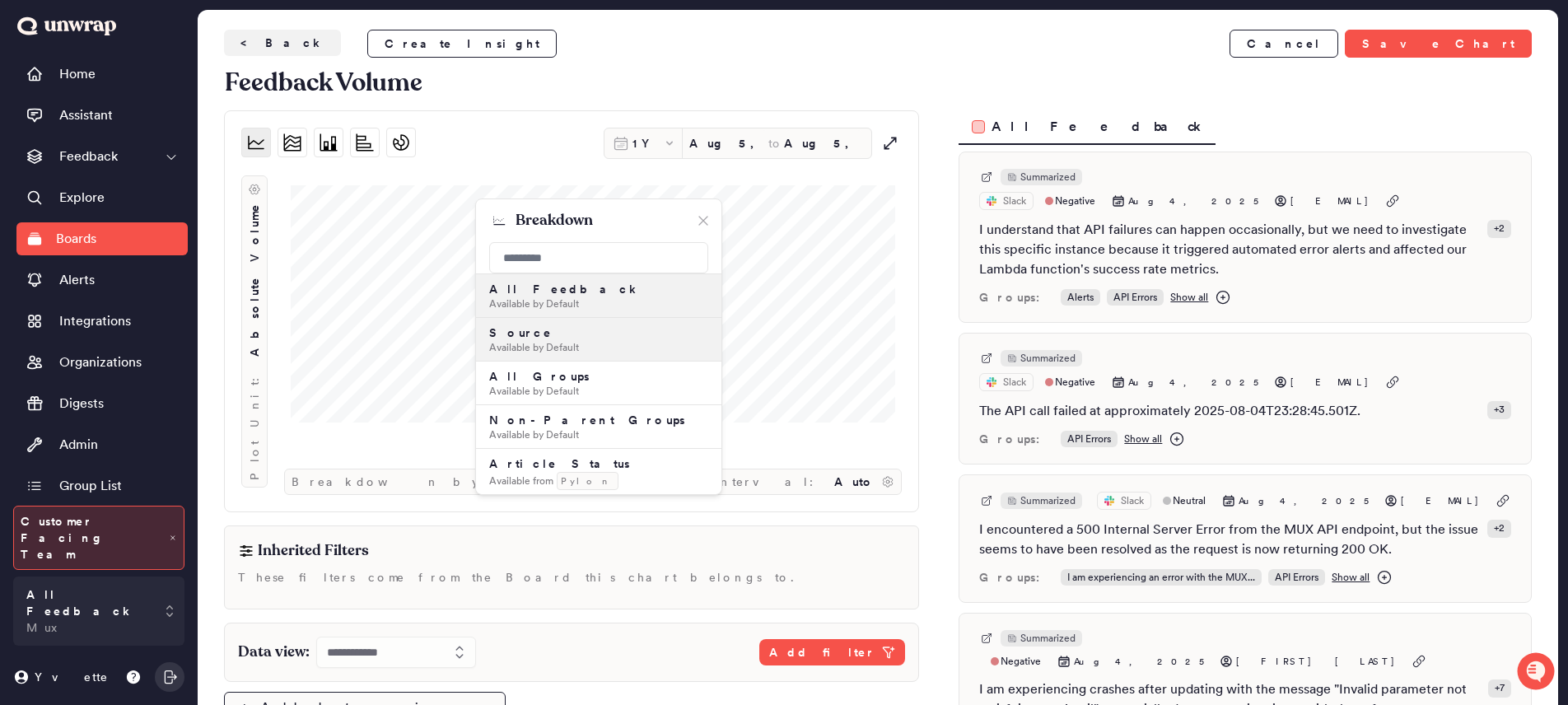 click on "Available by Default" at bounding box center (599, 348) 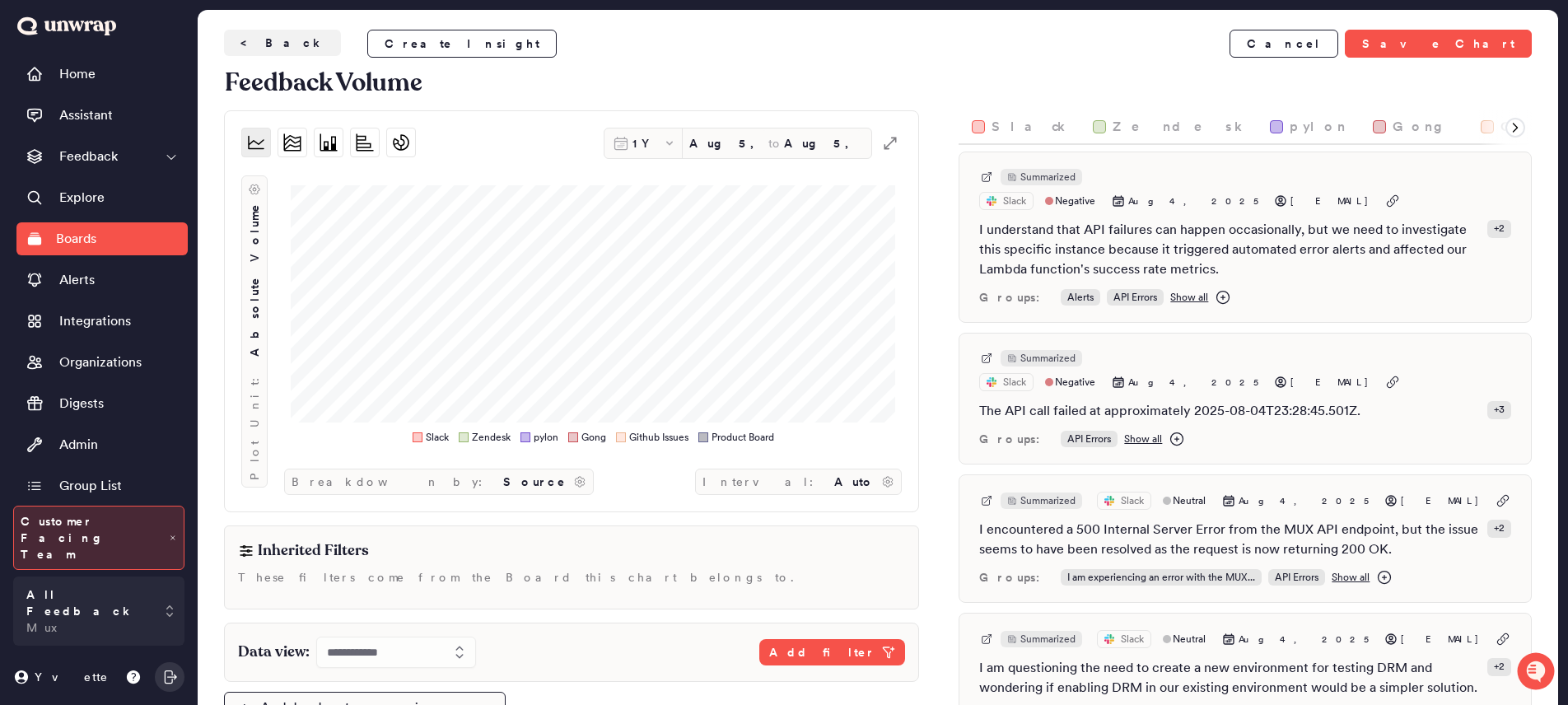 click on "Slack" at bounding box center [1029, 127] 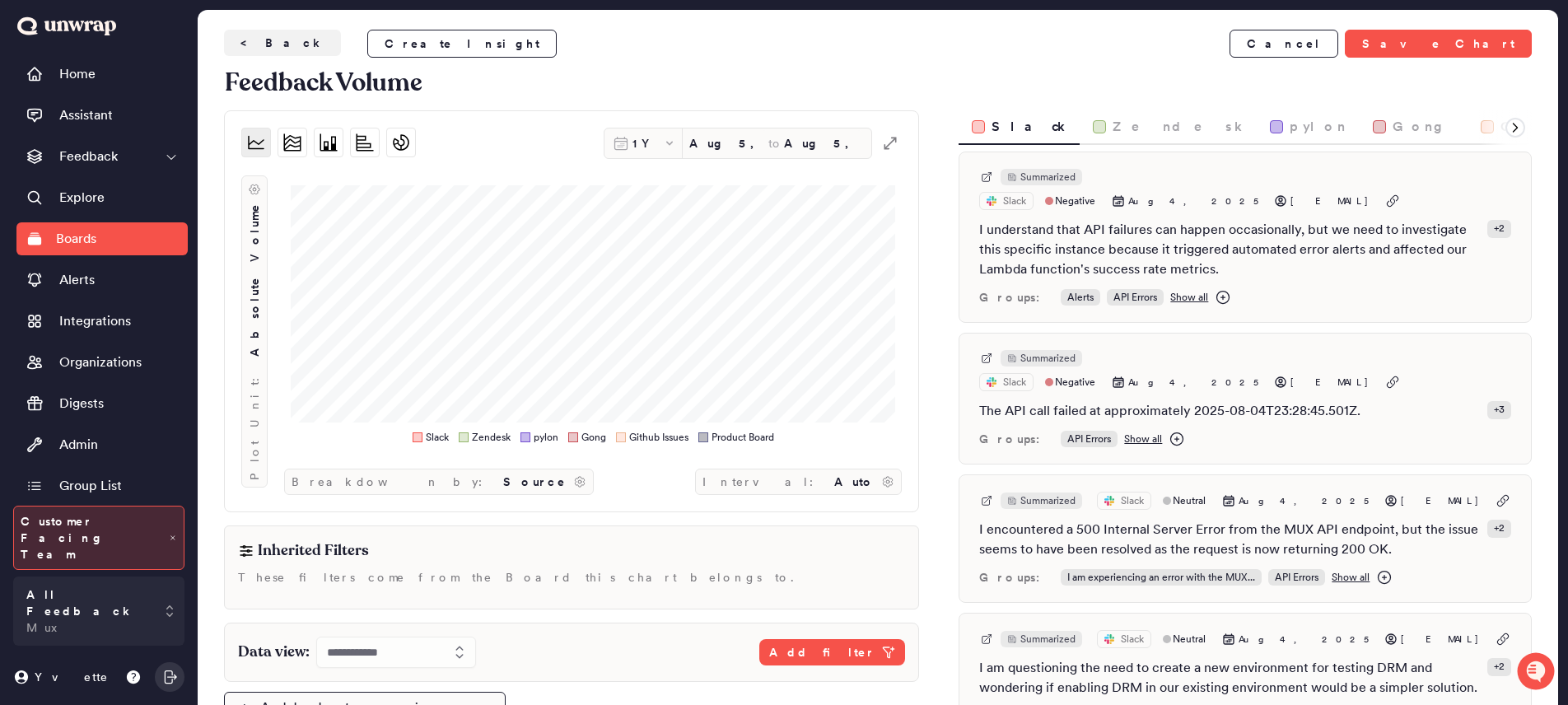 click on "pylon" at bounding box center (1318, 127) 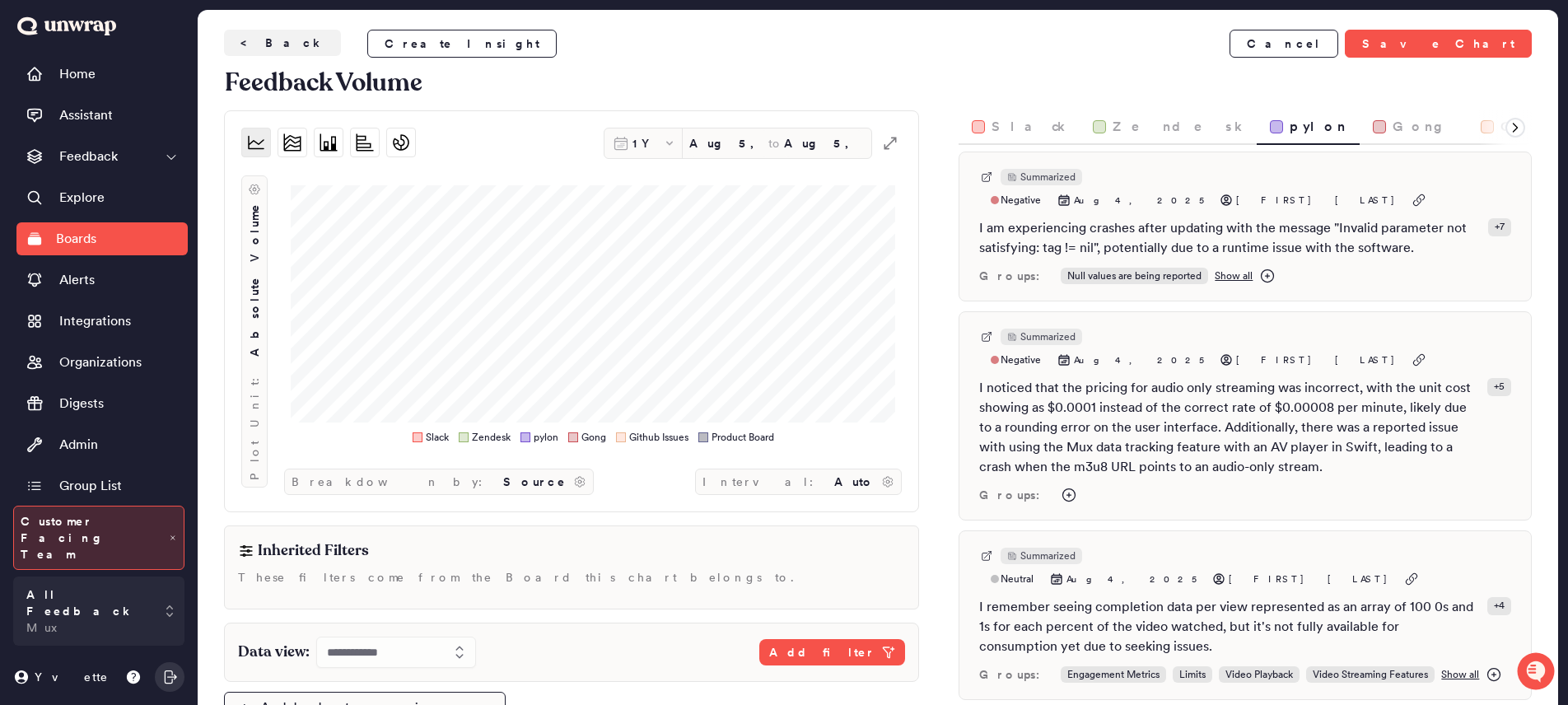 click on "Plot Unit: Absolute Volume" at bounding box center [254, 314] 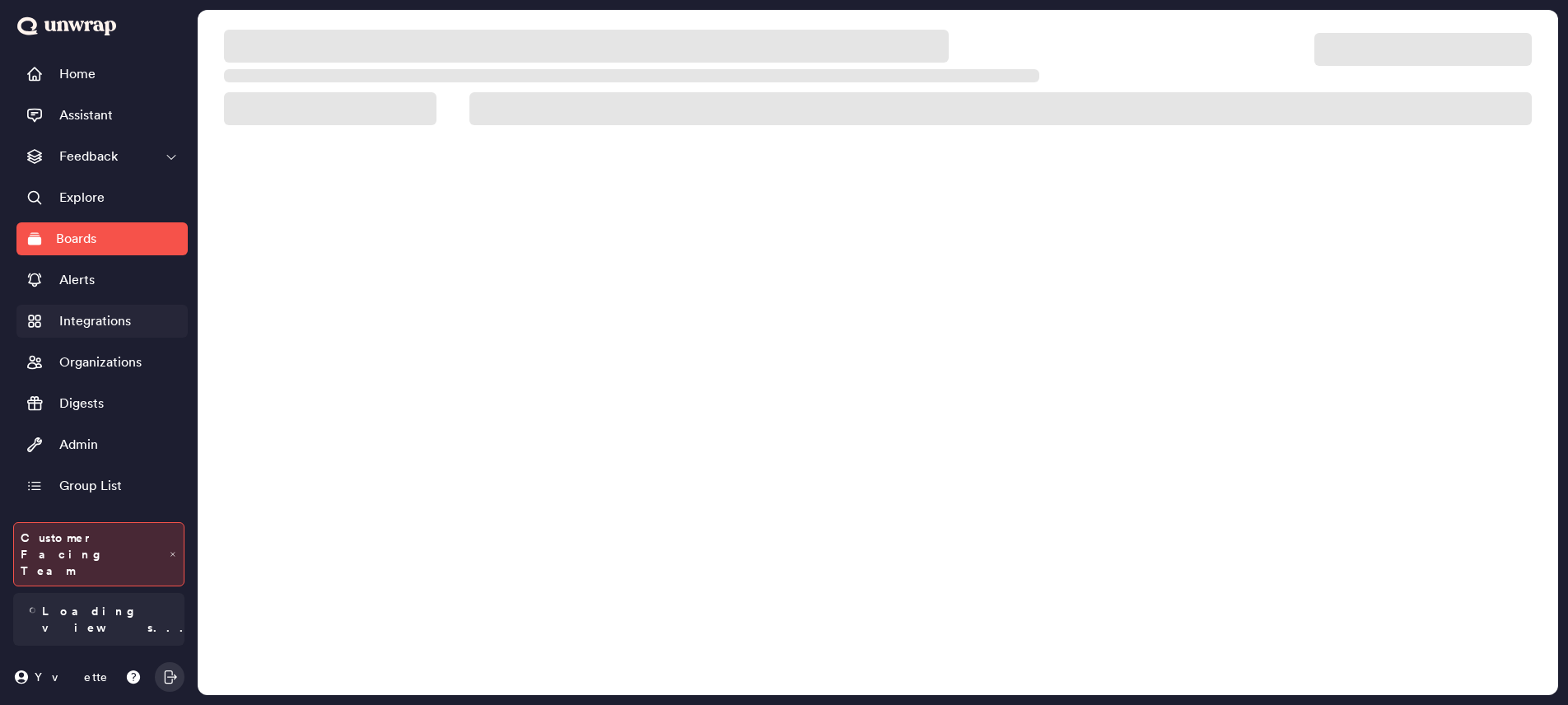 scroll, scrollTop: 0, scrollLeft: 0, axis: both 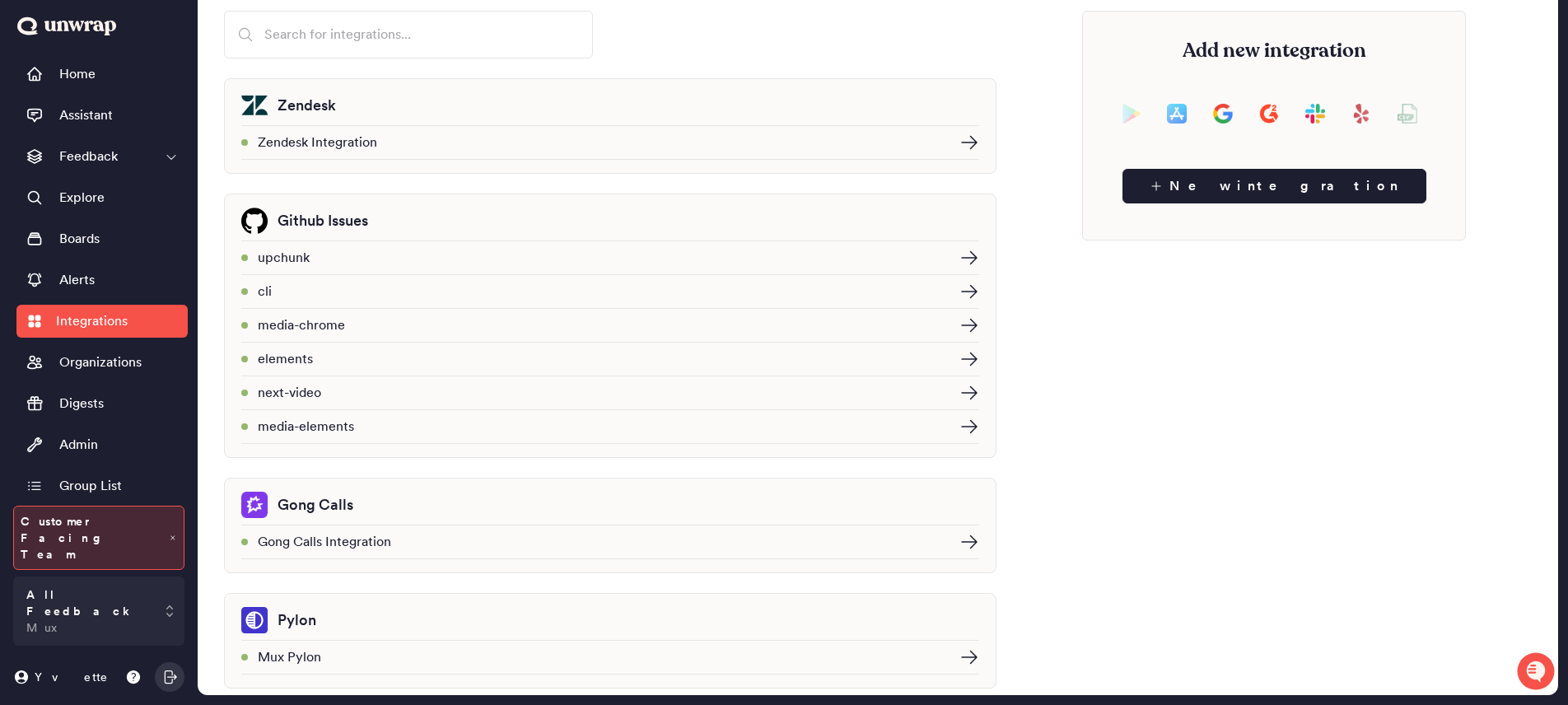 click 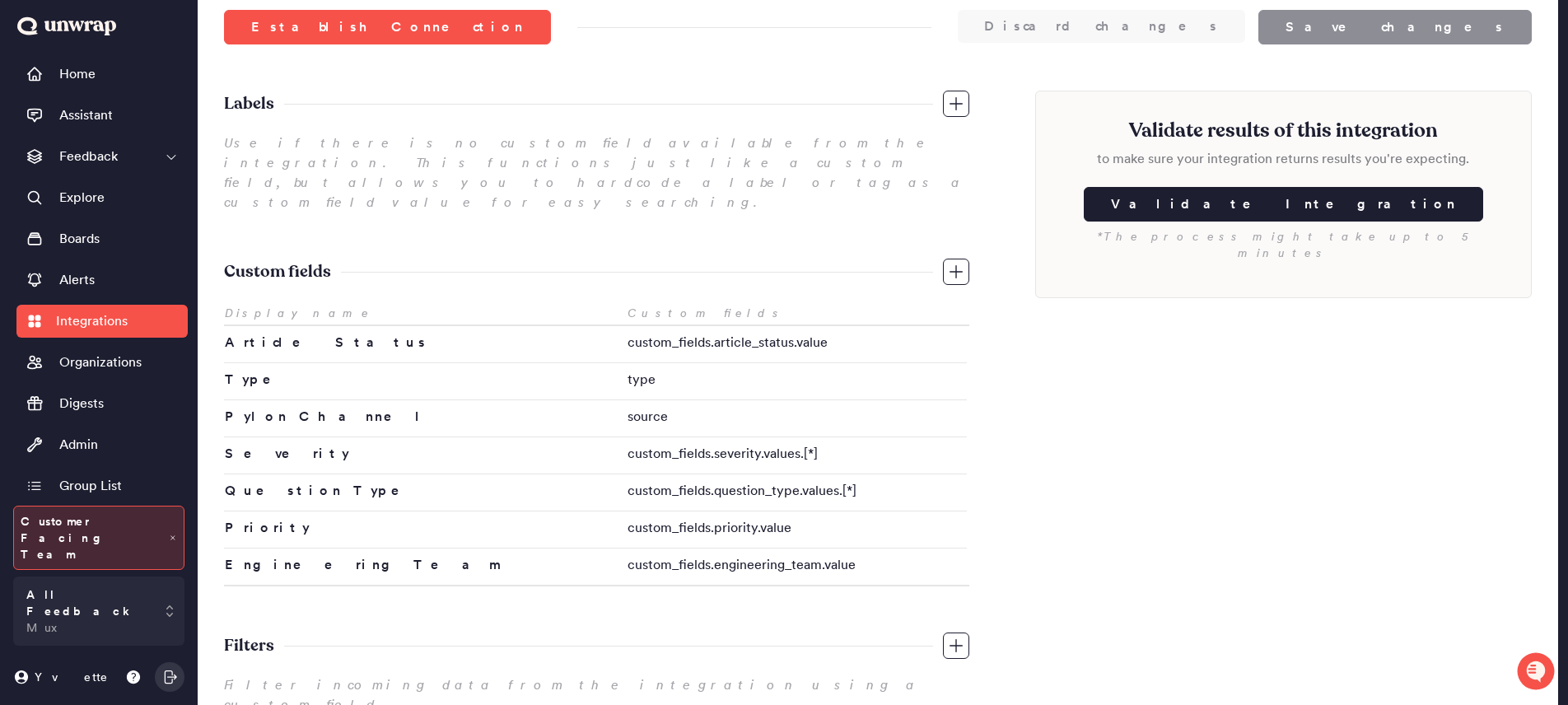 scroll, scrollTop: 0, scrollLeft: 0, axis: both 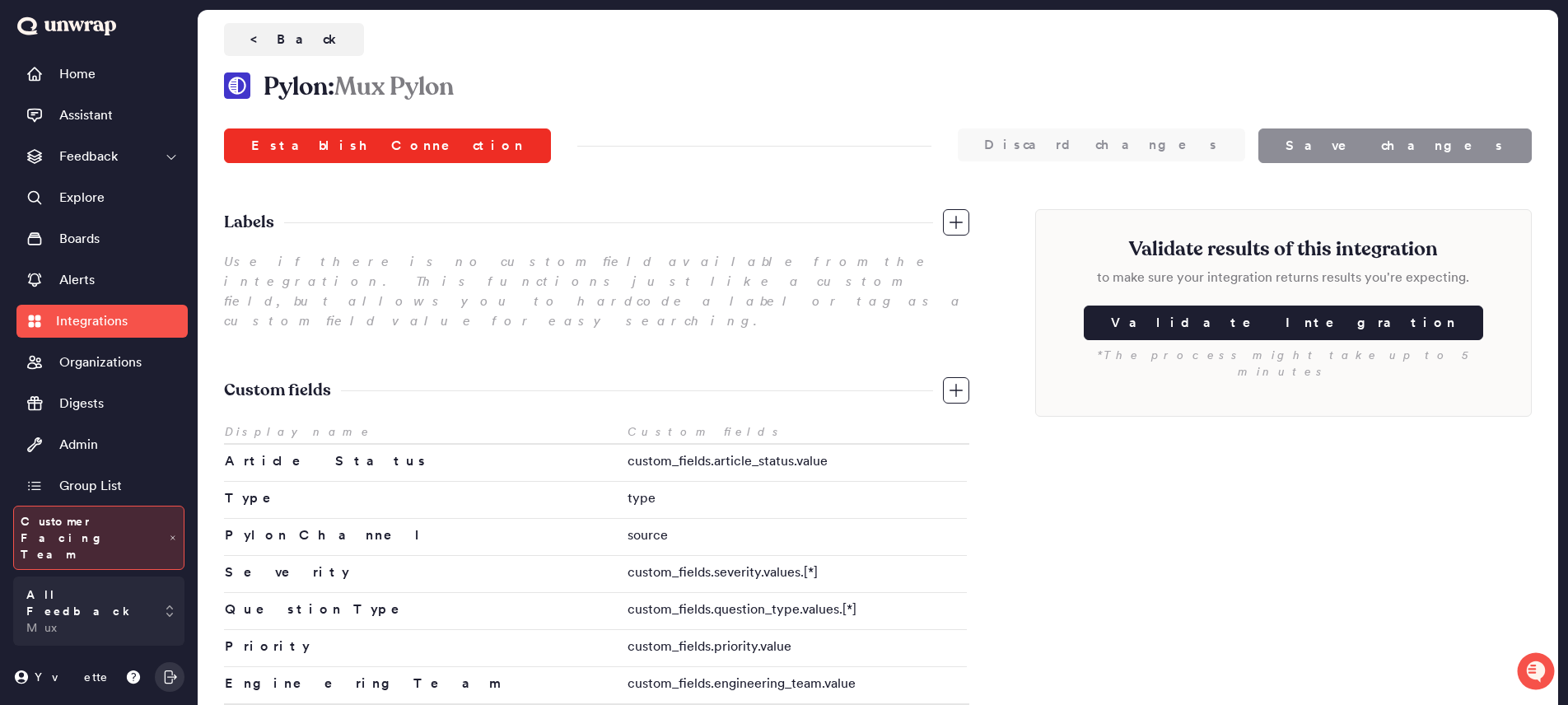 click on "Establish Connection" at bounding box center (387, 146) 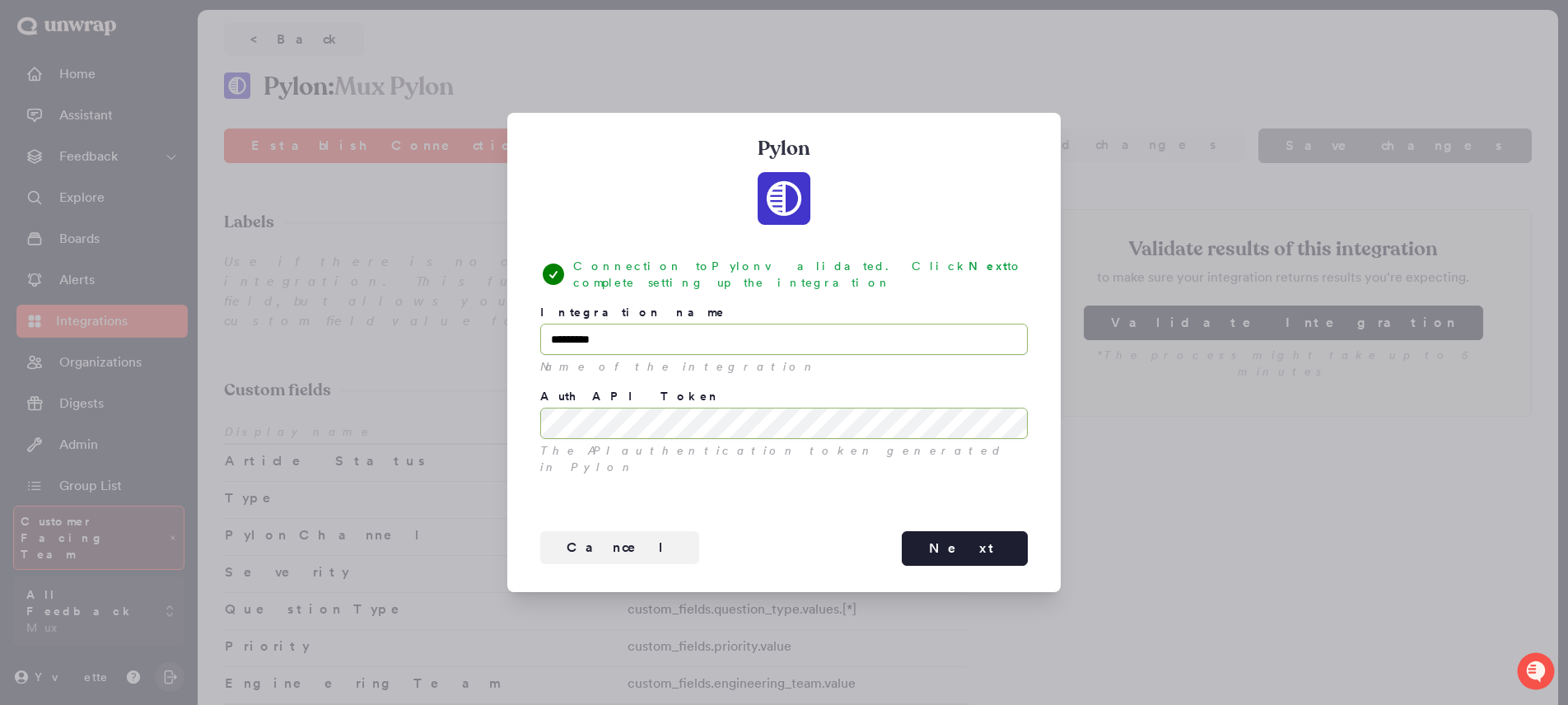 click at bounding box center [784, 352] 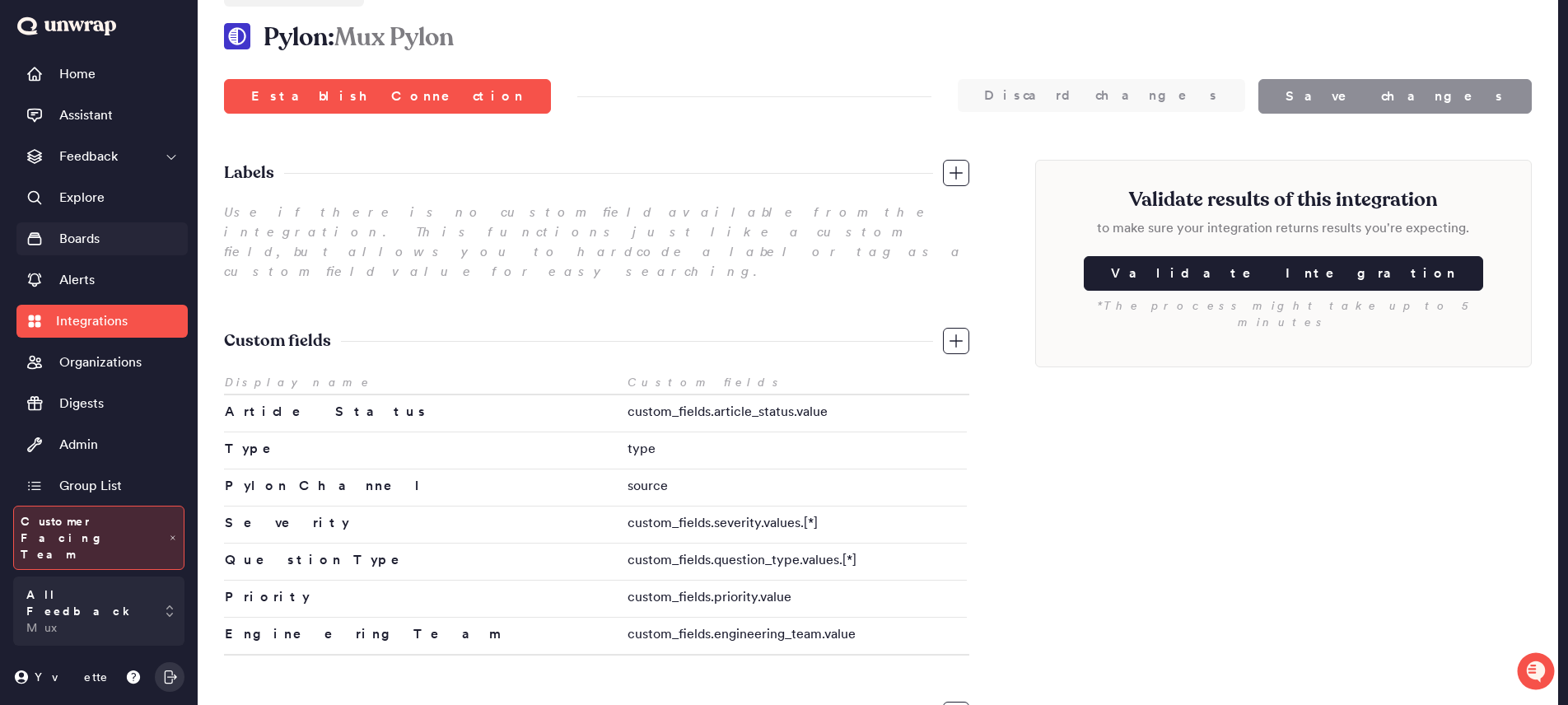 scroll, scrollTop: 0, scrollLeft: 0, axis: both 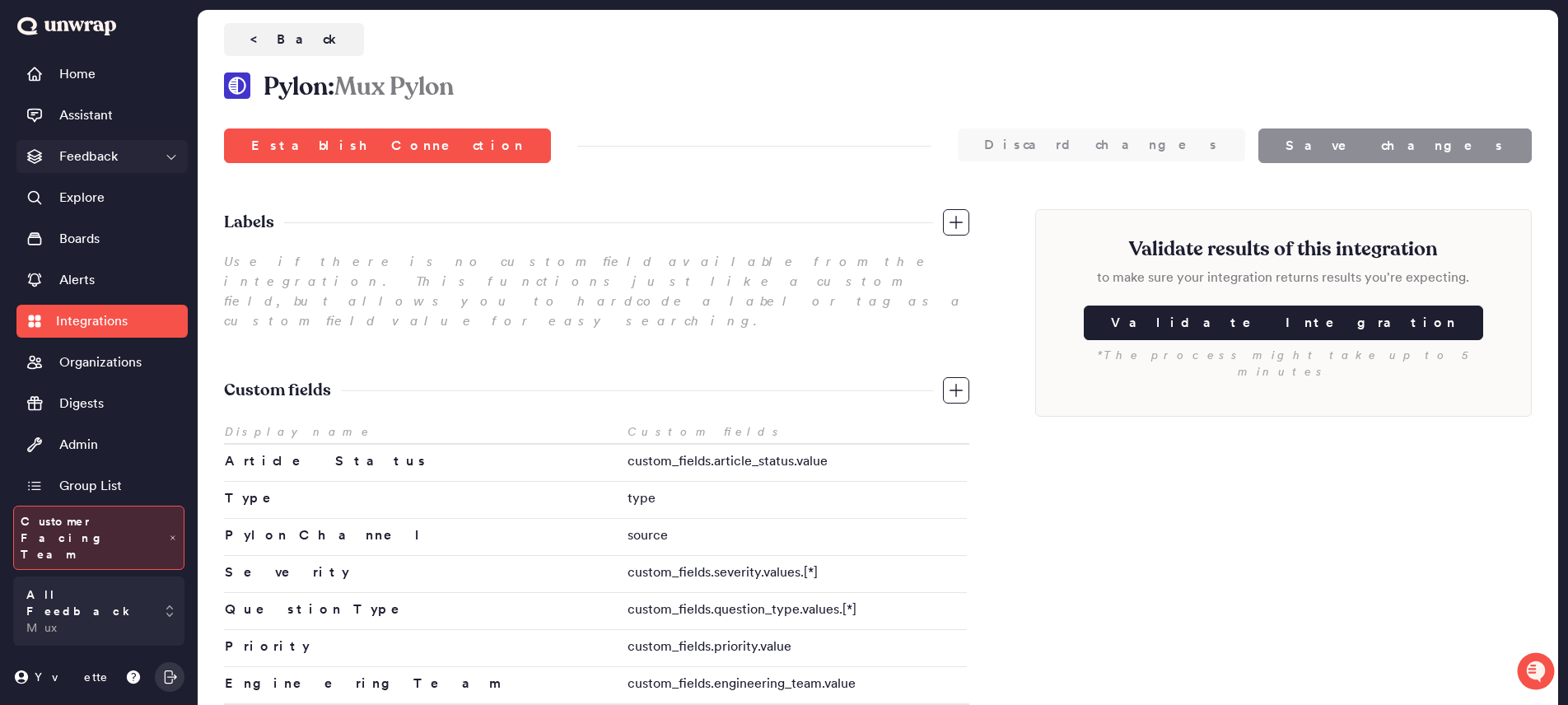 click on "Feedback" at bounding box center [88, 156] 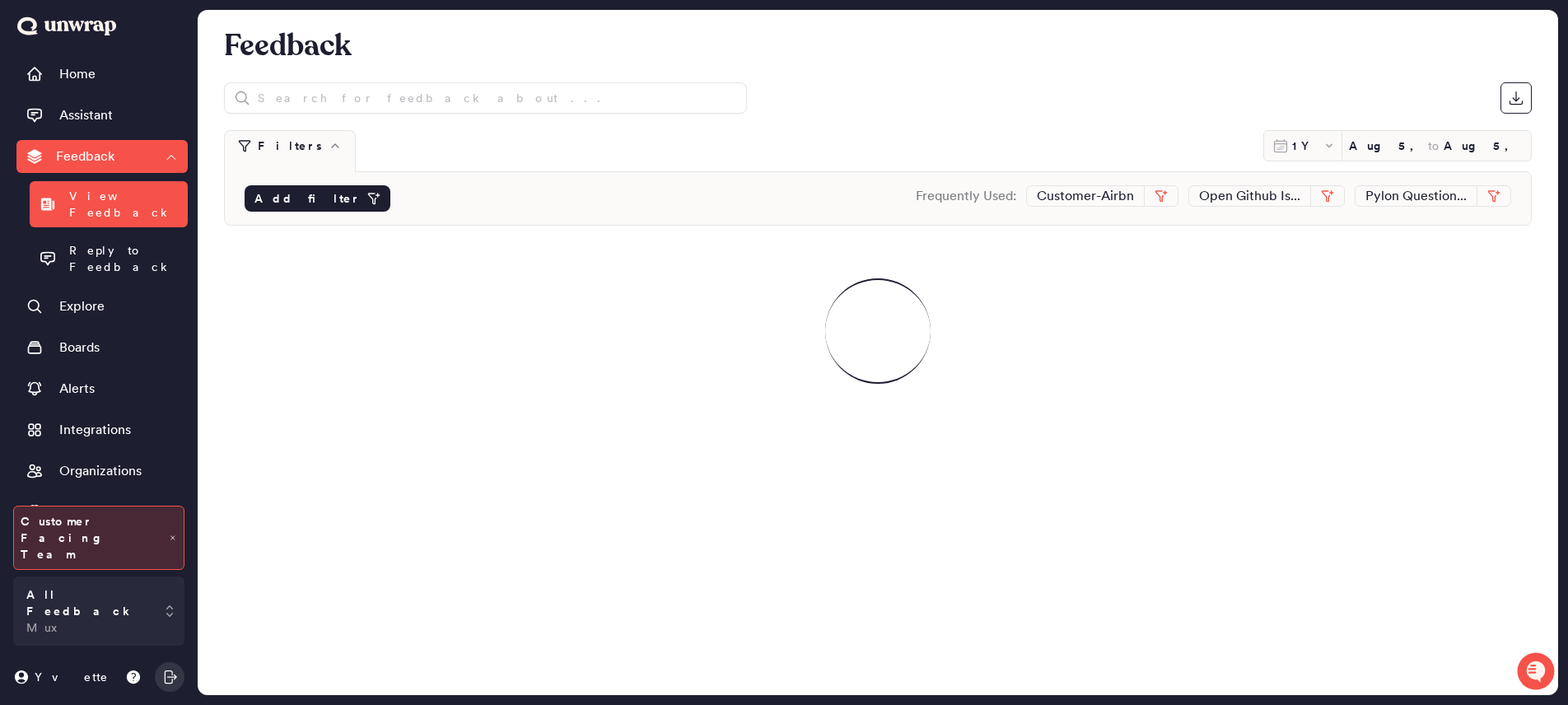 click 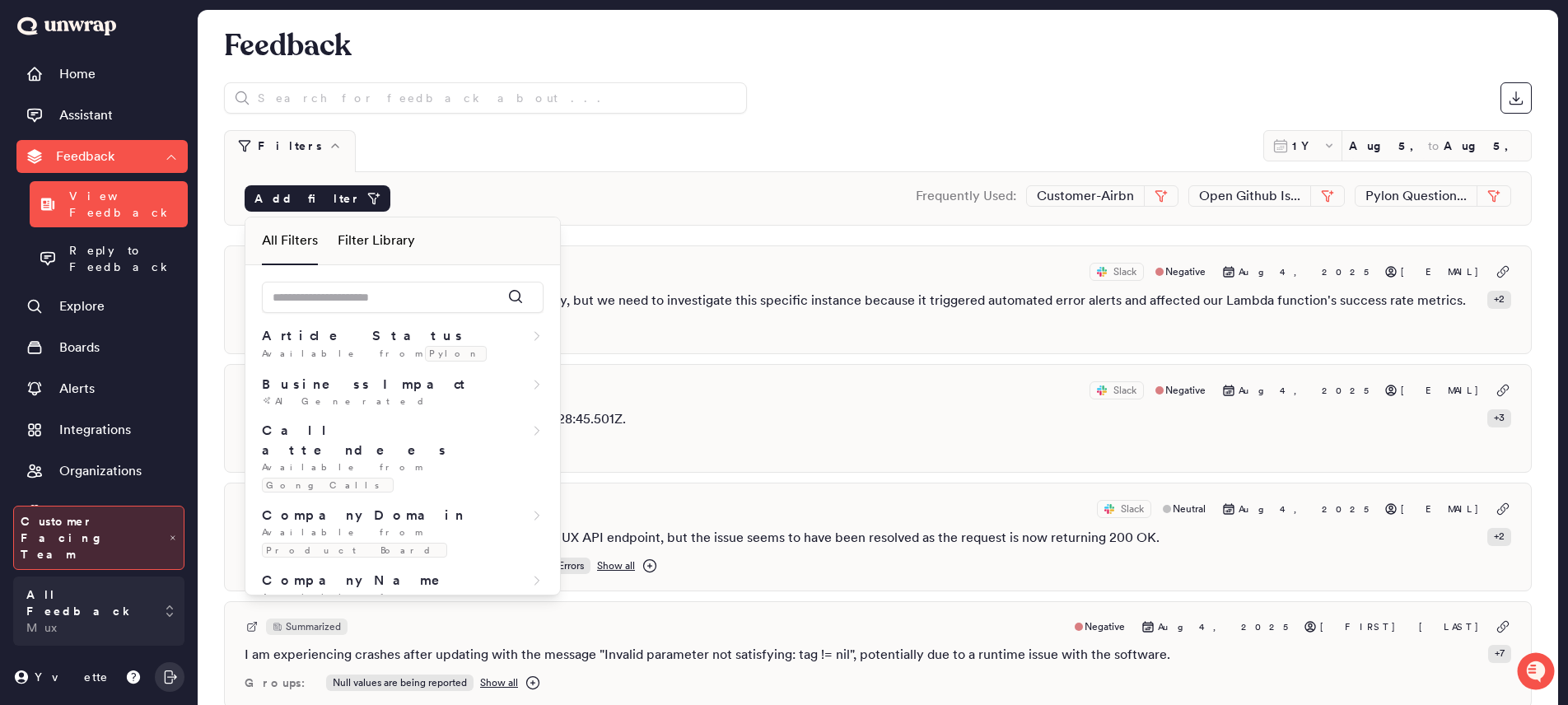 click on "Filter Library" at bounding box center [376, 240] 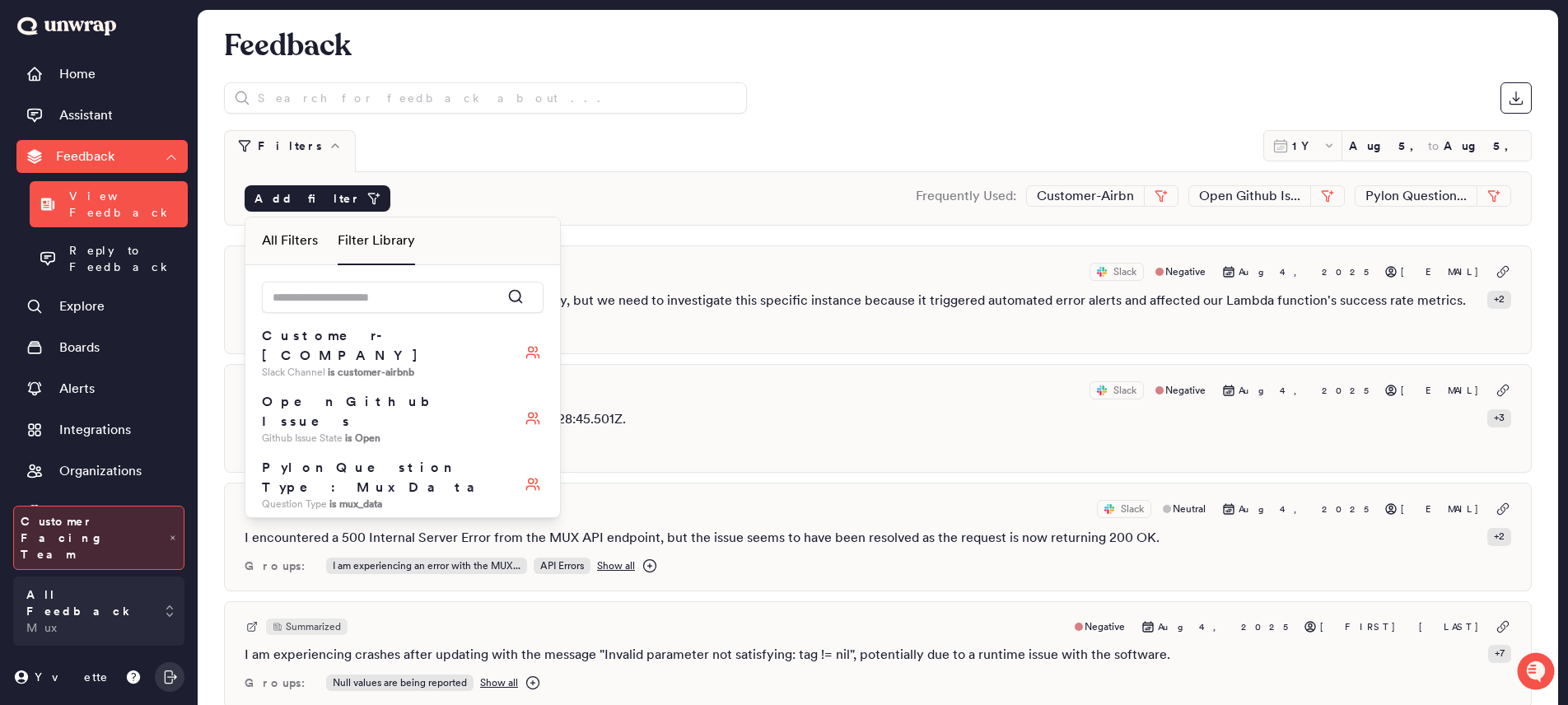 click on "All Filters" at bounding box center (290, 240) 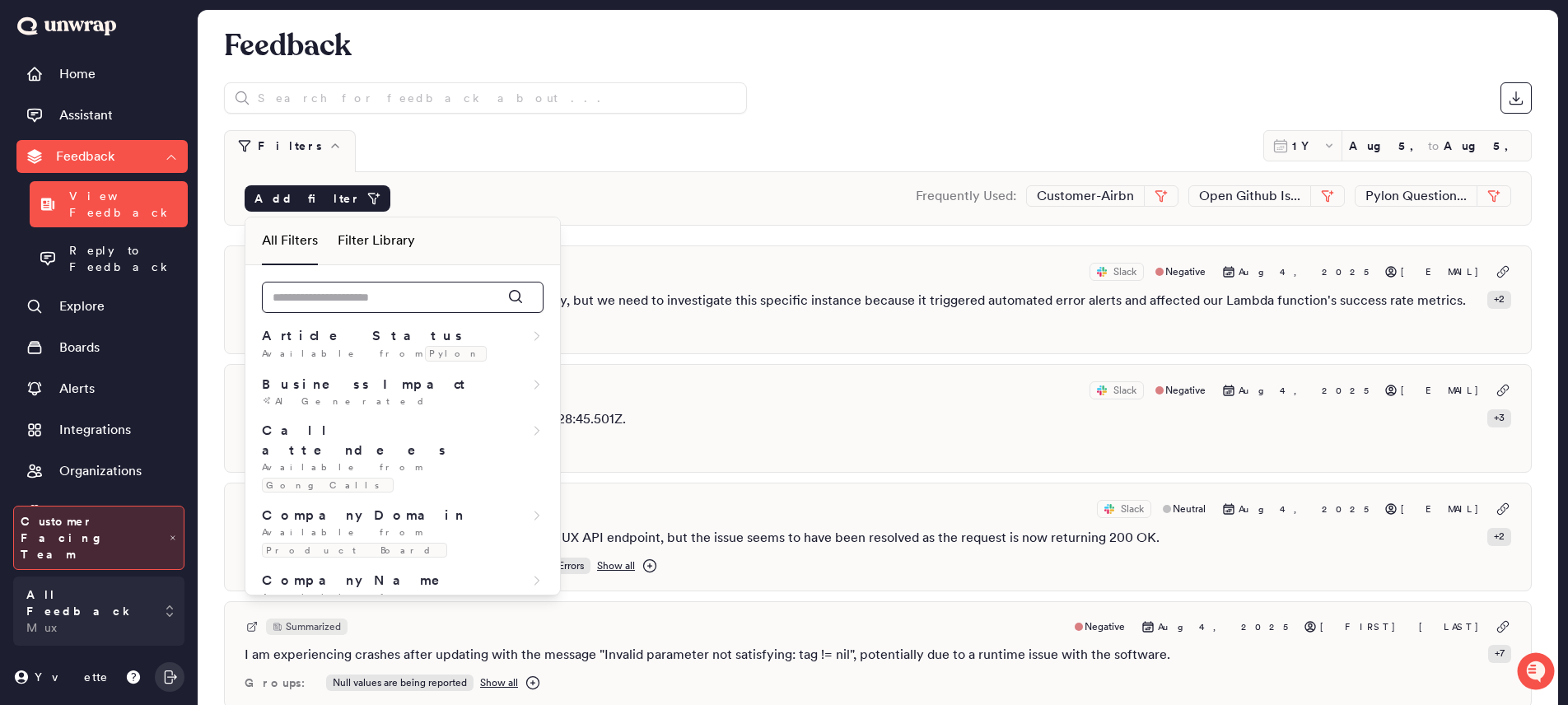 click at bounding box center [403, 297] 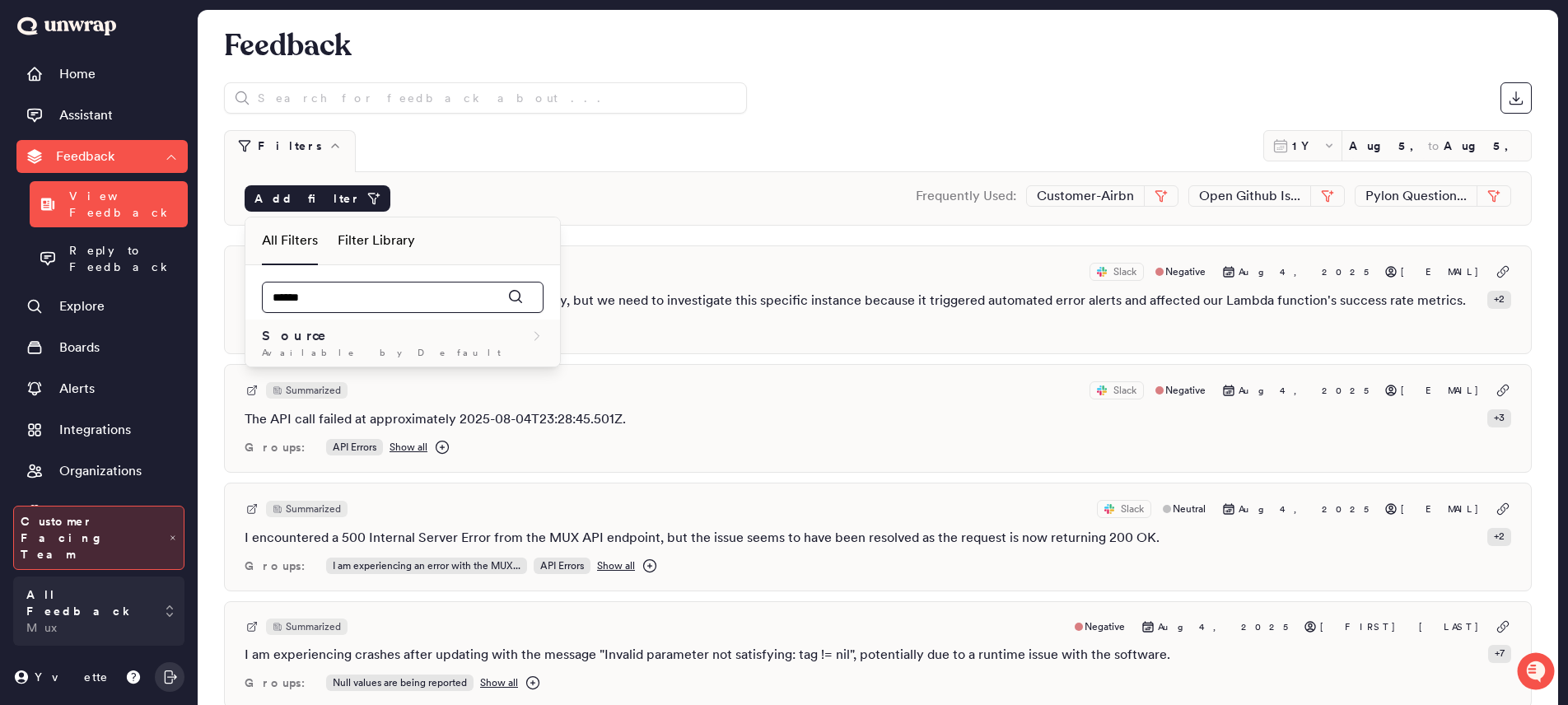 type on "******" 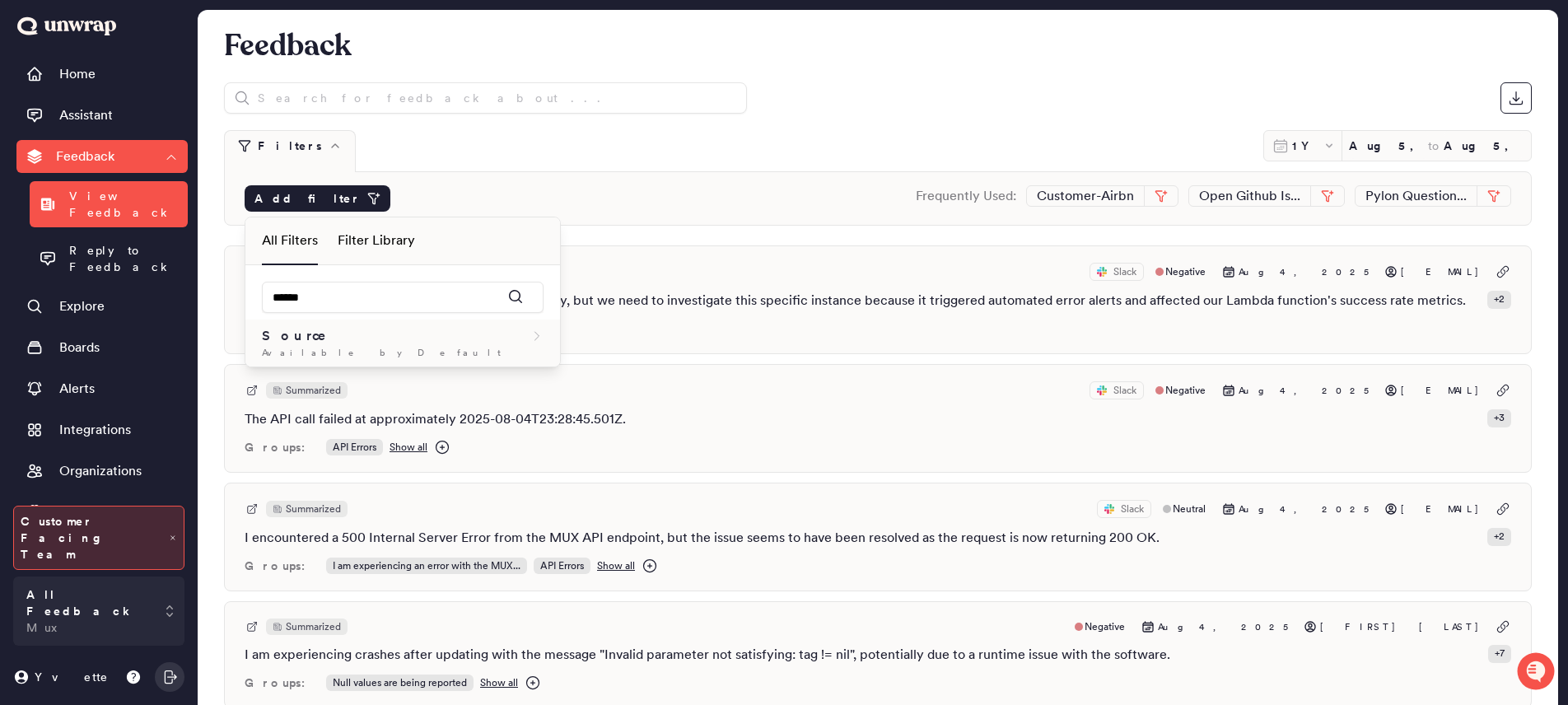 click on "Available by Default" at bounding box center [403, 352] 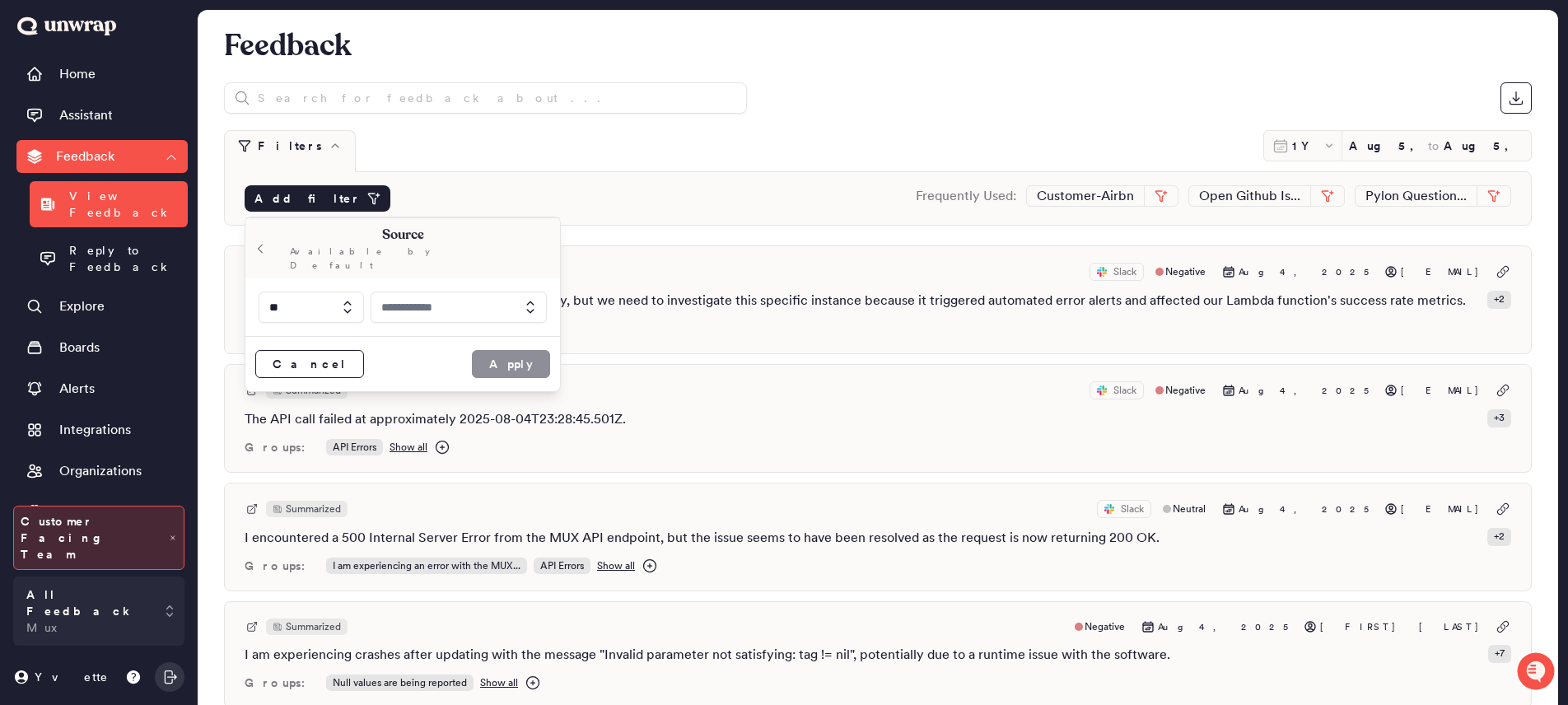 click at bounding box center (459, 307) 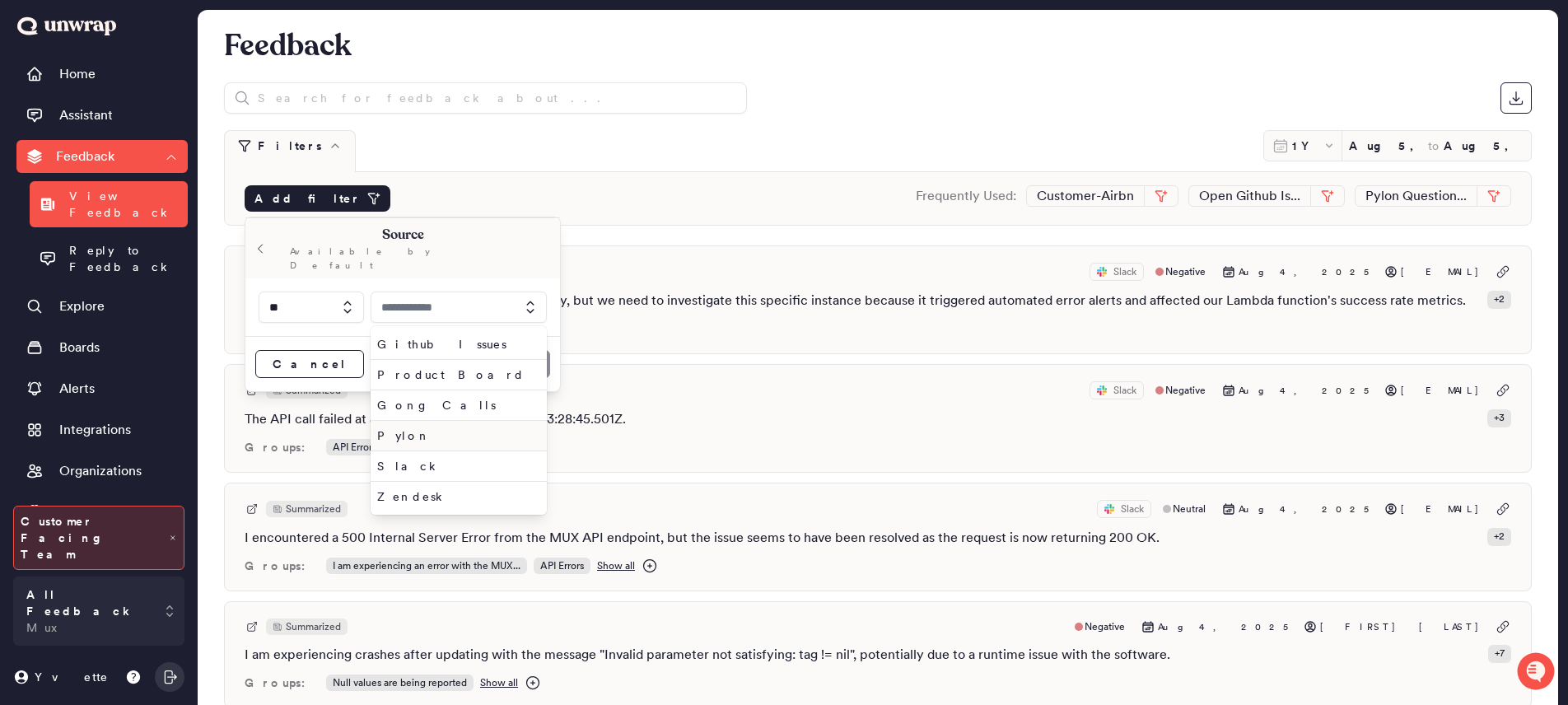 click on "Pylon" at bounding box center [455, 436] 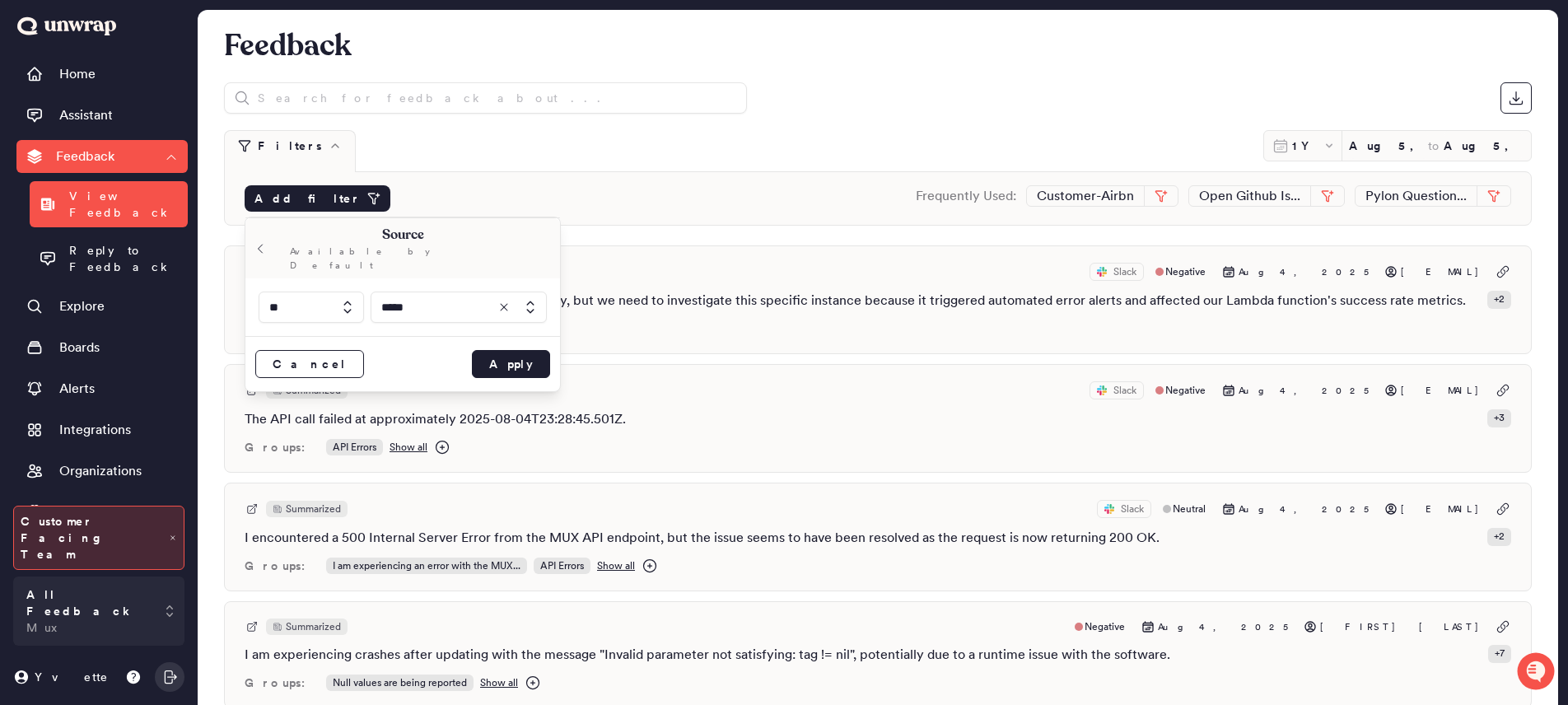 click on "Cancel Apply" at bounding box center [403, 363] 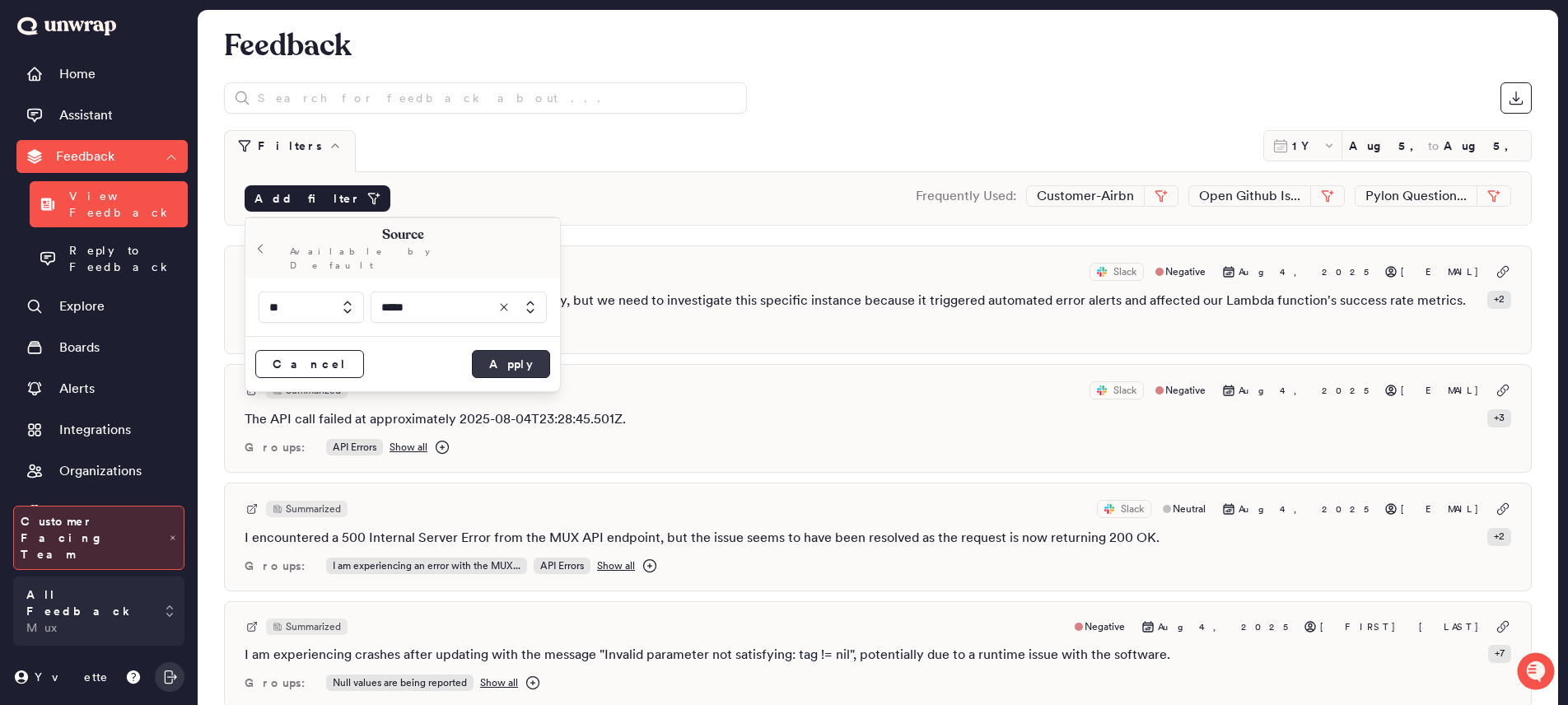 click on "Apply" at bounding box center [511, 364] 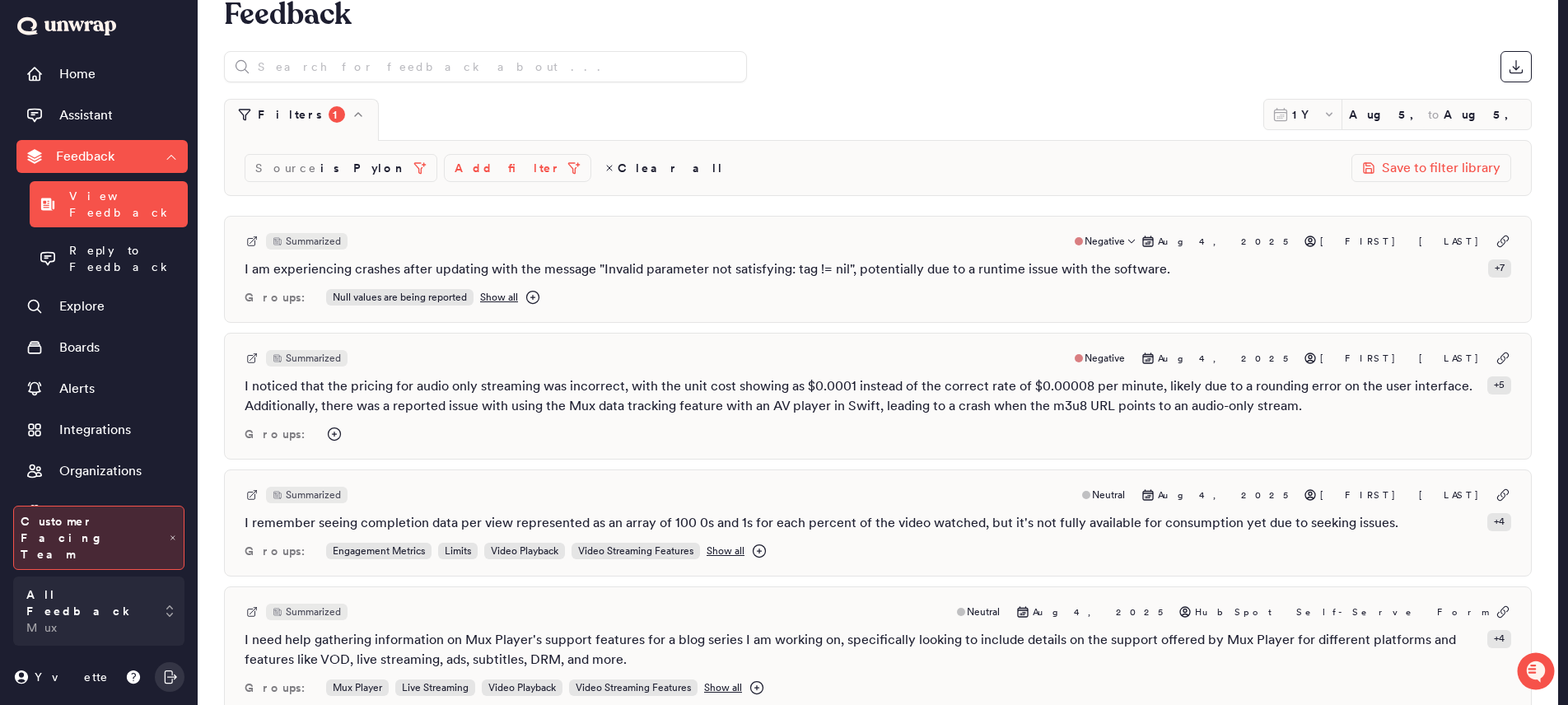scroll, scrollTop: 0, scrollLeft: 0, axis: both 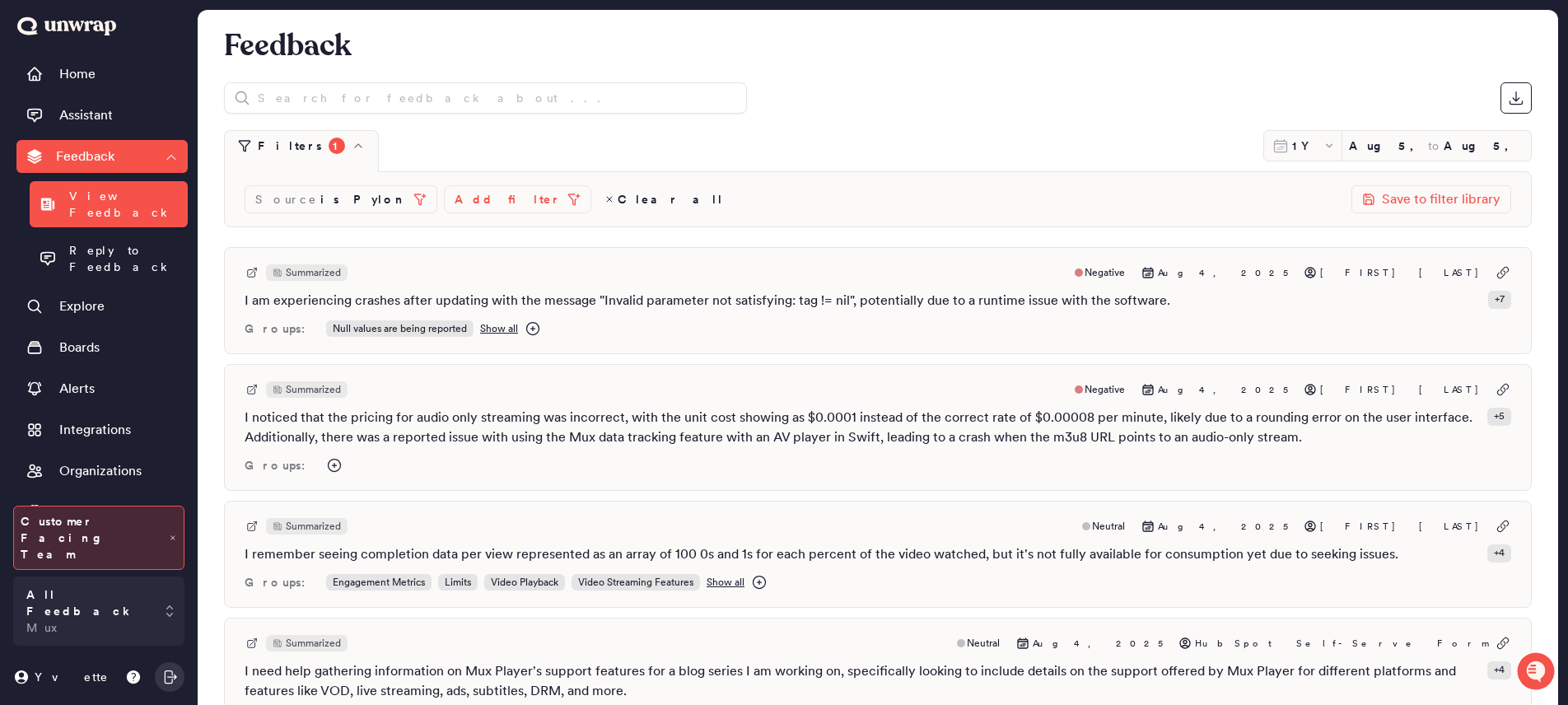 click on "Add filter" at bounding box center (507, 199) 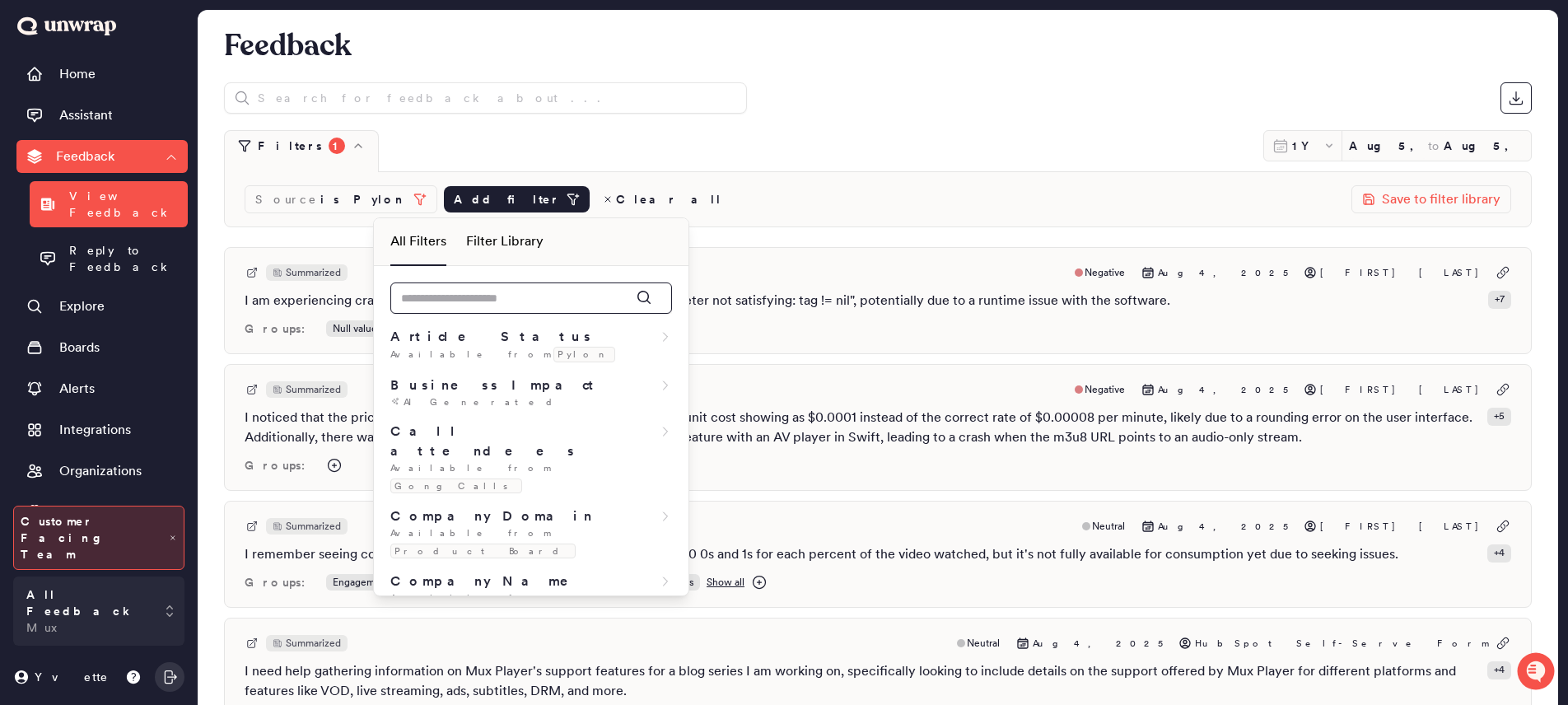 click at bounding box center (531, 298) 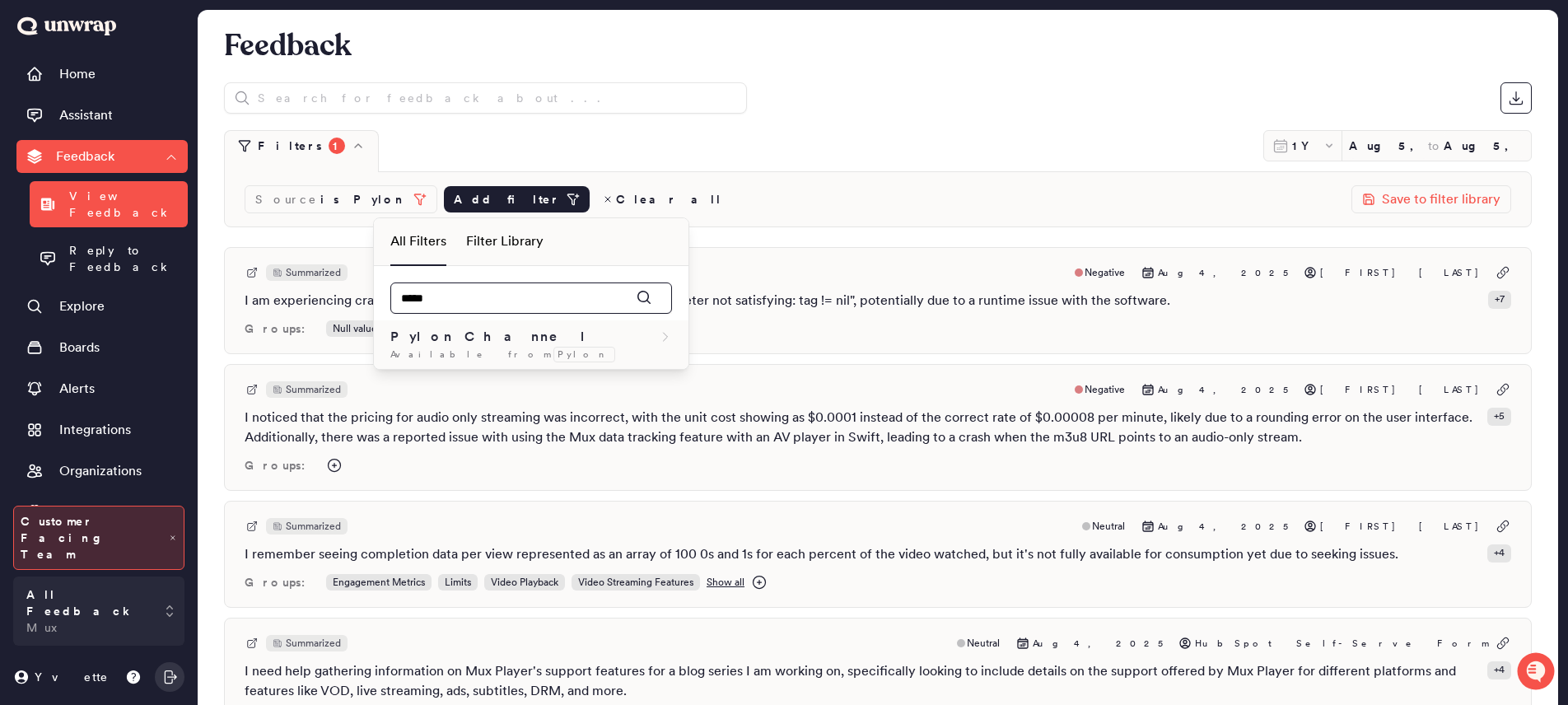 type on "*****" 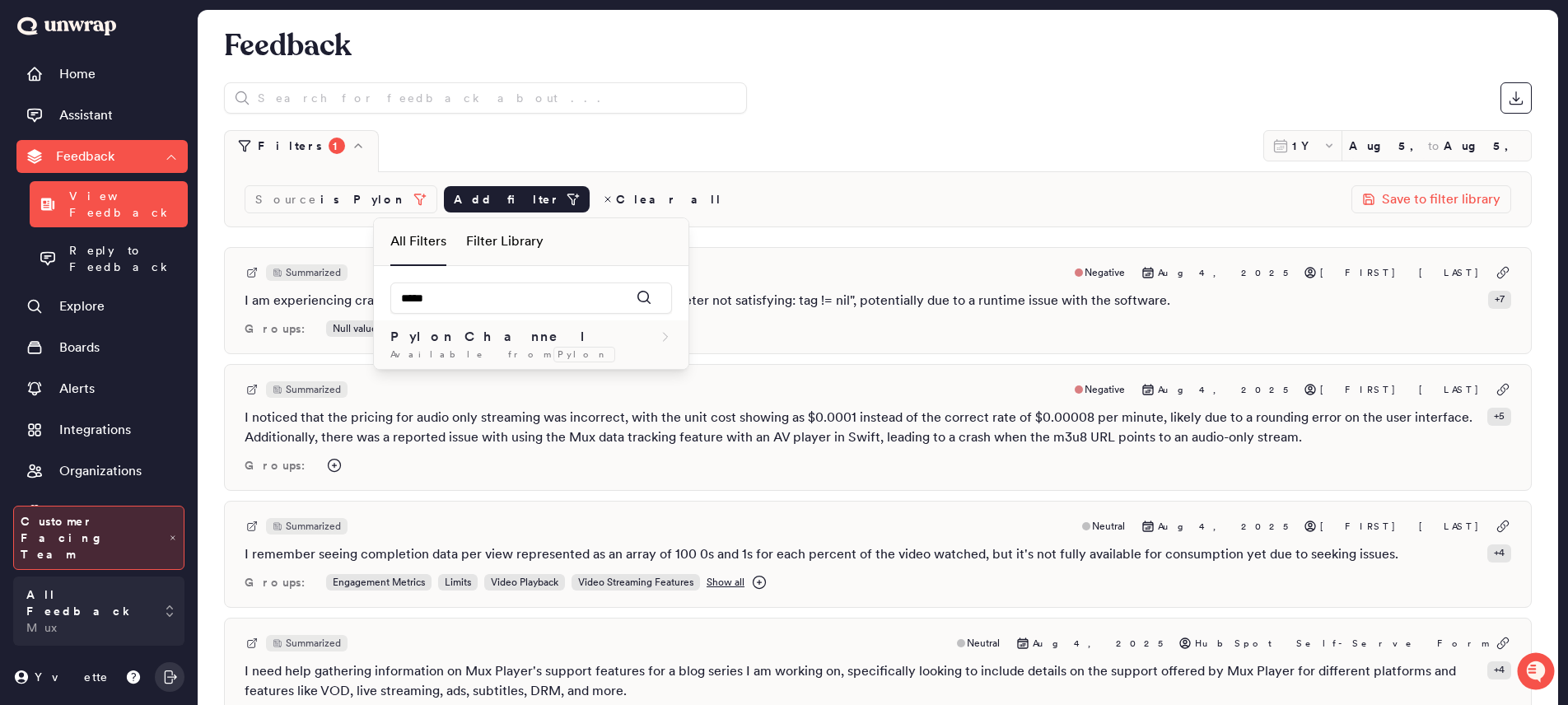 click on "Available from Pylon" at bounding box center [531, 354] 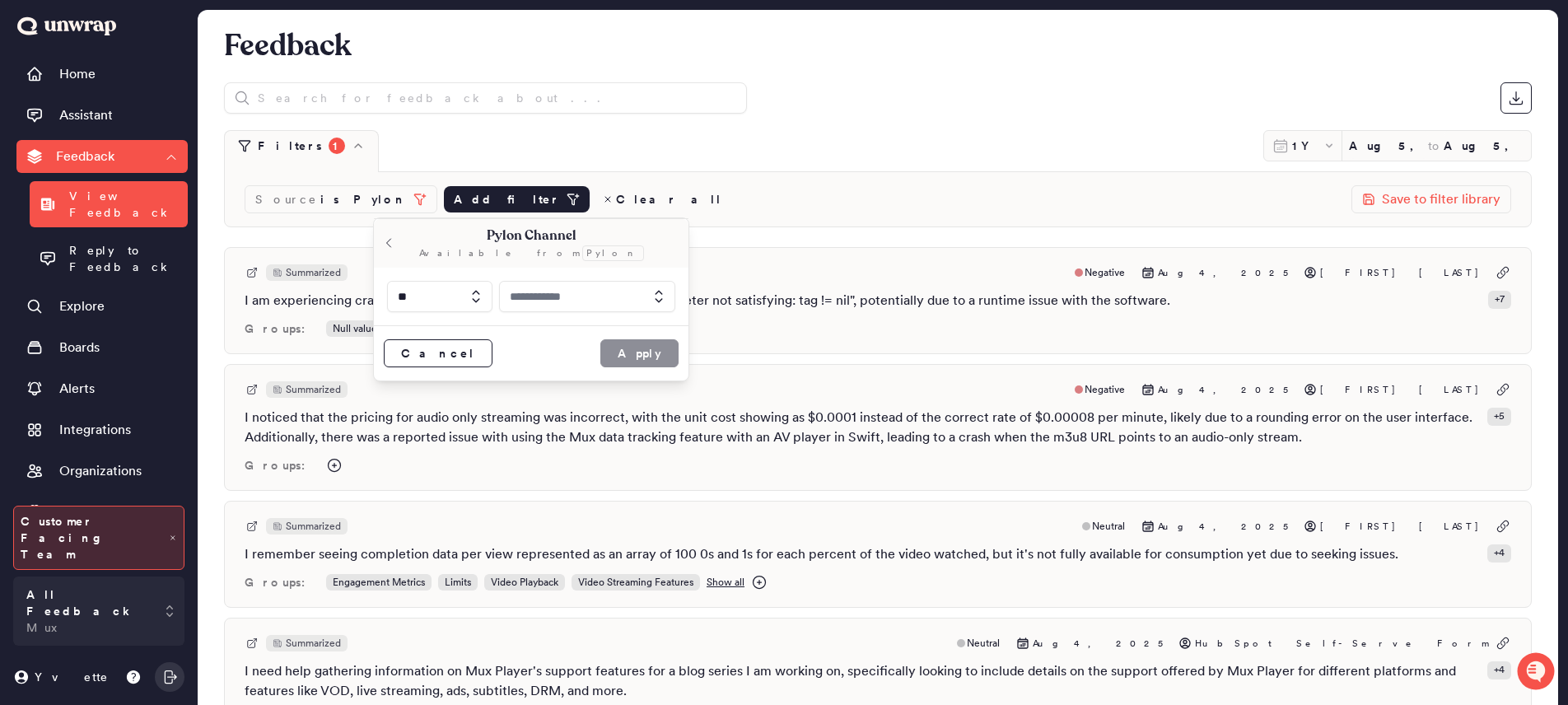 click at bounding box center [587, 296] 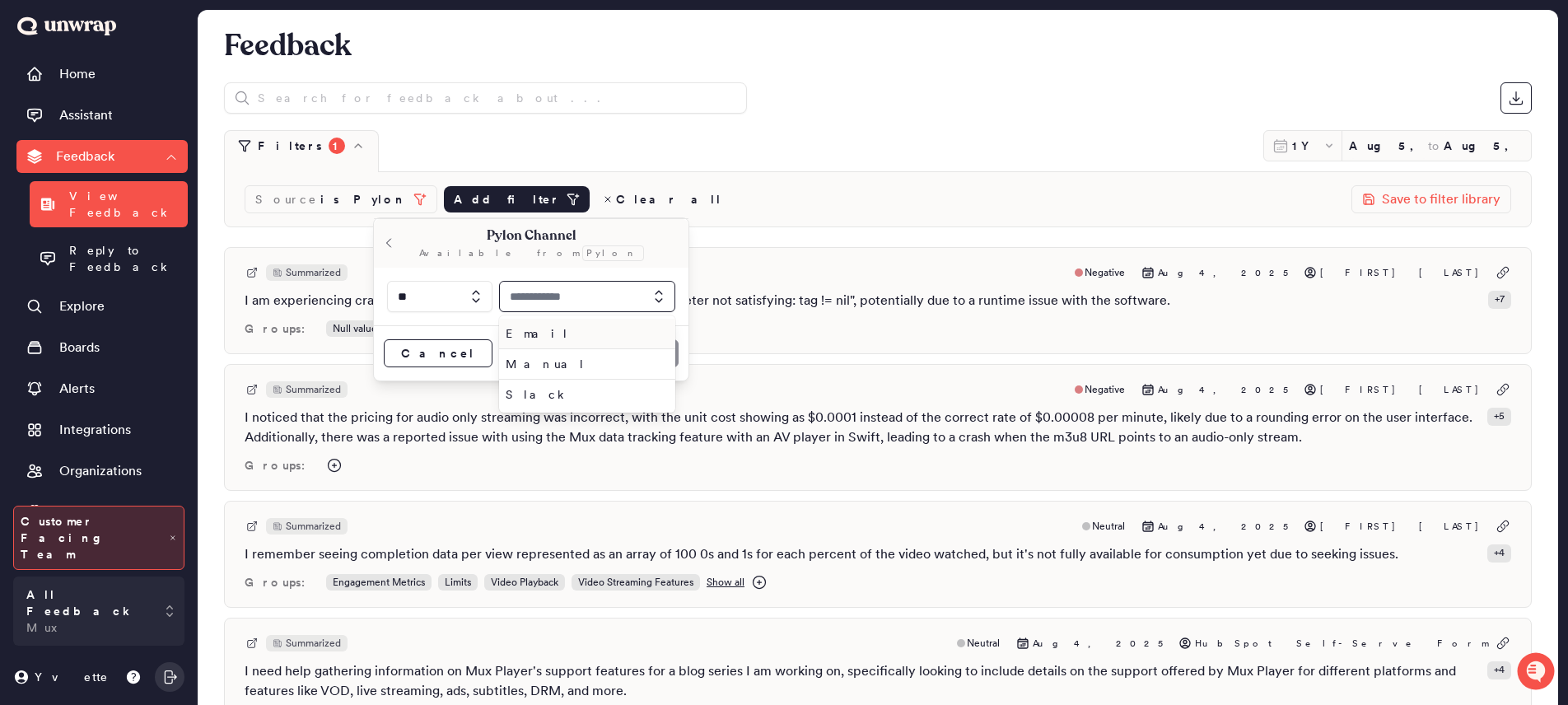 type on "*" 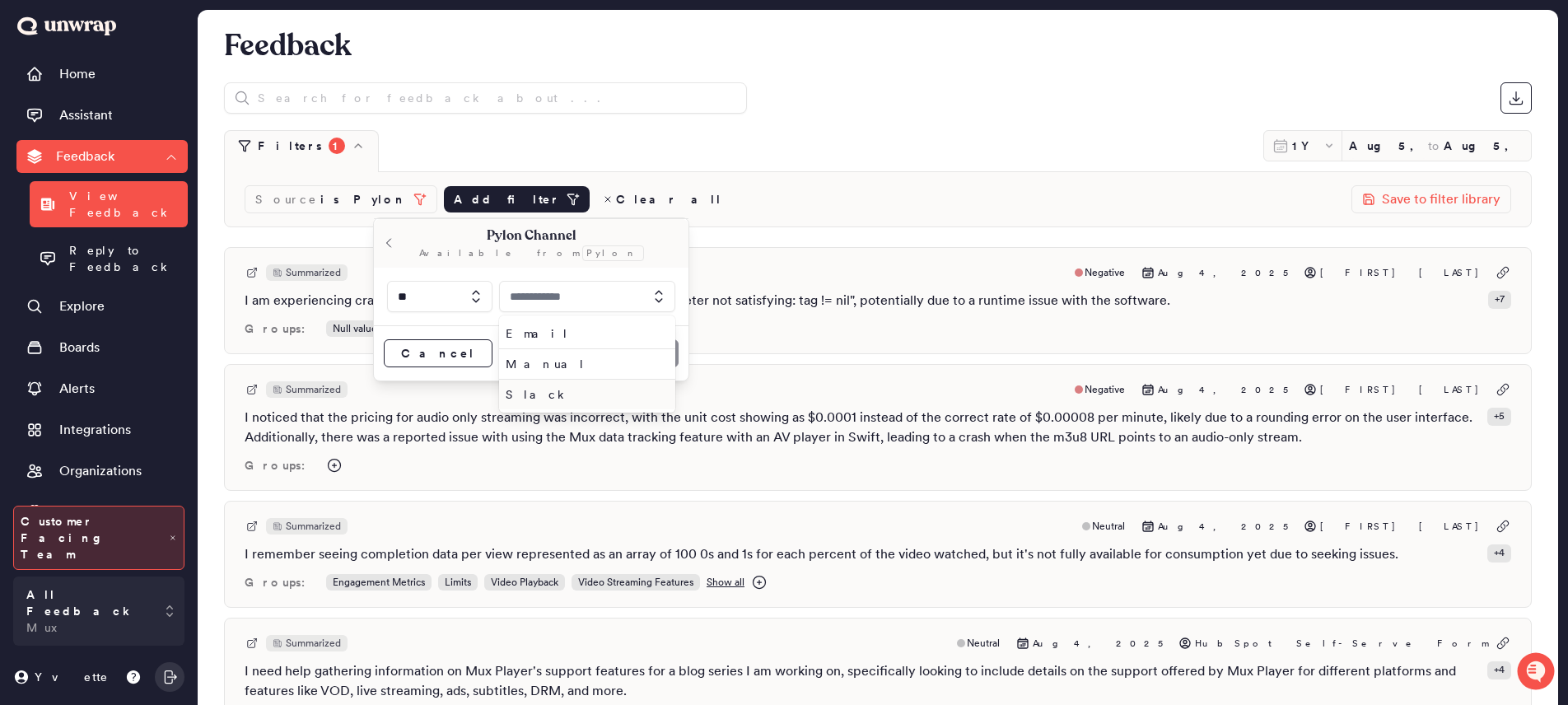 click on "Slack" at bounding box center (584, 395) 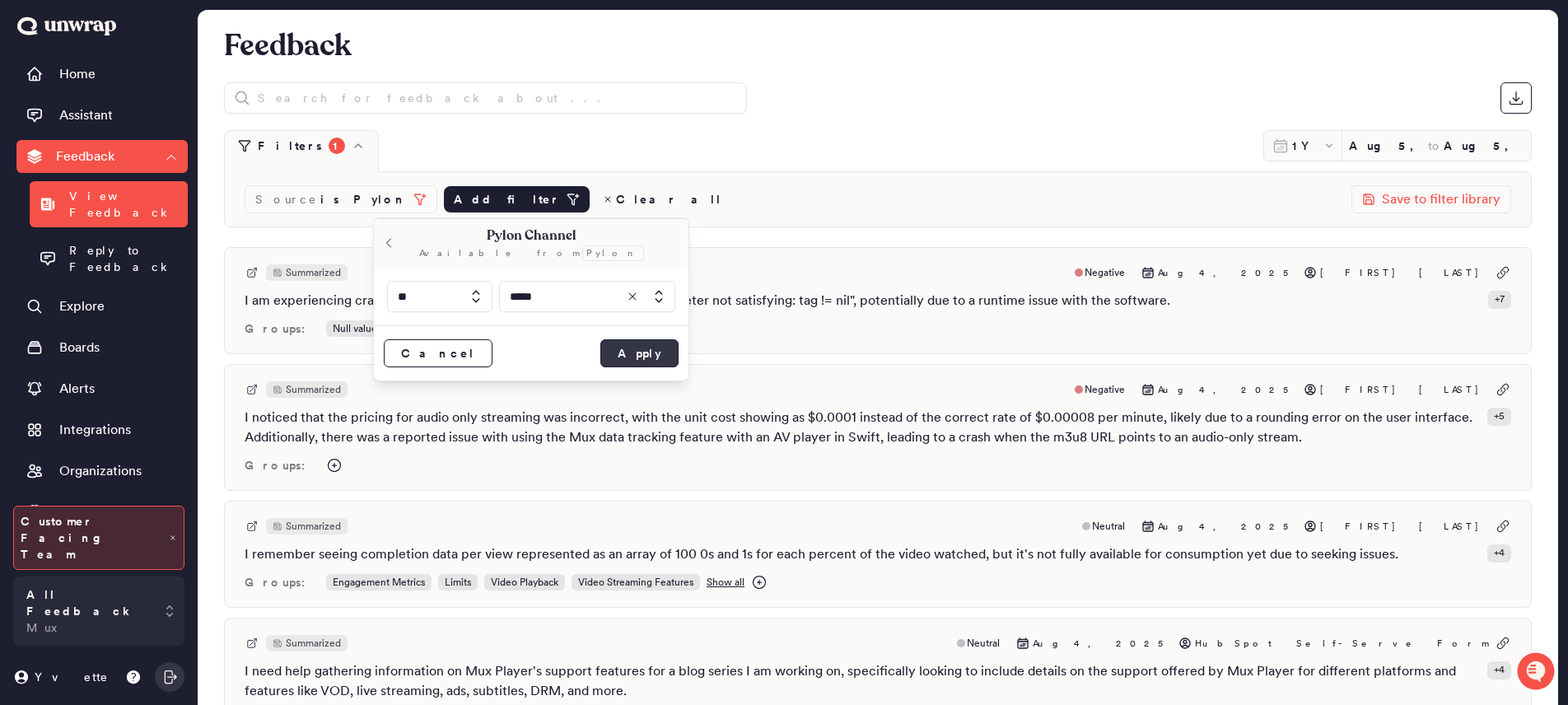 click on "Apply" at bounding box center (639, 353) 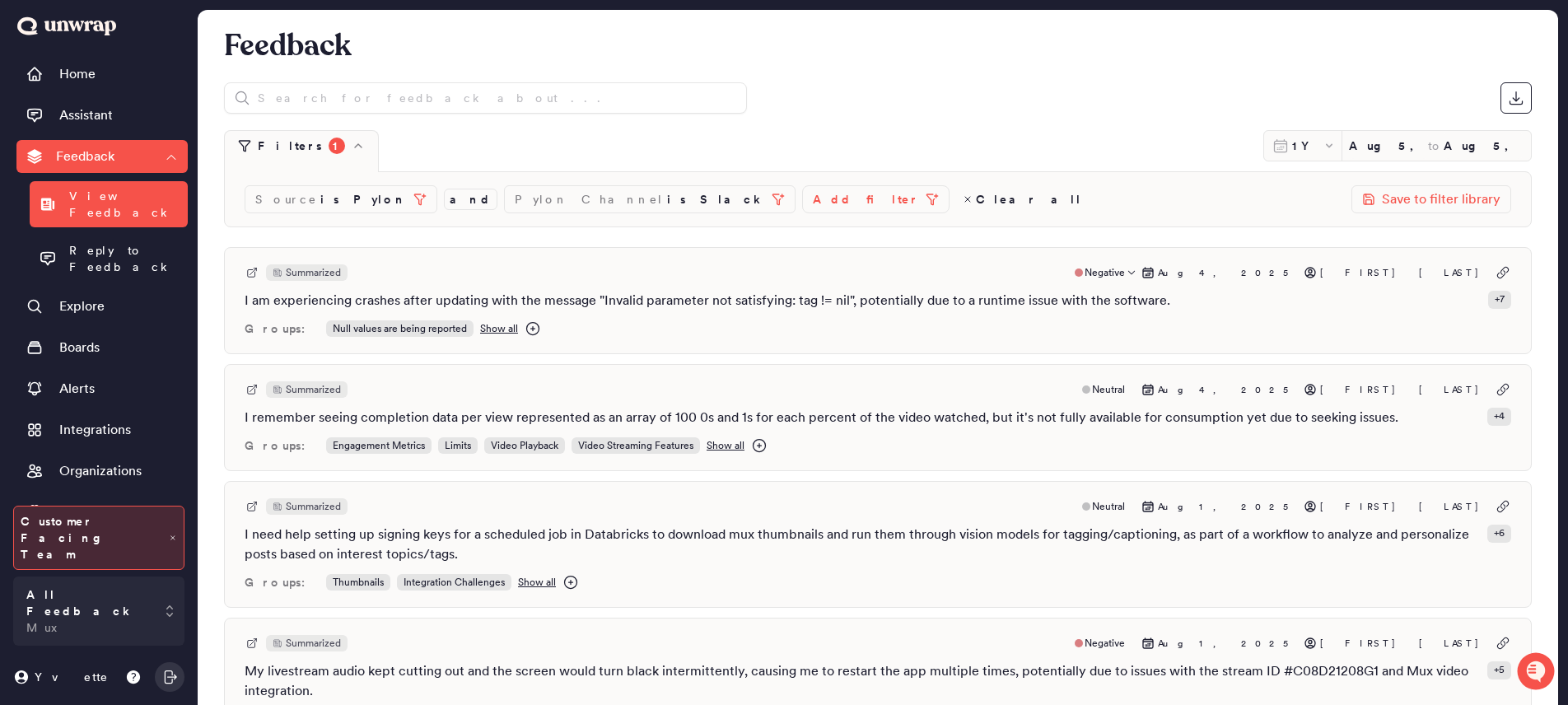 click on "I am experiencing crashes after updating with the message "Invalid parameter not satisfying: tag != nil", potentially due to a runtime issue with the software." at bounding box center (707, 301) 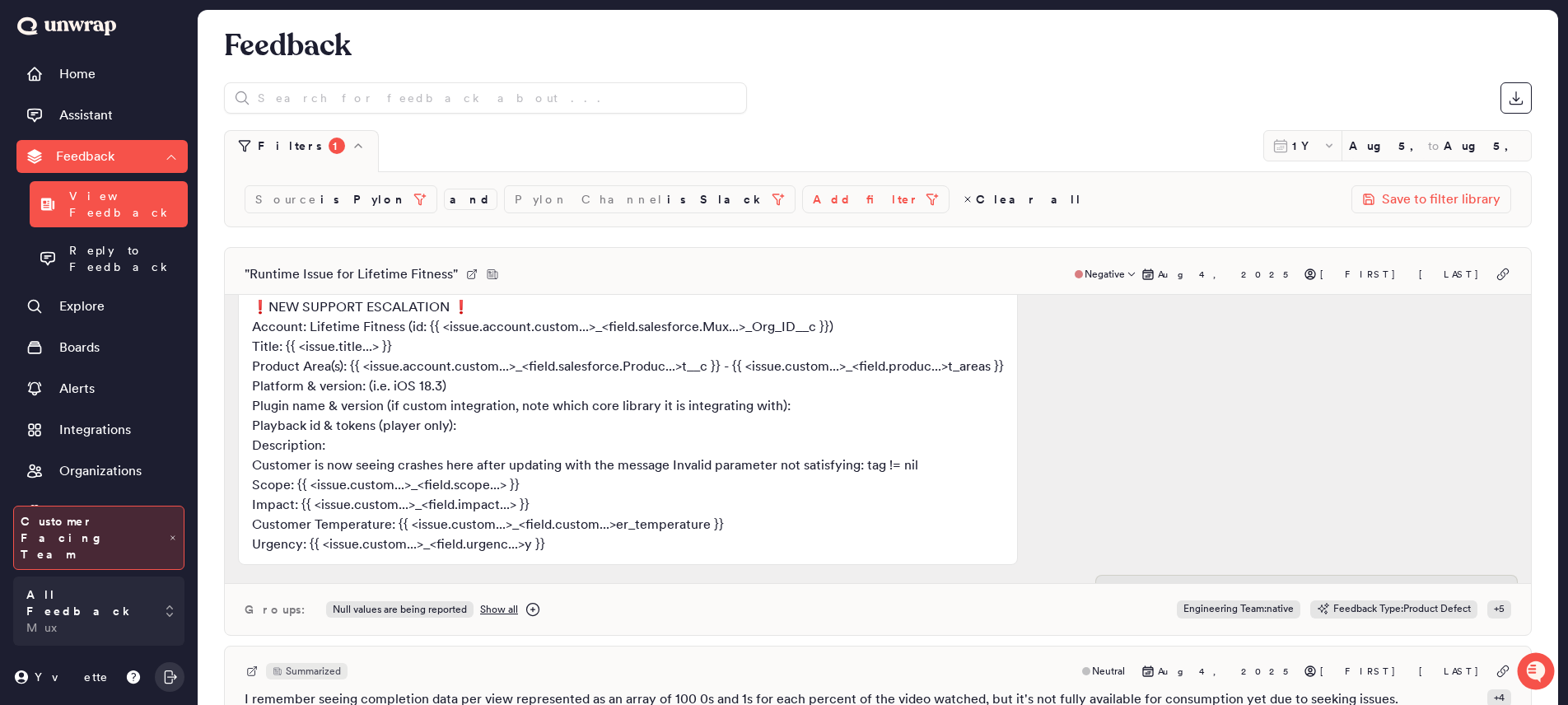 scroll, scrollTop: 77, scrollLeft: 0, axis: vertical 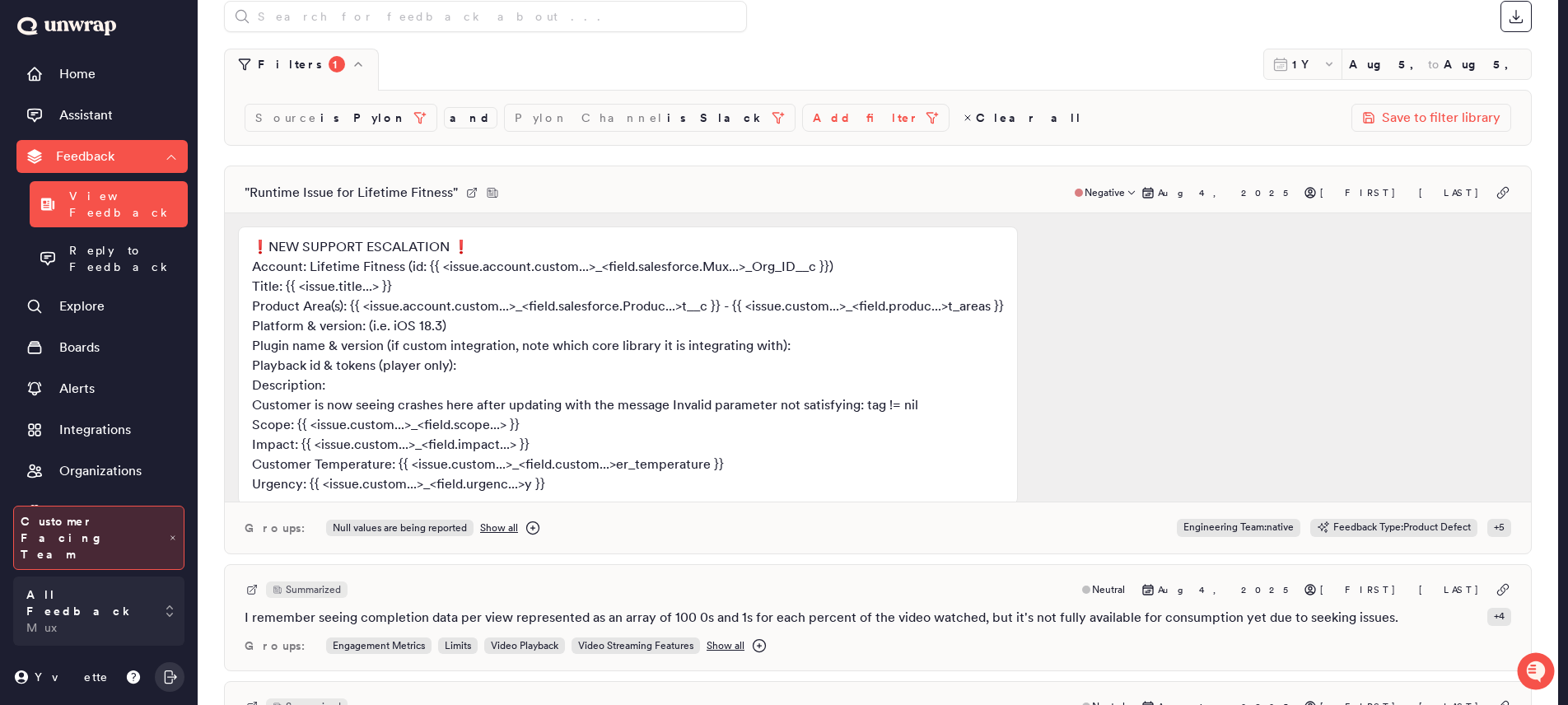 click on "" Runtime Issue for Lifetime Fitness " Negative Aug 4, 2025 Justin Joseph" at bounding box center [878, 193] 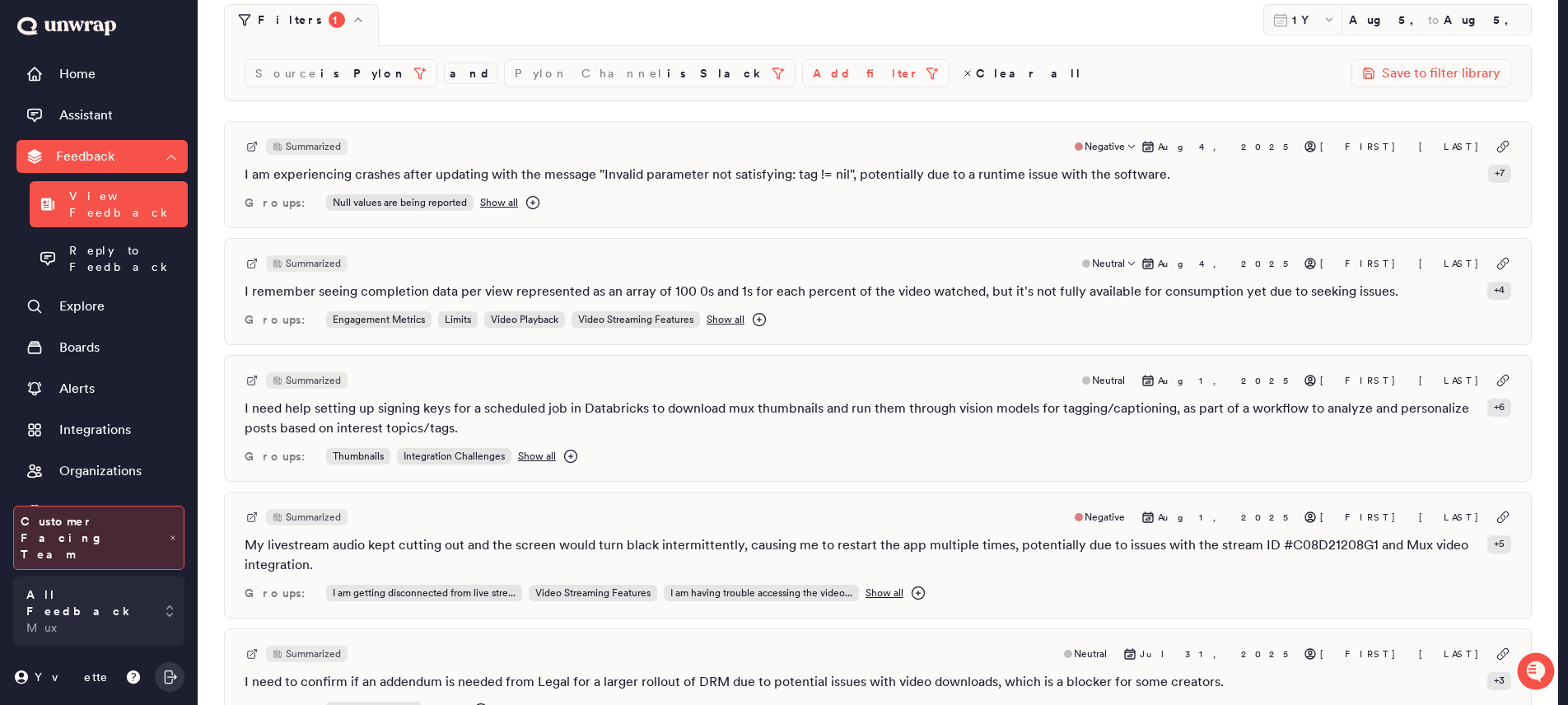 scroll, scrollTop: 0, scrollLeft: 0, axis: both 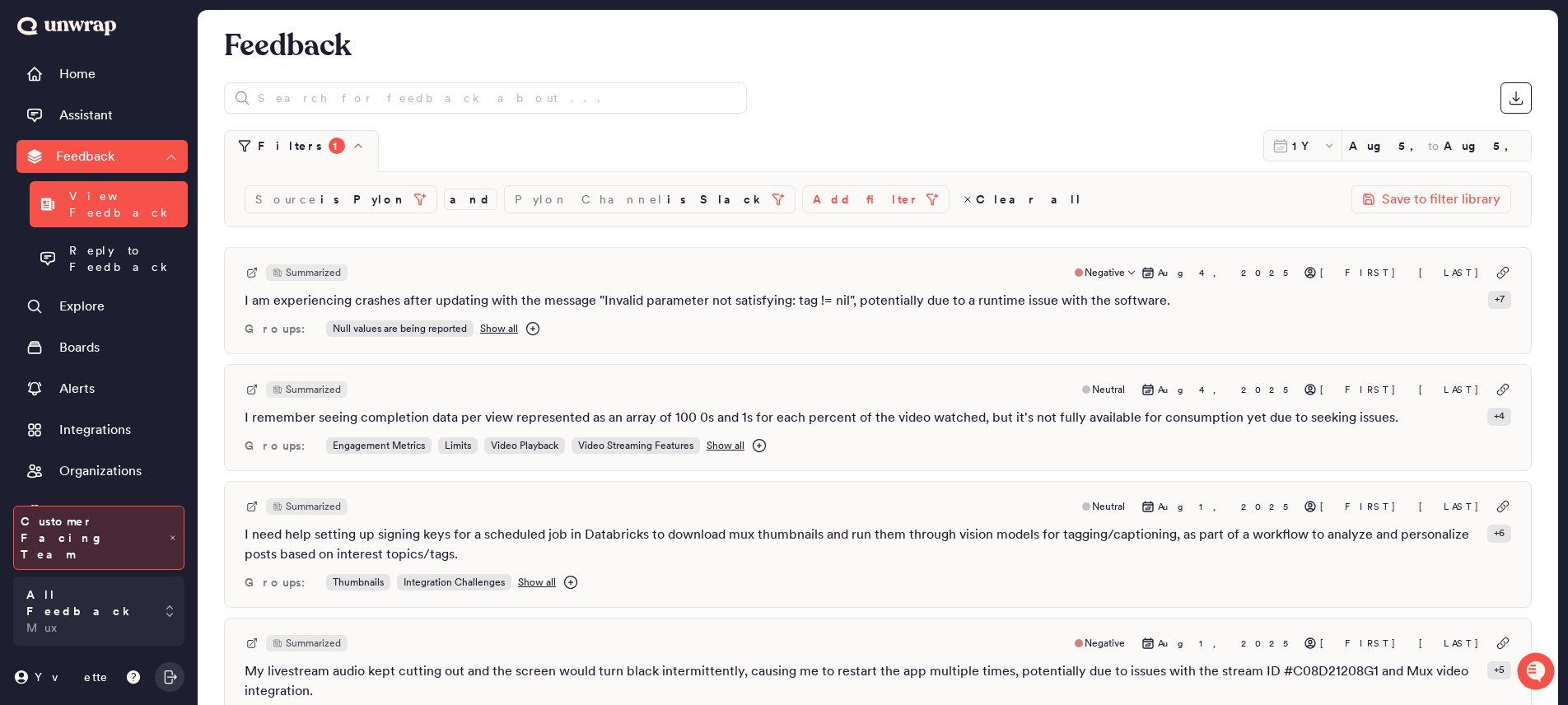 click on "I am experiencing crashes after updating with the message "Invalid parameter not satisfying: tag != nil", potentially due to a runtime issue with the software." at bounding box center [707, 301] 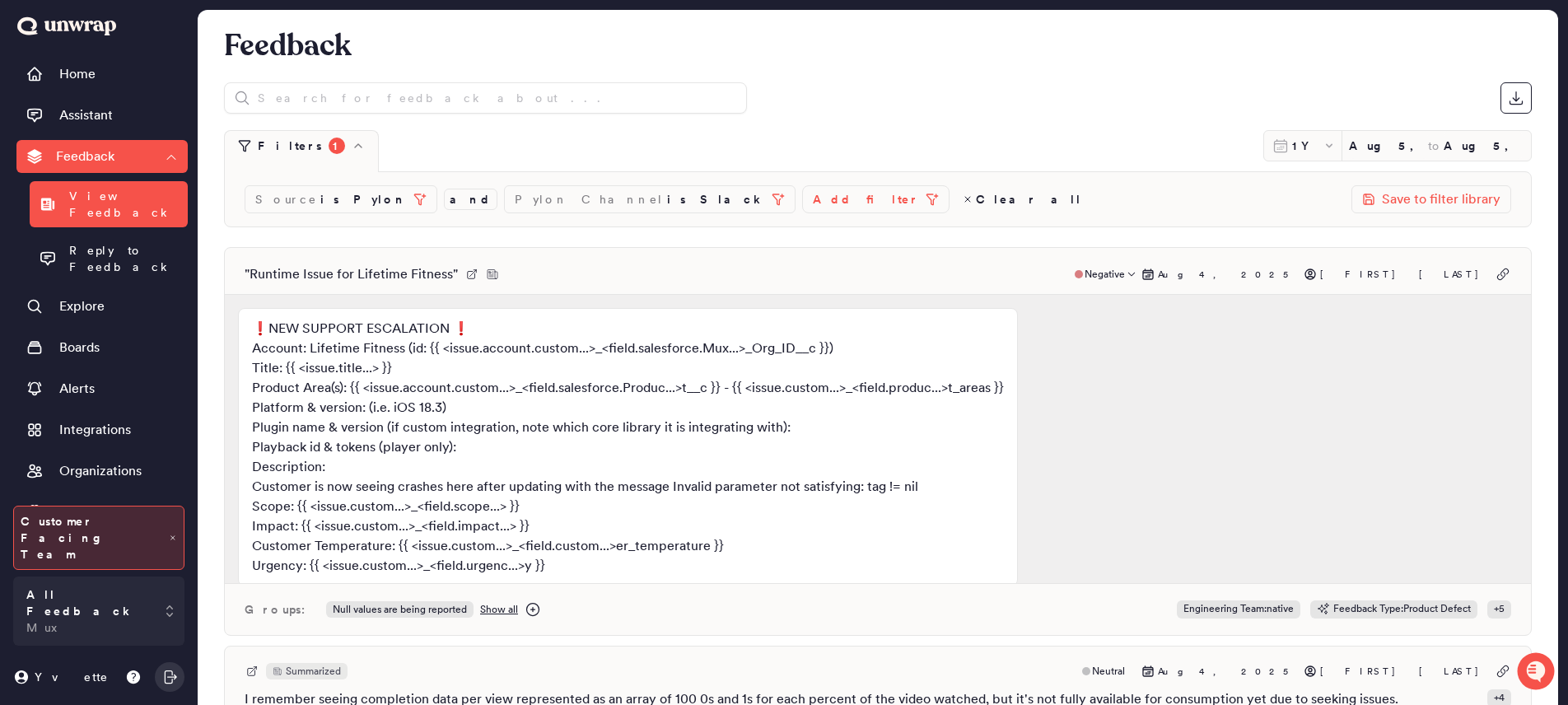 click on "" Runtime Issue for Lifetime Fitness " Negative Aug 4, 2025 Justin Joseph ❗NEW SUPPORT ESCALATION ❗
Account: Lifetime Fitness (id: {{ <issue.account.custom...>_<field.salesforce.Mux...>_Org_ID__c }})
Title: {{ <issue.title...> }}
Product Area(s): {{ <issue.account.custom...>_<field.salesforce.Produc...>t__c }} - {{ <issue.custom...>_<field.produc...>t_areas }}
Platform & version: (i.e. iOS 18.3)
Plugin name & version (if custom integration, note which core library it is integrating with):
Playback id & tokens (player only):
Description:
Customer is now seeing crashes here after updating with the message Invalid parameter not satisfying: tag != nil
Scope: {{ <issue.custom...>_<field.scope...> }}
Impact: {{ <issue.custom...>_<field.impact...> }}
Customer Temperature: {{ <issue.custom...>_<field.custom...>er_temperature }}
Urgency: {{ <issue.custom...>_<field.urgenc...>y }} Disregard the above - misfire in our reporting software. Apologies! Groups: Null values are being reported Show all Engineering Team :" at bounding box center [878, 441] 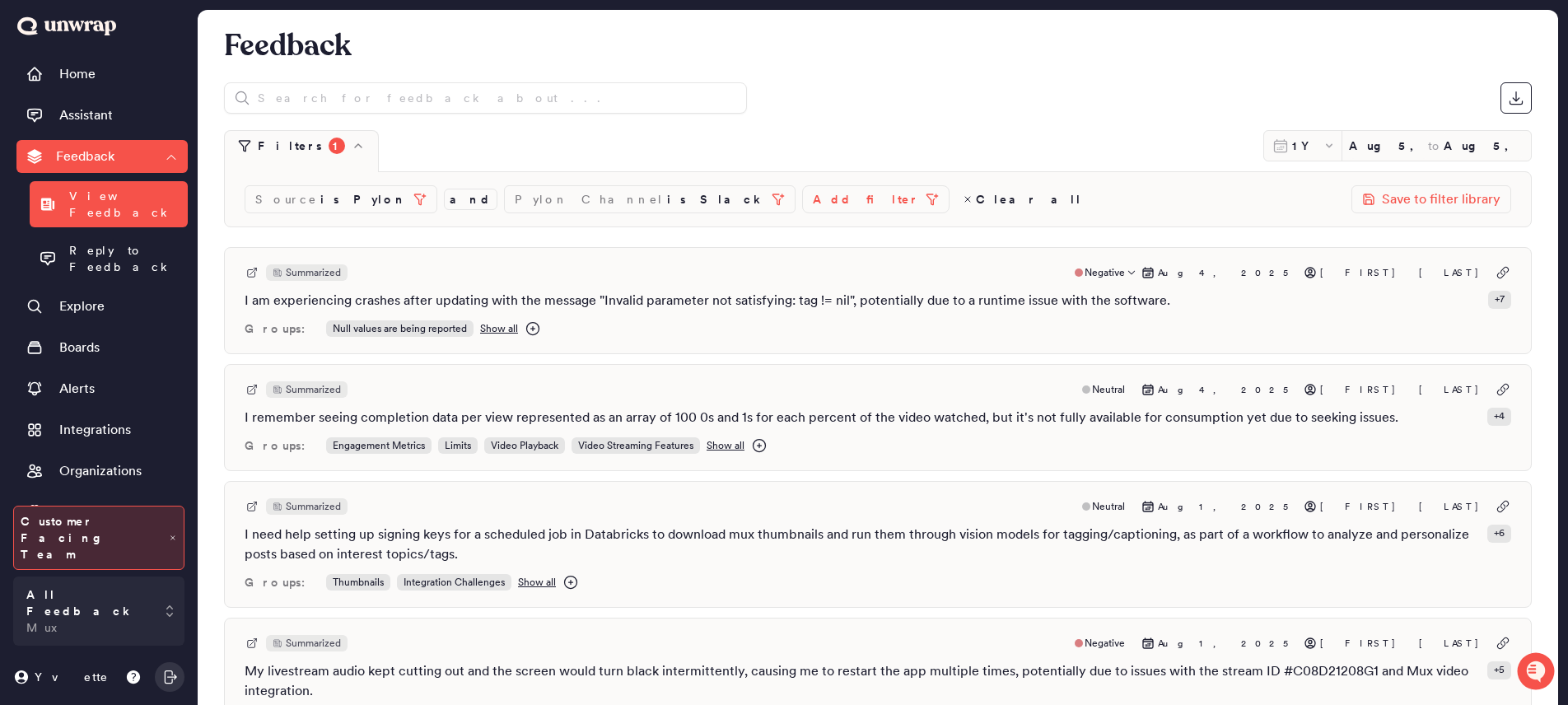 click on "I am experiencing crashes after updating with the message "Invalid parameter not satisfying: tag != nil", potentially due to a runtime issue with the software." at bounding box center [707, 301] 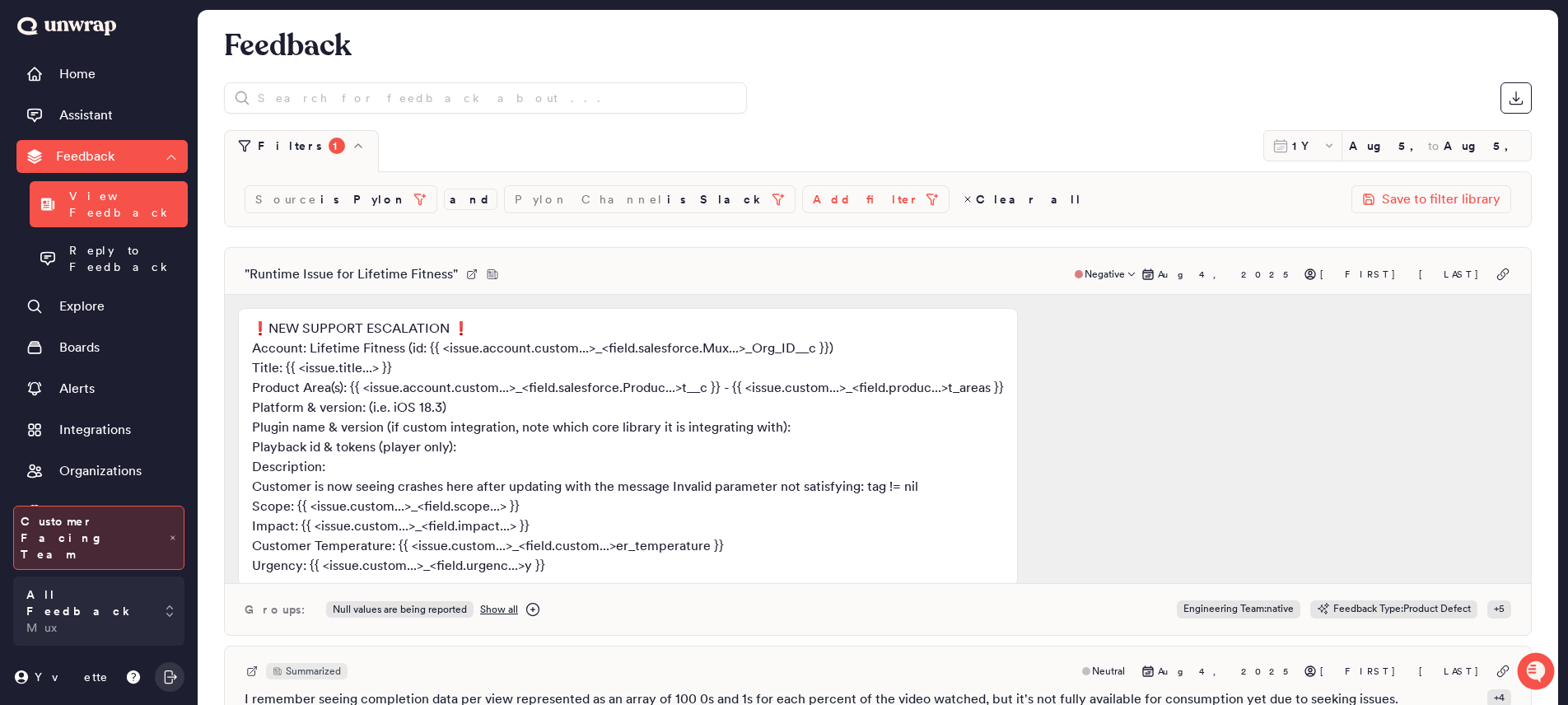 click on "❗NEW SUPPORT ESCALATION ❗
Account: Lifetime Fitness (id: {{ <issue.account.custom...>_<field.salesforce.Mux...>_Org_ID__c }})
Title: {{ <issue.title...> }}
Product Area(s): {{ <issue.account.custom...>_<field.salesforce.Produc...>t__c }} - {{ <issue.custom...>_<field.produc...>t_areas }}
Platform & version: (i.e. iOS 18.3)
Plugin name & version (if custom integration, note which core library it is integrating with):
Playback id & tokens (player only):
Description:
Customer is now seeing crashes here after updating with the message Invalid parameter not satisfying: tag != nil
Scope: {{ <issue.custom...>_<field.scope...> }}
Impact: {{ <issue.custom...>_<field.impact...> }}
Customer Temperature: {{ <issue.custom...>_<field.custom...>er_temperature }}
Urgency: {{ <issue.custom...>_<field.urgenc...>y }}" at bounding box center (628, 447) 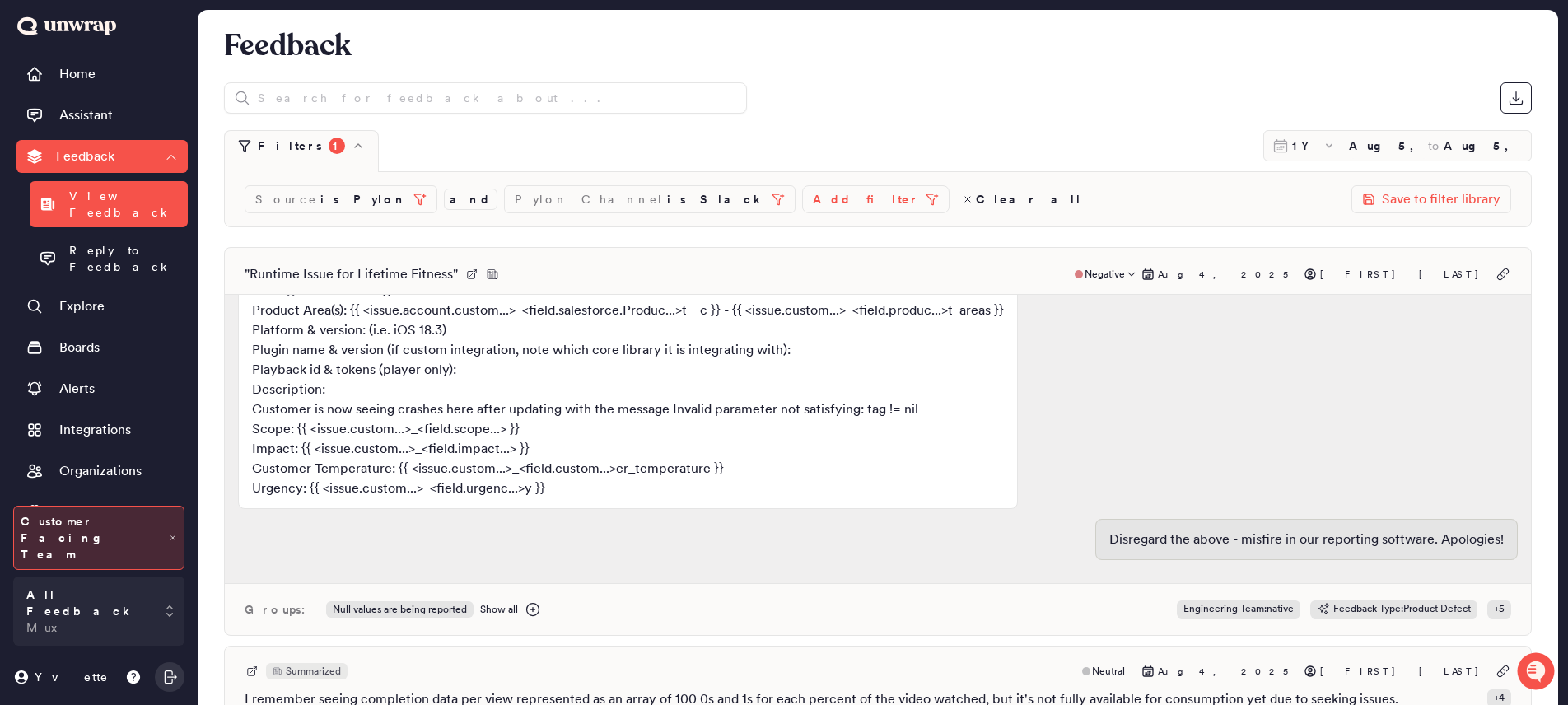 scroll, scrollTop: 0, scrollLeft: 0, axis: both 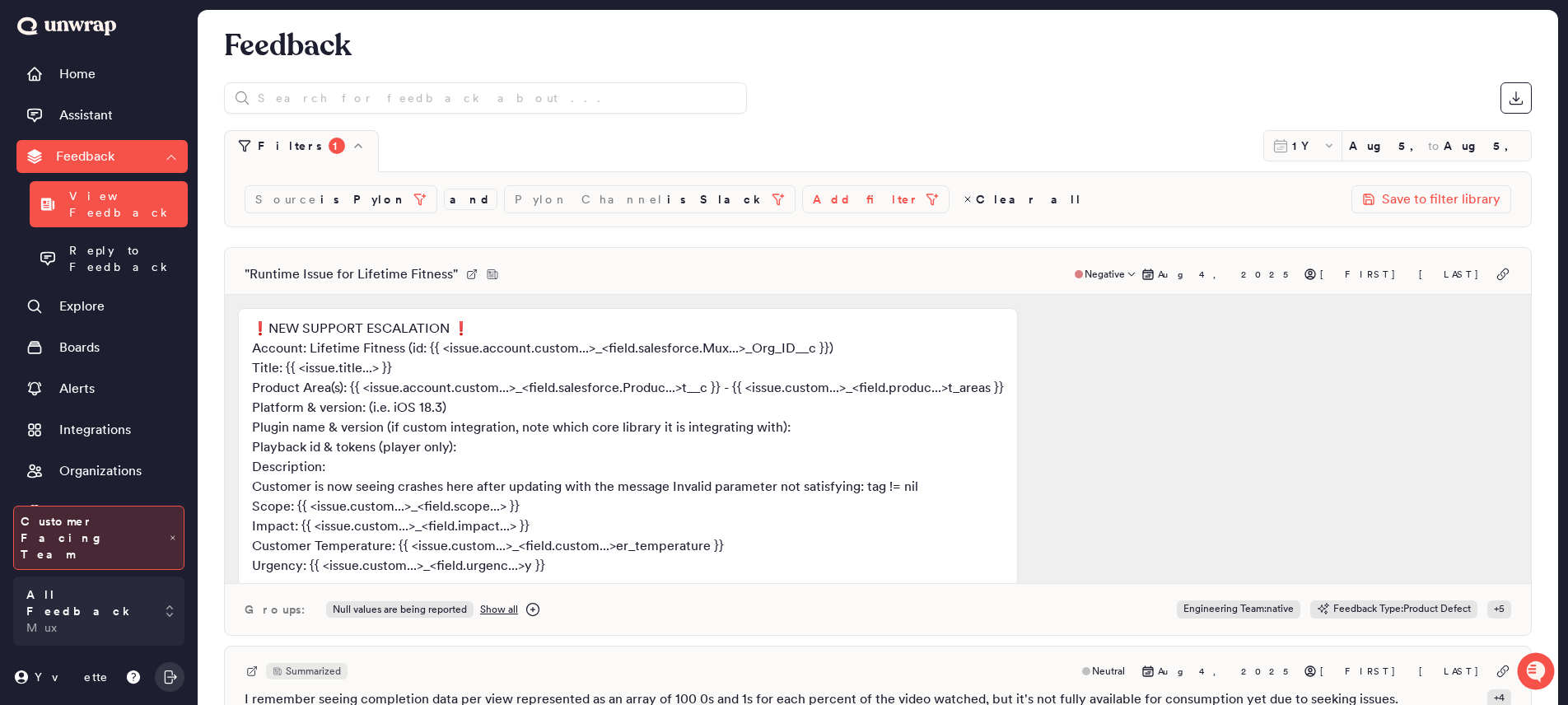 click 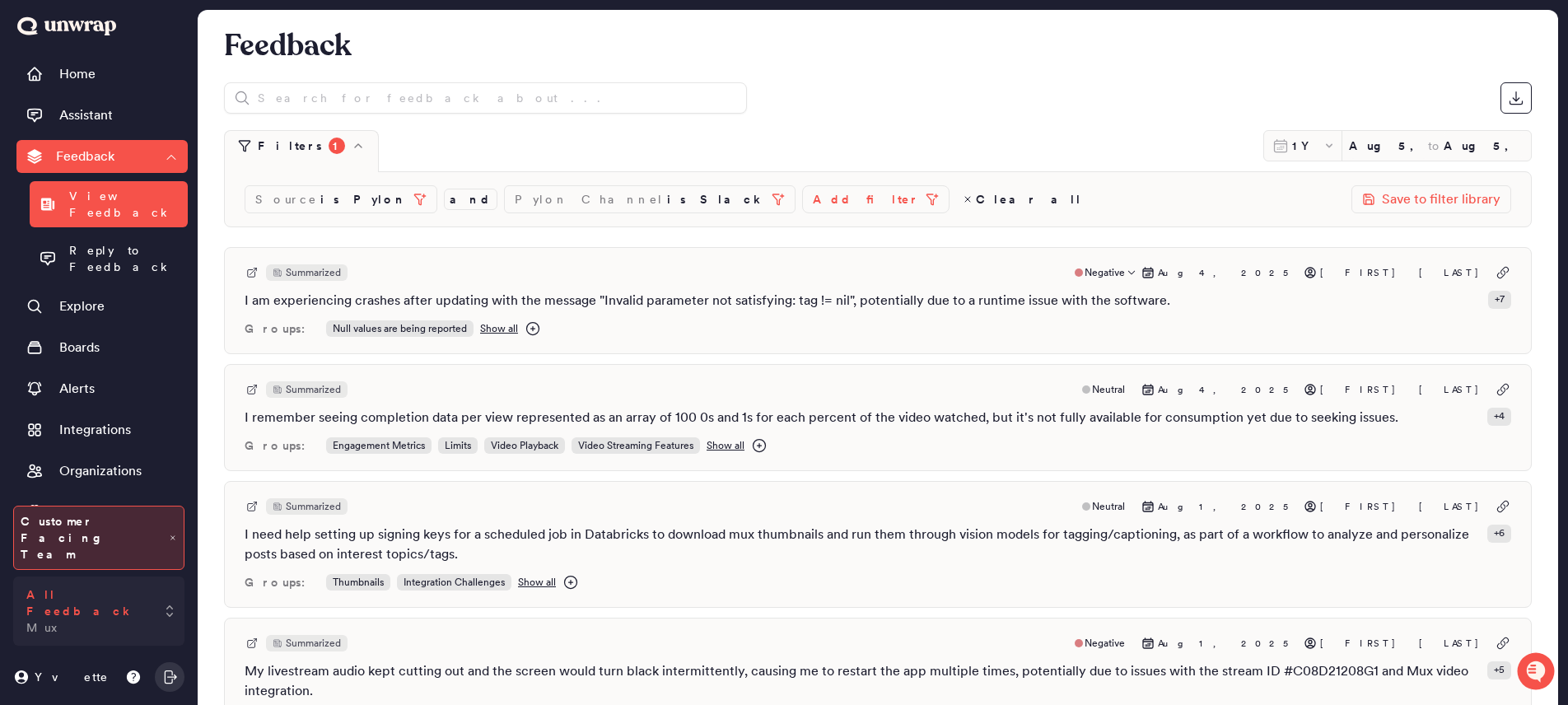 click on "All Feedback Mux" at bounding box center [99, 611] 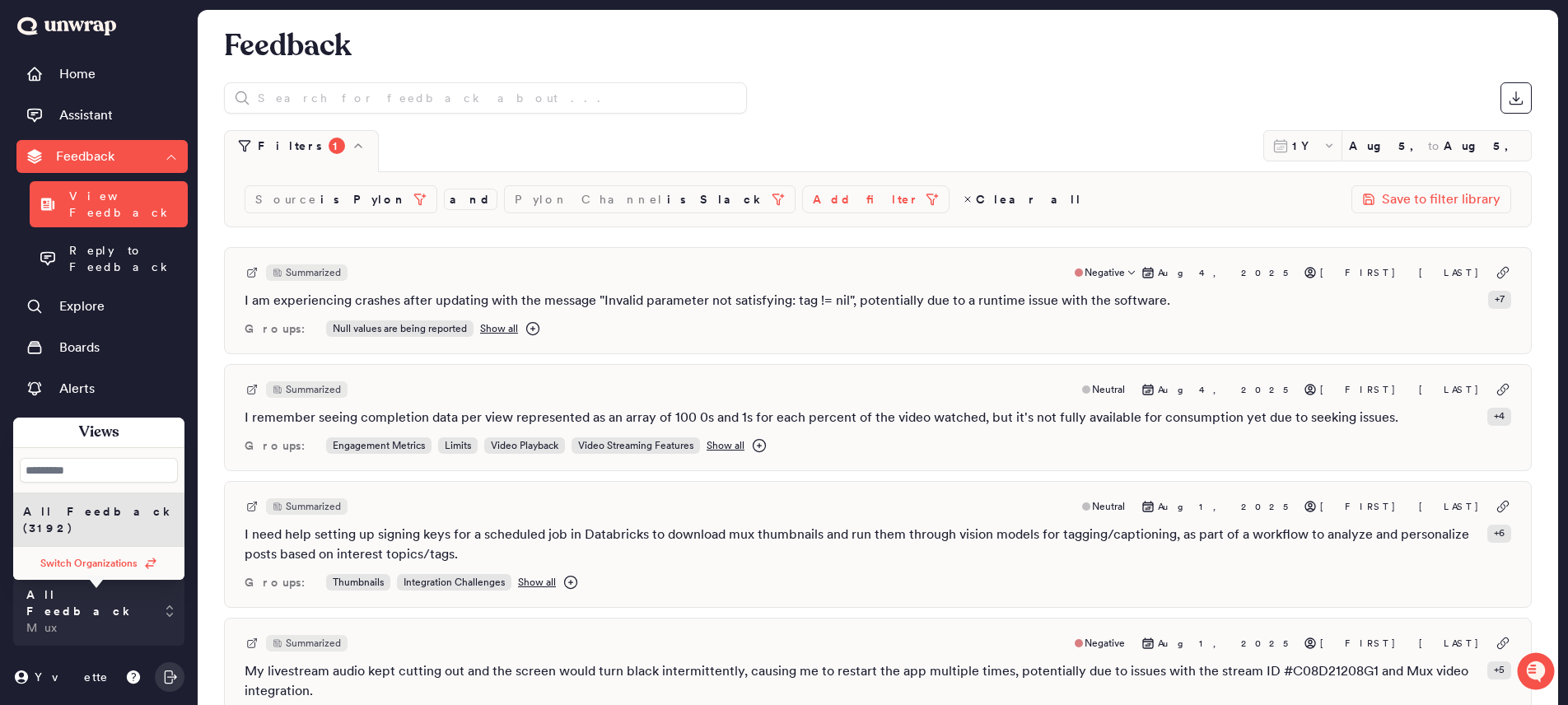 click on "Switch Organizations" at bounding box center (99, 563) 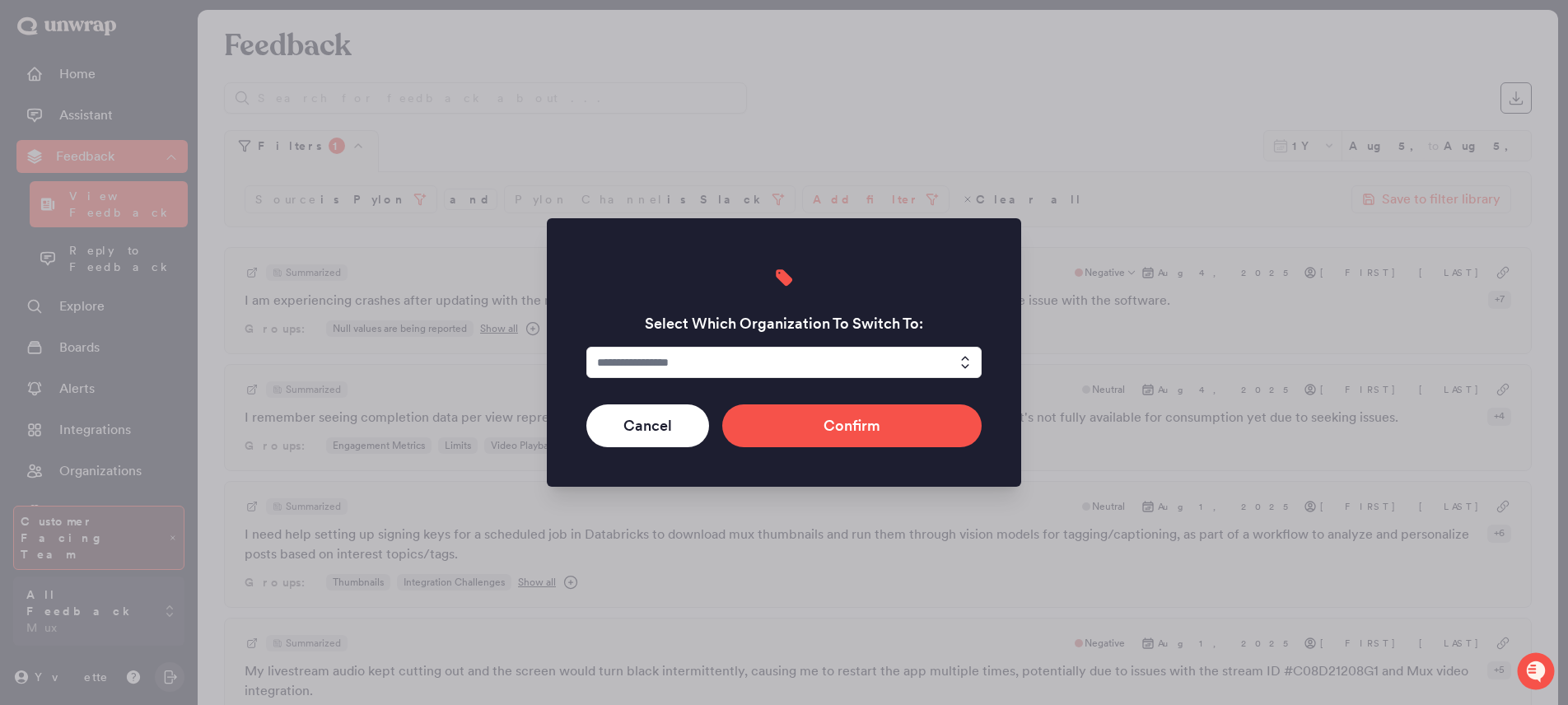 click on "Select Which Organization To Switch To: Cancel Confirm" at bounding box center [784, 352] 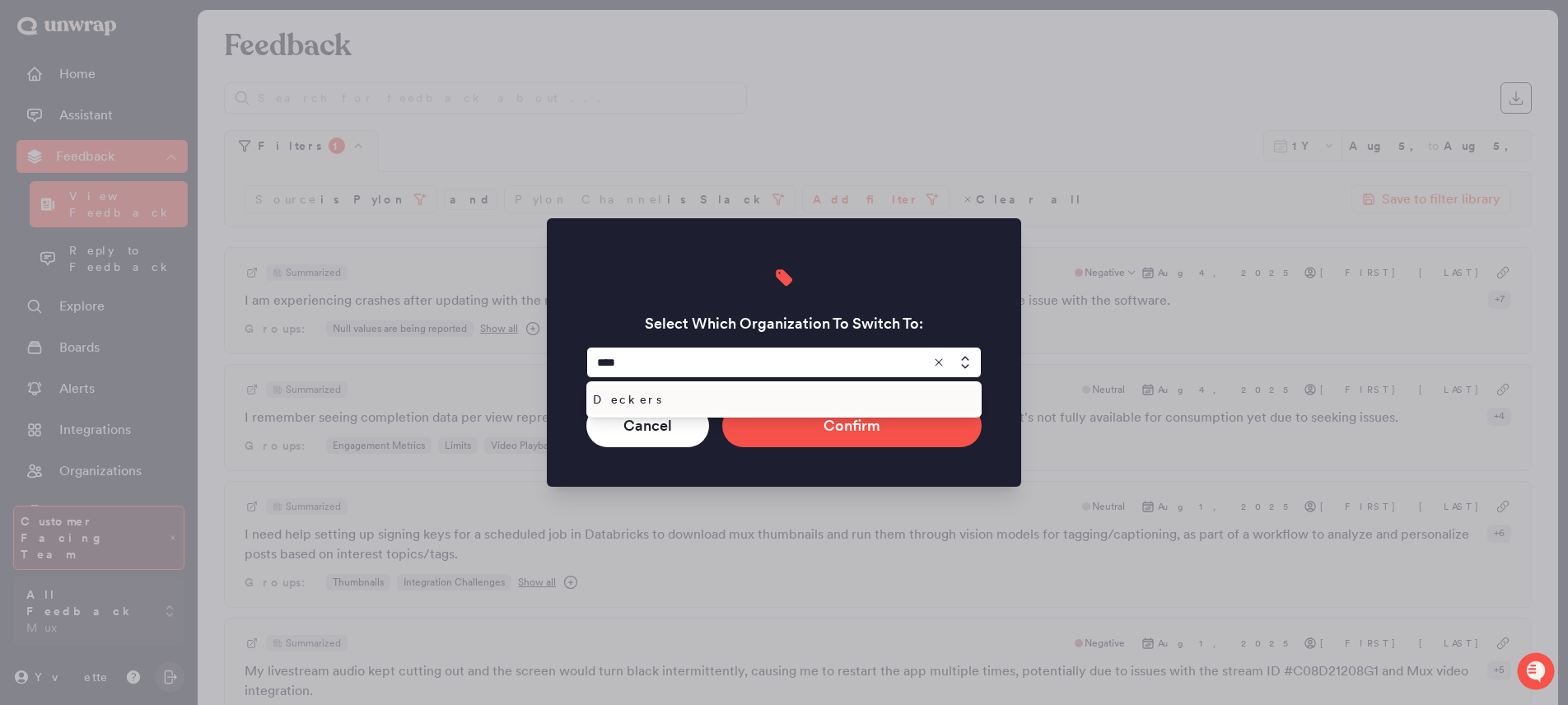 type on "*******" 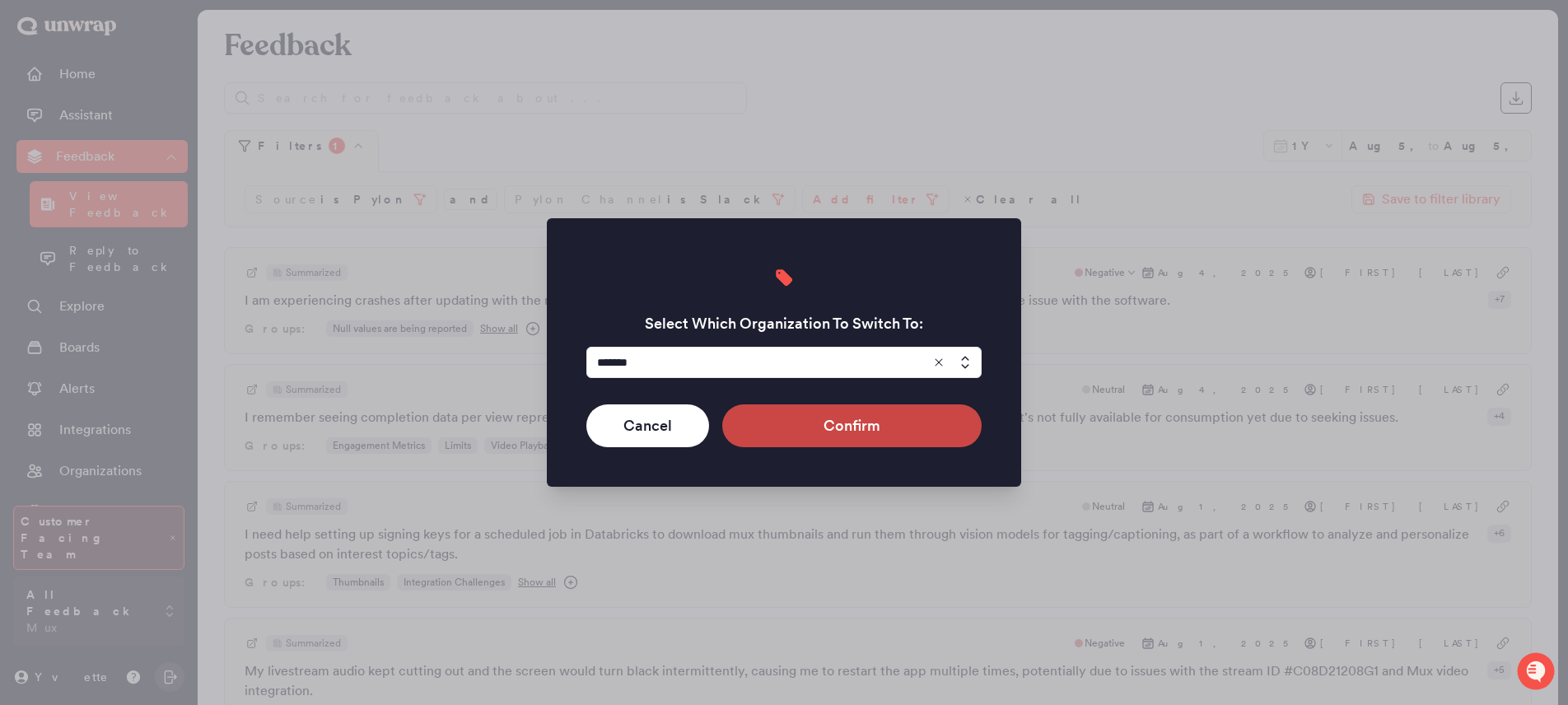 click on "Confirm" at bounding box center [852, 426] 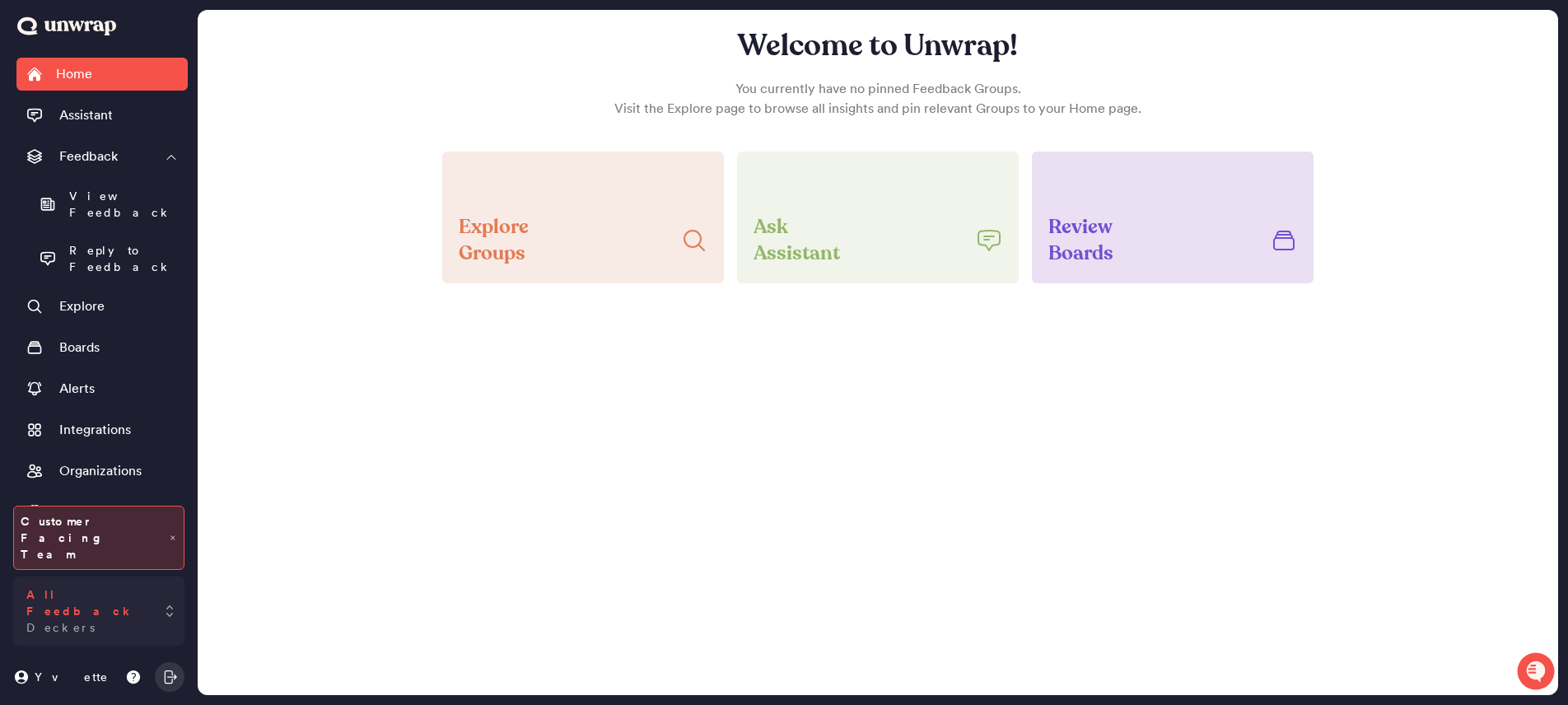 click on "All Feedback Deckers" at bounding box center [99, 611] 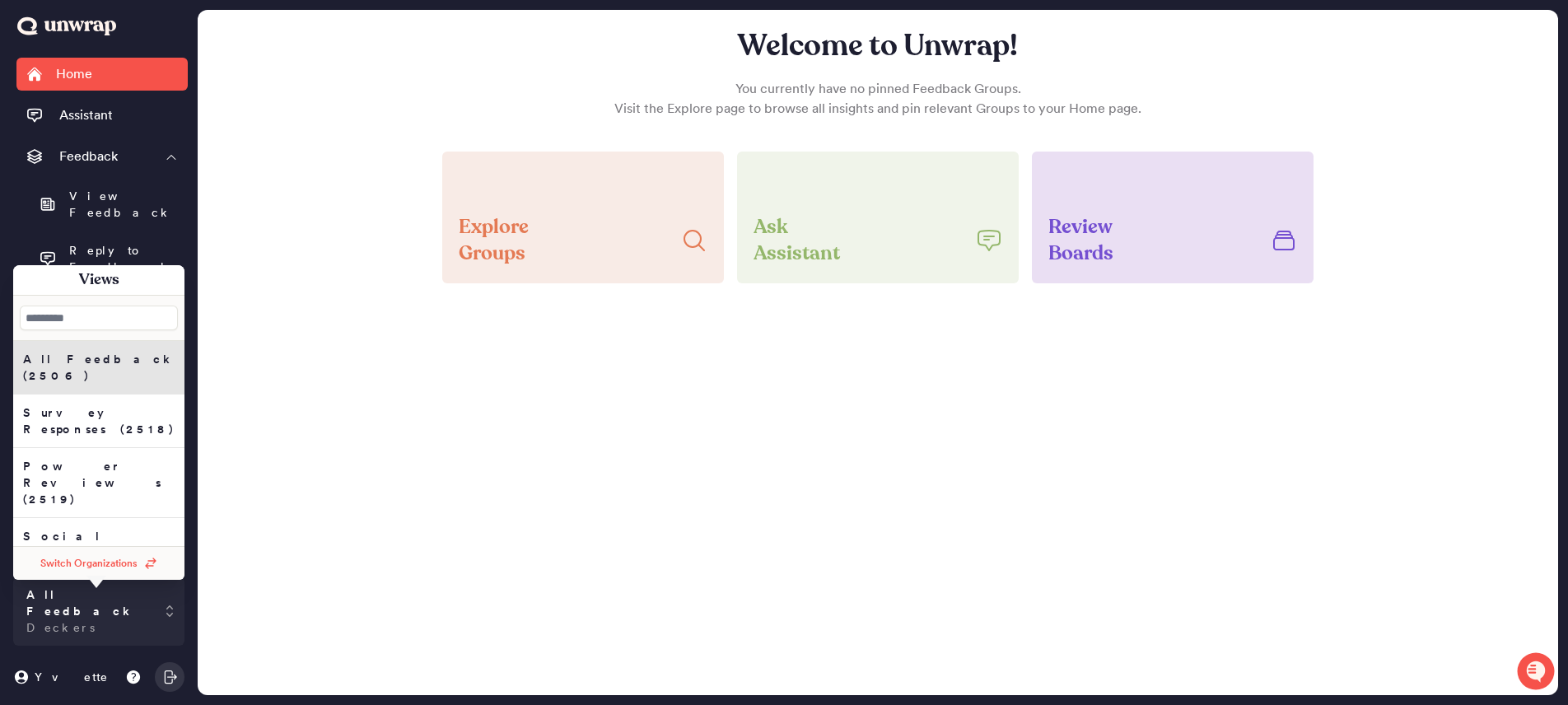 click on "Consumer Product Feedback (3471)" at bounding box center [99, 421] 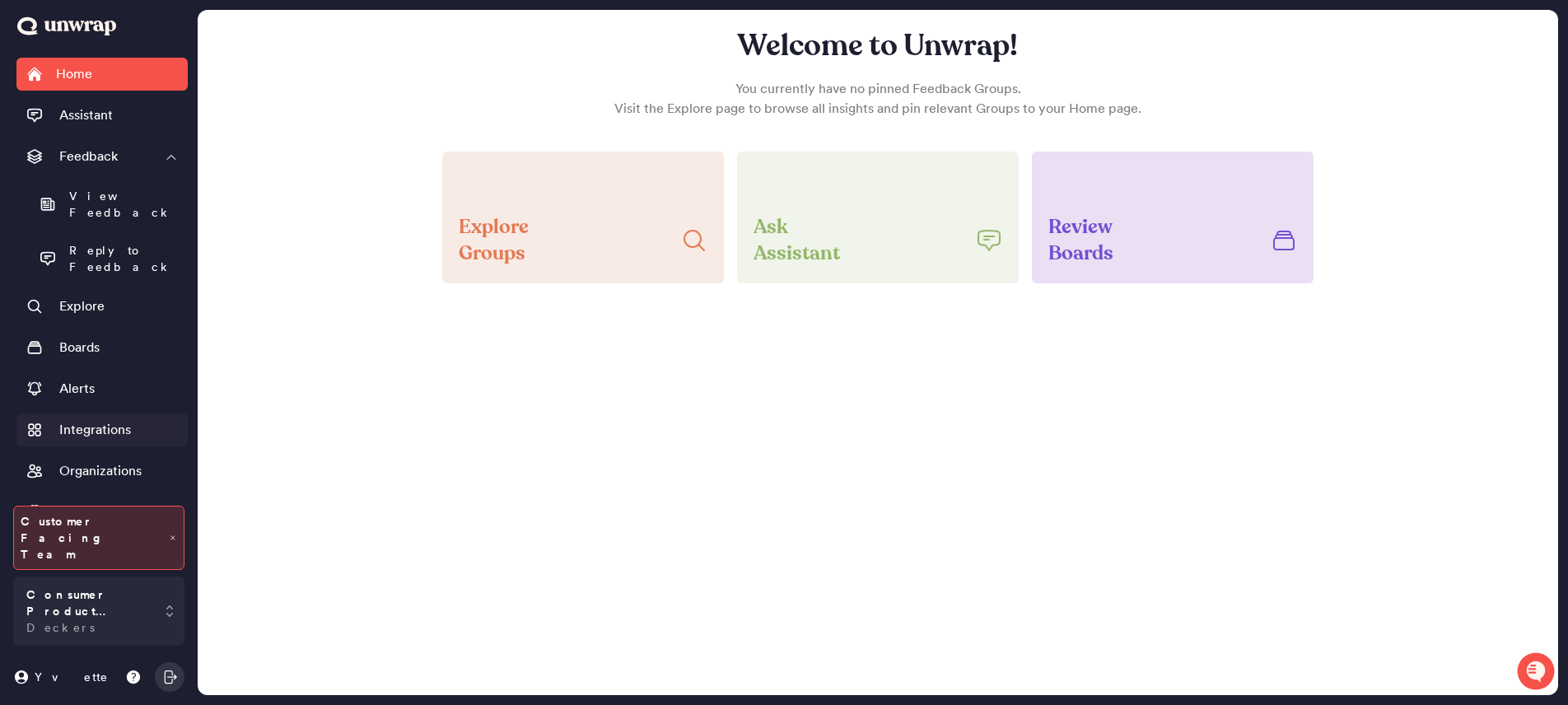 click on "Integrations" at bounding box center [102, 430] 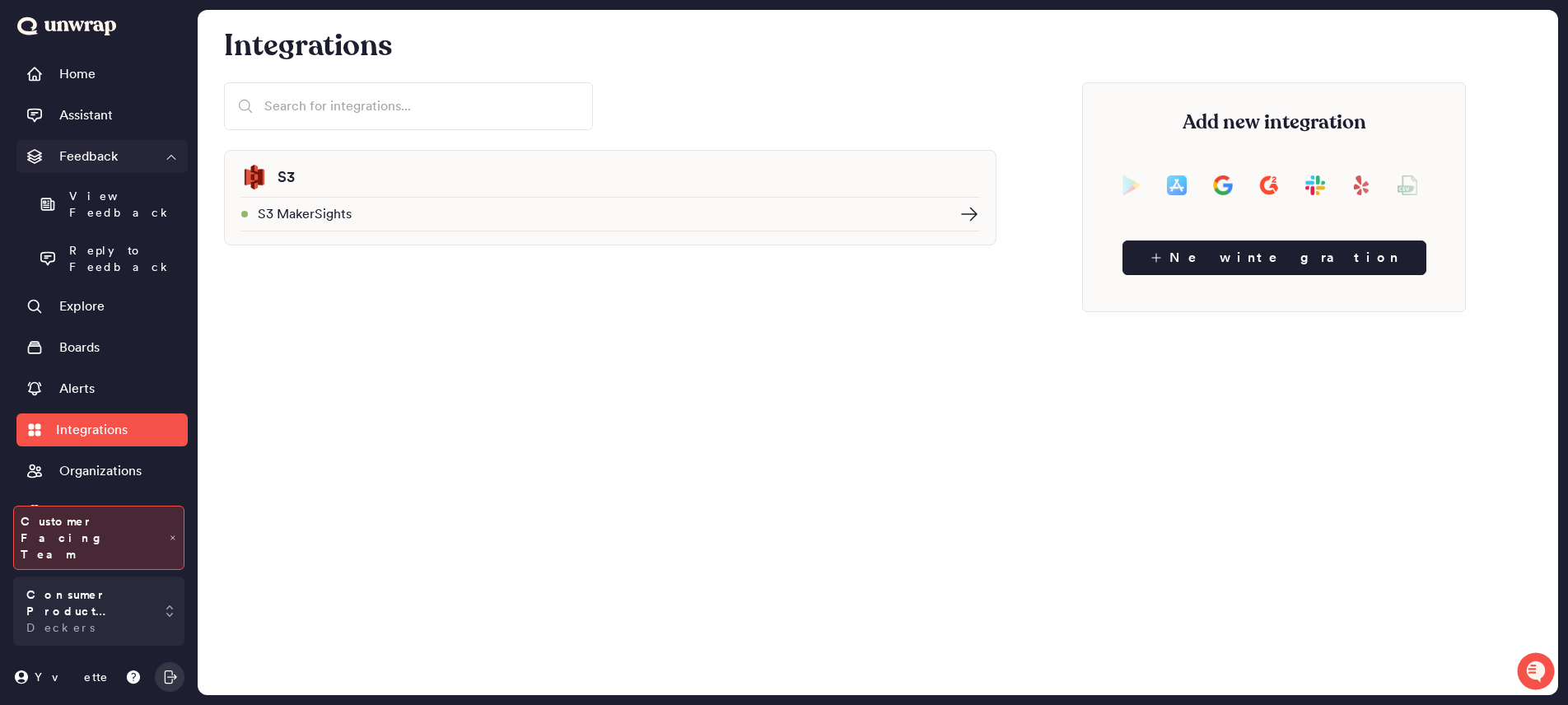 click on "Feedback" at bounding box center (102, 156) 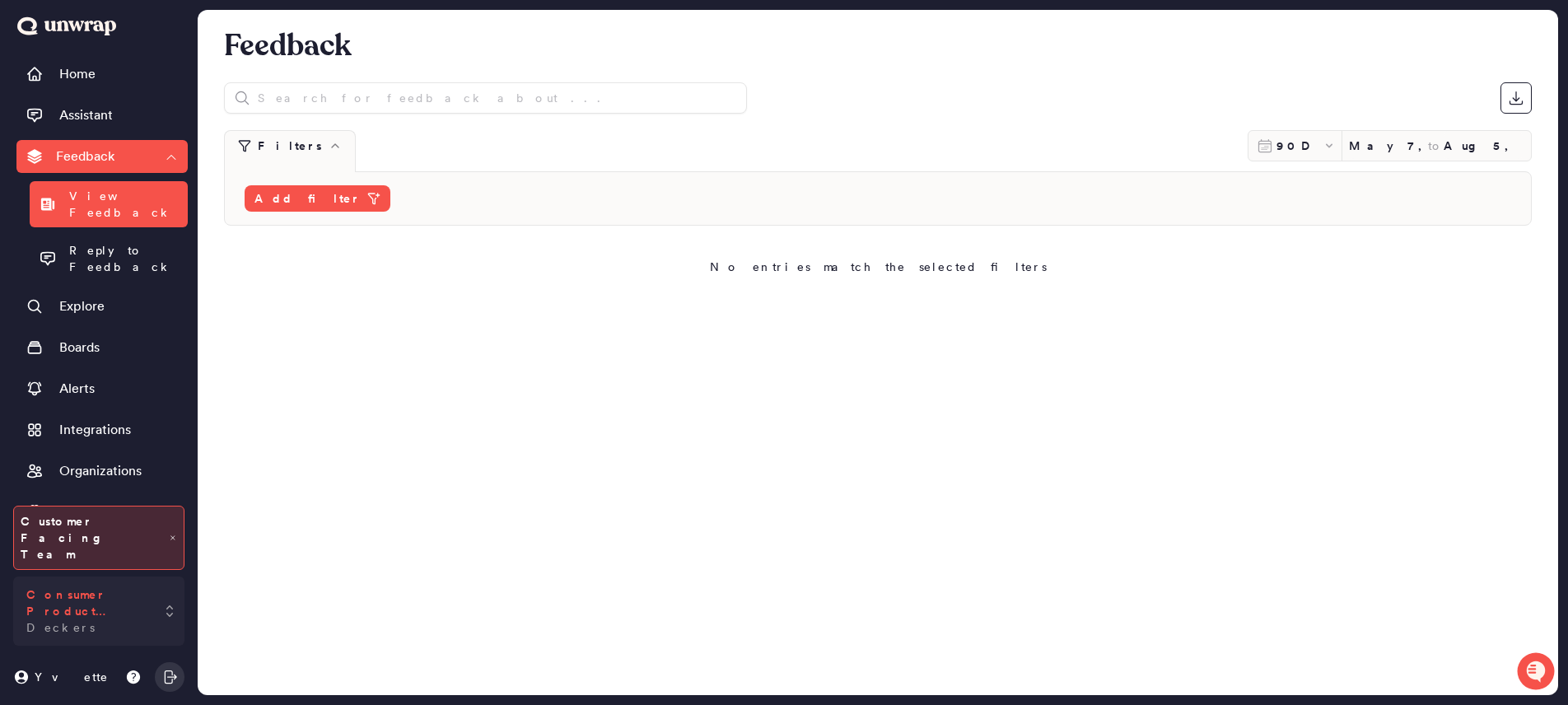 click on "Consumer Product Feedback" at bounding box center [87, 603] 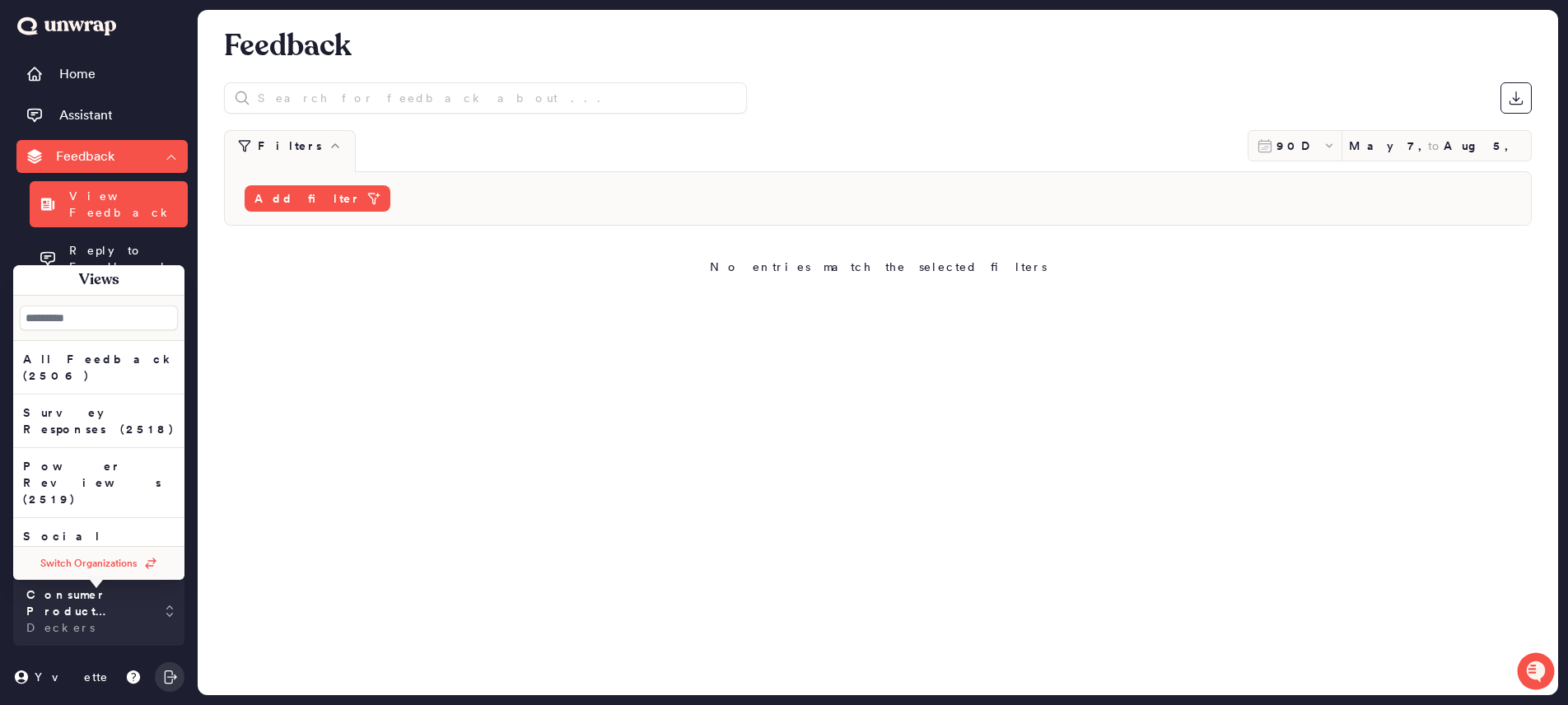 click on "Feedback Filters 90D May 7, 2025 to Aug 5, 2025 Add filter No entries match the selected filters" at bounding box center (878, 352) 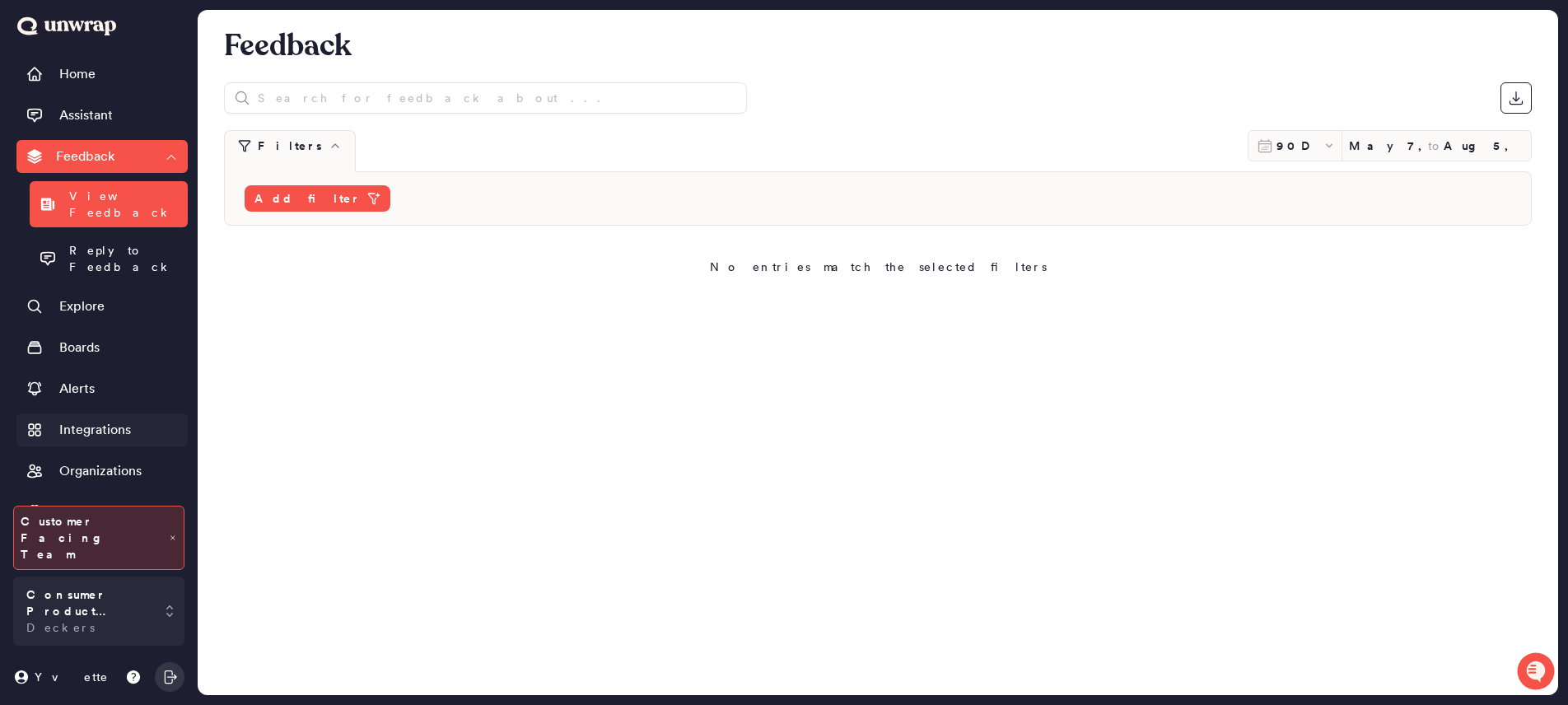 click on "Integrations" at bounding box center [95, 430] 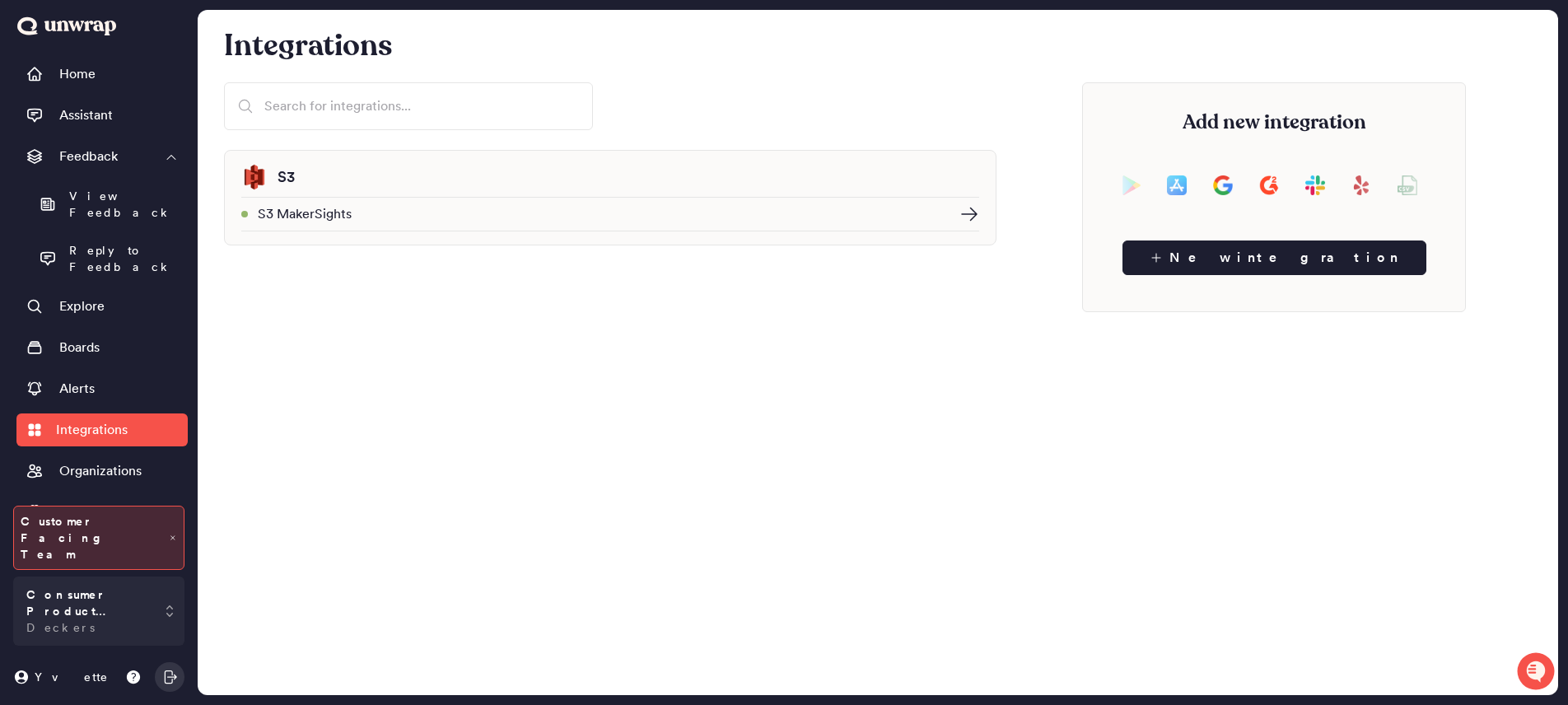 scroll, scrollTop: 48, scrollLeft: 0, axis: vertical 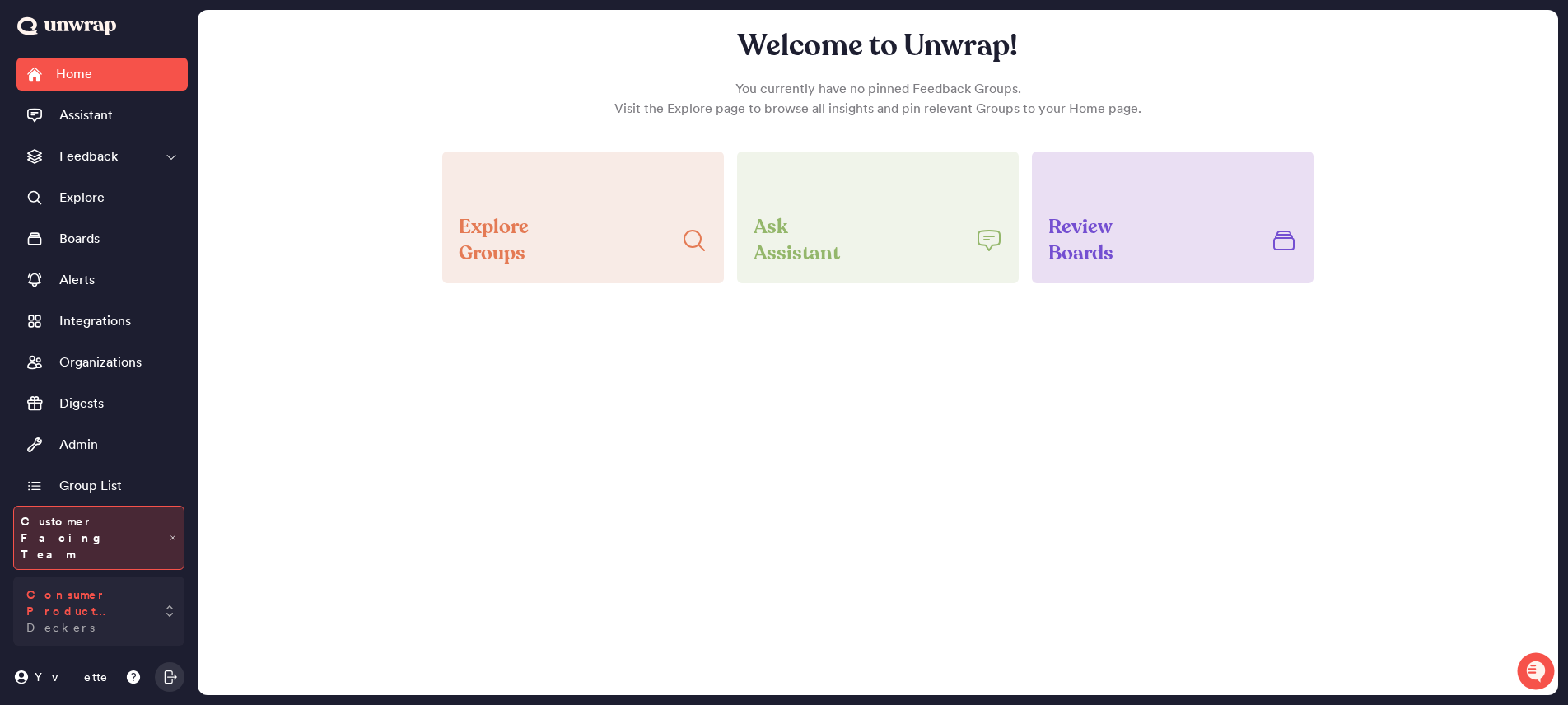 click on "Consumer Product Feedback" at bounding box center [87, 603] 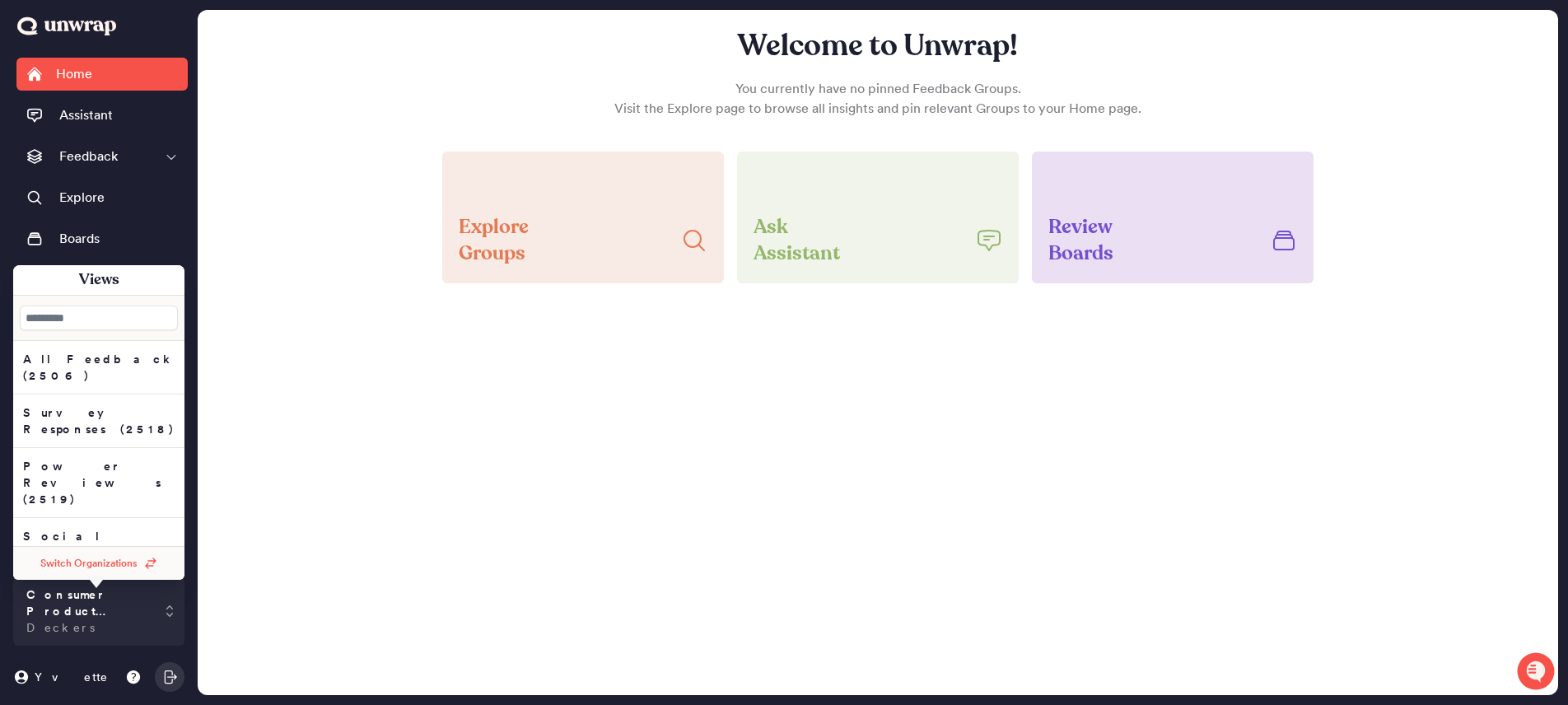 click on "Switch Organizations" at bounding box center (89, 563) 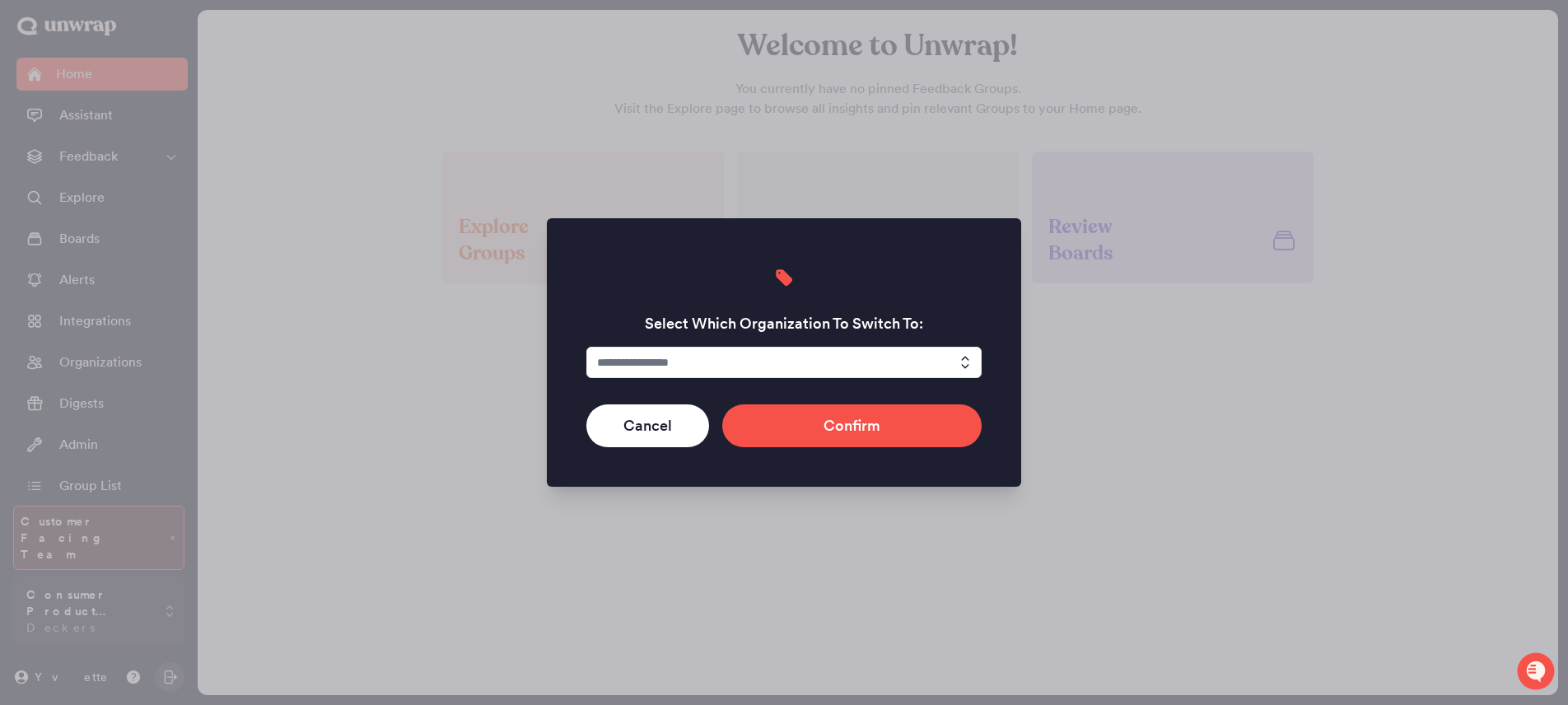 click at bounding box center (784, 362) 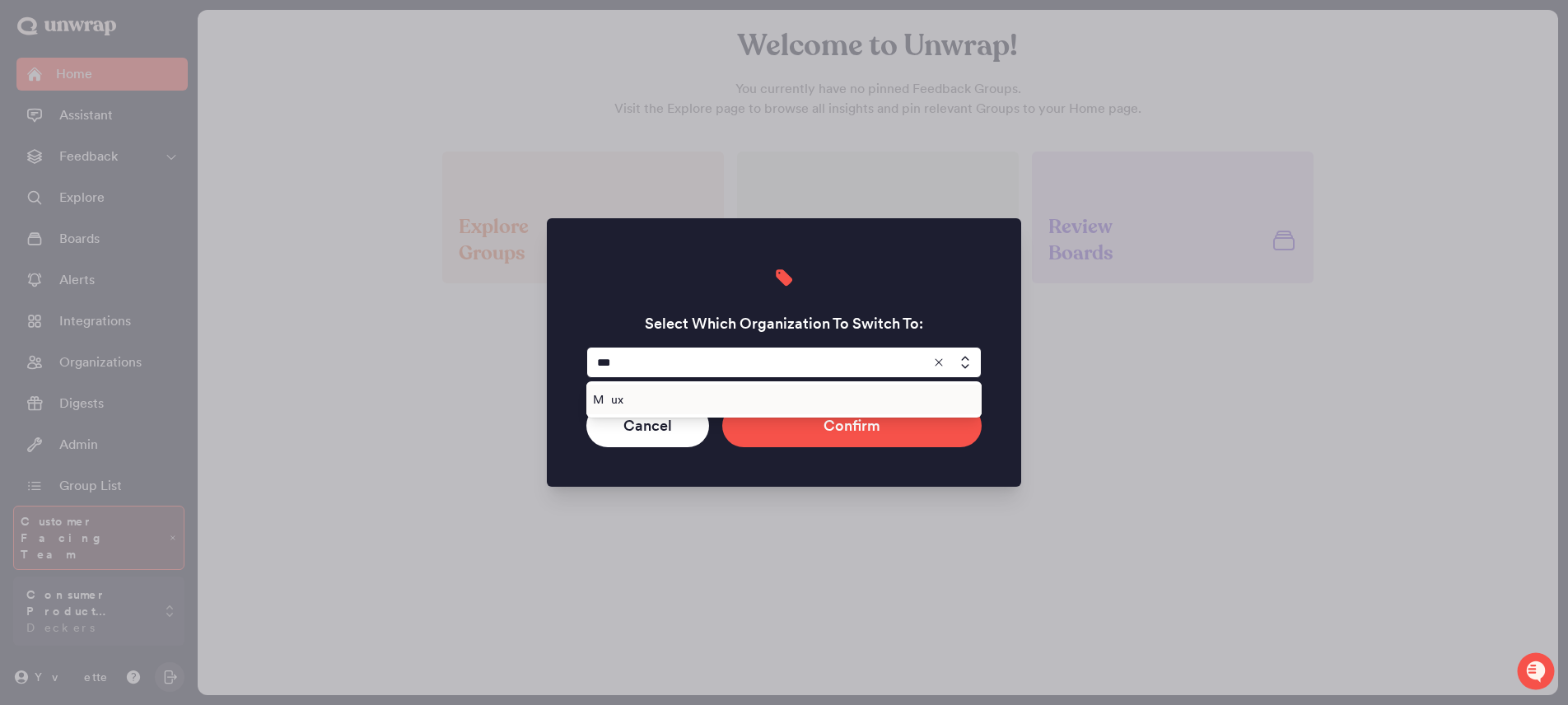 type on "***" 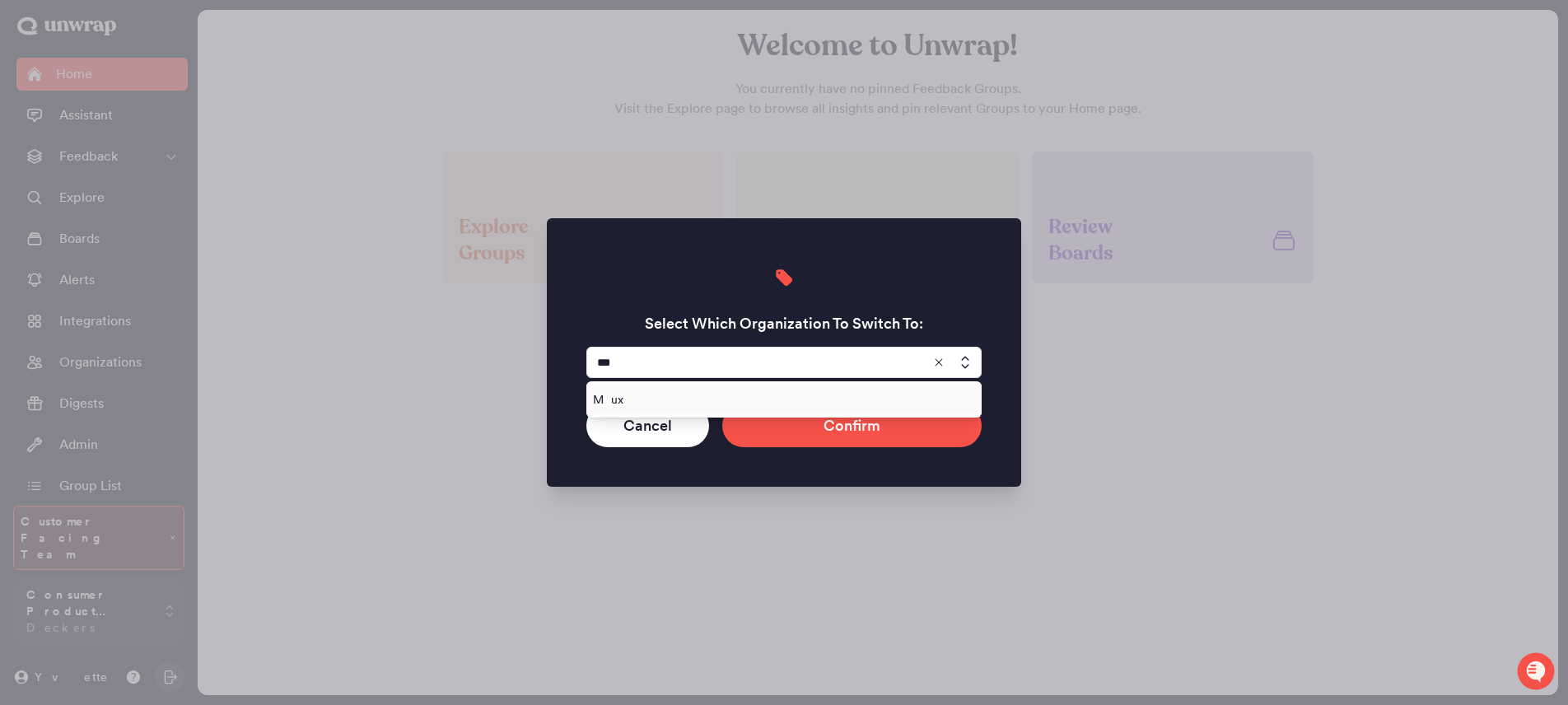 click on "Mux" at bounding box center [781, 399] 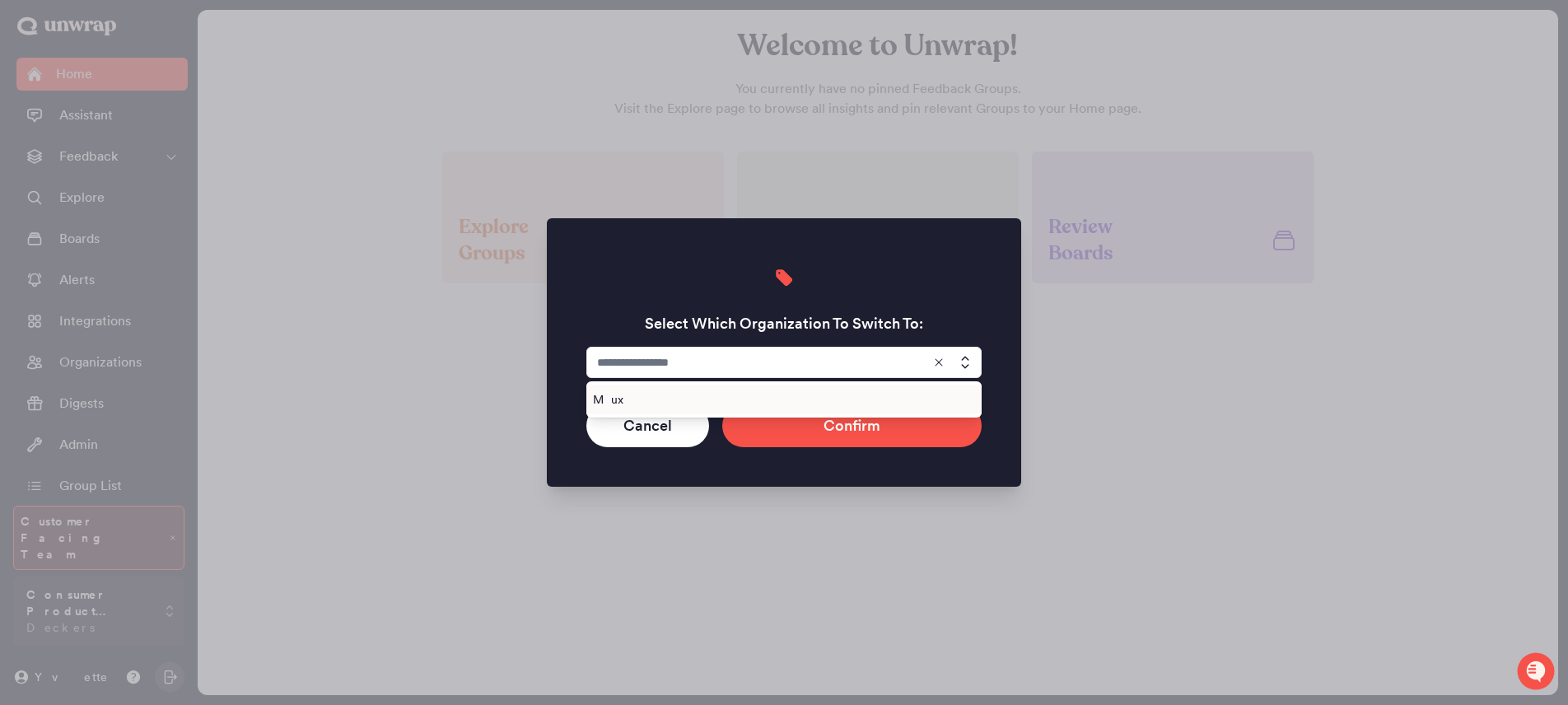 type on "***" 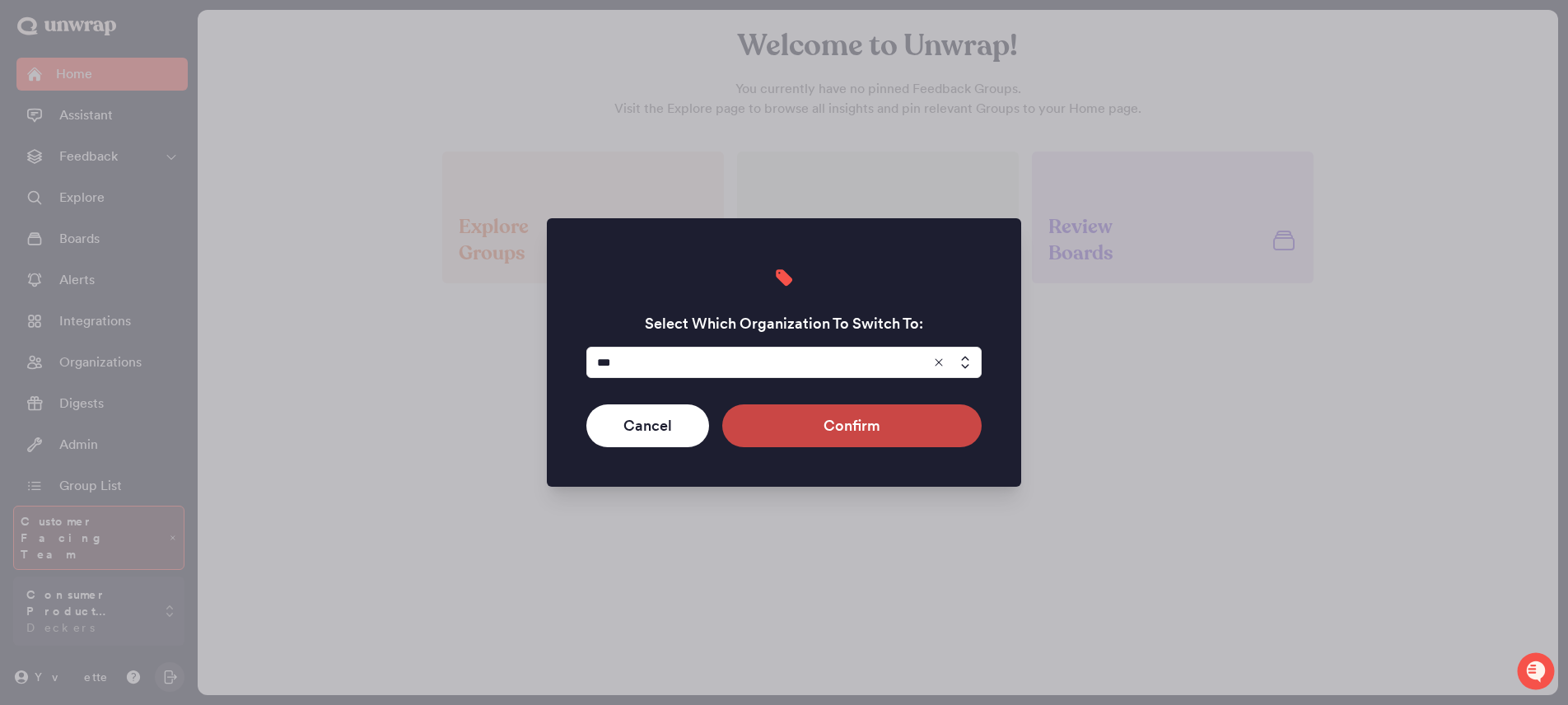 click on "Confirm" at bounding box center (852, 426) 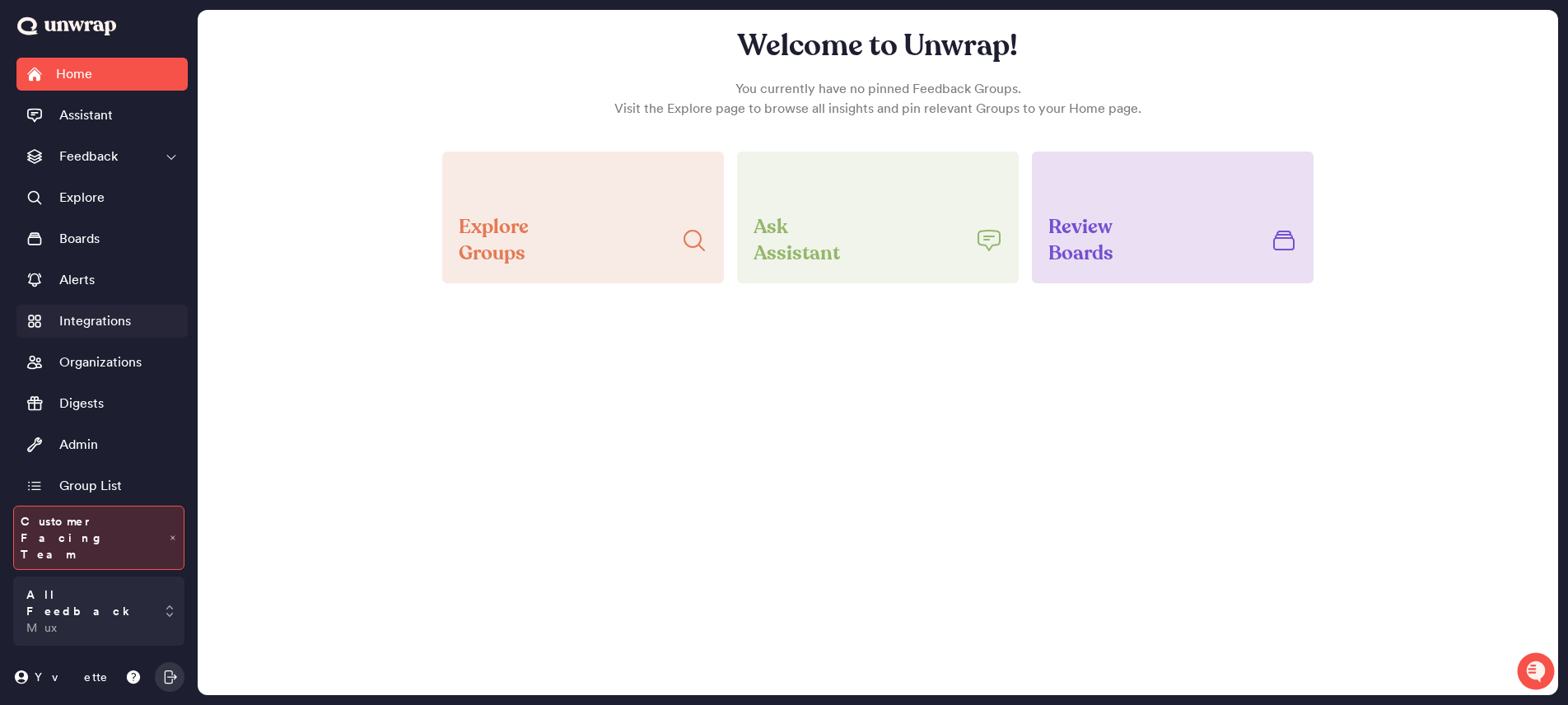 click on "Integrations" at bounding box center [102, 321] 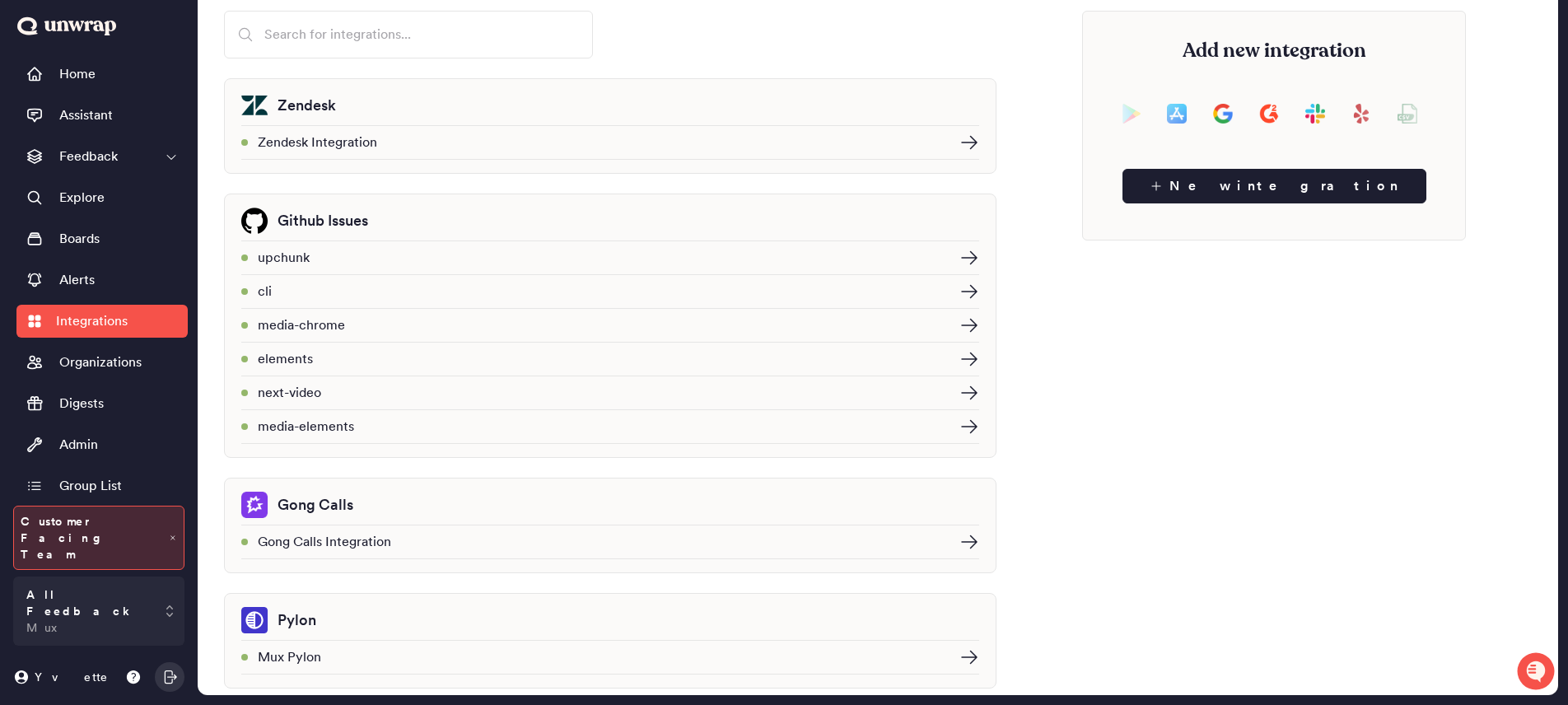 scroll, scrollTop: 0, scrollLeft: 0, axis: both 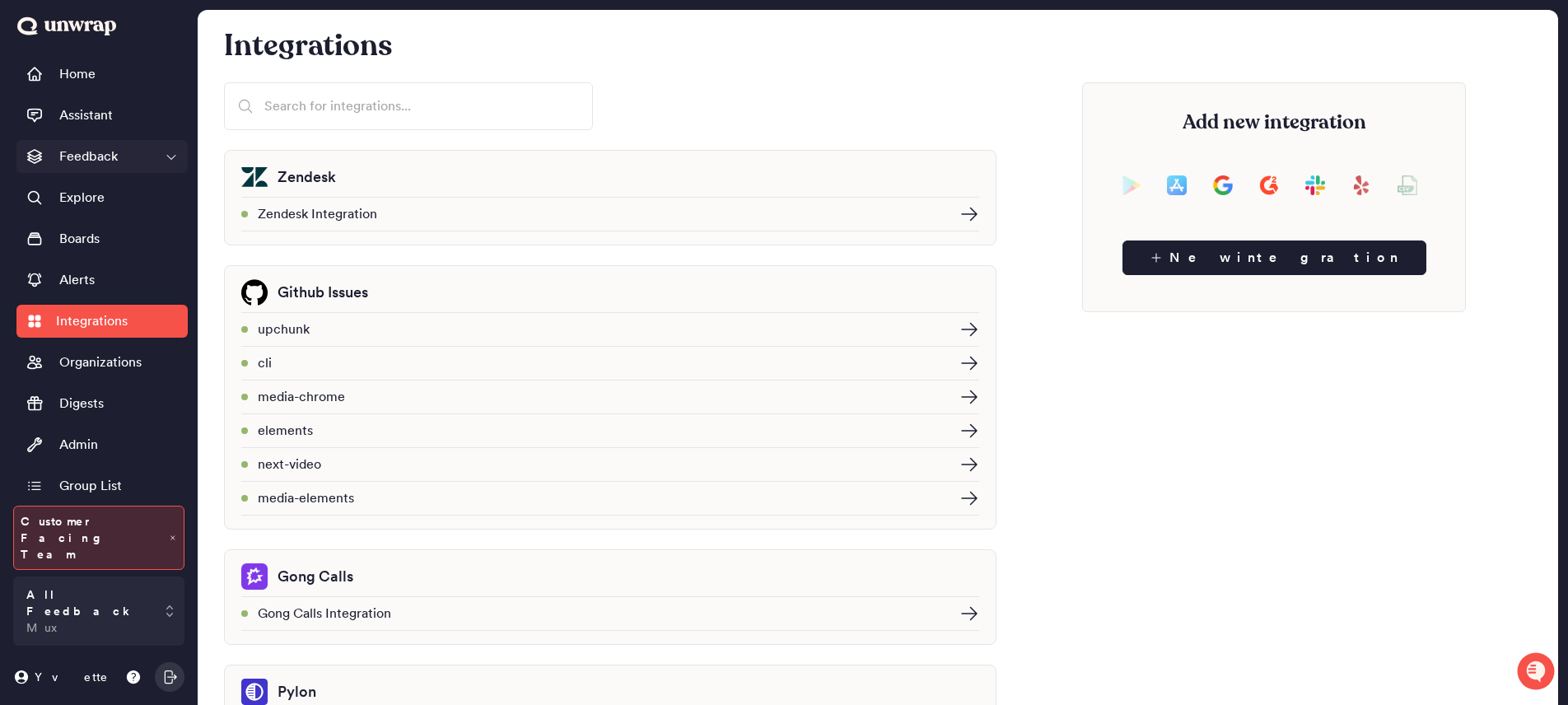 click on "Feedback" at bounding box center (88, 156) 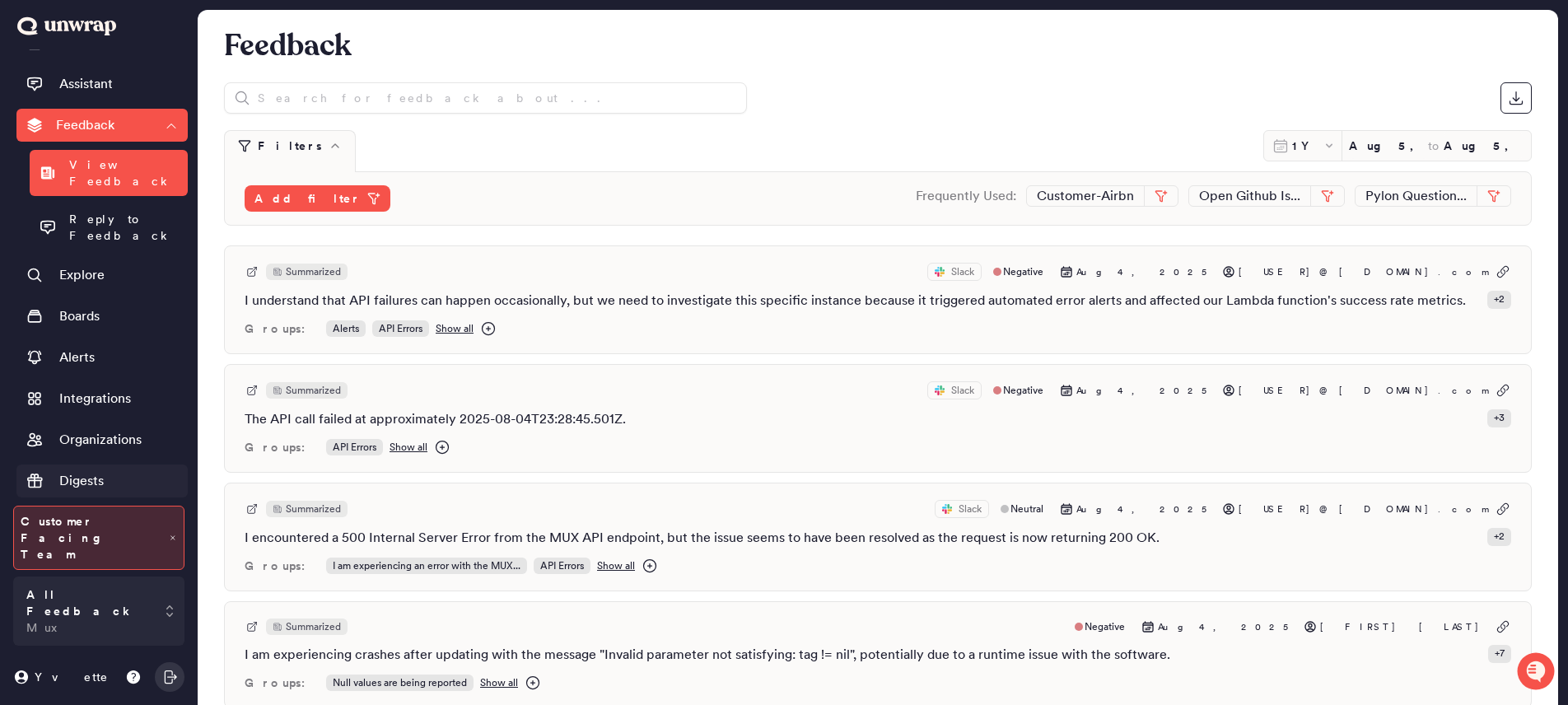 scroll, scrollTop: 0, scrollLeft: 0, axis: both 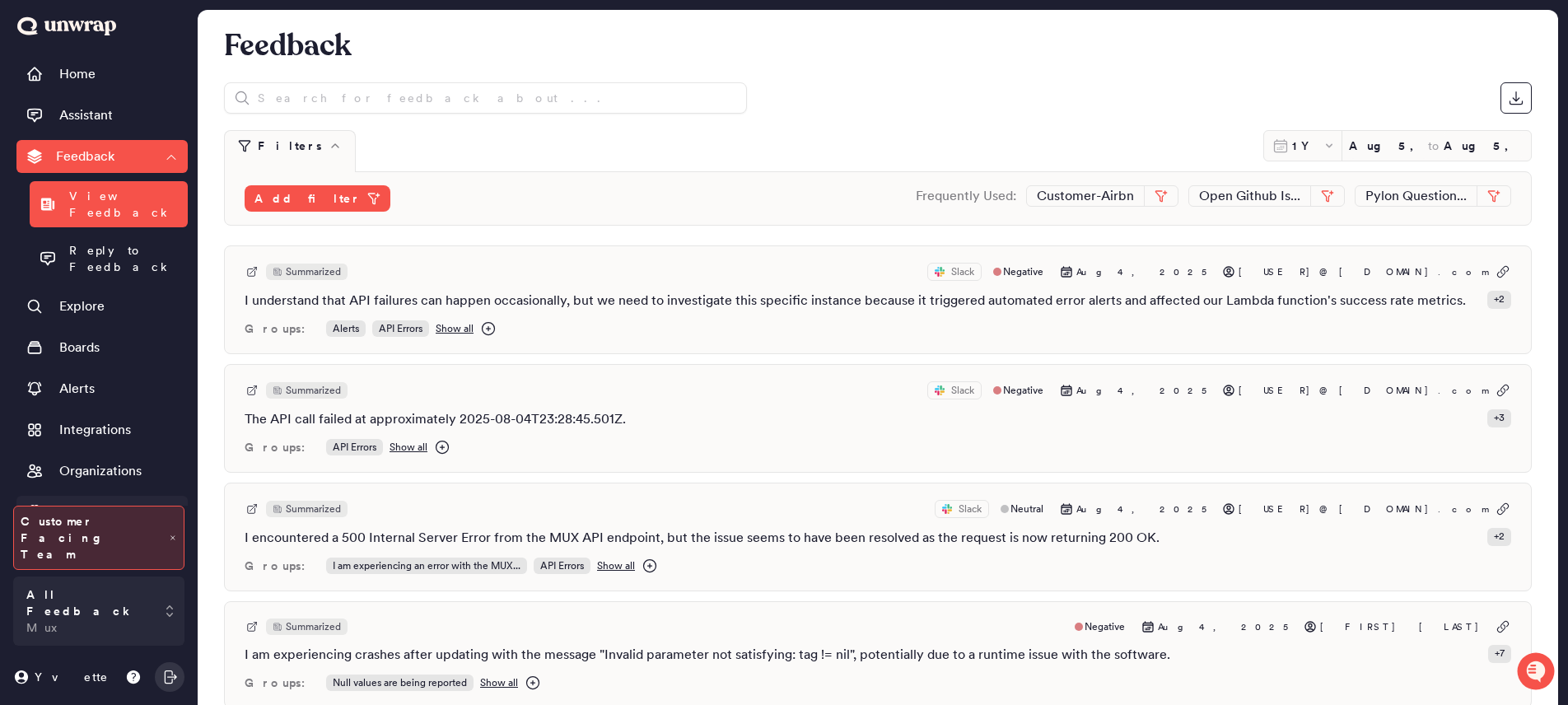 click on "Digests" at bounding box center (102, 512) 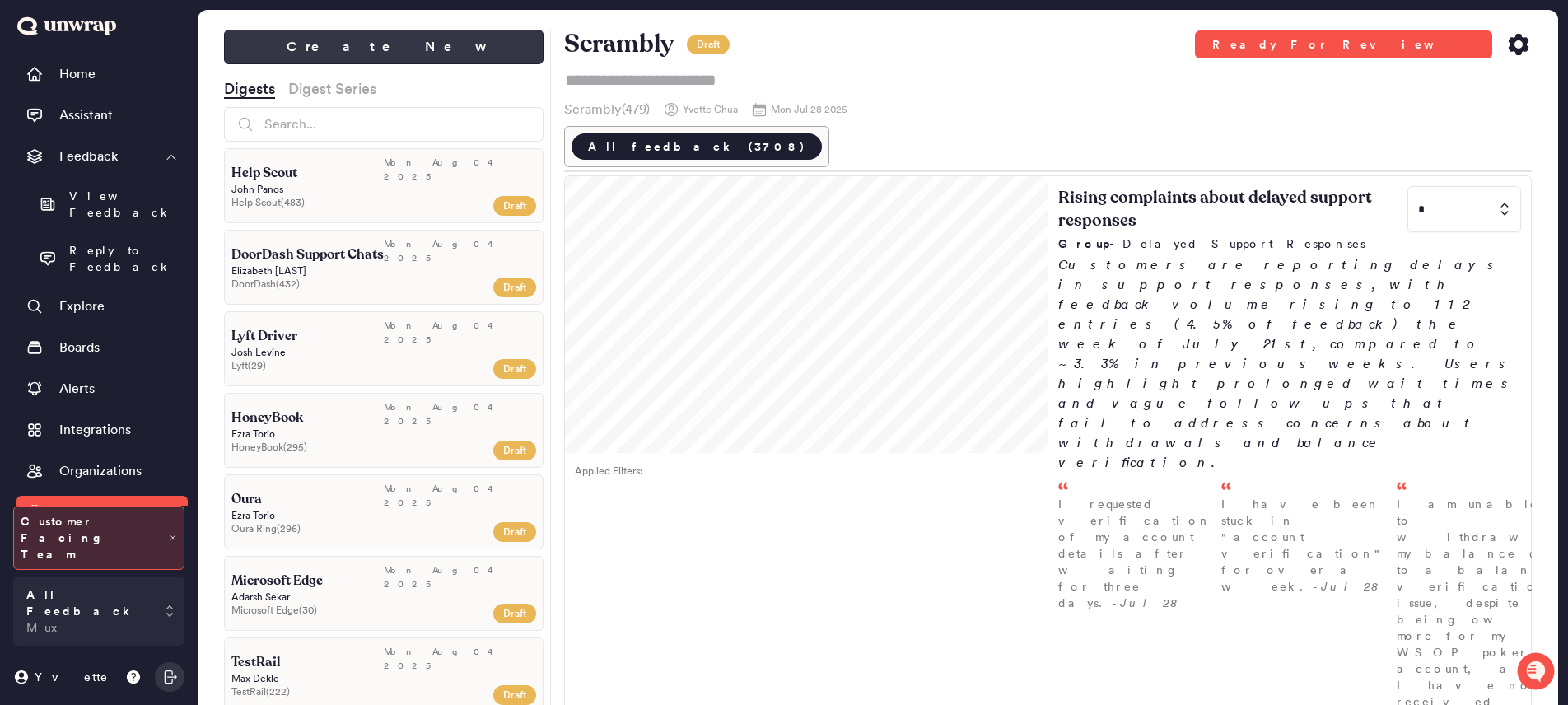 click on "Create New" at bounding box center [384, 47] 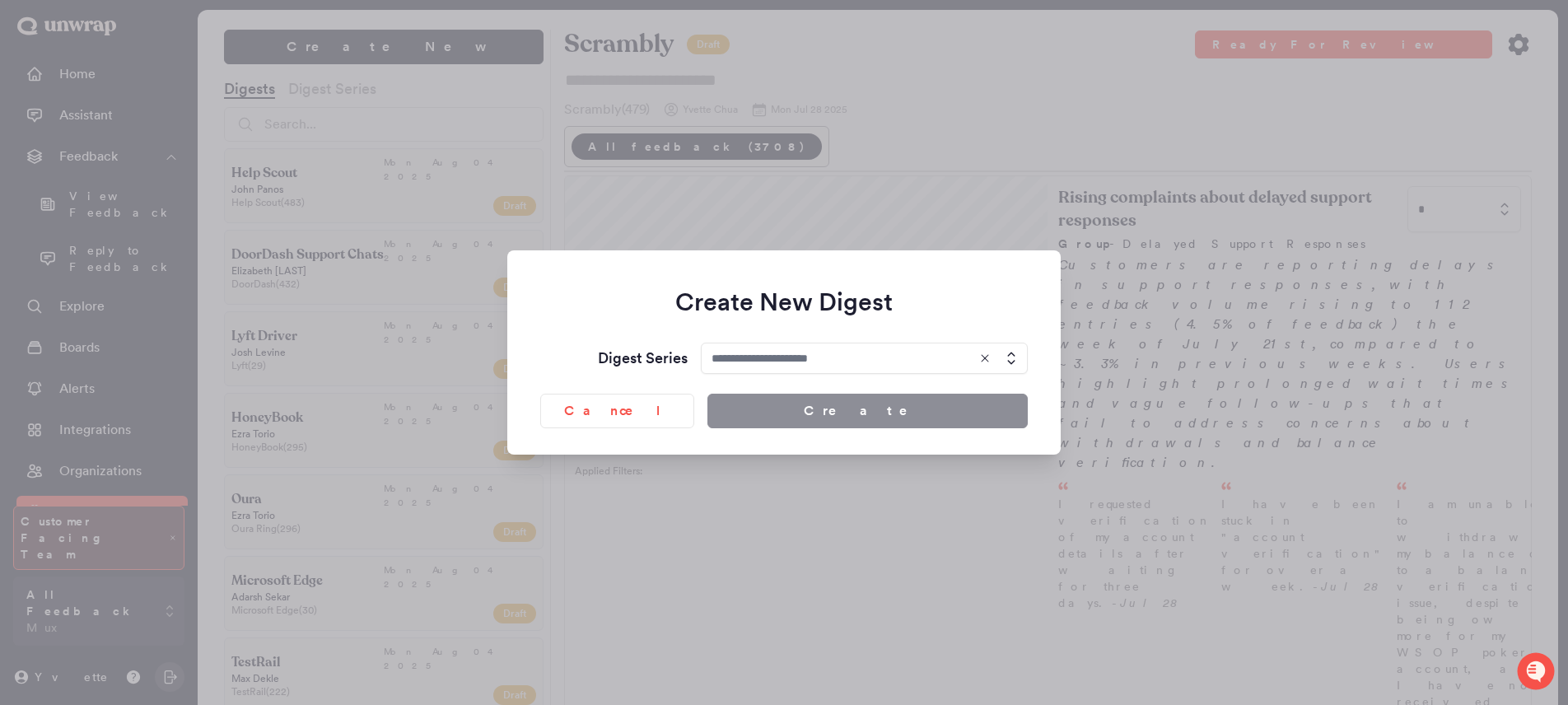 click at bounding box center (864, 358) 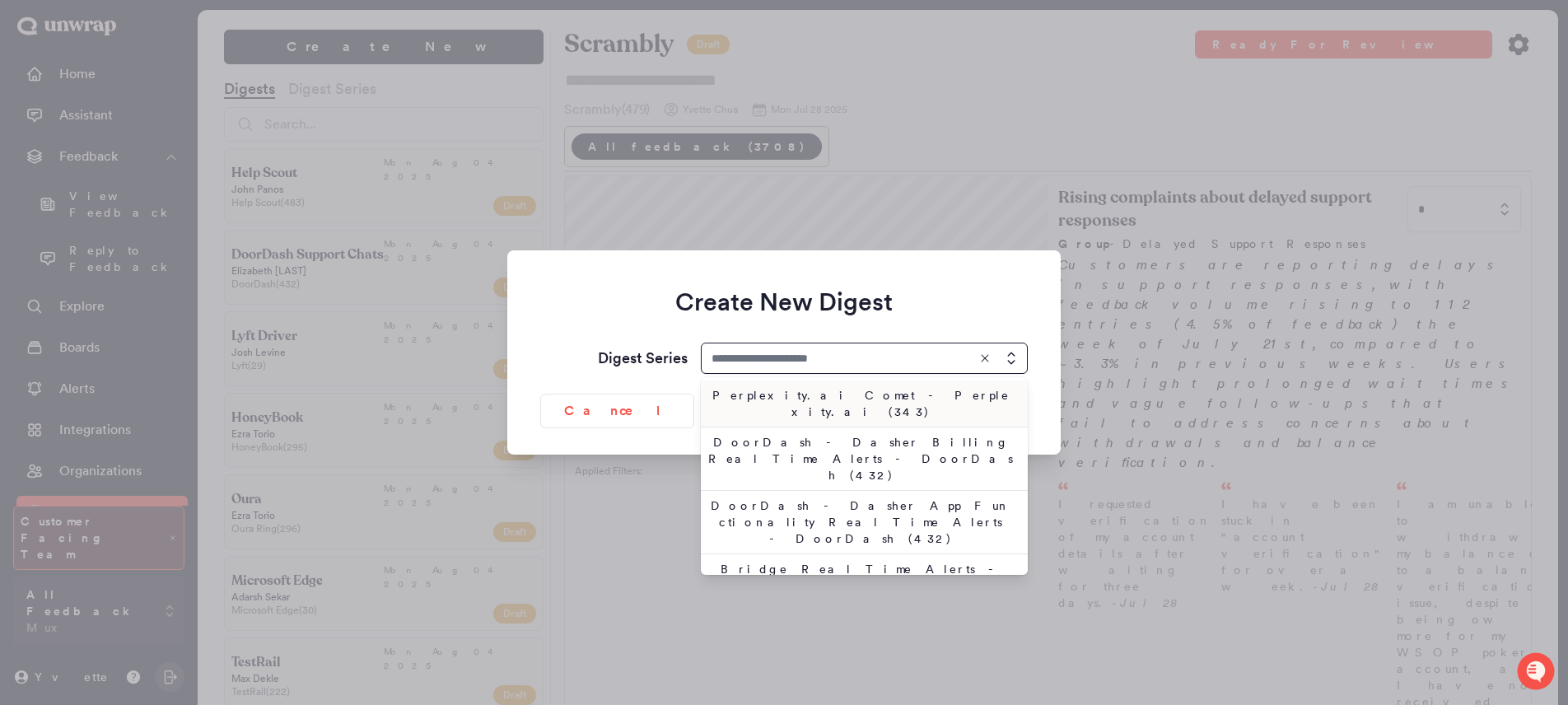 type on "*" 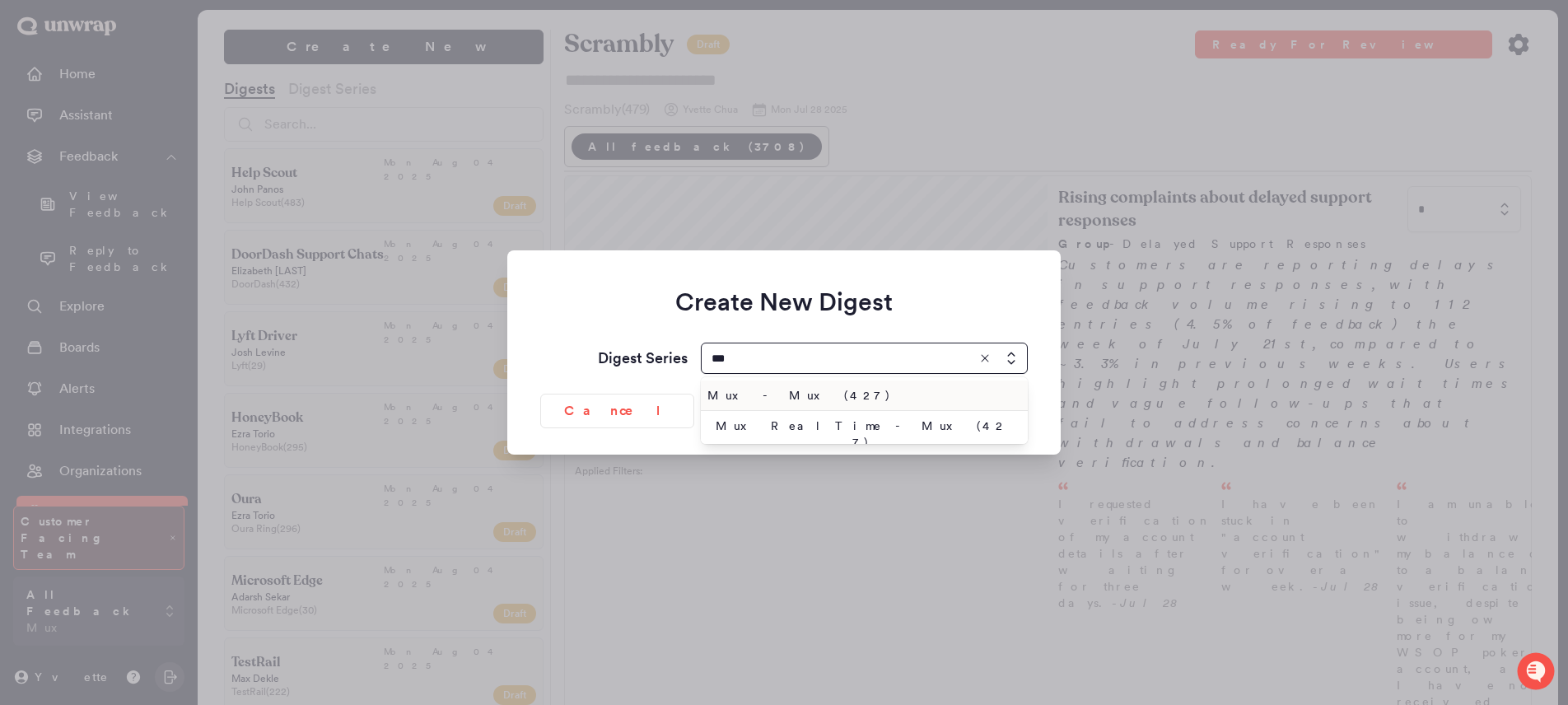 type on "***" 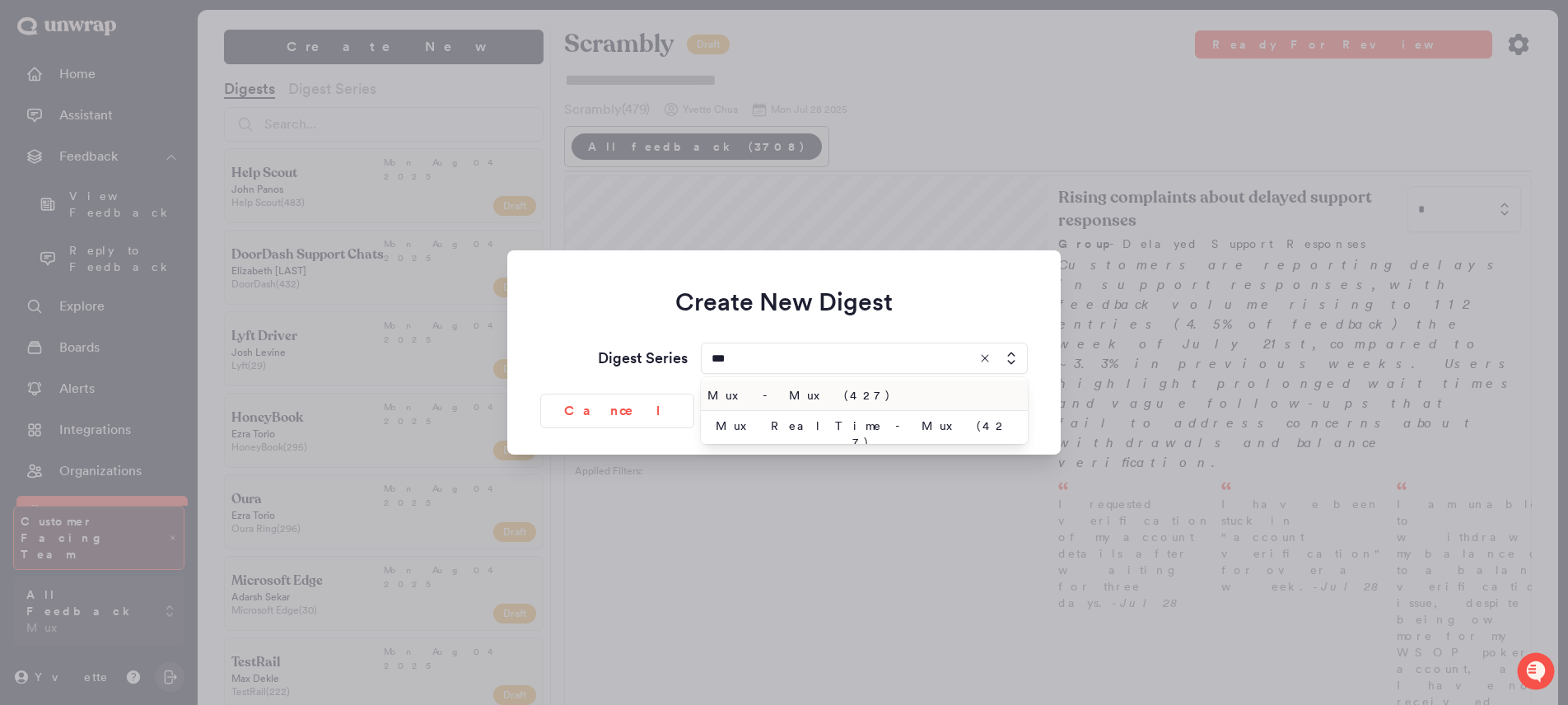 click on "Mux - Mux (427)" at bounding box center (861, 395) 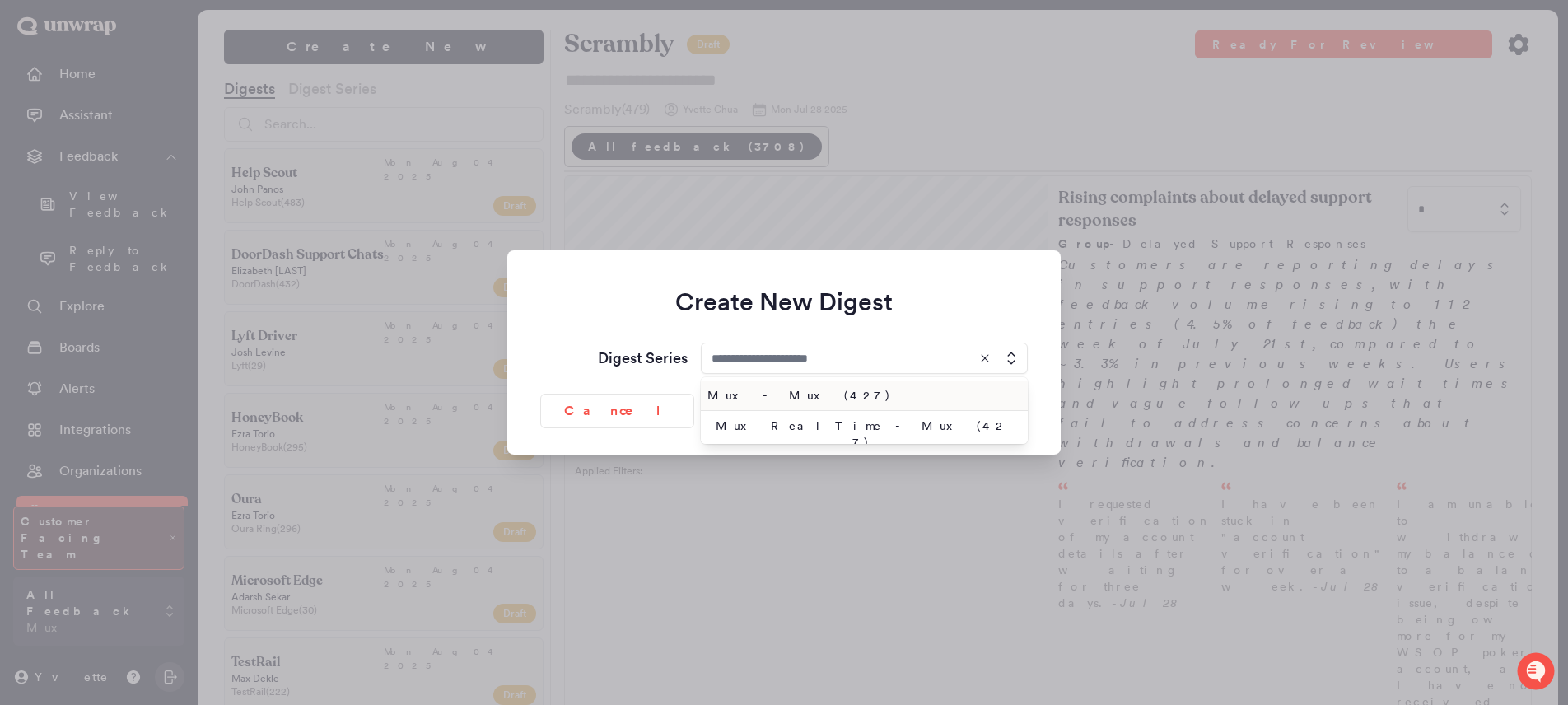 type on "**********" 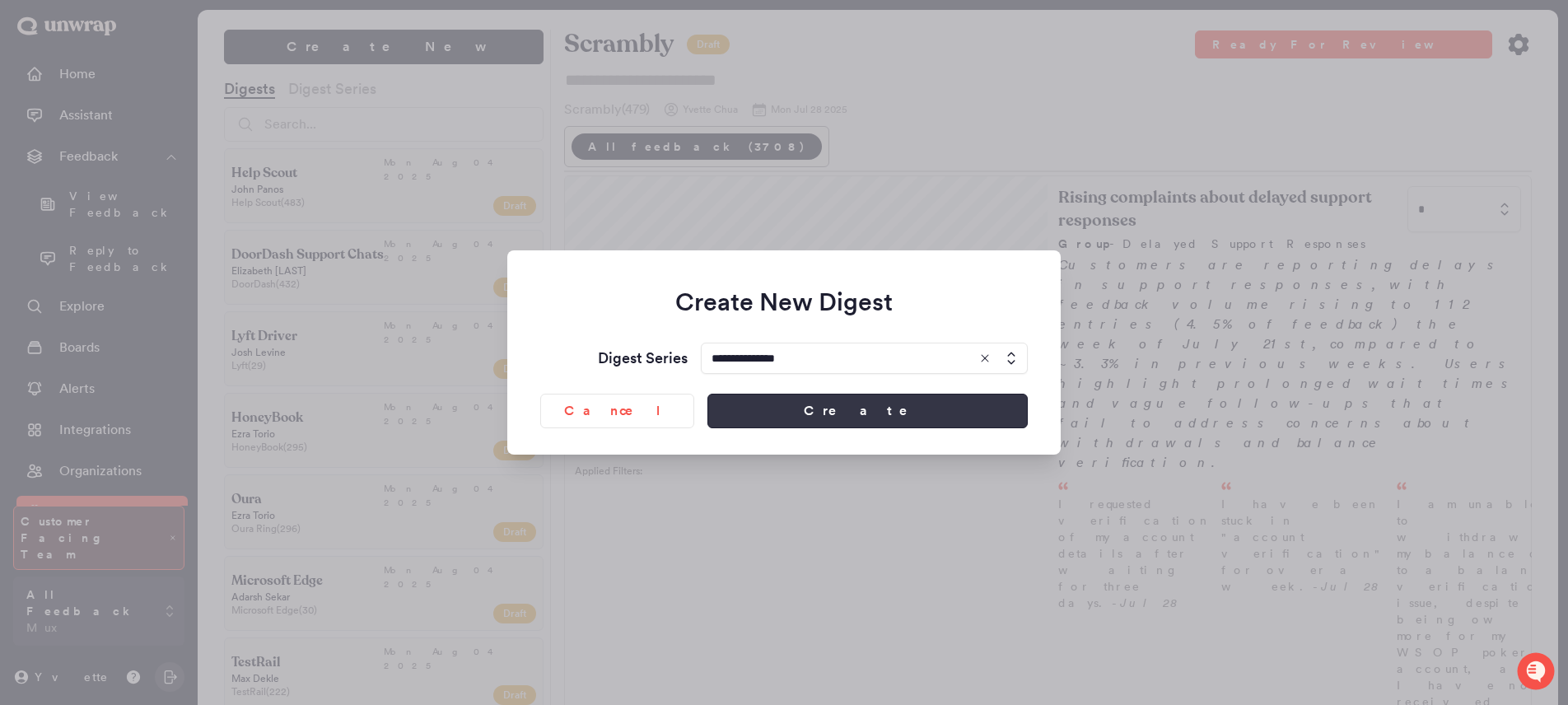 click on "Create" at bounding box center (867, 411) 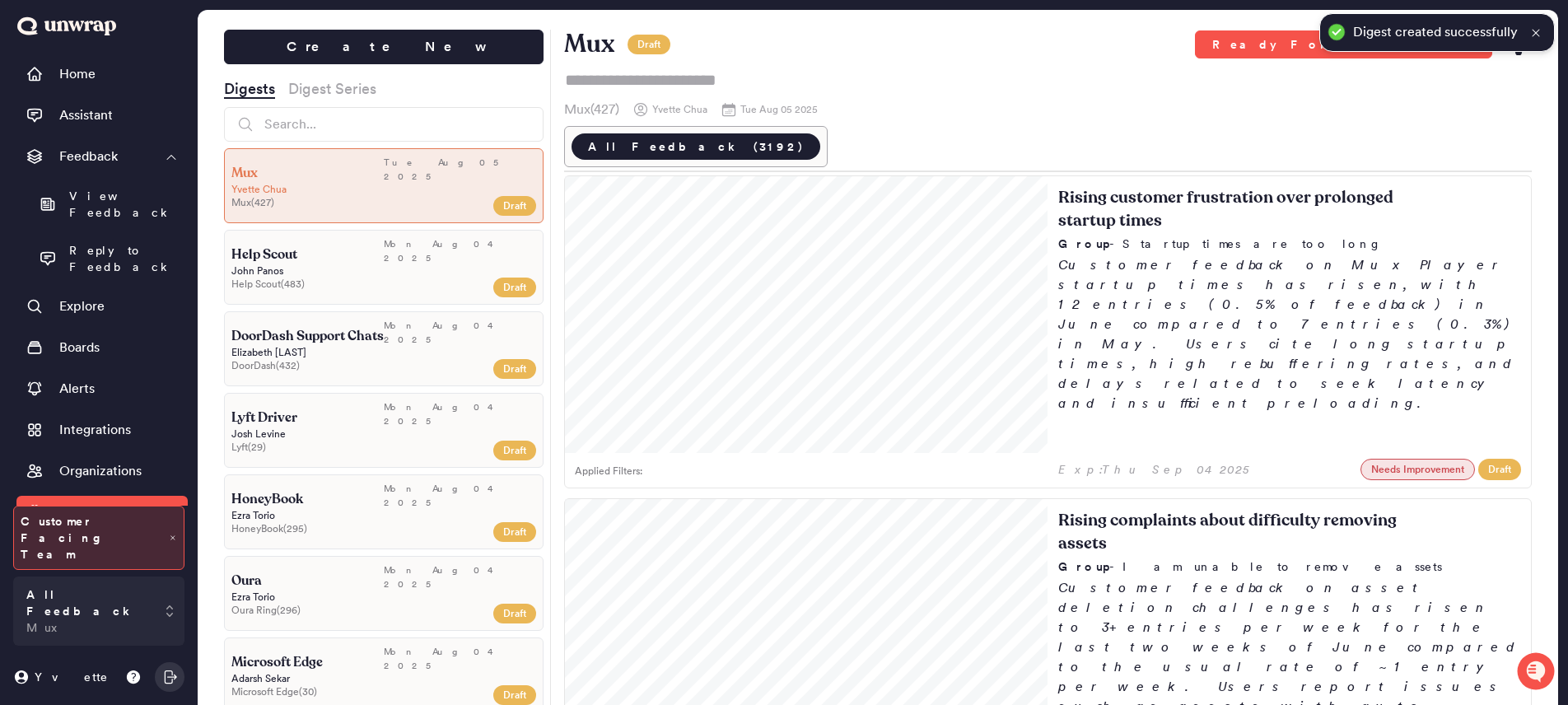 click on "Digest created successfully" at bounding box center (1437, 32) 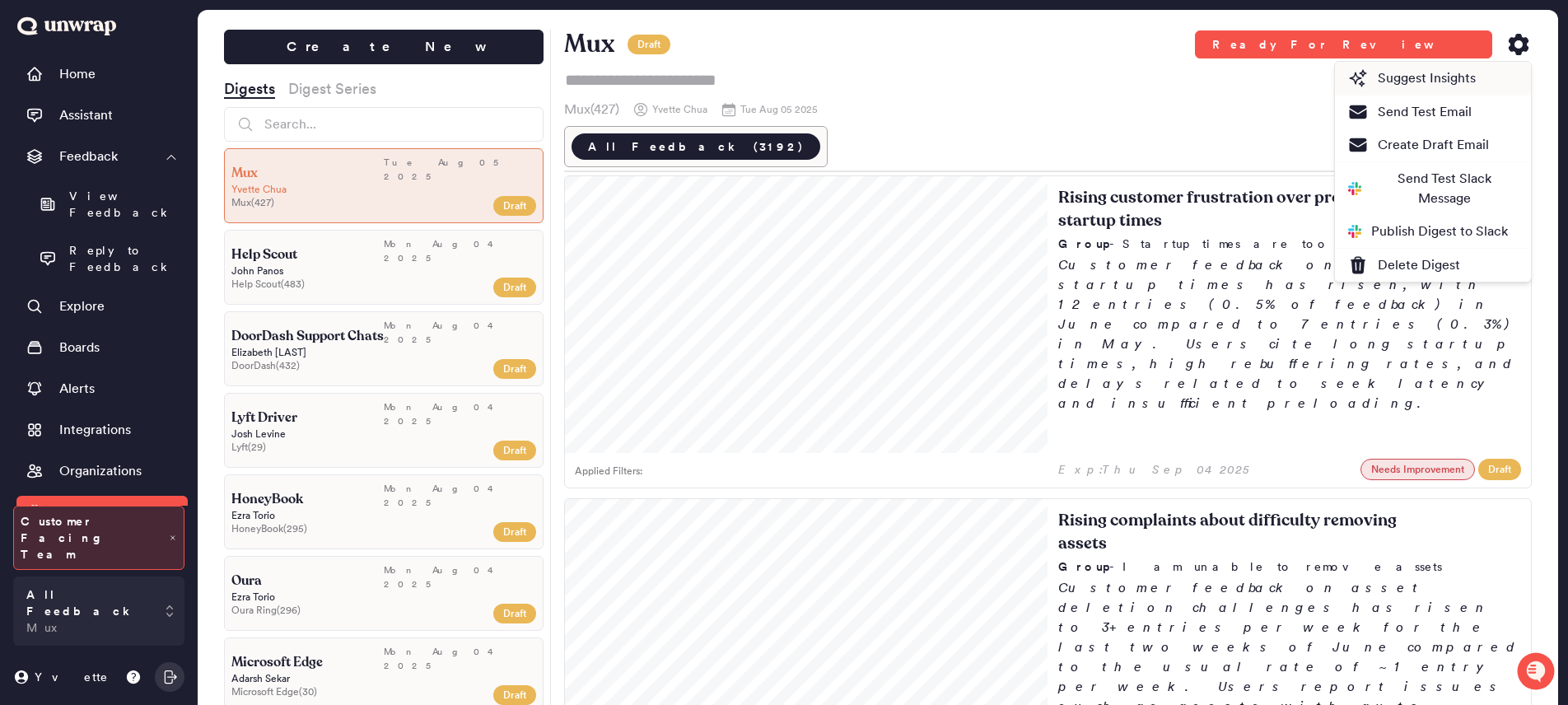 click on "Suggest Insights" at bounding box center (1433, 78) 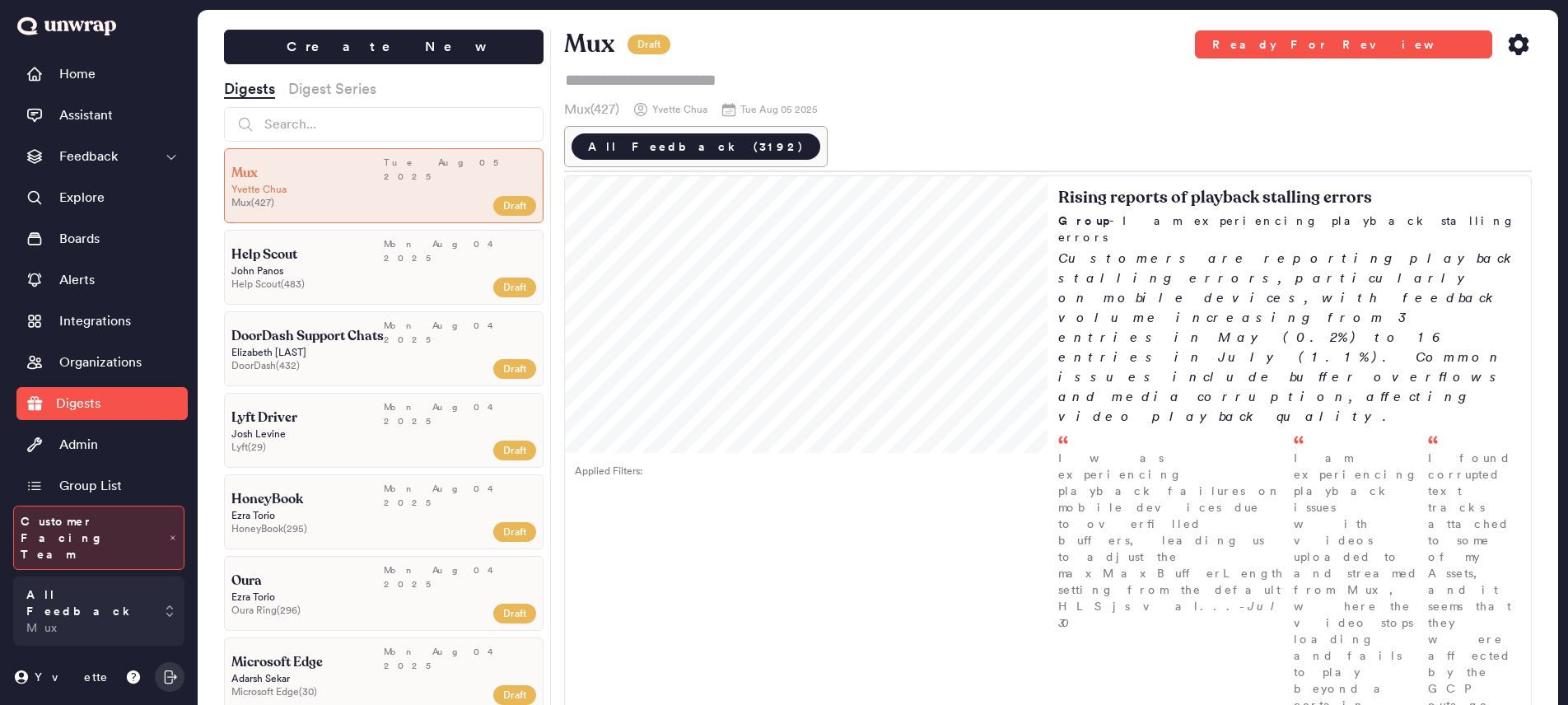 scroll, scrollTop: 0, scrollLeft: 0, axis: both 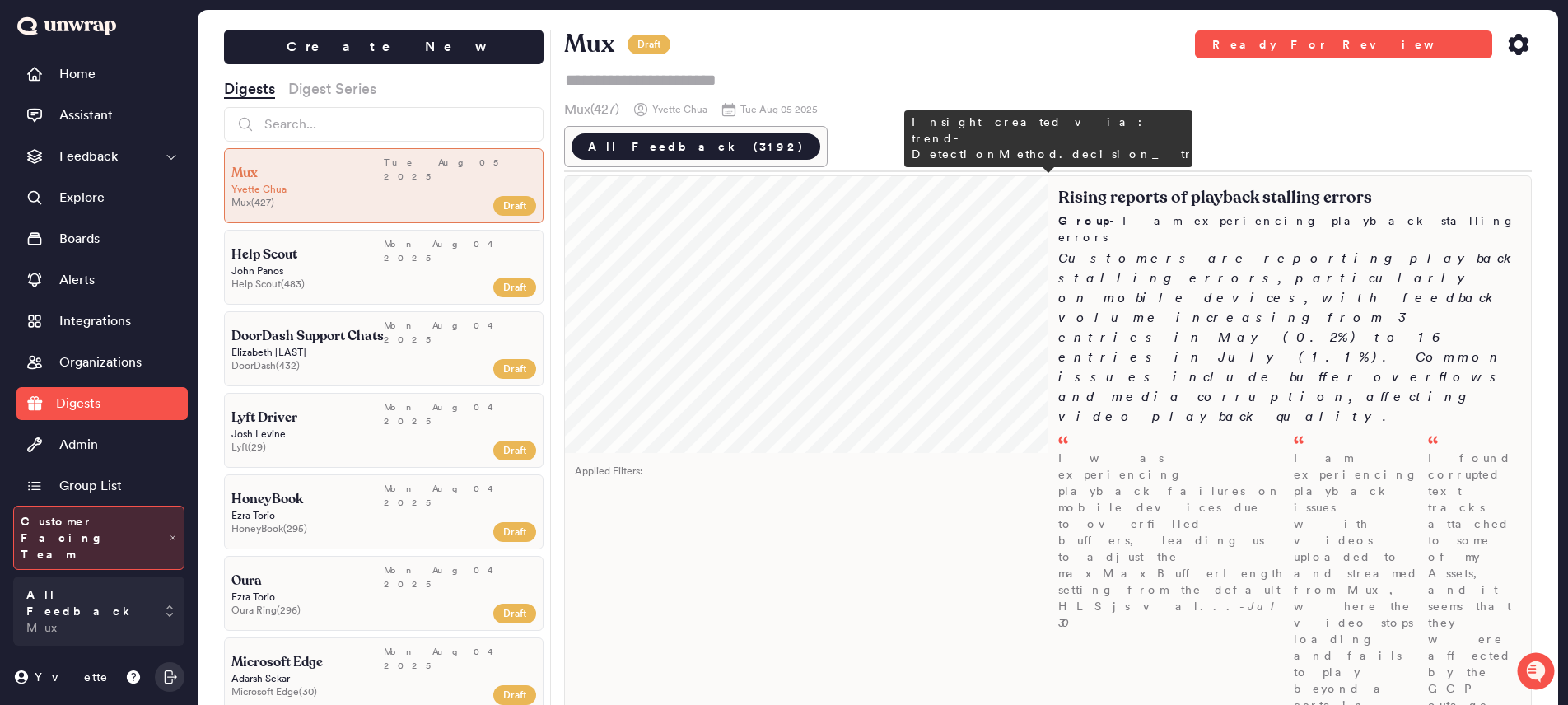click on "Customers are reporting playback stalling errors, particularly on mobile devices, with feedback volume increasing from 3 entries in May (0.2%) to 16 entries in July (1.1%). Common issues include buffer overflows and media corruption, affecting video playback quality." at bounding box center [1290, 338] 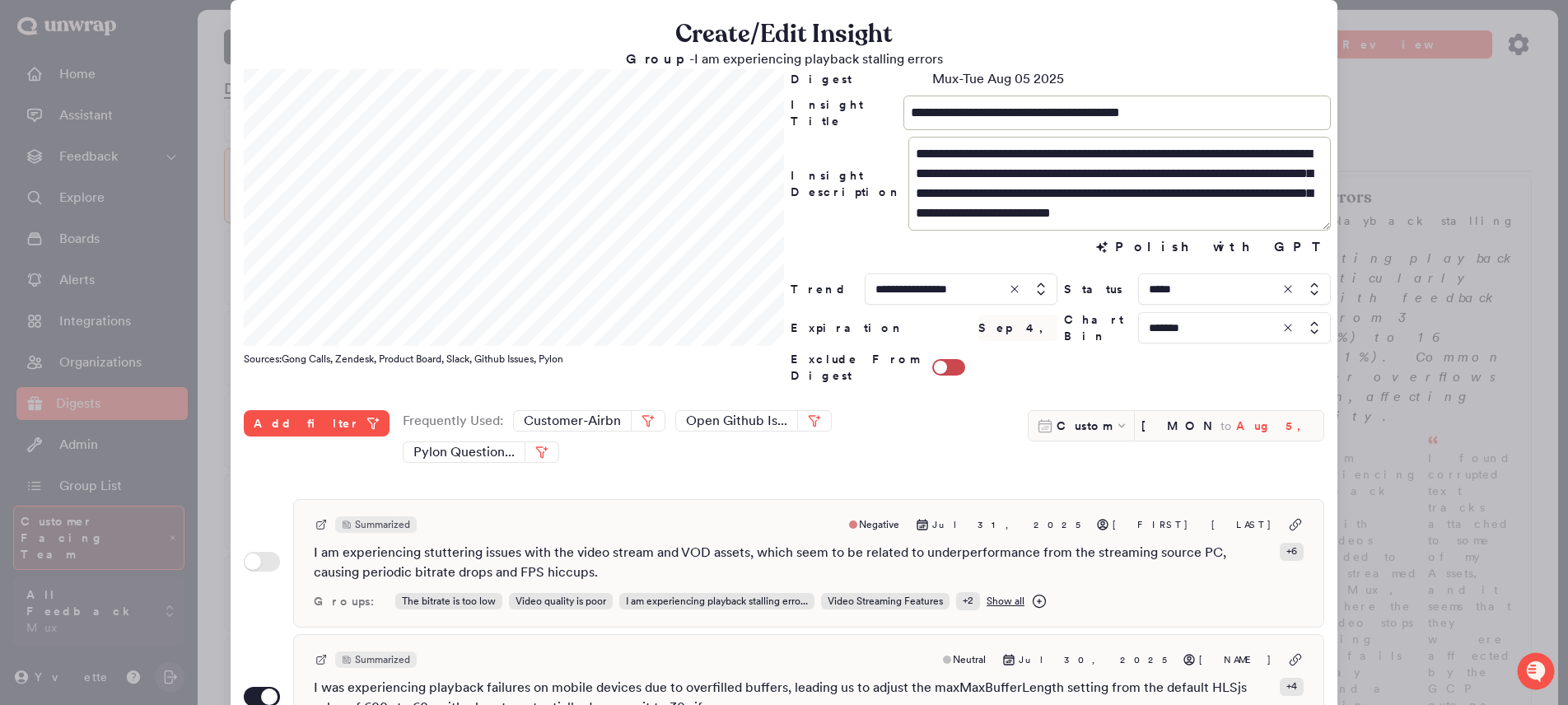 click on "Aug 5, 2025" at bounding box center [1276, 426] 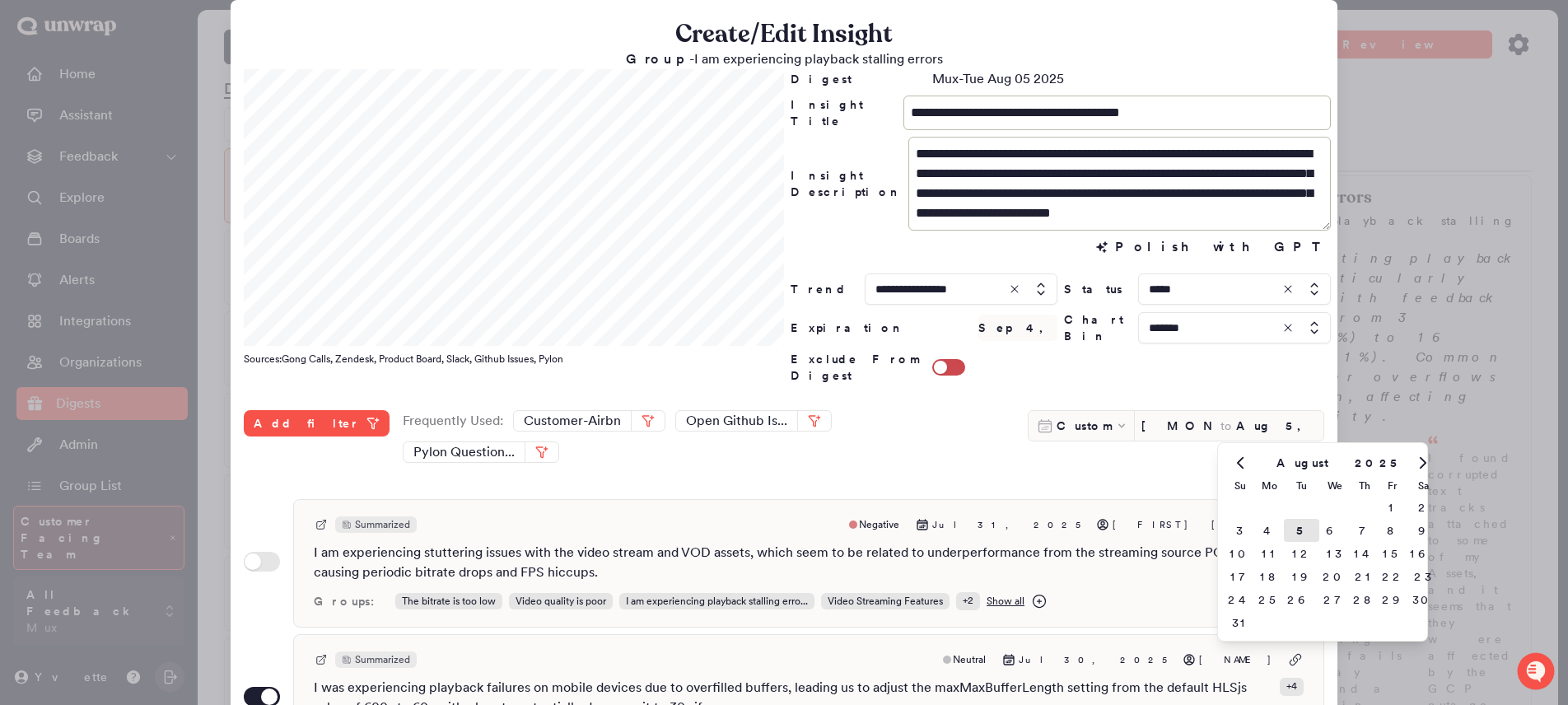 click 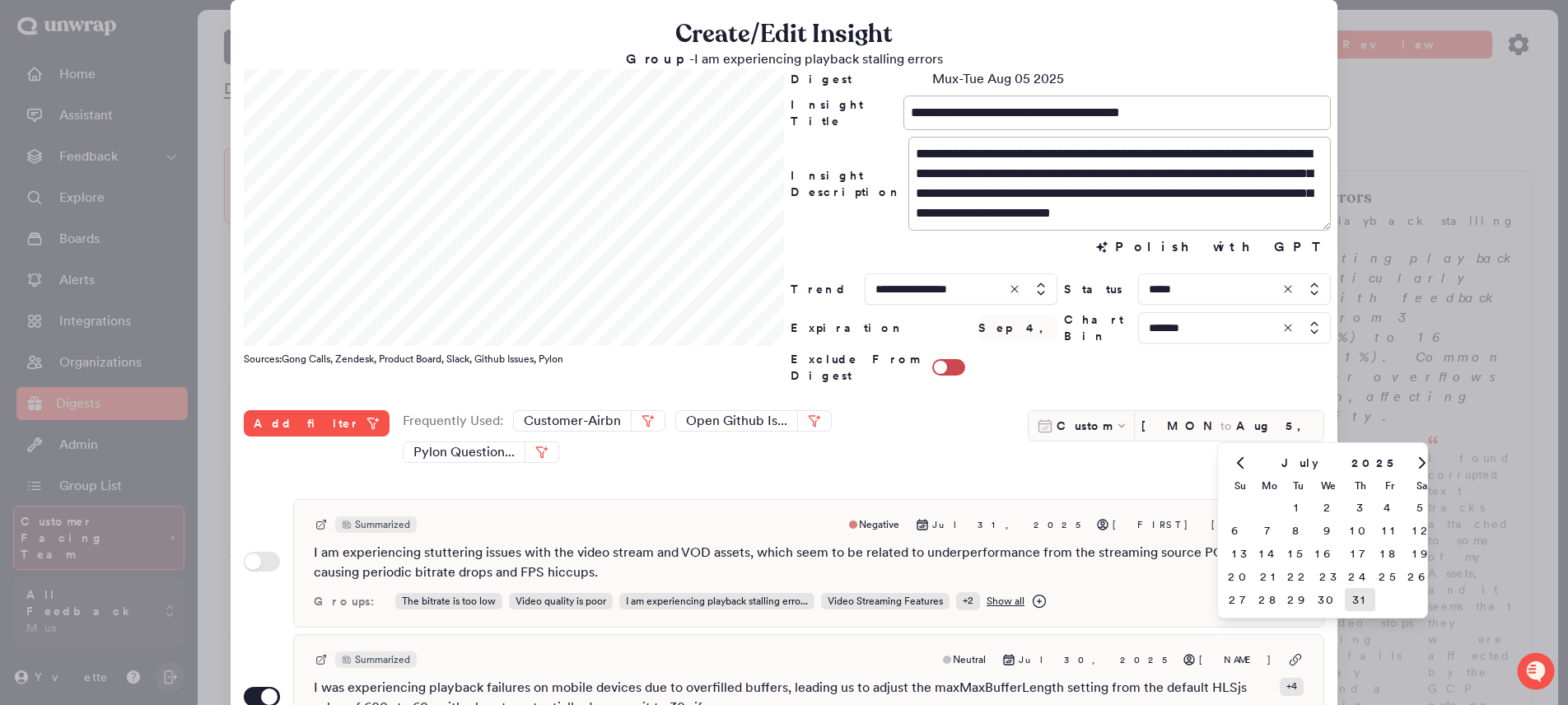 click on "31" at bounding box center (1360, 600) 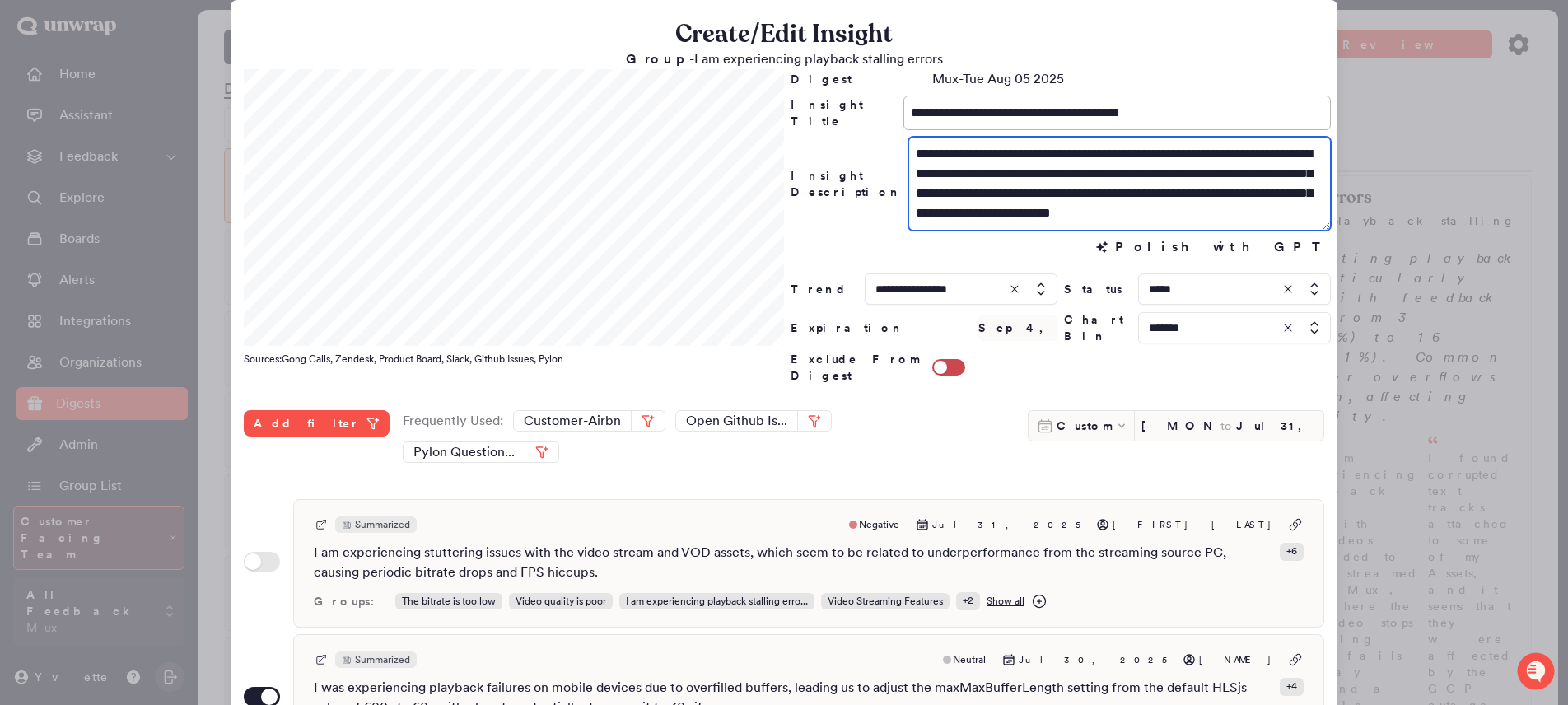 click on "**********" at bounding box center [1119, 184] 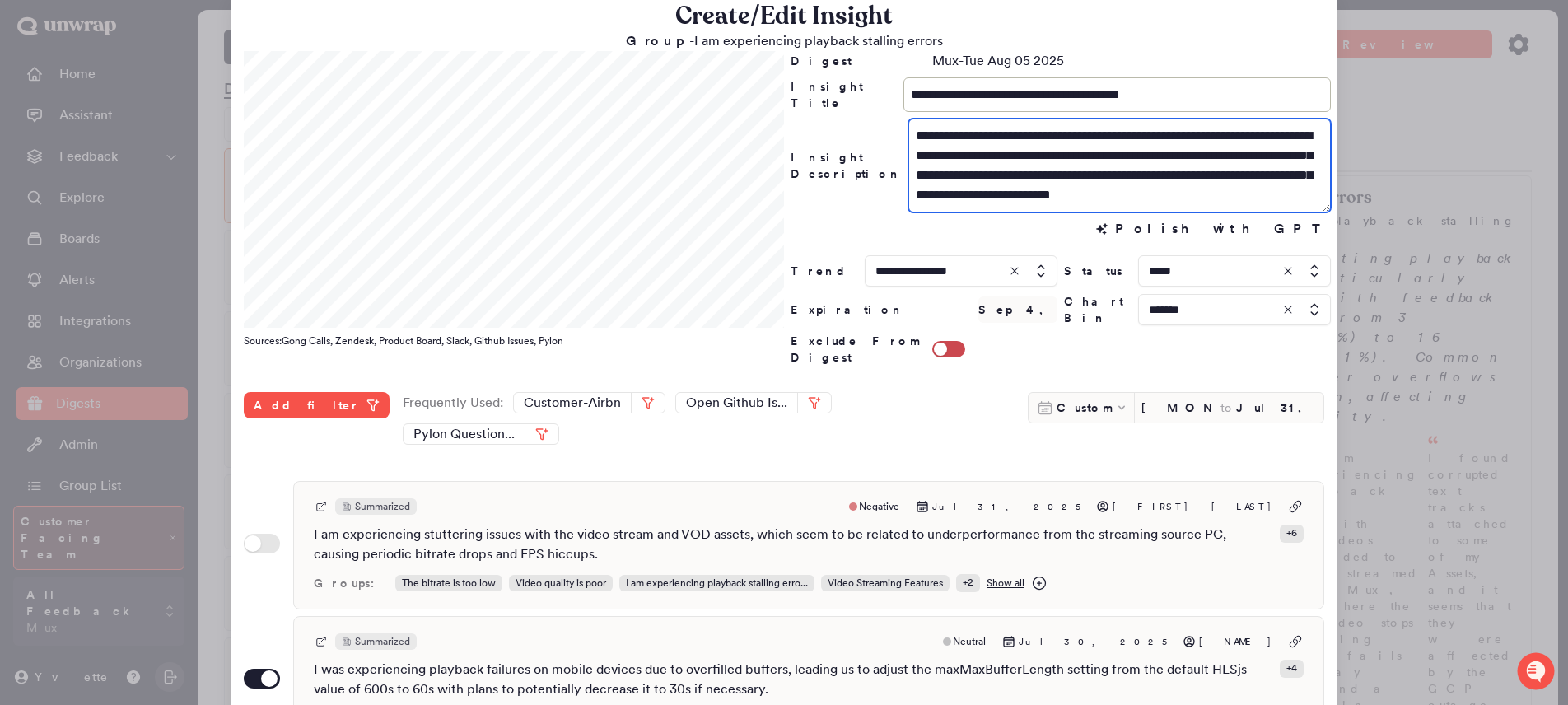 scroll, scrollTop: 12, scrollLeft: 0, axis: vertical 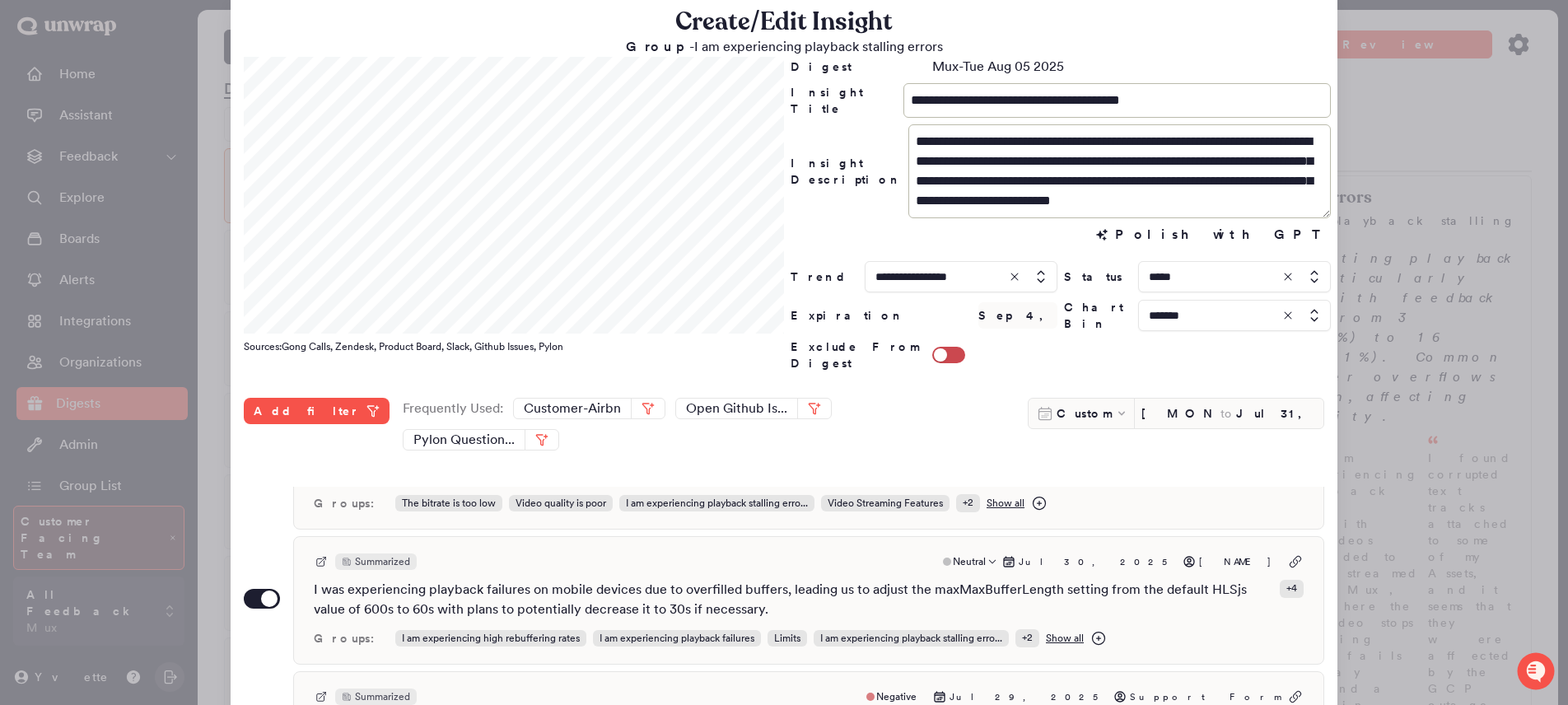 click on "I was experiencing playback failures on mobile devices due to overfilled buffers, leading us to adjust the maxMaxBufferLength setting from the default HLSjs value of 600s to 60s with plans to potentially decrease it to 30s if necessary." at bounding box center [793, 600] 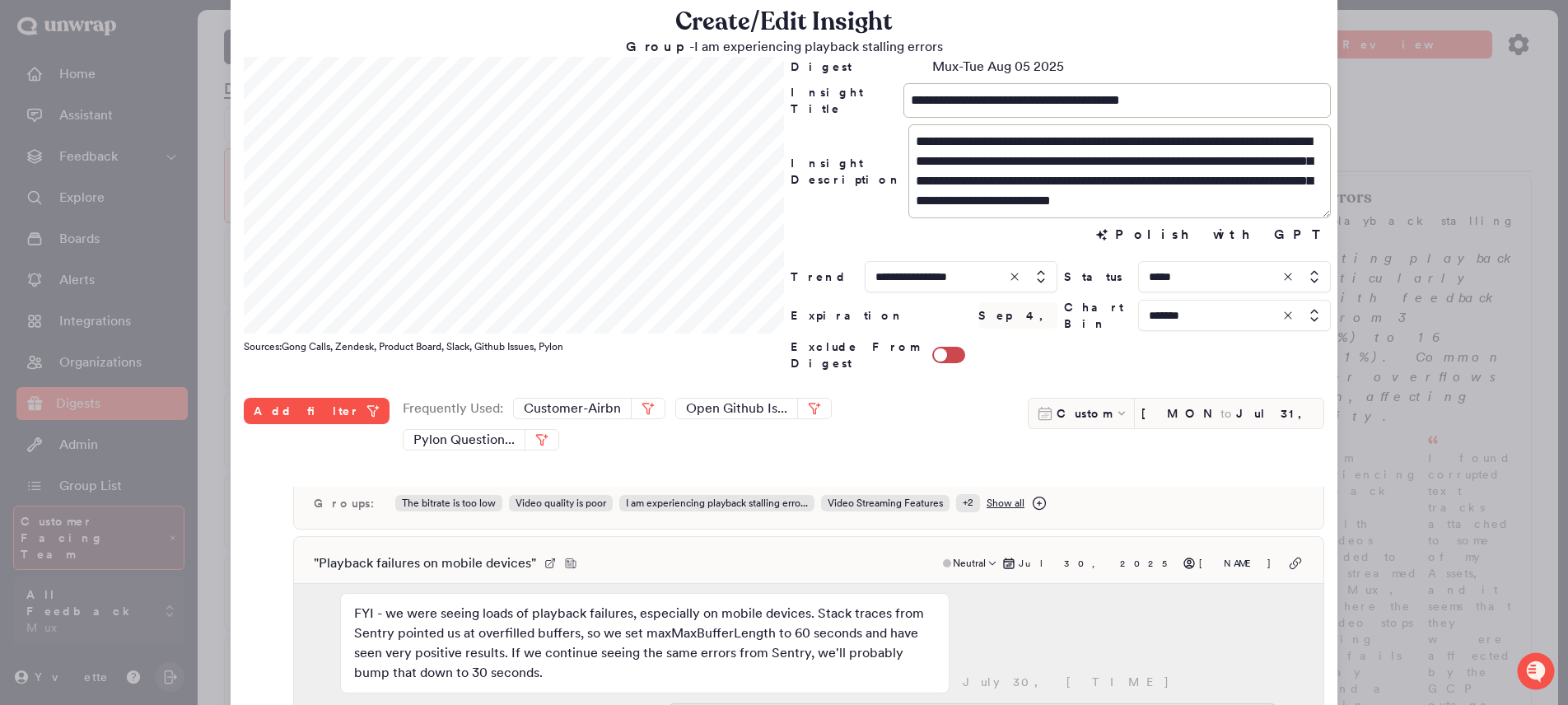 scroll, scrollTop: 2, scrollLeft: 0, axis: vertical 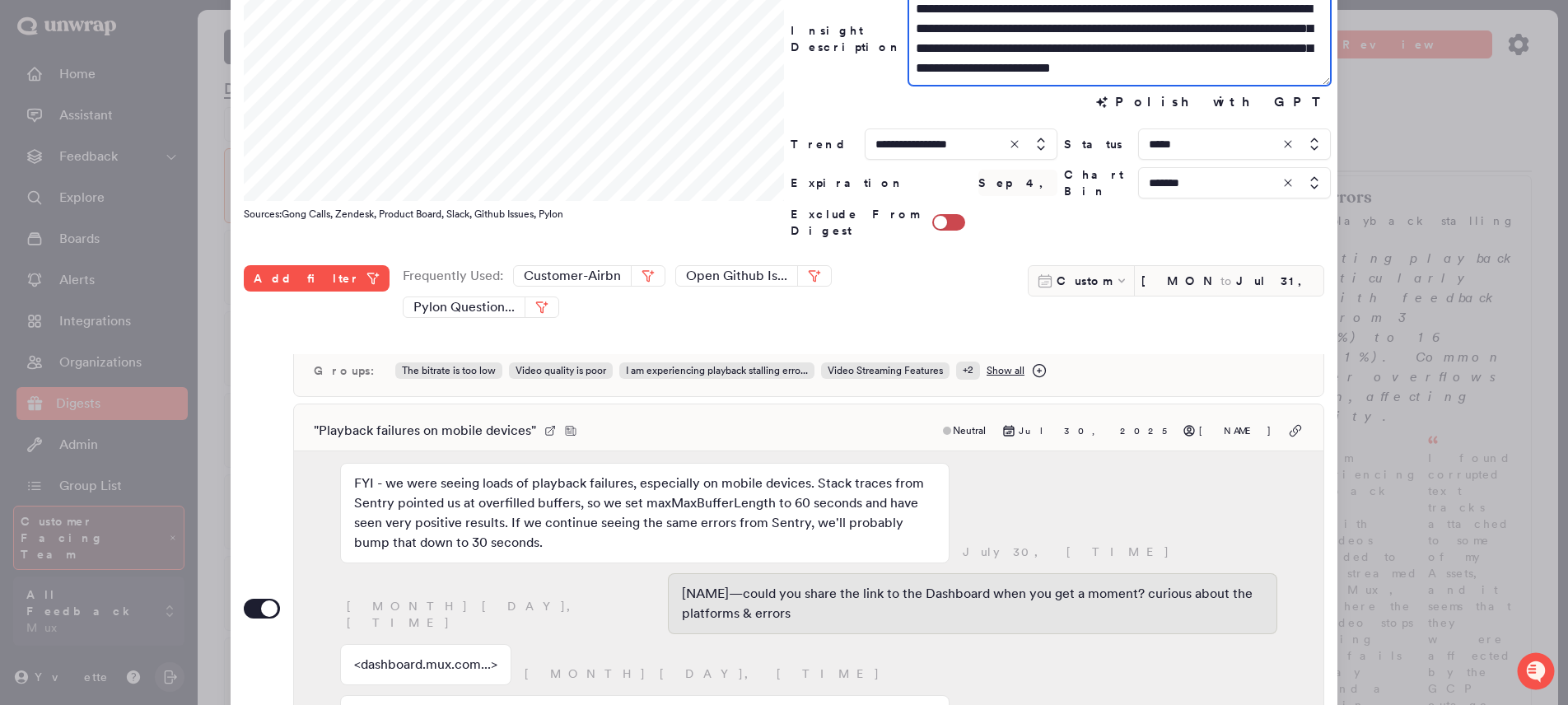click on "**********" at bounding box center (1119, 39) 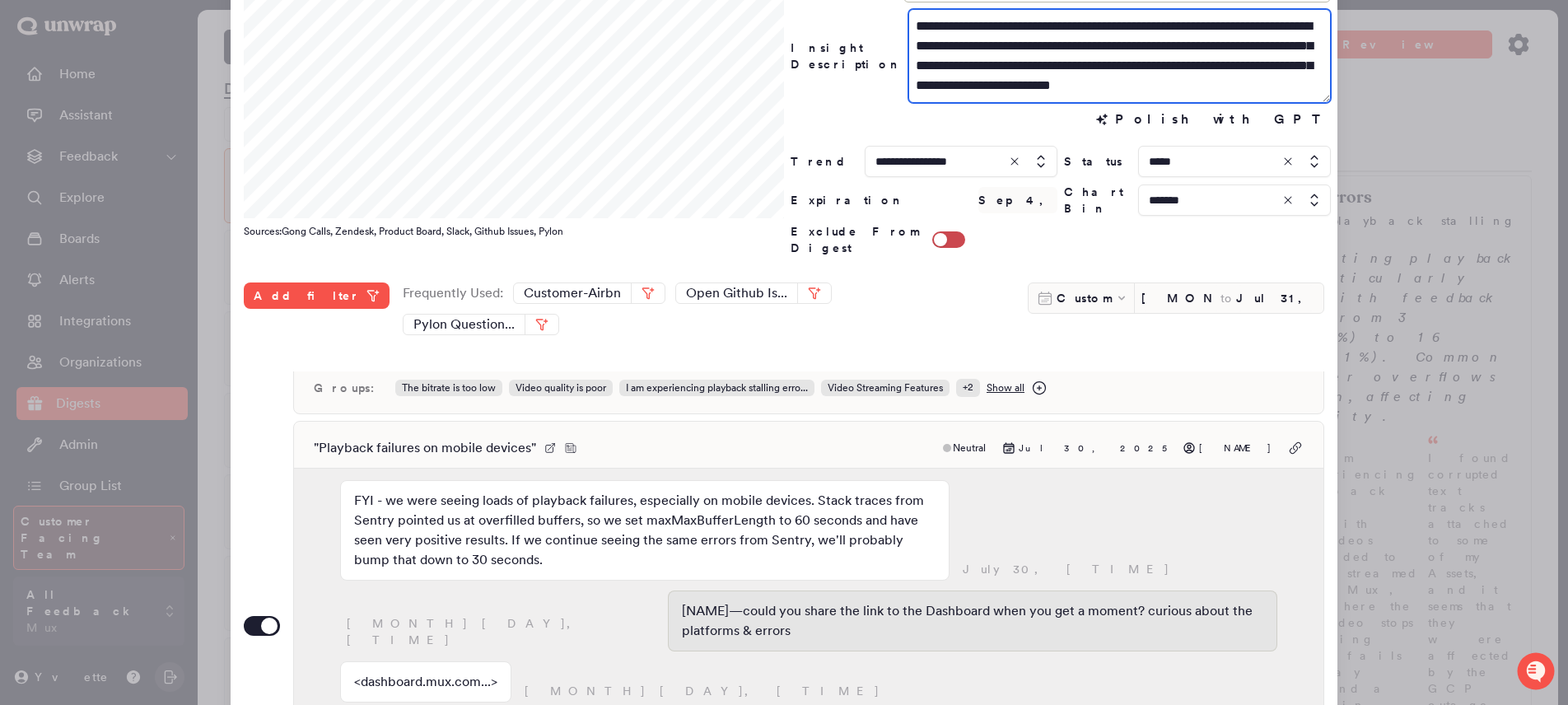 scroll, scrollTop: 102, scrollLeft: 0, axis: vertical 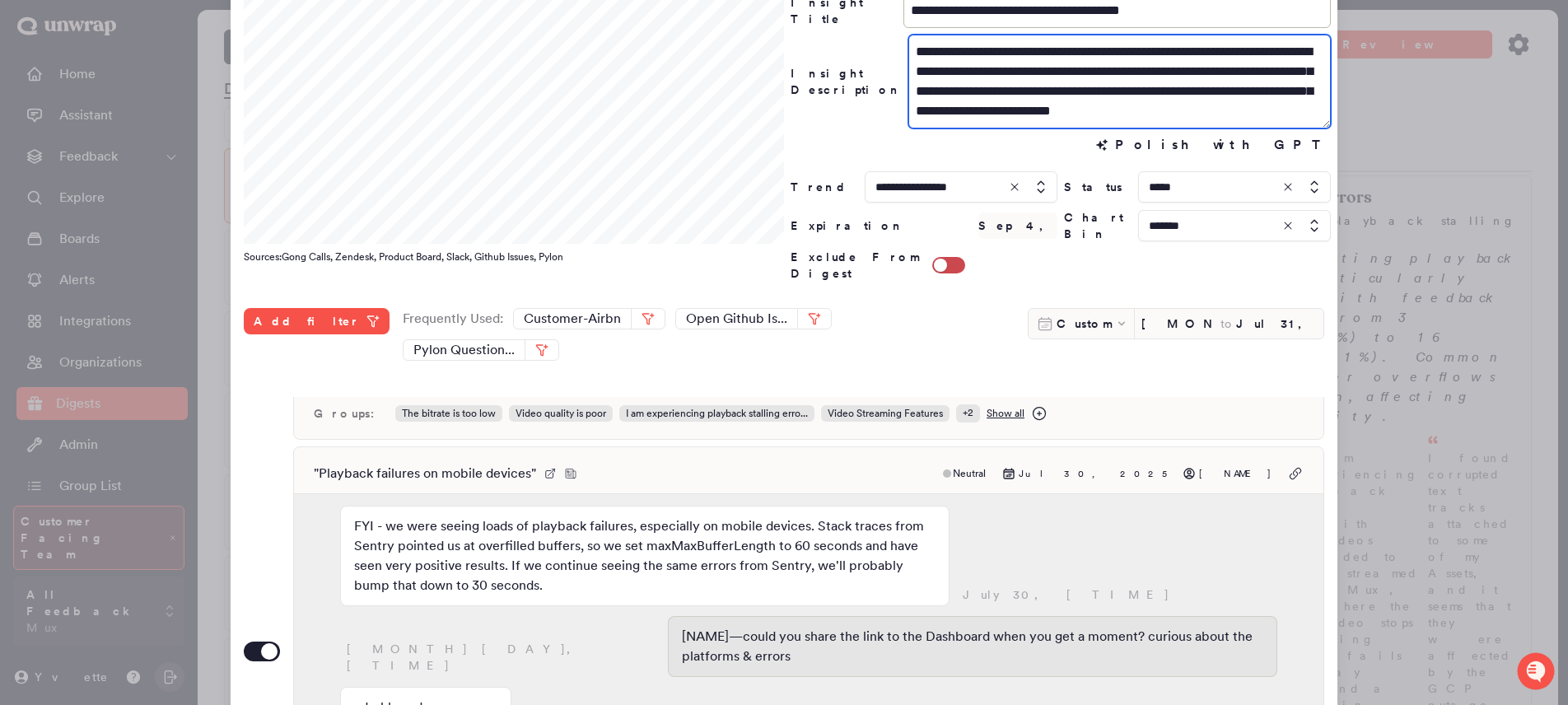 click on "**********" at bounding box center [1119, 82] 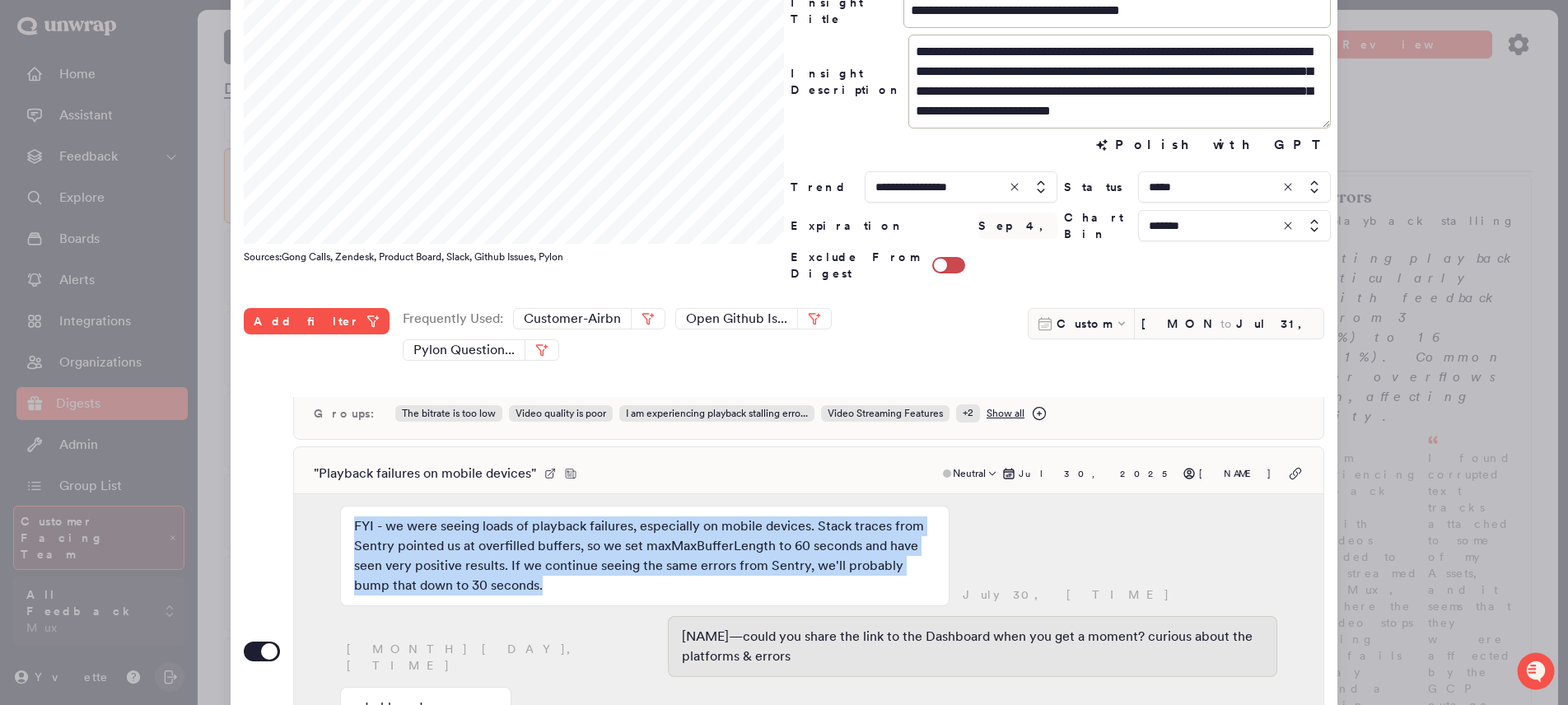 drag, startPoint x: 589, startPoint y: 548, endPoint x: 353, endPoint y: 480, distance: 245.6013 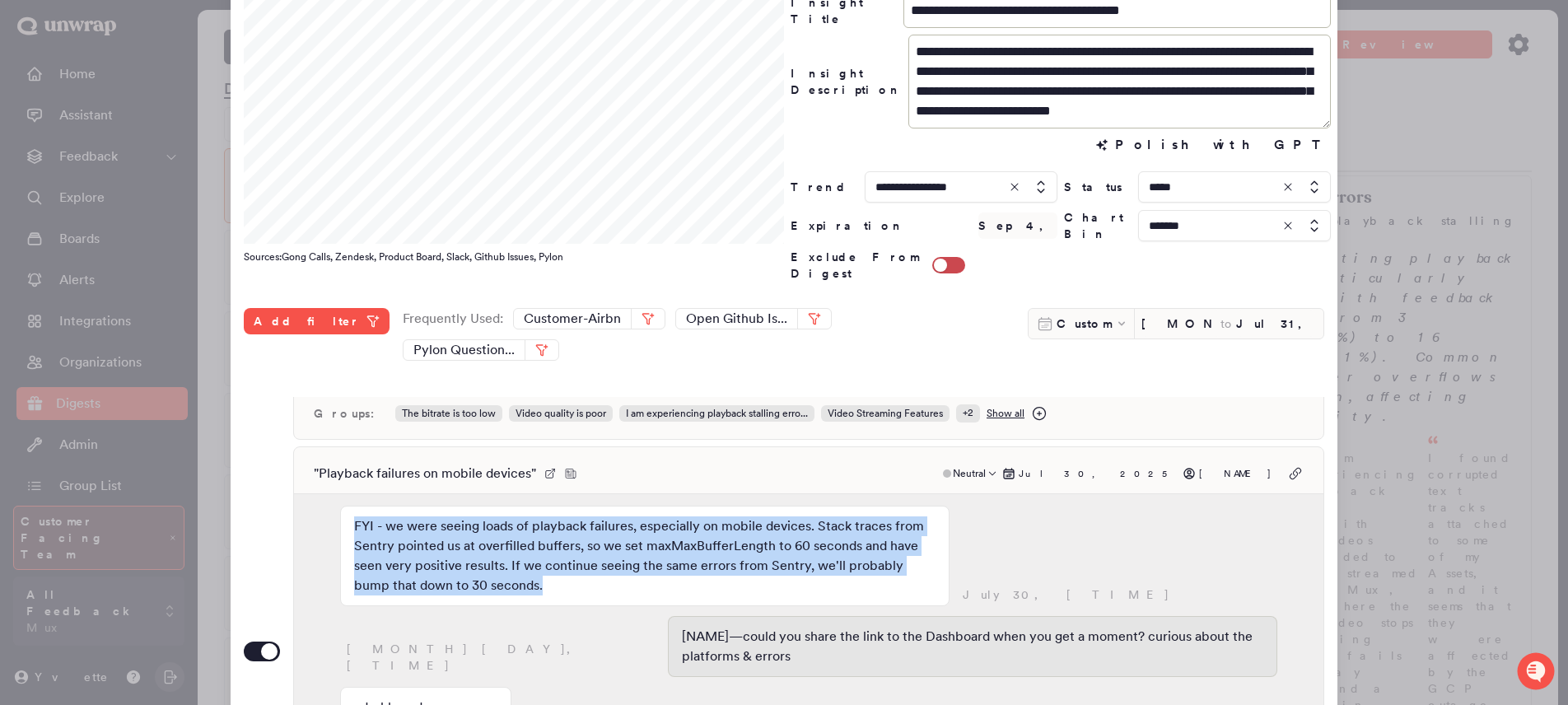 click on "FYI - we were seeing loads of playback failures, especially on mobile devices. Stack traces from Sentry pointed us at overfilled buffers, so we set maxMaxBufferLength to 60 seconds and have seen very positive results. If we continue seeing the same errors from Sentry, we'll probably bump that down to 30 seconds." at bounding box center (645, 556) 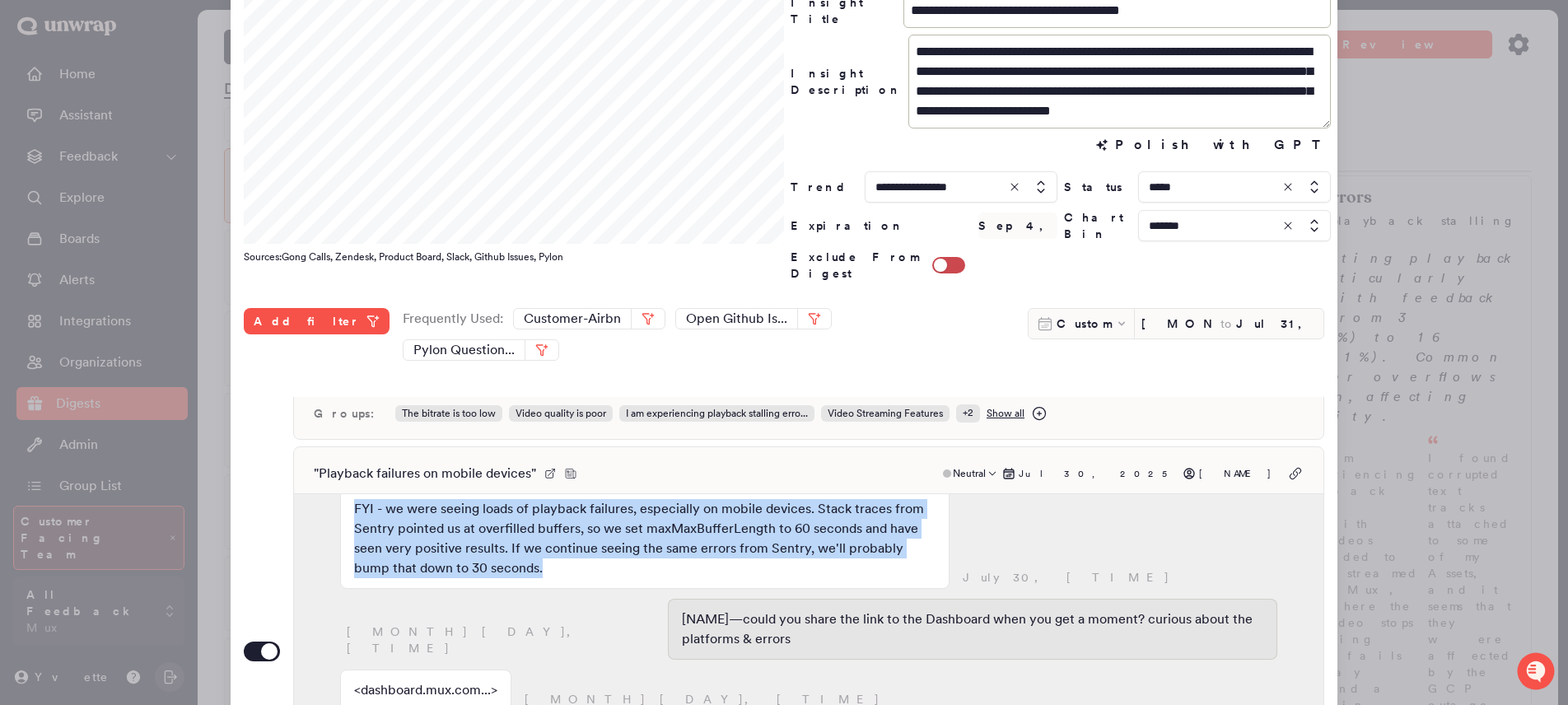 scroll, scrollTop: 30, scrollLeft: 0, axis: vertical 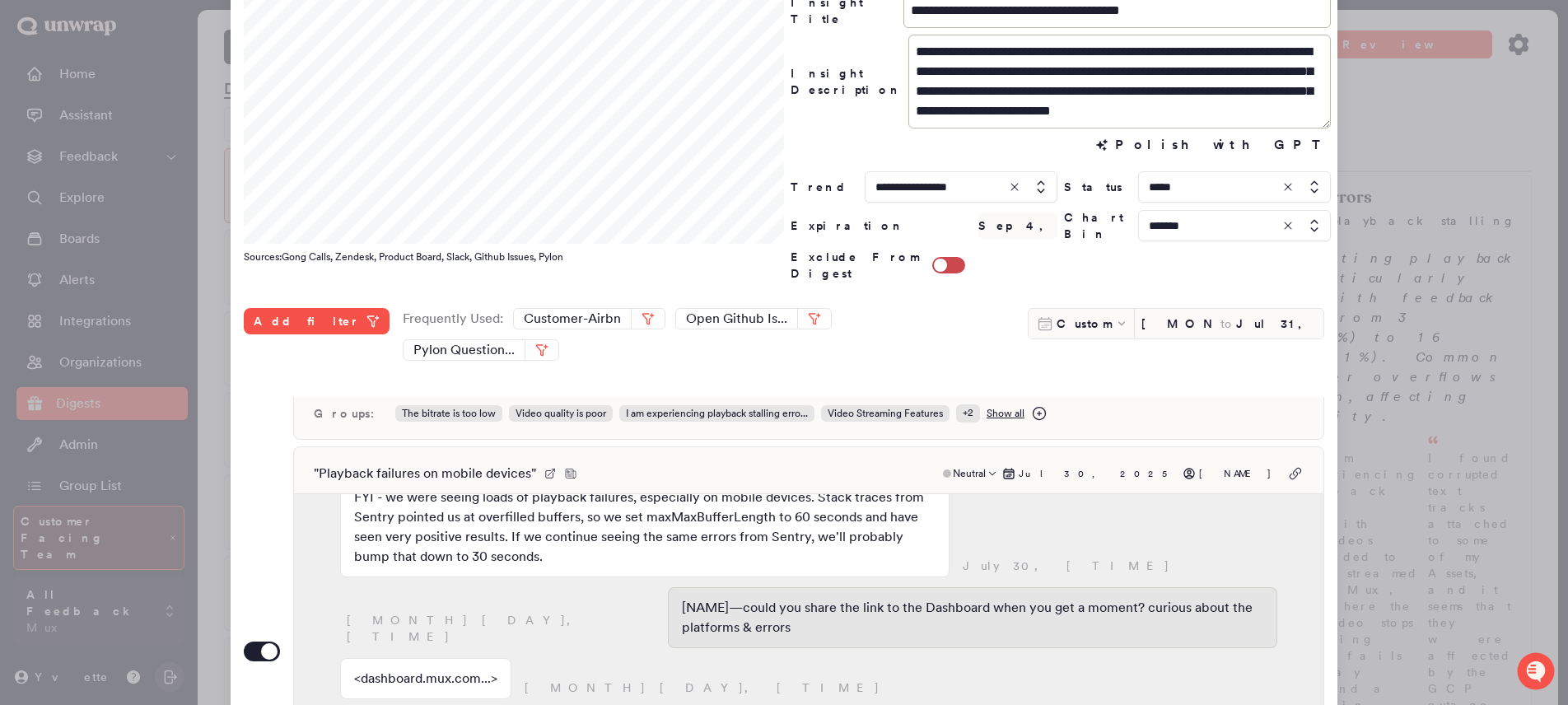 click on "" Playback failures on mobile devices " Neutral Jul 30, 2025 Andrew Crowe" at bounding box center [809, 474] 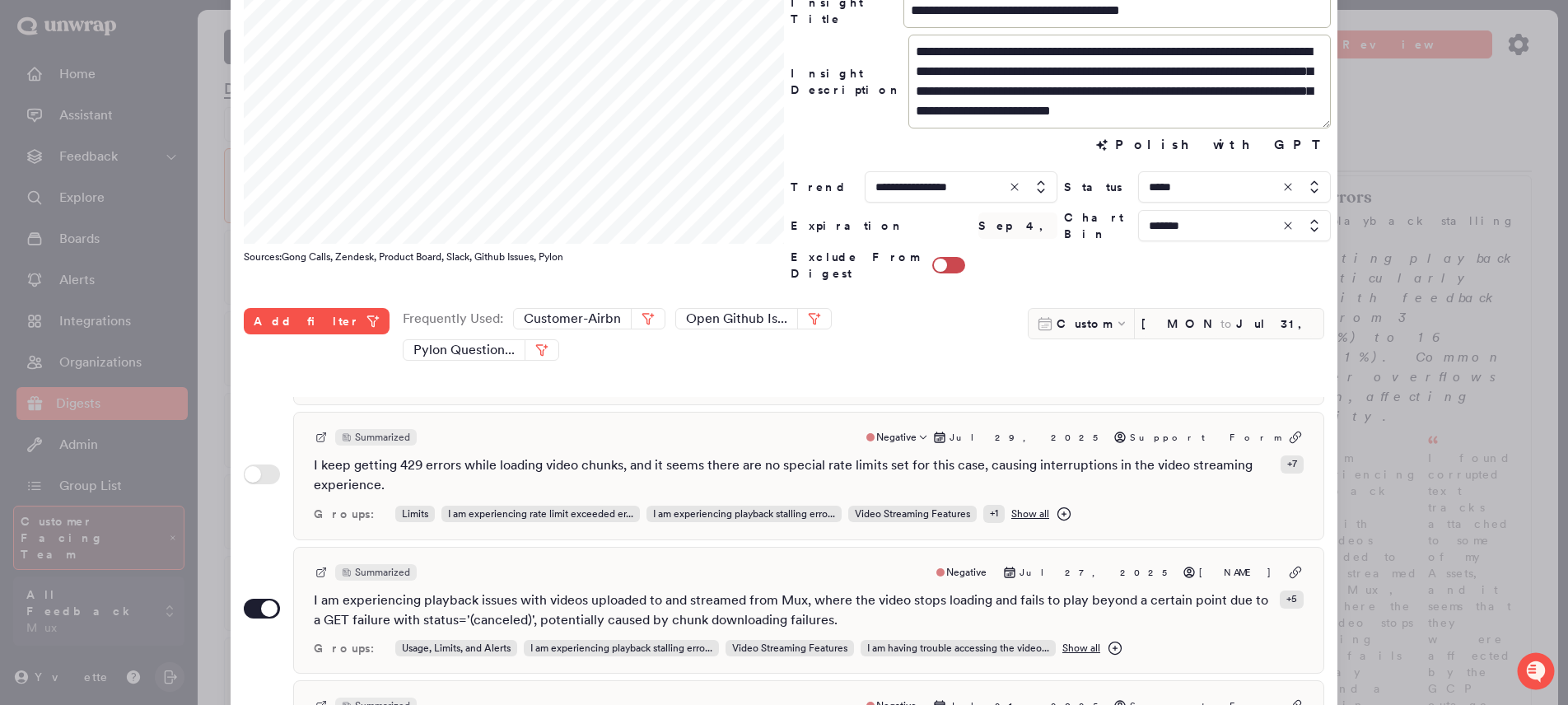 scroll, scrollTop: 262, scrollLeft: 0, axis: vertical 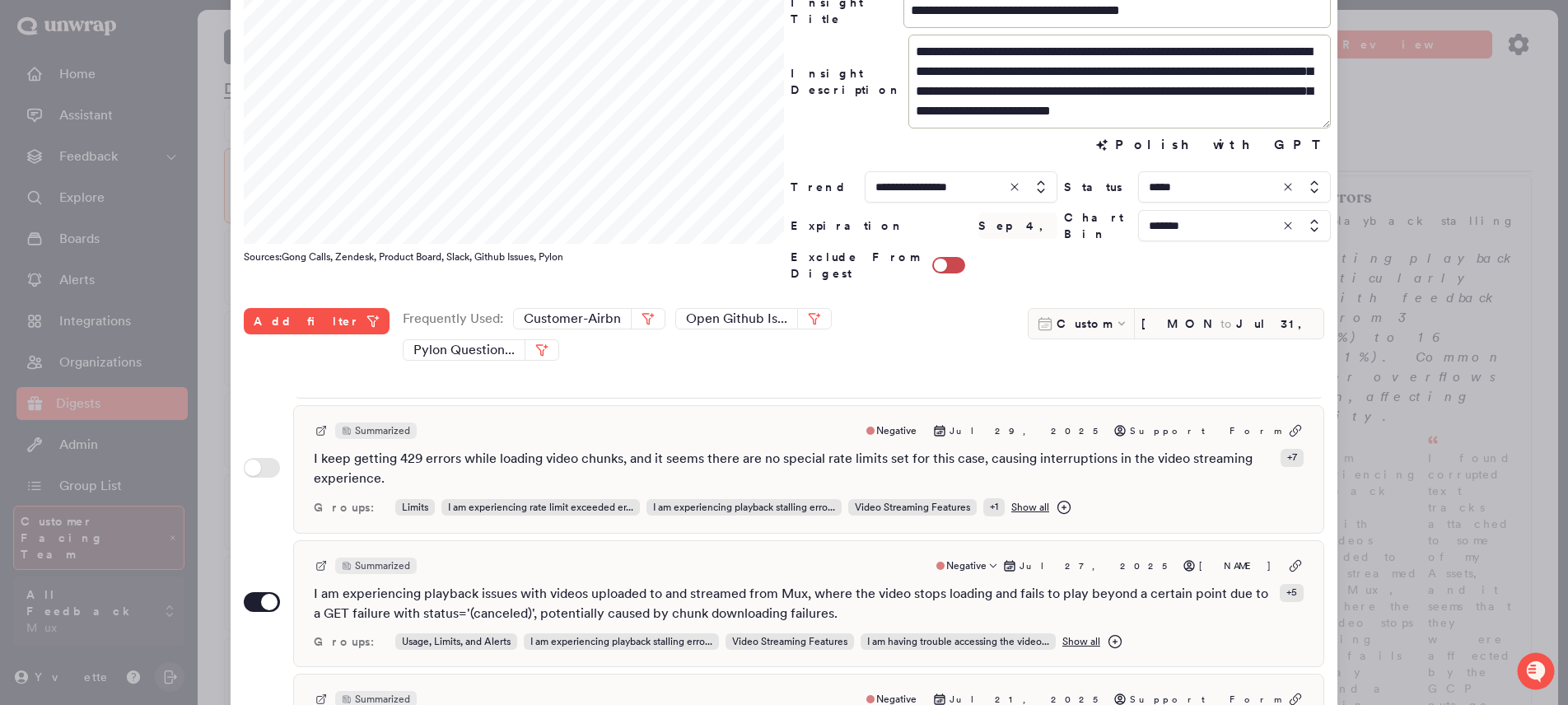 click on "Summarized Negative Jul 27, 2025 Mark Szabo" at bounding box center (809, 566) 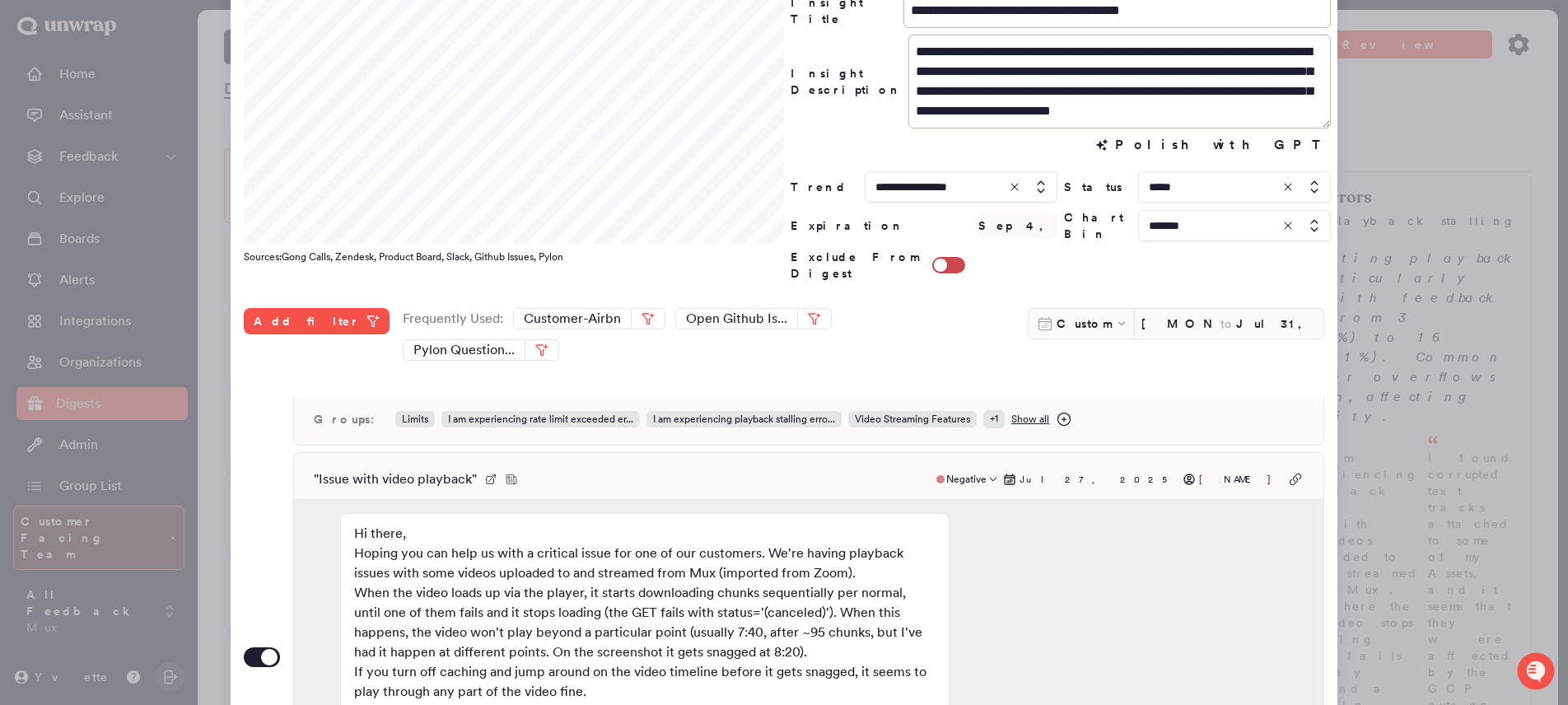 scroll, scrollTop: 361, scrollLeft: 0, axis: vertical 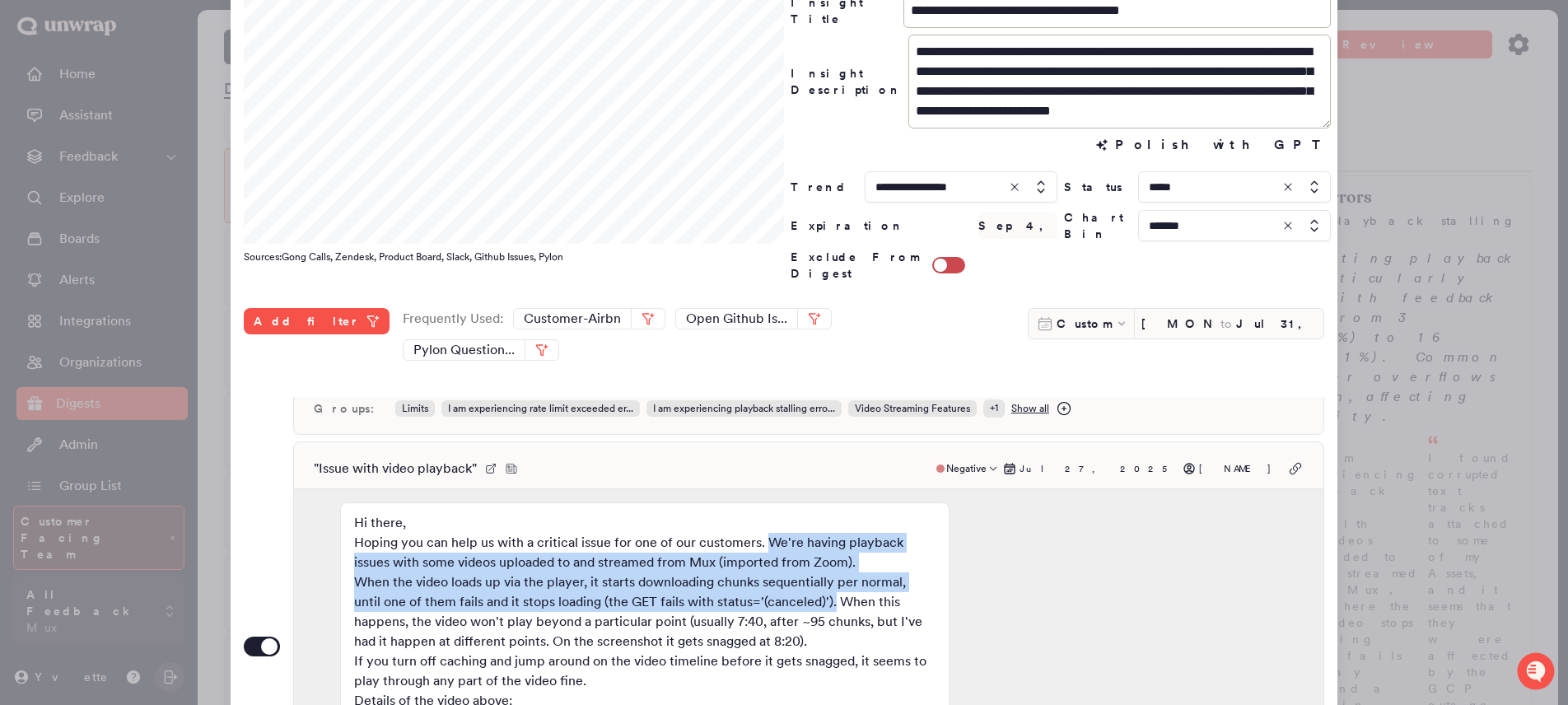 drag, startPoint x: 763, startPoint y: 504, endPoint x: 805, endPoint y: 567, distance: 75.71658 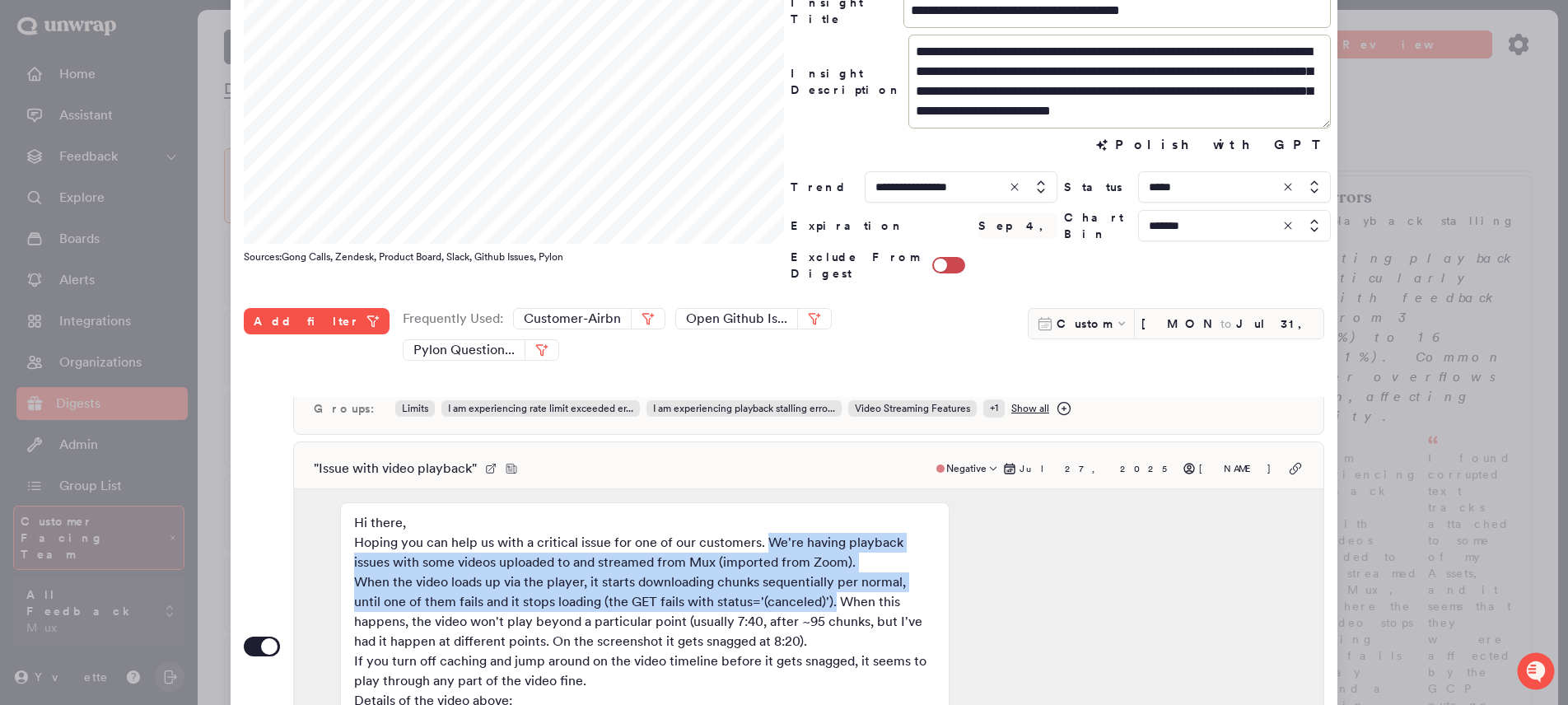 click on "Hi there,
Hoping you can help us with a critical issue for one of our customers. We're having playback issues with some videos uploaded to and streamed from Mux (imported from Zoom).
When the video loads up via the player, it starts downloading chunks sequentially per normal, until one of them fails and it stops loading (the GET fails with status='(canceled)'). When this happens, the video won't play beyond a particular point (usually 7:40, after ~95 chunks, but I've had it happen at different points. On the screenshot it gets snagged at 8:20).
If you turn off caching and jump around on the video timeline before it gets snagged, it seems to play through any part of the video fine.
Details of the video above:
- Asset ID: fkz3xk2SzgjAqTJhXE00CMNFh00LSt5i5gcCpz4WOpUn00- Playback ID: aBE00yRWsIG5S00QM7v02Y01IRKbU02nZz9vGyp2nl02Who6U
Thanks in advance,
Mark SzaboPM @ Great Question" at bounding box center (645, 651) 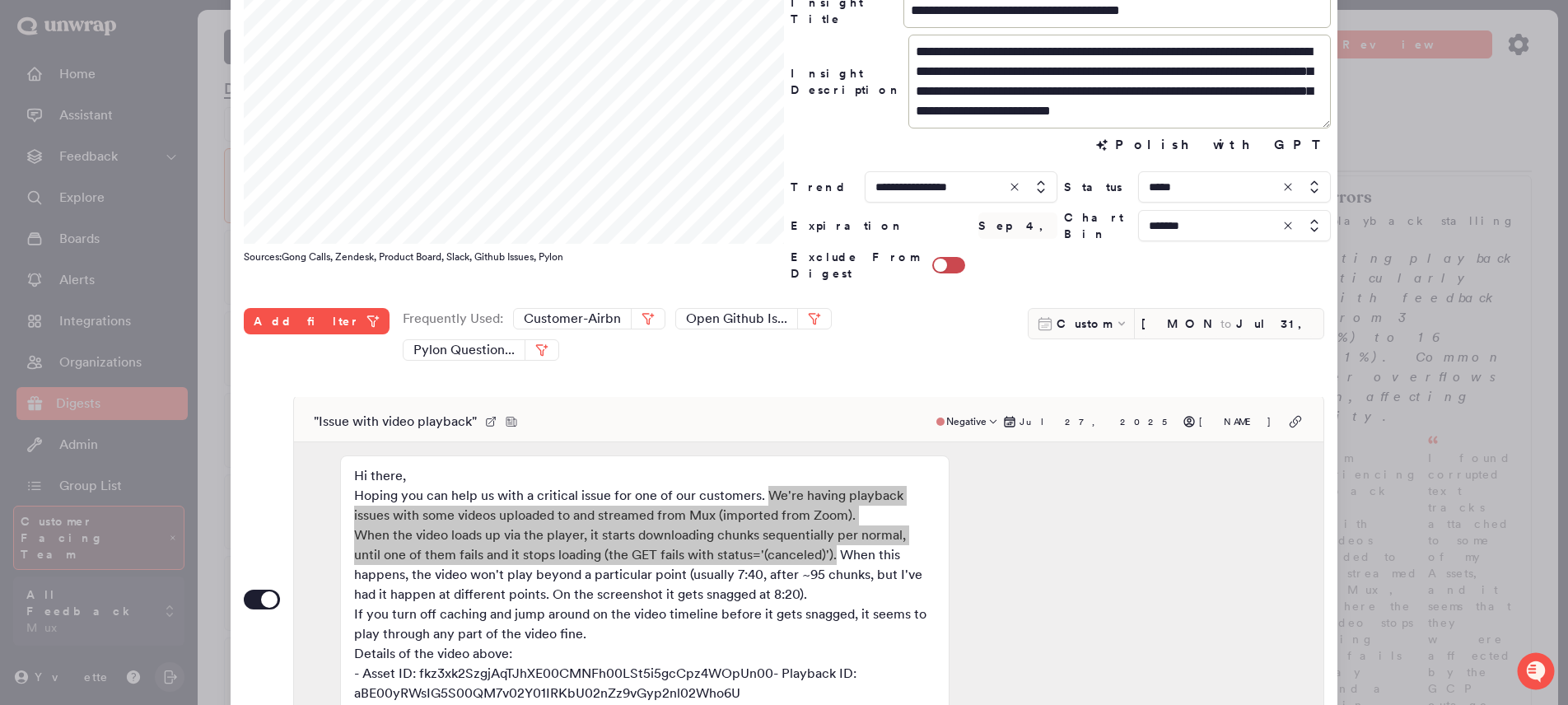 scroll, scrollTop: 325, scrollLeft: 0, axis: vertical 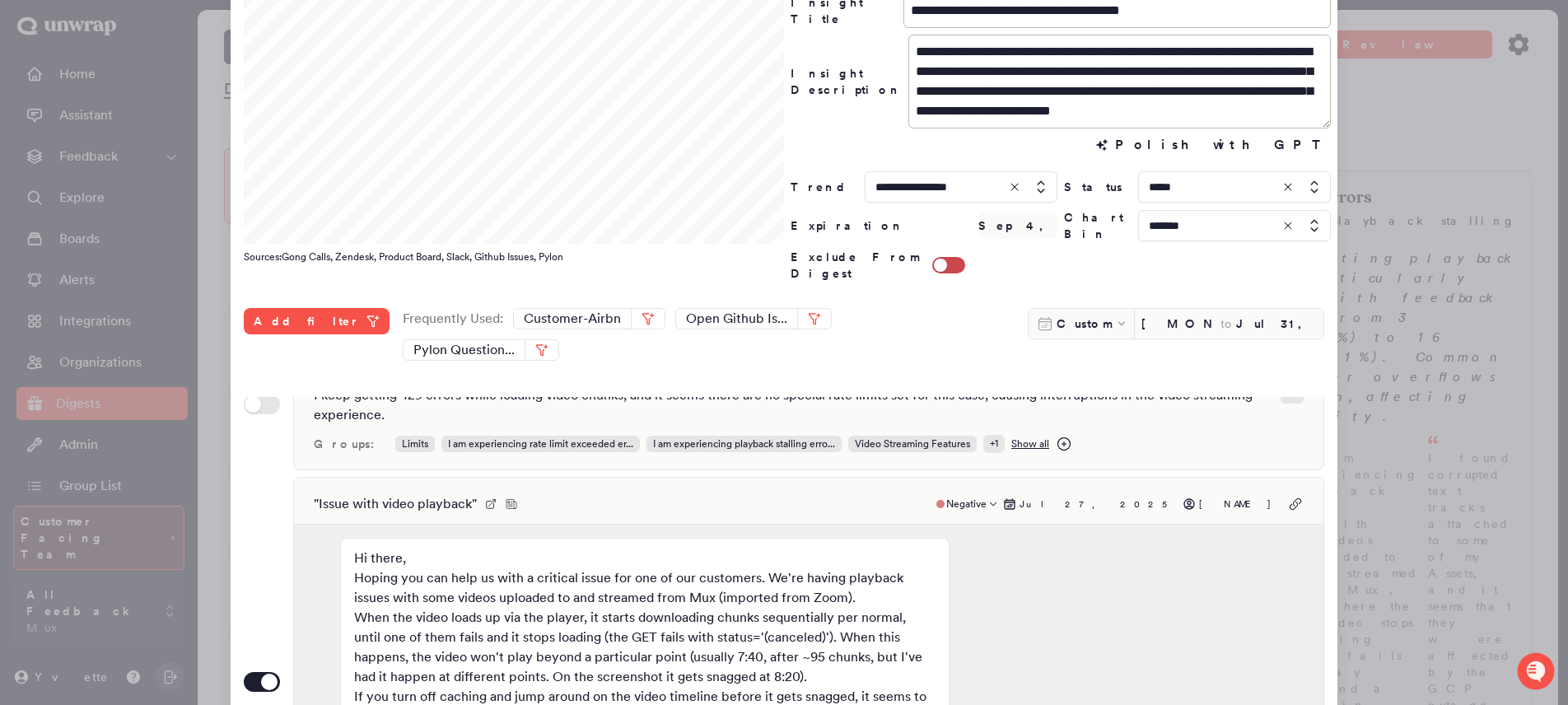 click on "" Issue with video playback " Negative Jul 27, 2025 Mark Szabo" at bounding box center [809, 504] 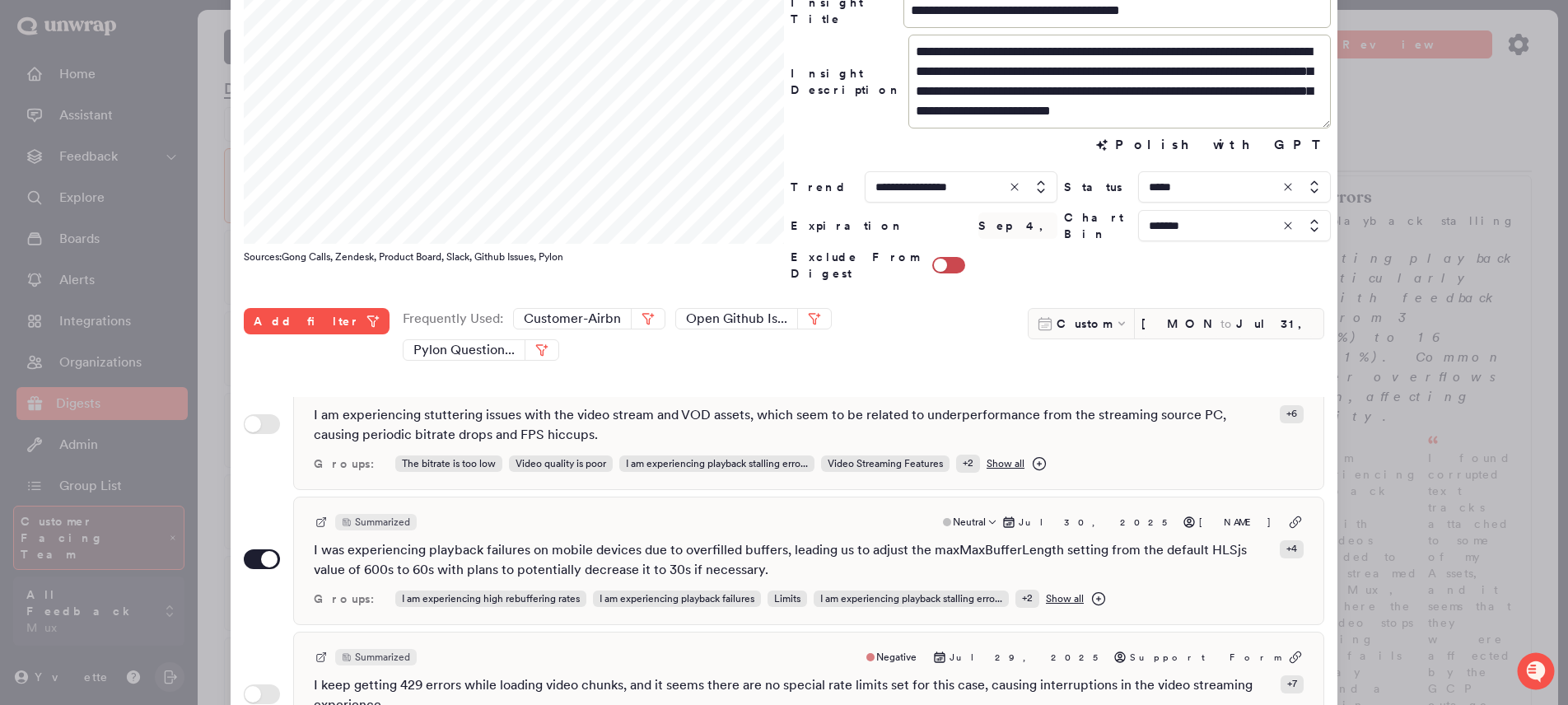 scroll, scrollTop: 0, scrollLeft: 0, axis: both 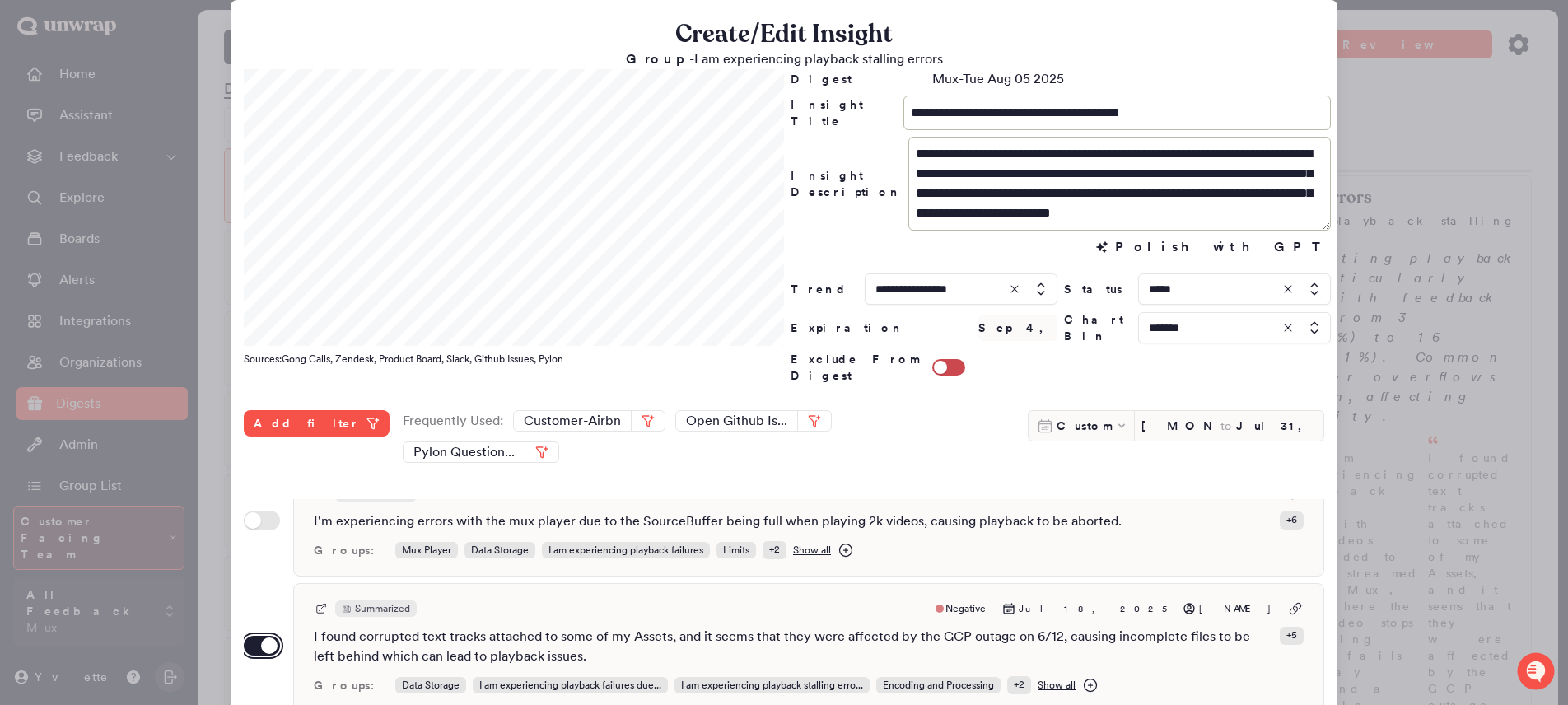 click on "Use setting" at bounding box center (262, 646) 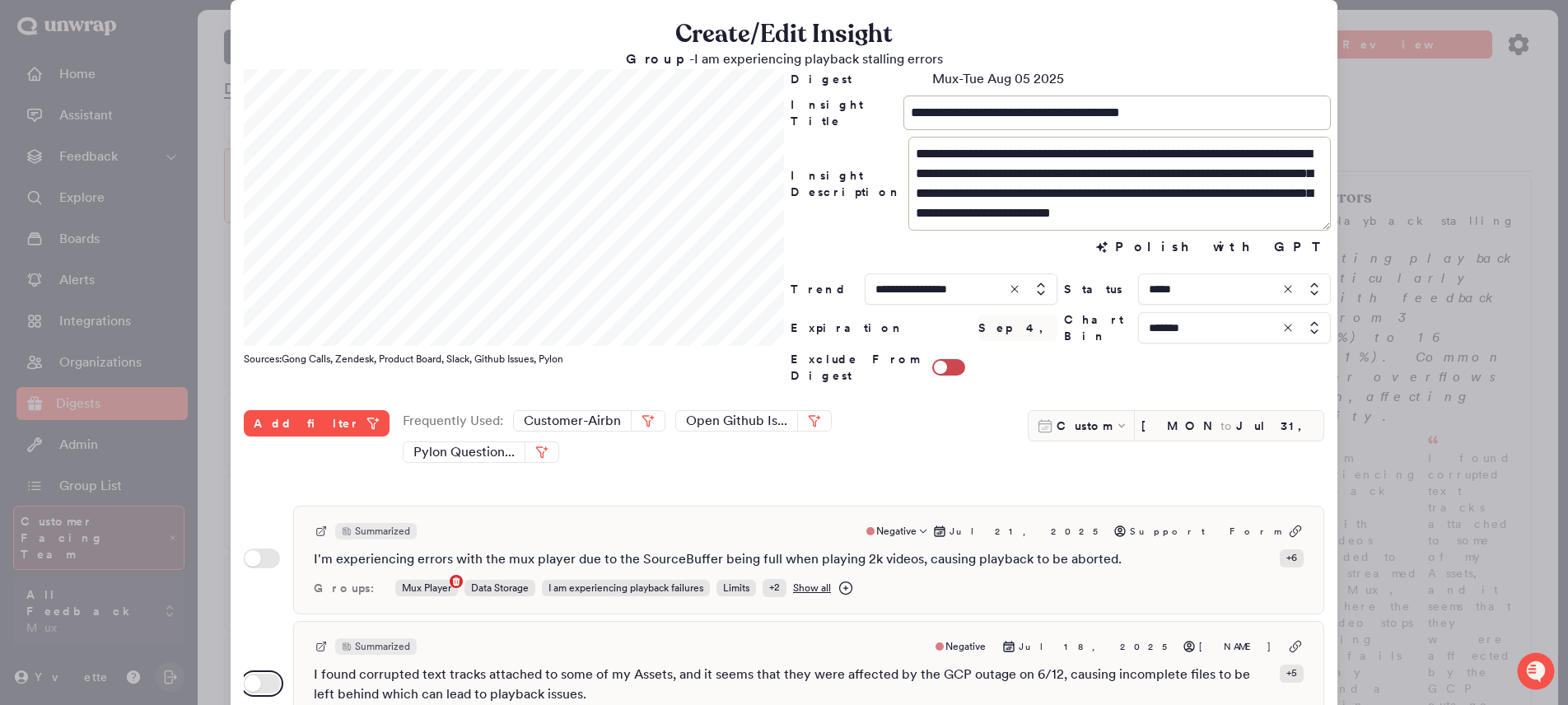 scroll, scrollTop: 516, scrollLeft: 0, axis: vertical 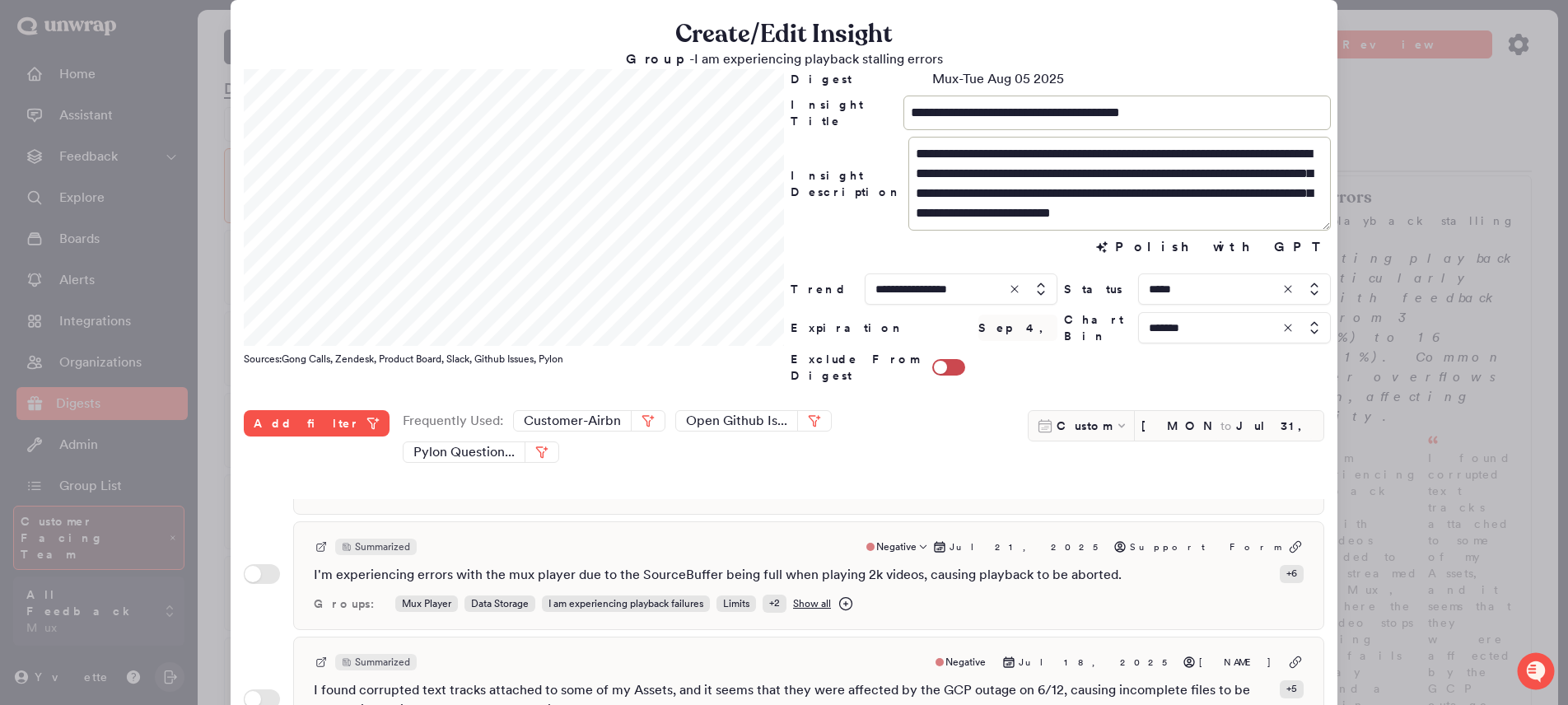 click on "I'm experiencing errors with the mux player due to the SourceBuffer being full when playing 2k videos, causing playback to be aborted." at bounding box center (717, 575) 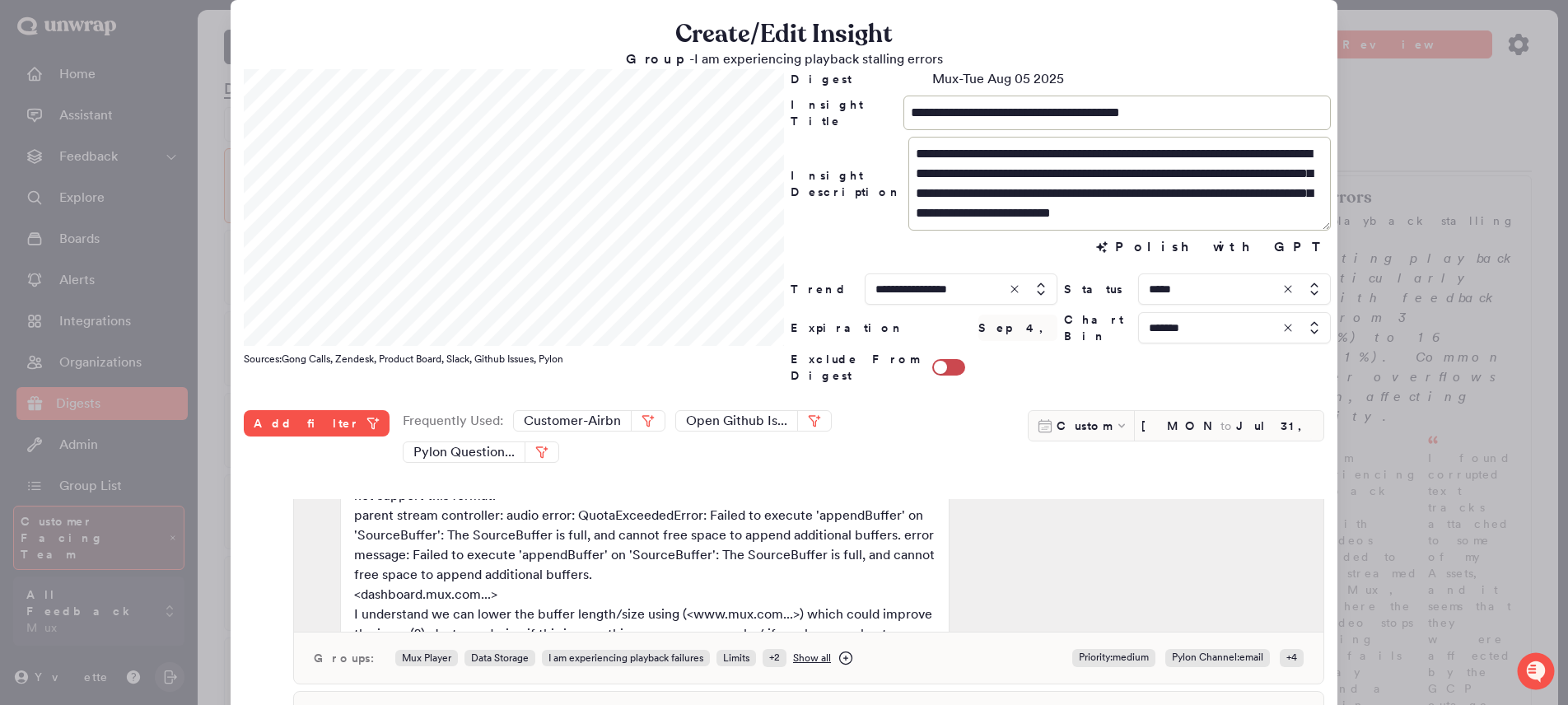 scroll, scrollTop: 752, scrollLeft: 0, axis: vertical 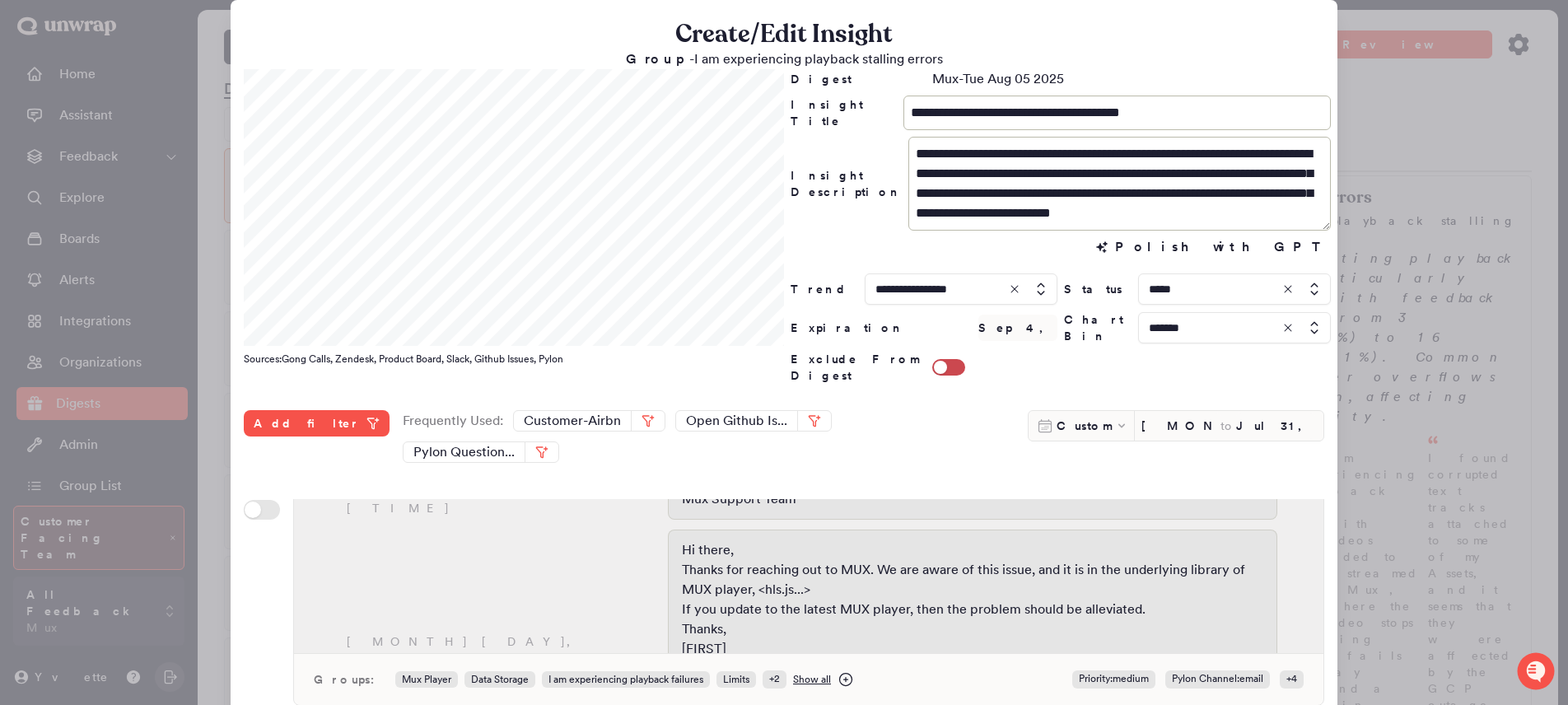 click on "July 21, 10:36am Hi there,
Thanks for reaching out to MUX. We are aware of this issue, and it is in the underlying library of MUX player, <hls.js...>.
If you update to the latest MUX player, then the problem should be alleviated.
Thanks,
Alex" at bounding box center [809, 605] 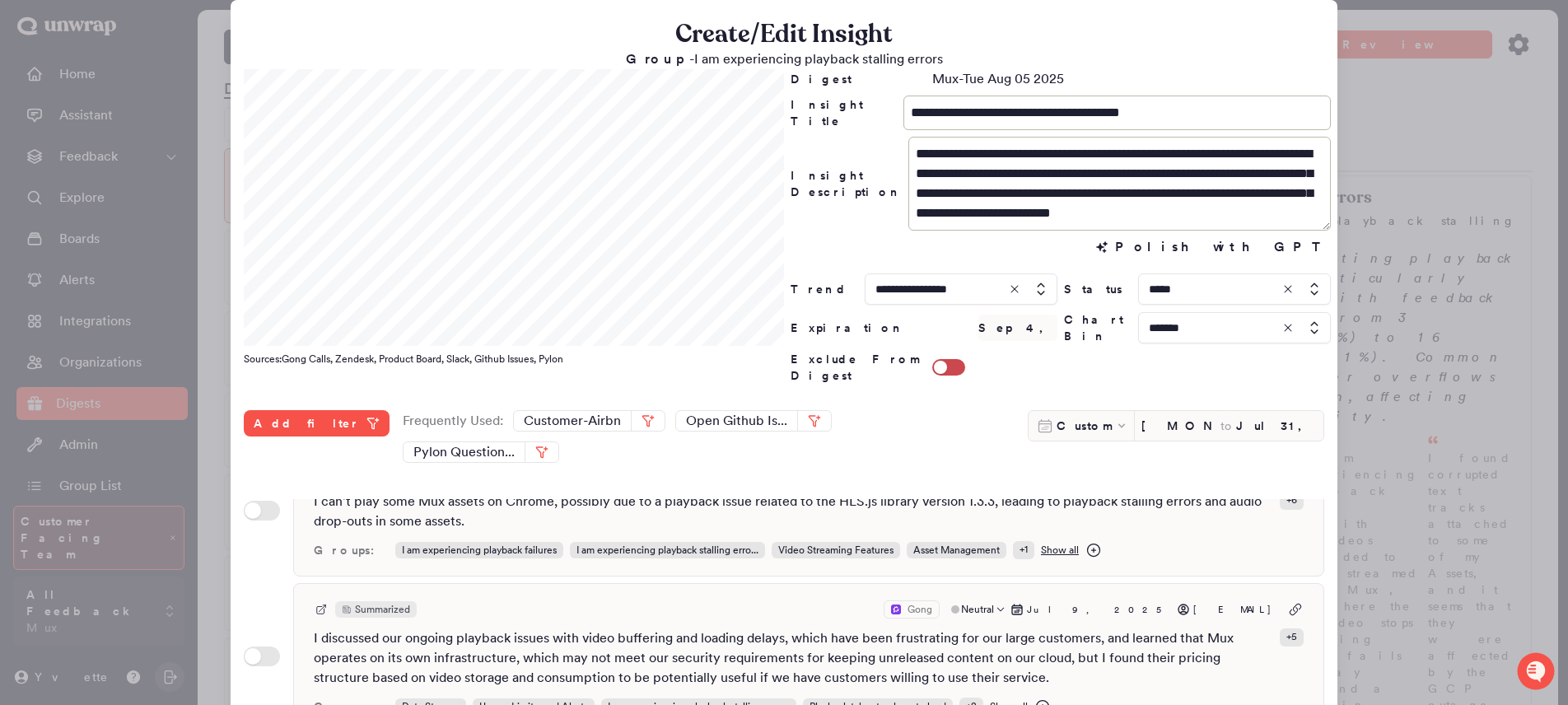 scroll, scrollTop: 1118, scrollLeft: 0, axis: vertical 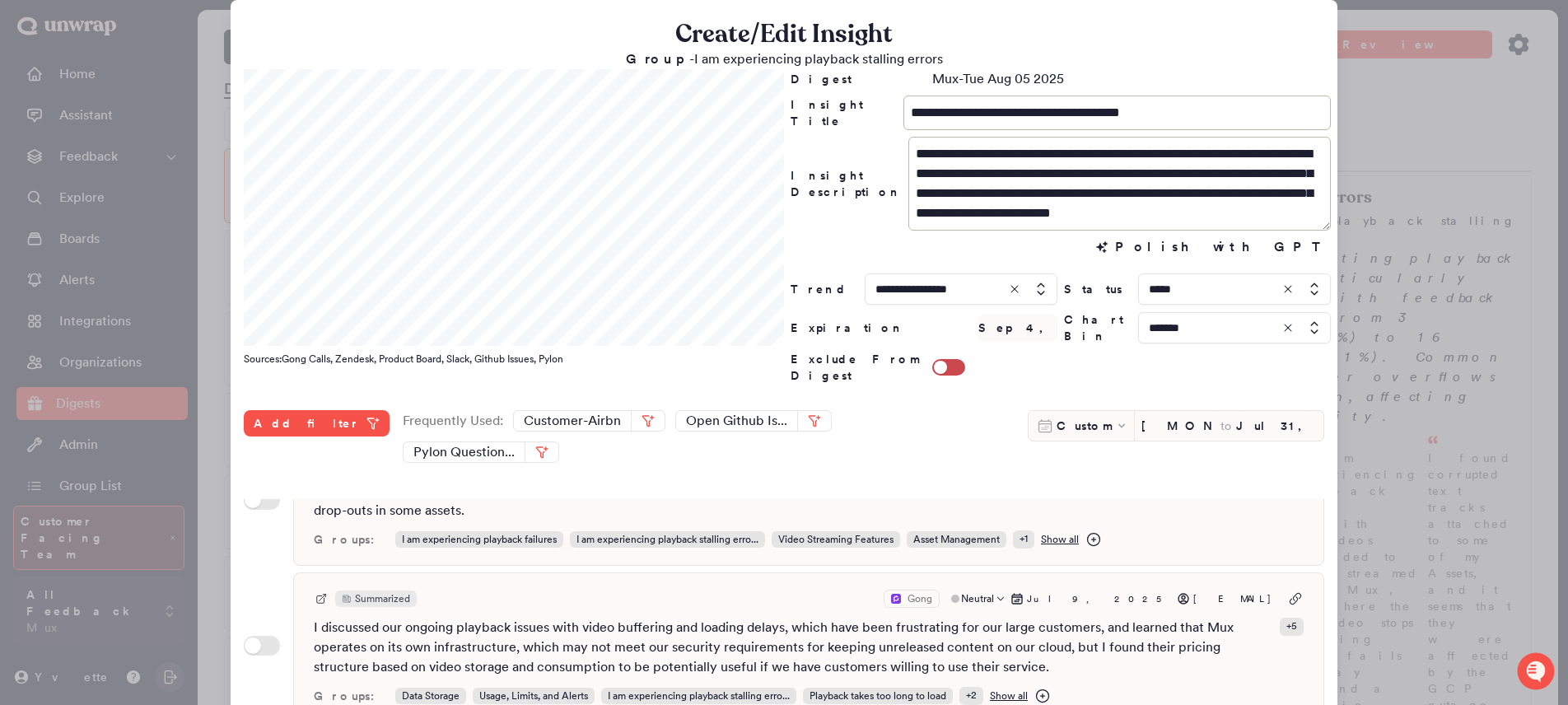 click on "I discussed our ongoing playback issues with video buffering and loading delays, which have been frustrating for our large customers, and learned that Mux operates on its own infrastructure, which may not meet our security requirements for keeping unreleased content on our cloud, but I found their pricing structure based on video storage and consumption to be potentially useful if we have customers willing to use their service." at bounding box center [793, 647] 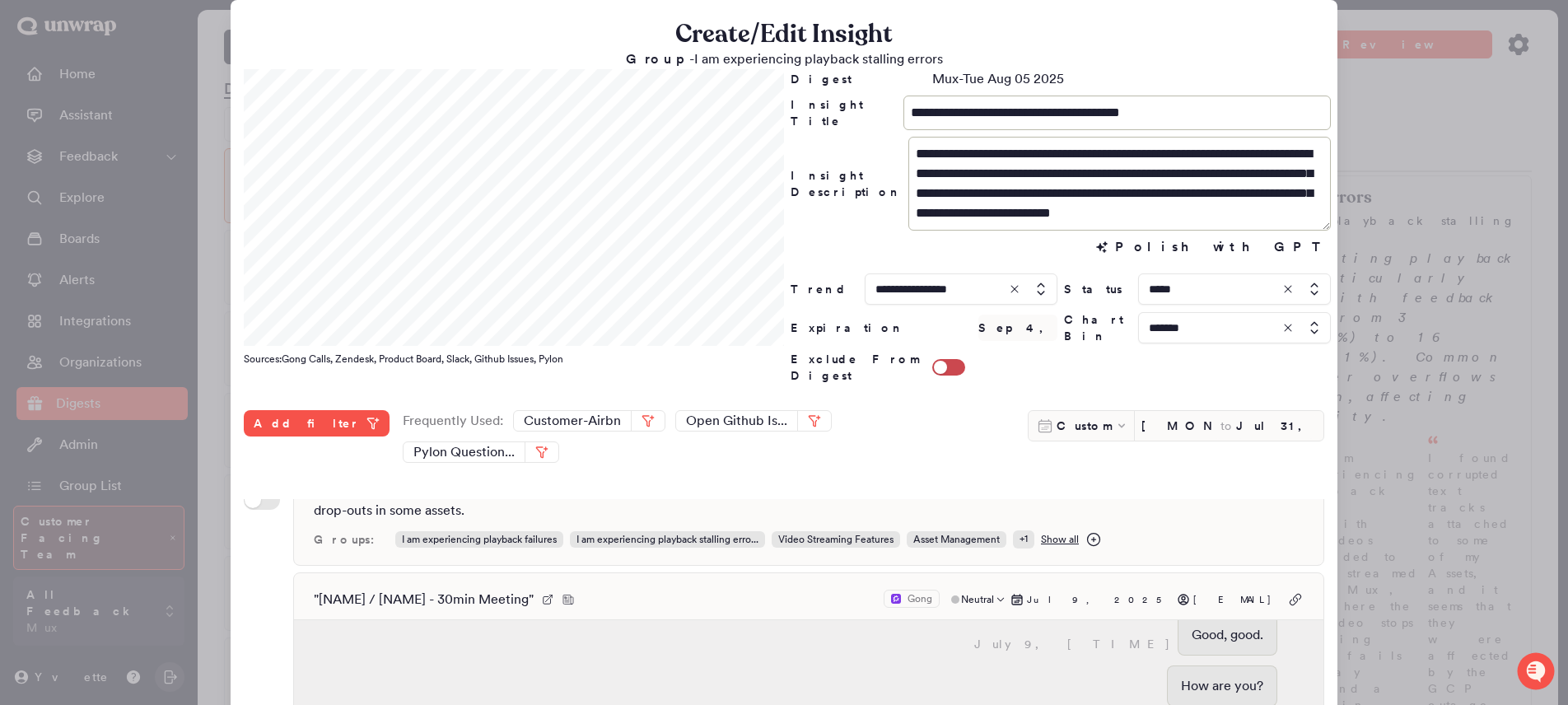 scroll, scrollTop: 241, scrollLeft: 0, axis: vertical 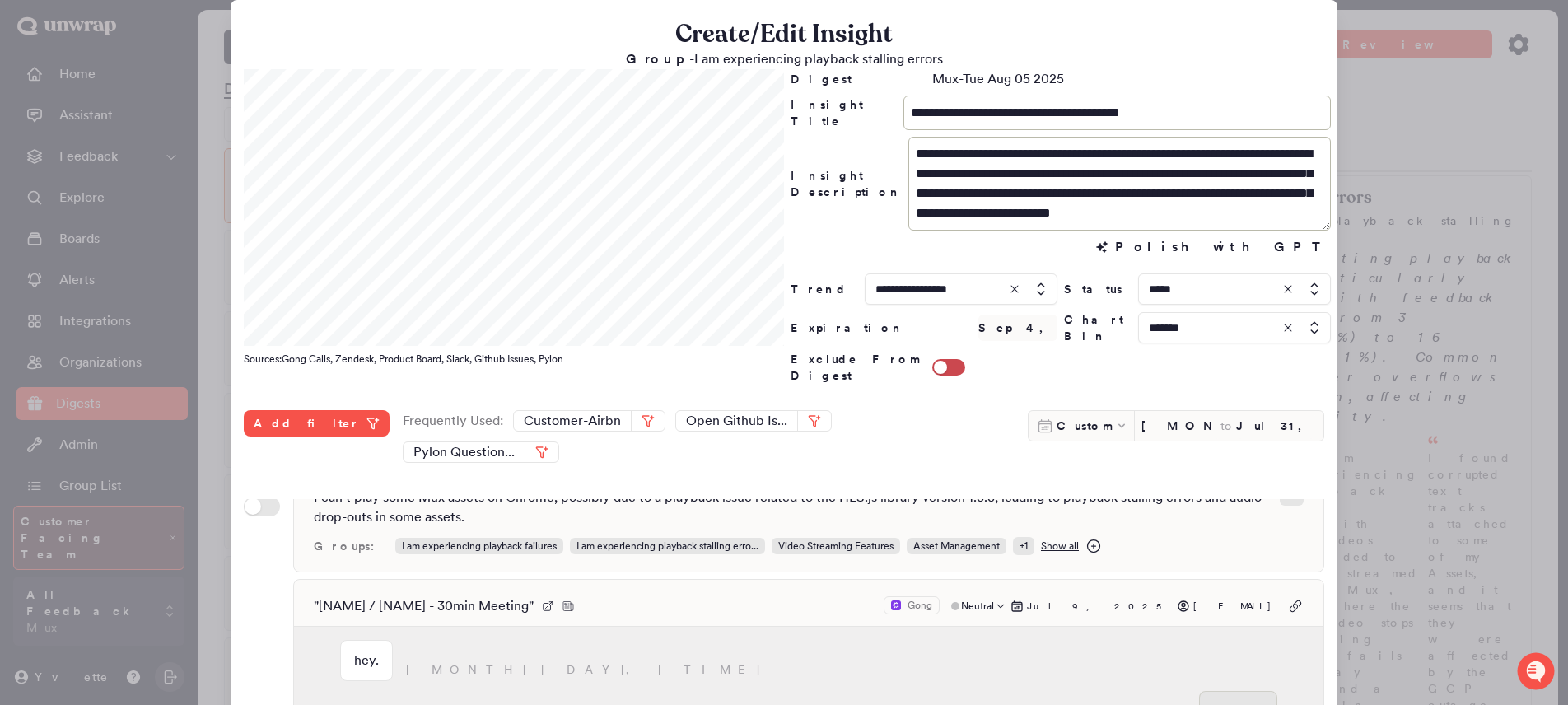 click on "" Naveen / Greg Reynolds - 30min Meeting " Gong Neutral Jul 9, 2025 naveen.shaji@tessact.com" at bounding box center (809, 606) 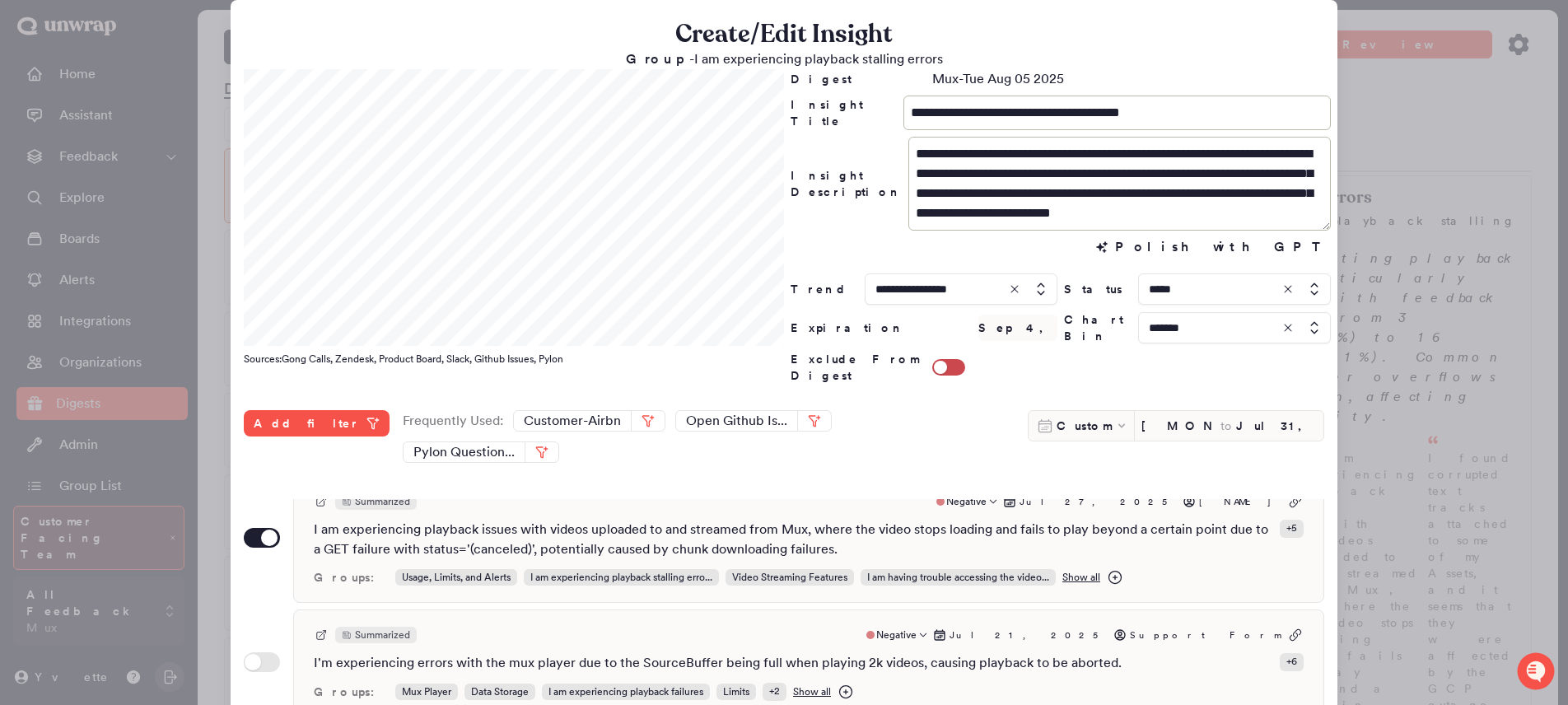 scroll, scrollTop: 432, scrollLeft: 0, axis: vertical 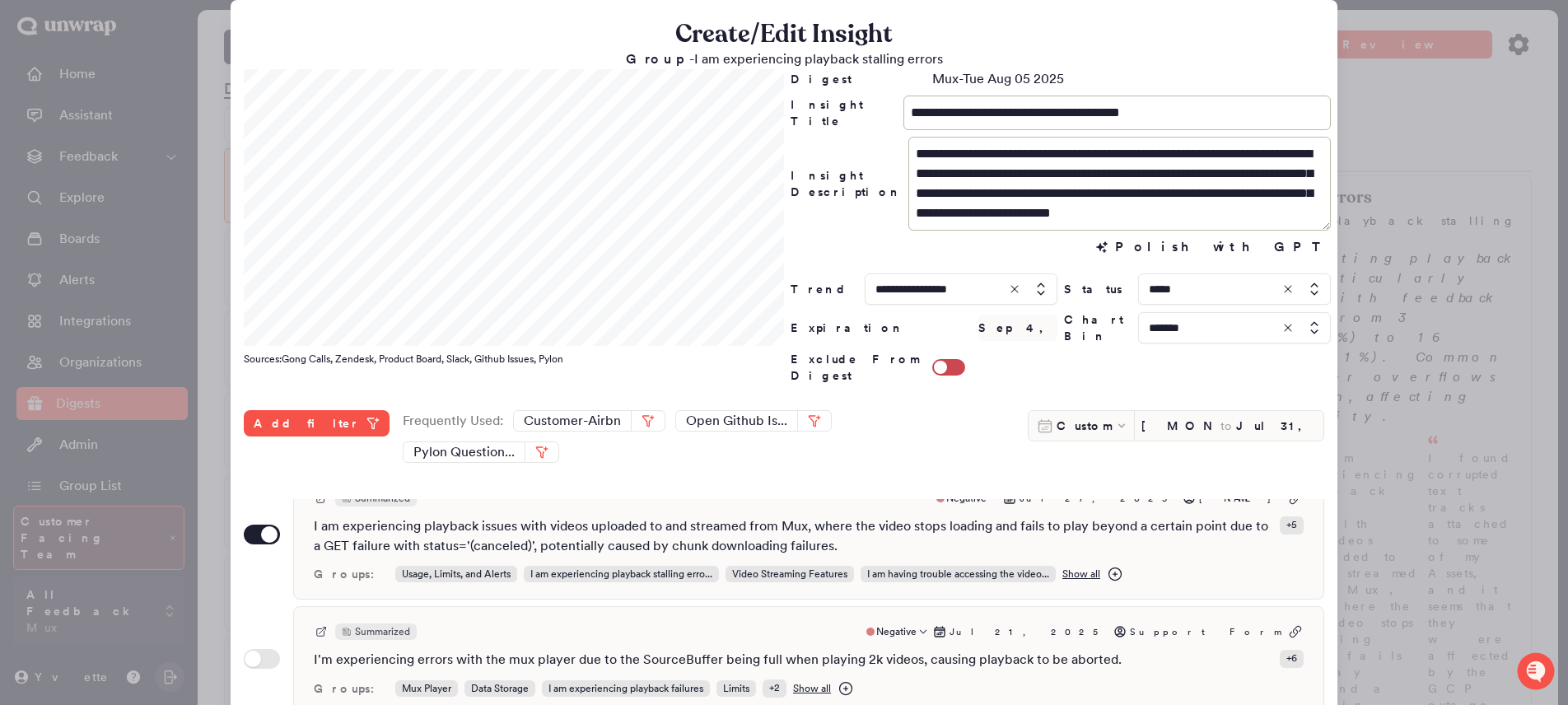 click on "Use setting Summarized Negative Jul 21, 2025 Support Form I'm experiencing errors with the mux player due to the SourceBuffer being full when playing 2k videos, causing playback to be aborted.    + 6 Groups: Mux Player Data Storage I am experiencing playback failures Limits + 2 Show all" at bounding box center [784, 661] 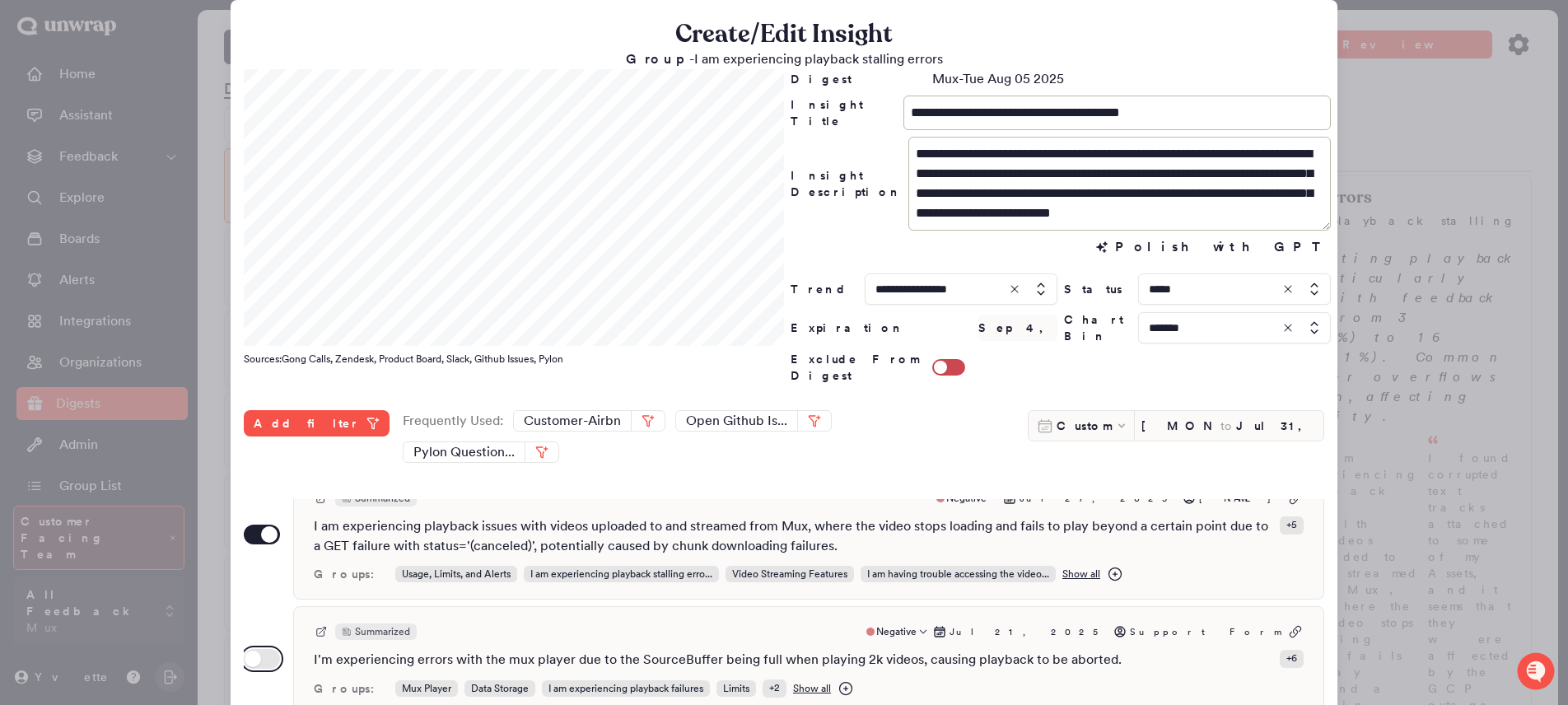 click on "Use setting" at bounding box center [262, 659] 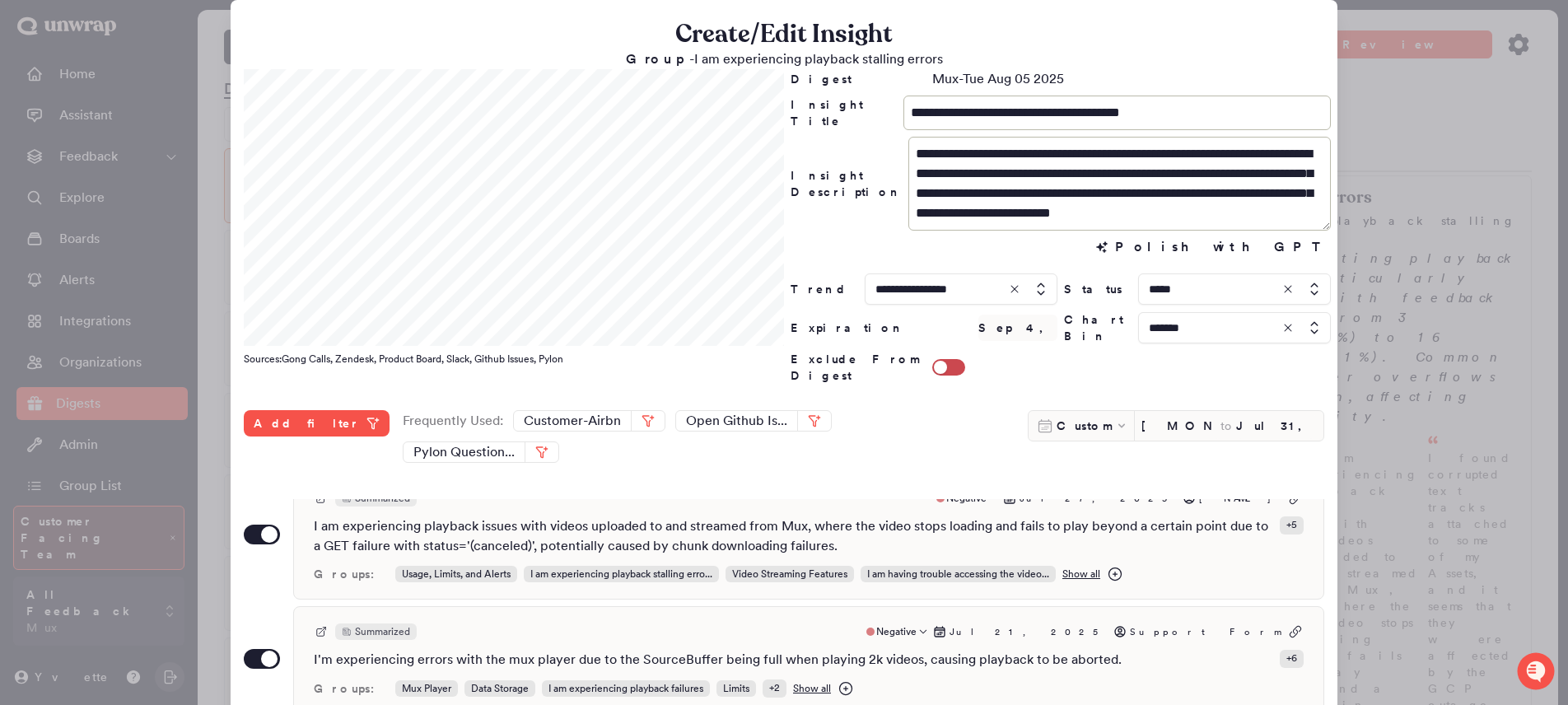click on "Summarized Negative Jul 21, 2025 Support Form I'm experiencing errors with the mux player due to the SourceBuffer being full when playing 2k videos, causing playback to be aborted.    + 6 Groups: Mux Player Data Storage I am experiencing playback failures Limits + 2 Show all" at bounding box center (809, 661) 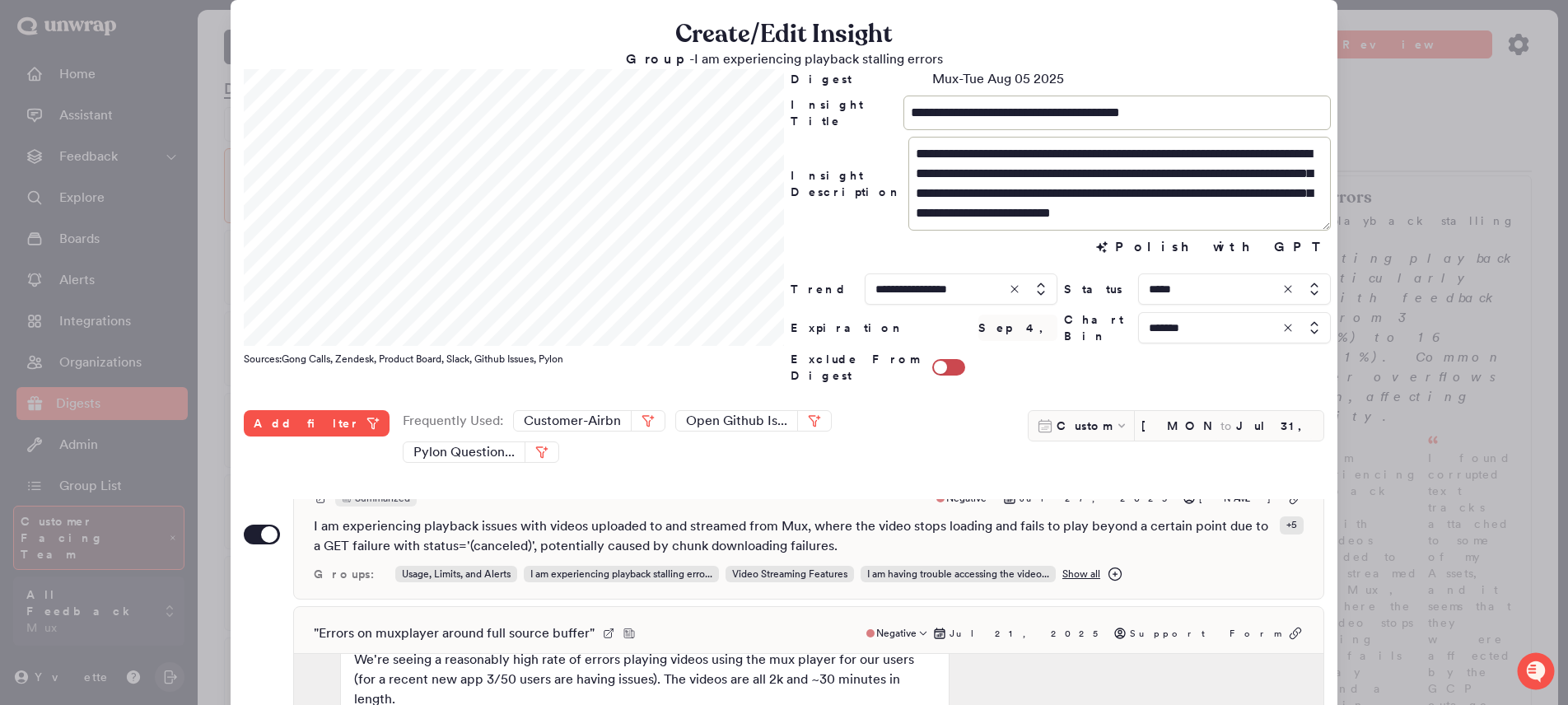 scroll, scrollTop: 40, scrollLeft: 0, axis: vertical 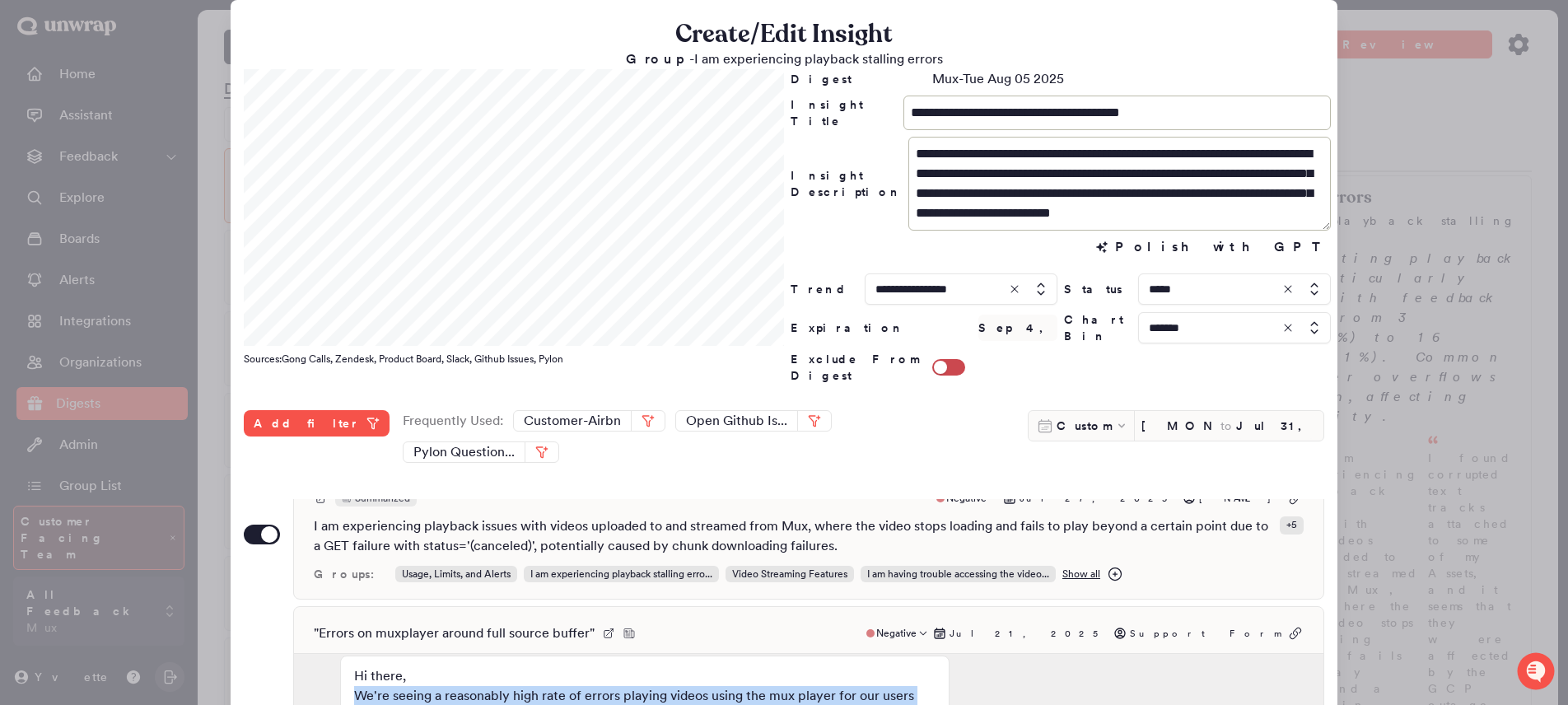 drag, startPoint x: 357, startPoint y: 628, endPoint x: 495, endPoint y: 670, distance: 144.24978 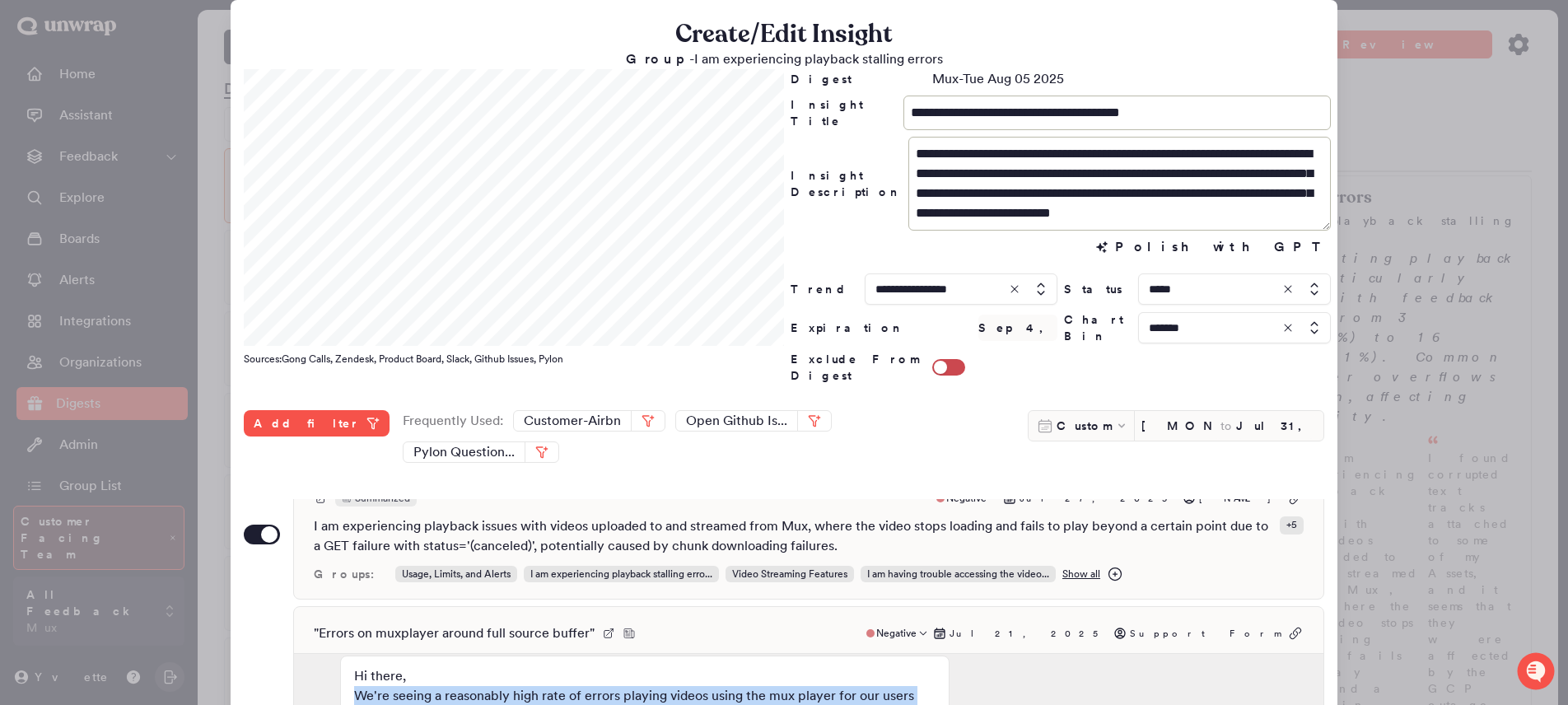 click on "Hi there,
We're seeing a reasonably high rate of errors playing videos using the mux player for our users (for a recent new app 3/50 users are having issues). The videos are all 2k and ~30 minutes in length.
An example of an error:
A media error caused playback to be aborted. The media could be corrupt or your browser does not support this format.
parent stream controller: audio error: QuotaExceededError: Failed to execute 'appendBuffer' on 'SourceBuffer': The SourceBuffer is full, and cannot free space to append additional buffers. error message: Failed to execute 'appendBuffer' on 'SourceBuffer': The SourceBuffer is full, and cannot free space to append additional buffers.
<dashboard.mux.com...>
I understand we can lower the buffer length/size using (<www.mux.com...> which could improve the issue (?). Just wondering if this is something you see commonly / if you have any best practices or advice here.
Thanks in advance!
Rich" at bounding box center [645, 834] 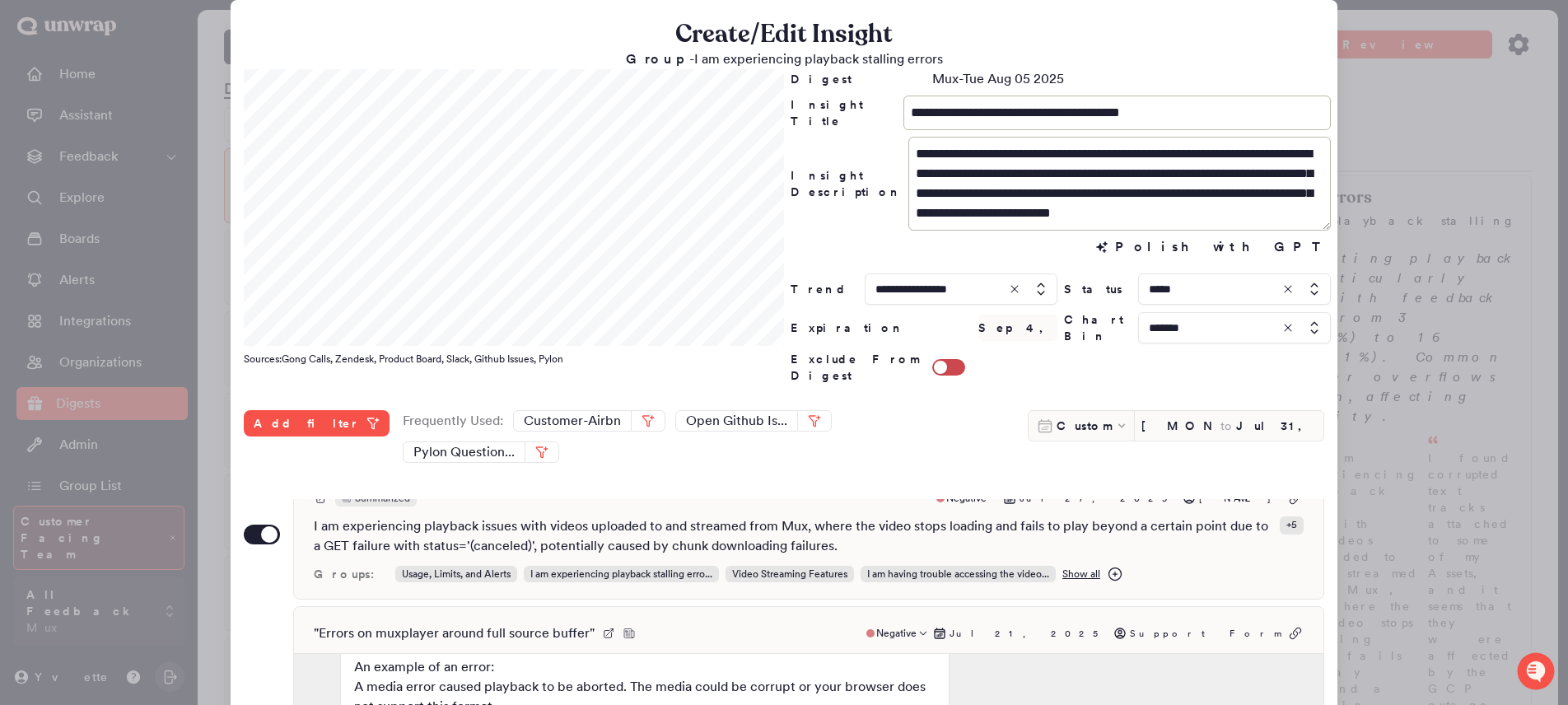 scroll, scrollTop: 100, scrollLeft: 0, axis: vertical 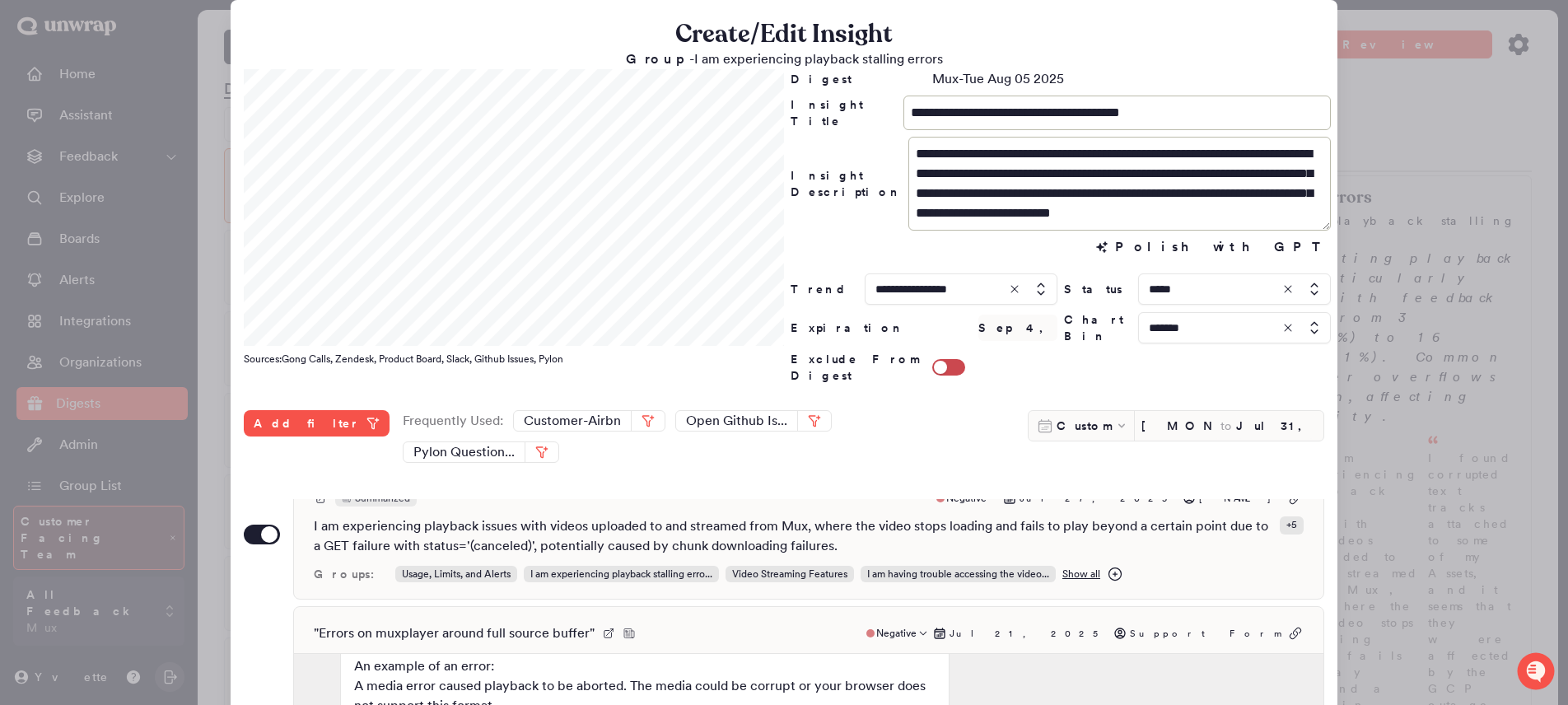 click on "Hi there,
We're seeing a reasonably high rate of errors playing videos using the mux player for our users (for a recent new app 3/50 users are having issues). The videos are all 2k and ~30 minutes in length.
An example of an error:
A media error caused playback to be aborted. The media could be corrupt or your browser does not support this format.
parent stream controller: audio error: QuotaExceededError: Failed to execute 'appendBuffer' on 'SourceBuffer': The SourceBuffer is full, and cannot free space to append additional buffers. error message: Failed to execute 'appendBuffer' on 'SourceBuffer': The SourceBuffer is full, and cannot free space to append additional buffers.
<dashboard.mux.com...>
I understand we can lower the buffer length/size using (<www.mux.com...> which could improve the issue (?). Just wondering if this is something you see commonly / if you have any best practices or advice here.
Thanks in advance!
Rich" at bounding box center [645, 745] 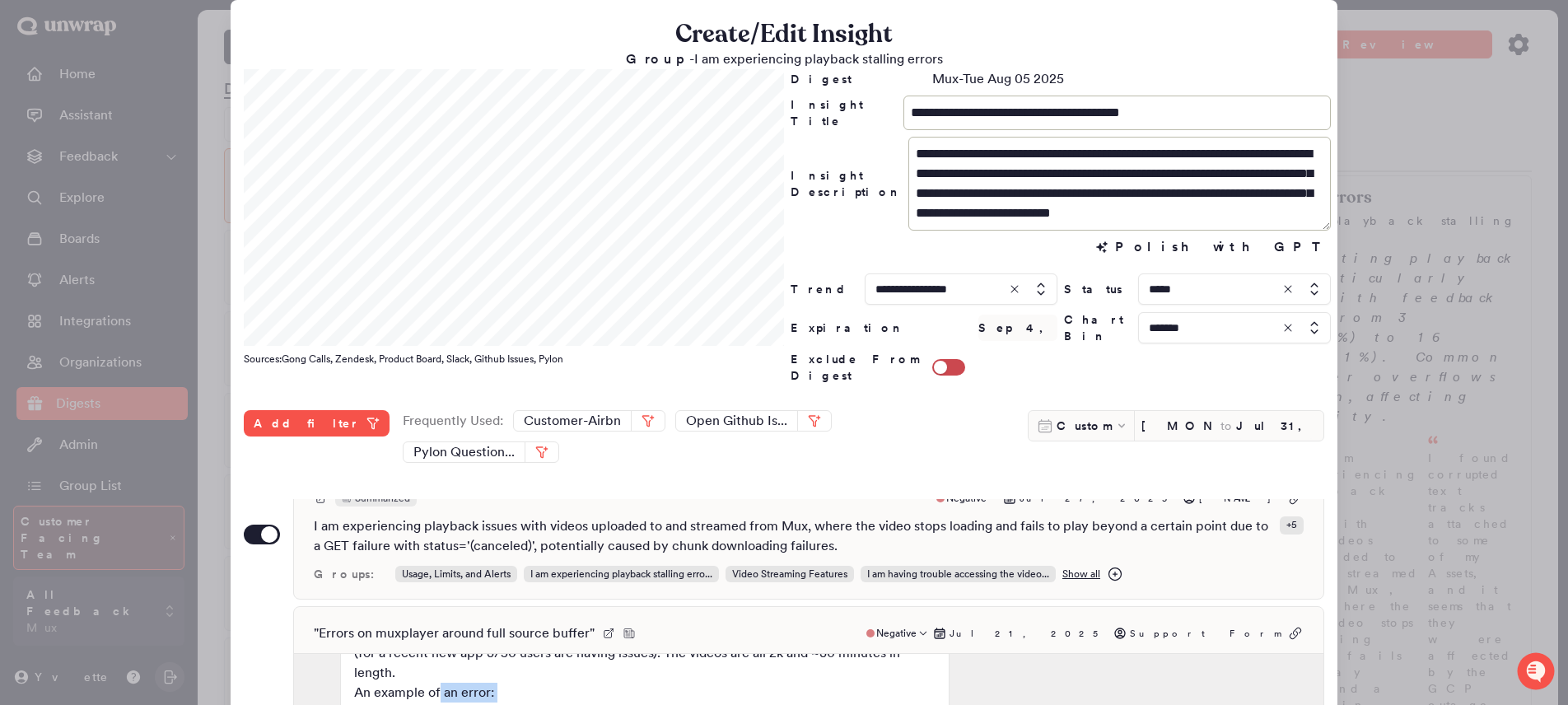 scroll, scrollTop: 69, scrollLeft: 0, axis: vertical 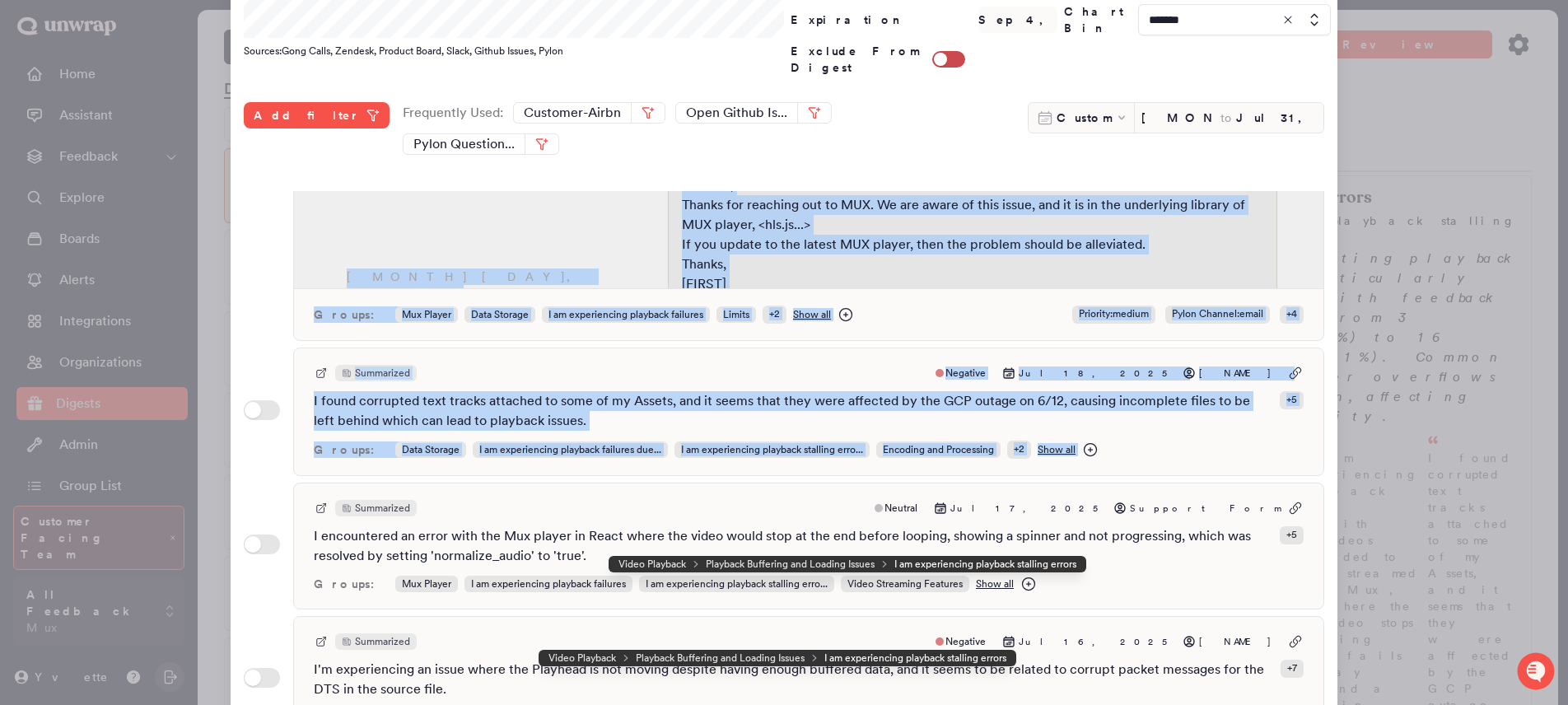 drag, startPoint x: 354, startPoint y: 628, endPoint x: 687, endPoint y: 441, distance: 381.9136 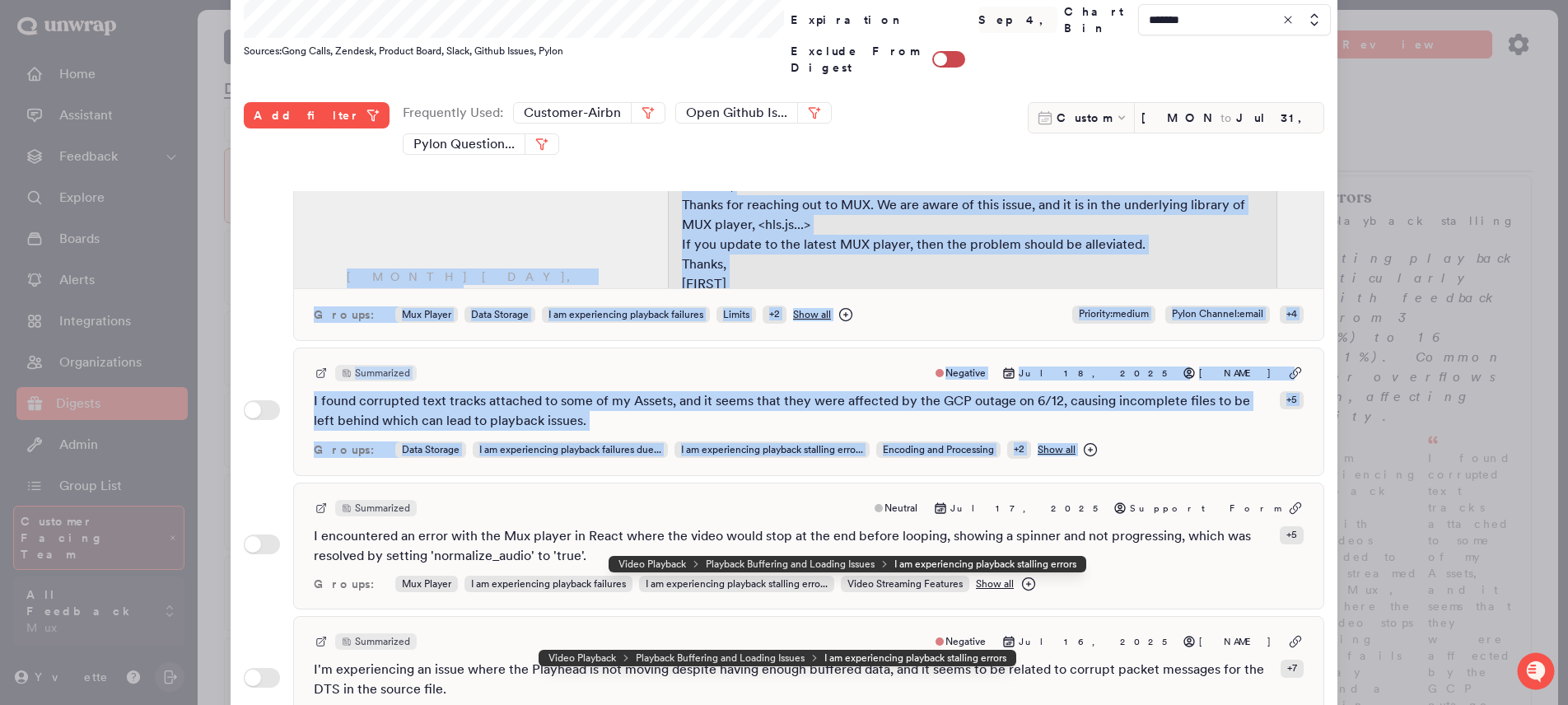 click on "Use setting Summarized Negative Jul 31, 2025 Jaco Theron I am experiencing stuttering issues with the video stream and VOD assets, which seem to be related to underperformance from the streaming source PC, causing periodic bitrate drops and FPS hiccups.    + 6 Groups: The bitrate is too low Video quality is poor I am experiencing playback stalling erro... Video Streaming Features + 2 Show all Use setting Summarized Neutral Jul 30, 2025 Andrew Crowe I was experiencing playback failures on mobile devices due to overfilled buffers, leading us to adjust the maxMaxBufferLength setting from the default HLSjs value of 600s to 60s with plans to potentially decrease it to 30s if necessary.    + 4 Groups: I am experiencing high rebuffering rates I am experiencing playback failures Limits I am experiencing playback stalling erro... + 2 Show all Use setting Summarized Negative Jul 29, 2025 Support Form    + 7 Groups: Limits I am experiencing rate limit exceeded er... I am experiencing playback stalling erro... + 1    + 5" at bounding box center [784, 468] 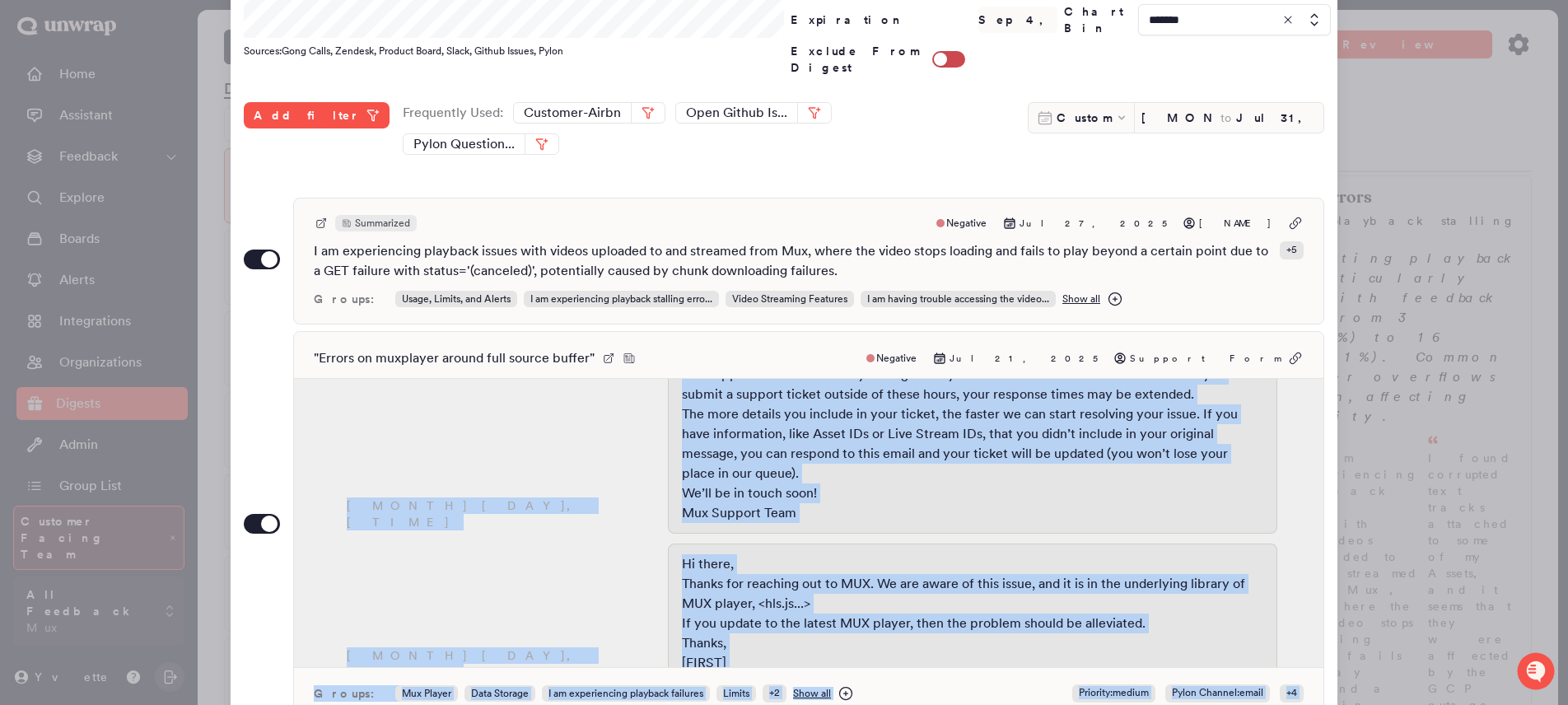 scroll, scrollTop: 353, scrollLeft: 0, axis: vertical 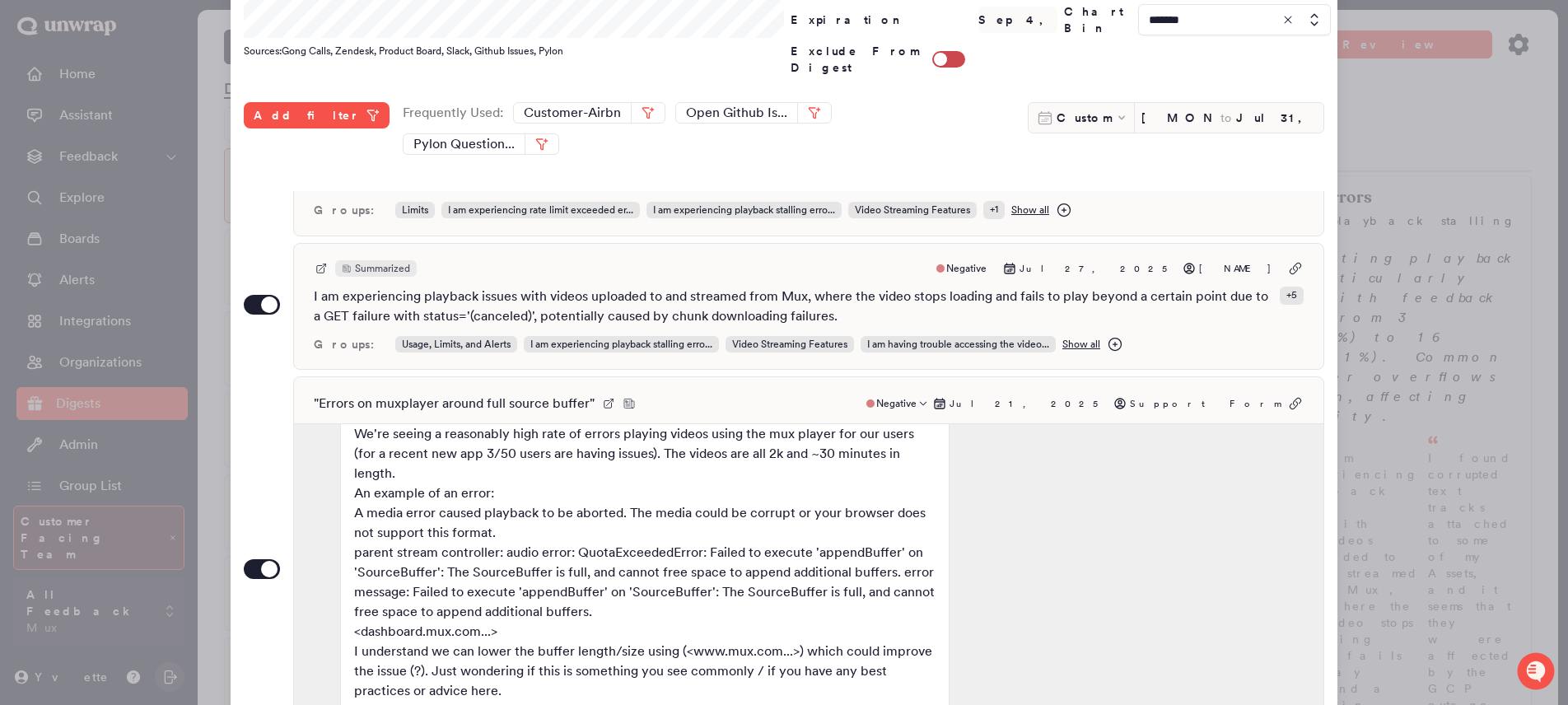 click on "Hi there,
We're seeing a reasonably high rate of errors playing videos using the mux player for our users (for a recent new app 3/50 users are having issues). The videos are all 2k and ~30 minutes in length.
An example of an error:
A media error caused playback to be aborted. The media could be corrupt or your browser does not support this format.
parent stream controller: audio error: QuotaExceededError: Failed to execute 'appendBuffer' on 'SourceBuffer': The SourceBuffer is full, and cannot free space to append additional buffers. error message: Failed to execute 'appendBuffer' on 'SourceBuffer': The SourceBuffer is full, and cannot free space to append additional buffers.
<dashboard.mux.com...>
I understand we can lower the buffer length/size using (<www.mux.com...> which could improve the issue (?). Just wondering if this is something you see commonly / if you have any best practices or advice here.
Thanks in advance!
Rich" at bounding box center (645, 572) 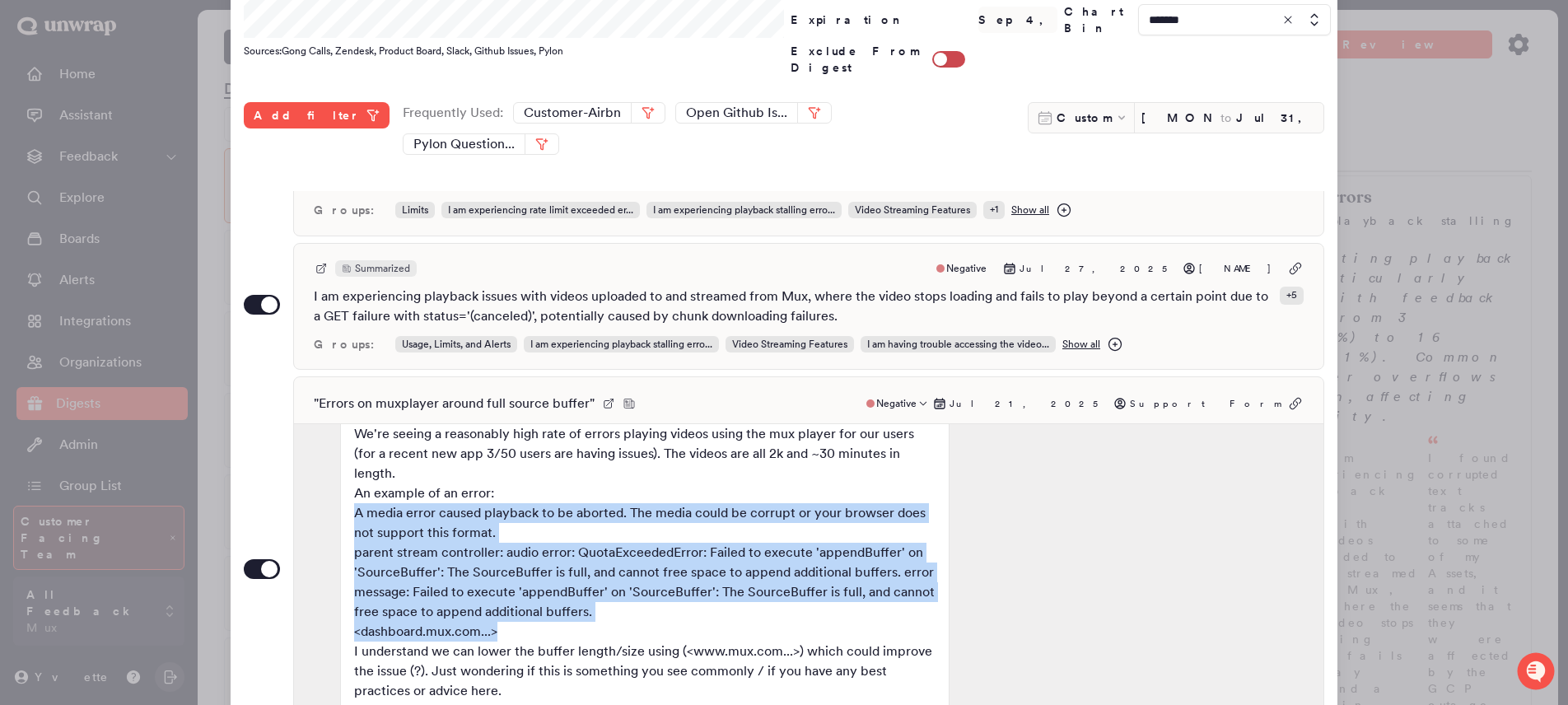 drag, startPoint x: 349, startPoint y: 452, endPoint x: 723, endPoint y: 563, distance: 390.12434 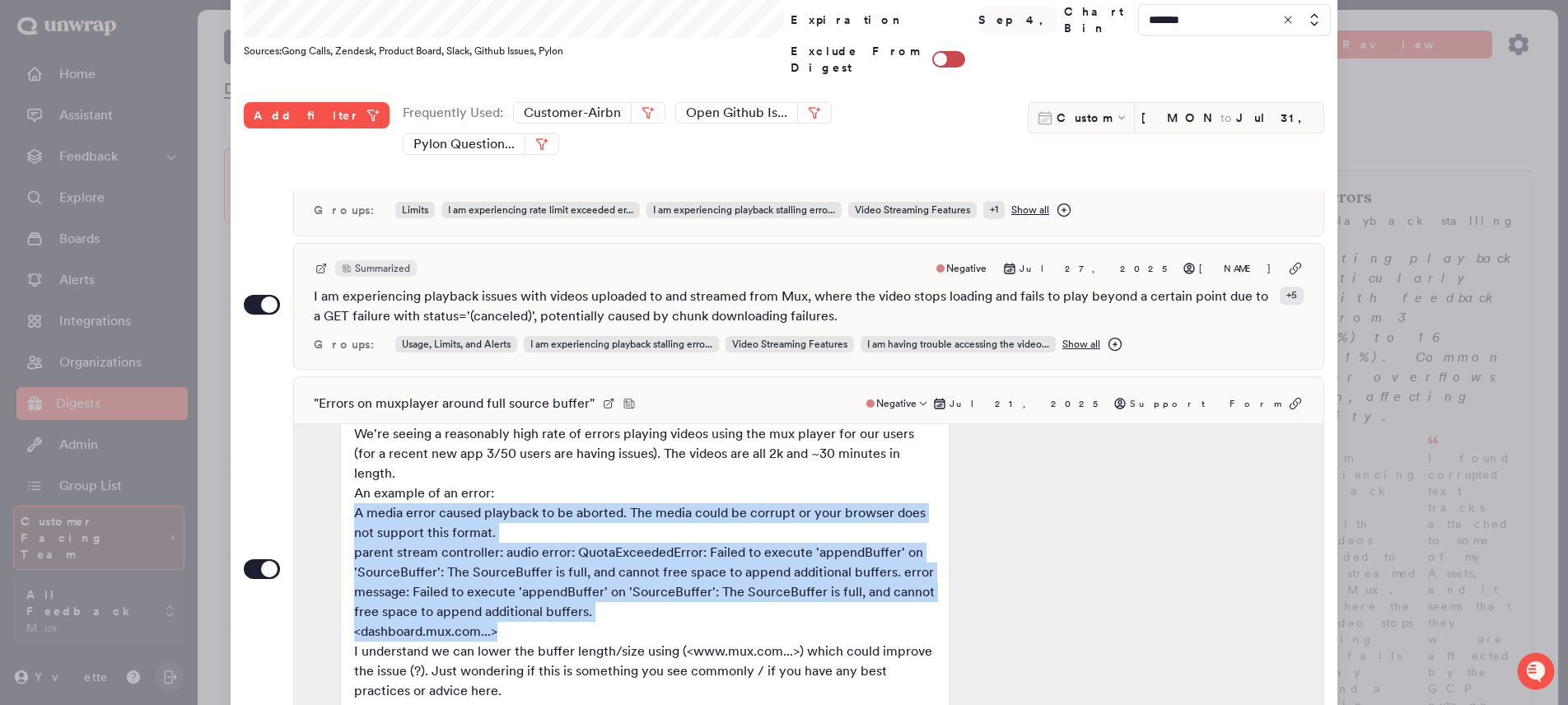 click on "Hi there,
We're seeing a reasonably high rate of errors playing videos using the mux player for our users (for a recent new app 3/50 users are having issues). The videos are all 2k and ~30 minutes in length.
An example of an error:
A media error caused playback to be aborted. The media could be corrupt or your browser does not support this format.
parent stream controller: audio error: QuotaExceededError: Failed to execute 'appendBuffer' on 'SourceBuffer': The SourceBuffer is full, and cannot free space to append additional buffers. error message: Failed to execute 'appendBuffer' on 'SourceBuffer': The SourceBuffer is full, and cannot free space to append additional buffers.
<dashboard.mux.com...>
I understand we can lower the buffer length/size using (<www.mux.com...> which could improve the issue (?). Just wondering if this is something you see commonly / if you have any best practices or advice here.
Thanks in advance!
Rich" at bounding box center (645, 572) 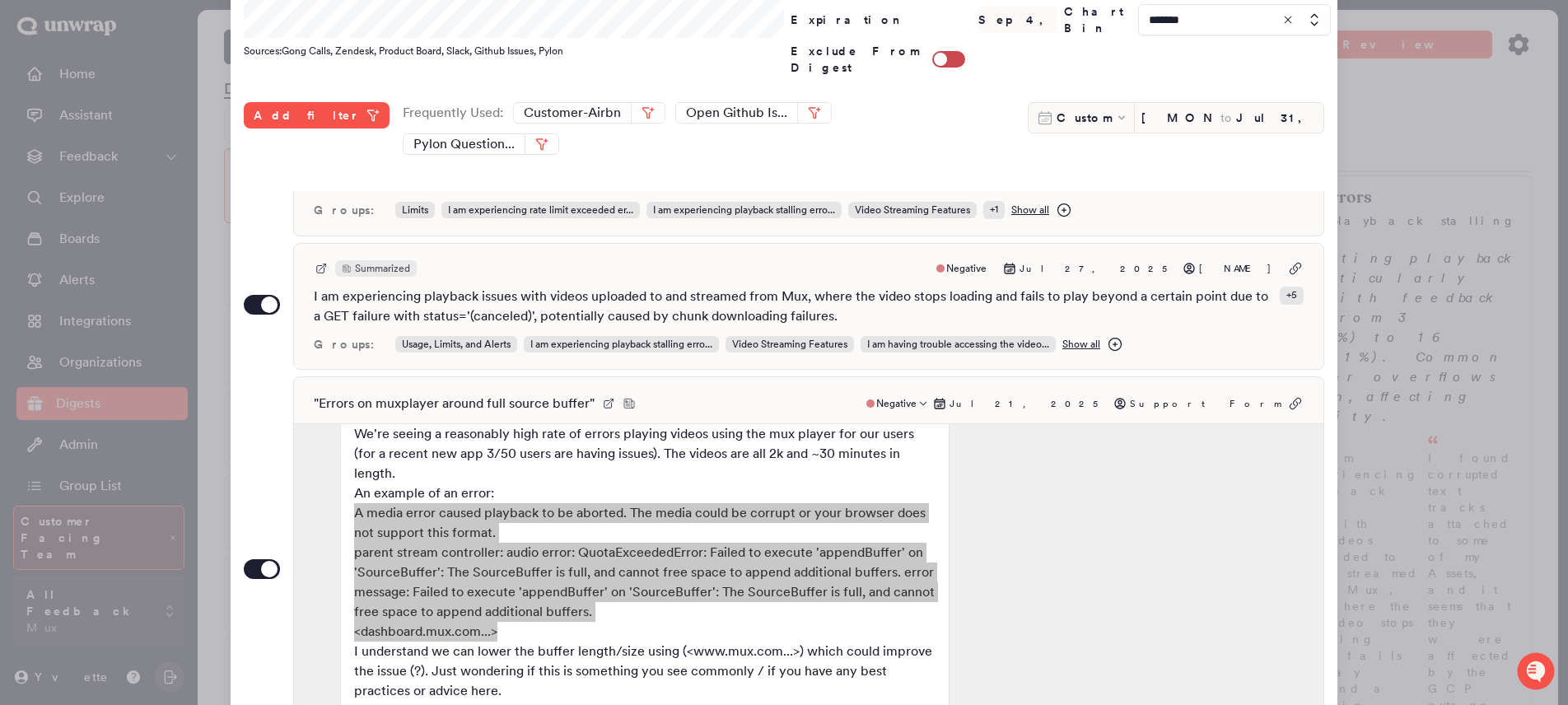 scroll, scrollTop: 0, scrollLeft: 0, axis: both 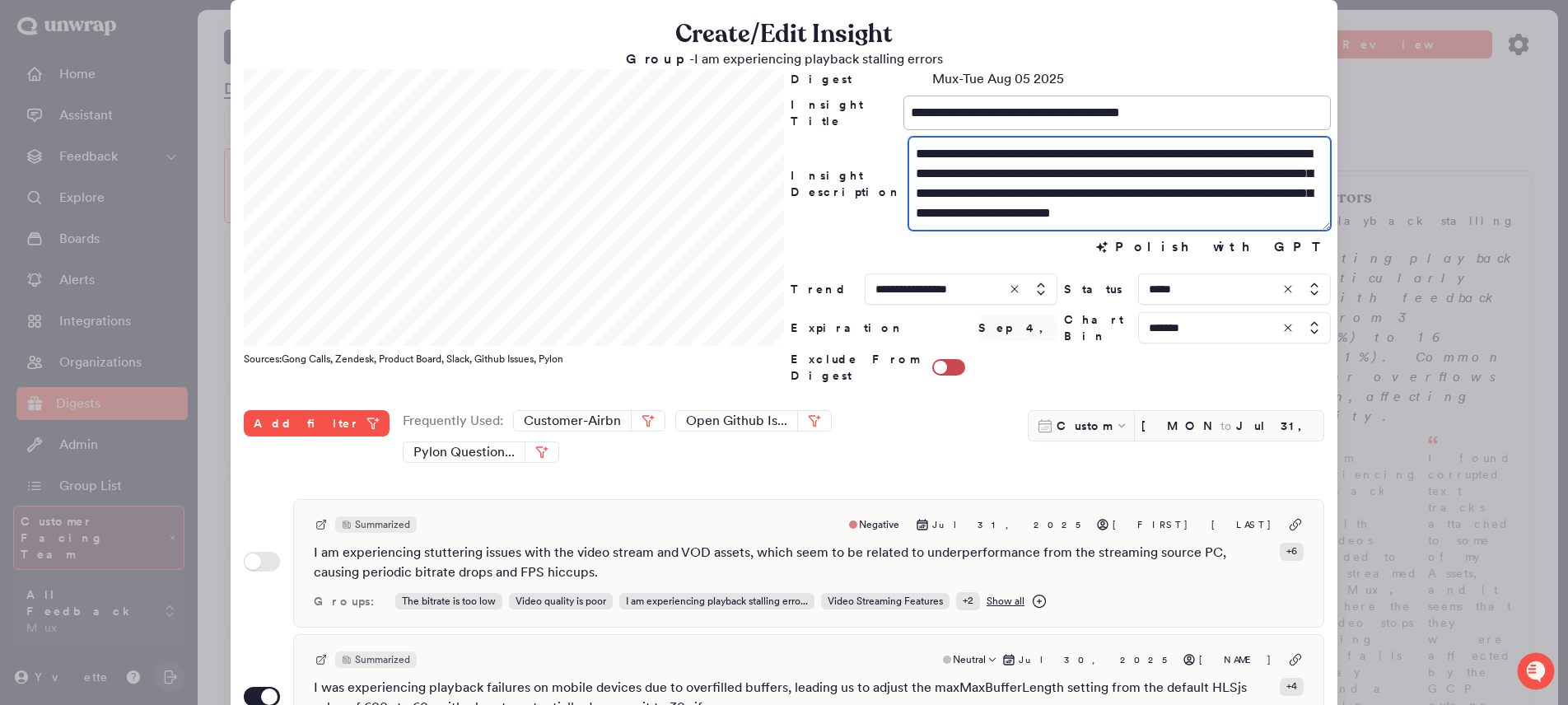 click on "**********" at bounding box center [1119, 184] 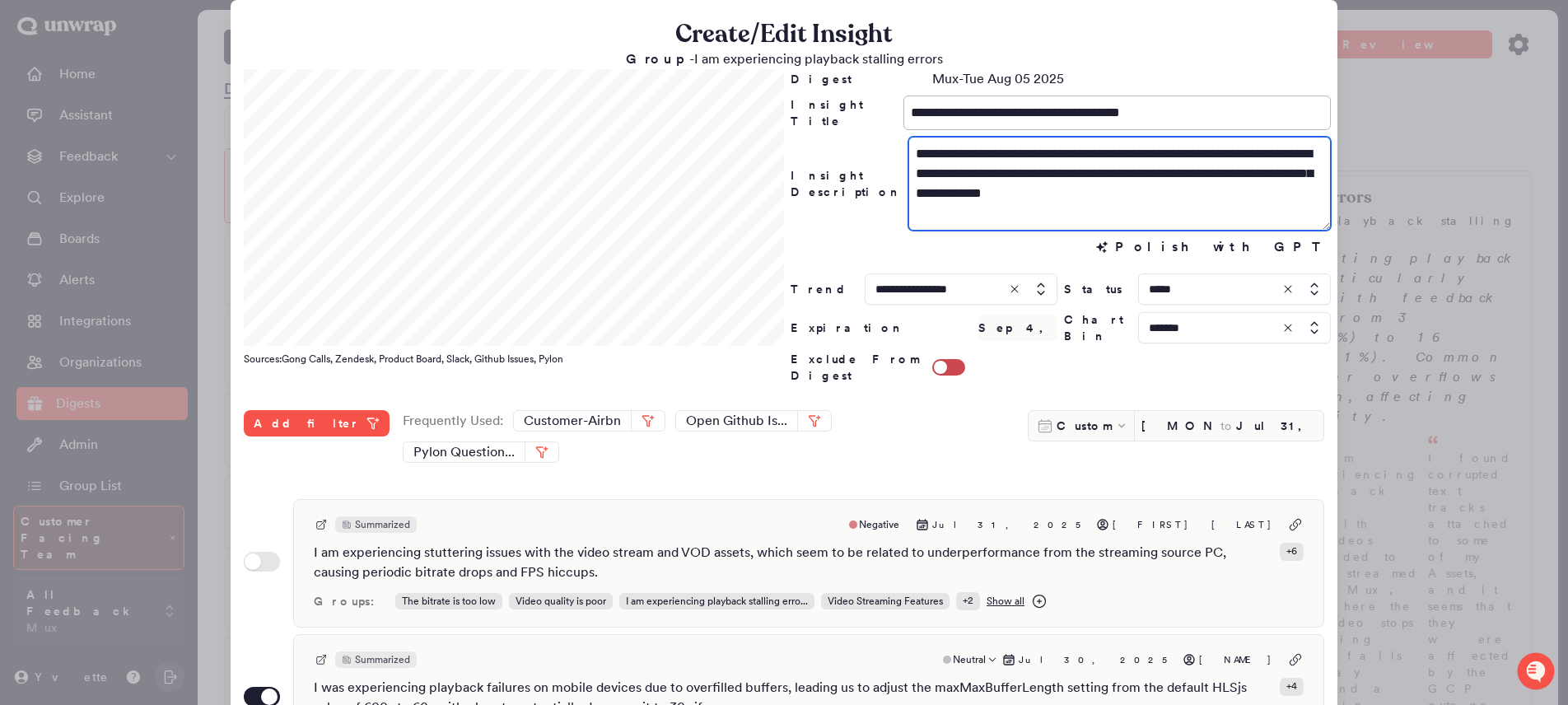 paste on "**********" 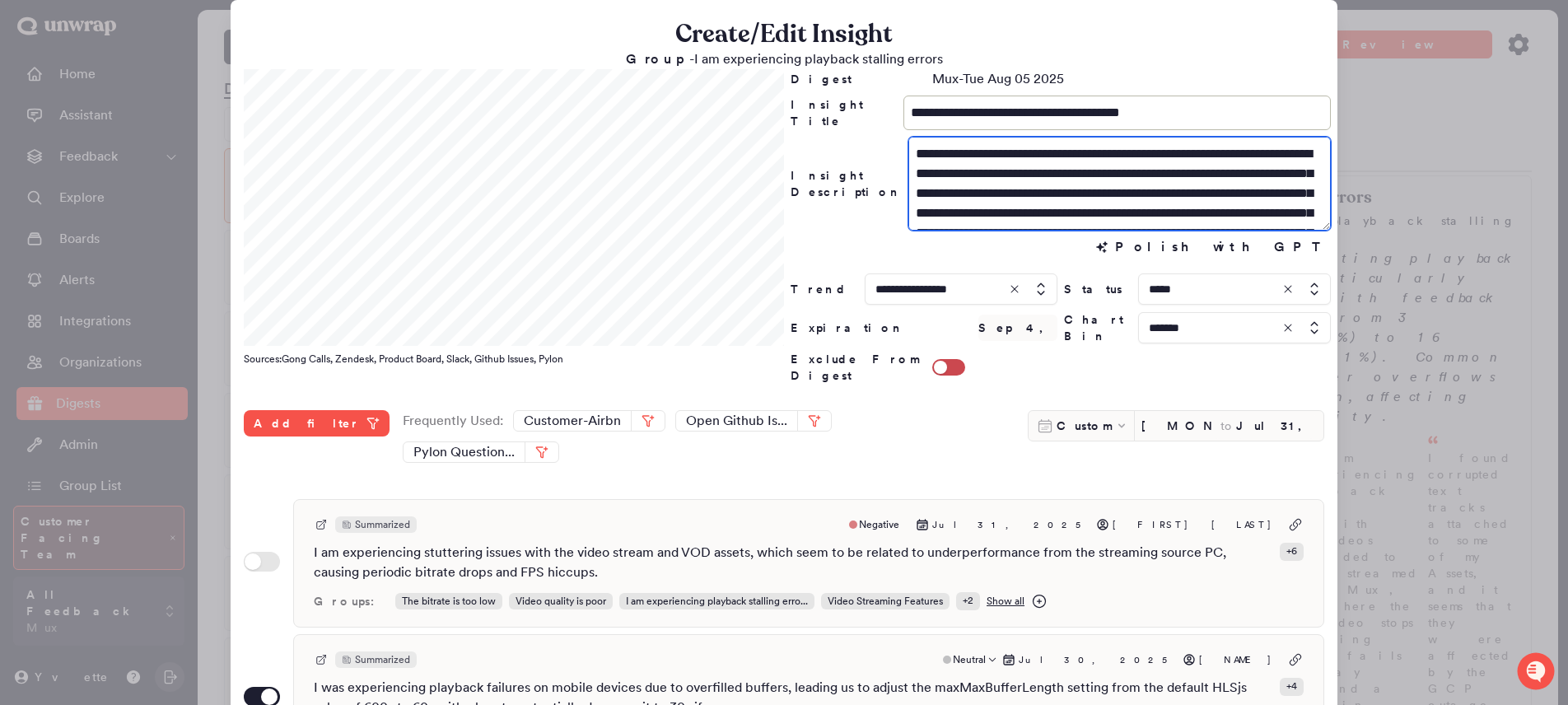 scroll, scrollTop: 50, scrollLeft: 0, axis: vertical 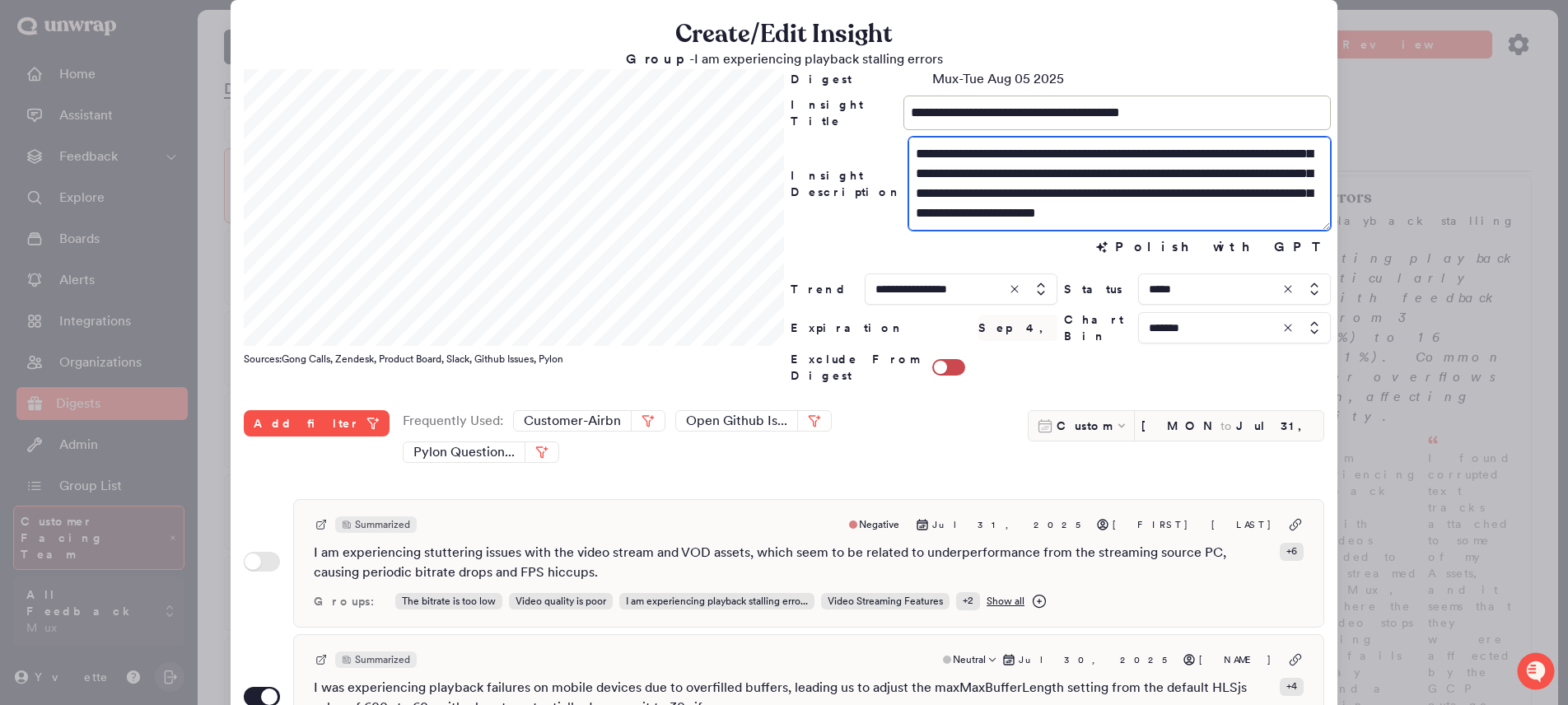 click on "**********" at bounding box center [1119, 184] 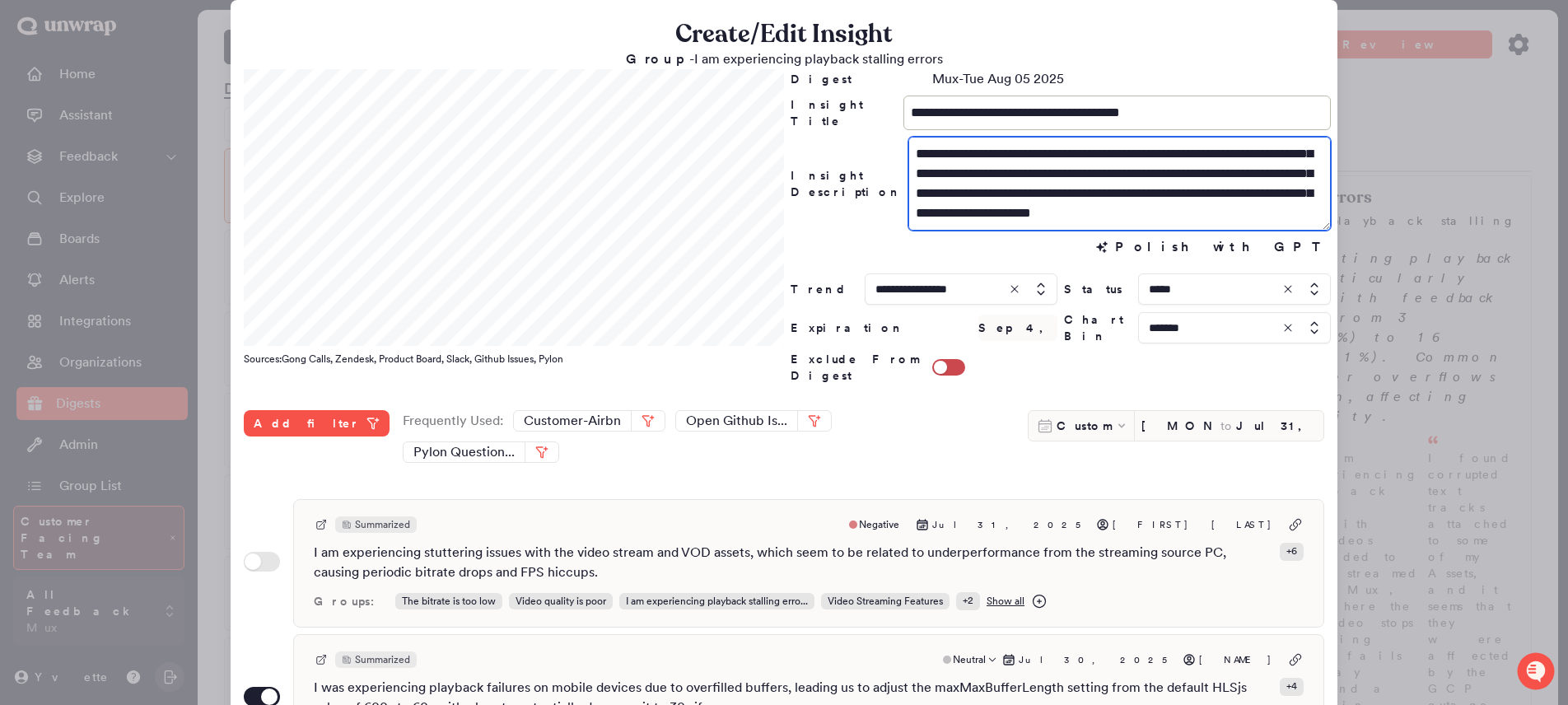scroll, scrollTop: 48, scrollLeft: 0, axis: vertical 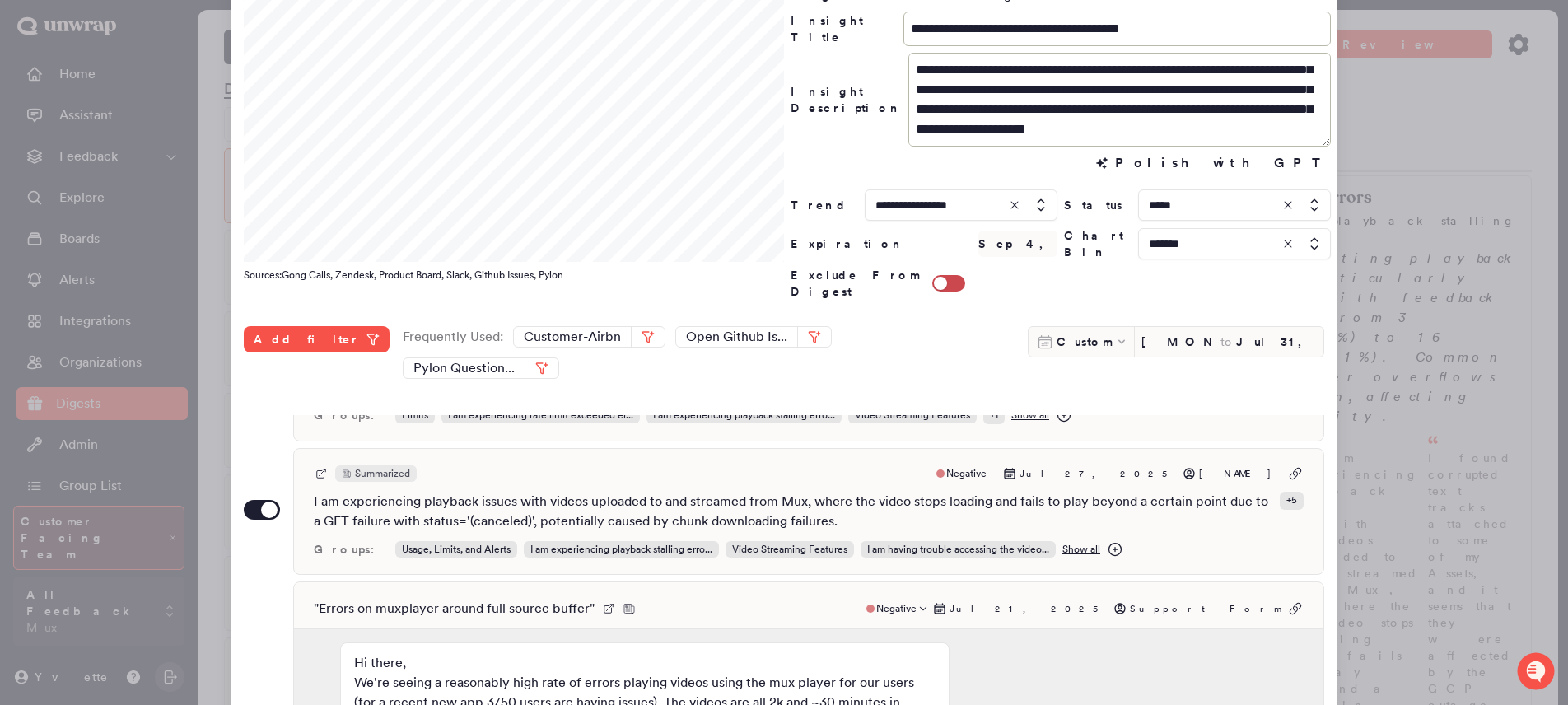 click on "" Errors on muxplayer around full source buffer " Negative Jul 21, 2025 Support Form July 21, 4:11am July 21, 4:12am Hi there,
Thank you for reaching out! This is an automatic response to let you know we have received your message.
Our support hours are Monday through Friday from 6:00AM to 5:00PM Pacific Time. If you submit a support ticket outside of these hours, your response times may be extended.
The more details you include in your ticket, the faster we can start resolving your issue. If you have information, like Asset IDs or Live Stream IDs, that you didn’t include in your original message, you can respond to this email and your ticket will be updated (you won’t lose your place in our queue).
We’ll be in touch soon!
Mux Support Team July 21, 10:36am Hi there,
Thanks for reaching out to MUX. We are aware of this issue, and it is in the underlying library of MUX player, <hls.js...>.
If you update to the latest MUX player, then the problem should be alleviated.
Thanks,
Alex Groups: Mux Player Limits" at bounding box center [809, 776] 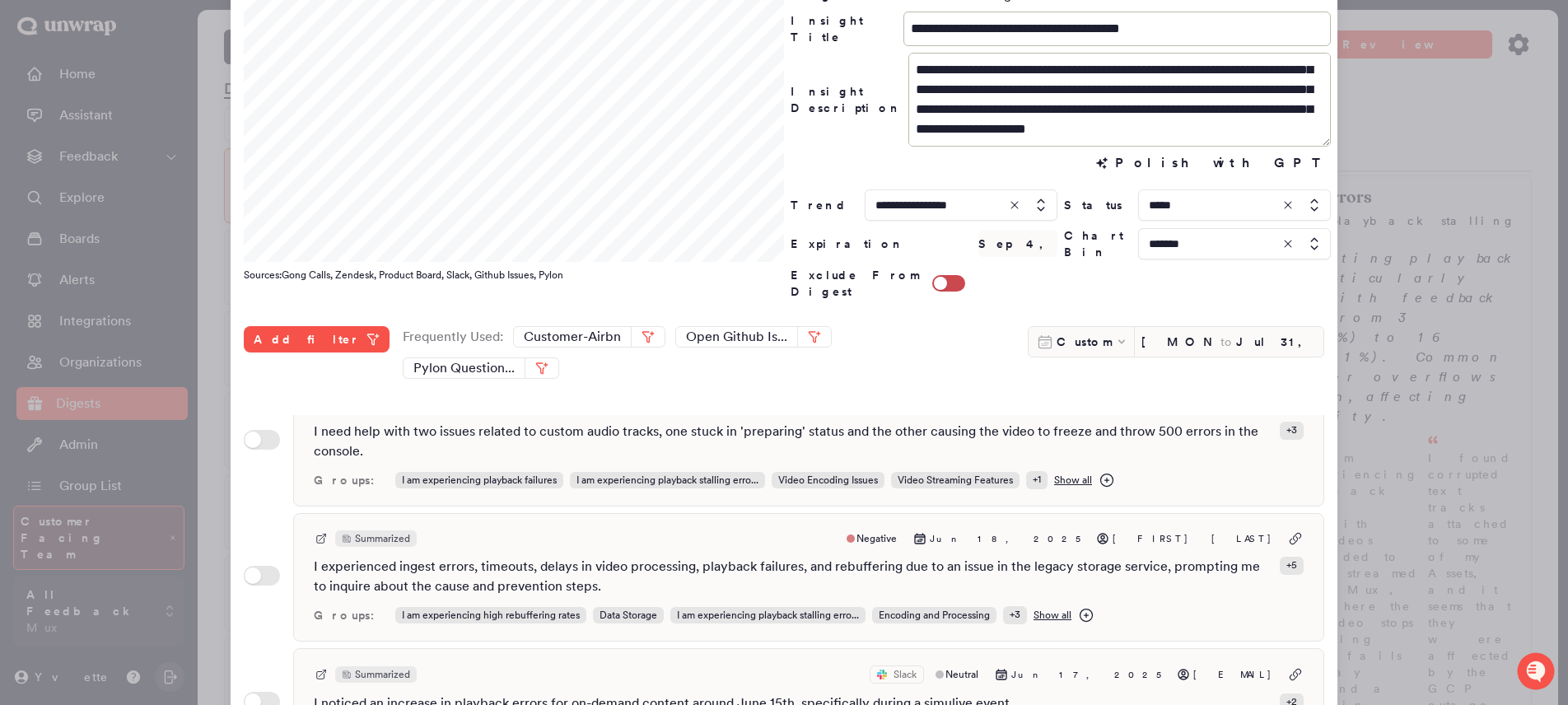 scroll, scrollTop: 2082, scrollLeft: 0, axis: vertical 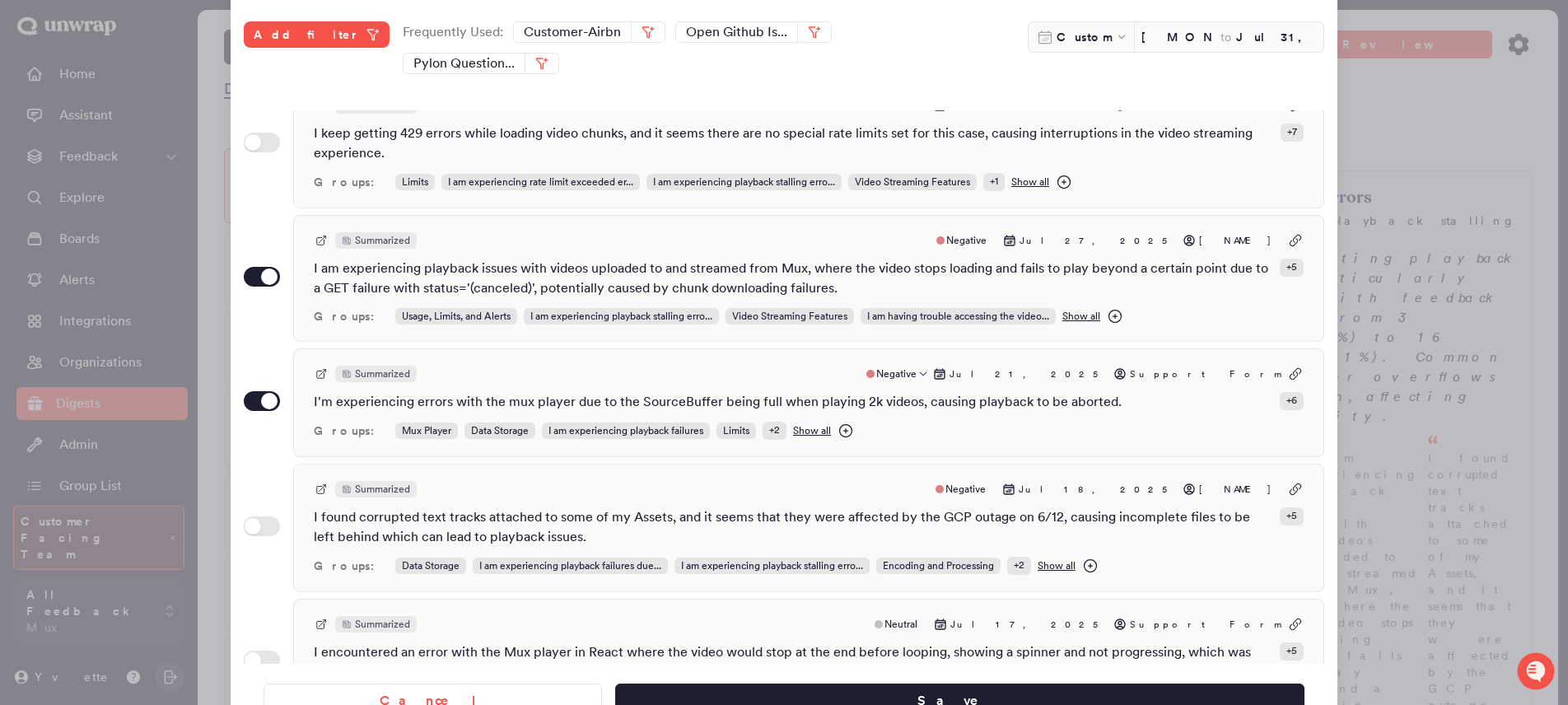 click on "I'm experiencing errors with the mux player due to the SourceBuffer being full when playing 2k videos, causing playback to be aborted." at bounding box center (717, 402) 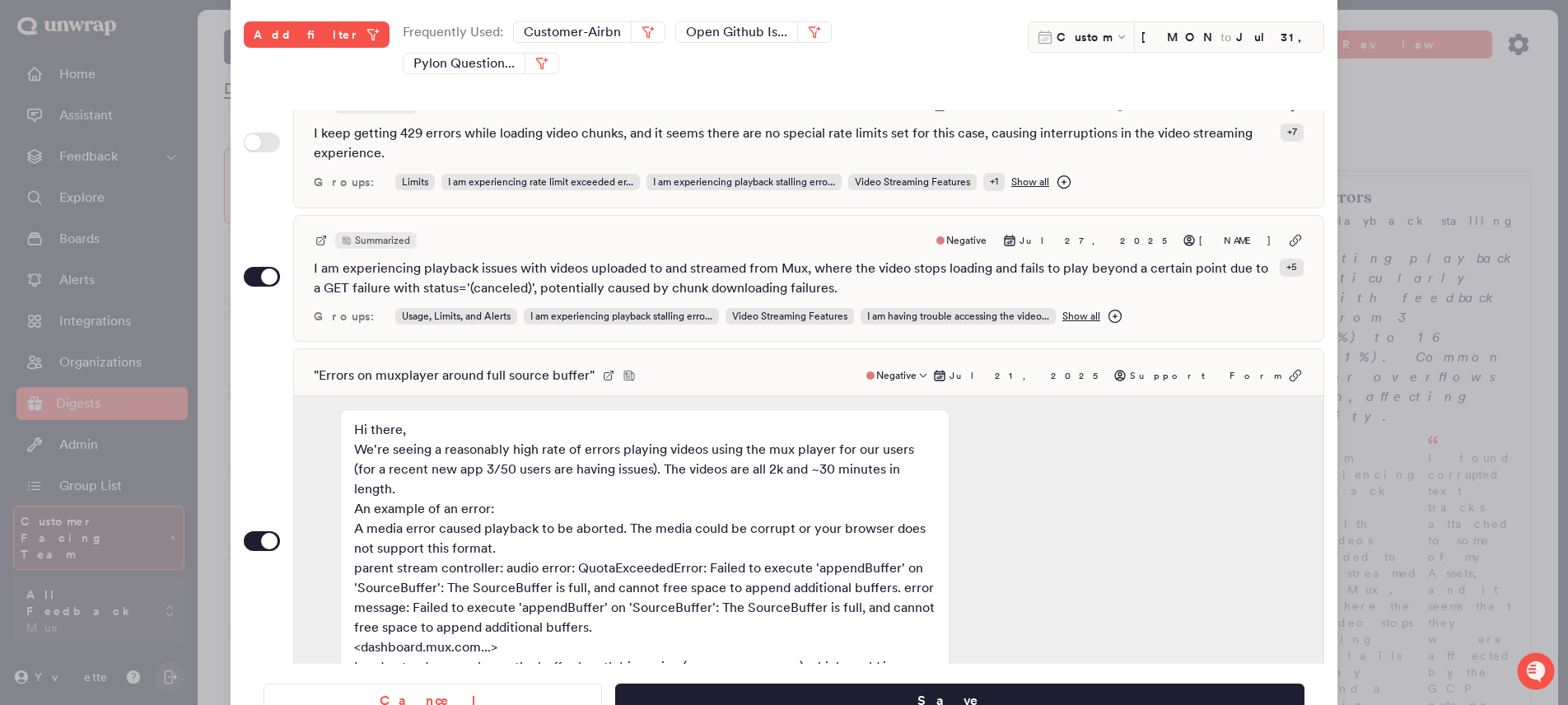 click on "" Errors on muxplayer around full source buffer " Negative Jul 21, 2025 Support Form" at bounding box center (809, 376) 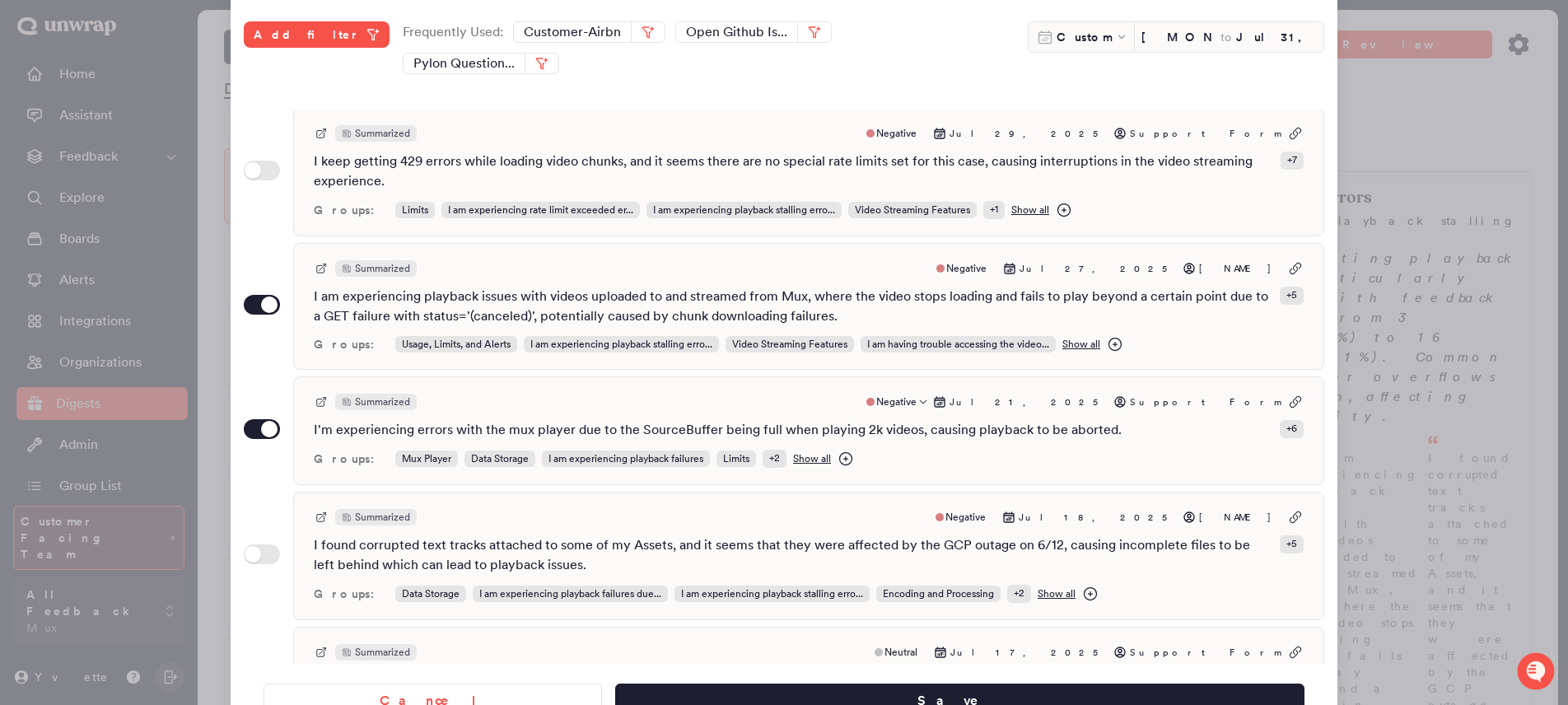 scroll, scrollTop: 268, scrollLeft: 0, axis: vertical 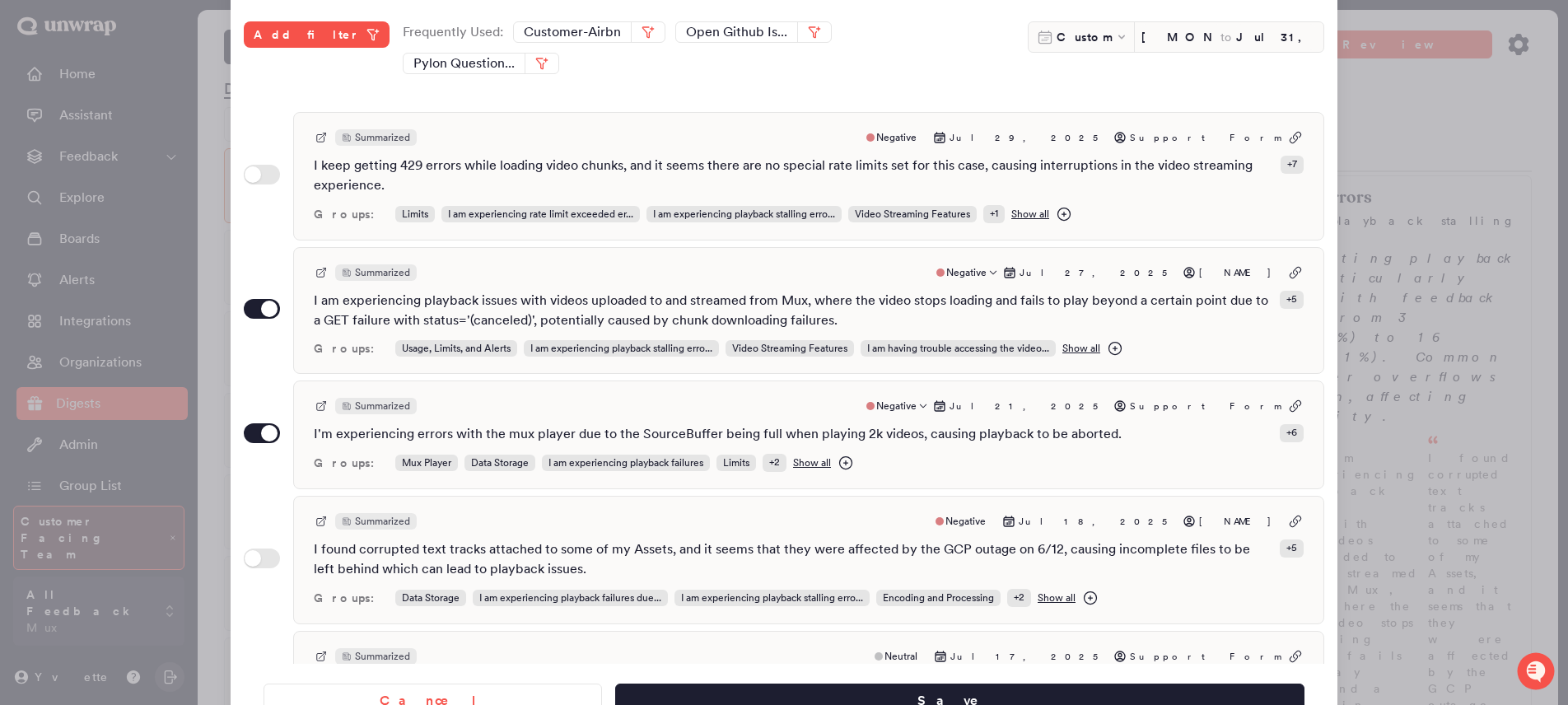 click on "I am experiencing playback issues with videos uploaded to and streamed from Mux, where the video stops loading and fails to play beyond a certain point due to a GET failure with status='(canceled)', potentially caused by chunk downloading failures." at bounding box center [793, 310] 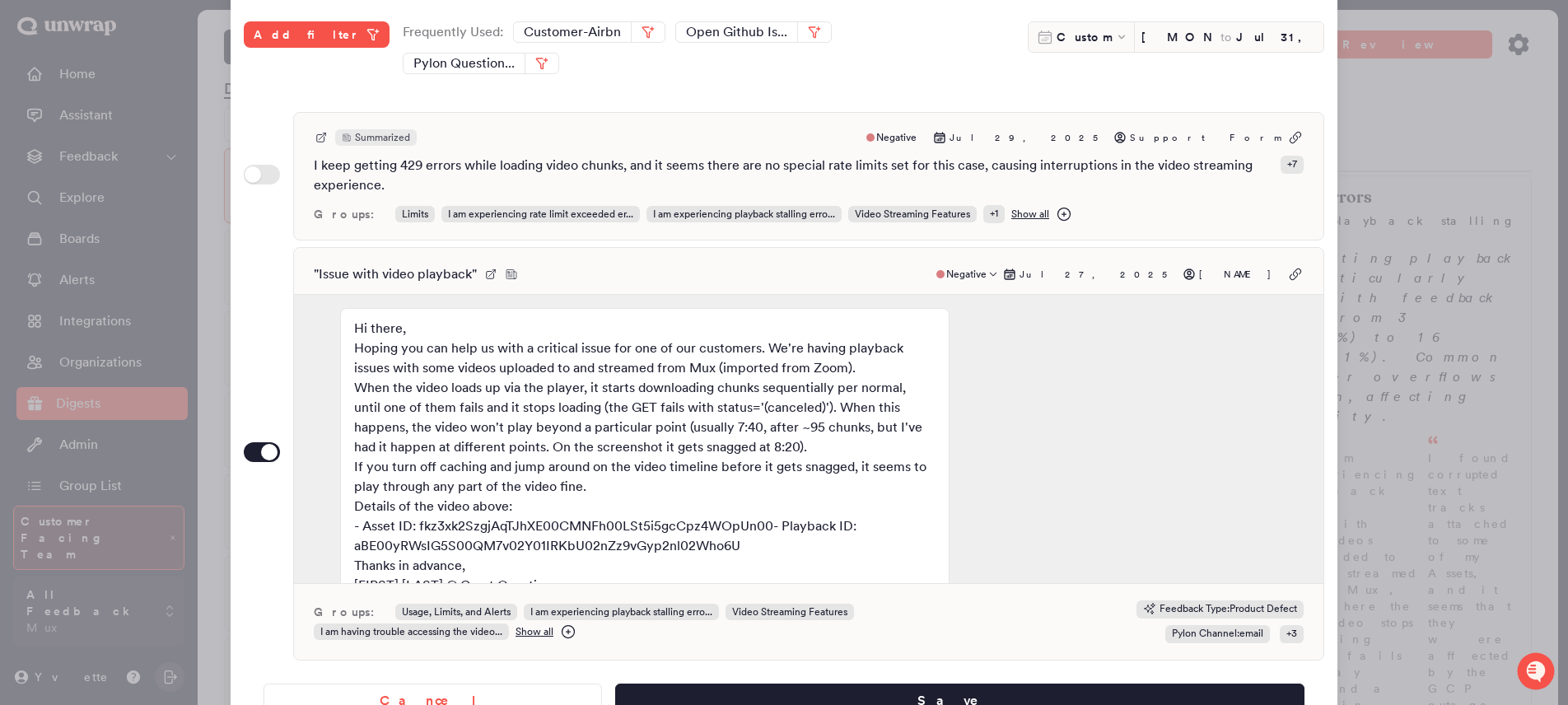 click on "" Issue with video playback " Negative Jul 27, 2025 Mark Szabo" at bounding box center [809, 274] 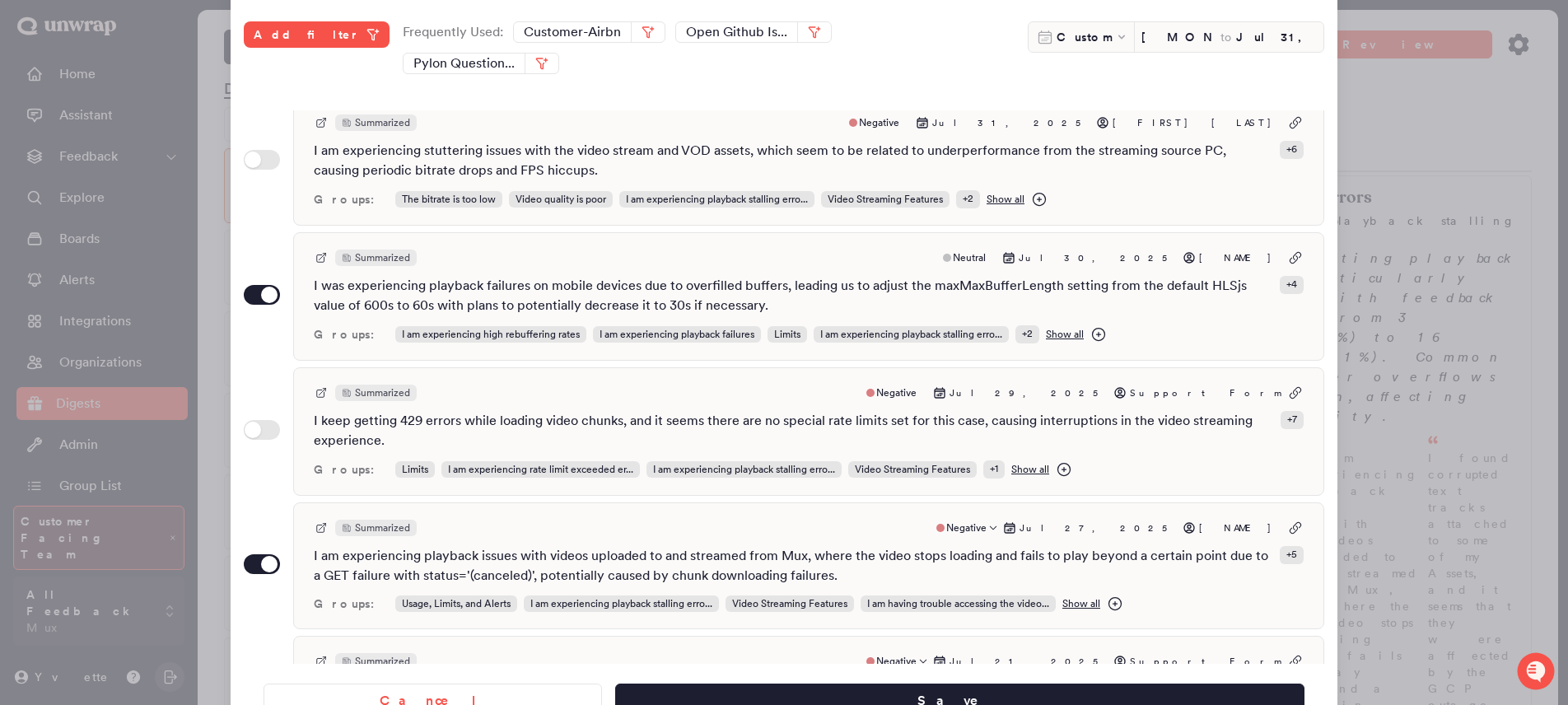 scroll, scrollTop: 0, scrollLeft: 0, axis: both 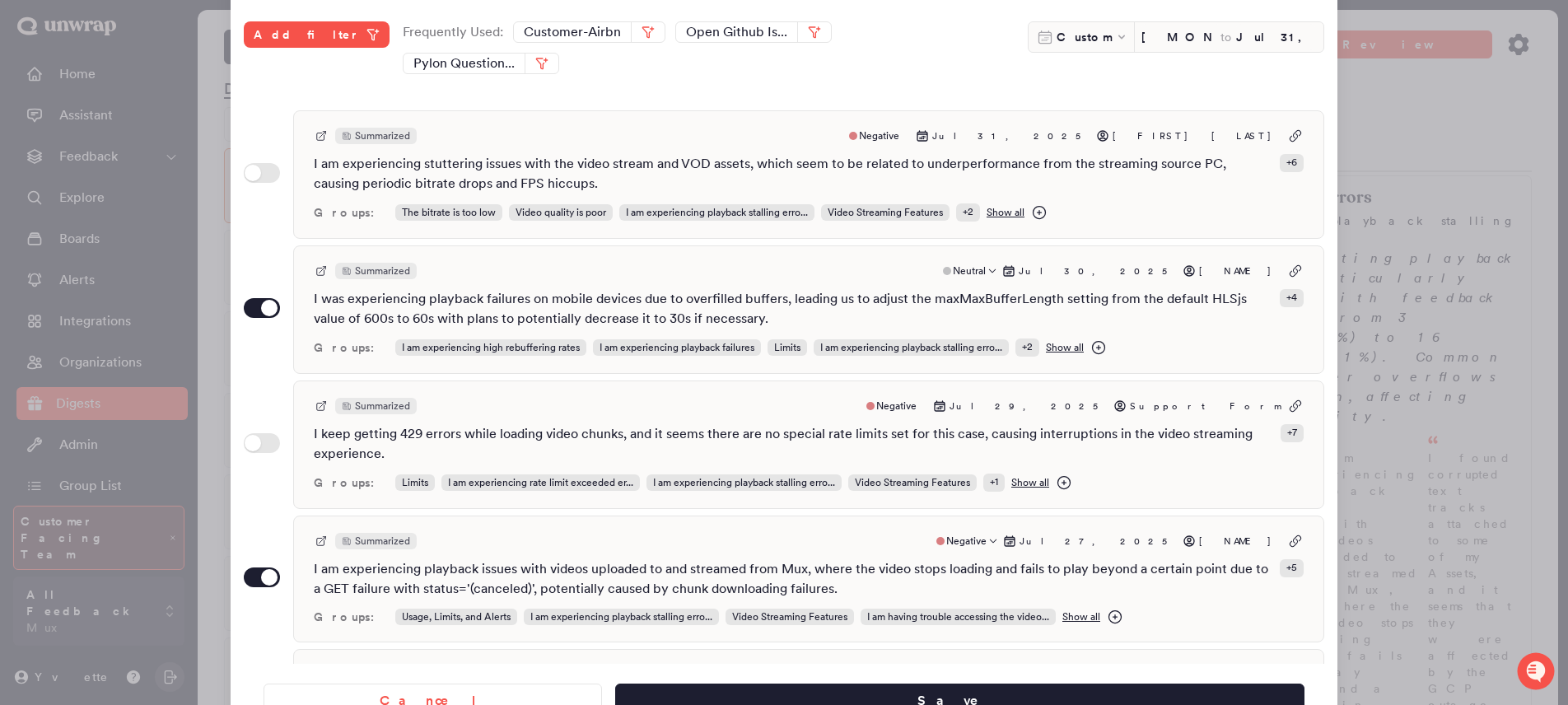 click on "I was experiencing playback failures on mobile devices due to overfilled buffers, leading us to adjust the maxMaxBufferLength setting from the default HLSjs value of 600s to 60s with plans to potentially decrease it to 30s if necessary." at bounding box center (793, 309) 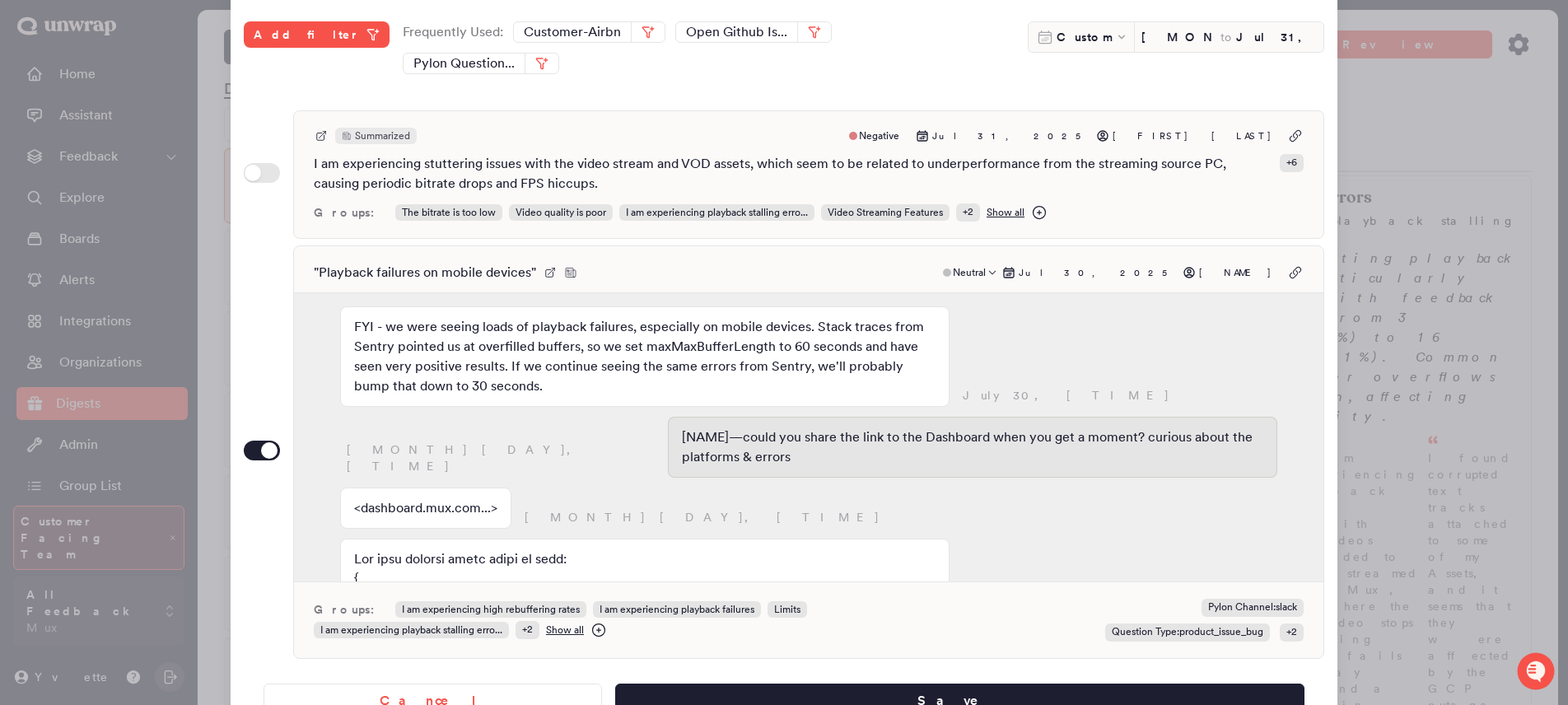 click on "" Playback failures on mobile devices " Neutral Jul 30, 2025 Andrew Crowe" at bounding box center (809, 273) 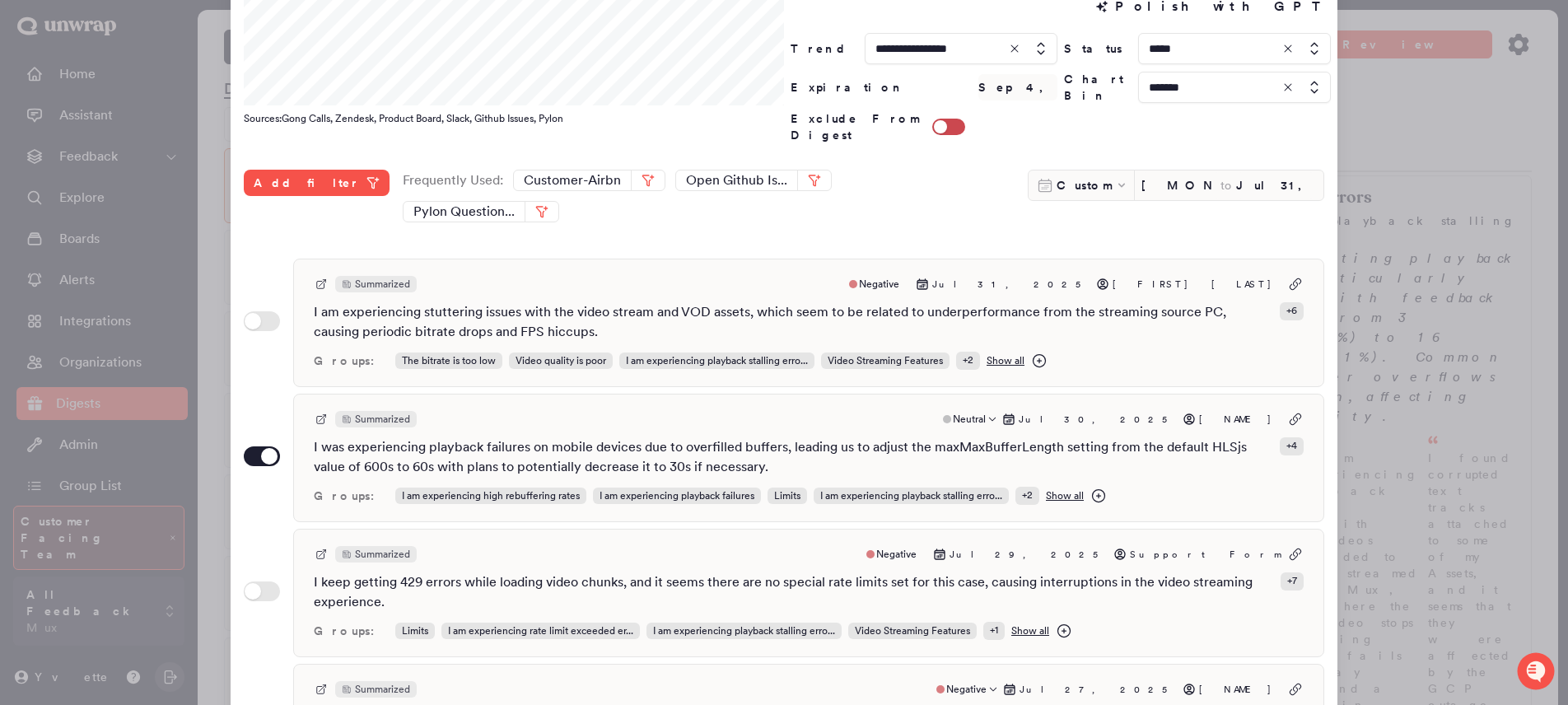 scroll, scrollTop: 210, scrollLeft: 0, axis: vertical 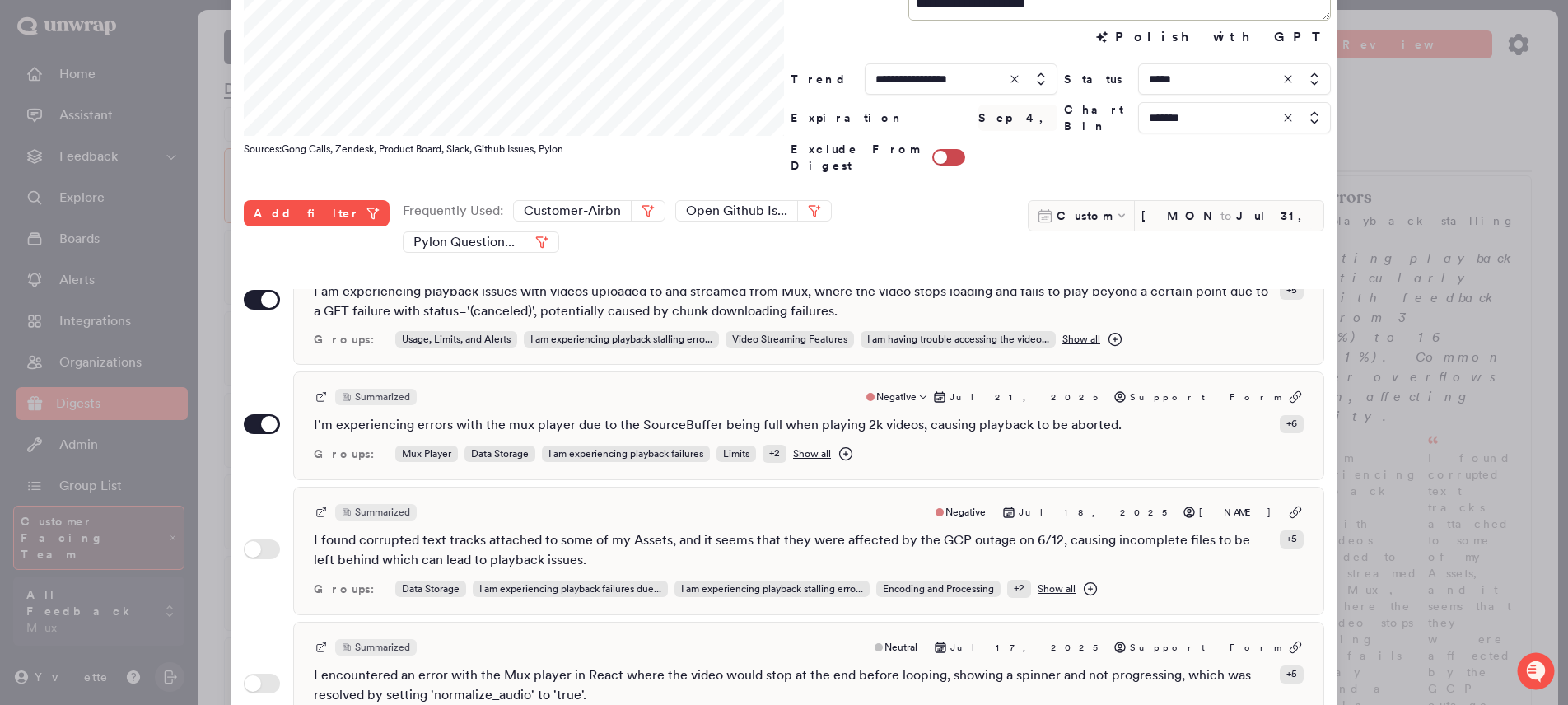 click on "I'm experiencing errors with the mux player due to the SourceBuffer being full when playing 2k videos, causing playback to be aborted." at bounding box center (717, 425) 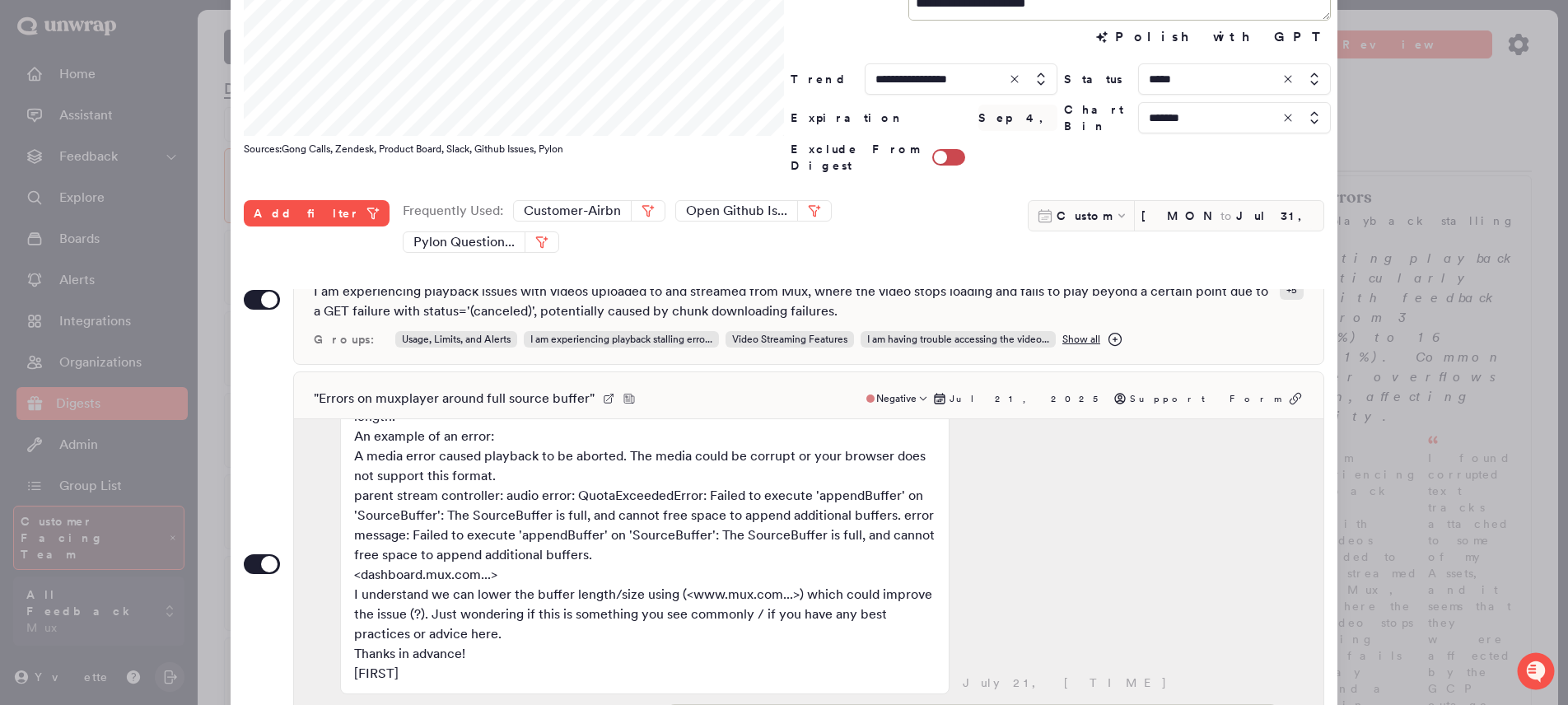 scroll, scrollTop: 77, scrollLeft: 0, axis: vertical 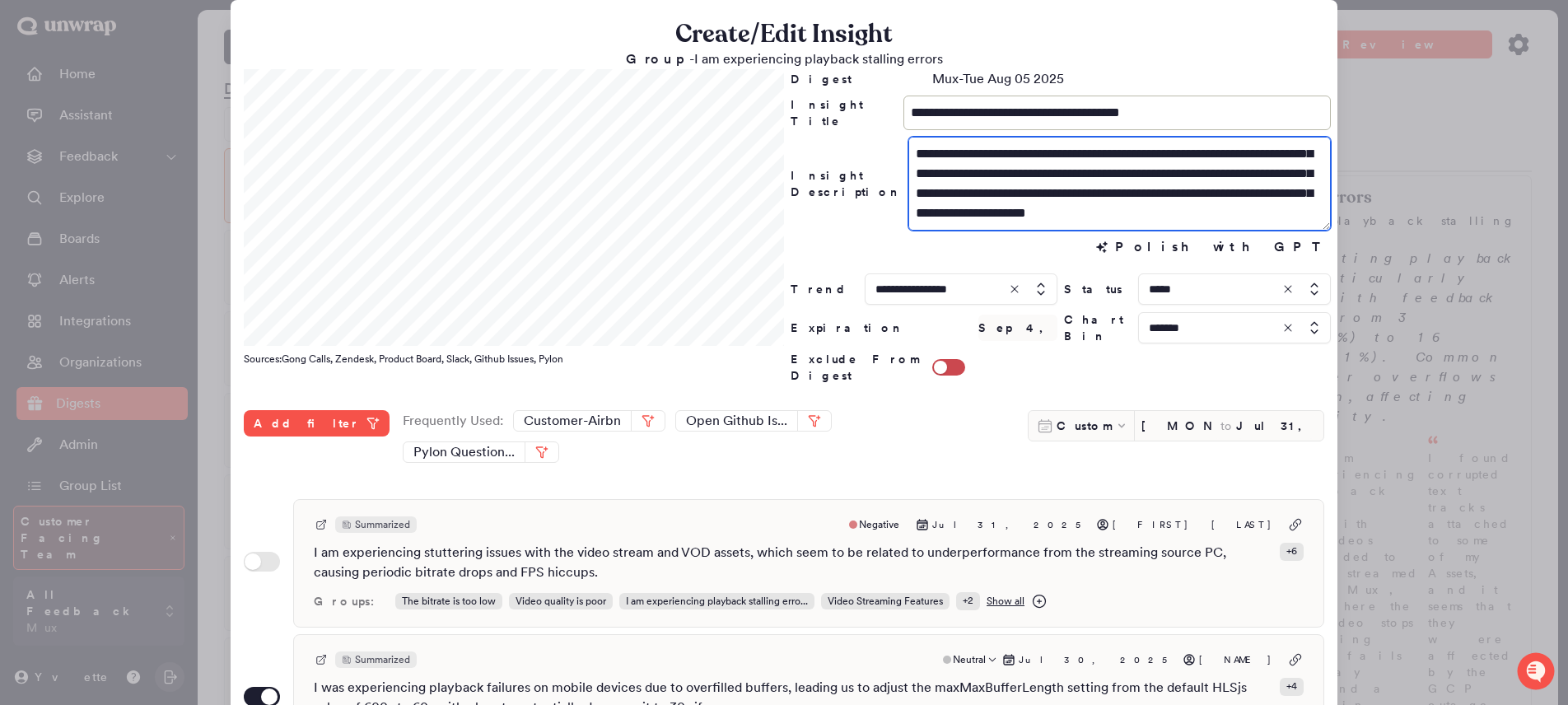 click on "**********" at bounding box center [1119, 184] 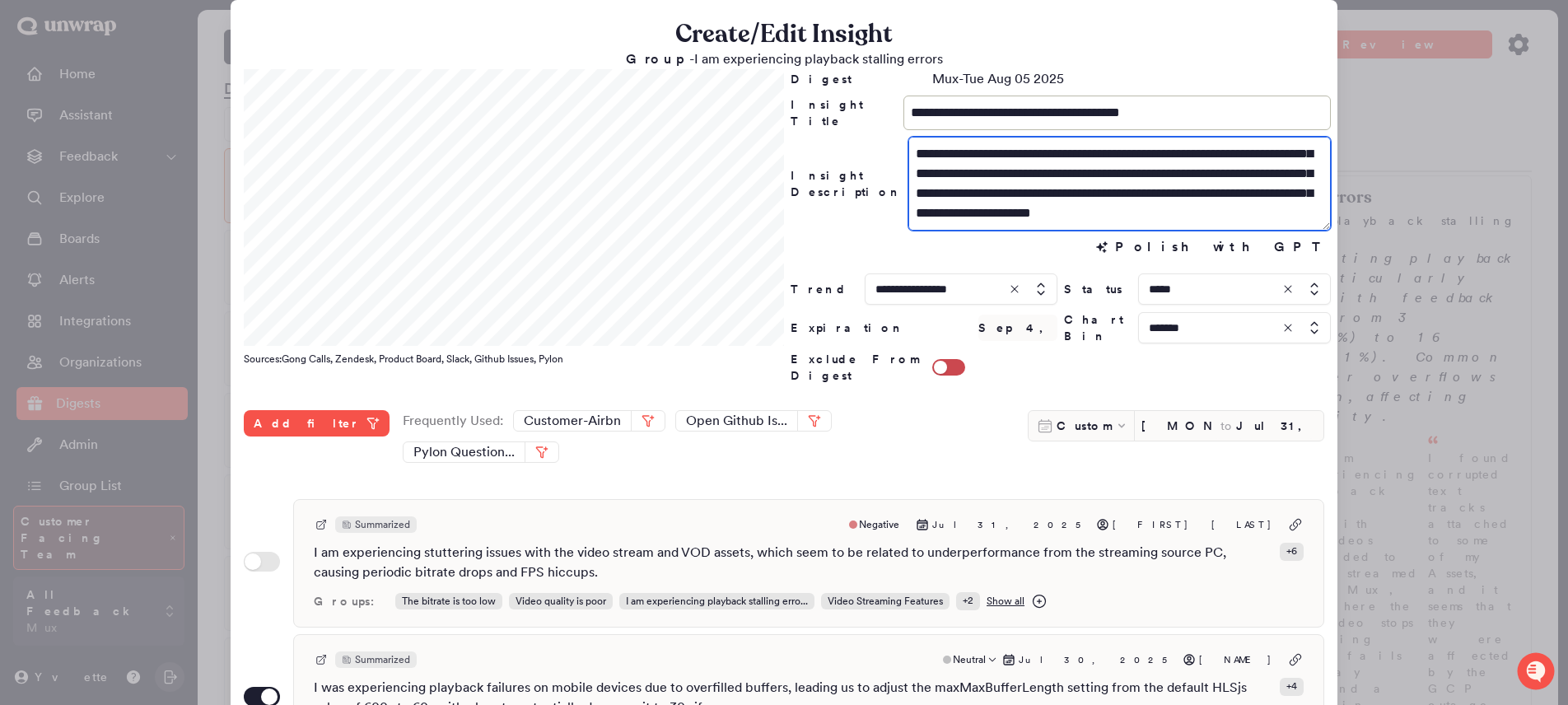 scroll, scrollTop: 0, scrollLeft: 0, axis: both 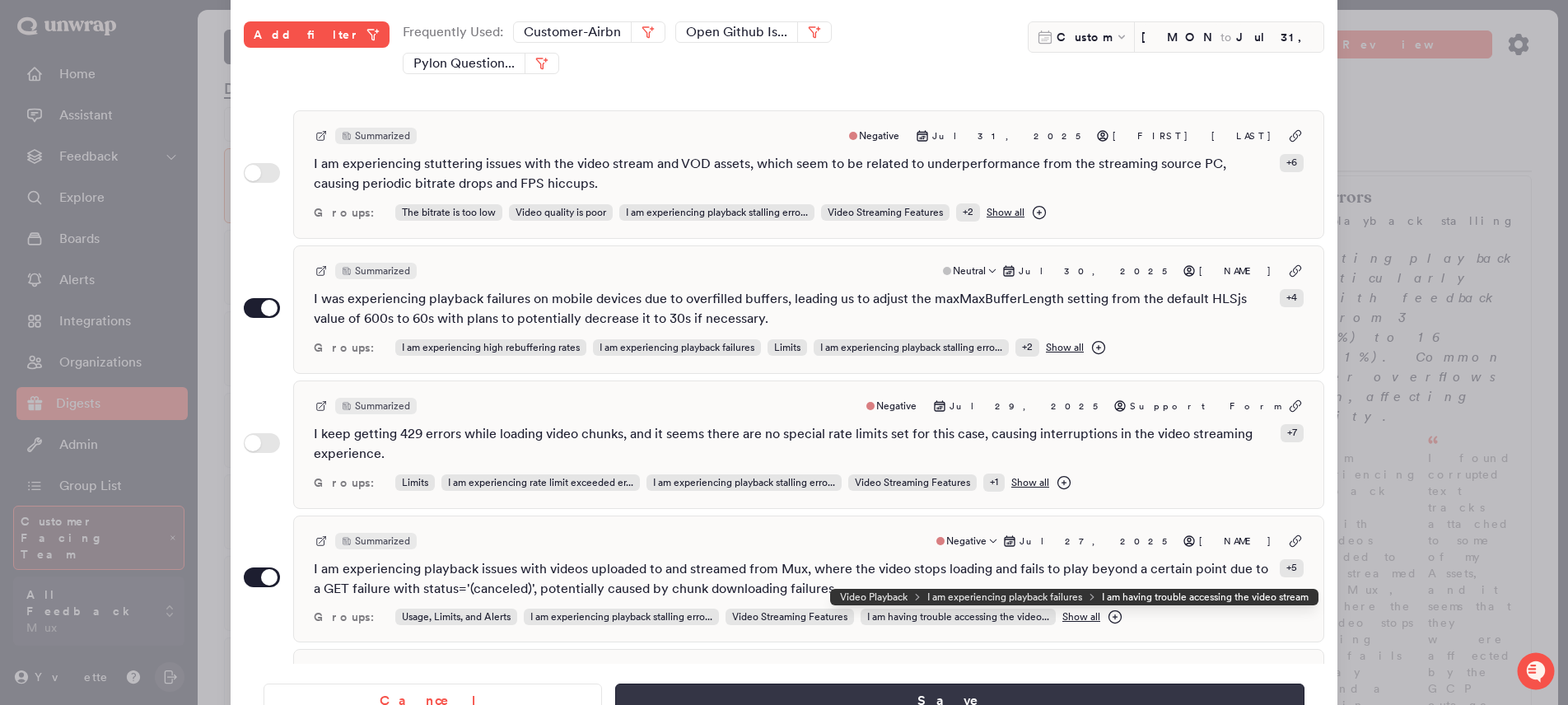 type on "**********" 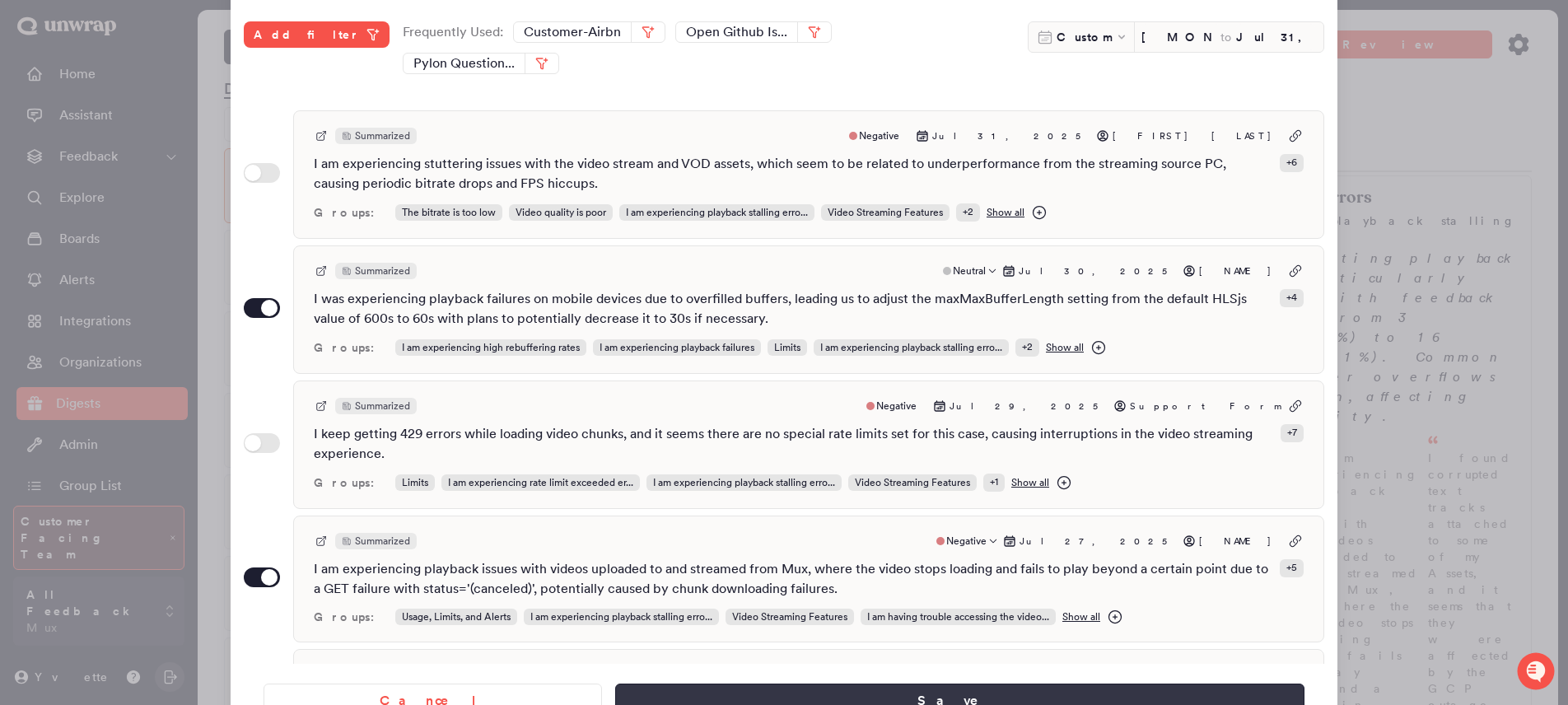 click on "Save" at bounding box center [959, 701] 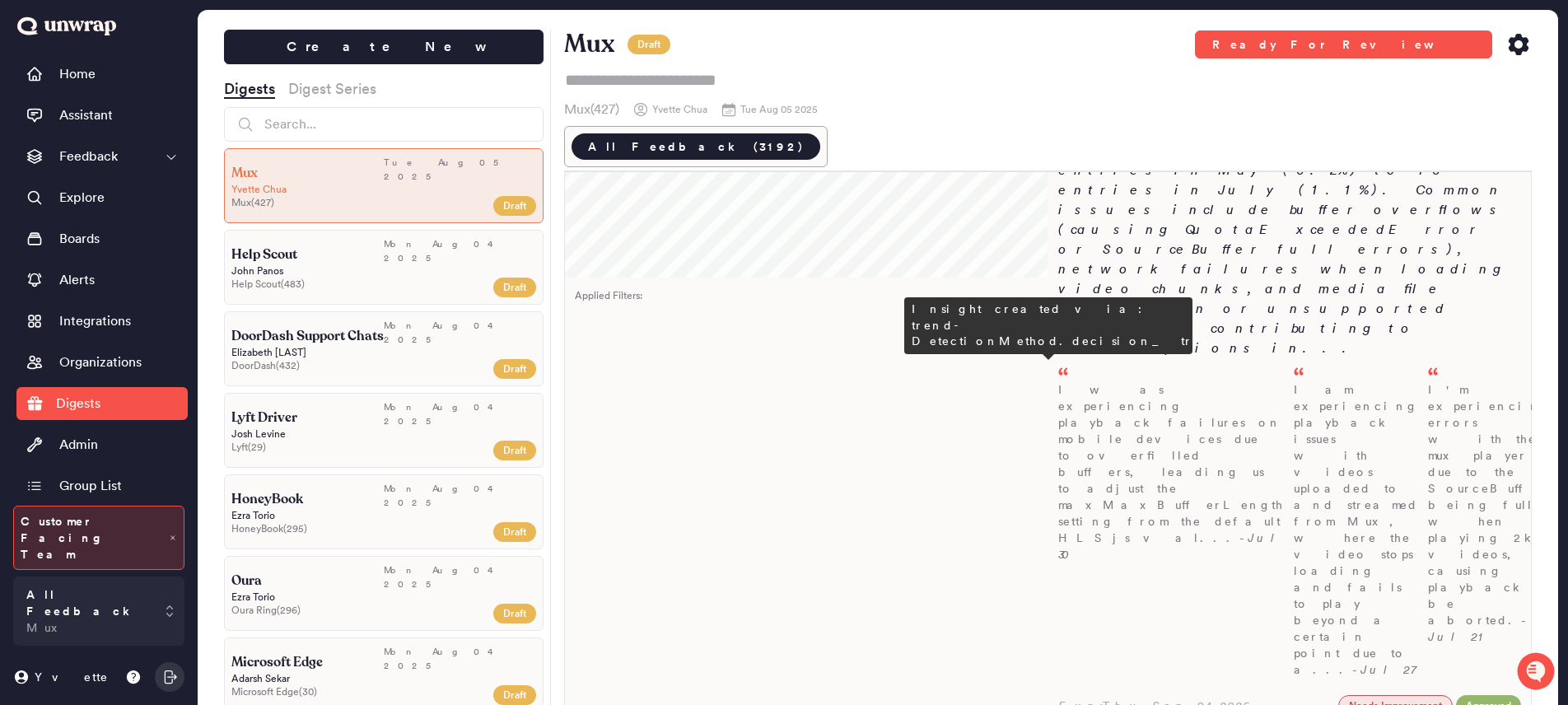scroll, scrollTop: 218, scrollLeft: 0, axis: vertical 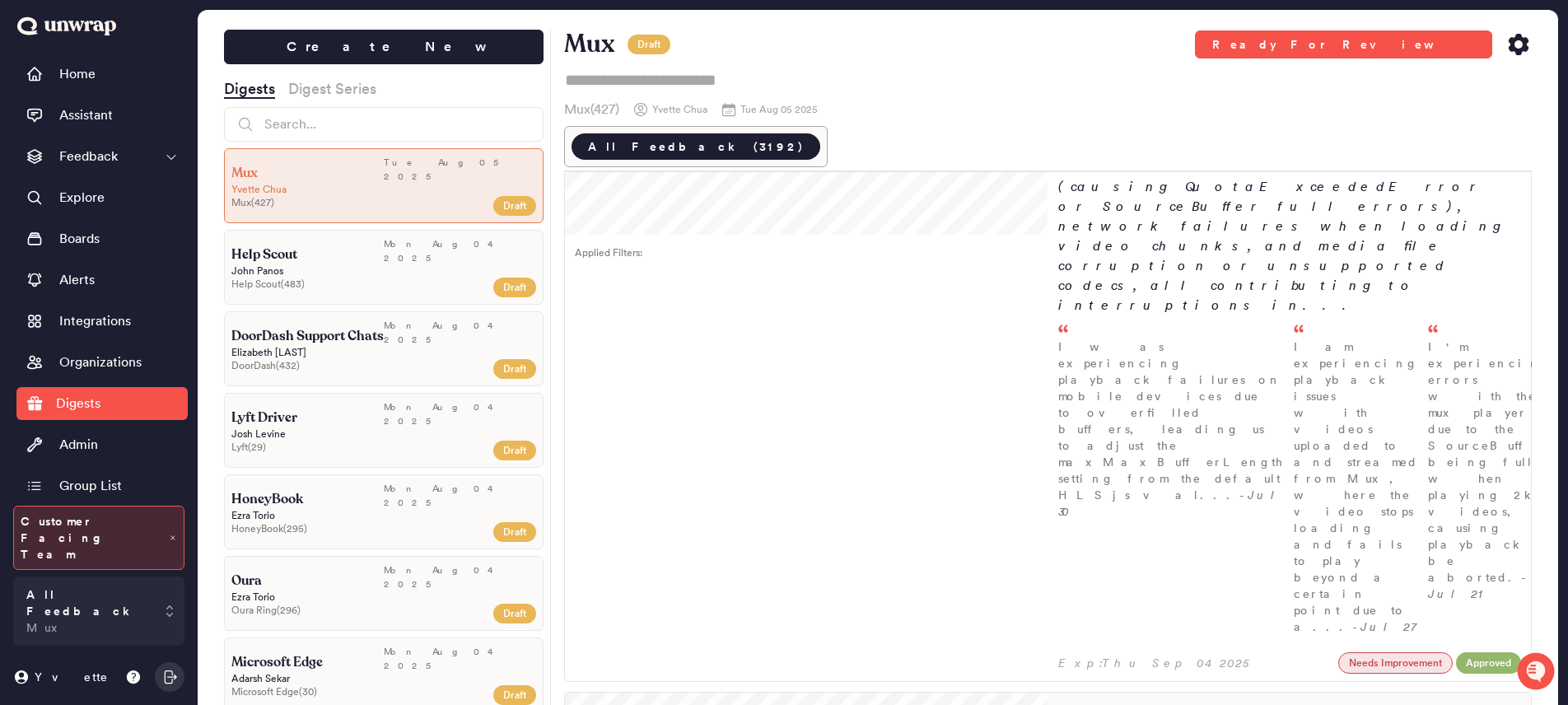 click on "Customers are reporting missing livestream analytics data, particularly in the Live Stream Input Health dashboard, with feedback volume rising to 8 entries in July (0.6% of feedback). Issues include zero view counts and incomplete event data due to recent infrastructure changes." at bounding box center (1290, 887) 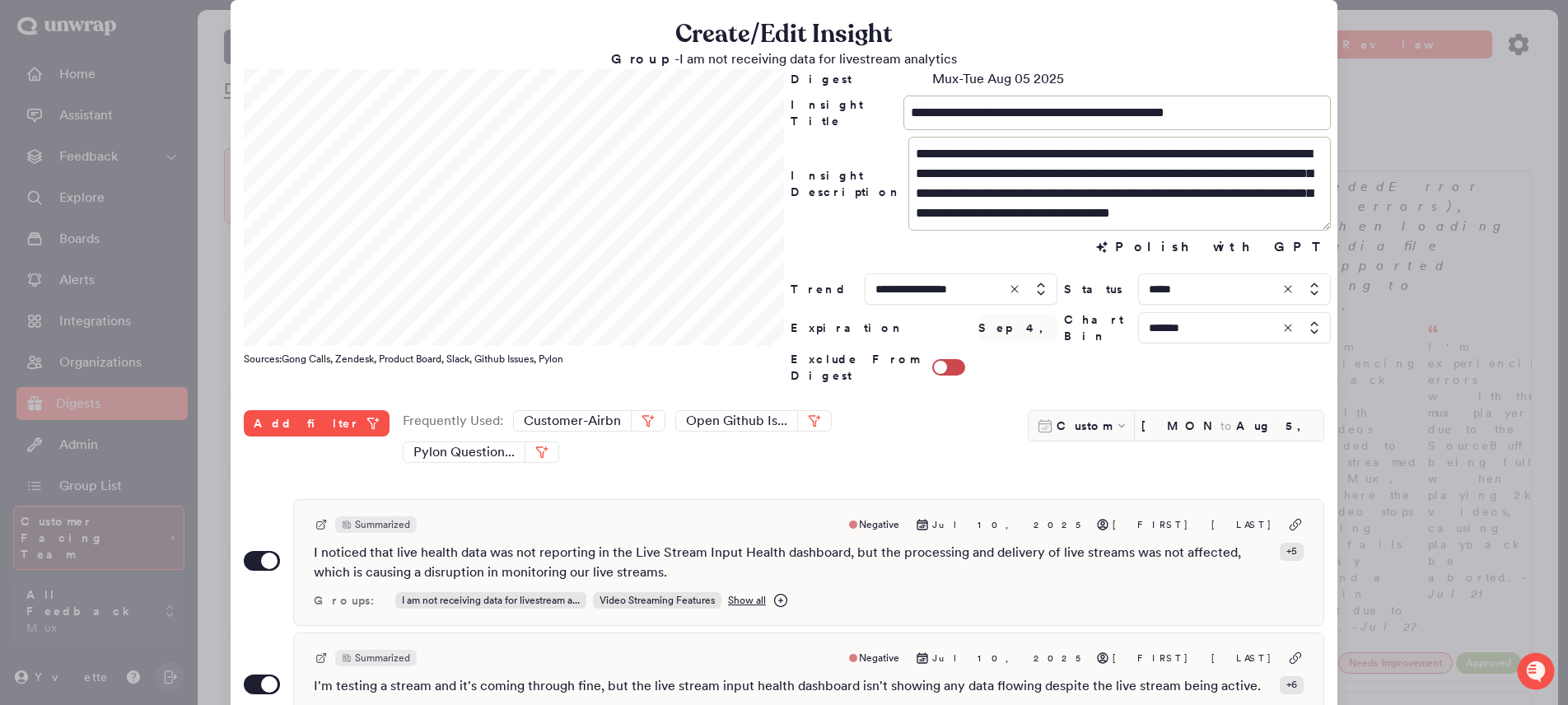 click at bounding box center [1234, 328] 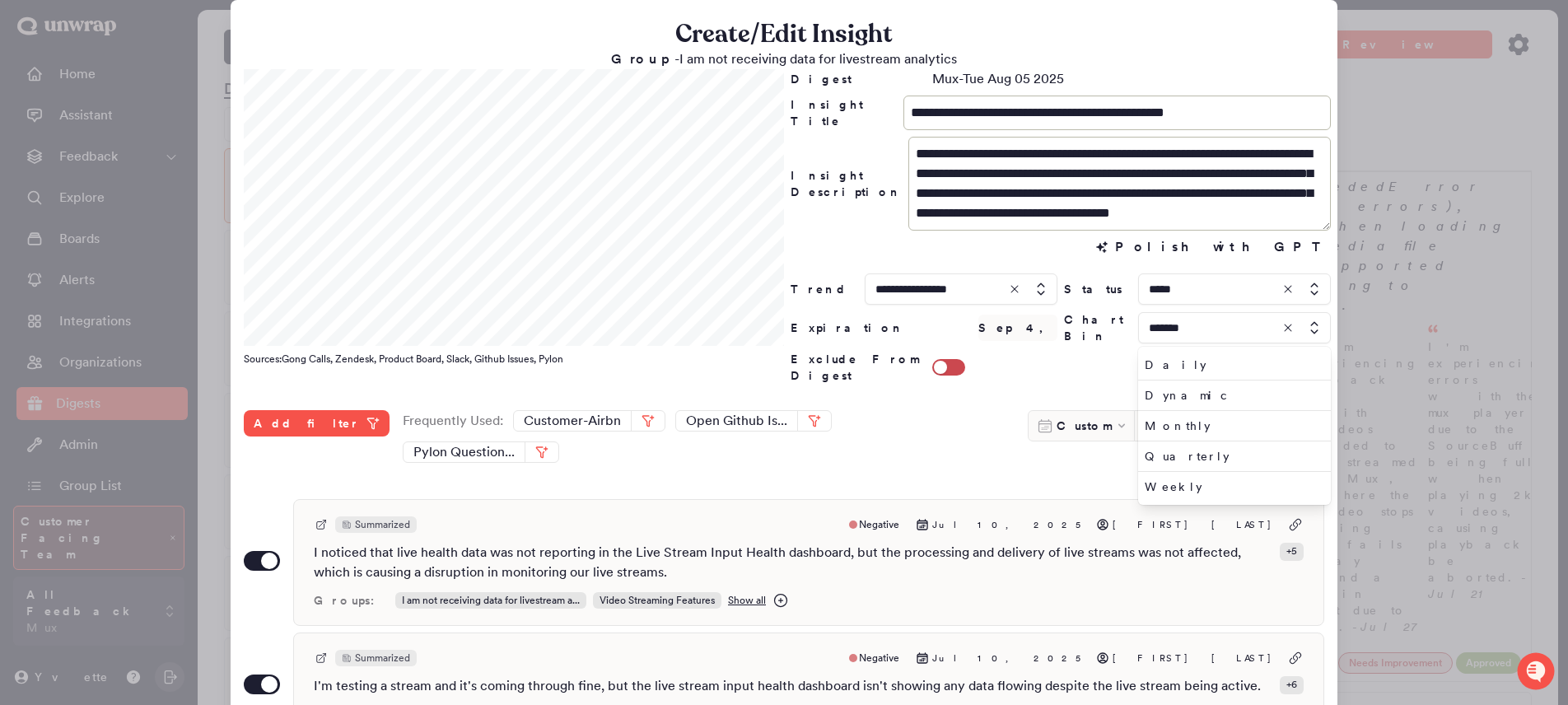 click on "Exclude From Digest" at bounding box center (1061, 367) 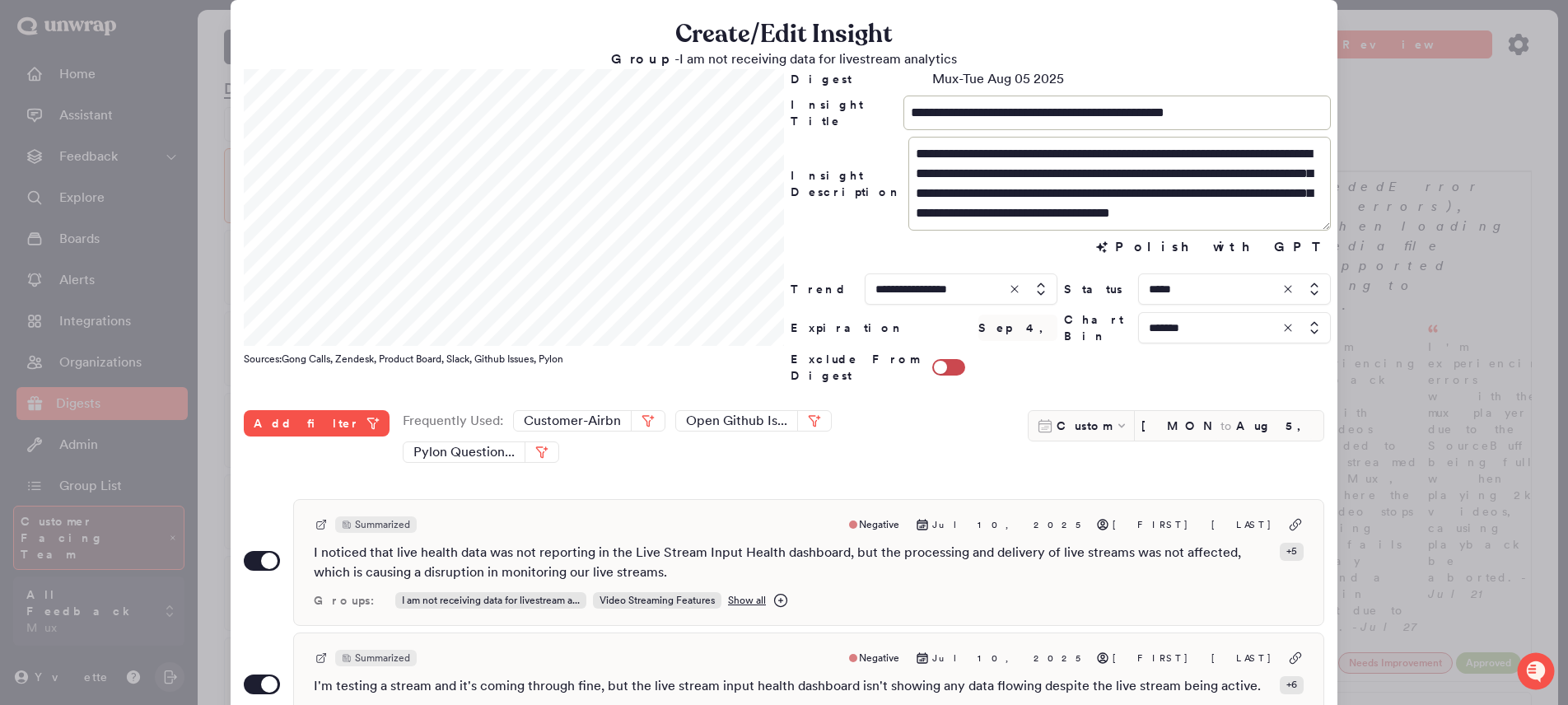 click on "**********" at bounding box center [1061, 226] 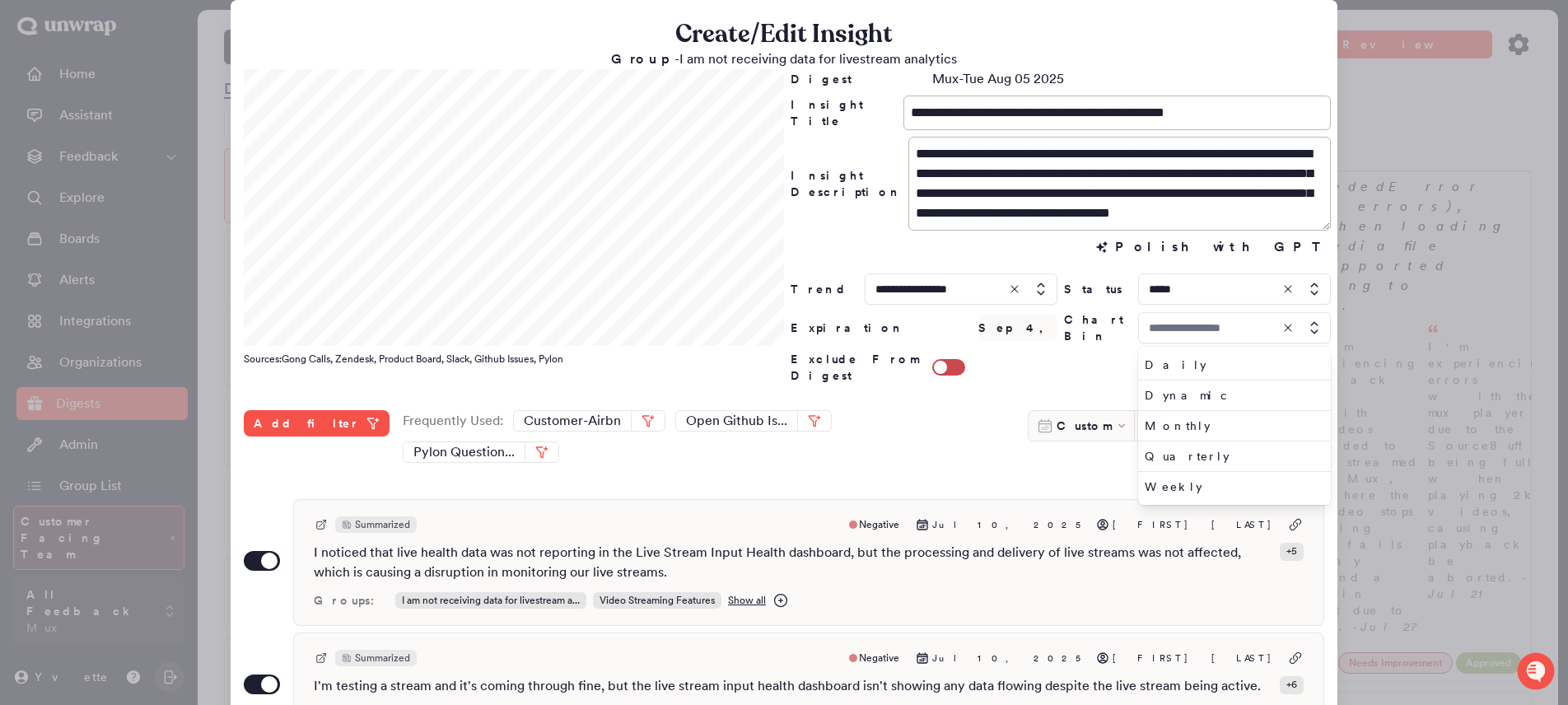 type on "*******" 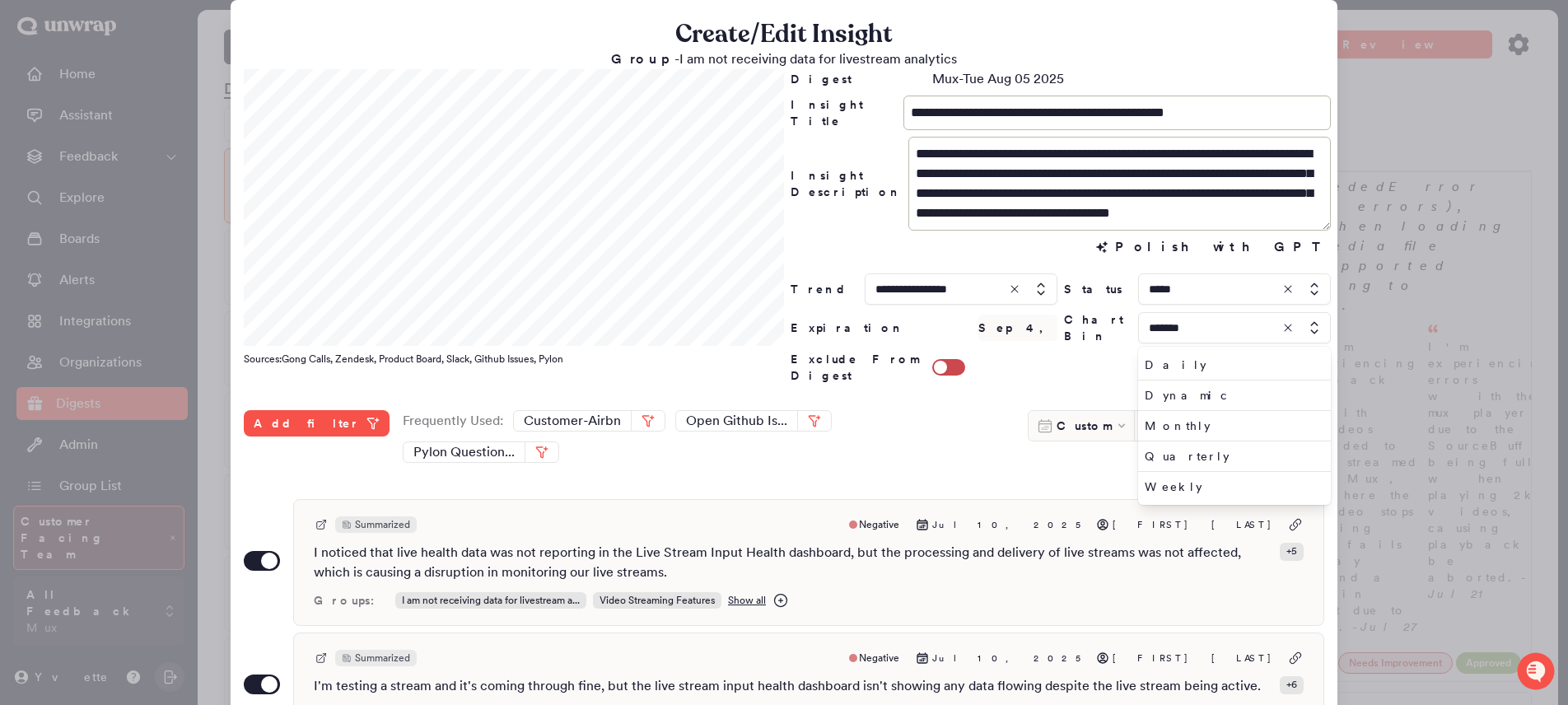 click on "**********" at bounding box center [784, 561] 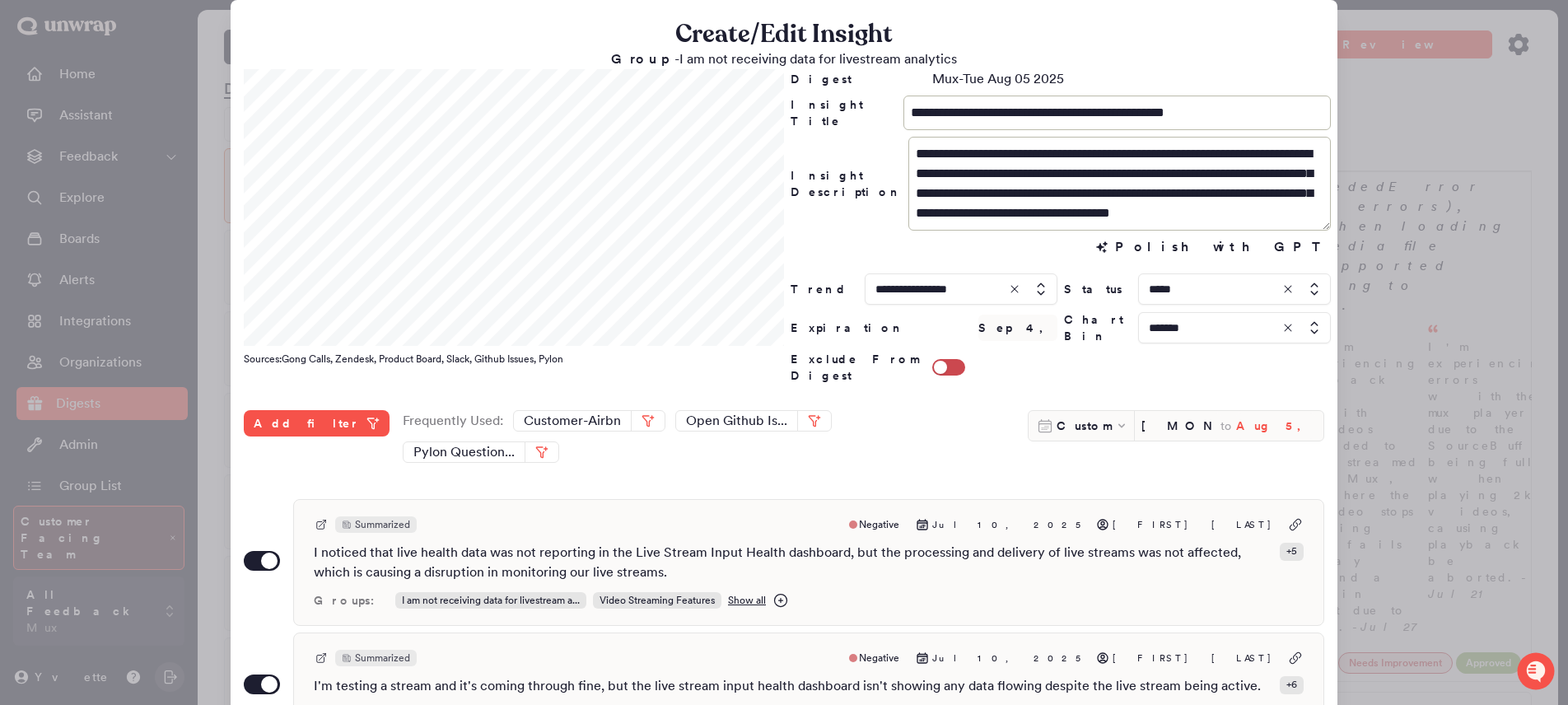 click on "Aug 5, 2025" at bounding box center [1276, 426] 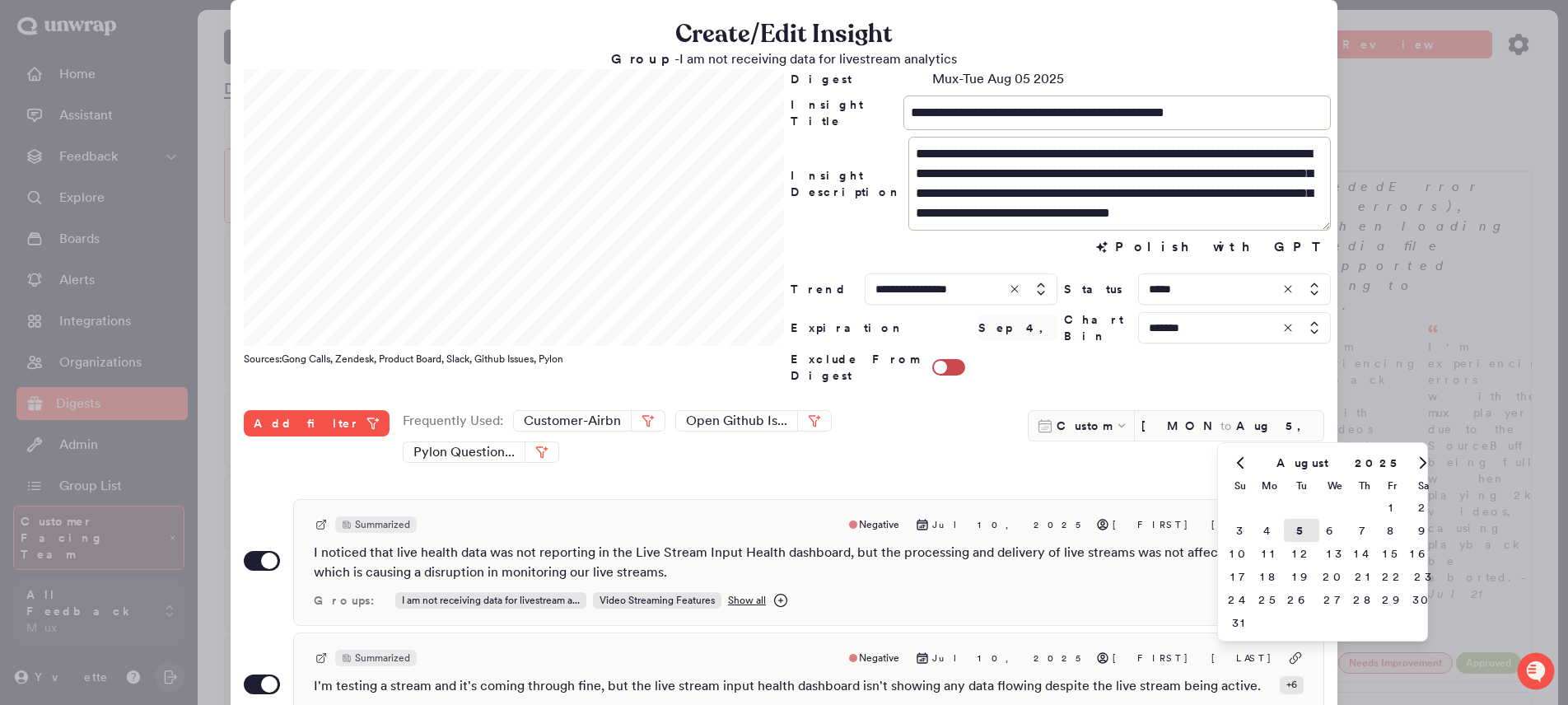 click 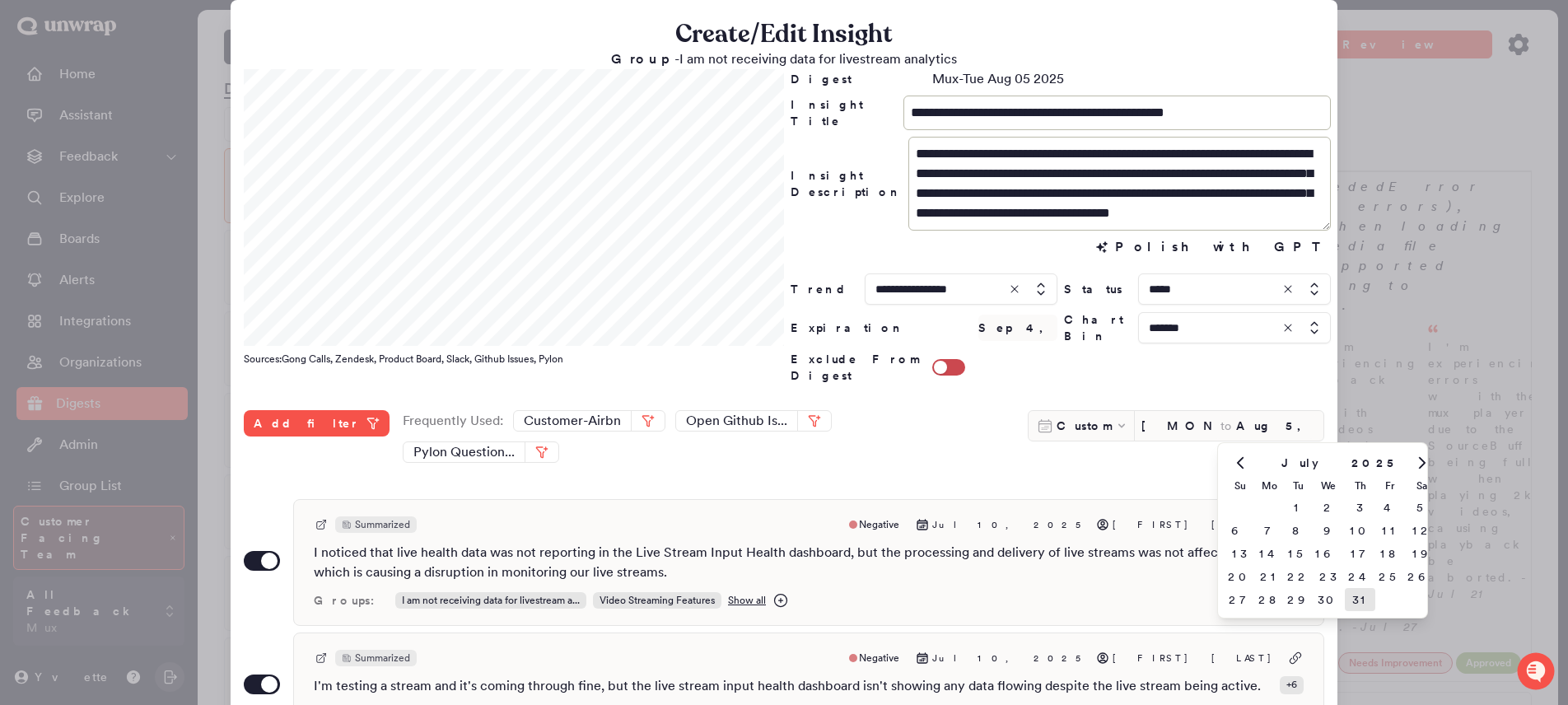 click on "31" at bounding box center [1360, 600] 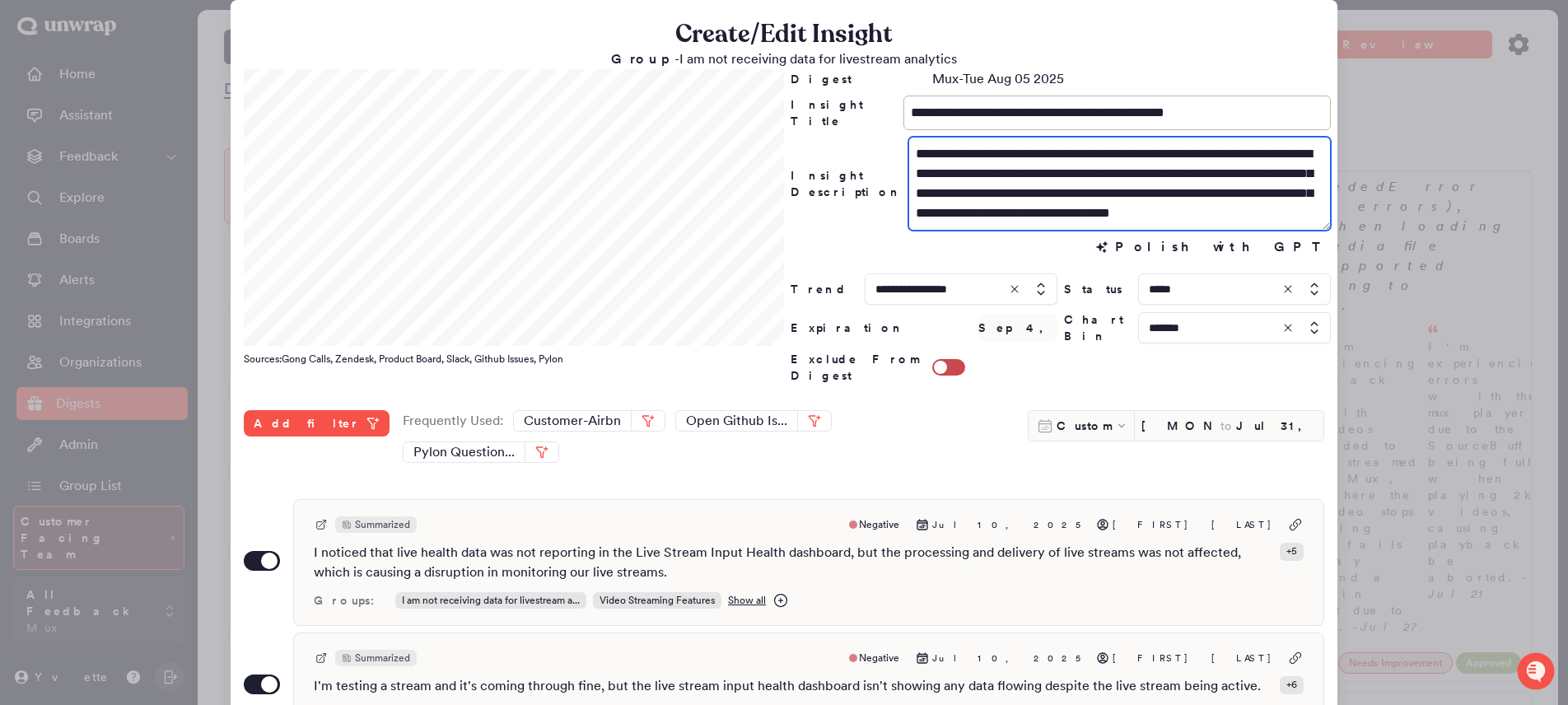 click on "**********" at bounding box center (1119, 184) 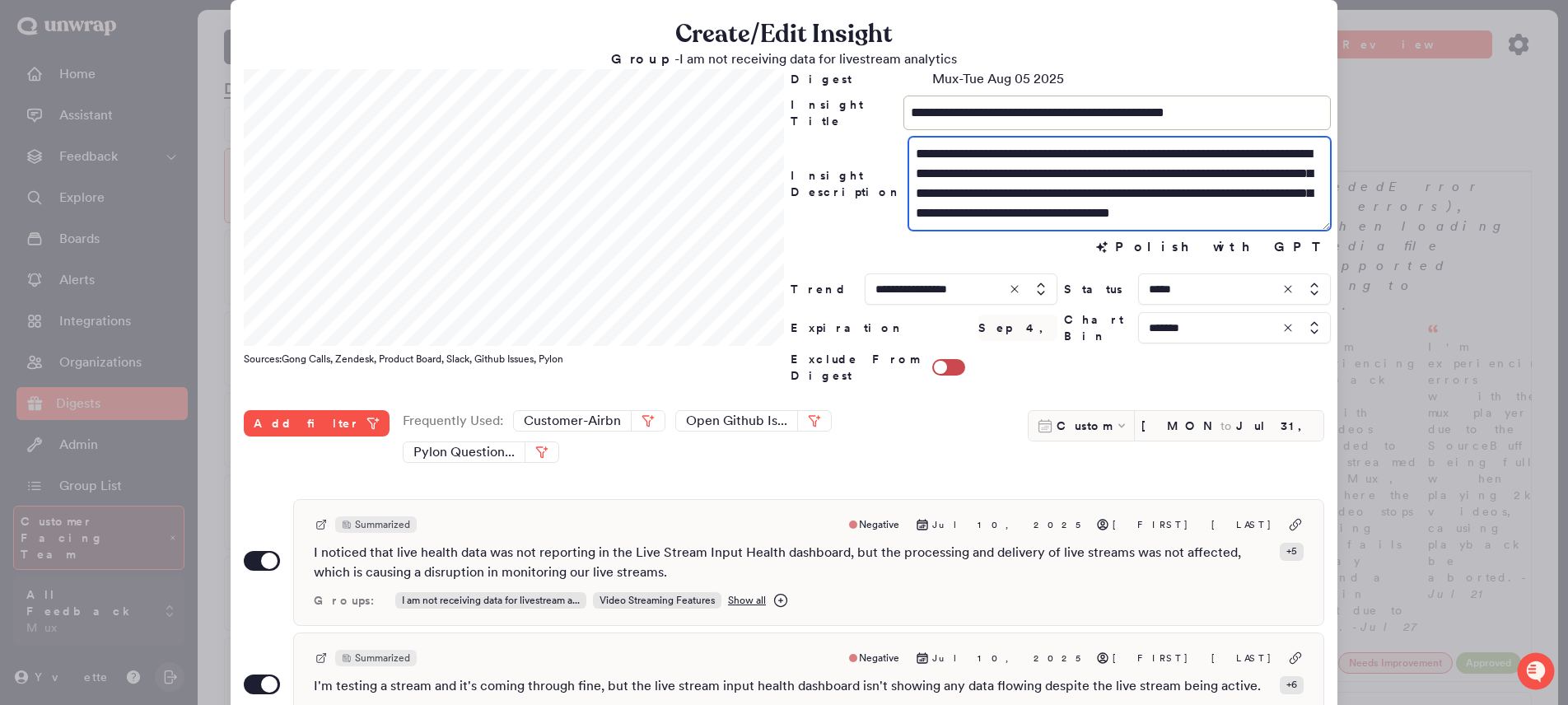 click on "**********" at bounding box center (1119, 184) 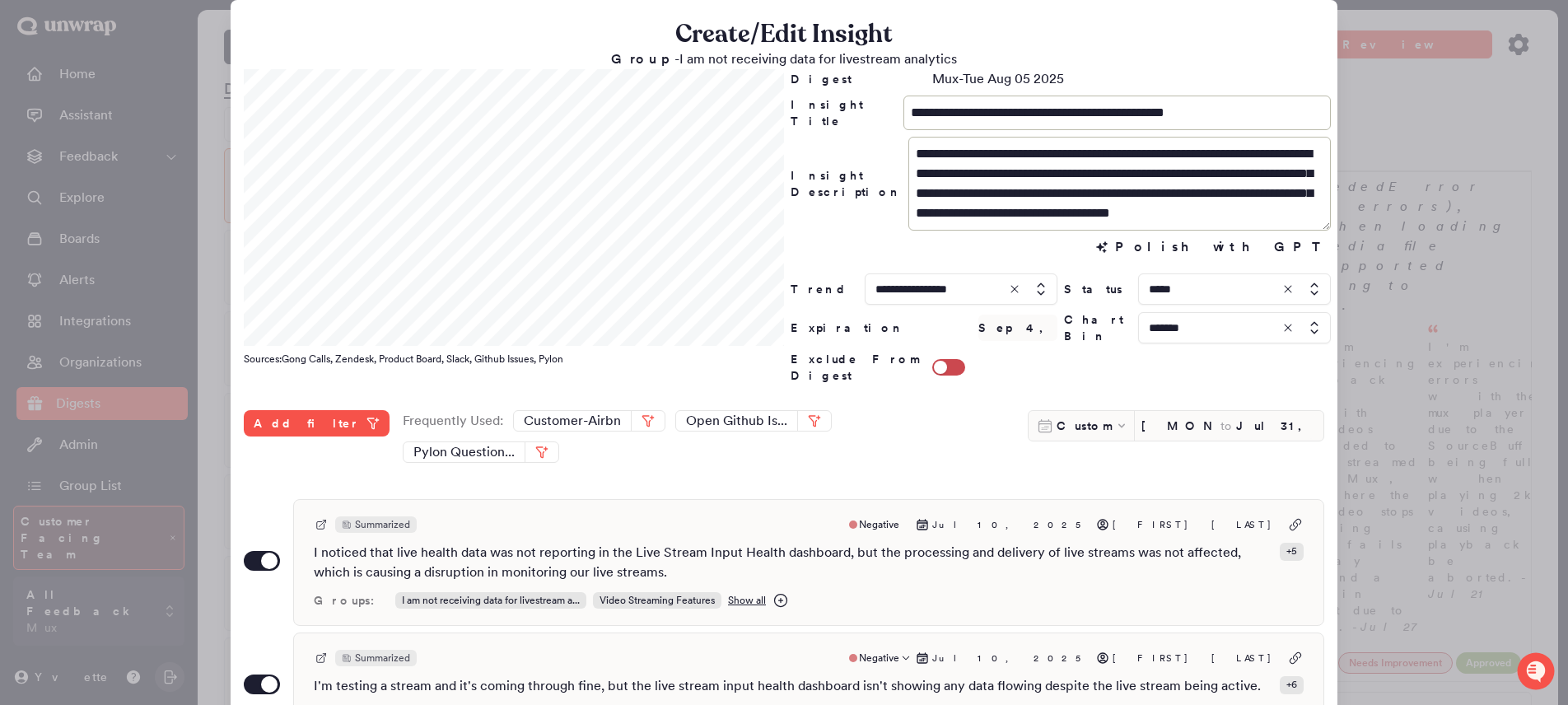 scroll, scrollTop: 20, scrollLeft: 0, axis: vertical 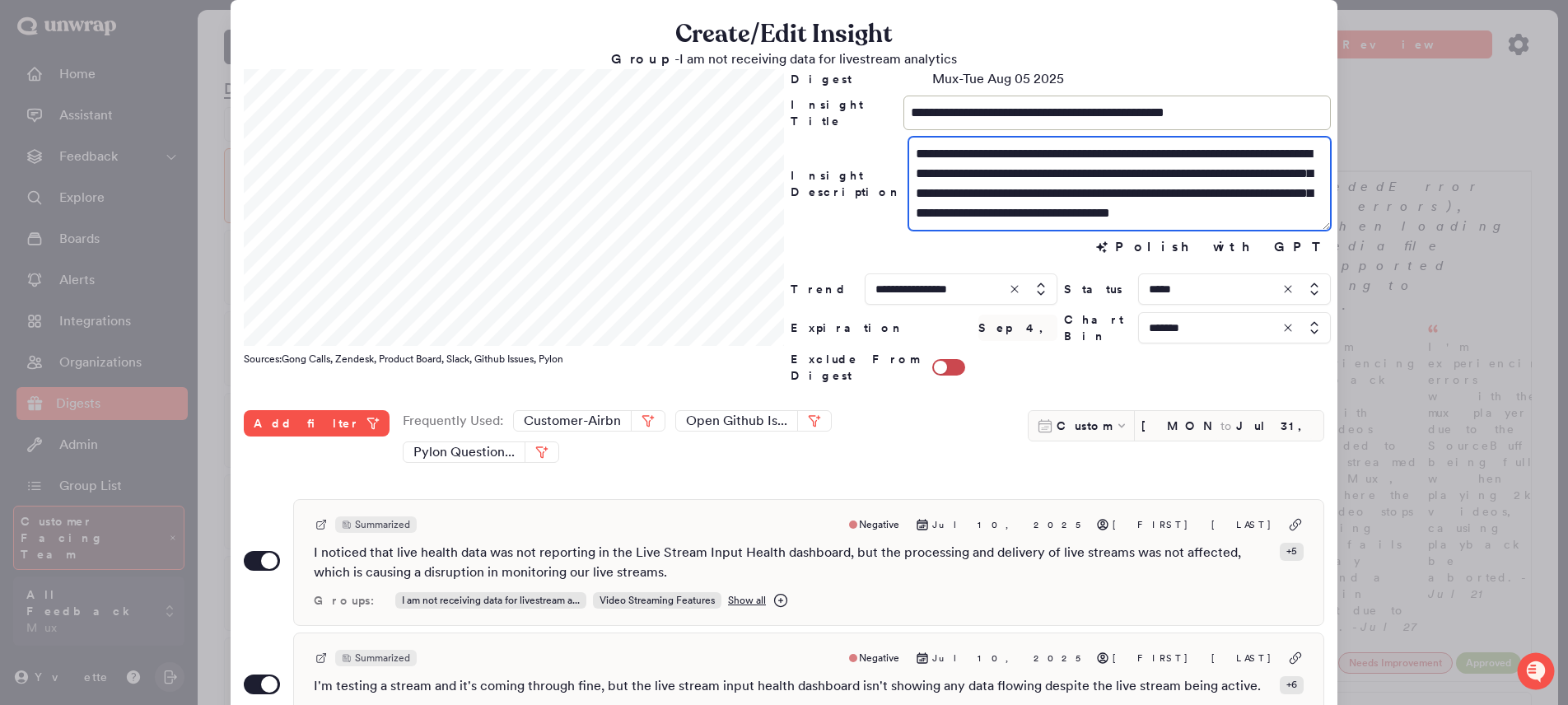 drag, startPoint x: 1274, startPoint y: 175, endPoint x: 895, endPoint y: 141, distance: 380.52201 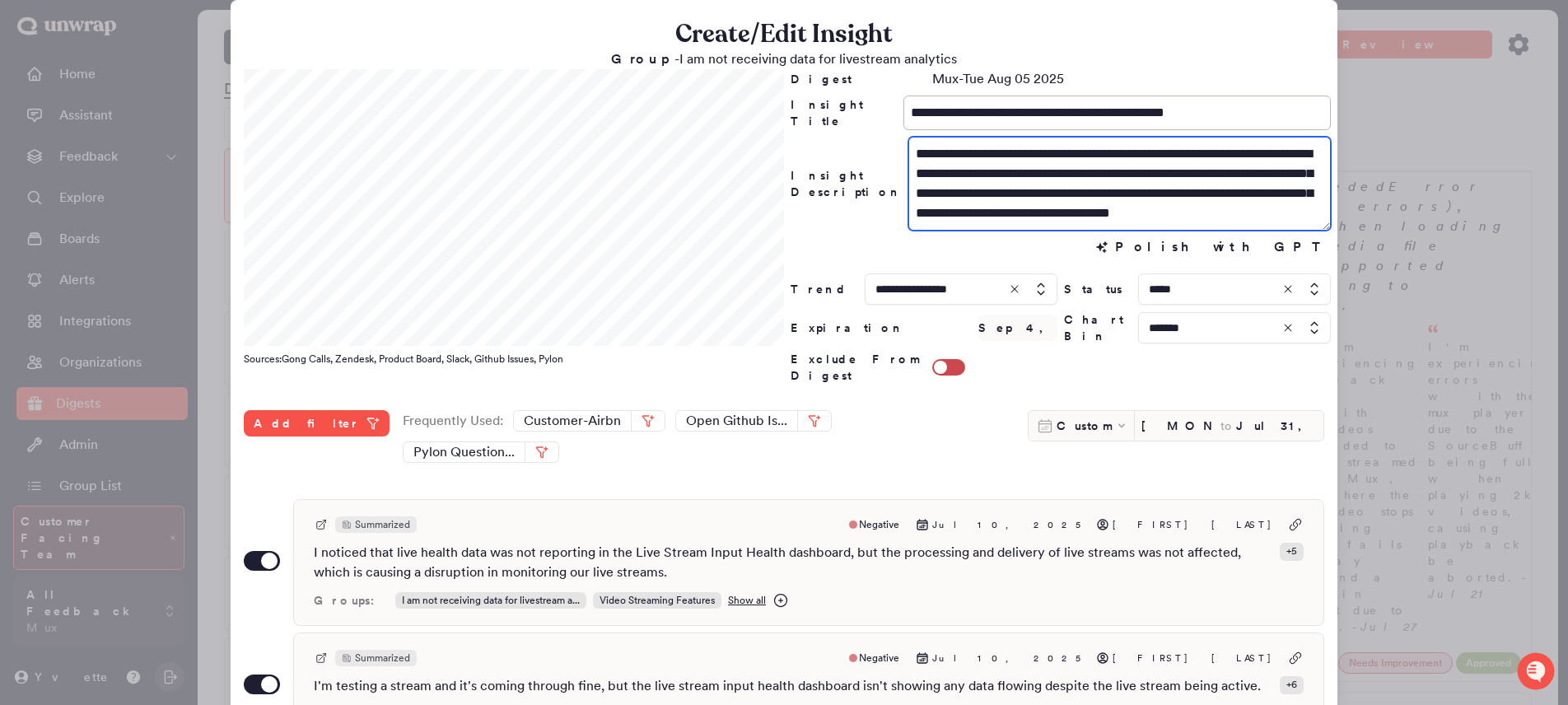 click on "**********" at bounding box center (1061, 184) 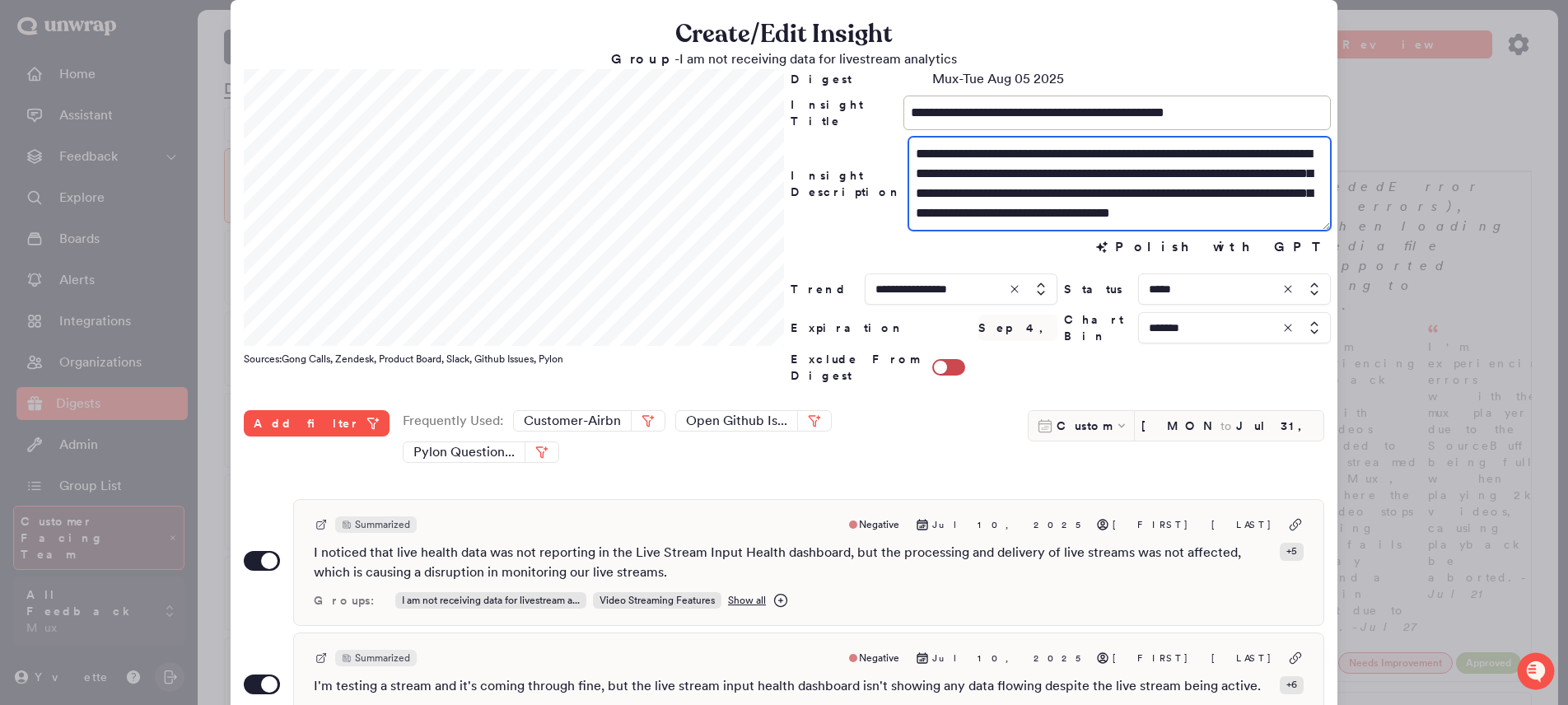 click on "**********" at bounding box center [1119, 184] 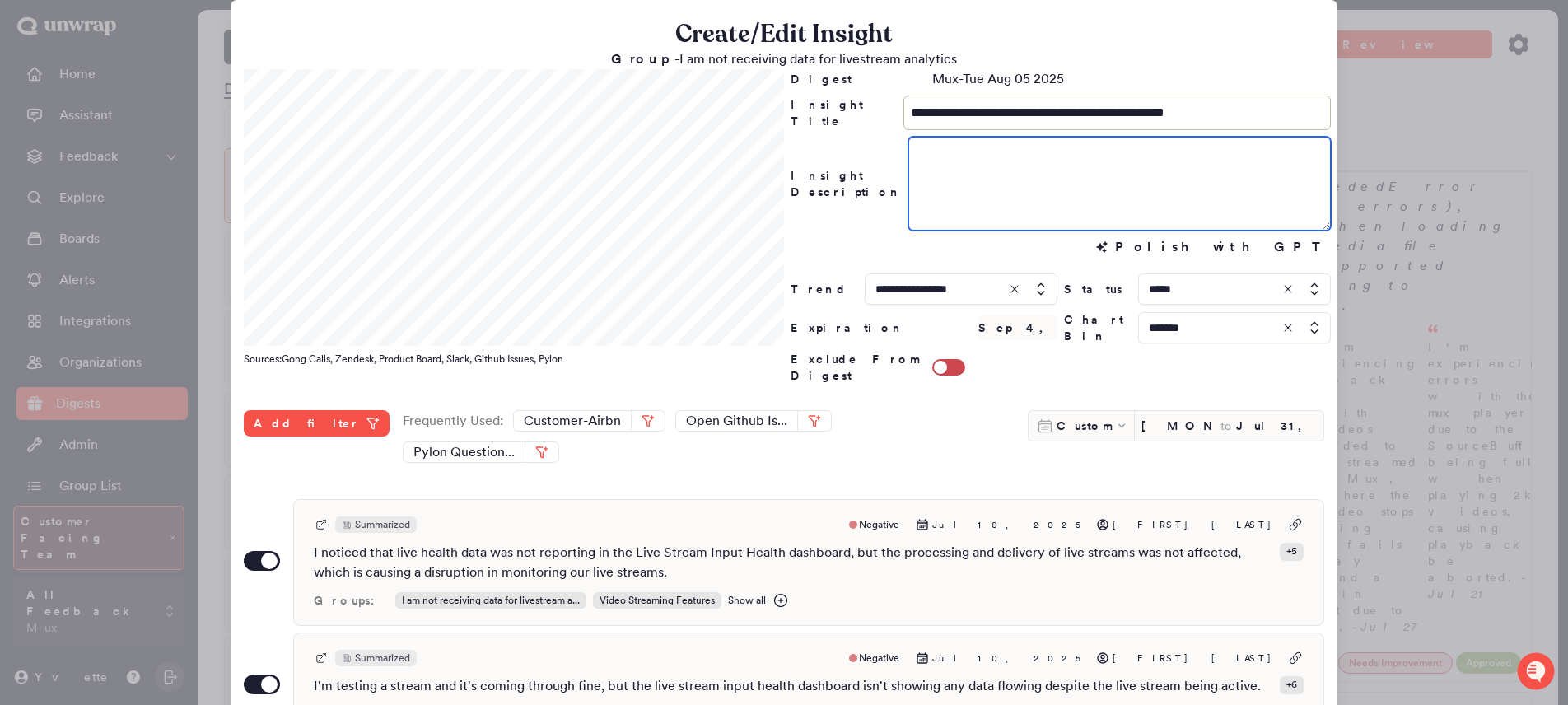 scroll, scrollTop: 0, scrollLeft: 0, axis: both 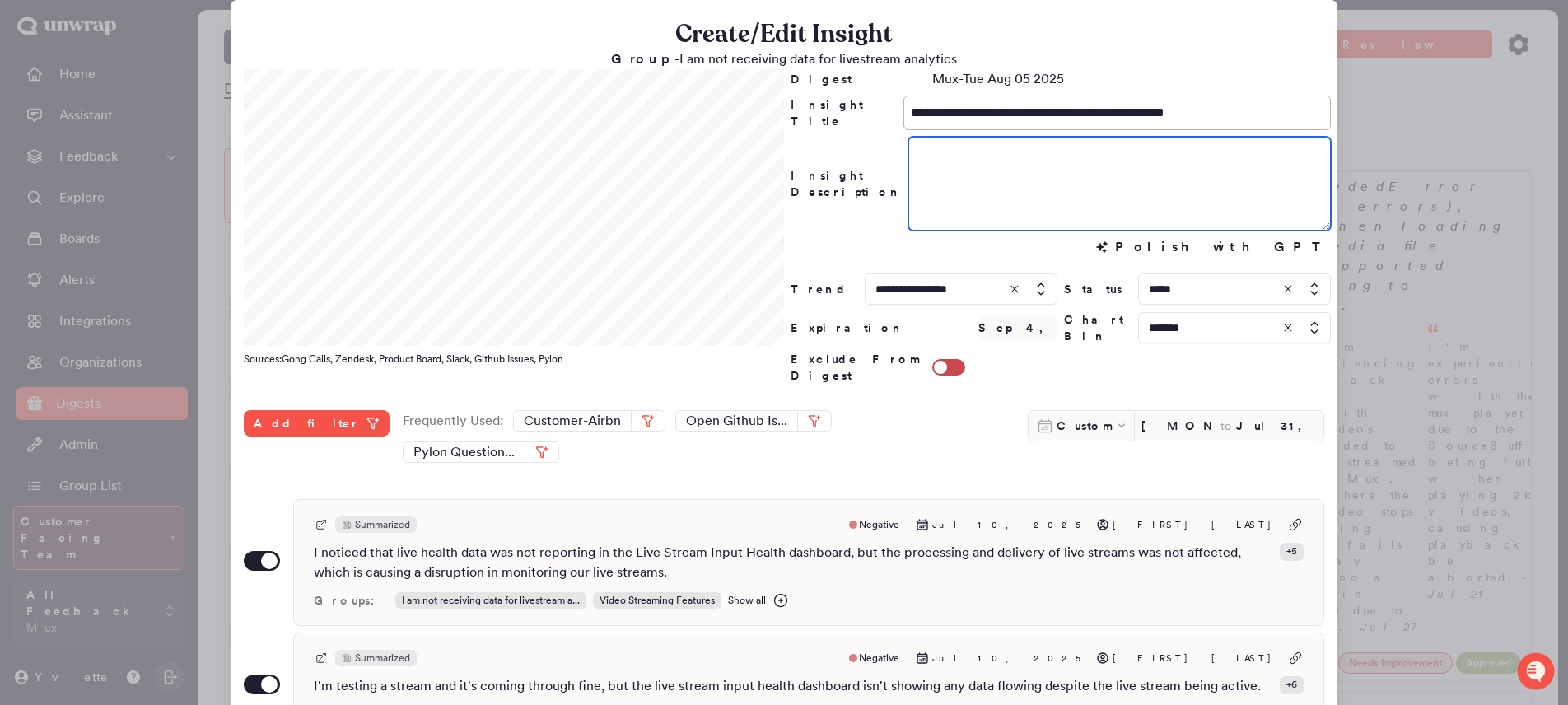 paste on "**********" 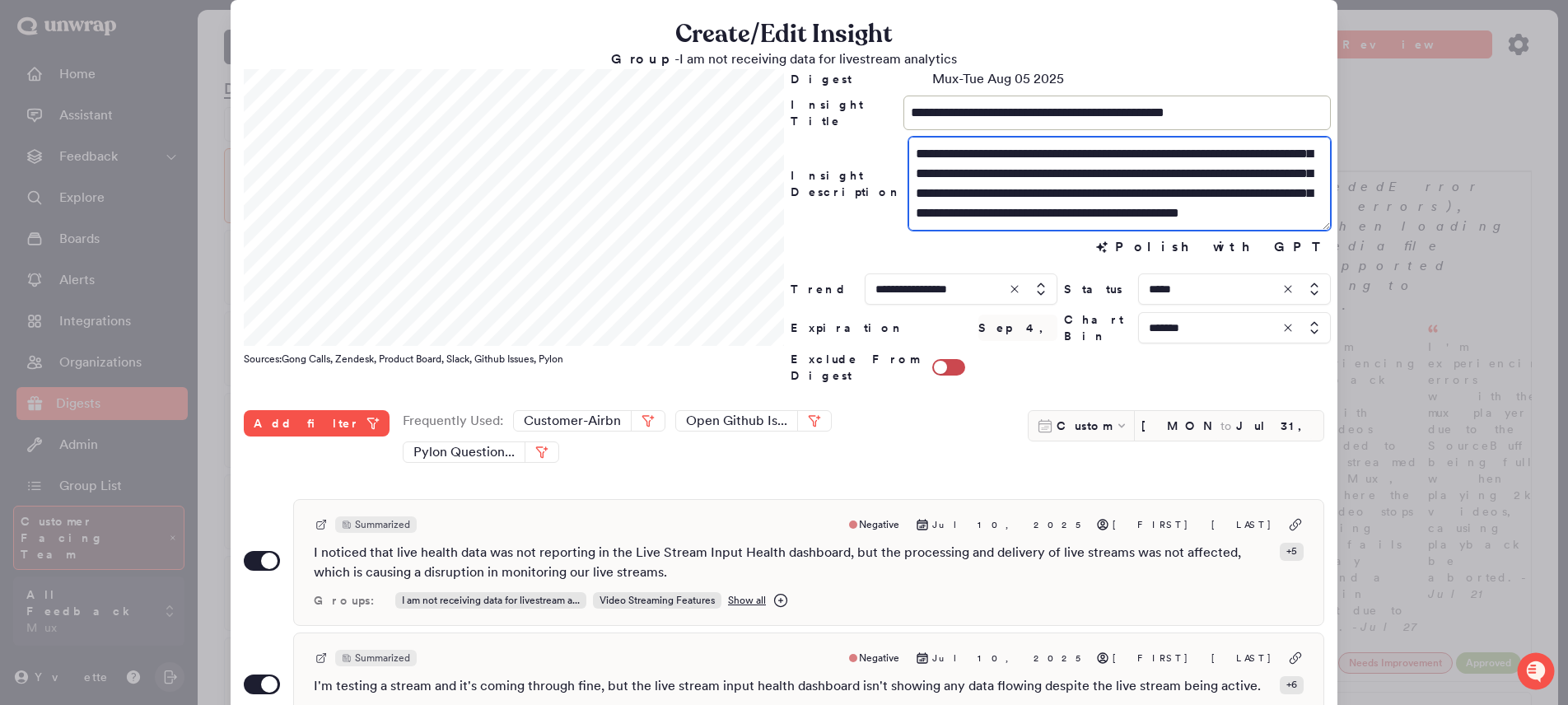 scroll, scrollTop: 0, scrollLeft: 0, axis: both 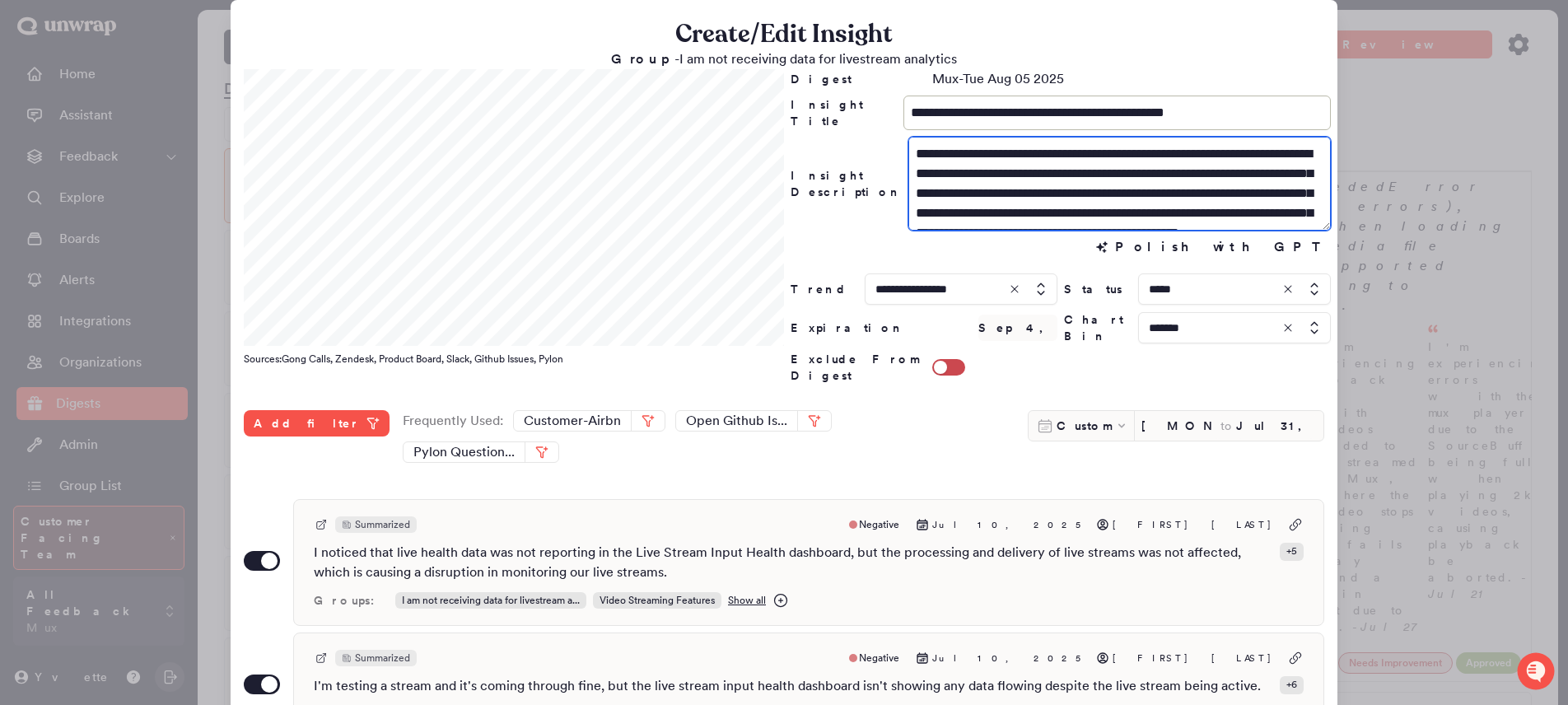 type on "**********" 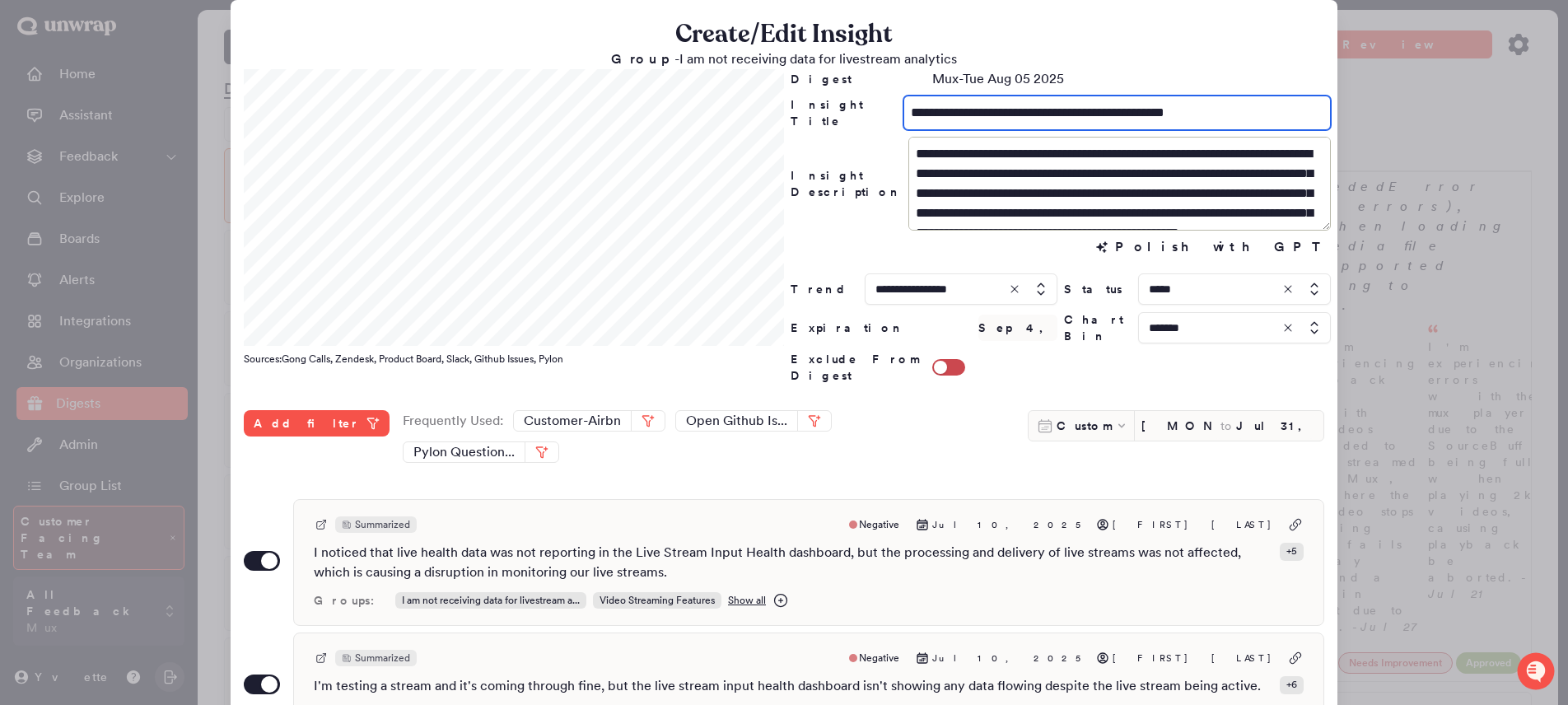 click on "**********" at bounding box center [1117, 113] 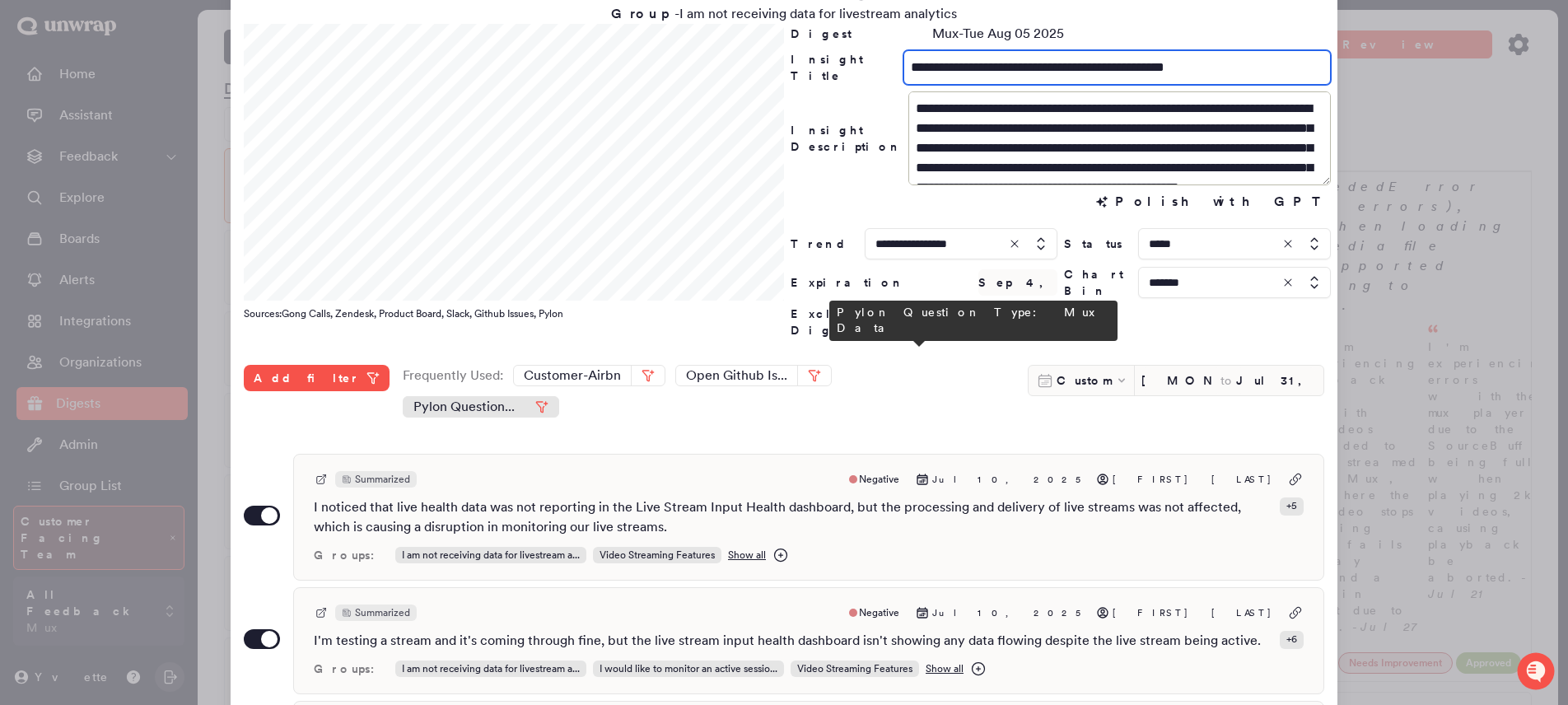scroll, scrollTop: 49, scrollLeft: 0, axis: vertical 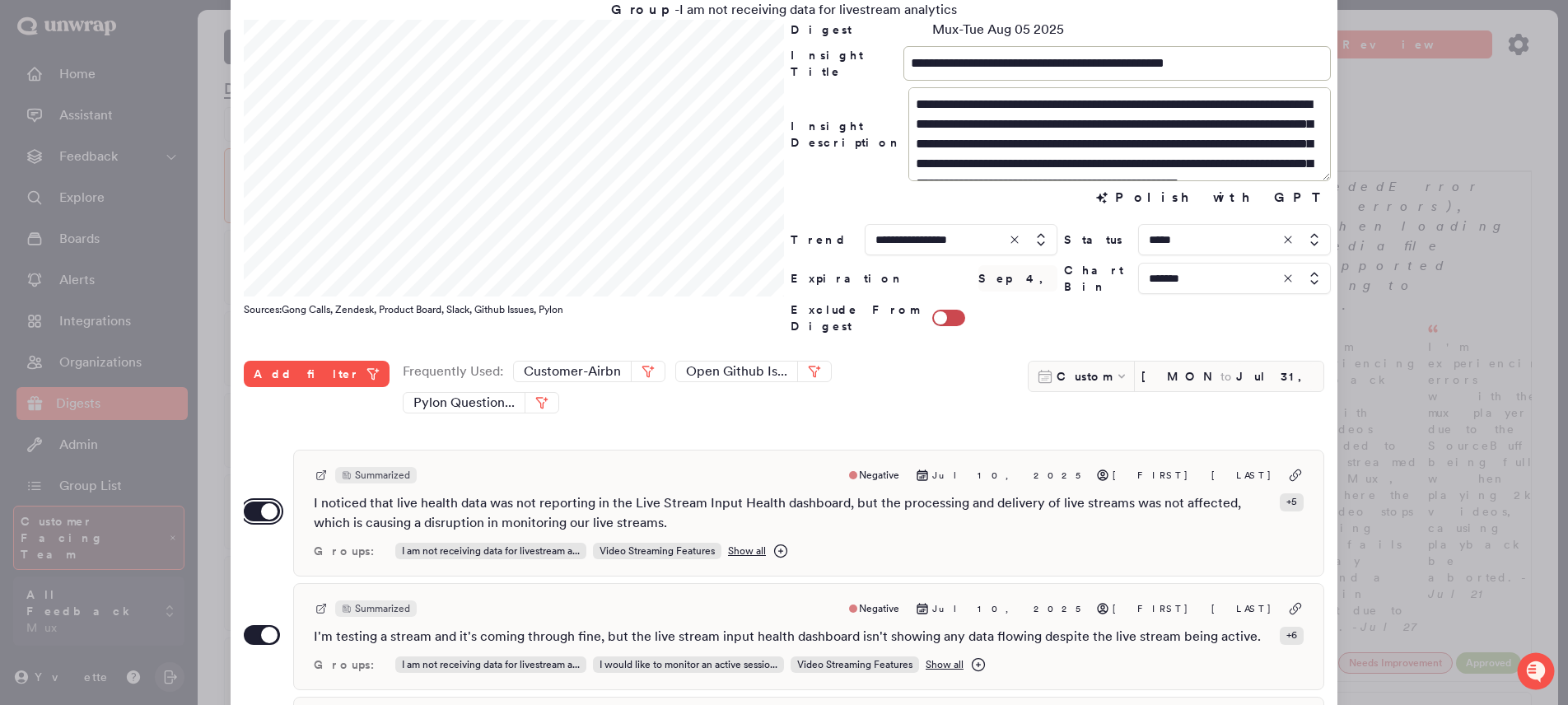 click on "Use setting" at bounding box center [262, 511] 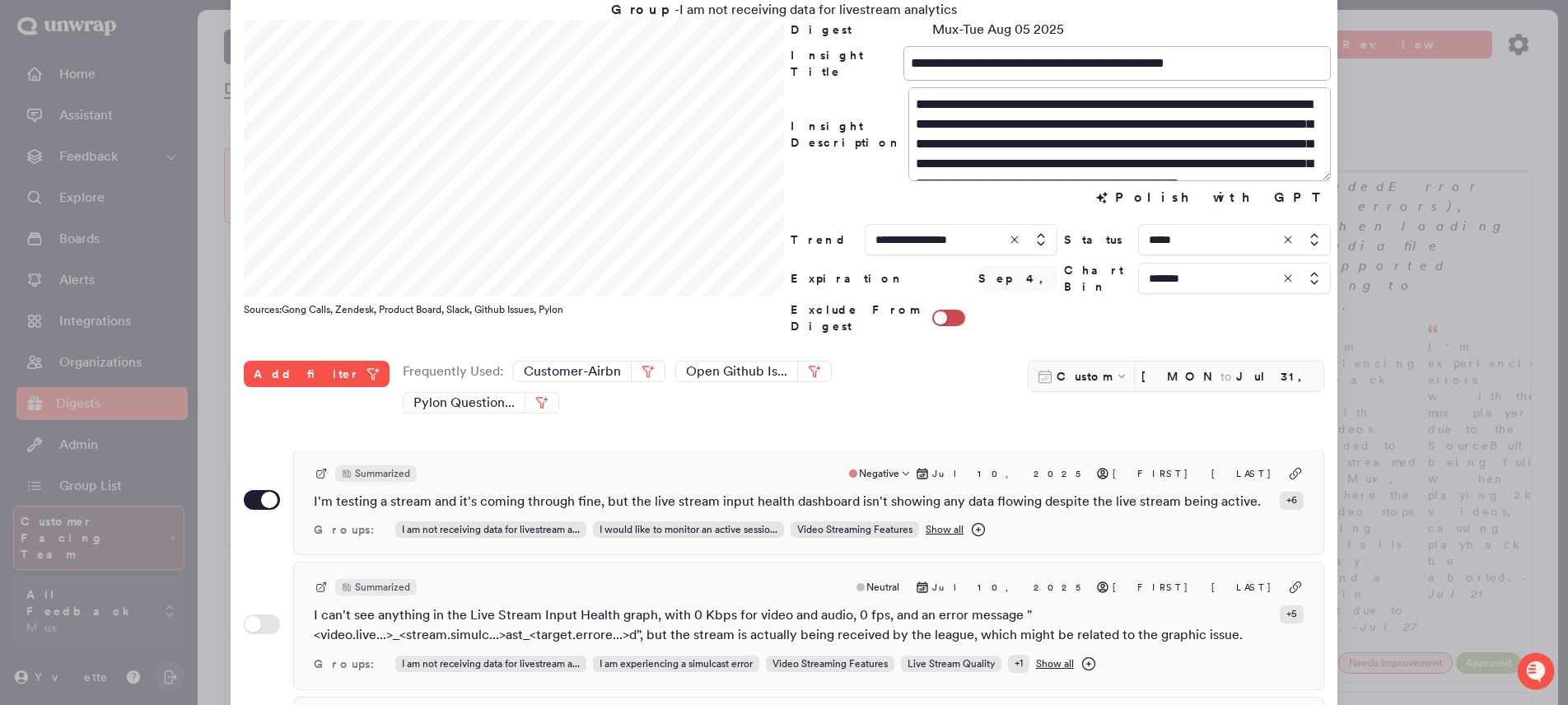 scroll, scrollTop: 142, scrollLeft: 0, axis: vertical 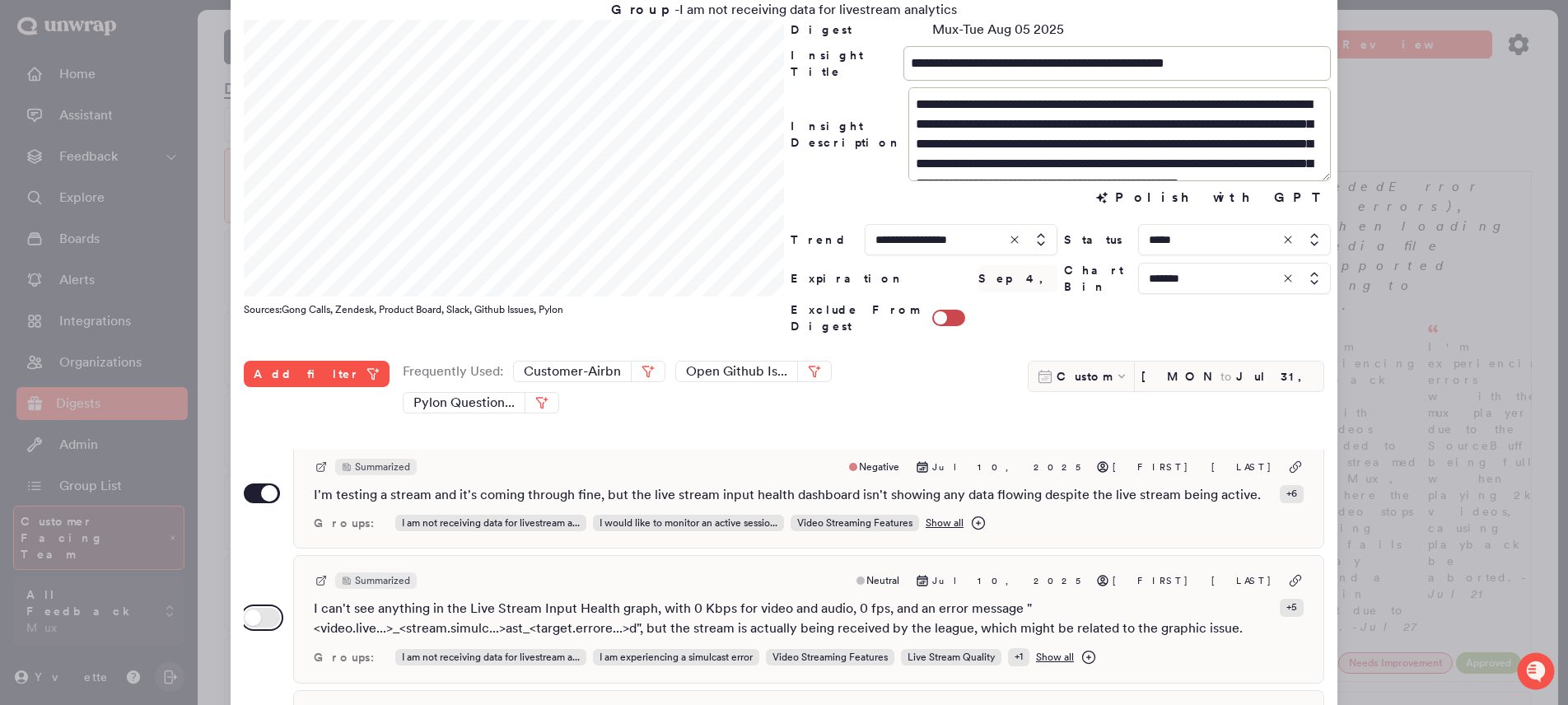 click on "Use setting" at bounding box center (262, 618) 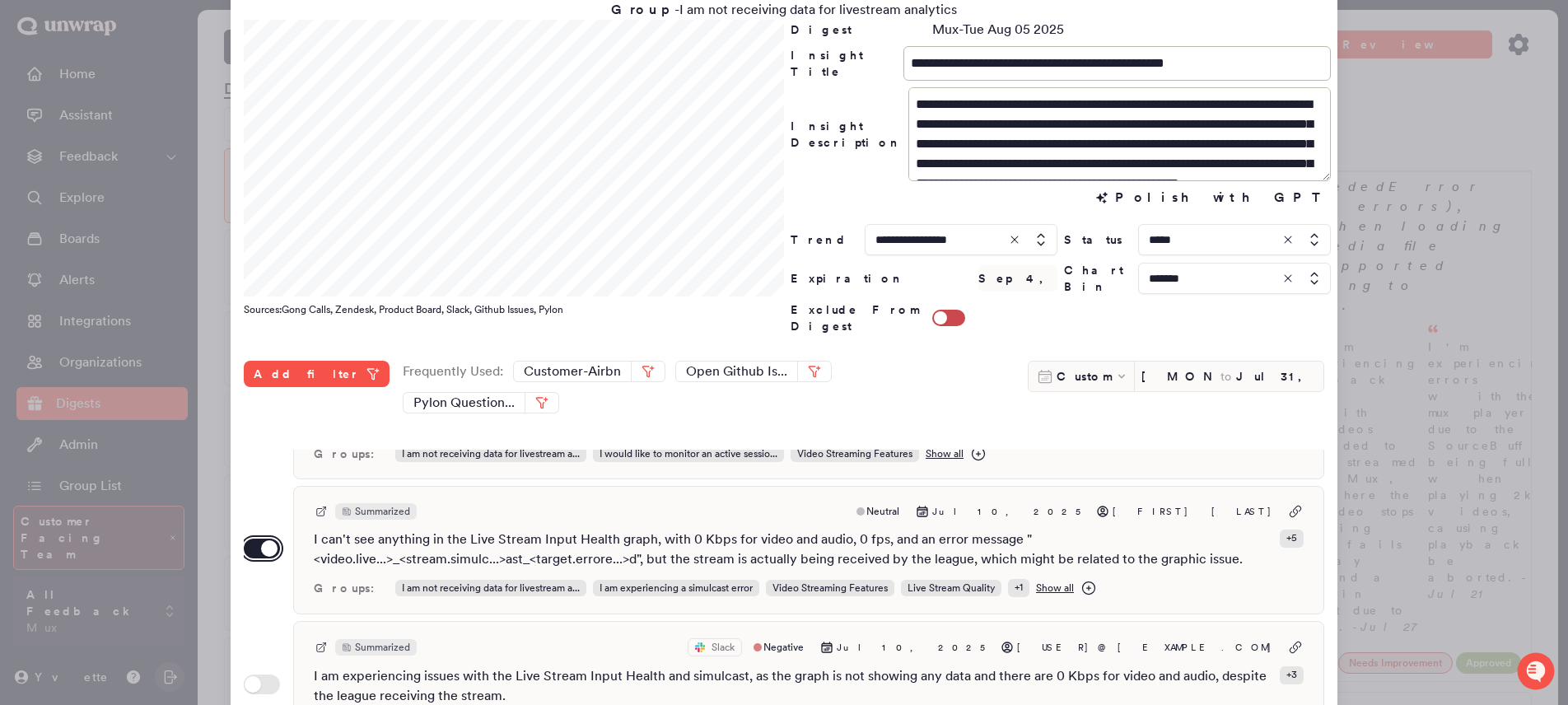 scroll, scrollTop: 255, scrollLeft: 0, axis: vertical 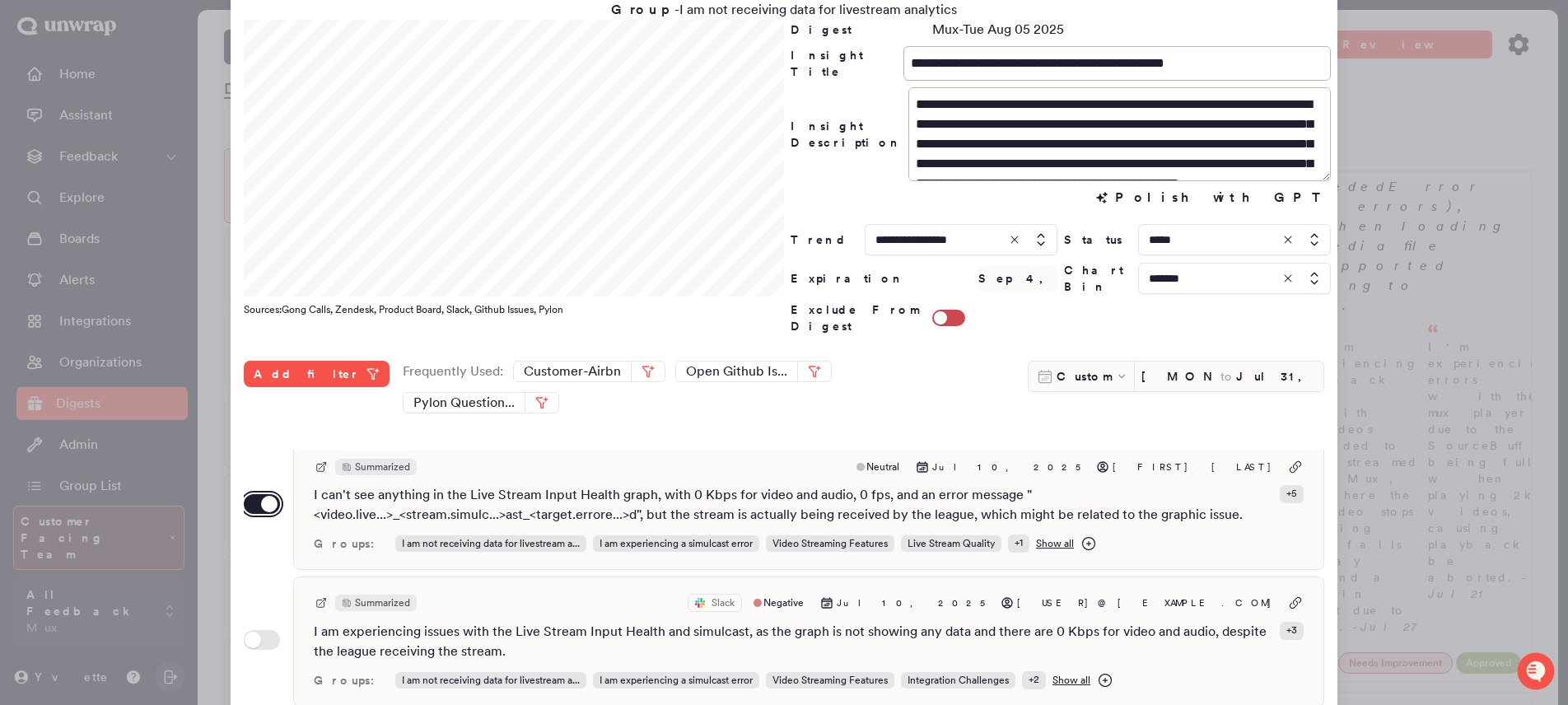 click on "Use setting" at bounding box center (262, 504) 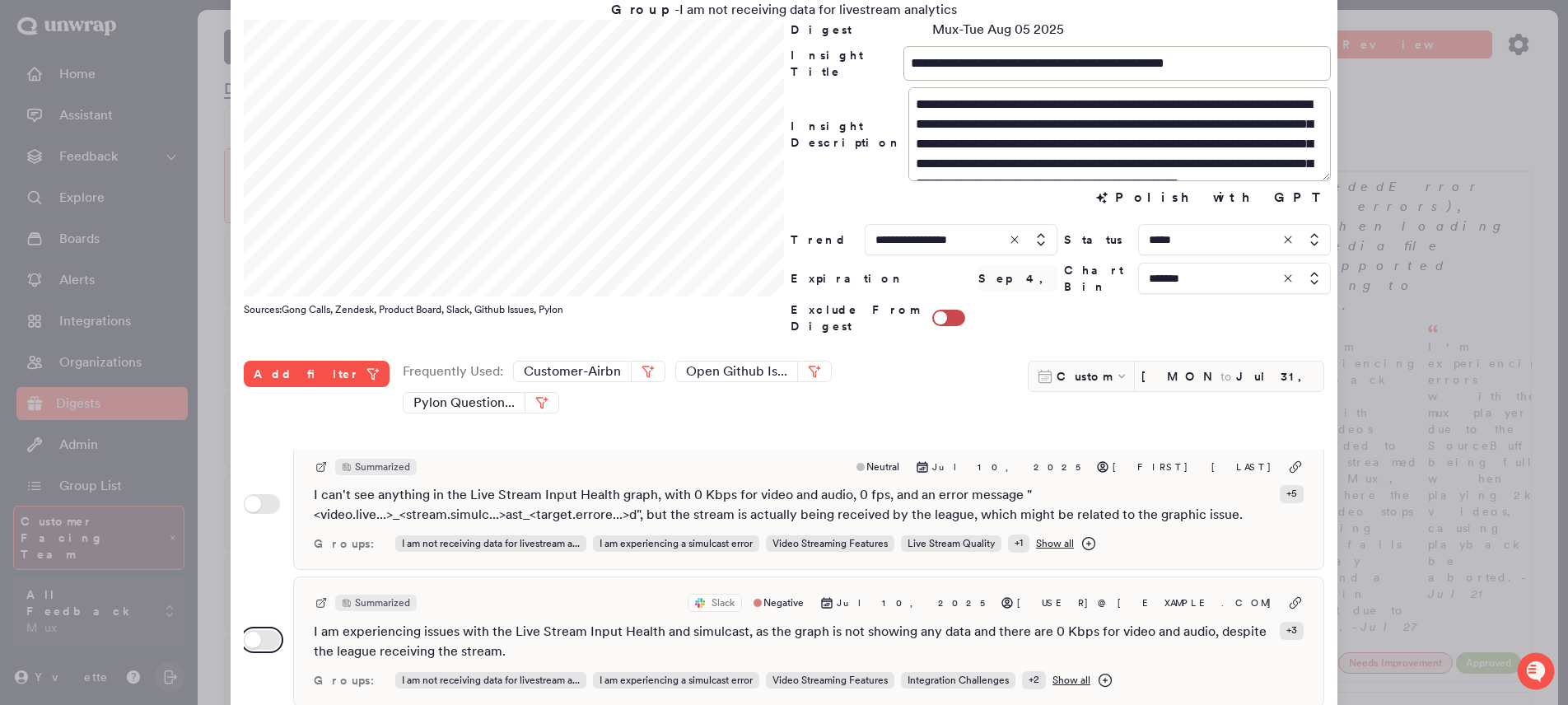 click on "Use setting" at bounding box center (262, 640) 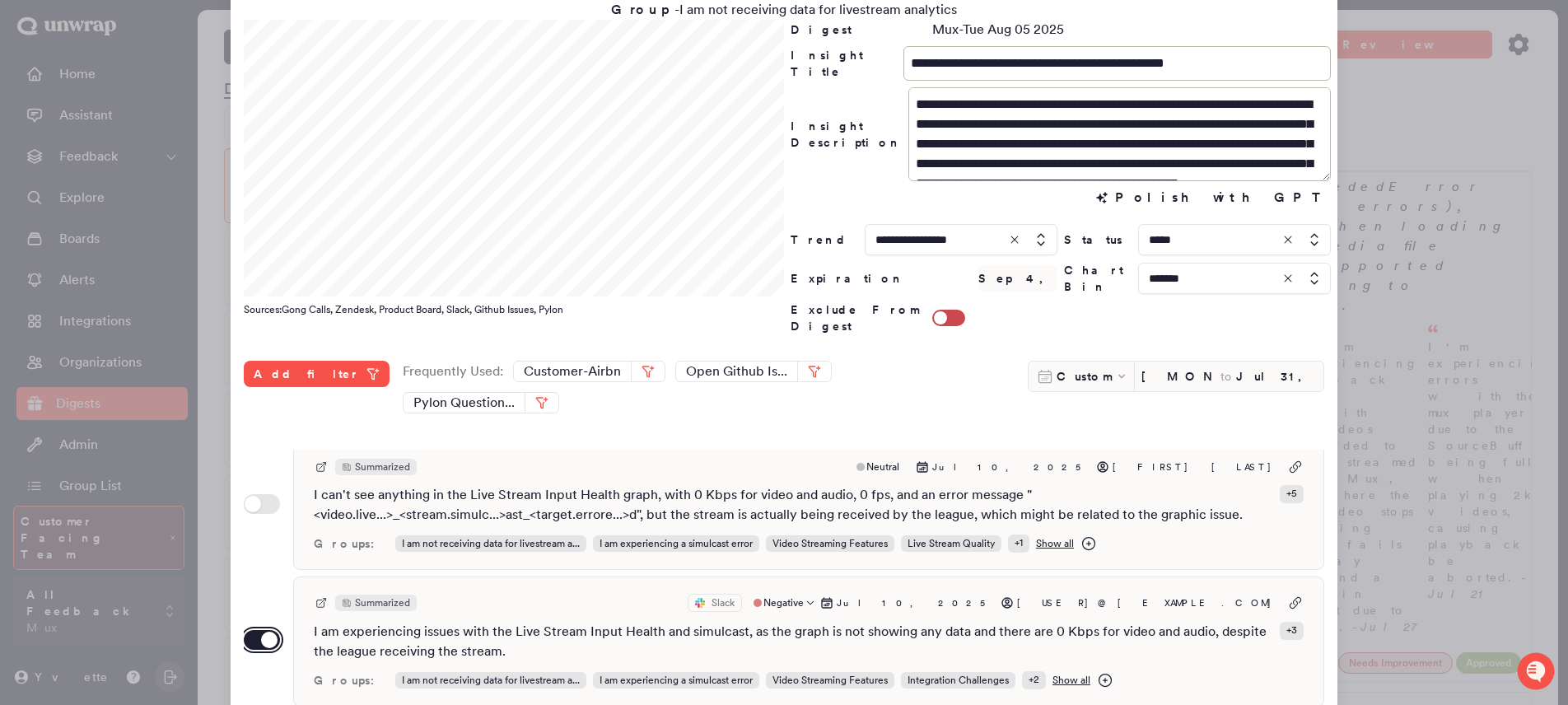 scroll, scrollTop: 0, scrollLeft: 0, axis: both 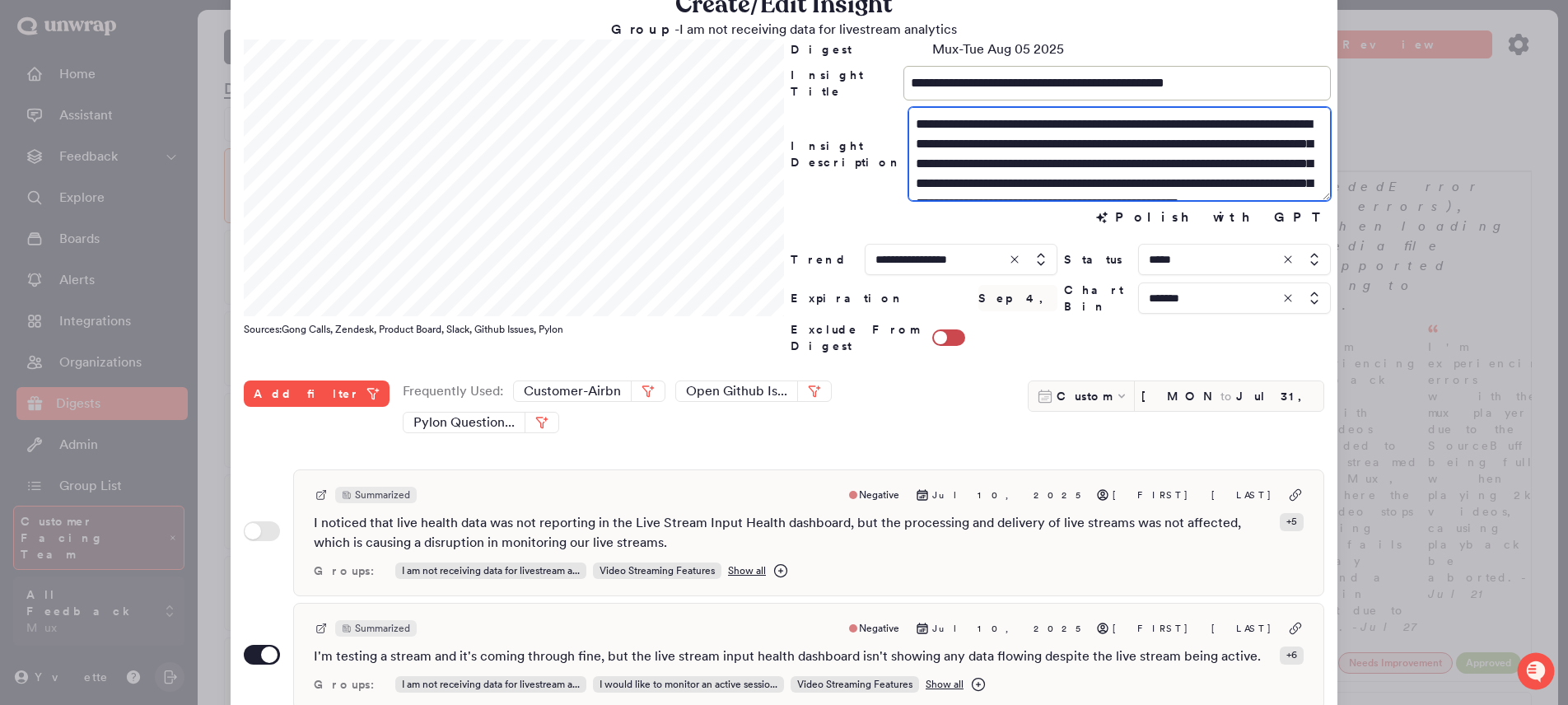 click on "**********" at bounding box center [1119, 154] 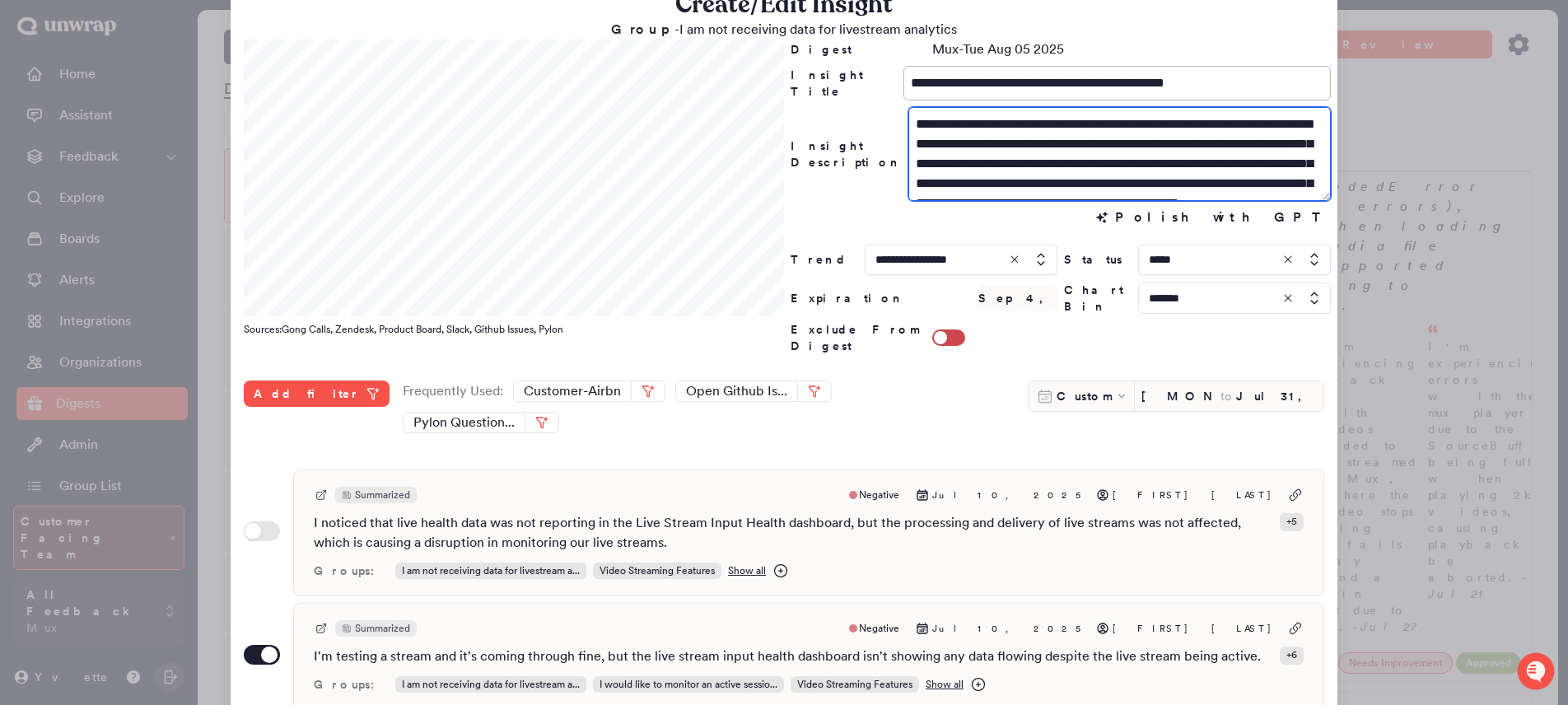 scroll, scrollTop: 6, scrollLeft: 0, axis: vertical 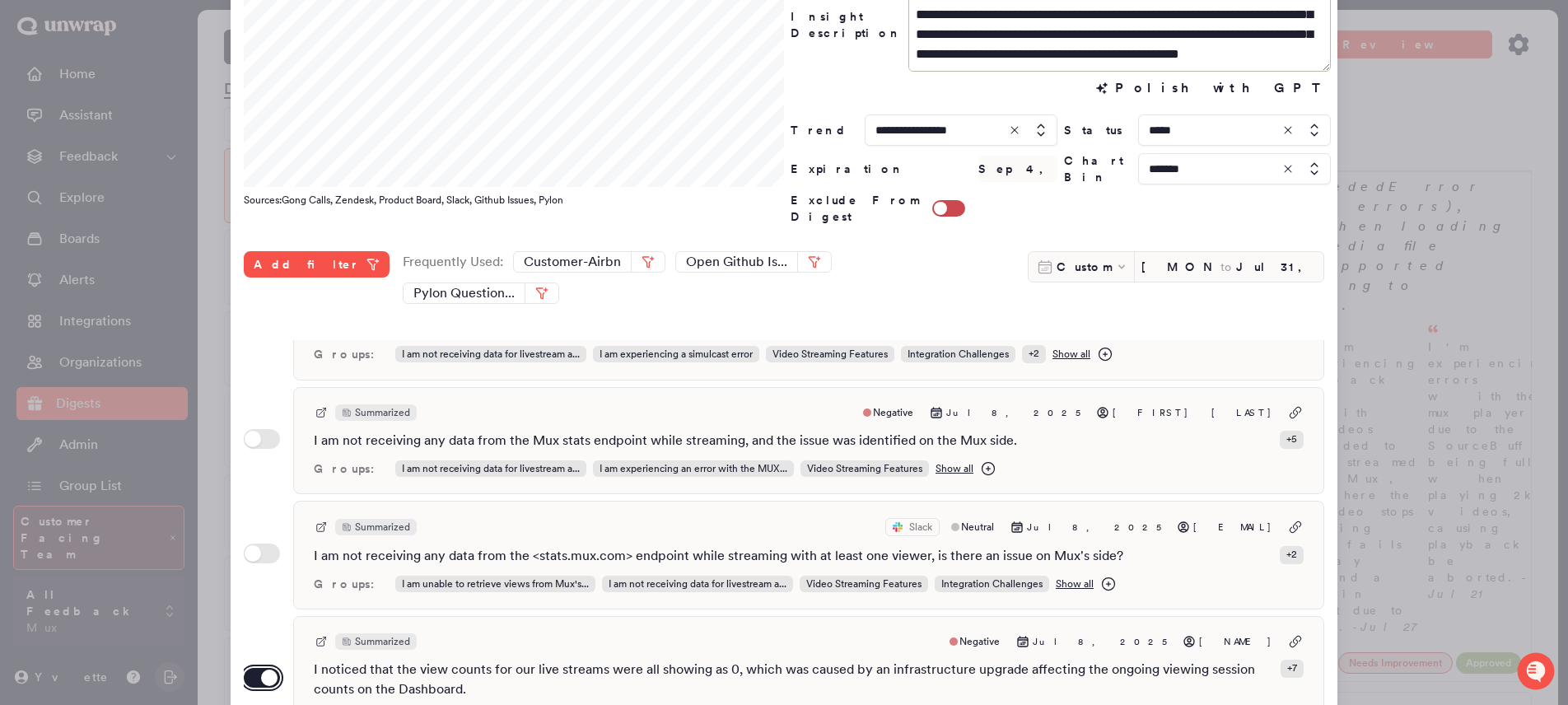 click on "Use setting" at bounding box center (262, 678) 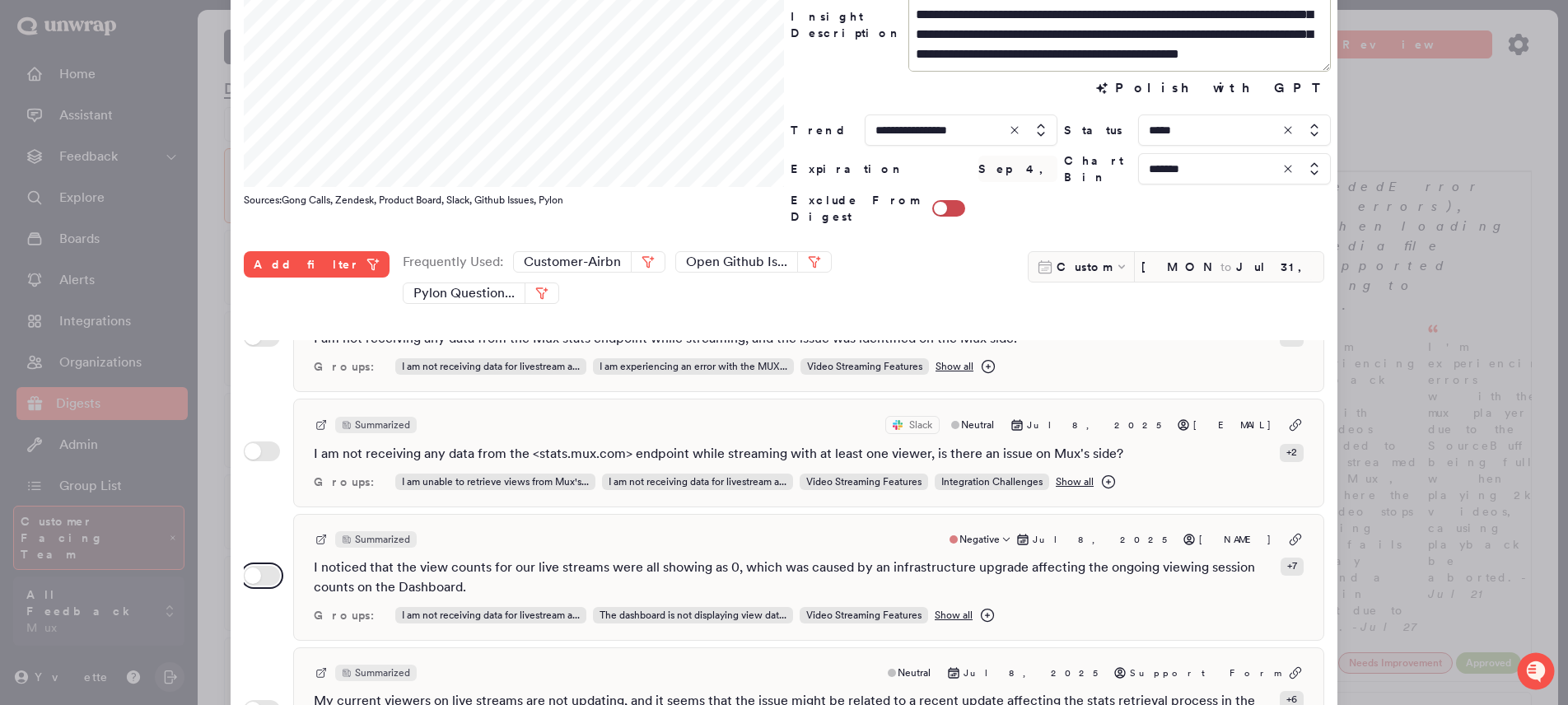 scroll, scrollTop: 606, scrollLeft: 0, axis: vertical 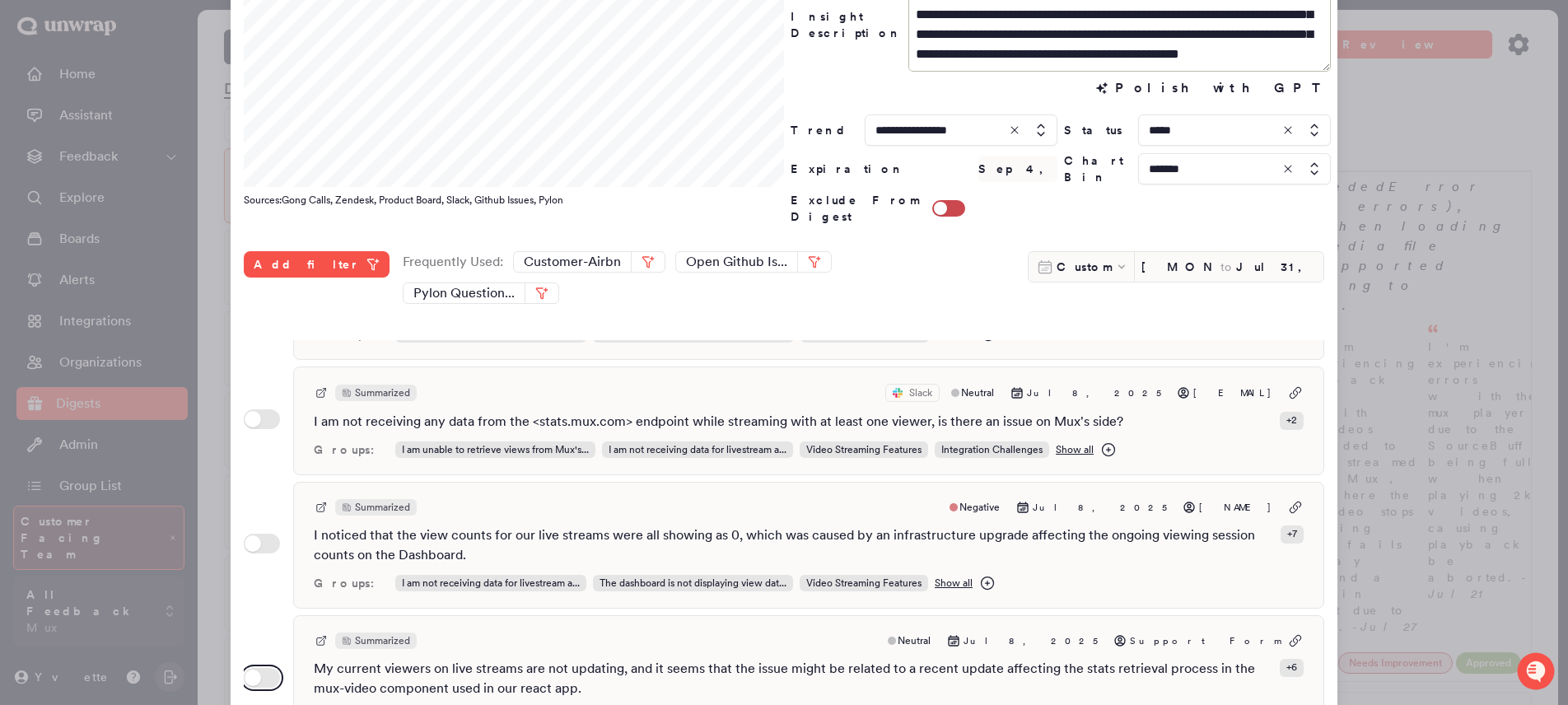 click on "Use setting" at bounding box center (262, 678) 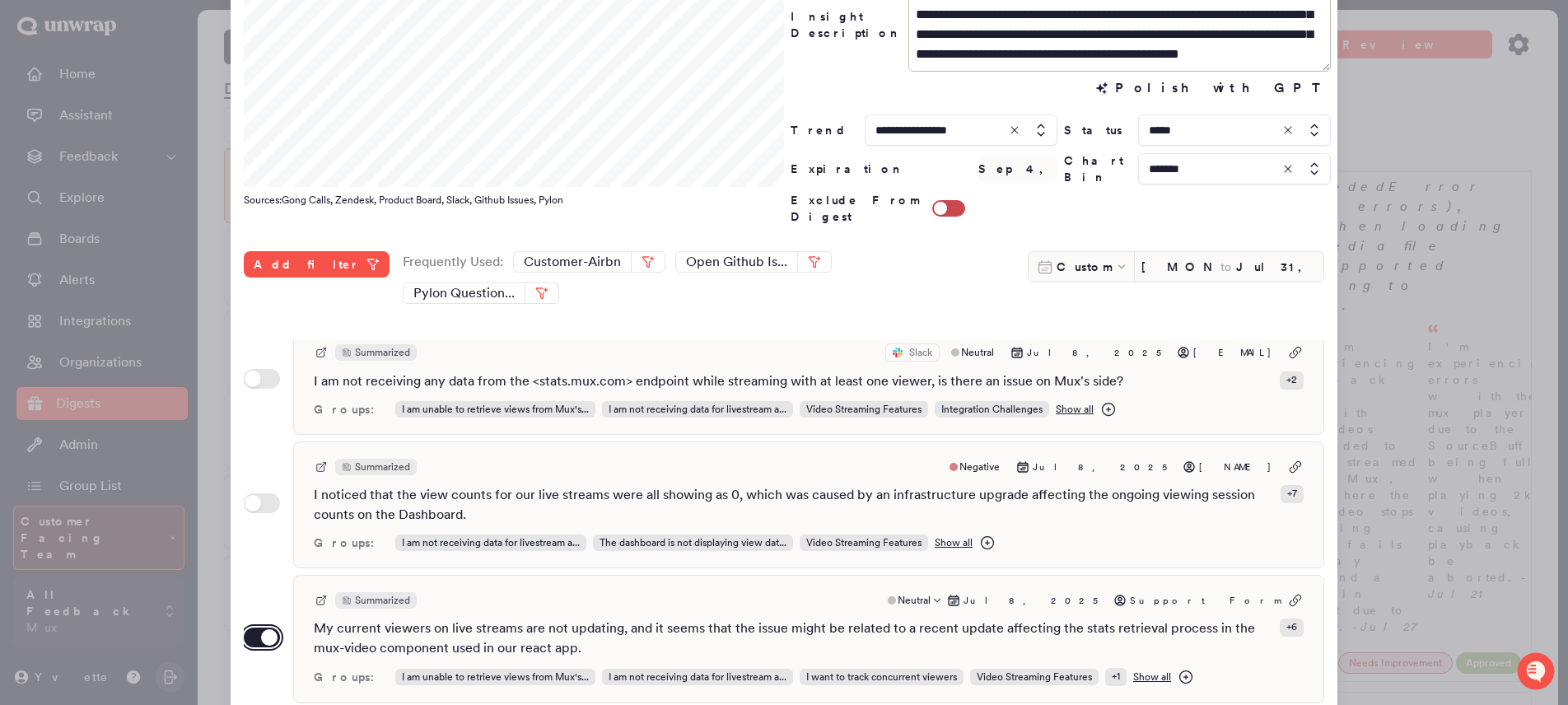 scroll, scrollTop: 648, scrollLeft: 0, axis: vertical 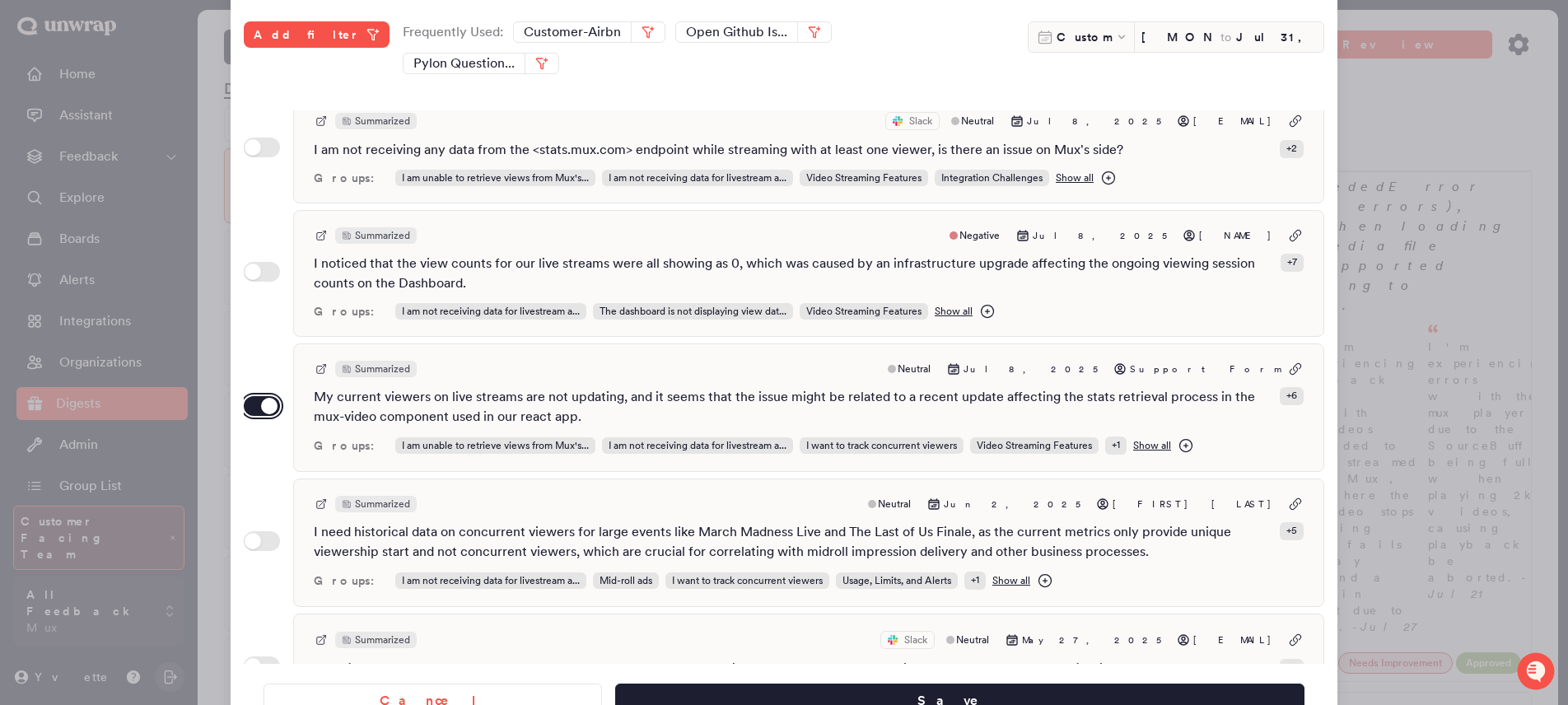 click on "Use setting" at bounding box center [262, 406] 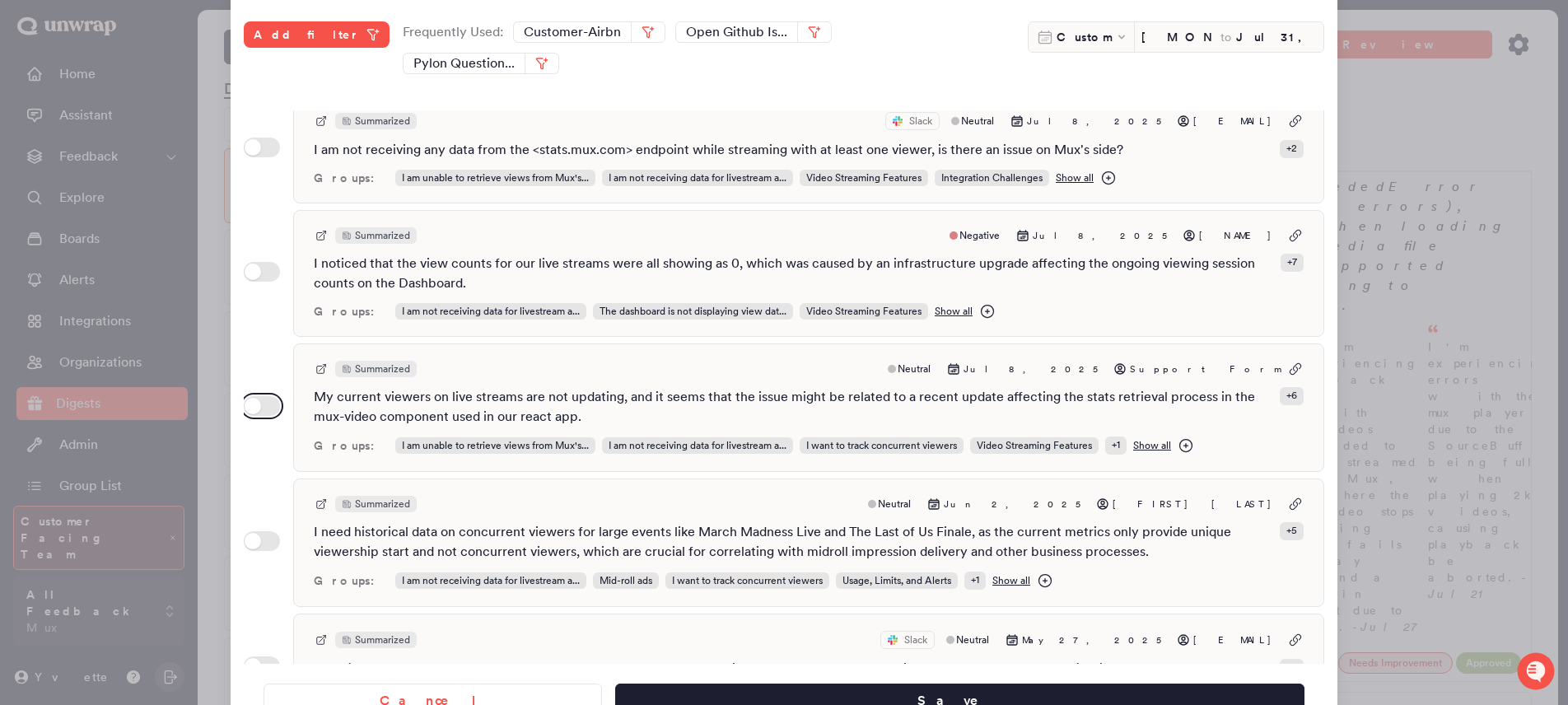 click on "Use setting" at bounding box center [262, 406] 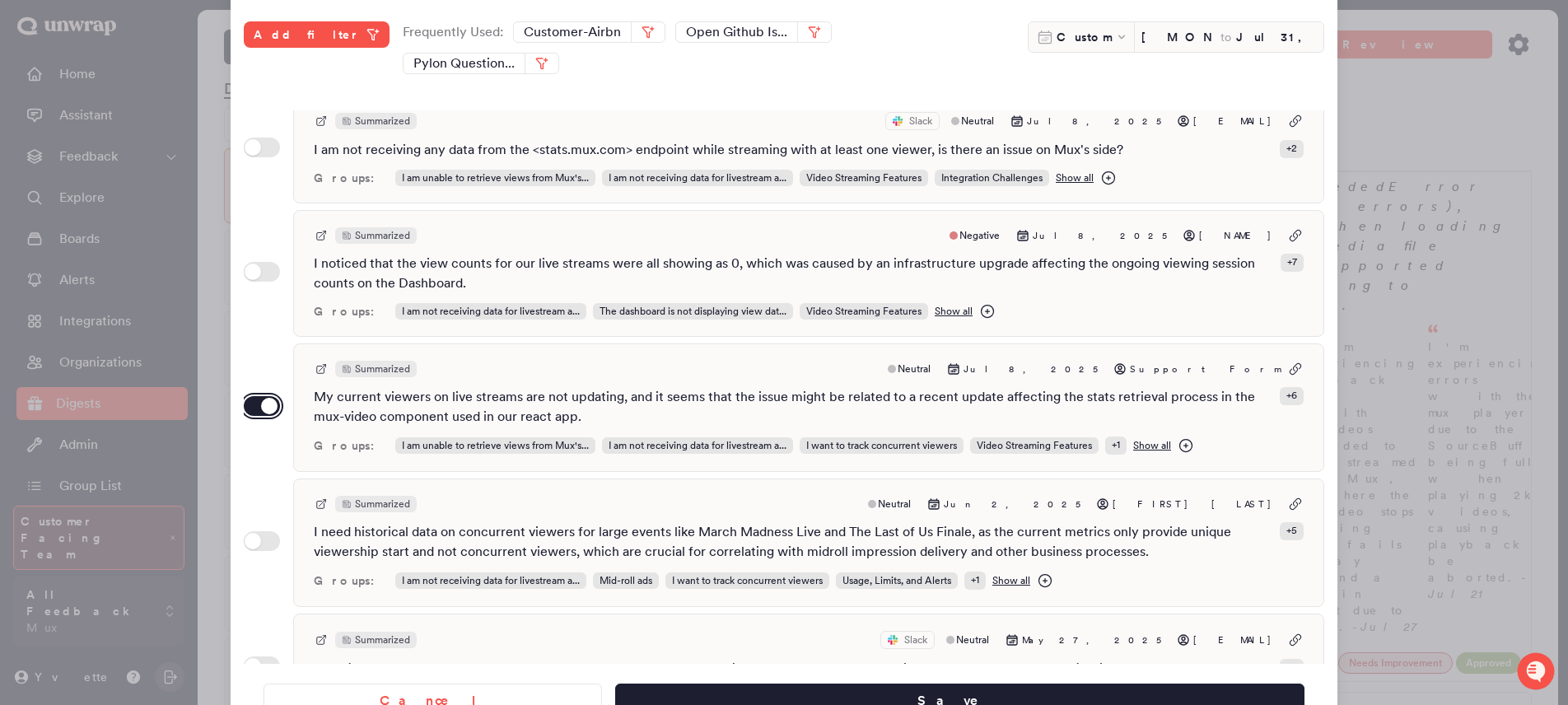 click on "Use setting" at bounding box center (262, 406) 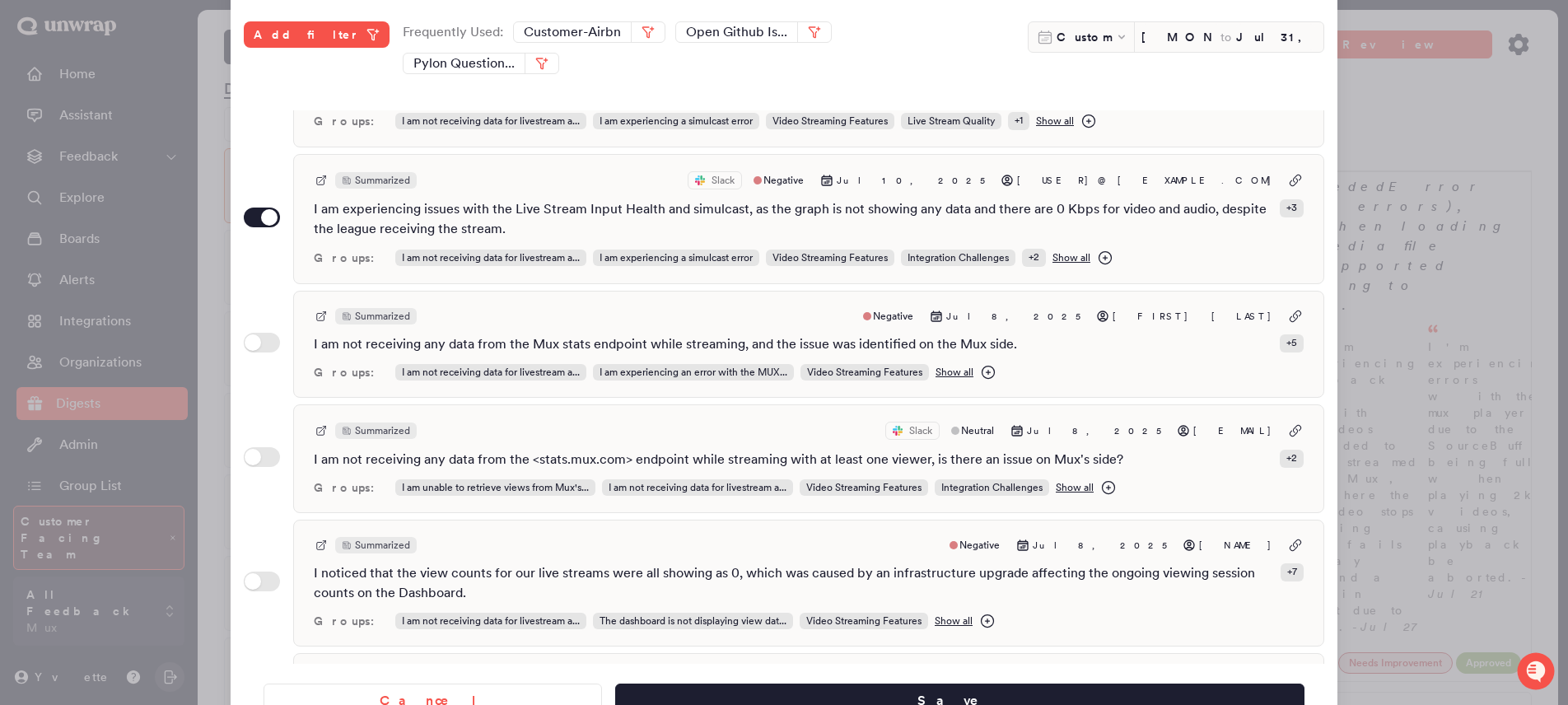 scroll, scrollTop: 0, scrollLeft: 0, axis: both 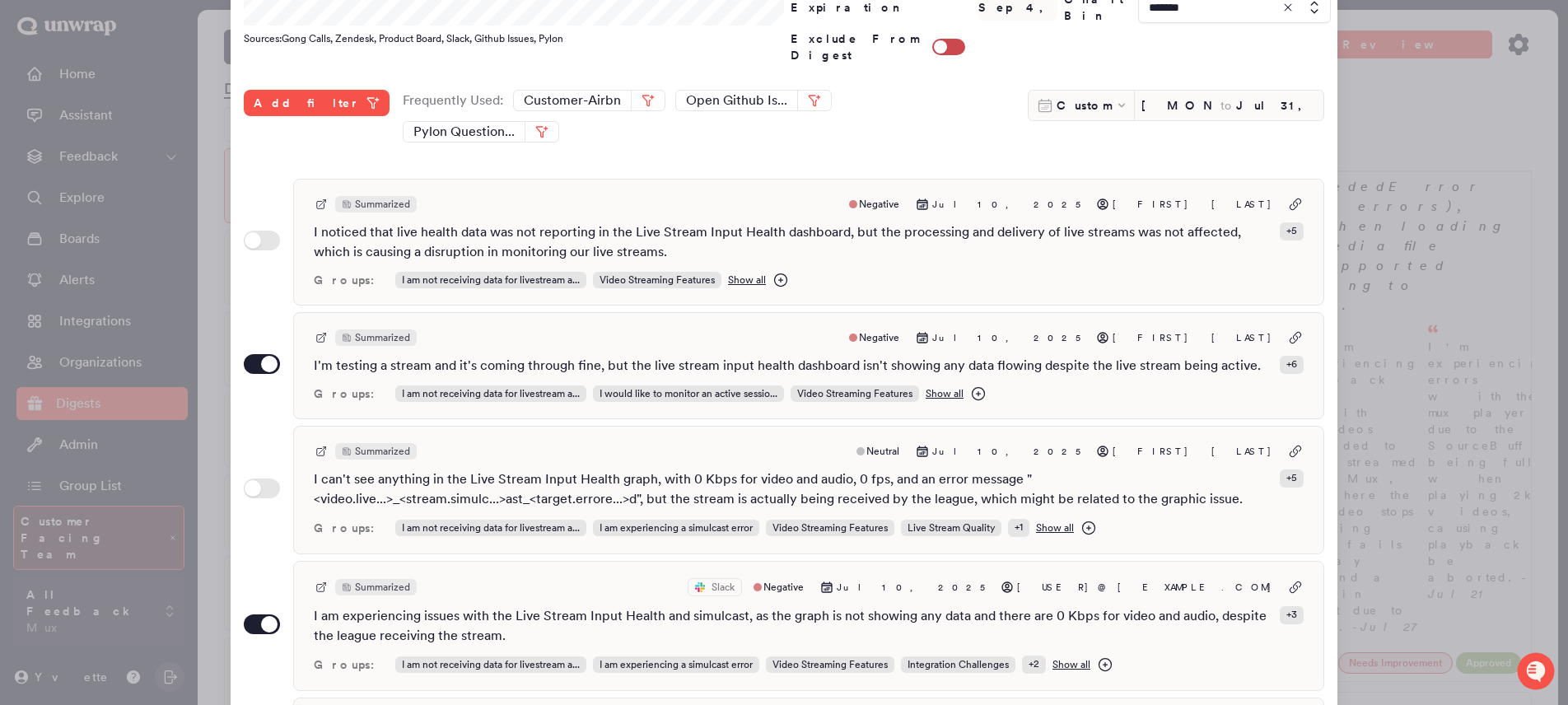 click on "Use setting Summarized Negative Jul 10, 2025 Manifah Masood I noticed that live health data was not reporting in the Live Stream Input Health dashboard, but the processing and delivery of live streams was not affected, which is causing a disruption in monitoring our live streams.    + 5 Groups: I am not receiving data for livestream a... Video Streaming Features Show all" at bounding box center [784, 242] 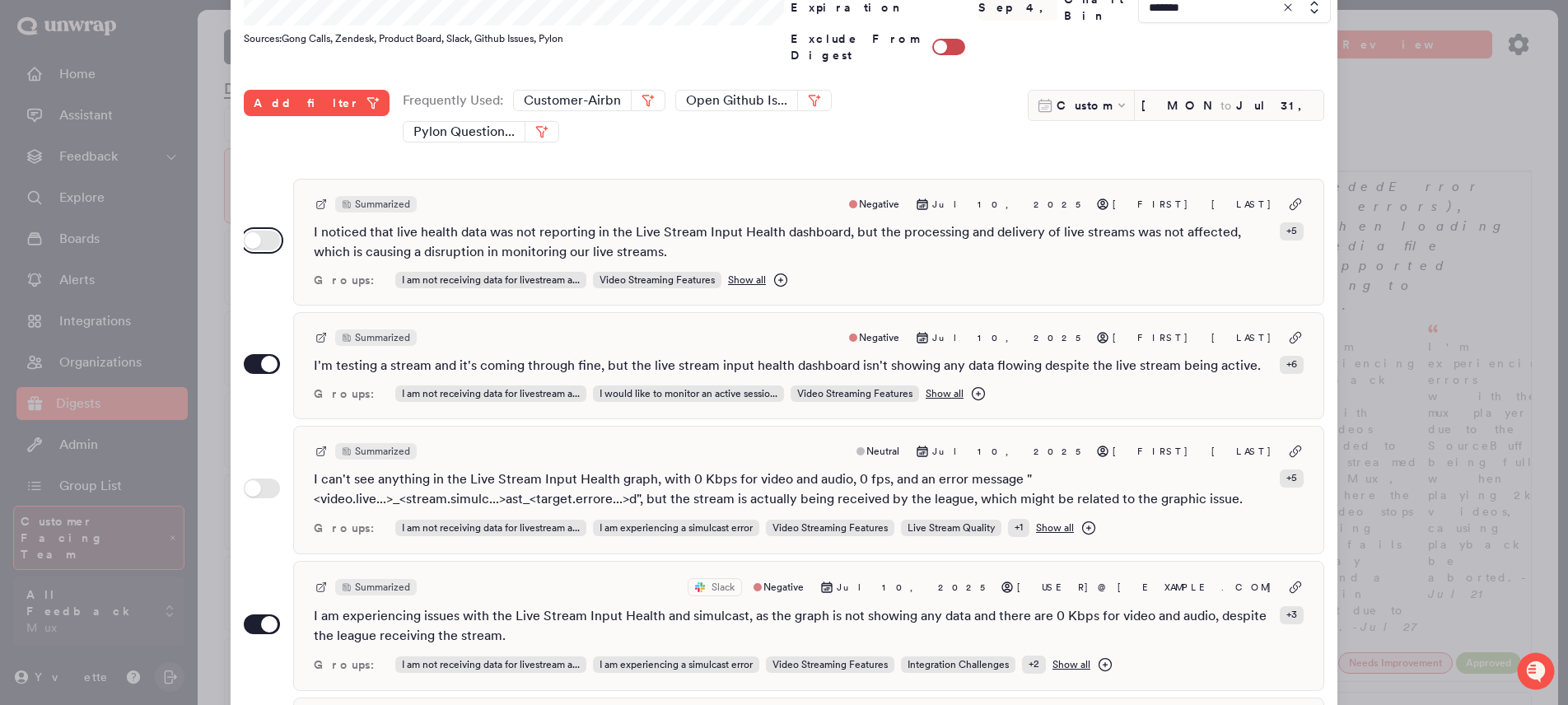 click on "Use setting" at bounding box center (262, 240) 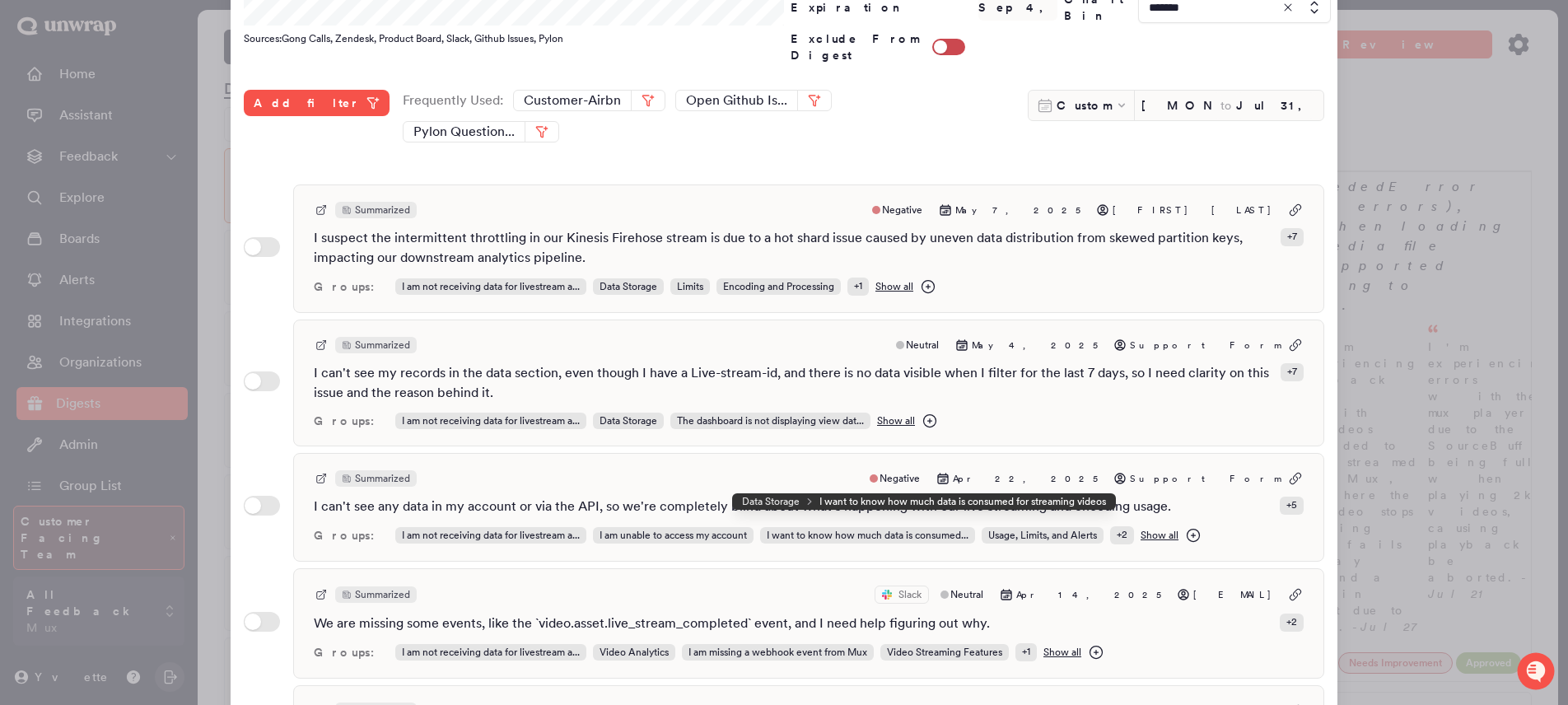 scroll, scrollTop: 1865, scrollLeft: 0, axis: vertical 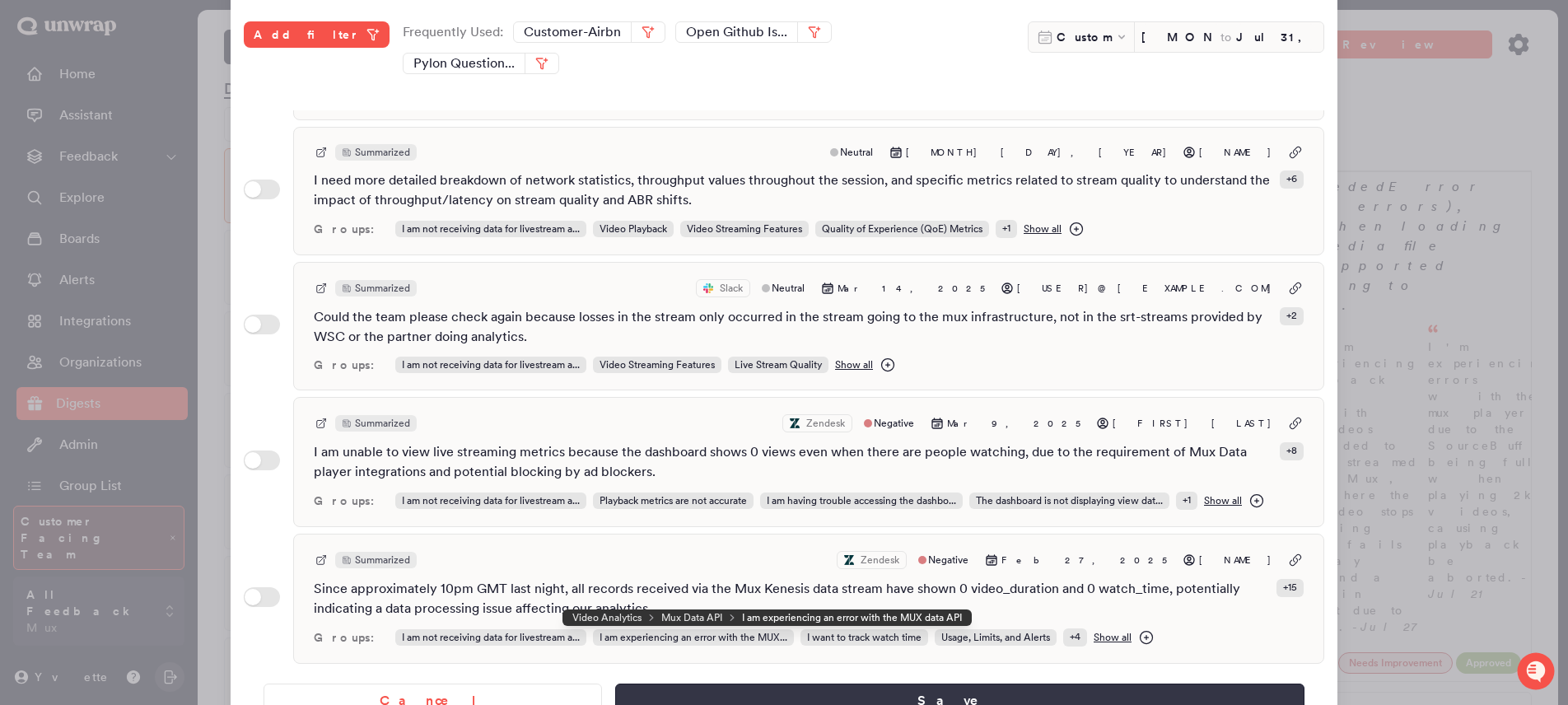 click on "Save" at bounding box center [959, 701] 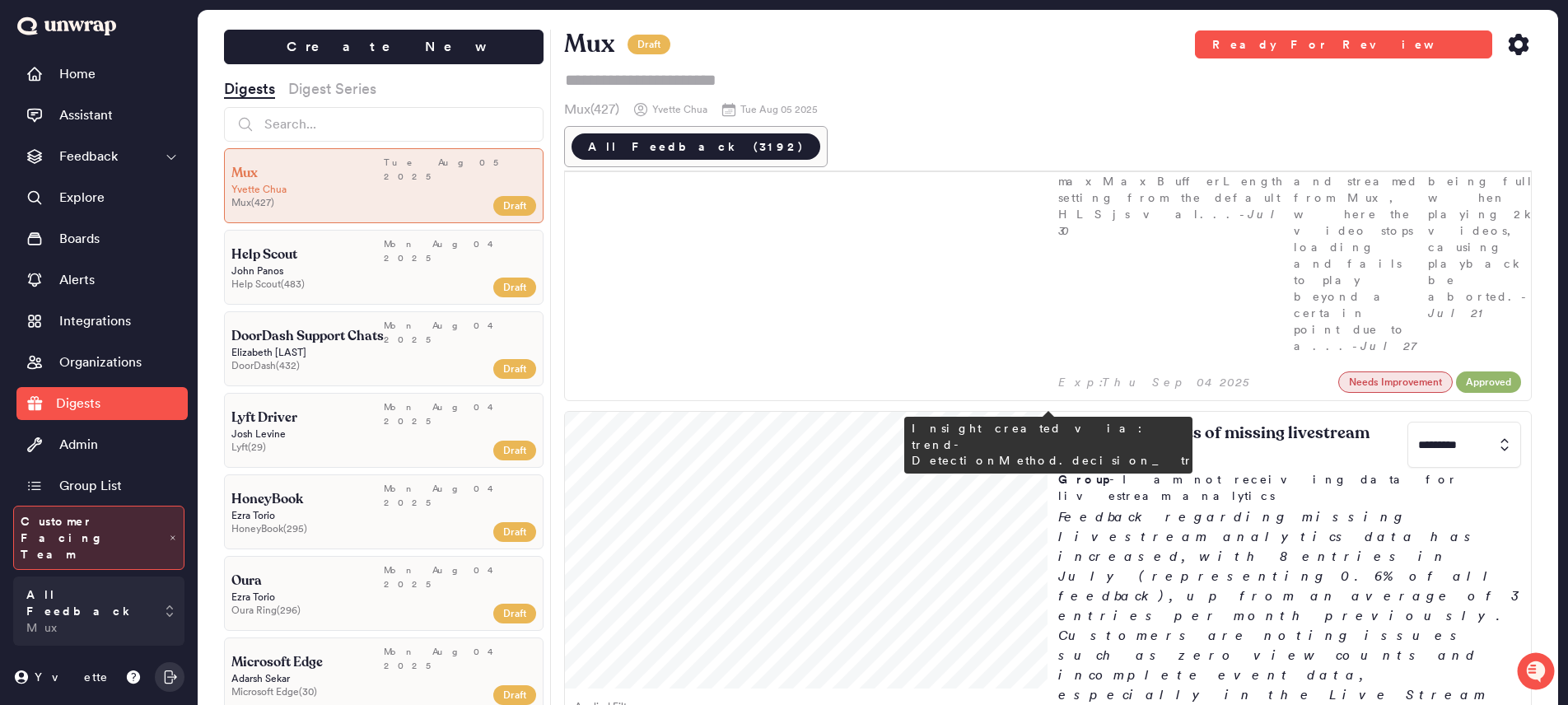 scroll, scrollTop: 544, scrollLeft: 0, axis: vertical 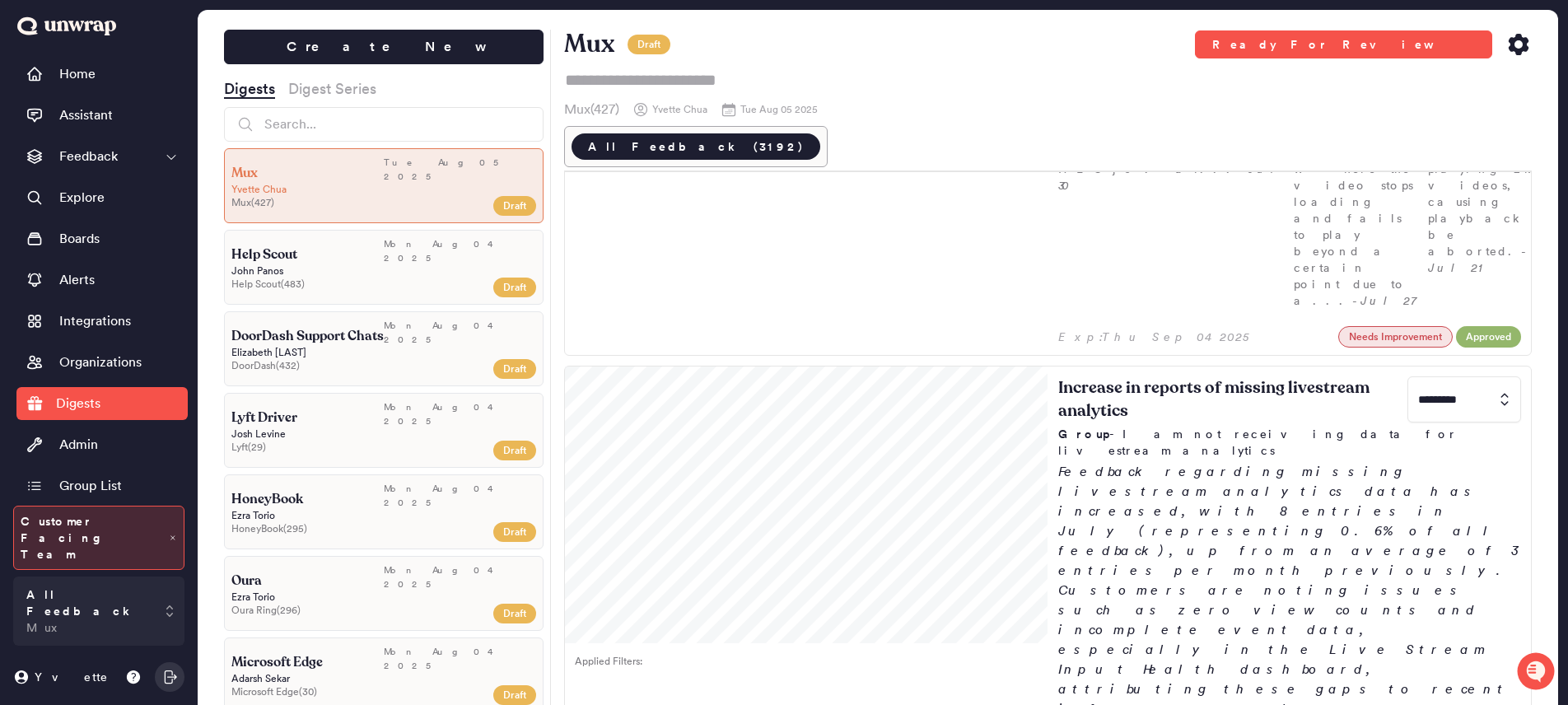 click on "Rising customer frustration over prolonged startup times Group  -  Startup times are too long Customer feedback on Mux Player startup times has risen, with 12 entries (0.5% of feedback) in June compared to 7 entries (0.3%) in May. Users cite long startup times, high rebuffering rates, and delays related to seek latency and insufficient preloading." at bounding box center (1290, 1205) 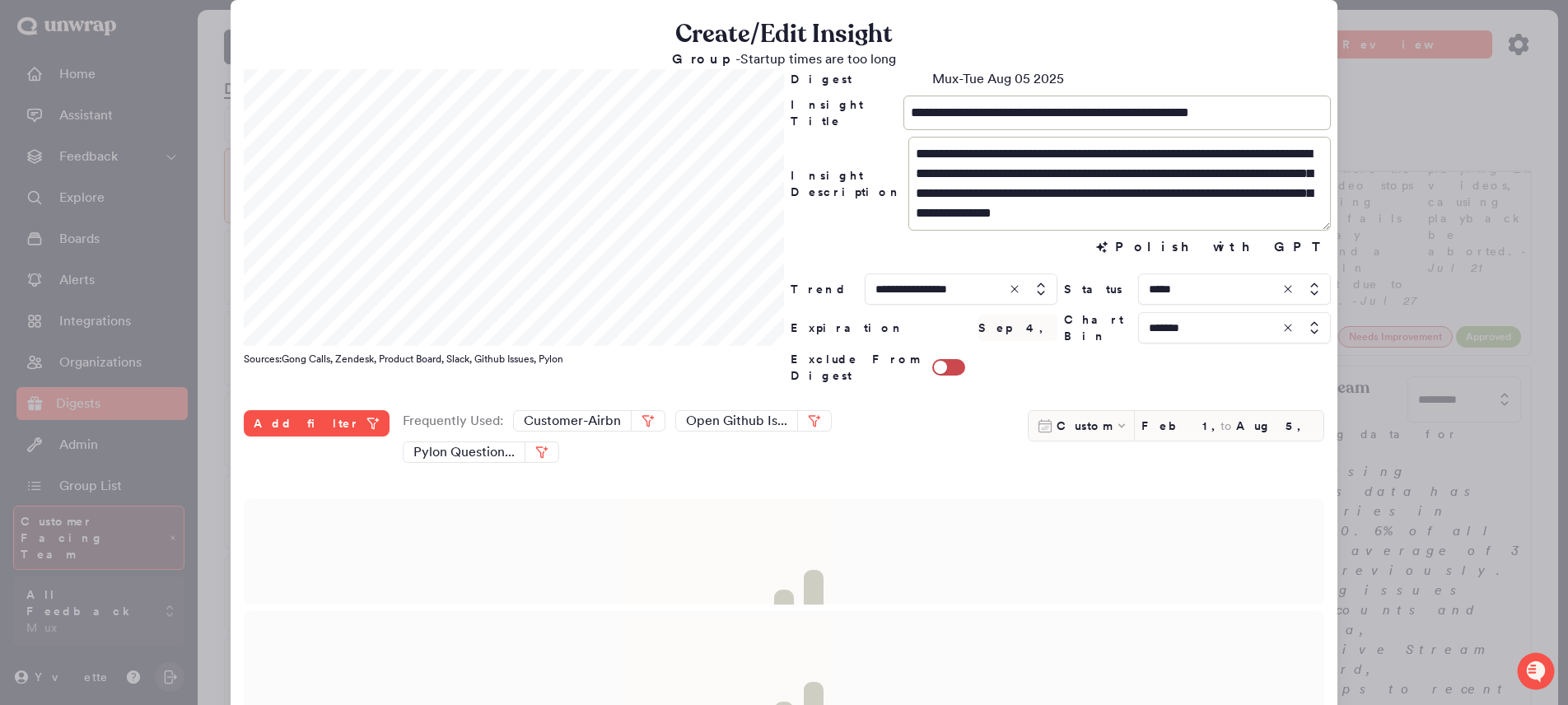 click at bounding box center [1234, 328] 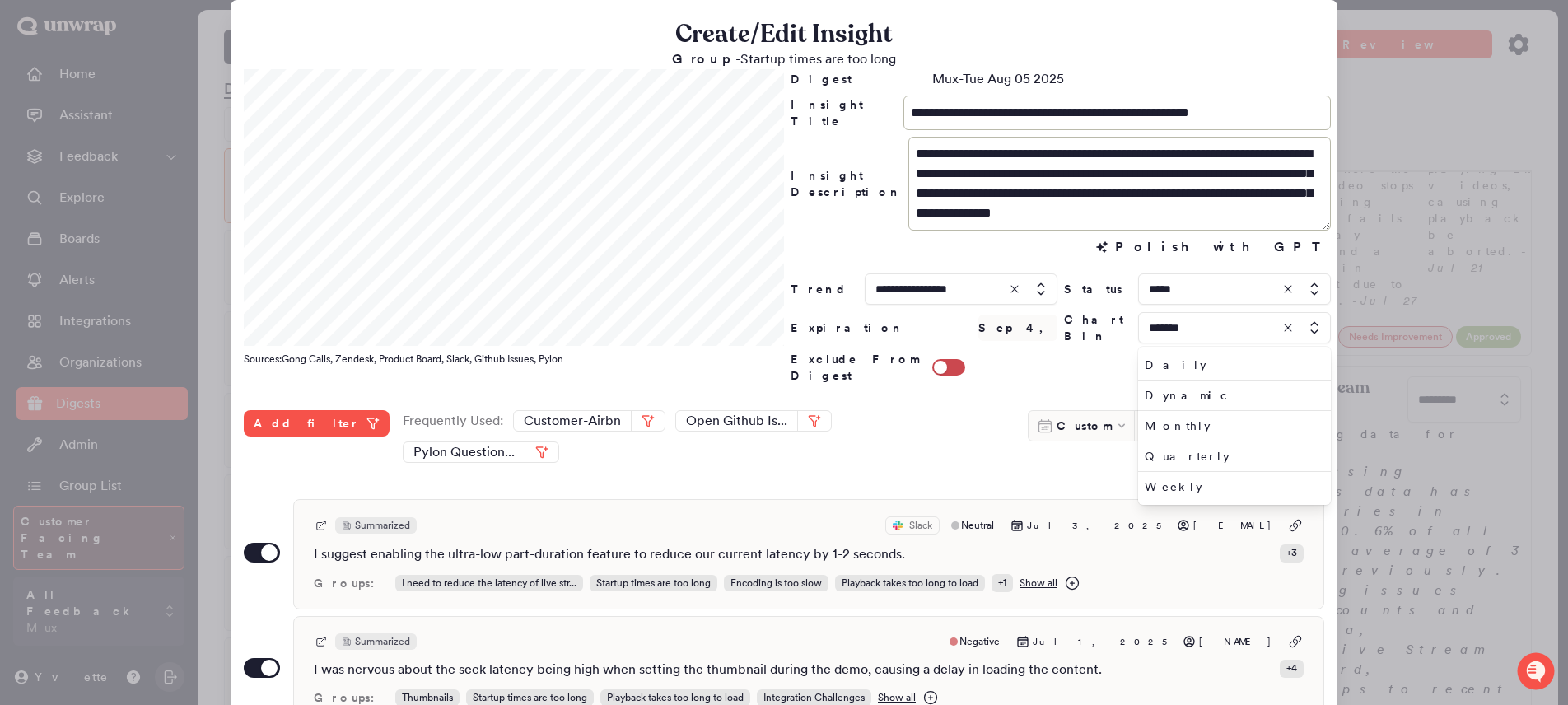 click on "Exclude From Digest" at bounding box center (1061, 367) 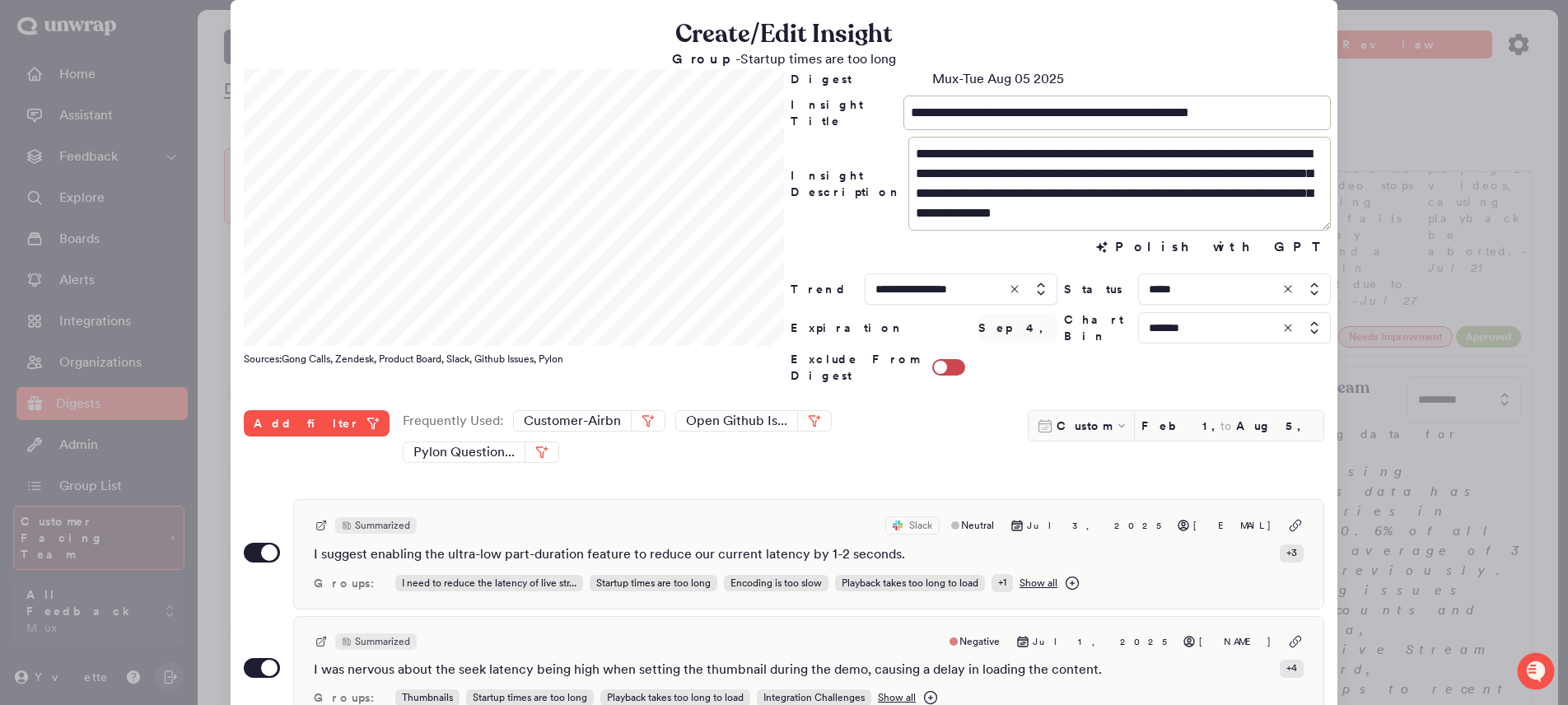 click at bounding box center [1234, 328] 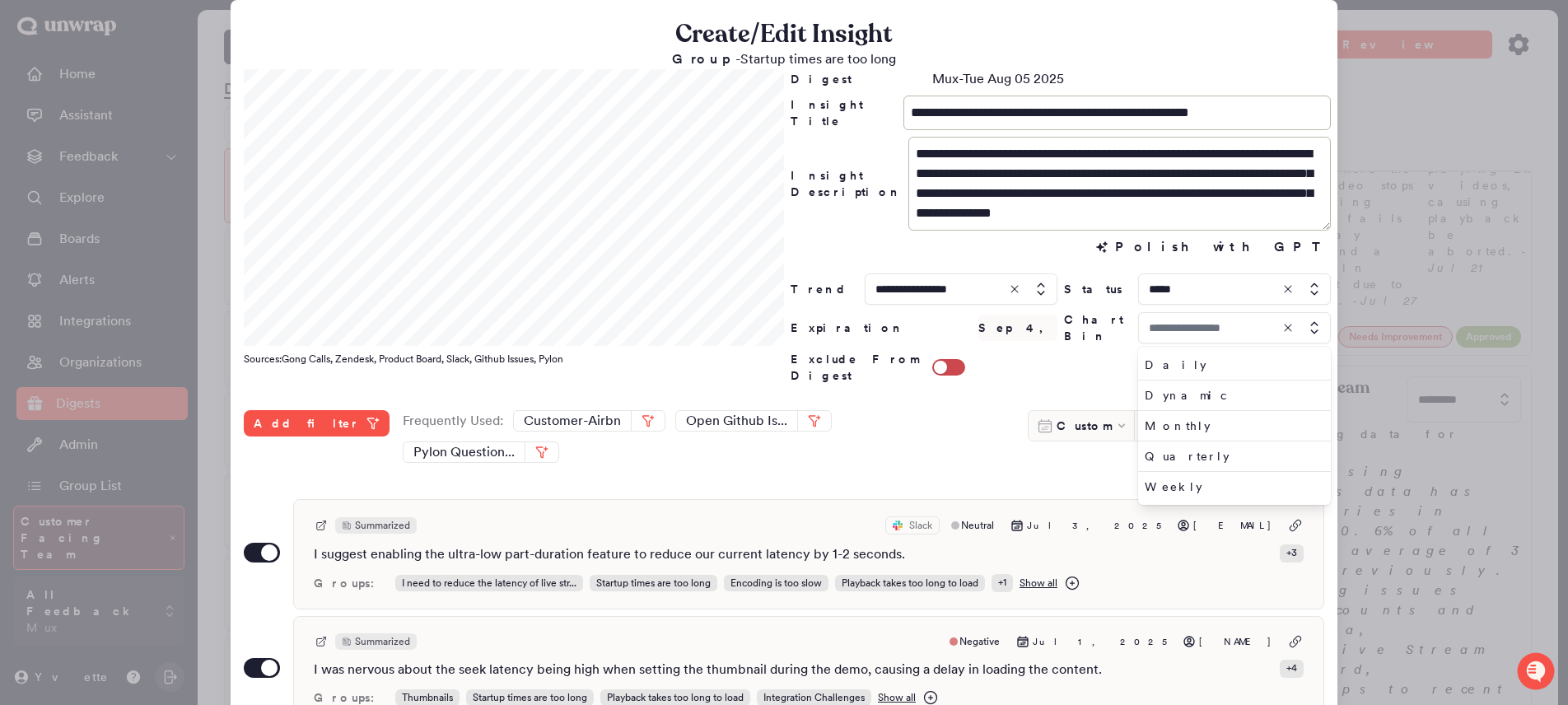 type on "*******" 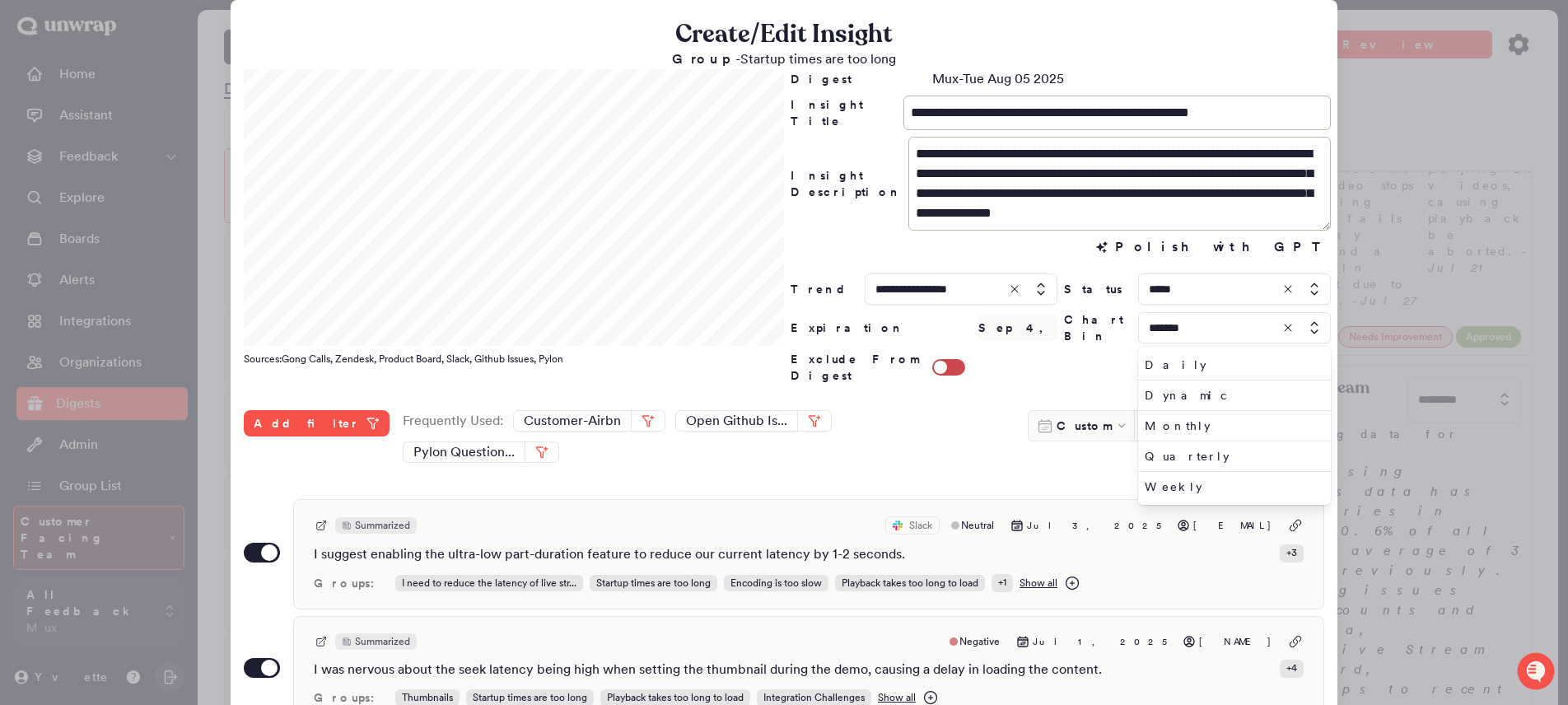 click on "Exclude From Digest" at bounding box center [1061, 367] 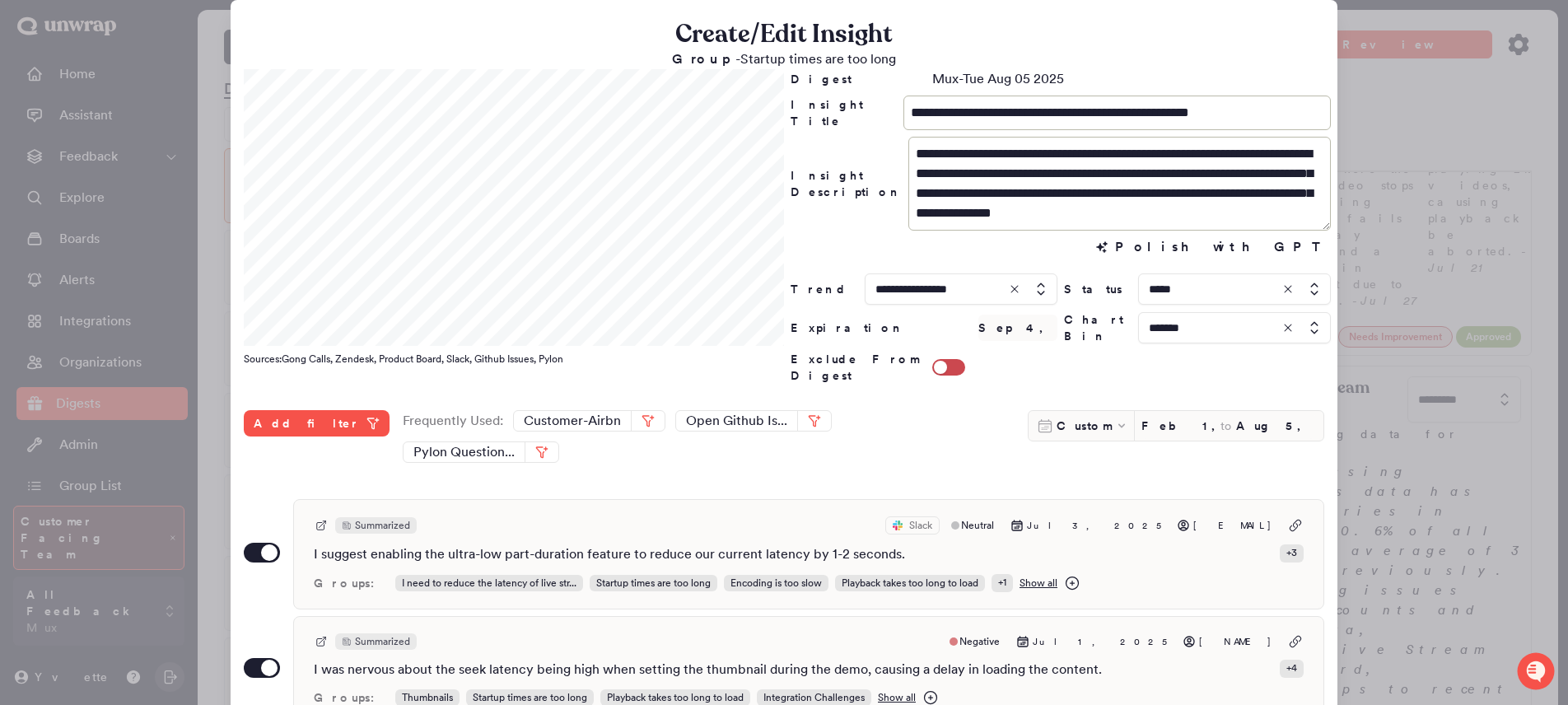 click at bounding box center (961, 289) 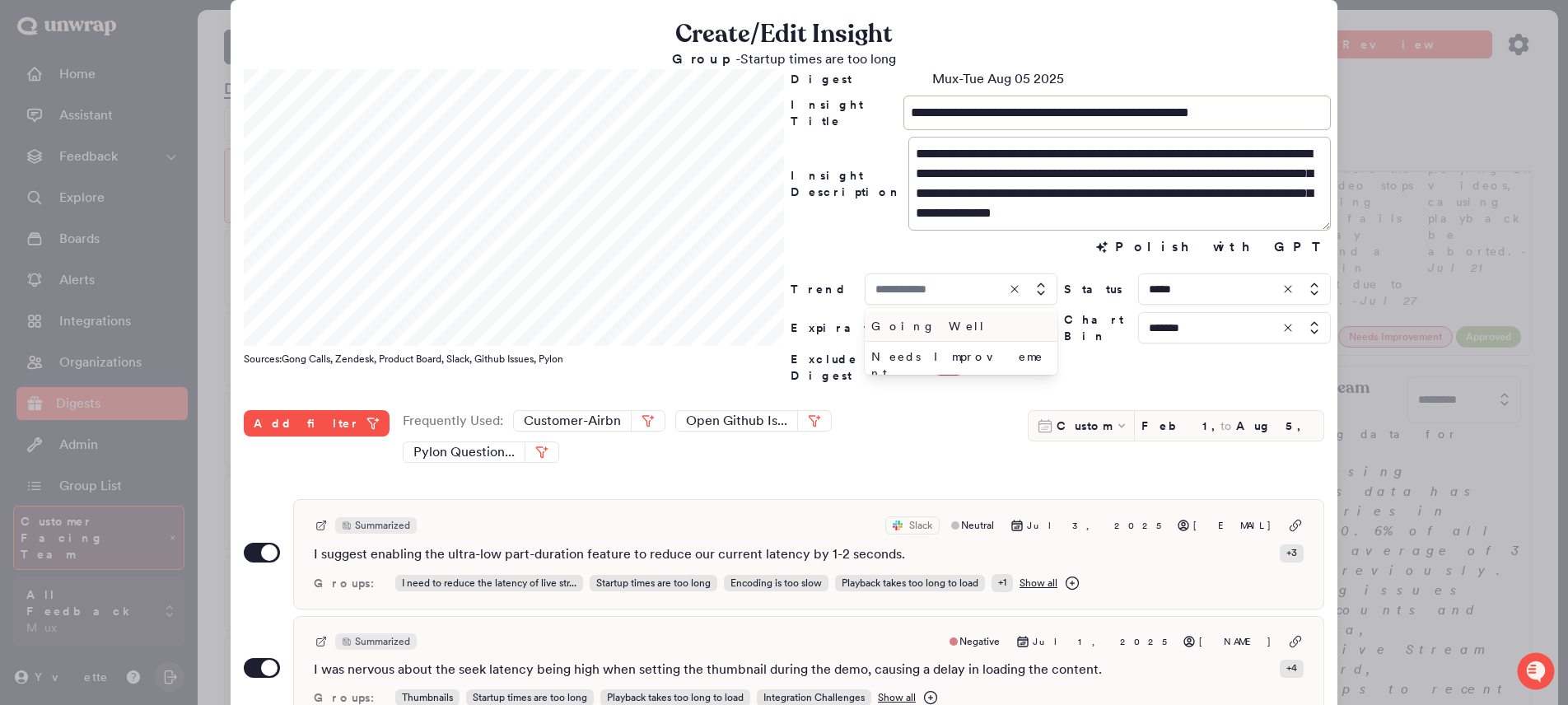 type on "**********" 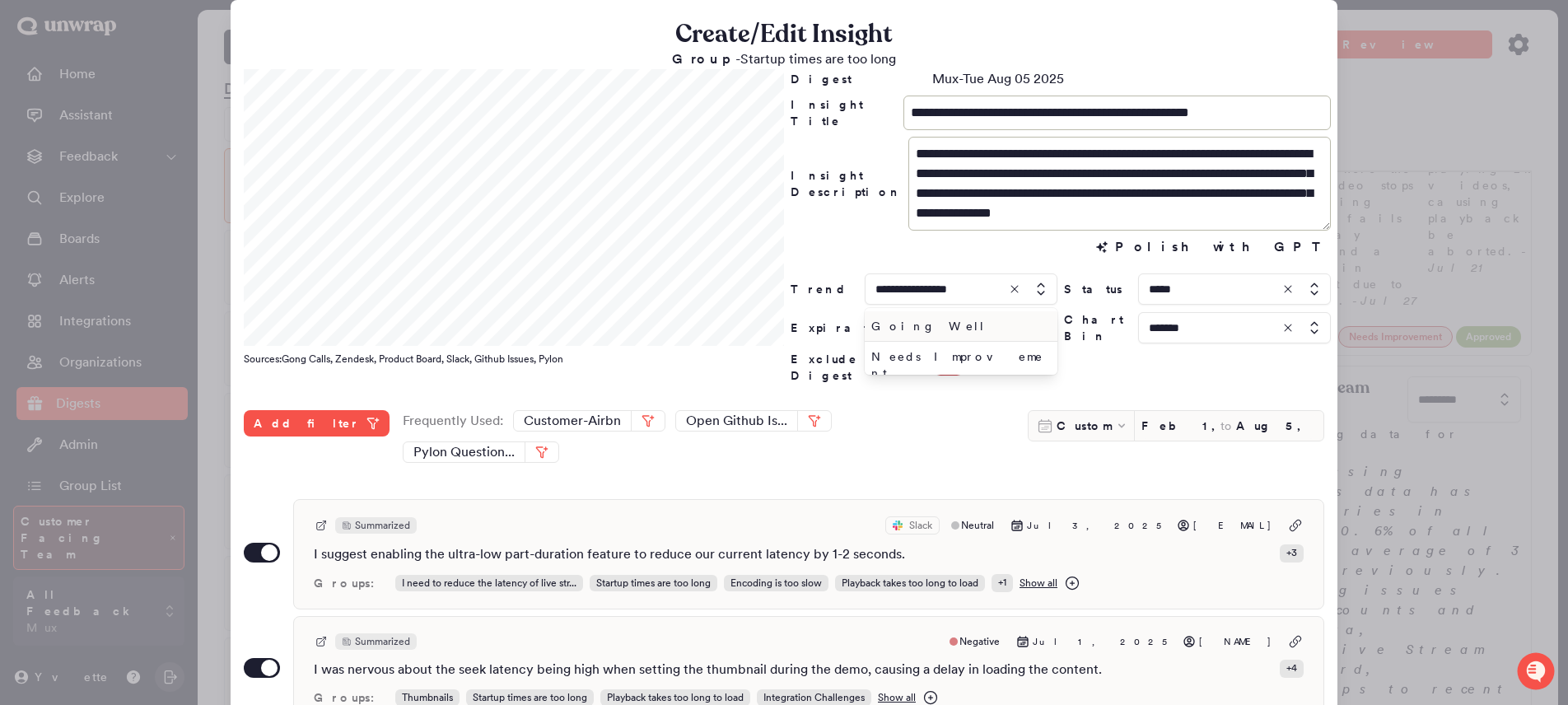 click on "Going Well" at bounding box center [958, 326] 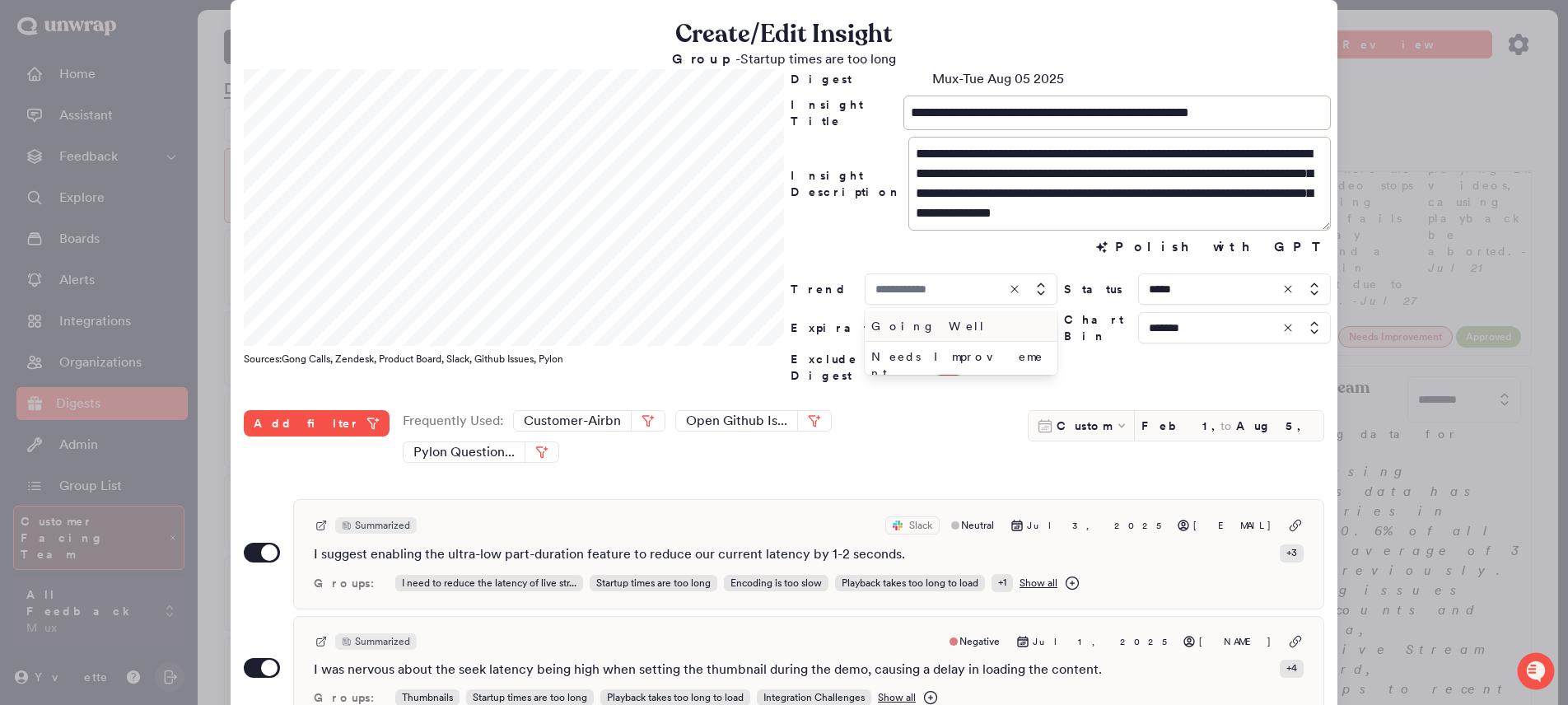 type on "**********" 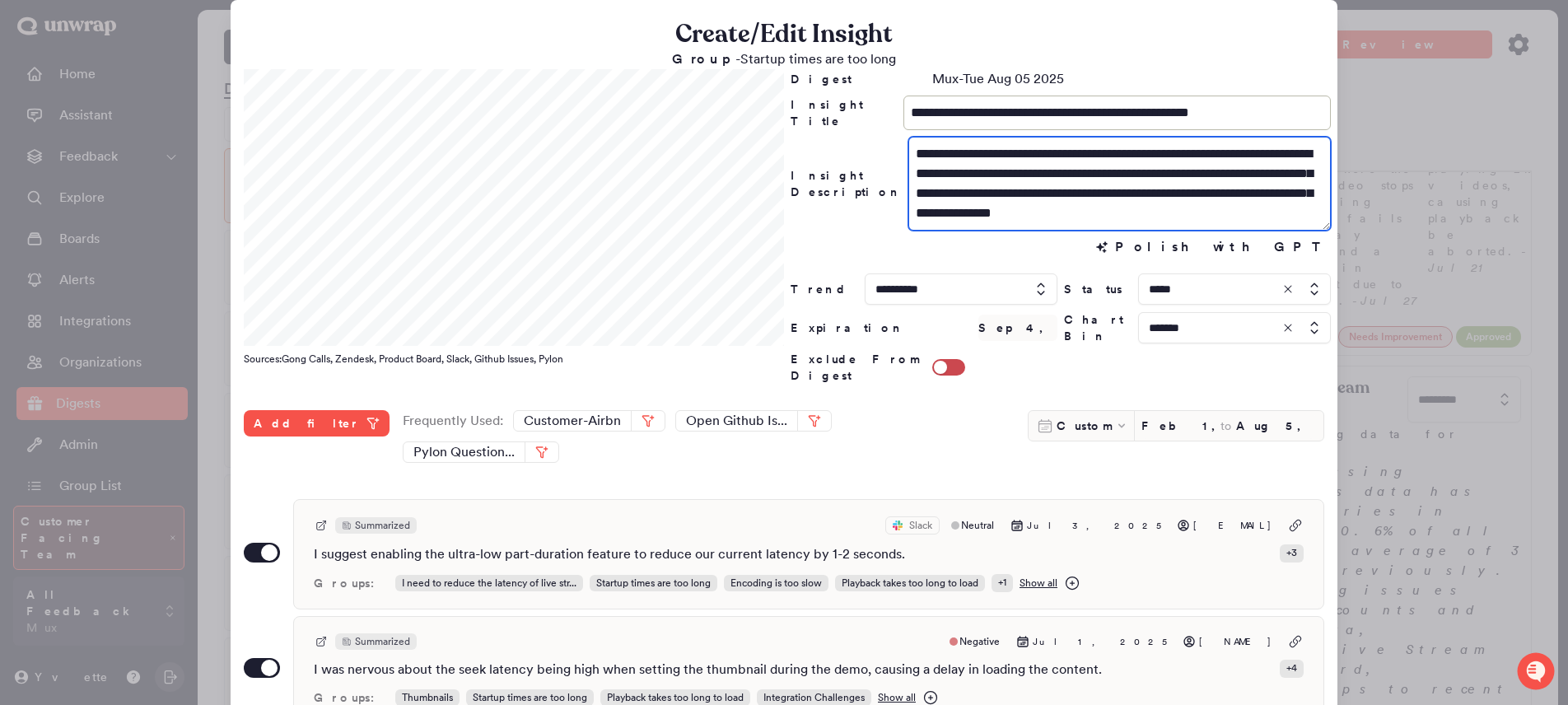 click on "**********" at bounding box center [1119, 184] 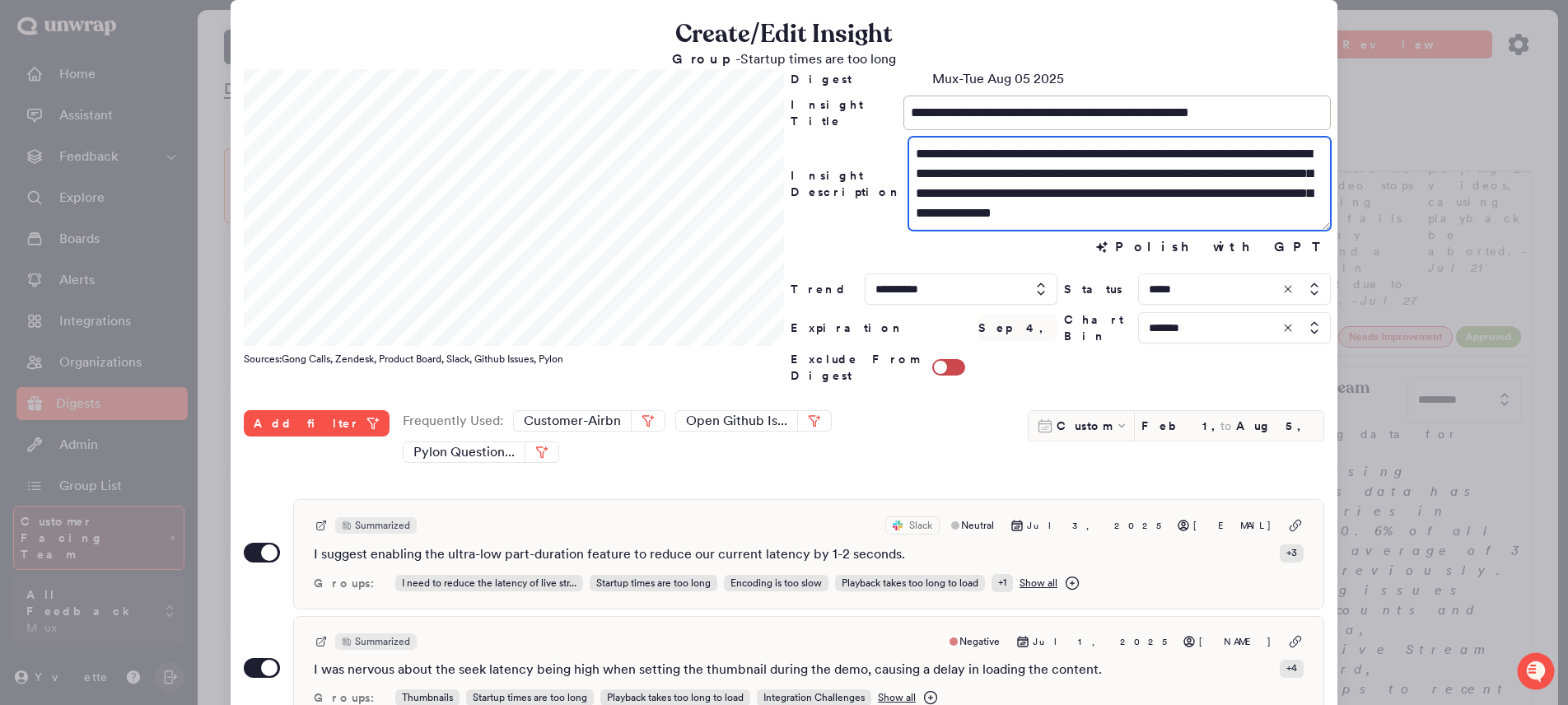 drag, startPoint x: 1210, startPoint y: 221, endPoint x: 876, endPoint y: 135, distance: 344.89419 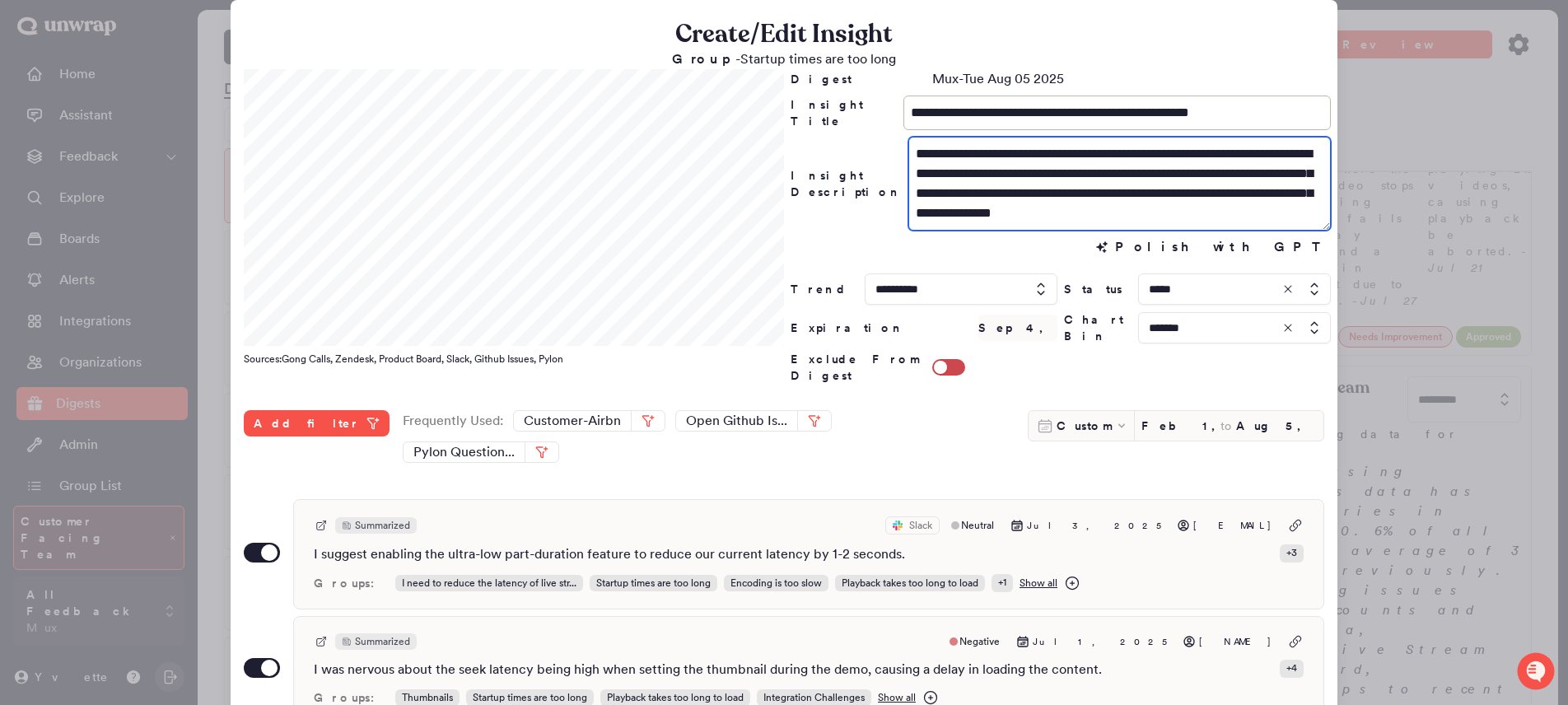 click on "**********" at bounding box center [1061, 226] 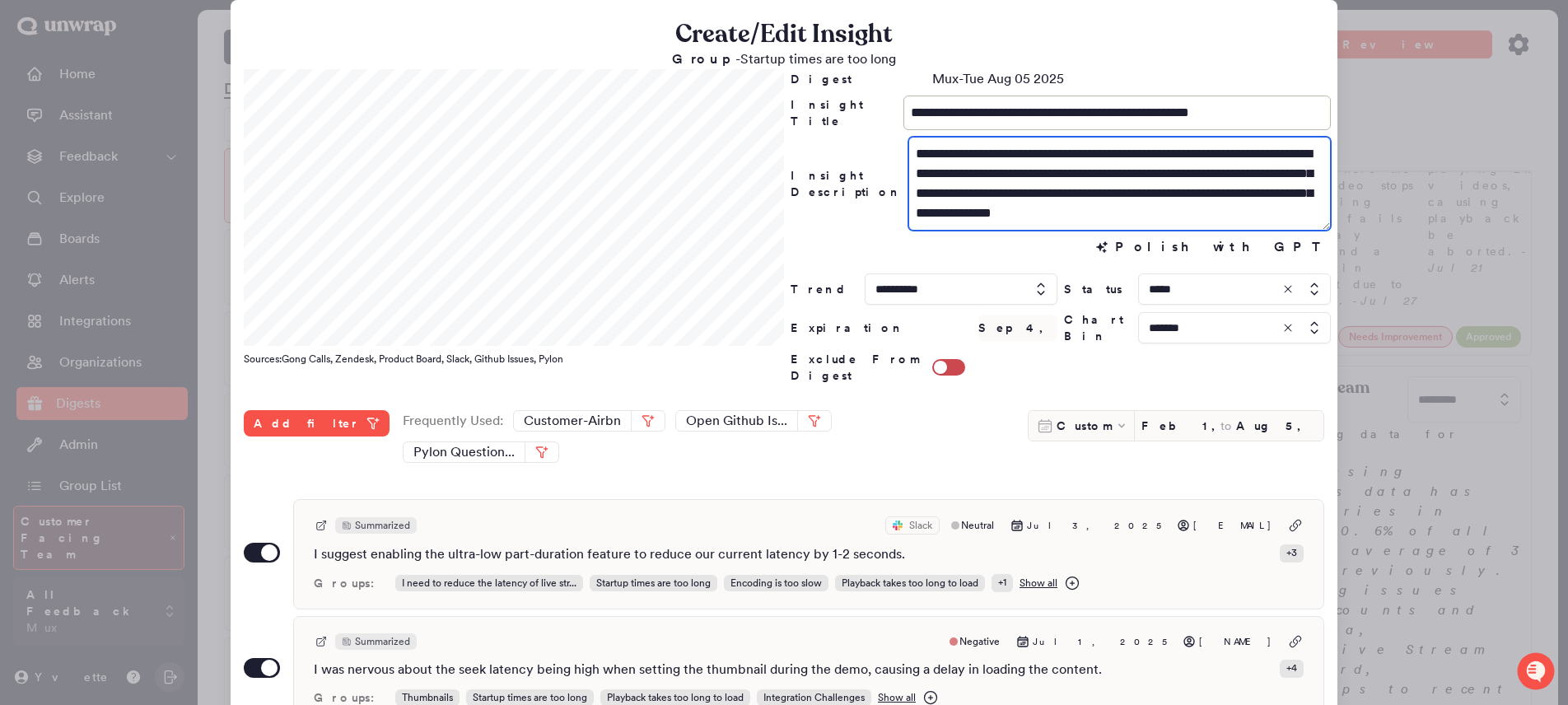 click on "**********" at bounding box center (1119, 184) 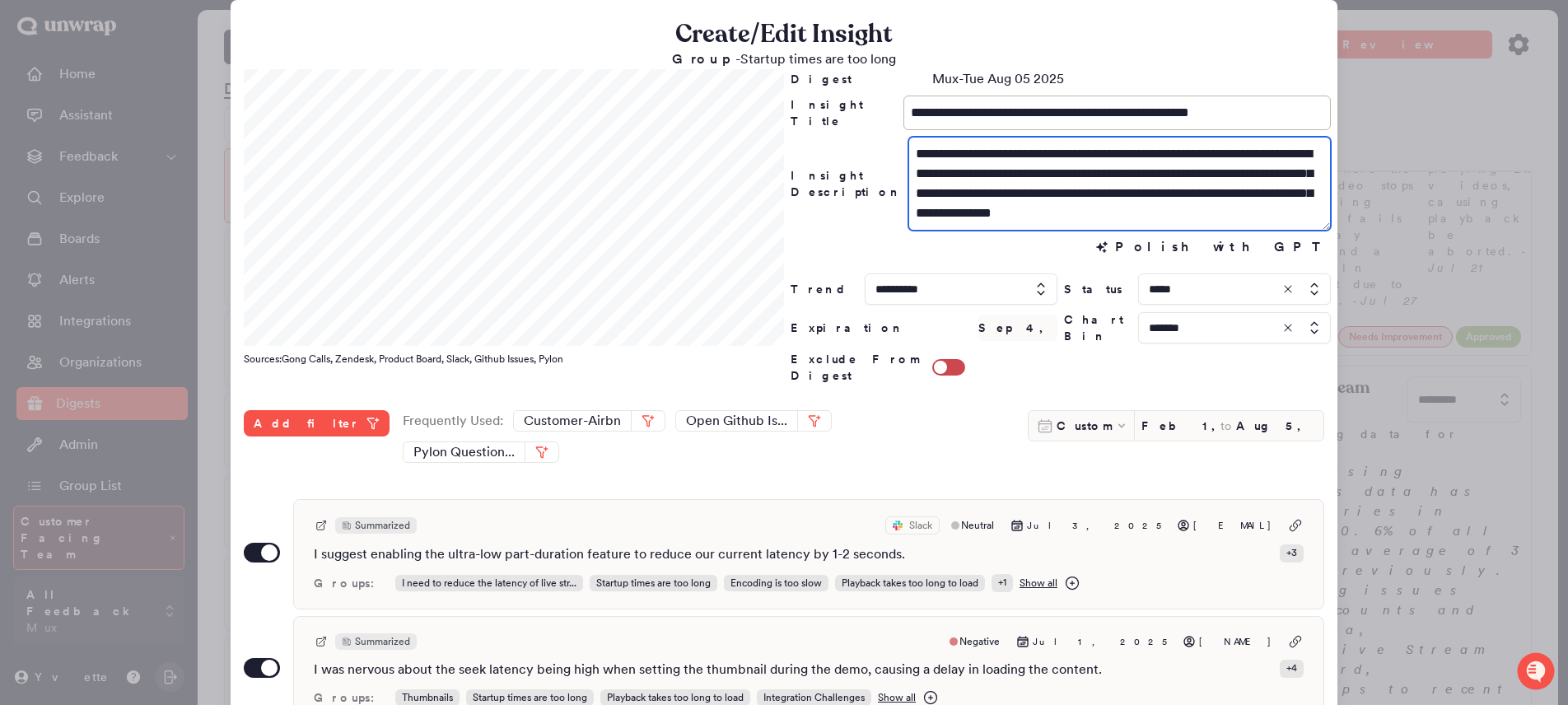 click on "**********" at bounding box center [1061, 184] 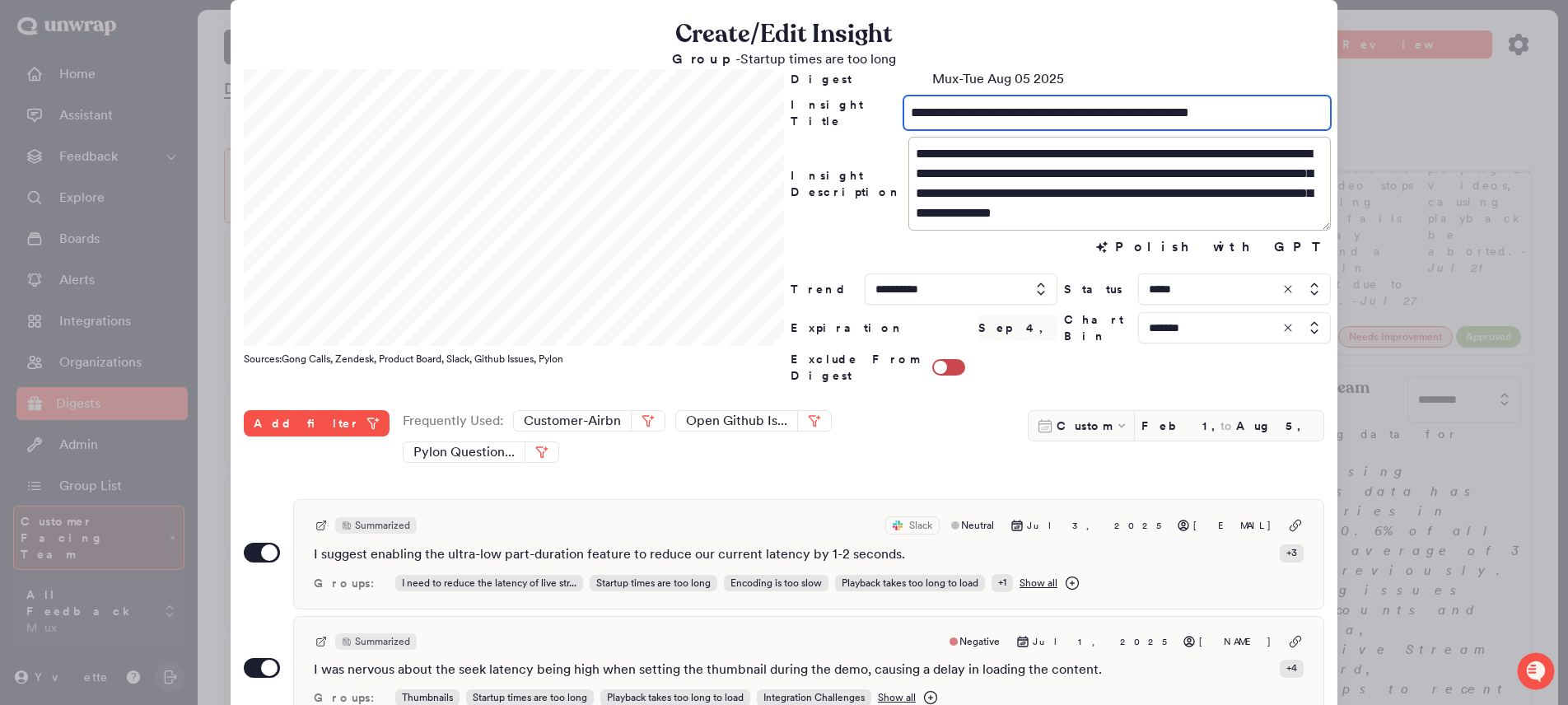 click on "**********" at bounding box center (1117, 113) 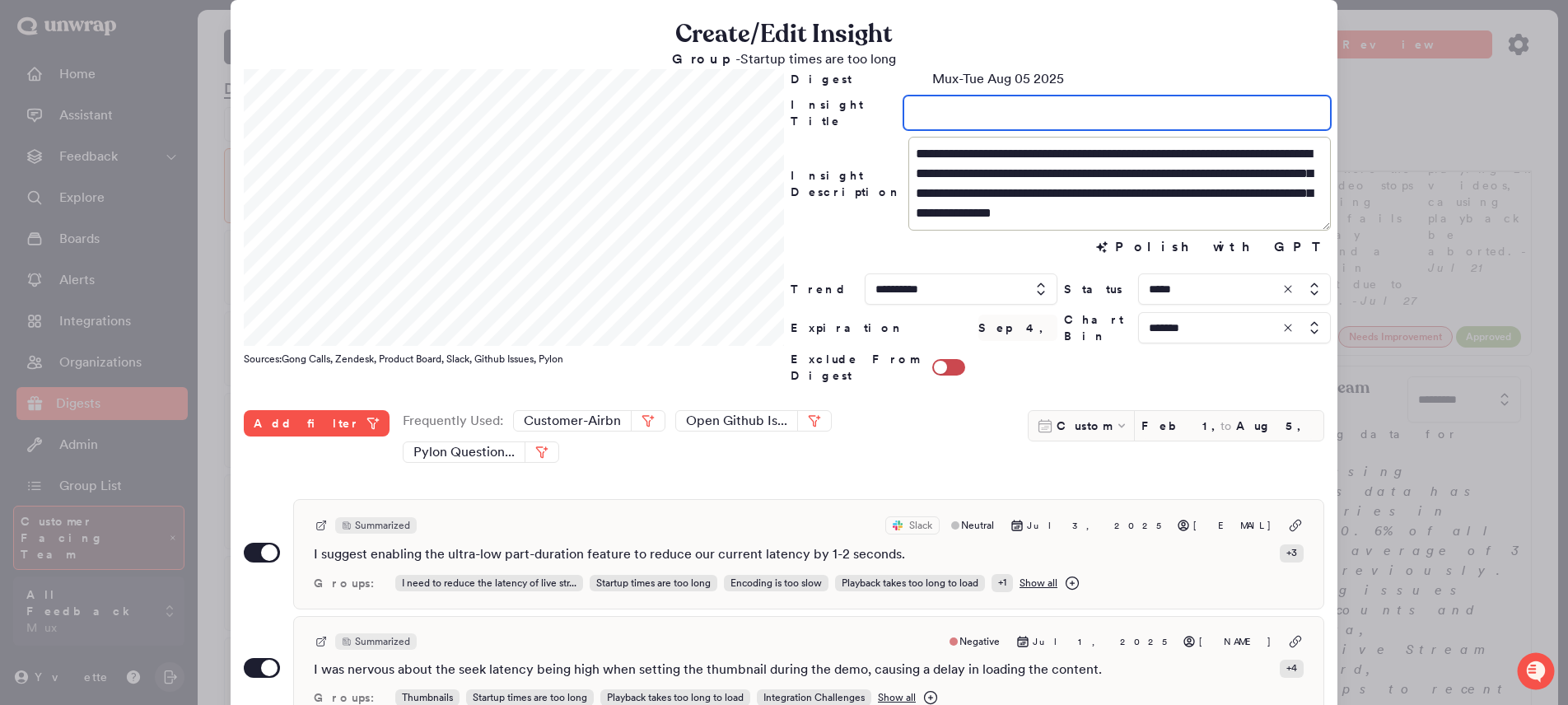 type on "*" 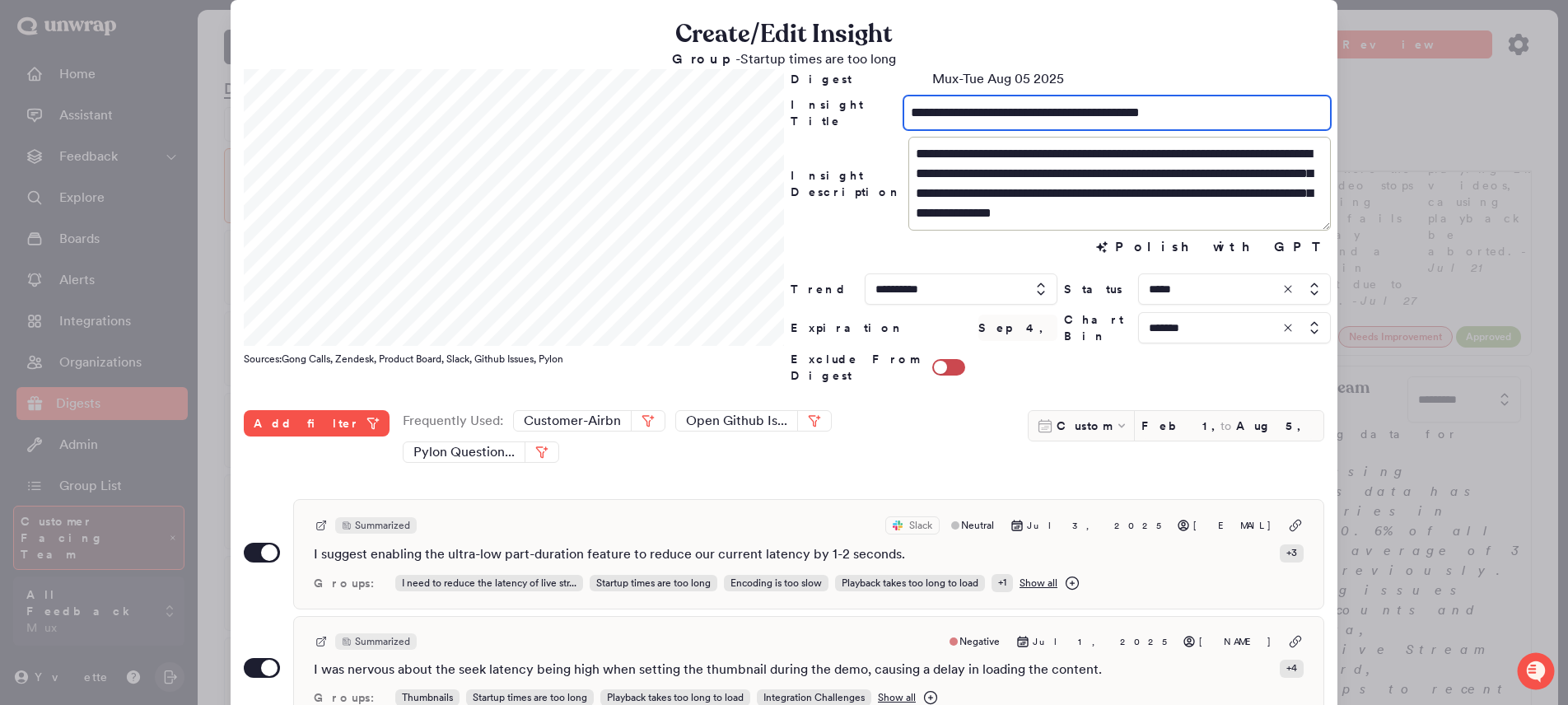 type on "**********" 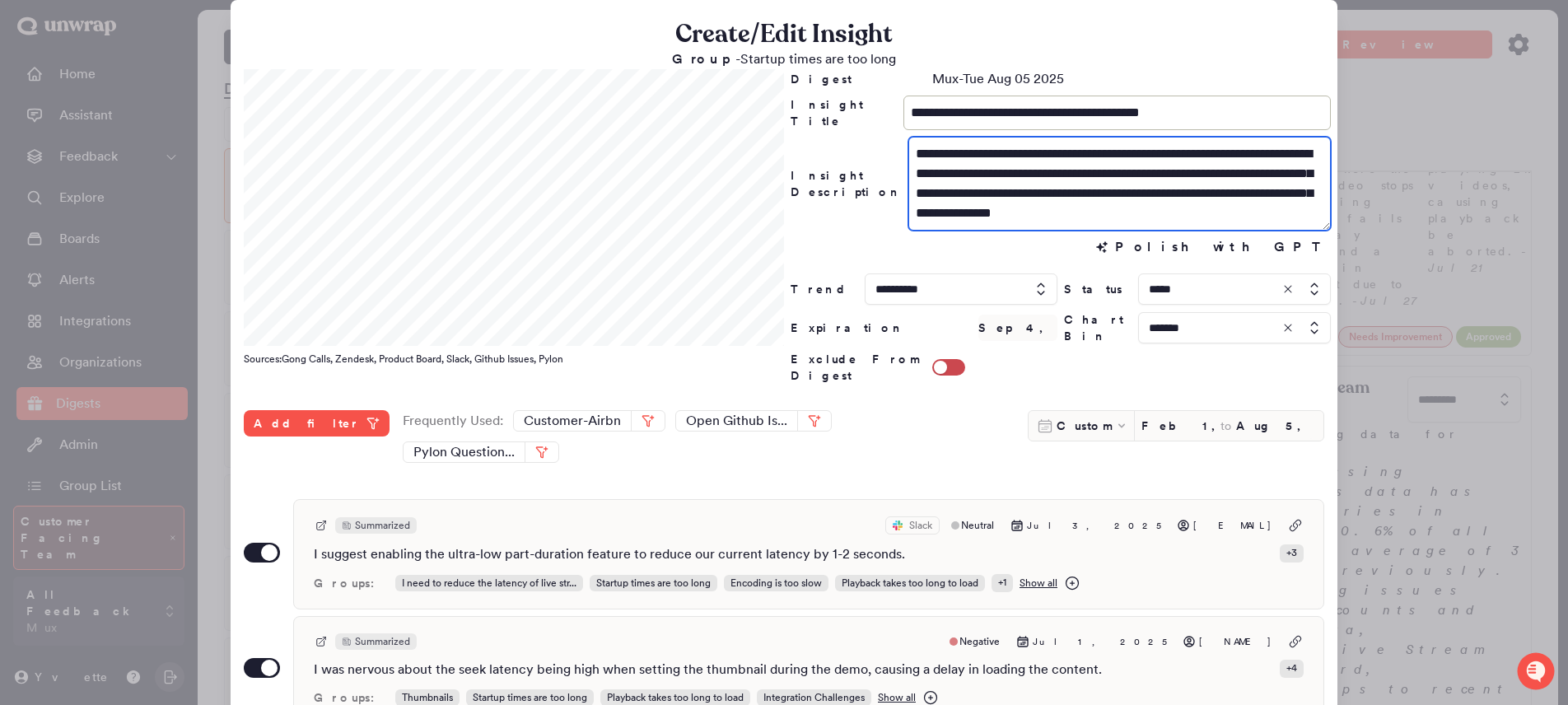 click on "**********" at bounding box center [1119, 184] 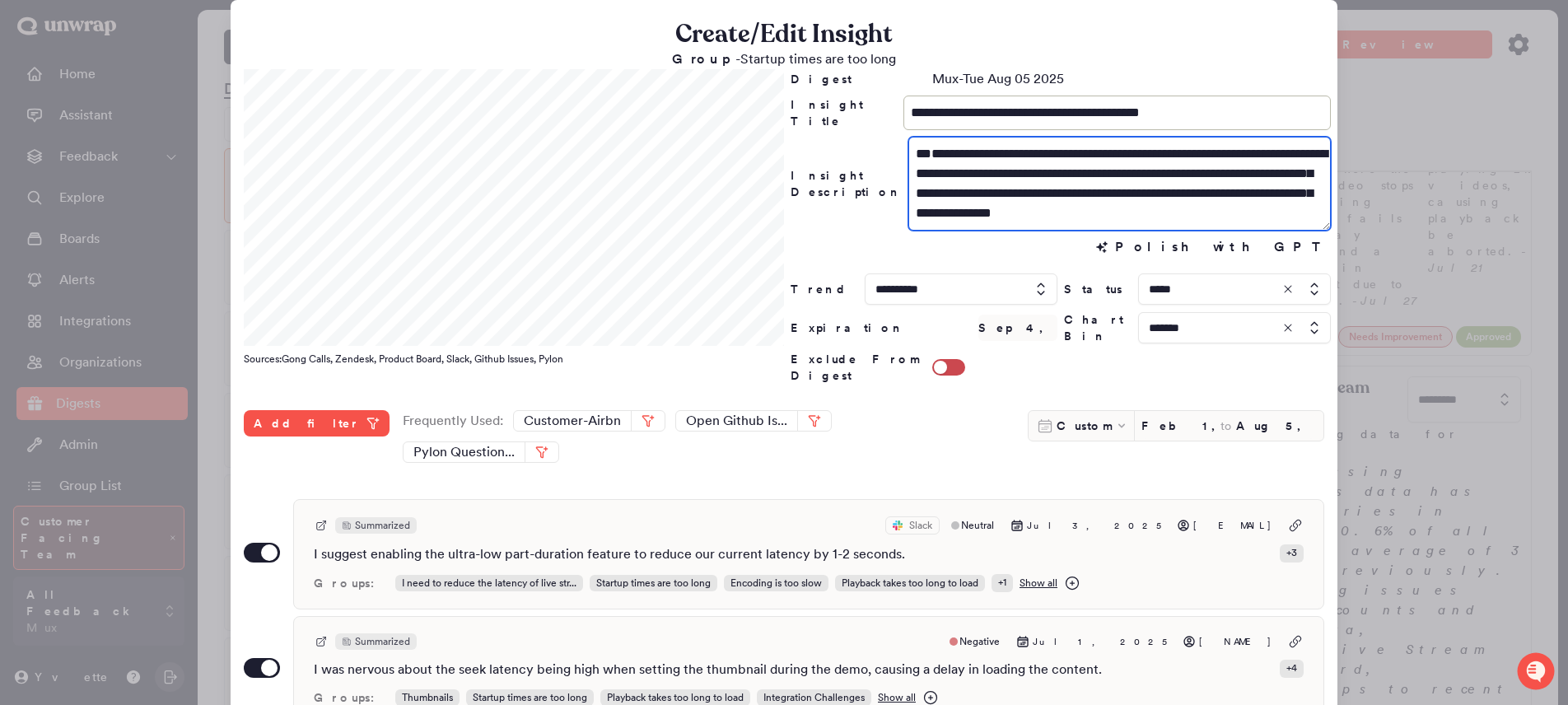 paste on "**********" 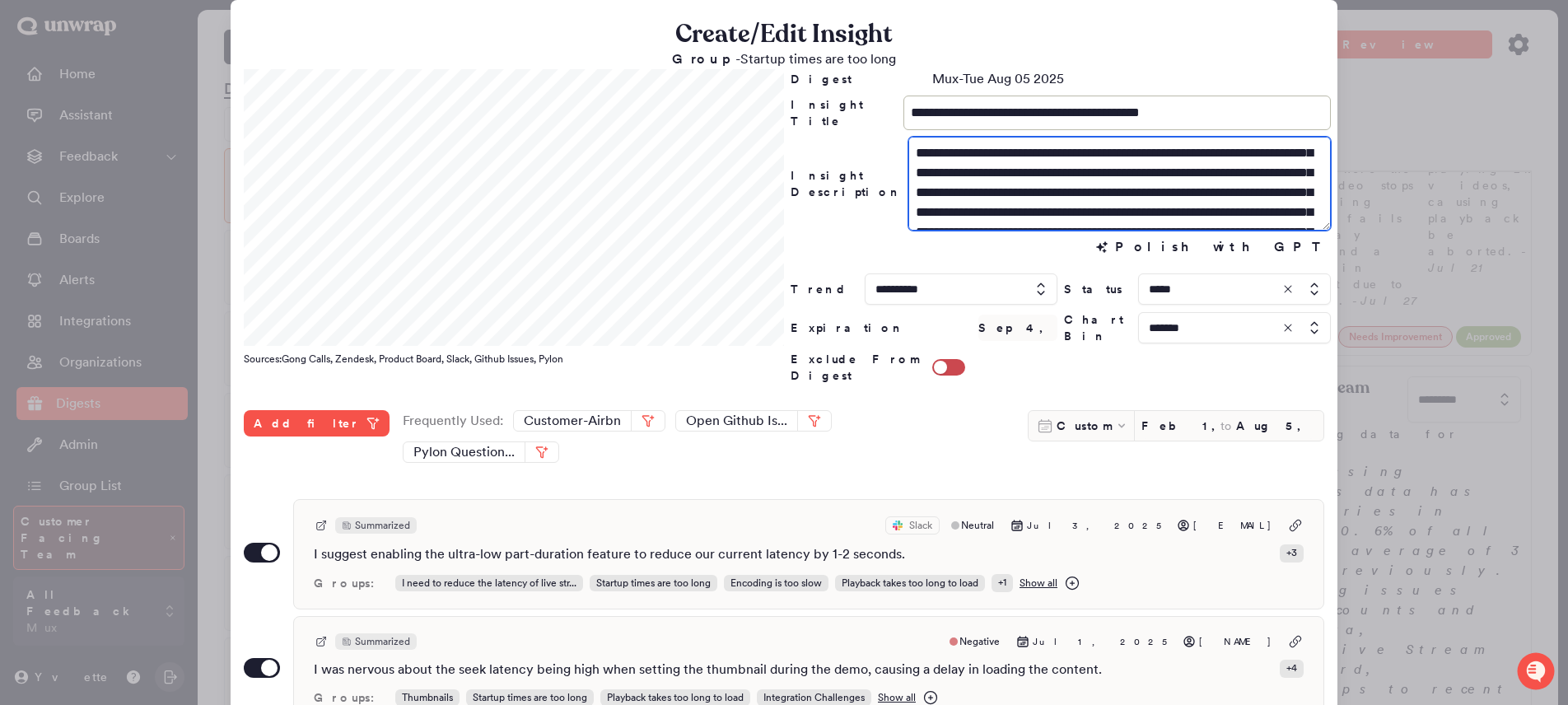 scroll, scrollTop: 0, scrollLeft: 0, axis: both 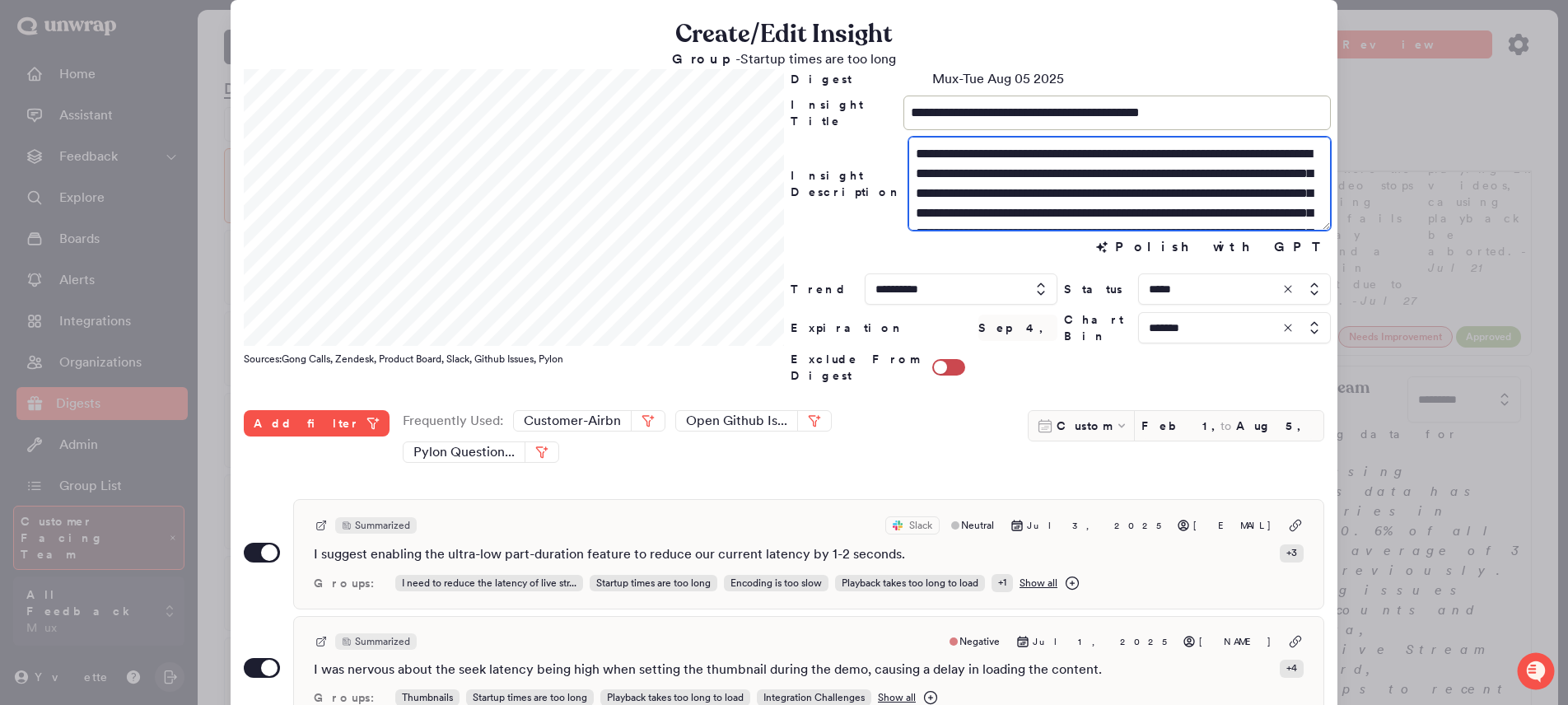 click on "**********" at bounding box center [1119, 184] 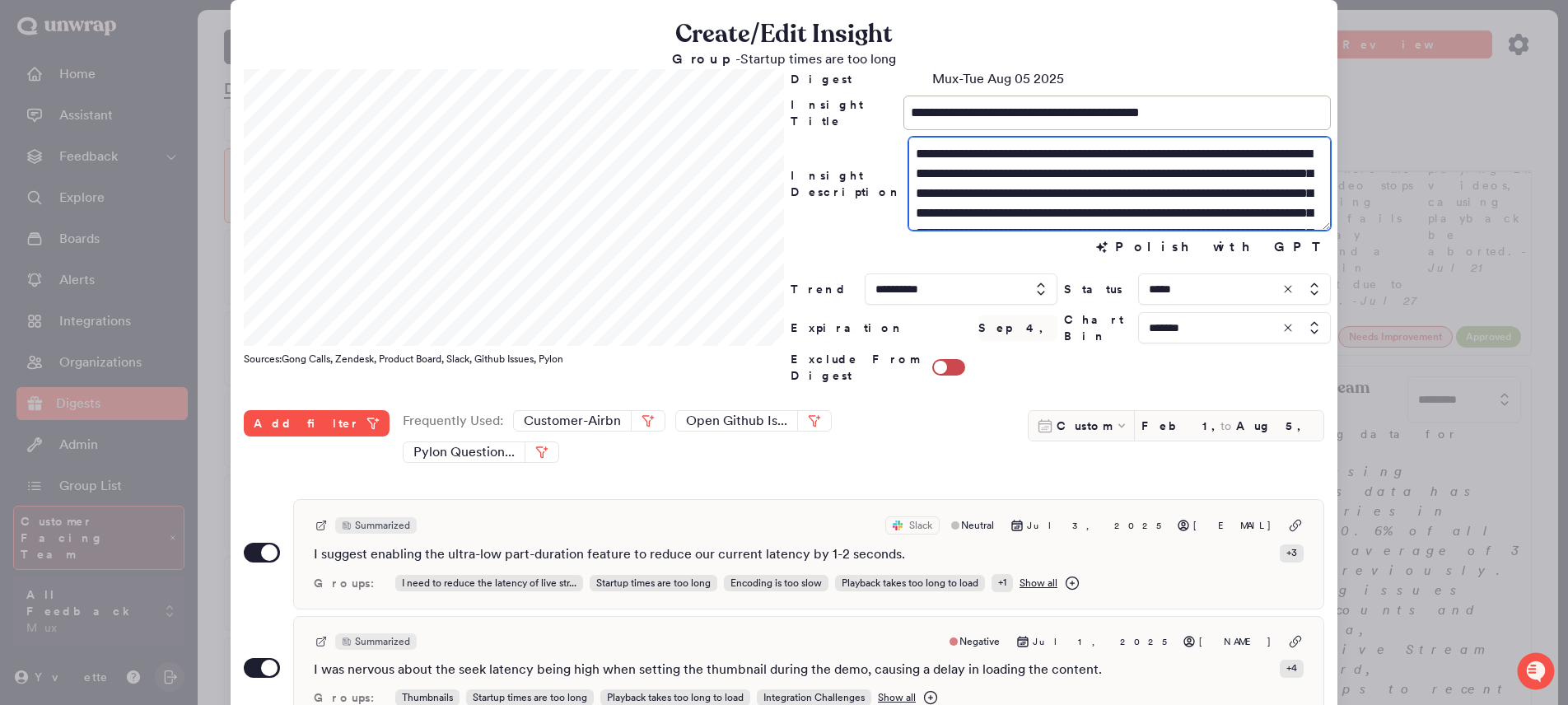 click on "**********" at bounding box center [1119, 184] 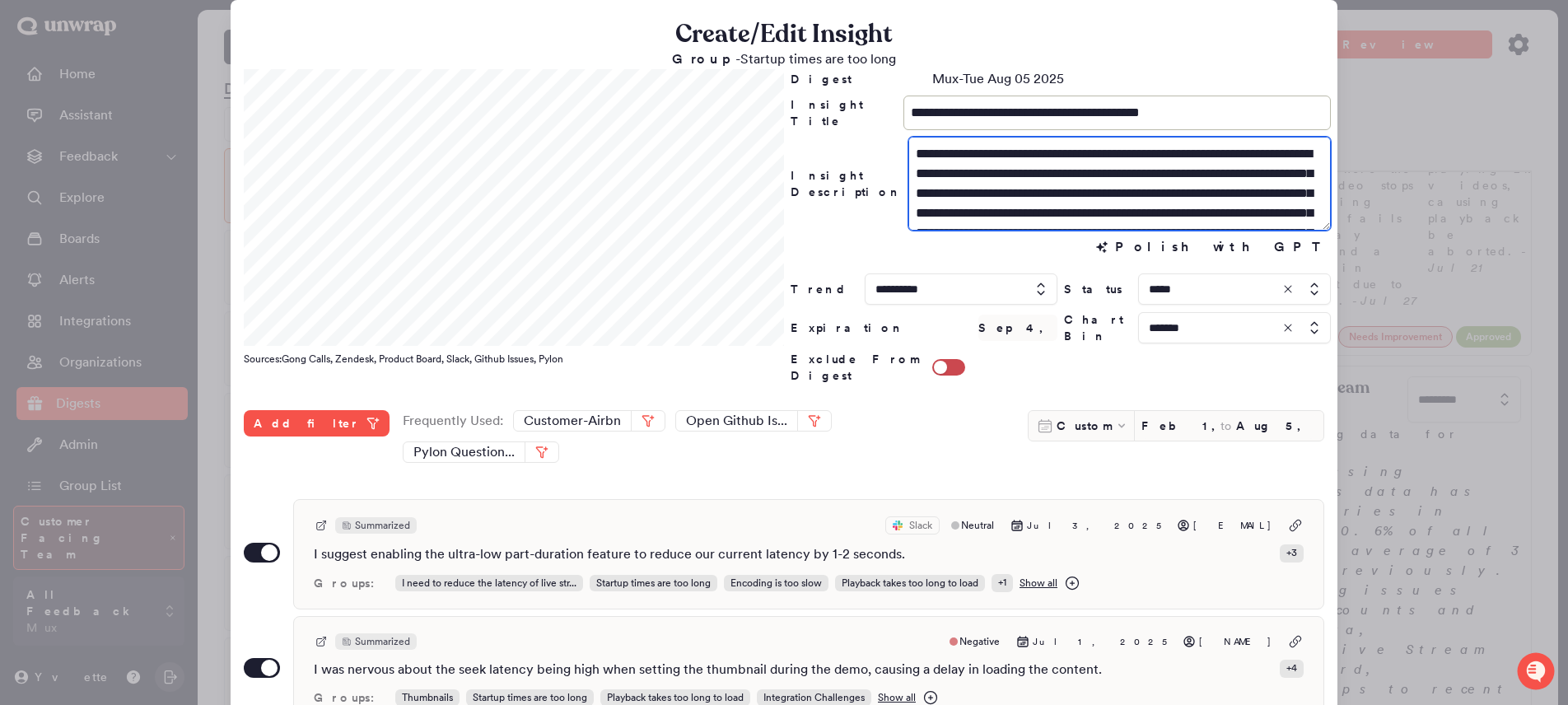 click on "**********" at bounding box center [1119, 184] 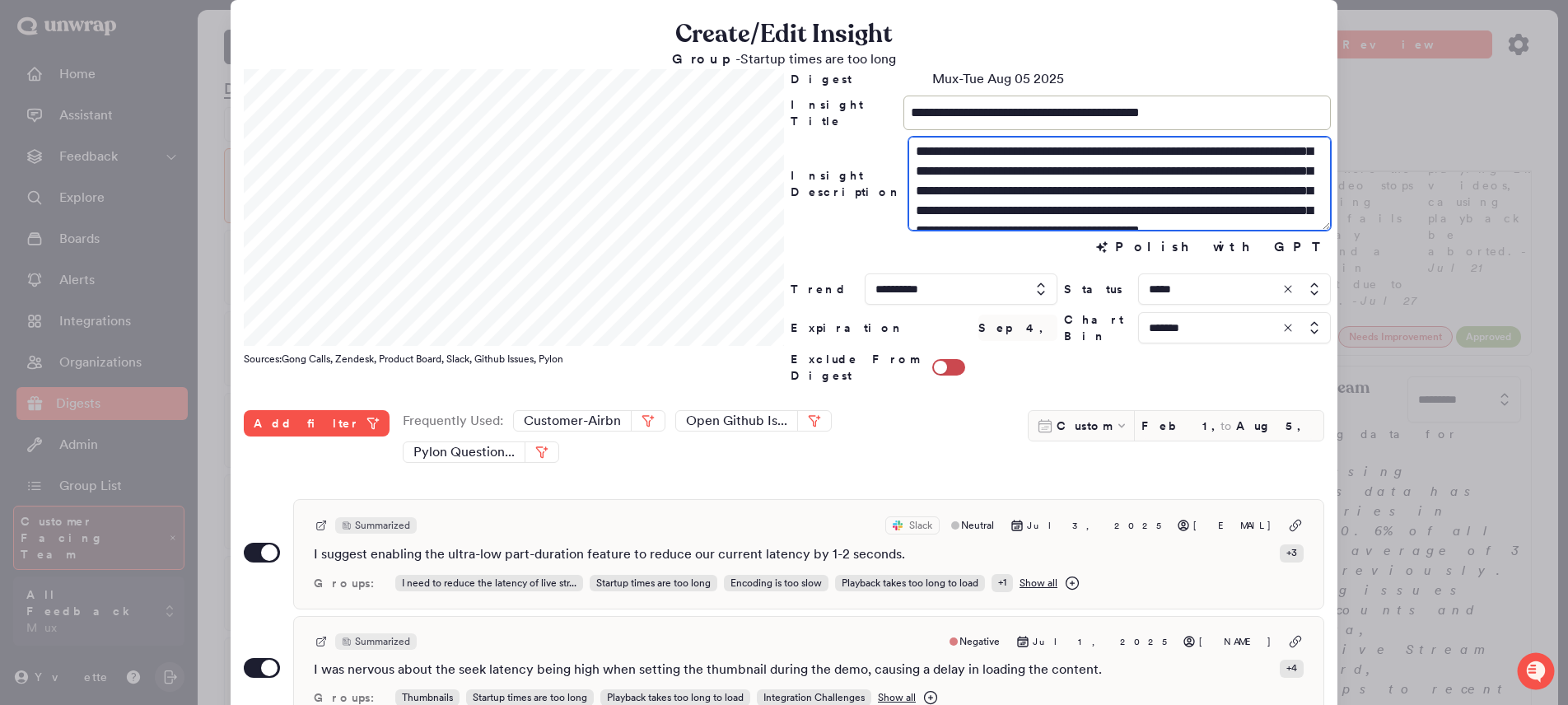 scroll, scrollTop: 25, scrollLeft: 0, axis: vertical 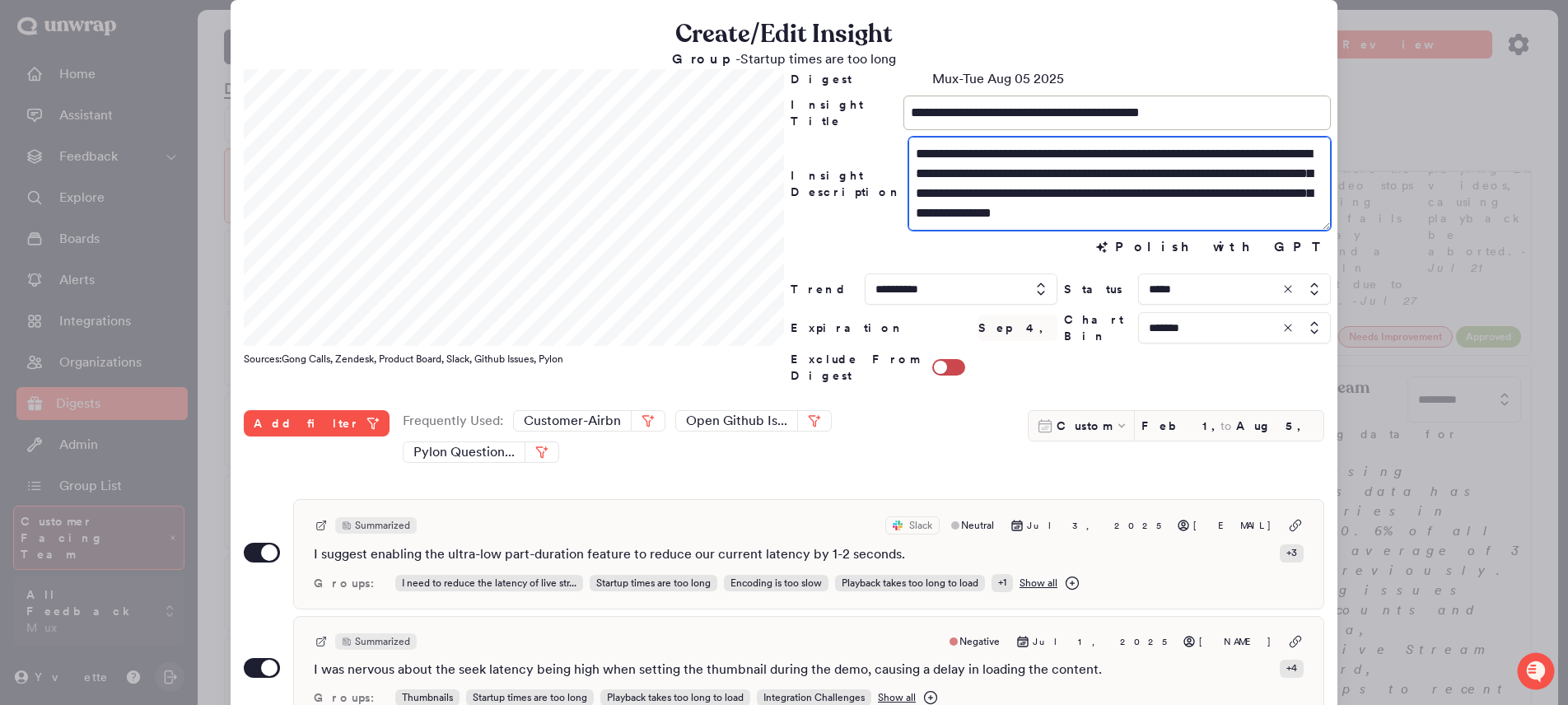 drag, startPoint x: 1034, startPoint y: 161, endPoint x: 936, endPoint y: 189, distance: 101.92154 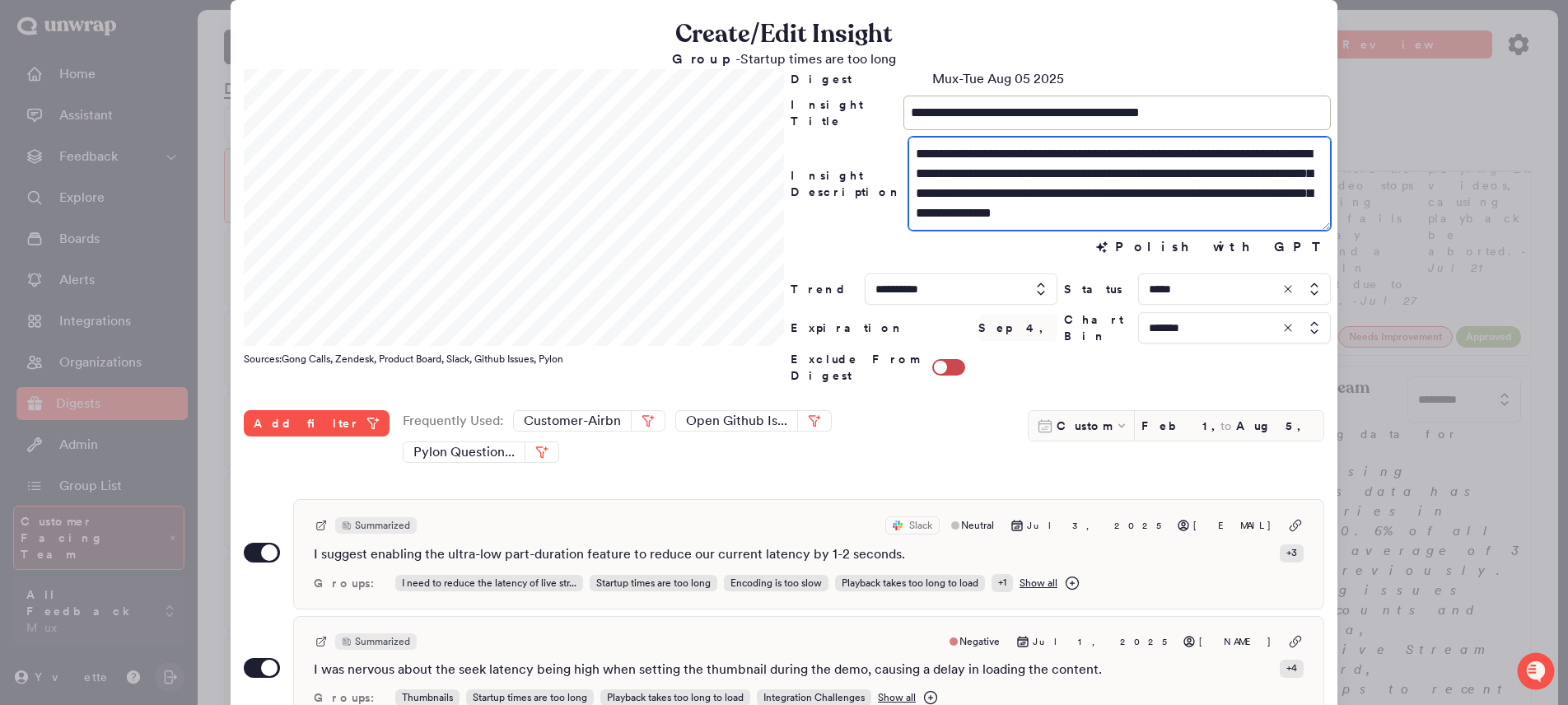 click on "**********" at bounding box center (1119, 184) 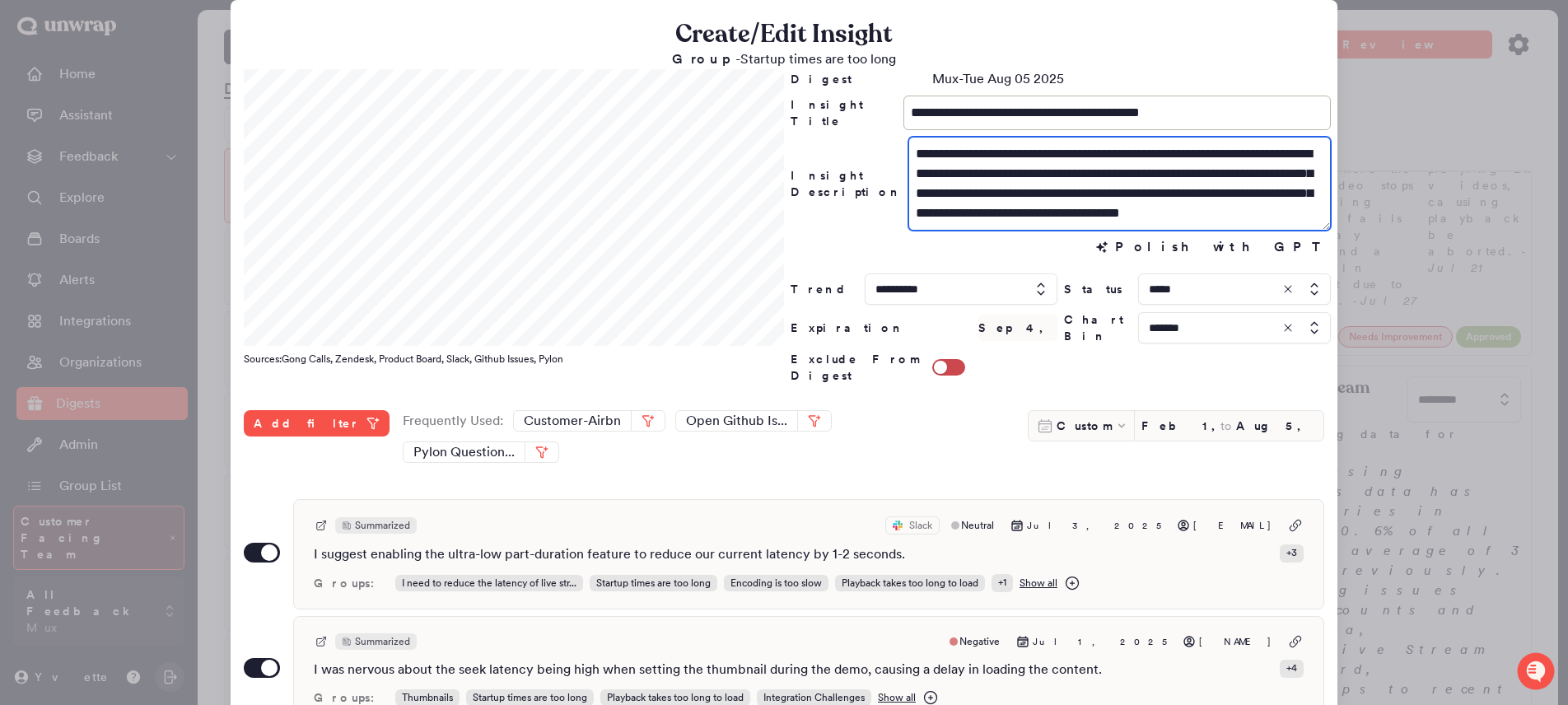 scroll, scrollTop: 0, scrollLeft: 0, axis: both 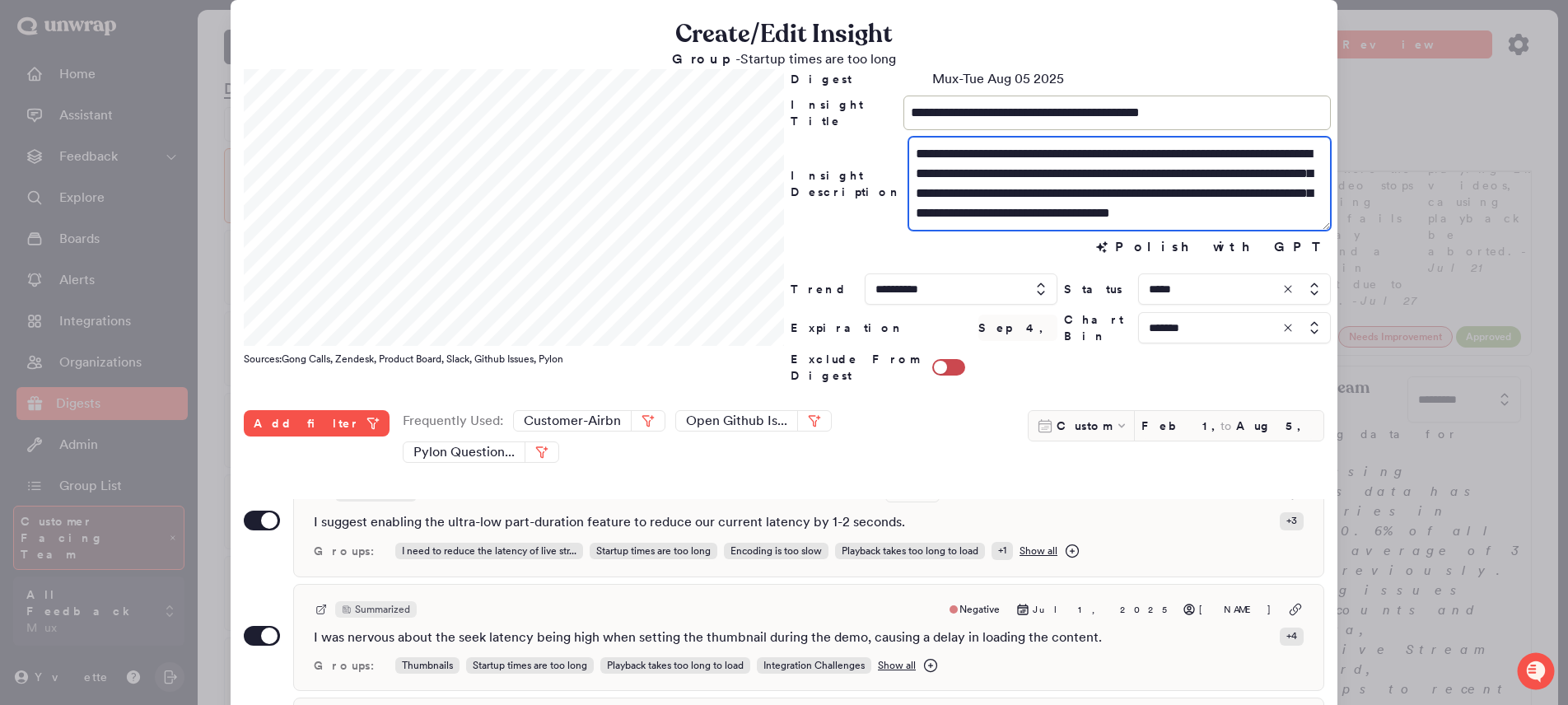 drag, startPoint x: 1034, startPoint y: 189, endPoint x: 1343, endPoint y: 218, distance: 310.35786 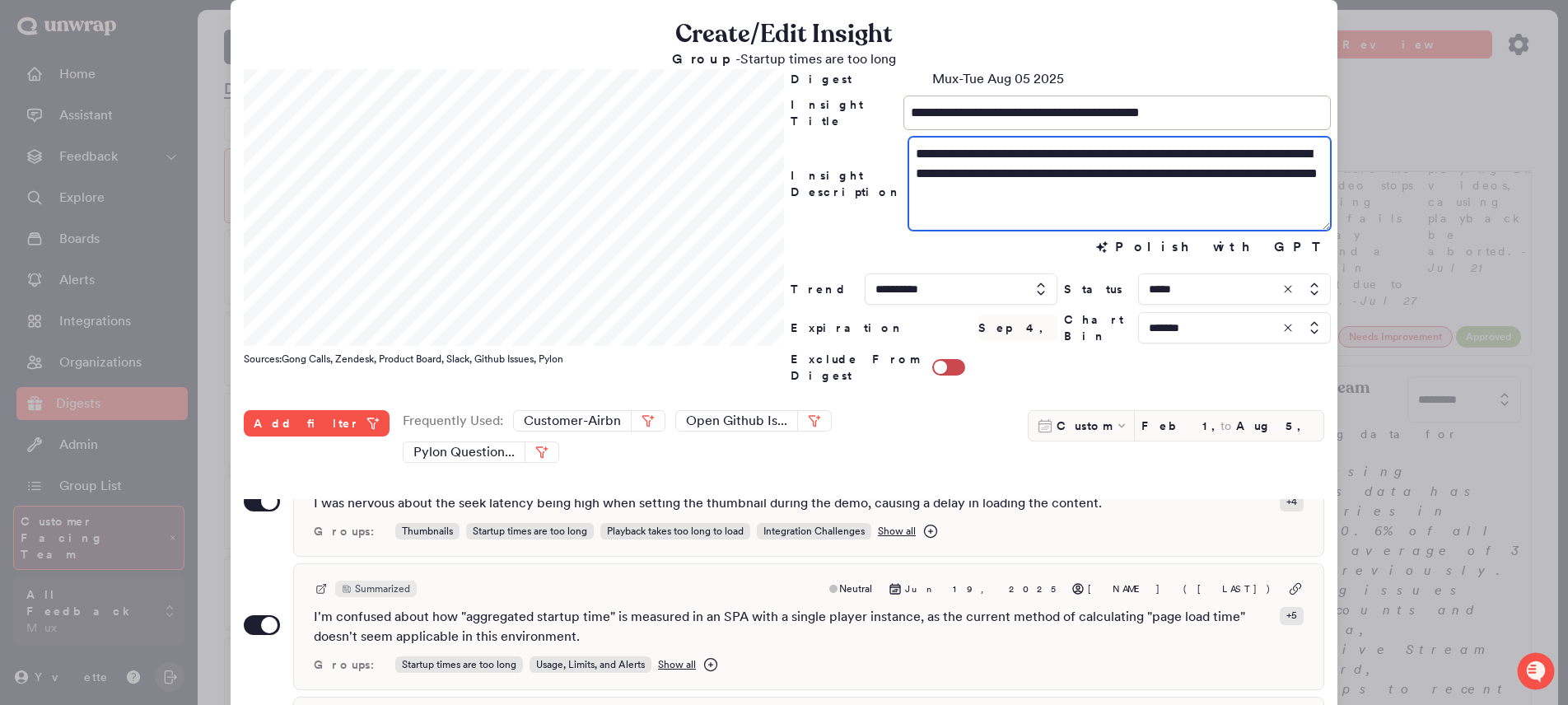 scroll, scrollTop: 167, scrollLeft: 0, axis: vertical 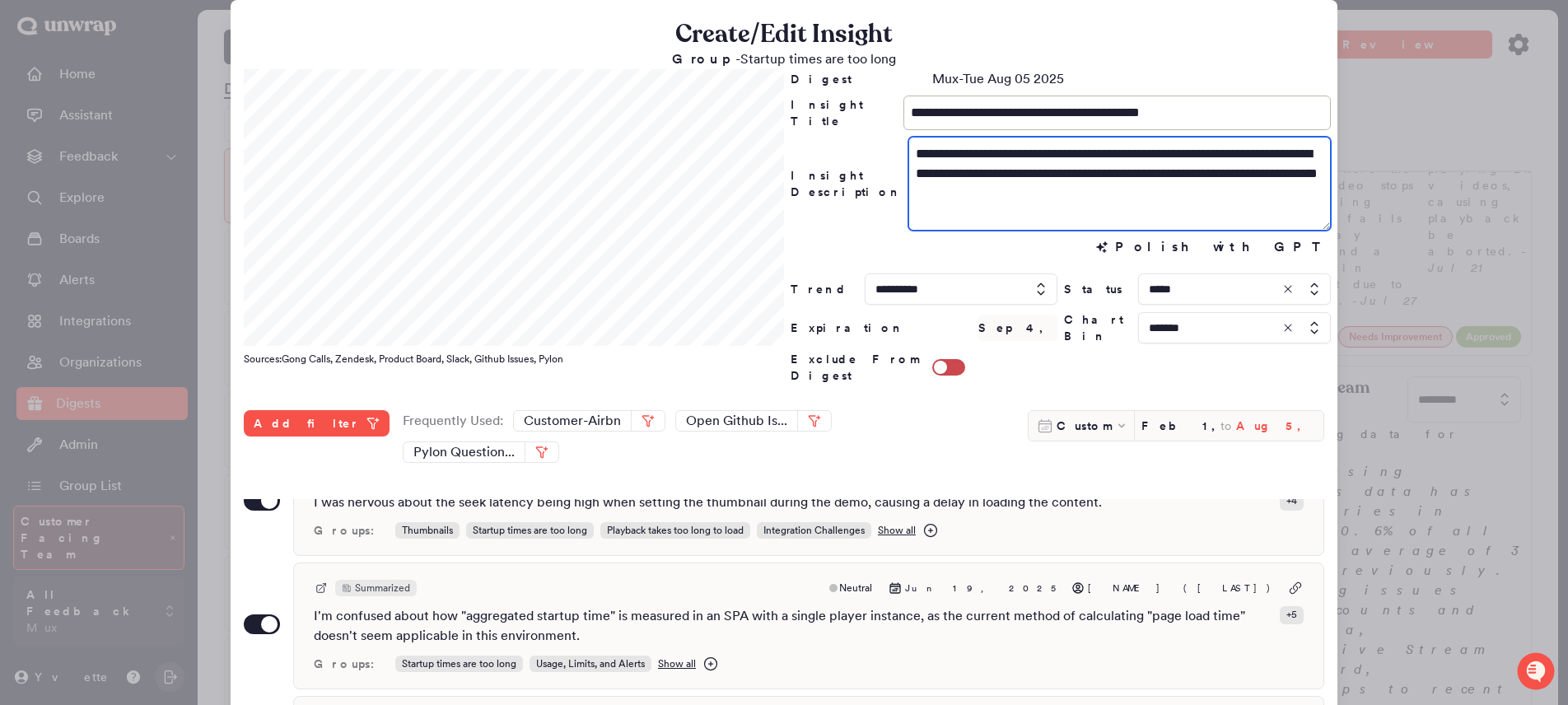 type on "**********" 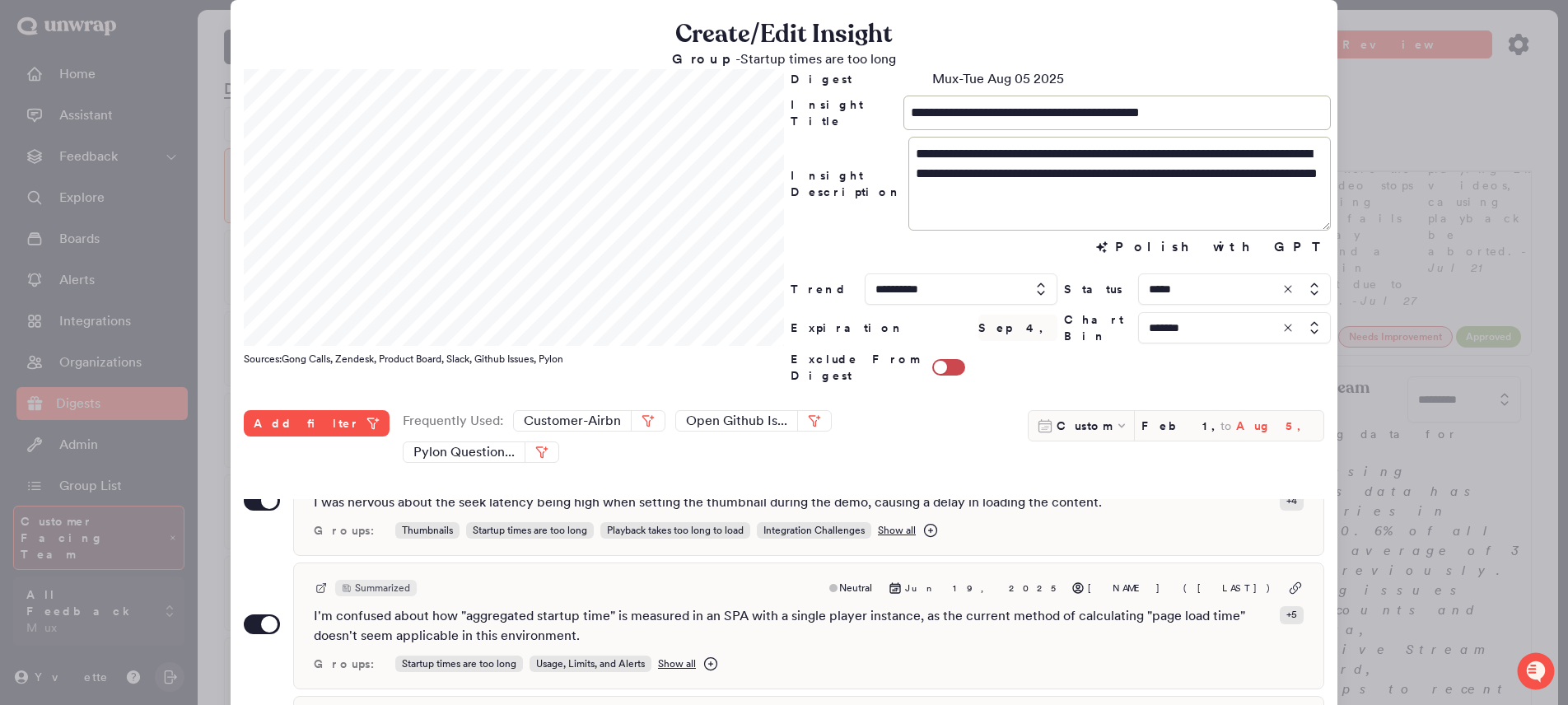 click on "Aug 5, 2025" at bounding box center [1276, 426] 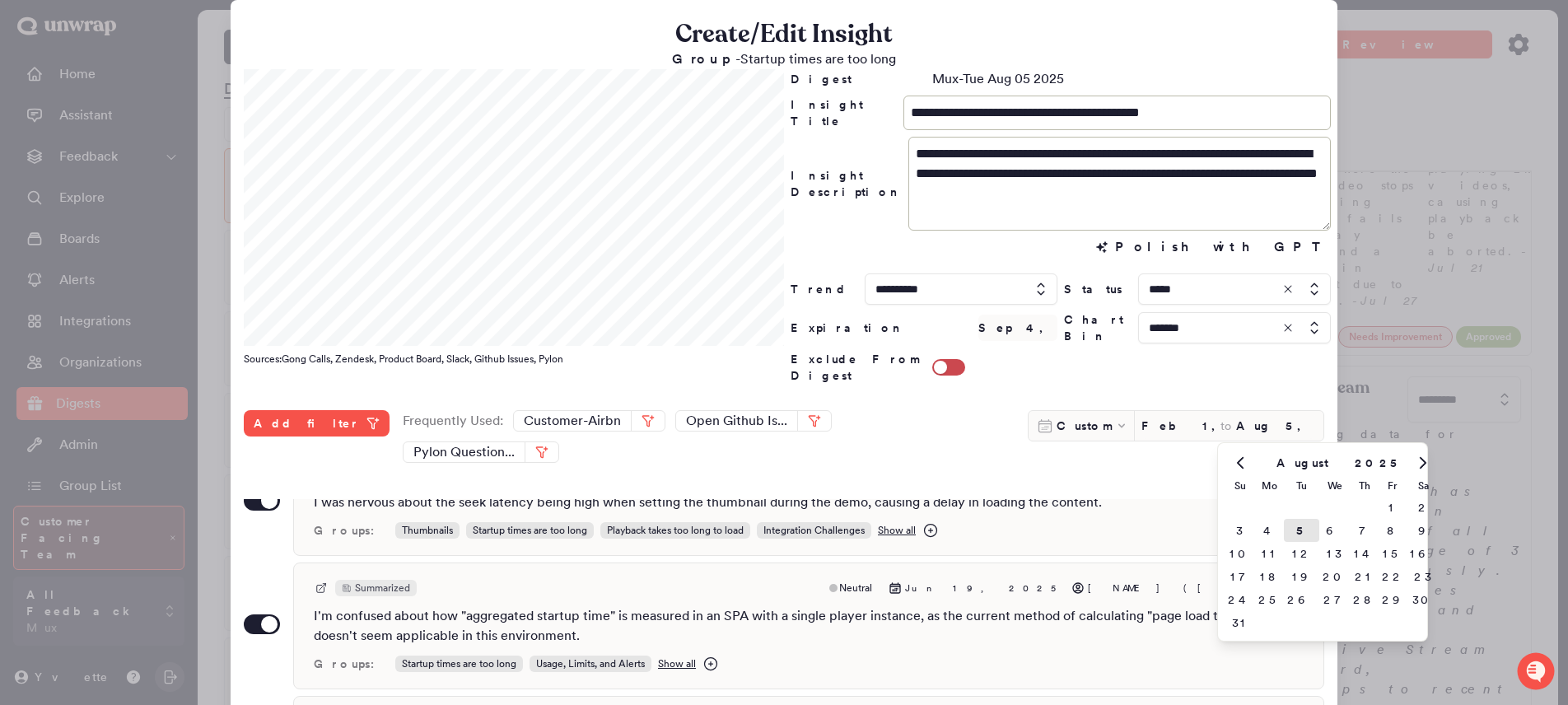 click on "**********" at bounding box center (784, 561) 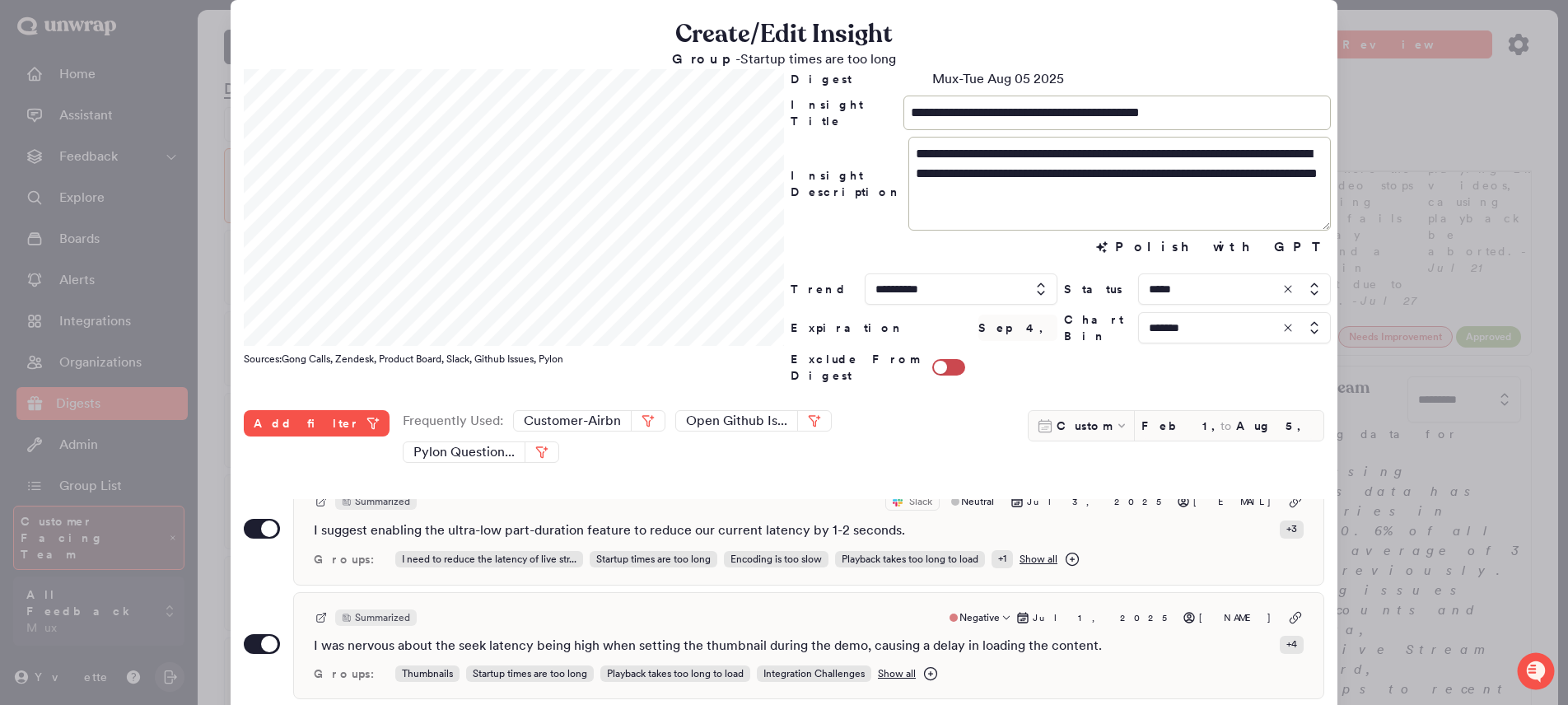 scroll, scrollTop: 0, scrollLeft: 0, axis: both 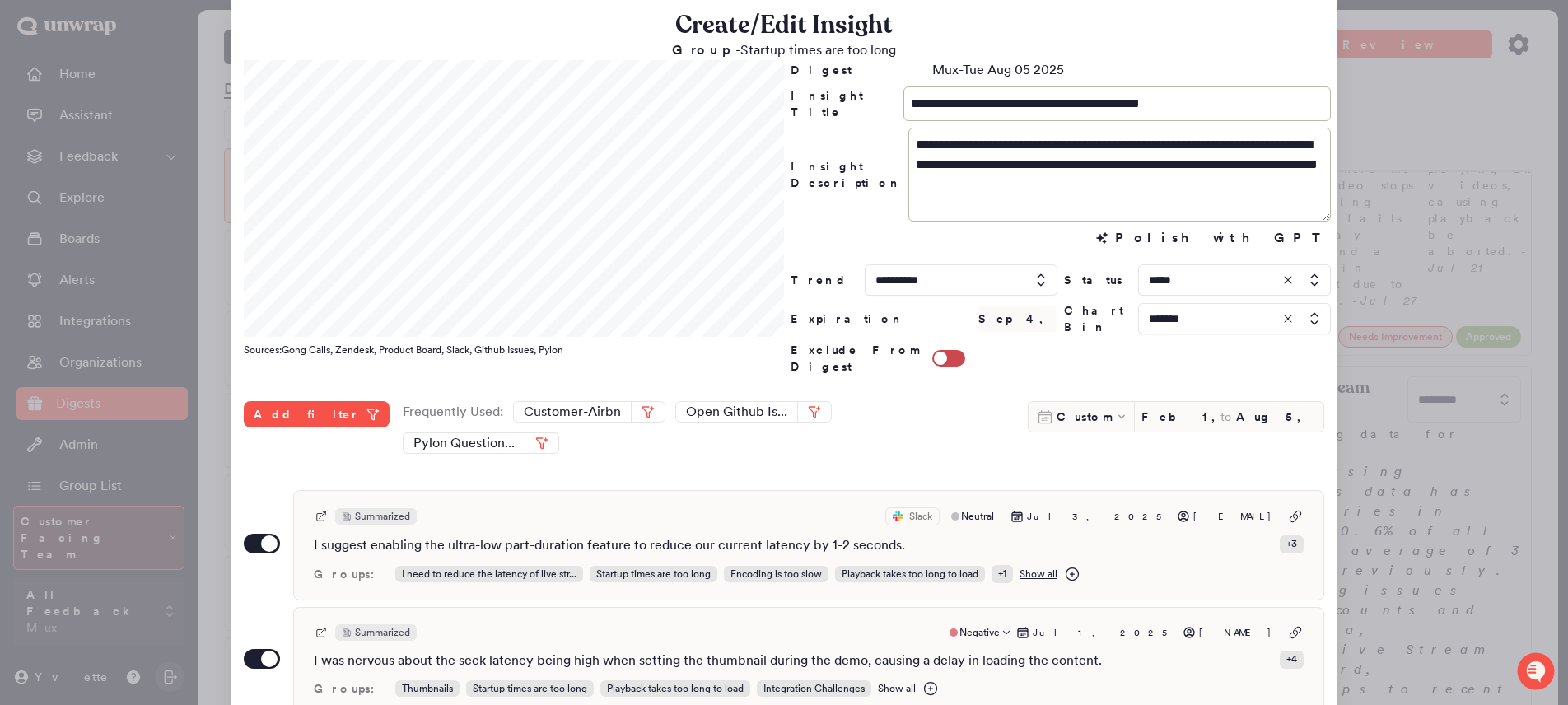 click on "Summarized Negative Jul 1, 2025 Andrew Crowe" at bounding box center (809, 633) 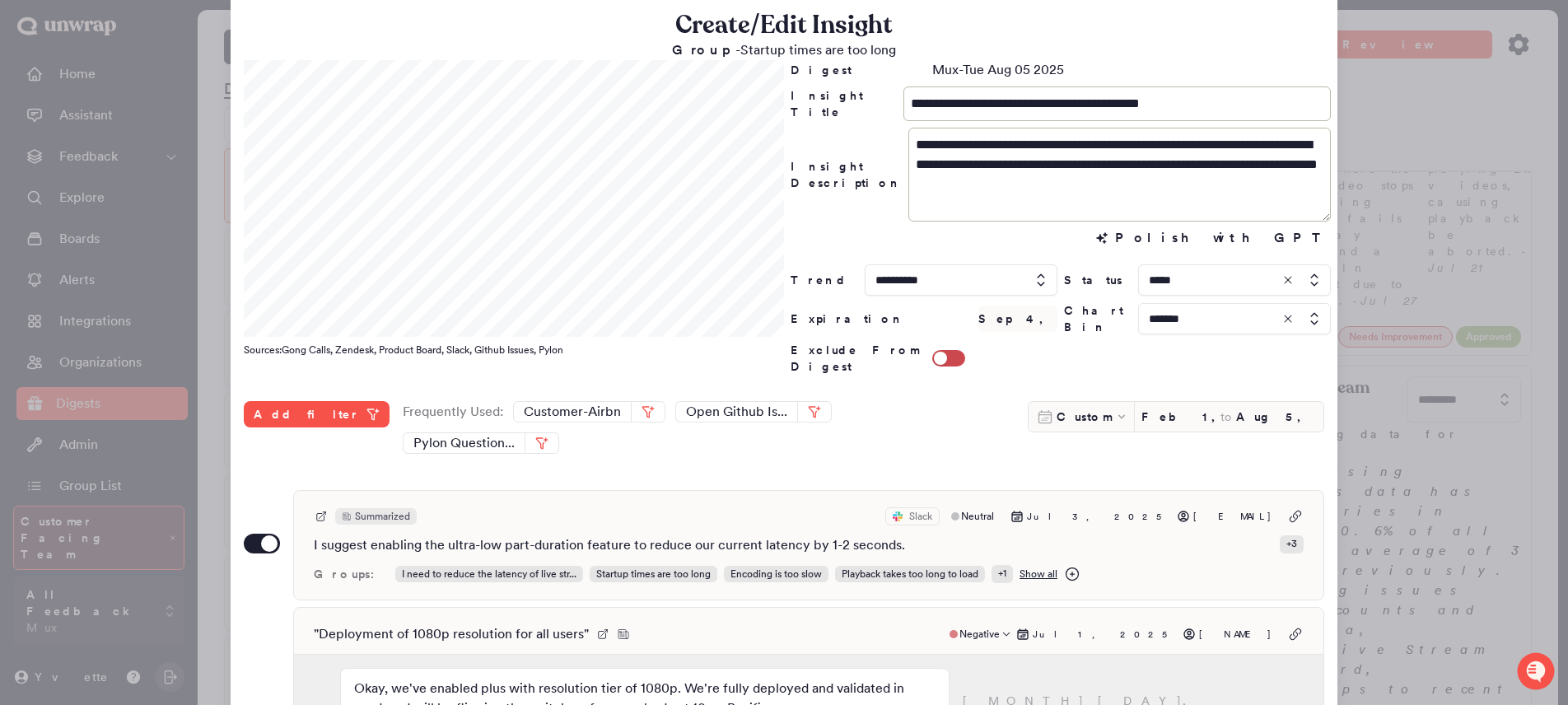 click on "" Deployment of 1080p resolution for all users " Negative Jul 1, 2025 Andrew Crowe" at bounding box center (809, 634) 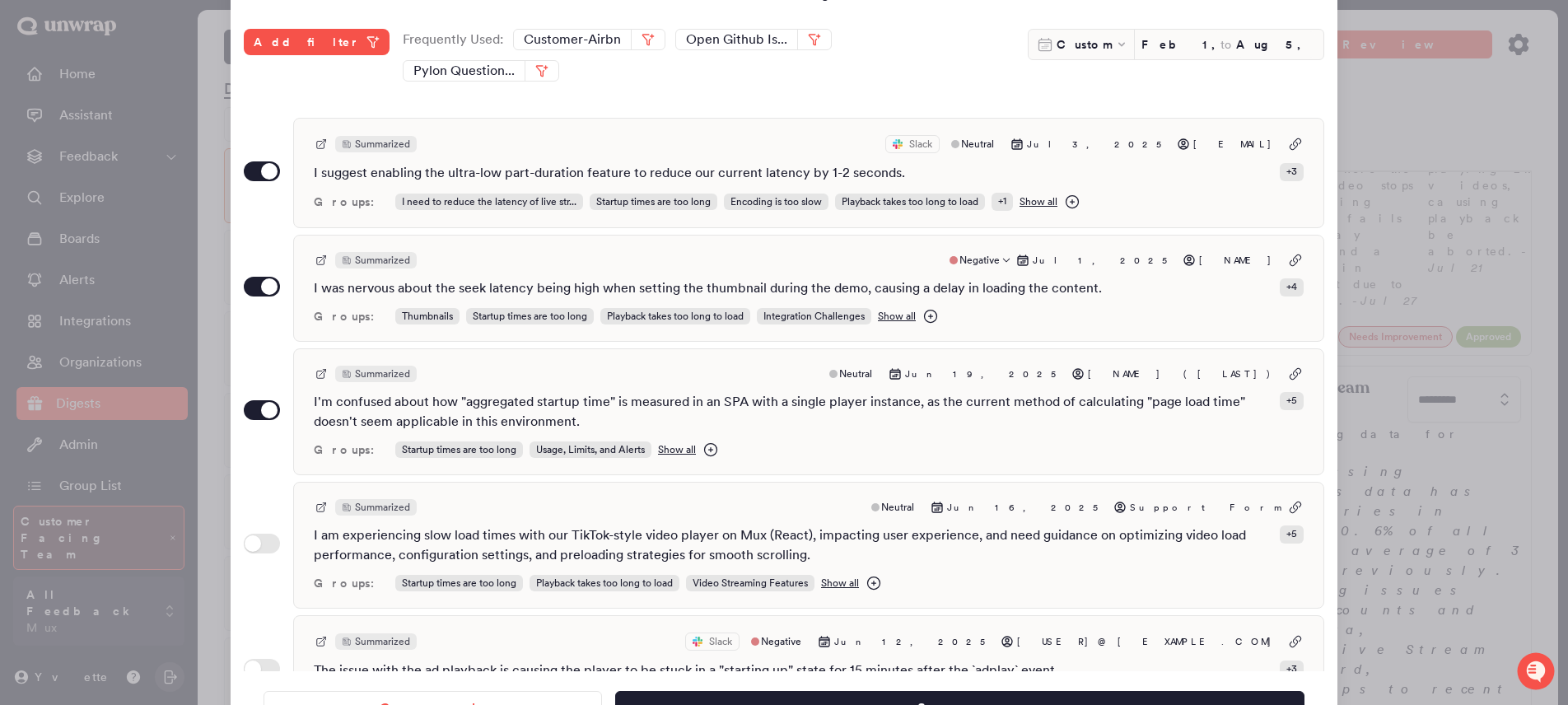 scroll, scrollTop: 389, scrollLeft: 0, axis: vertical 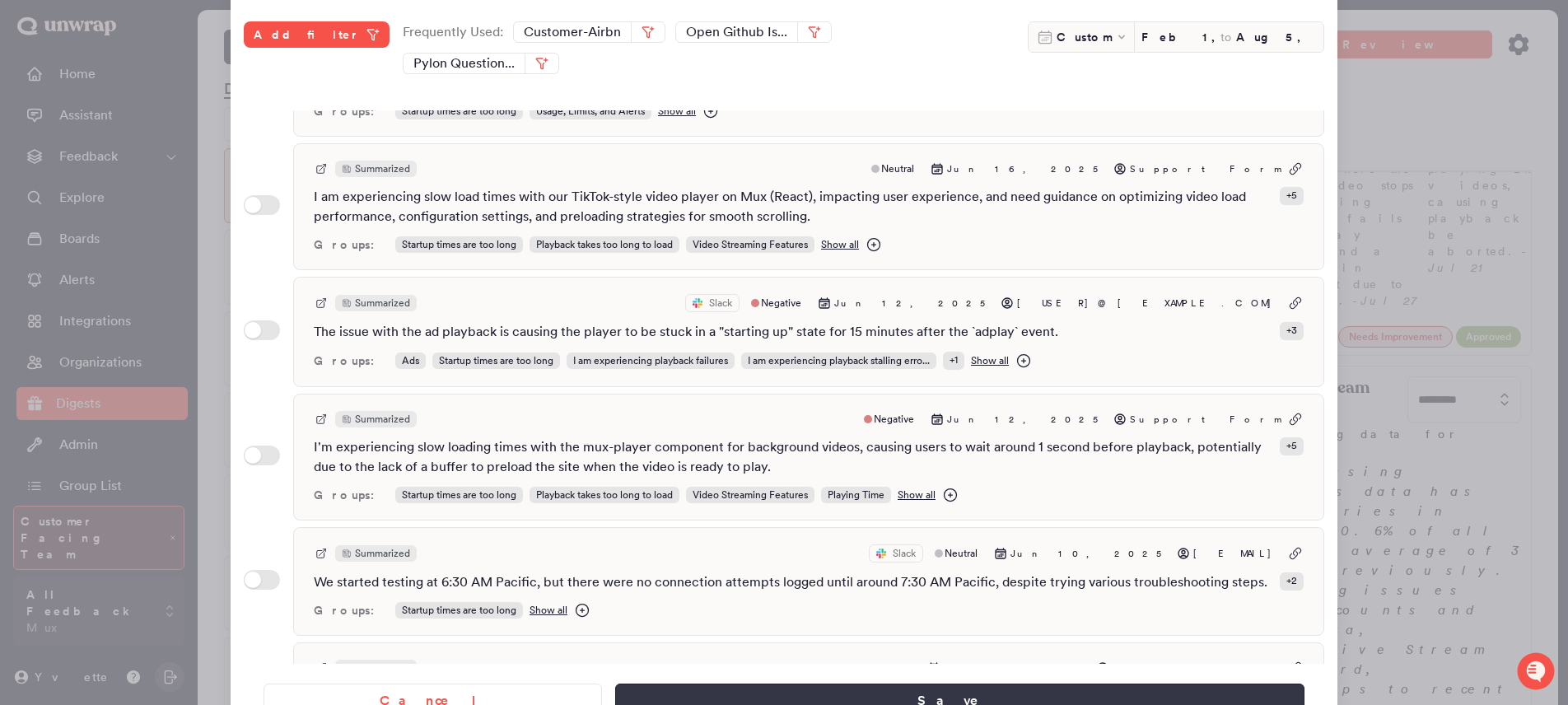 click on "Save" at bounding box center [959, 701] 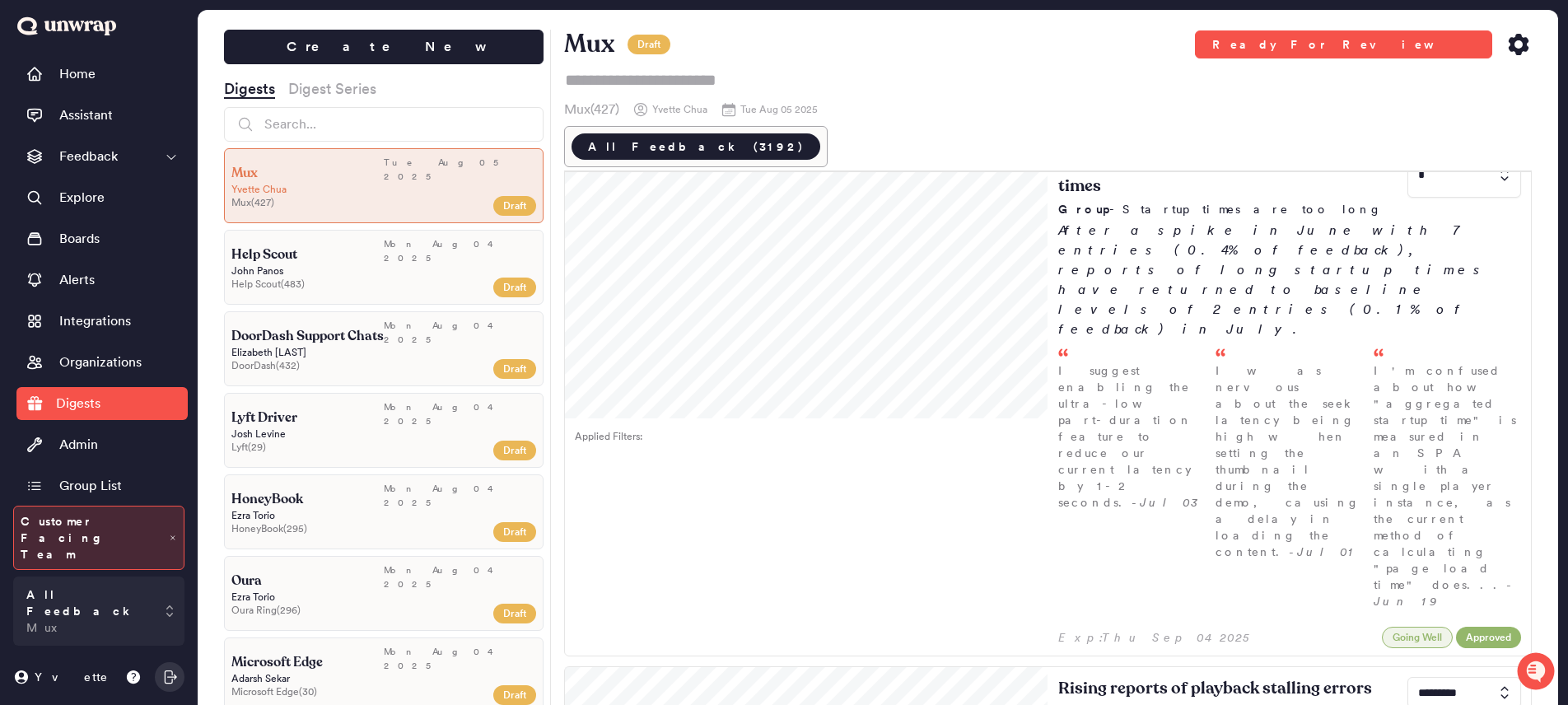 scroll, scrollTop: 0, scrollLeft: 0, axis: both 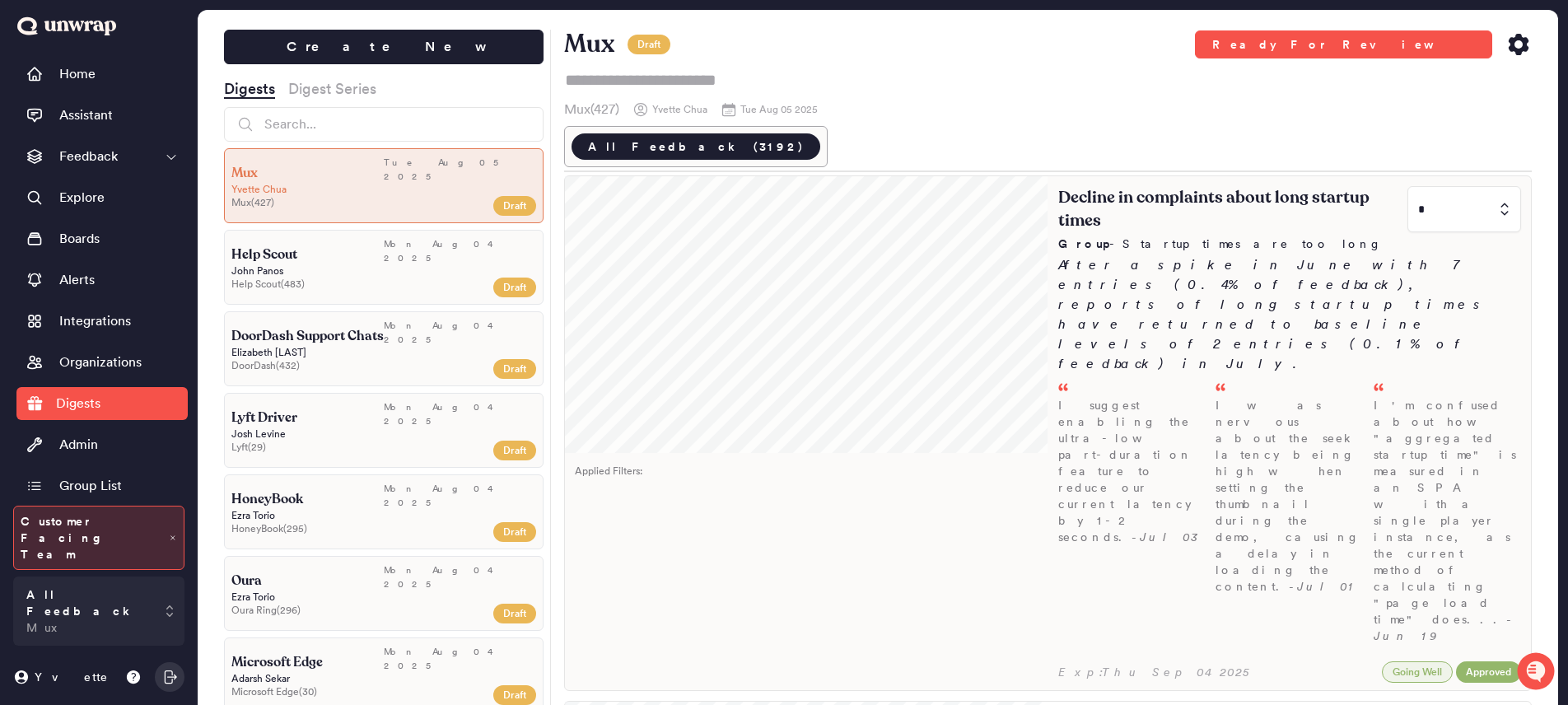 click on "I suggest enabling the ultra-low part-duration feature to reduce our current latency by 1-2 seconds.  -  Jul 03" at bounding box center [1132, 471] 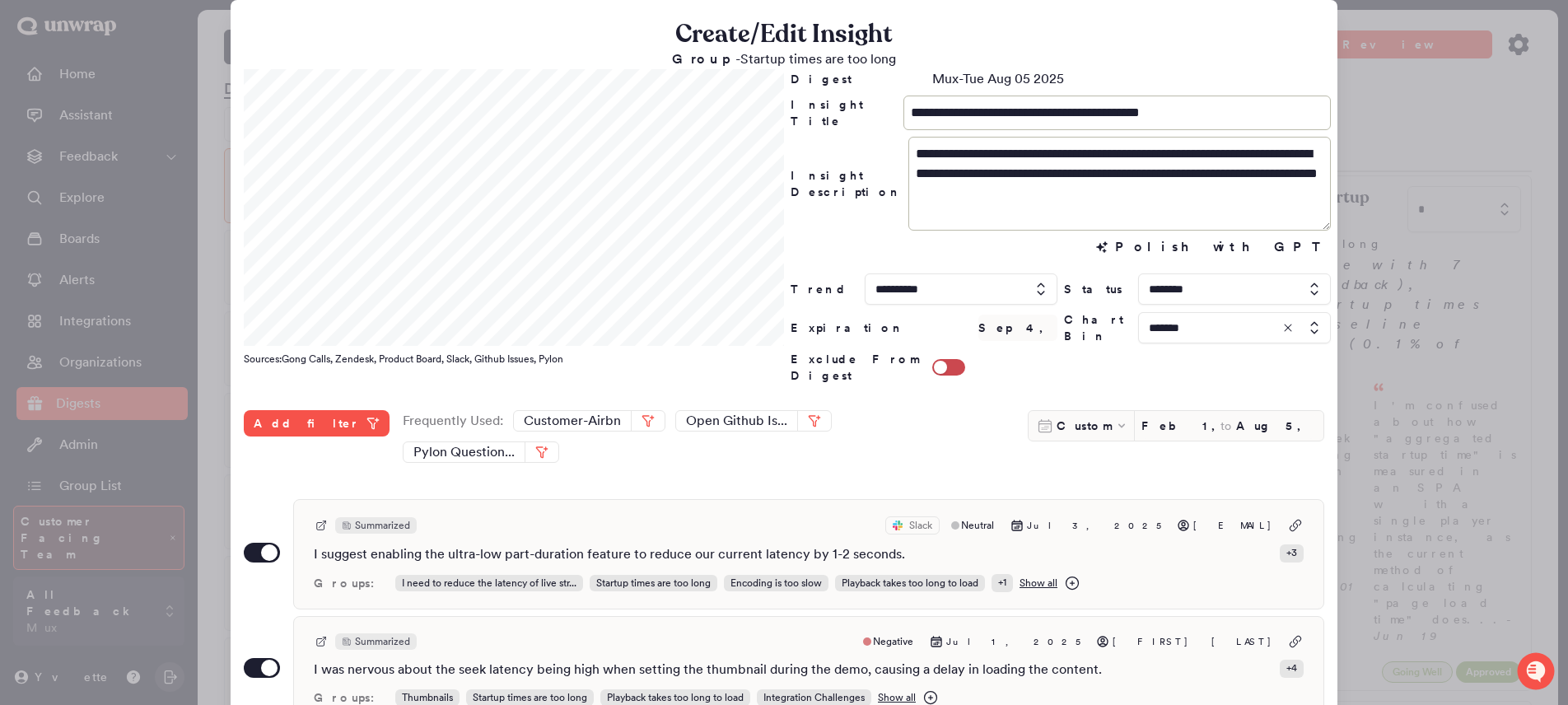 click at bounding box center [1234, 289] 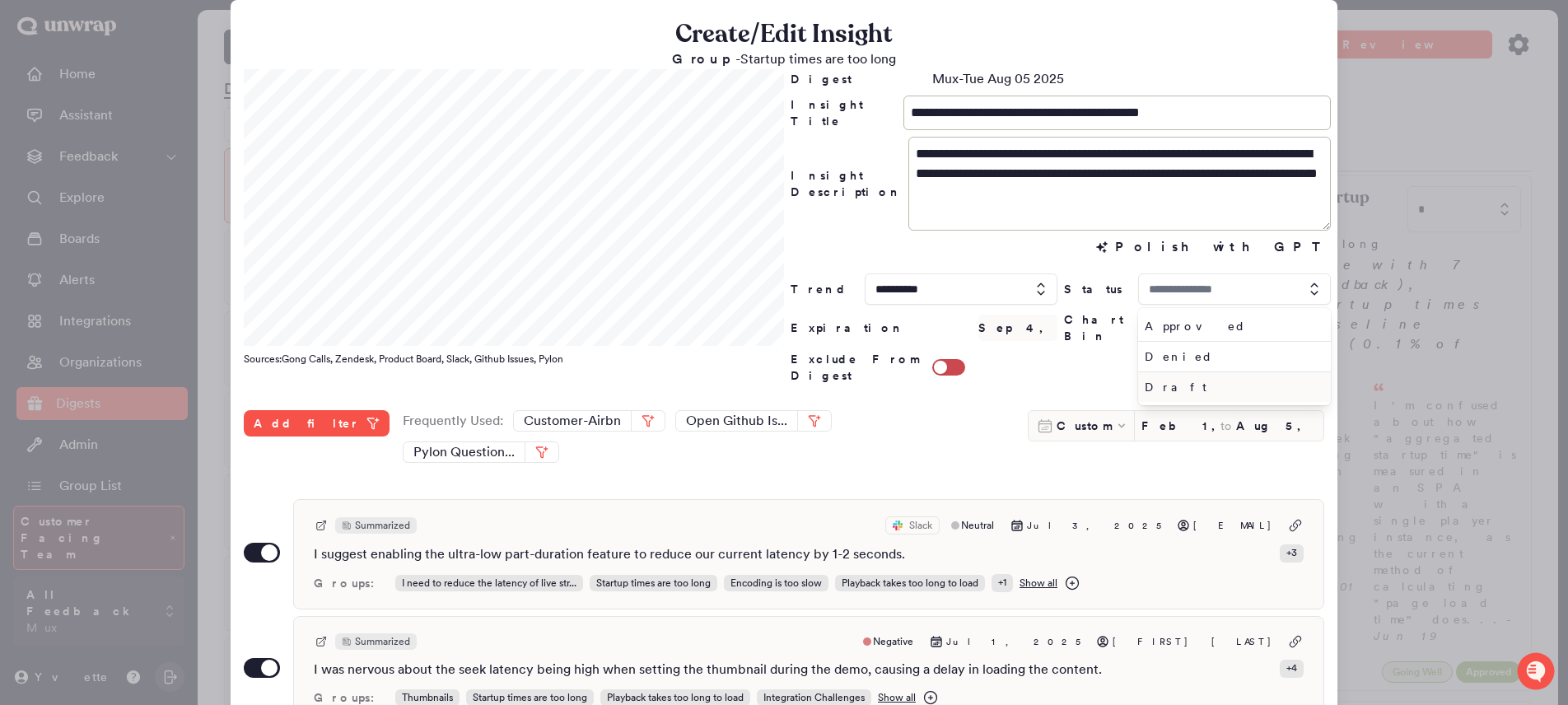 type on "********" 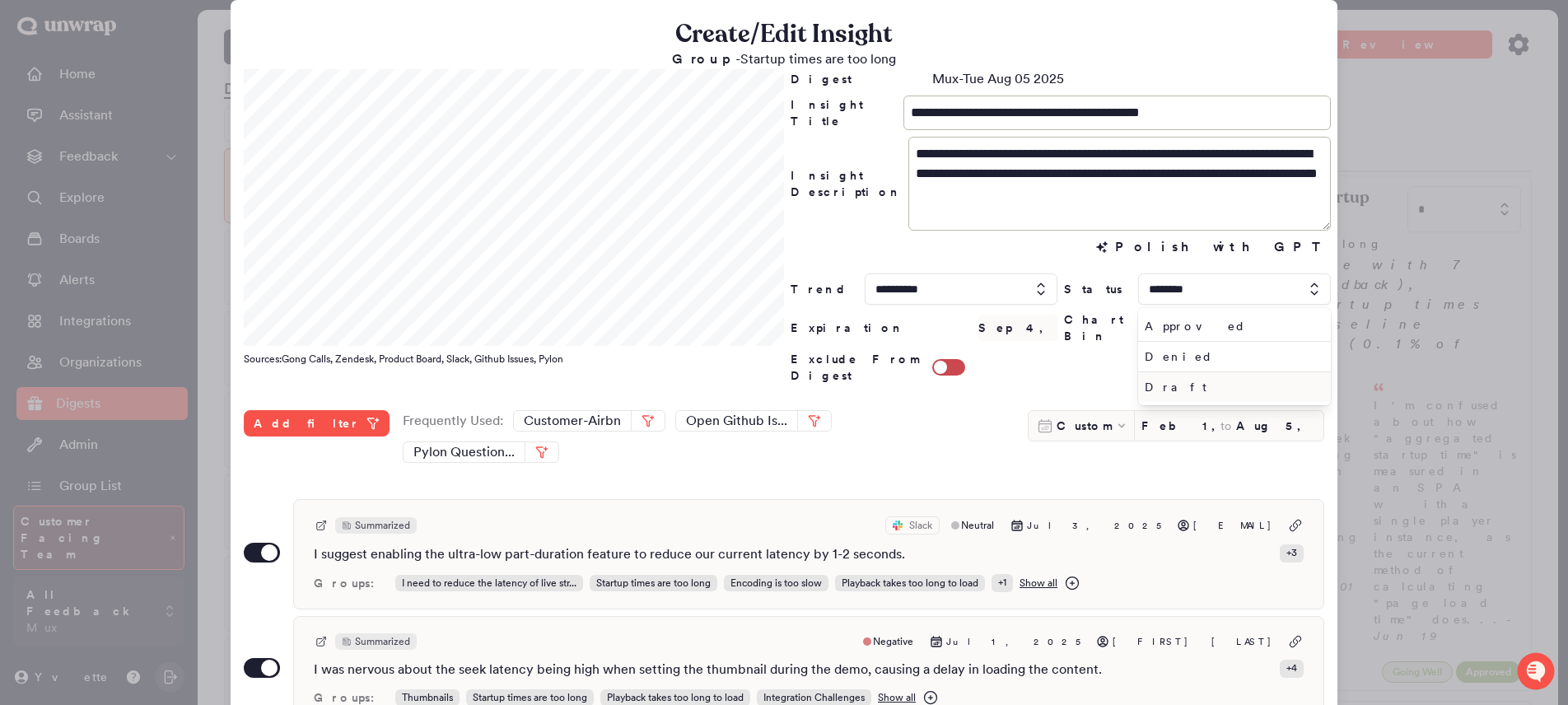 click on "Draft" at bounding box center [1231, 387] 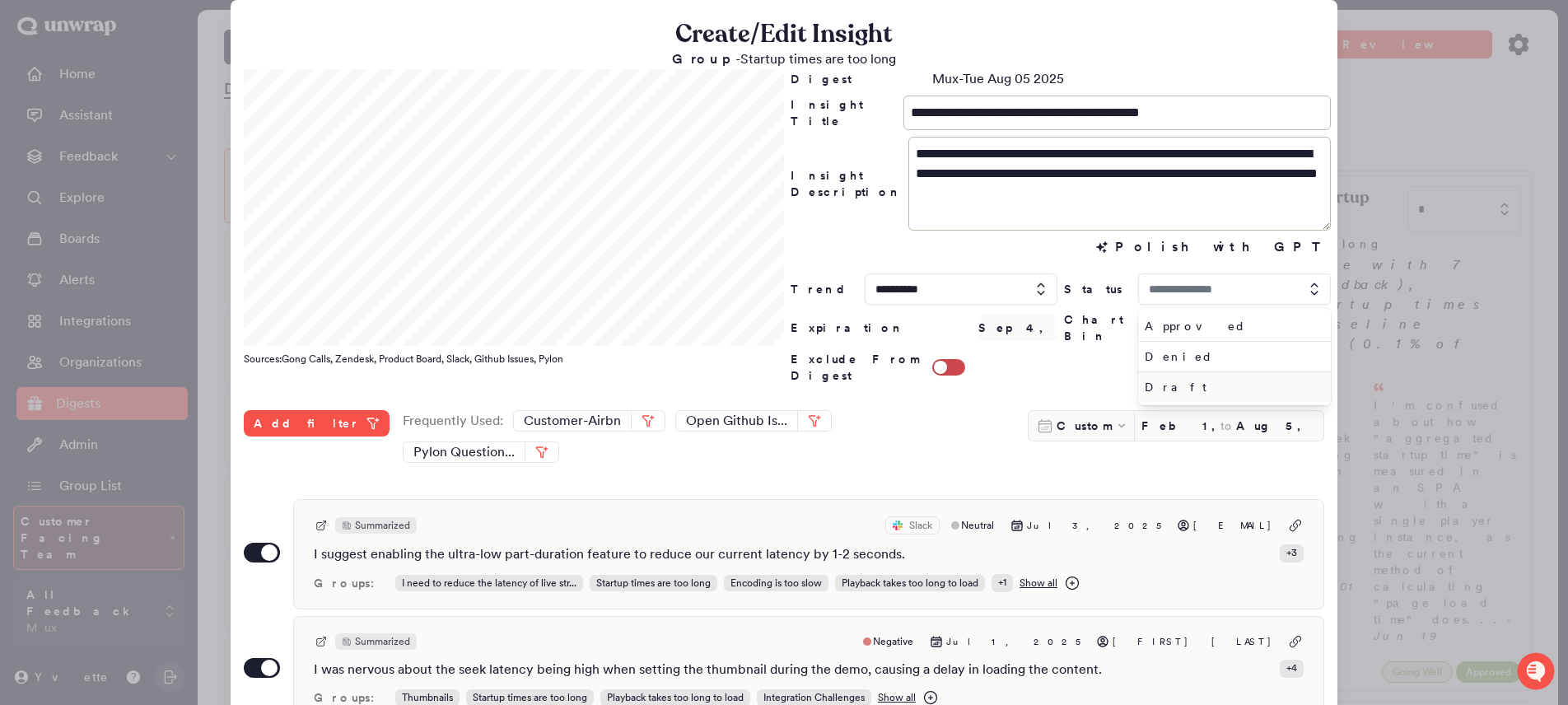 type on "*****" 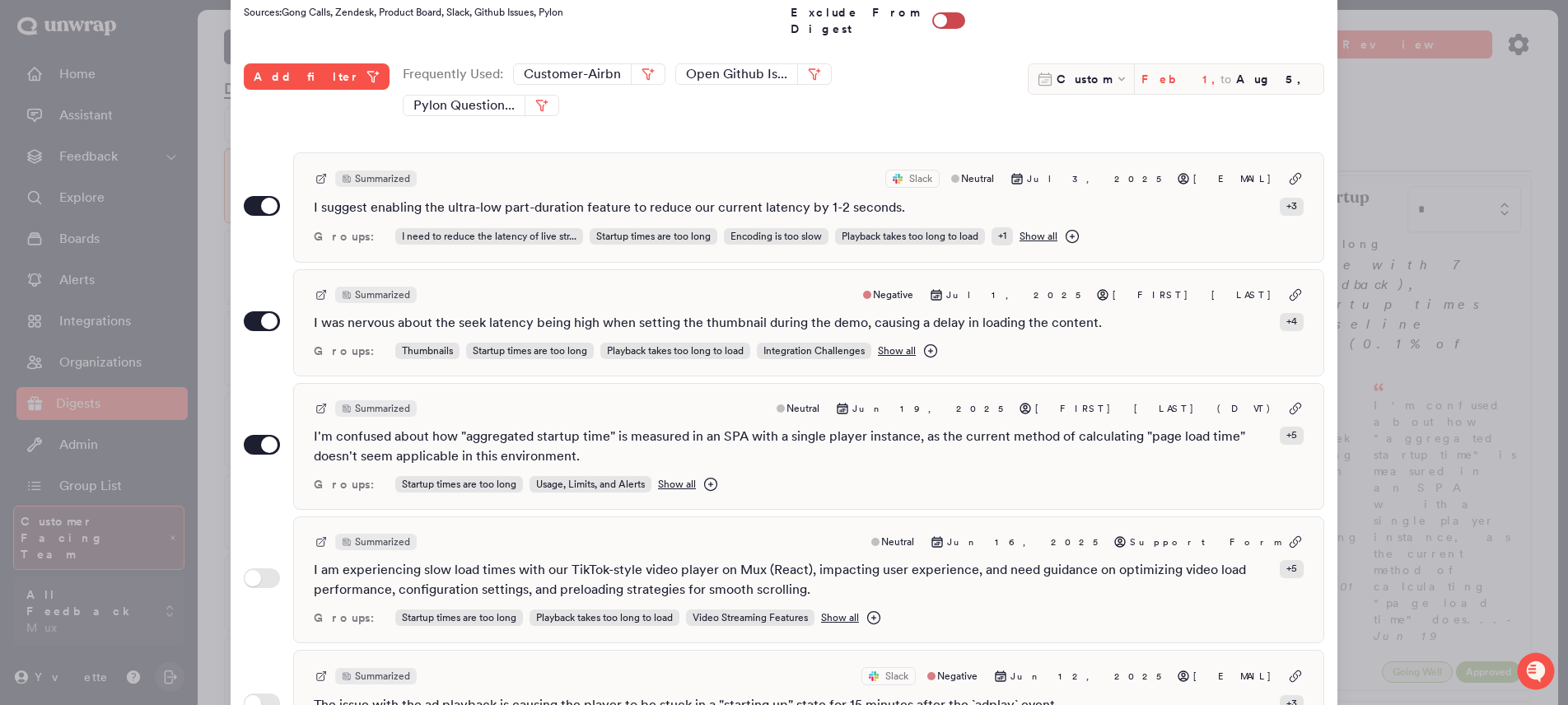 scroll, scrollTop: 389, scrollLeft: 0, axis: vertical 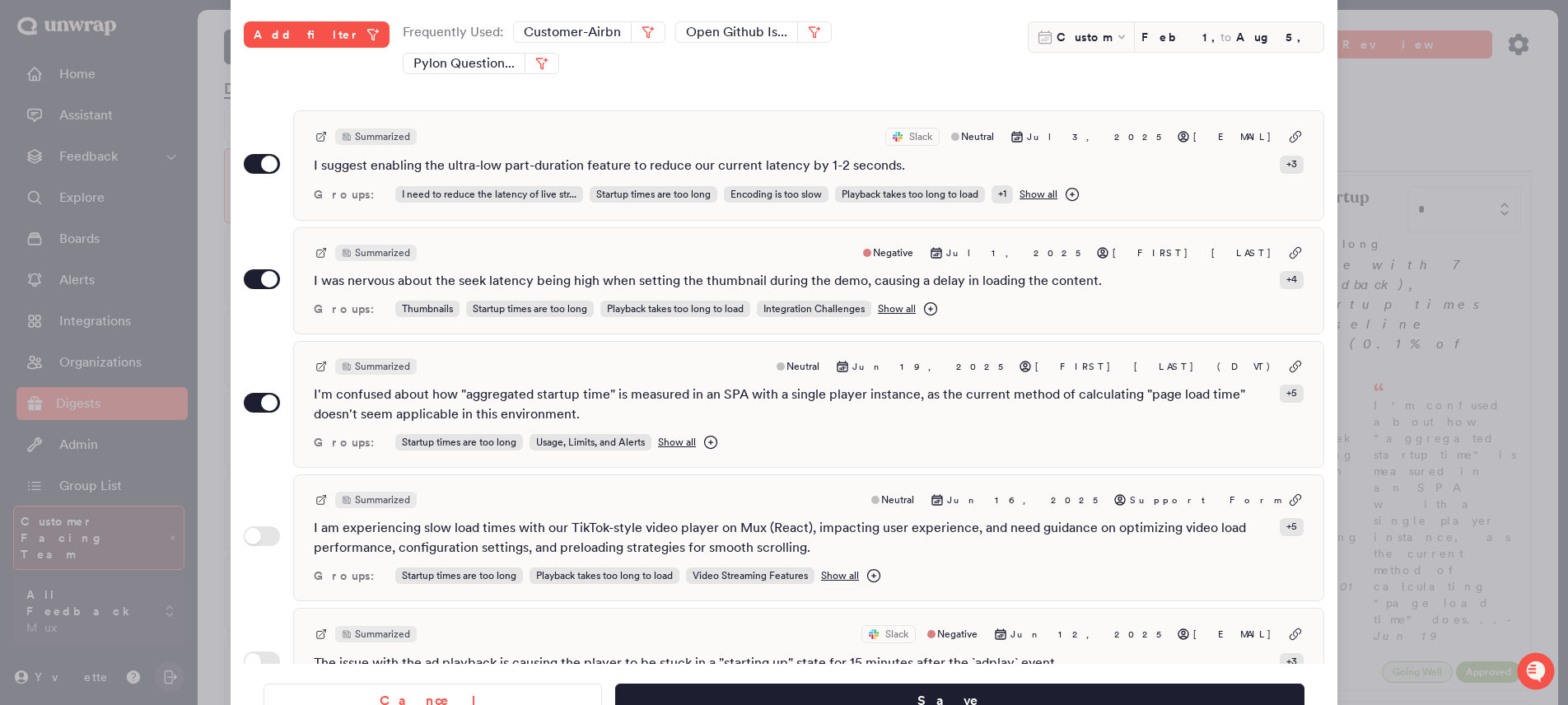 click on "Cancel Save" at bounding box center (784, 694) 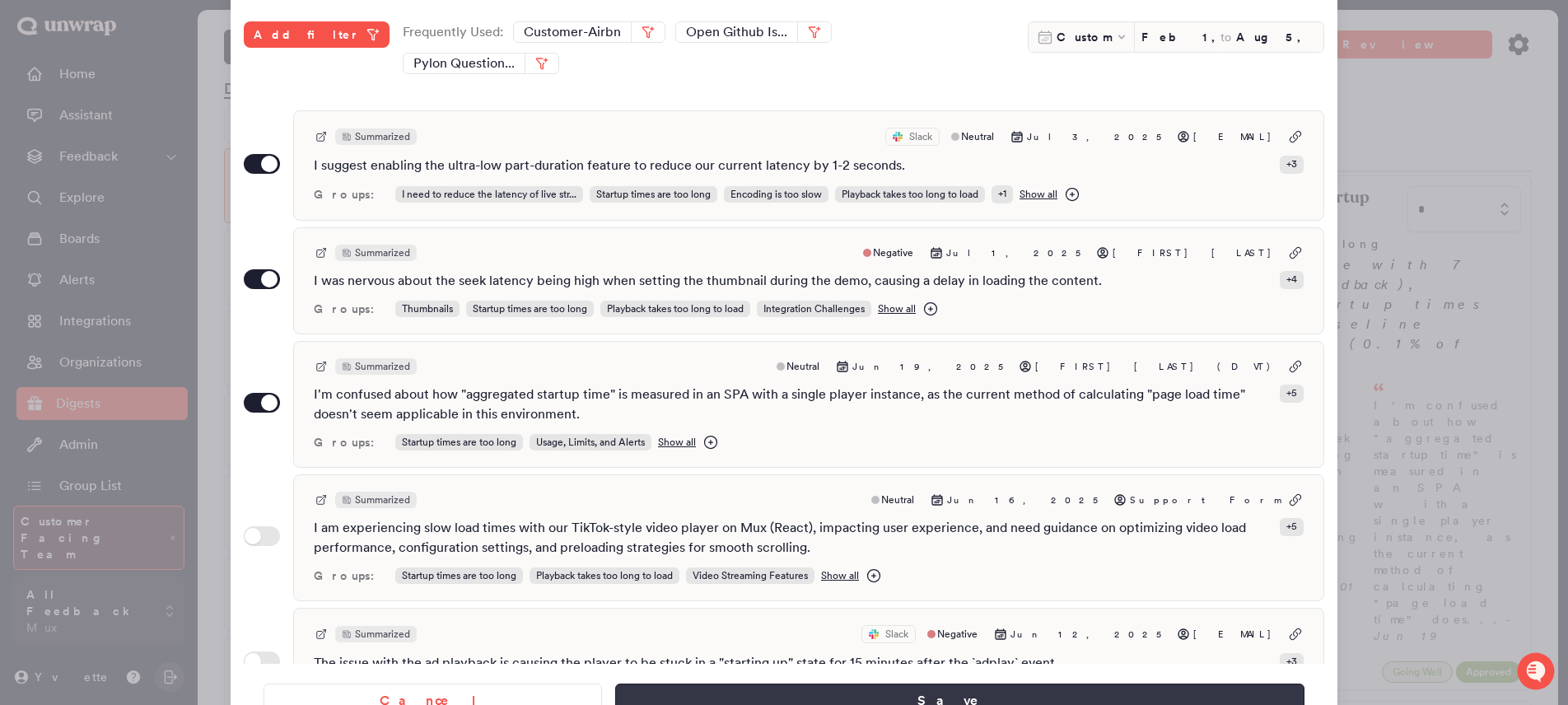 click on "Save" at bounding box center [959, 701] 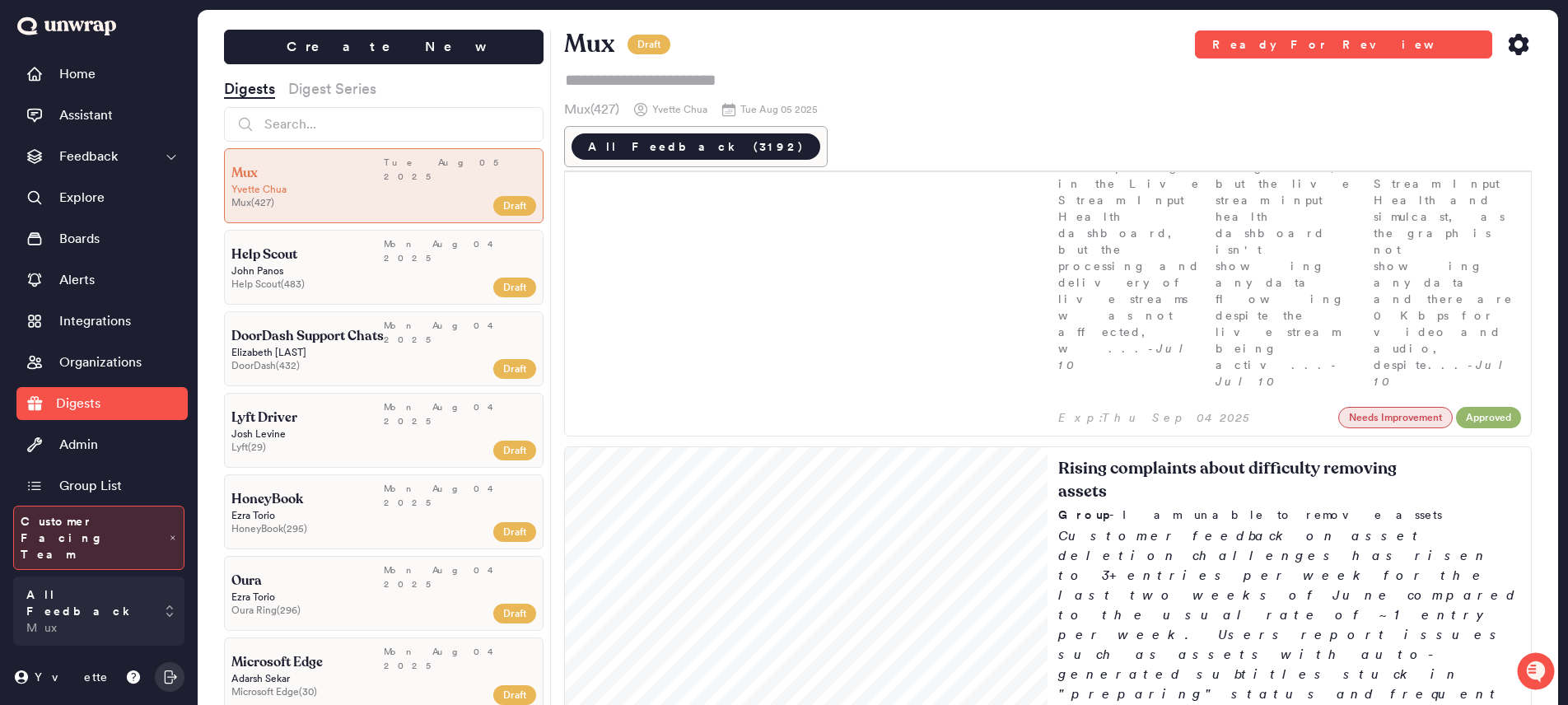 scroll, scrollTop: 1196, scrollLeft: 0, axis: vertical 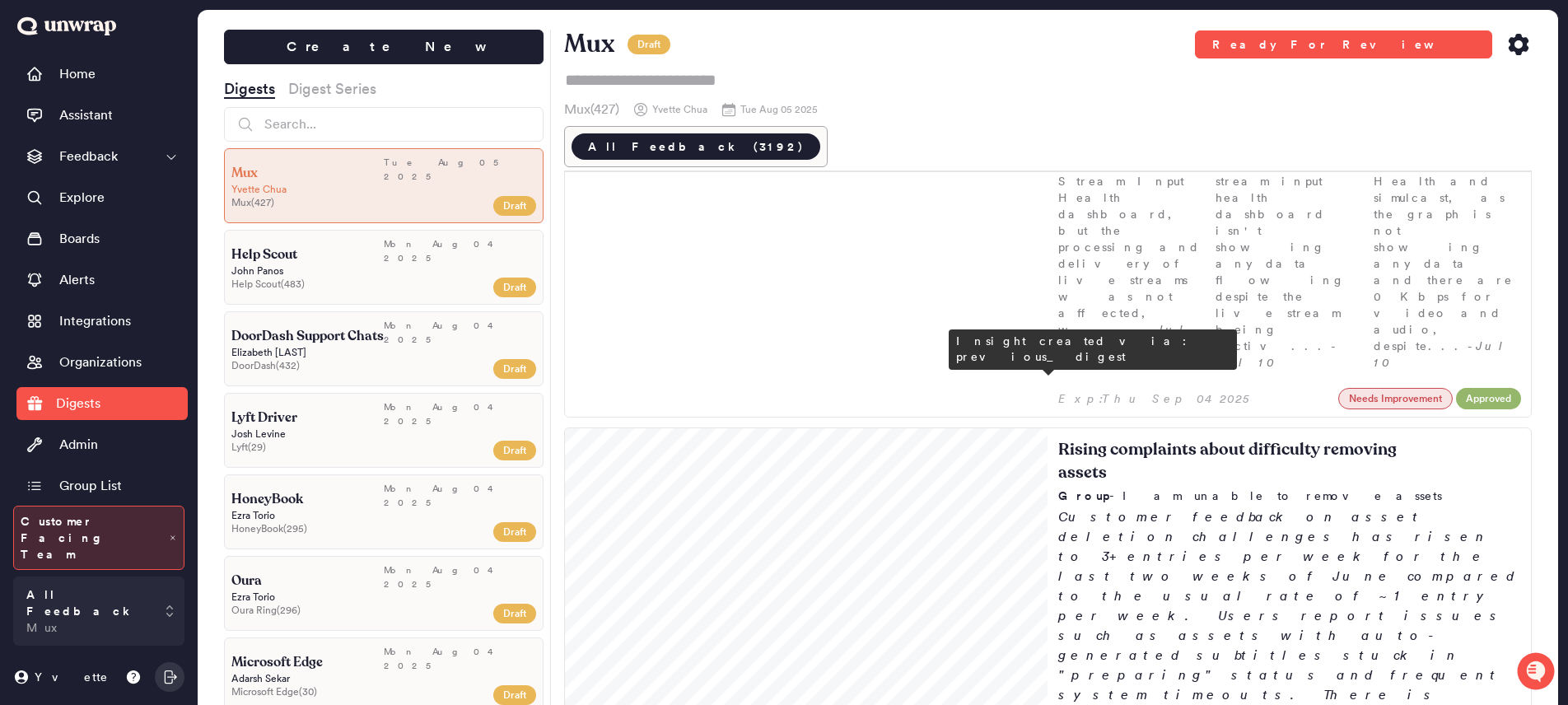 click on "Customer feedback on updating email addresses has increased to 9 entries in June (0.4% of feedback), up from 5 entries (0.2%) or fewer in previous months. Users report frustration over the absence of a straightforward way to change their email, especially when accounts are linked to third-party authentication providers." at bounding box center (1290, 1453) 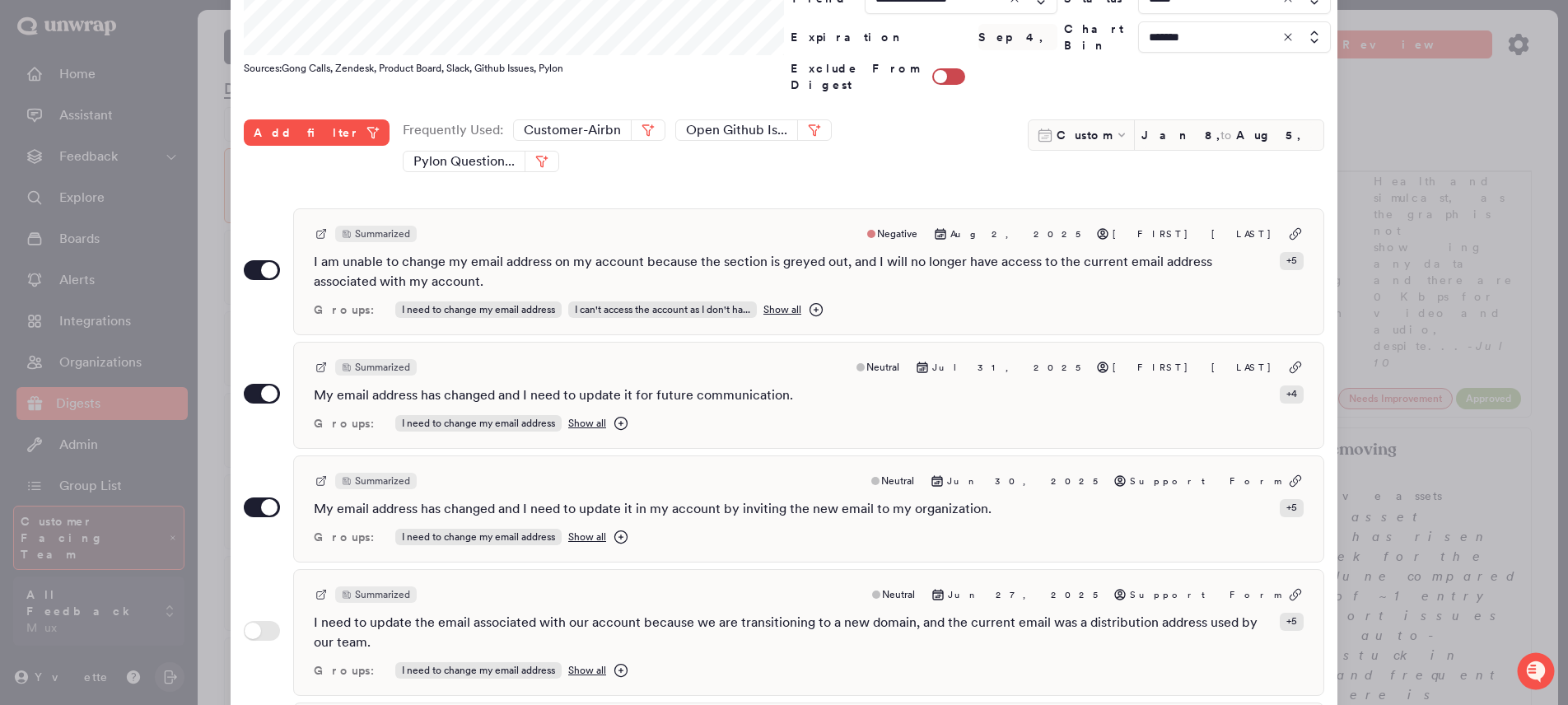 scroll, scrollTop: 389, scrollLeft: 0, axis: vertical 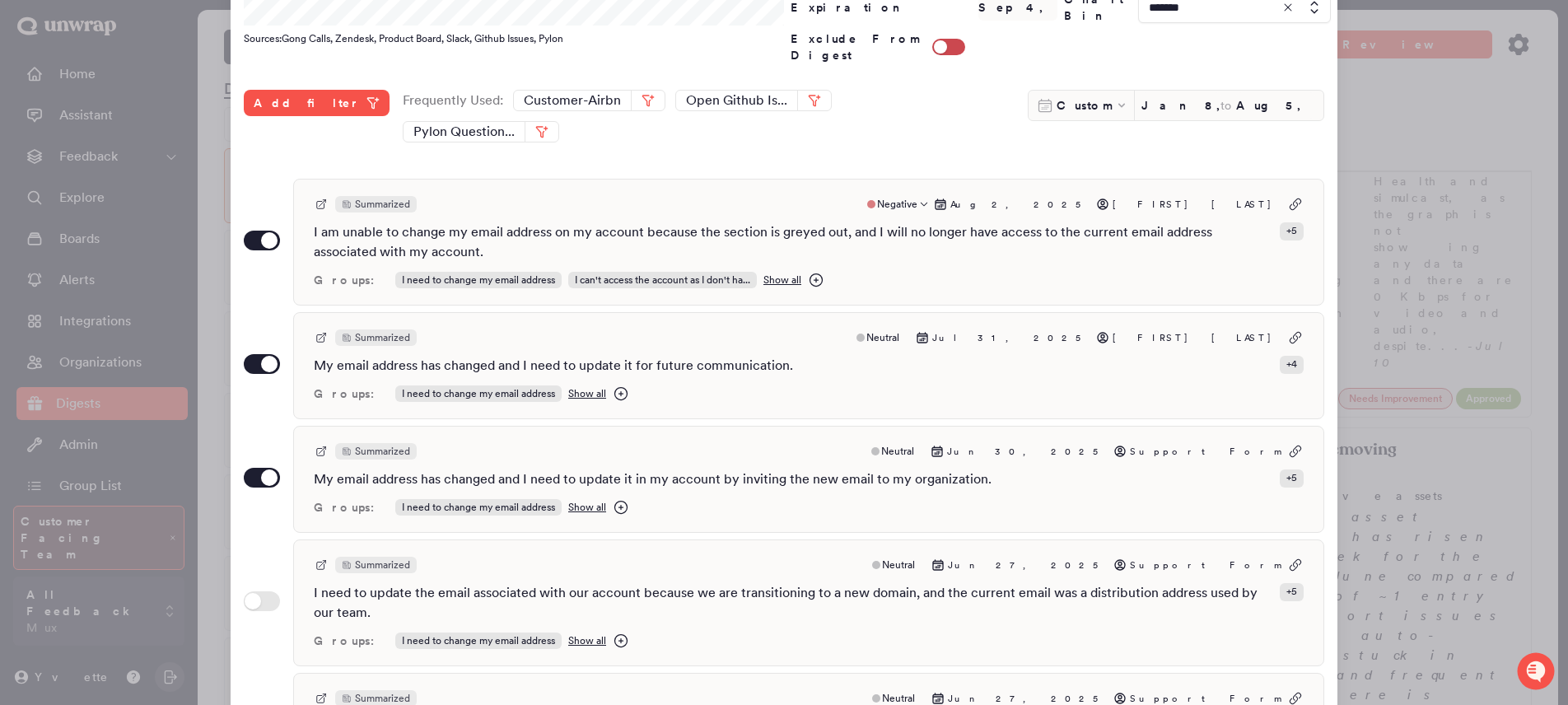 click on "Summarized Negative Aug 2, 2025 Jeano Edwards I am unable to change my email address on my account because the section is greyed out, and I will no longer have access to the current email address associated with my account.    + 5 Groups: I need to change my email address I can't access the account as I don't ha... Show all" at bounding box center (809, 242) 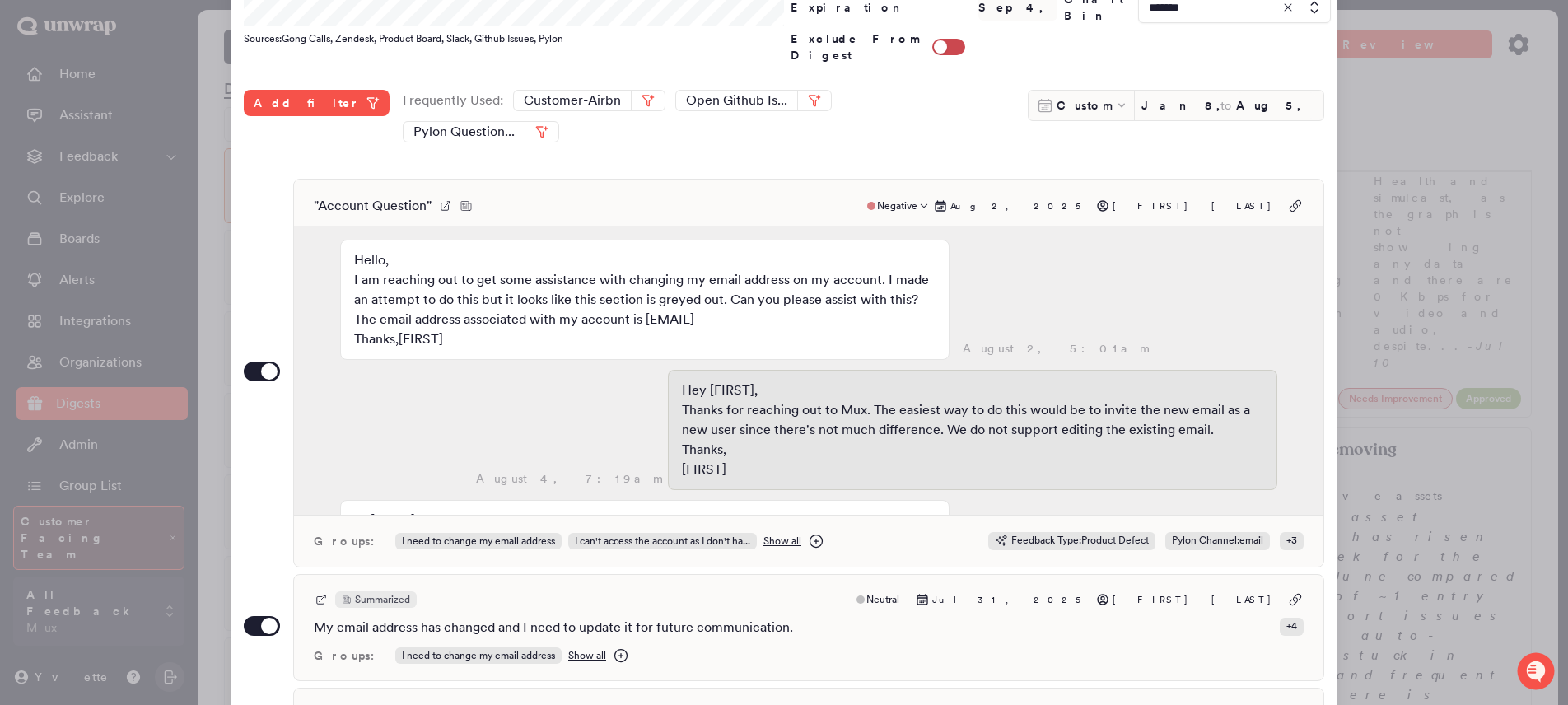 click on "" Account Question " Negative Aug 2, 2025 Jeano Edwards" at bounding box center [809, 206] 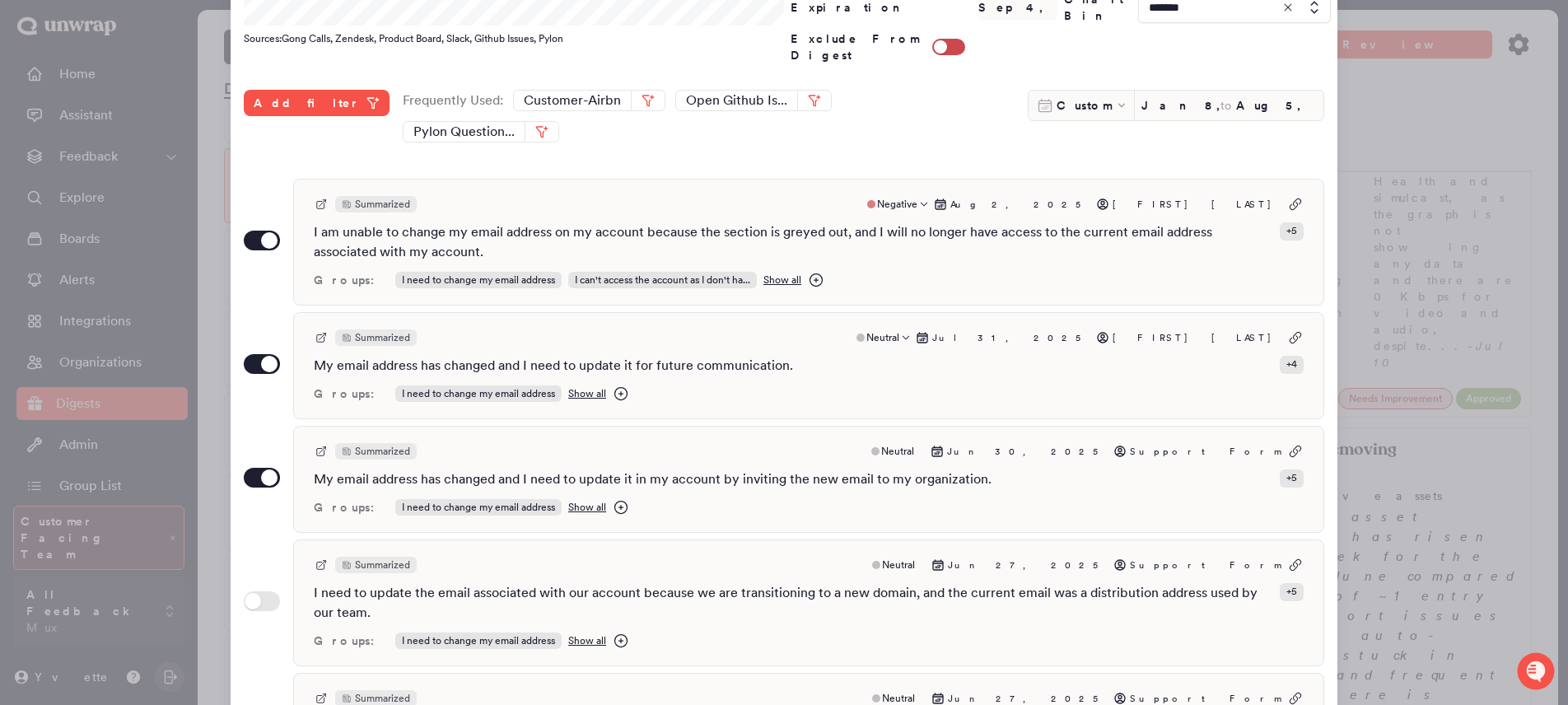click on "Summarized Neutral Jul 31, 2025 Dalia Ghamrawi My email address has changed and I need to update it for future communication.    + 4 Groups: I need to change my email address Show all" at bounding box center (809, 366) 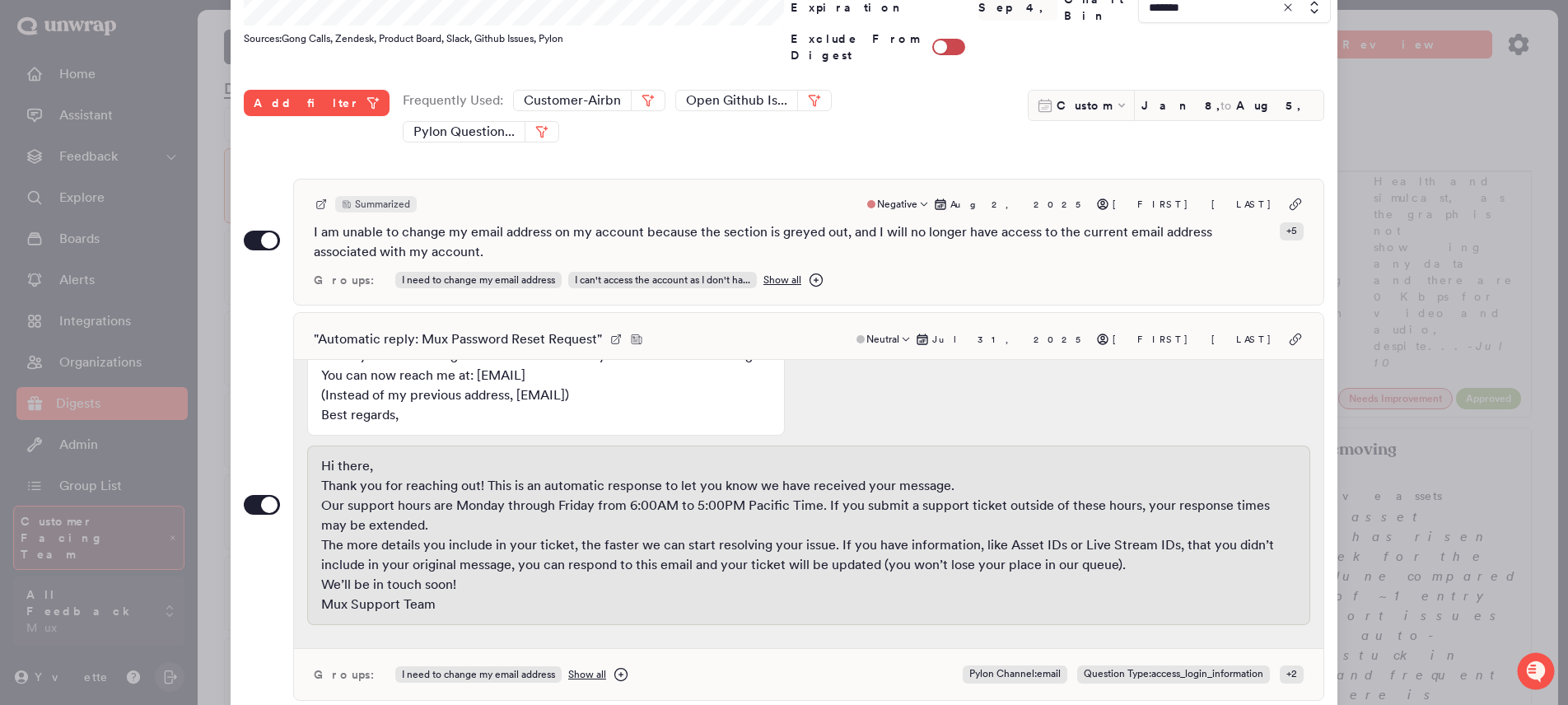 scroll, scrollTop: 0, scrollLeft: 0, axis: both 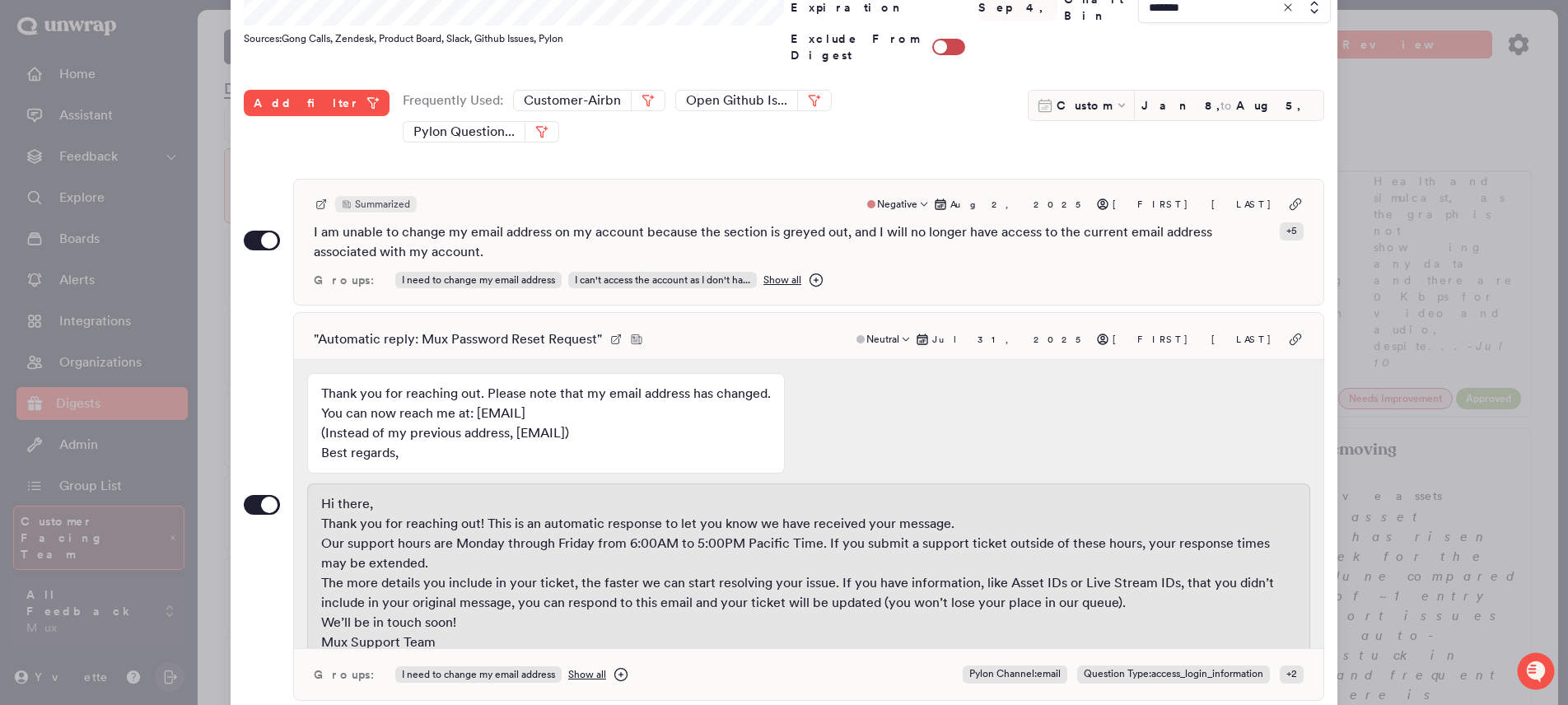 click on "" Automatic reply: Mux Password Reset Request "" at bounding box center [458, 339] 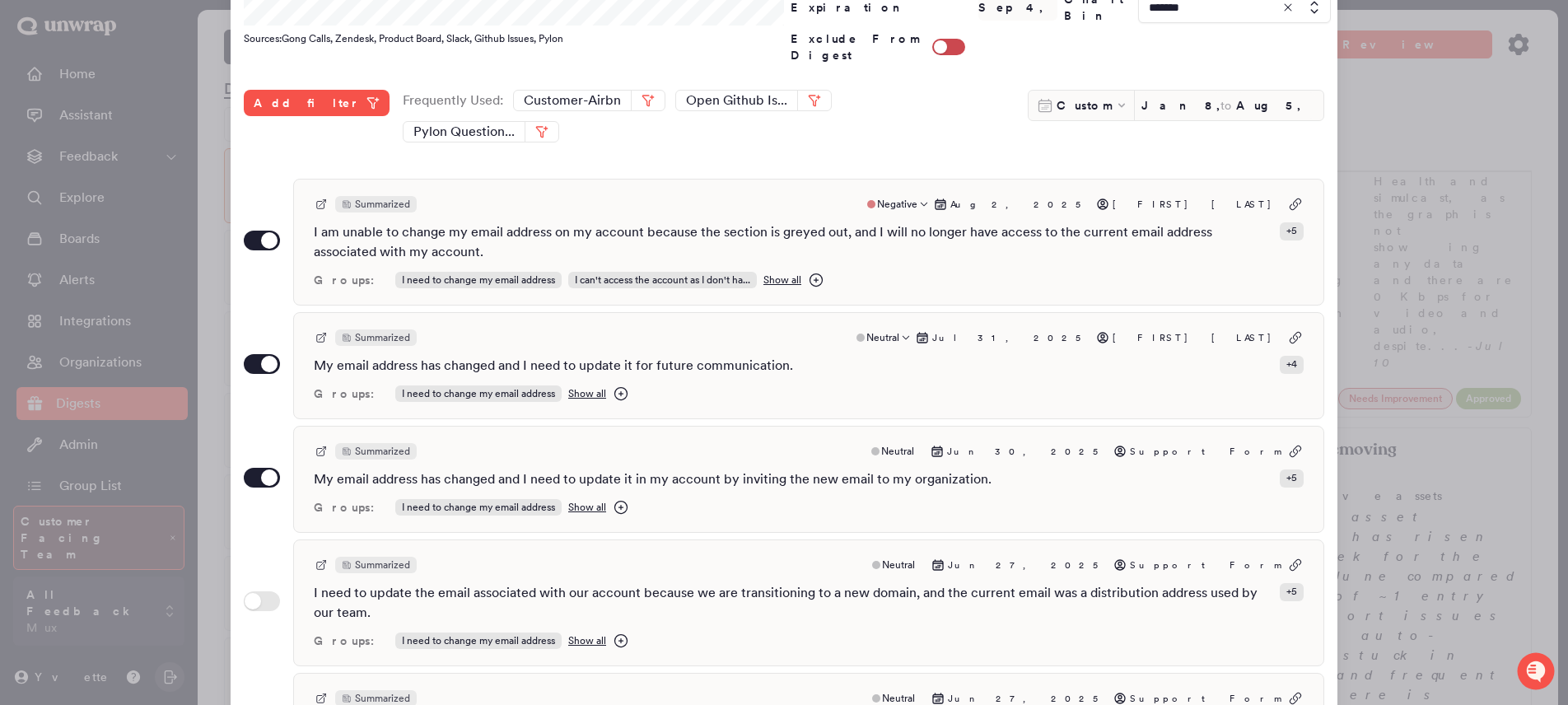 click at bounding box center [784, 352] 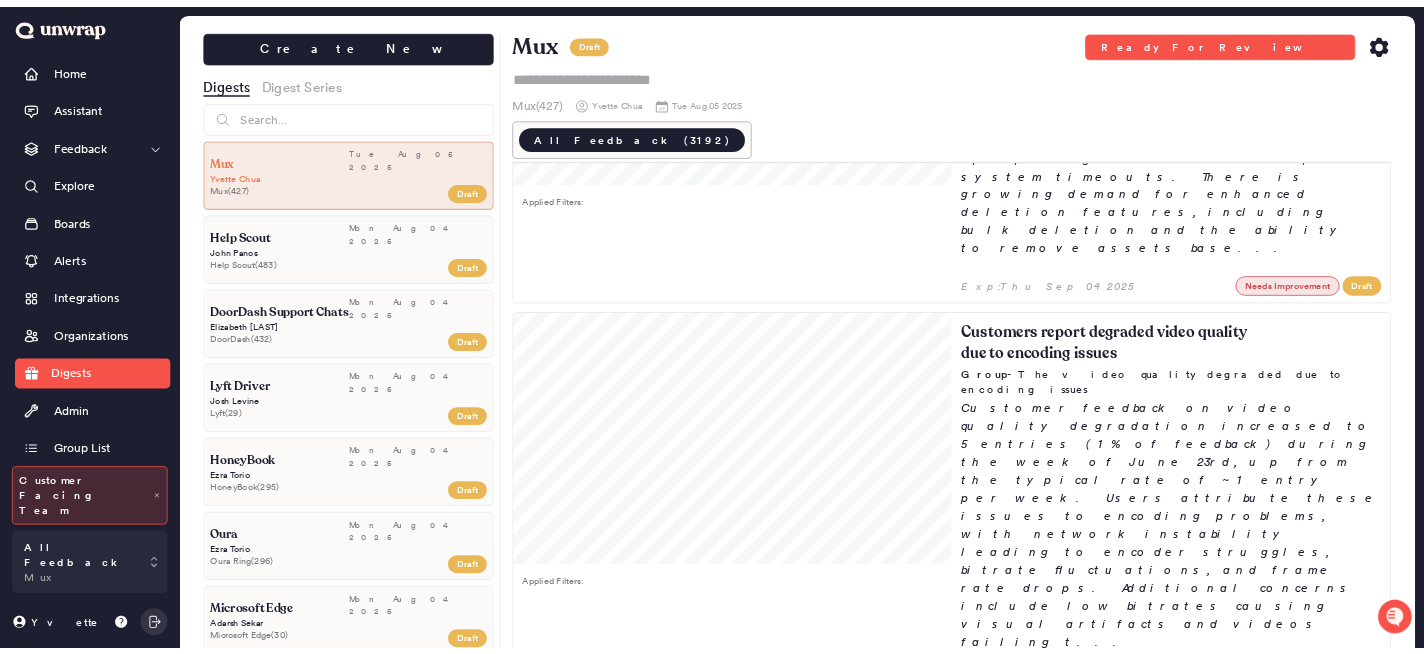 scroll, scrollTop: 2387, scrollLeft: 0, axis: vertical 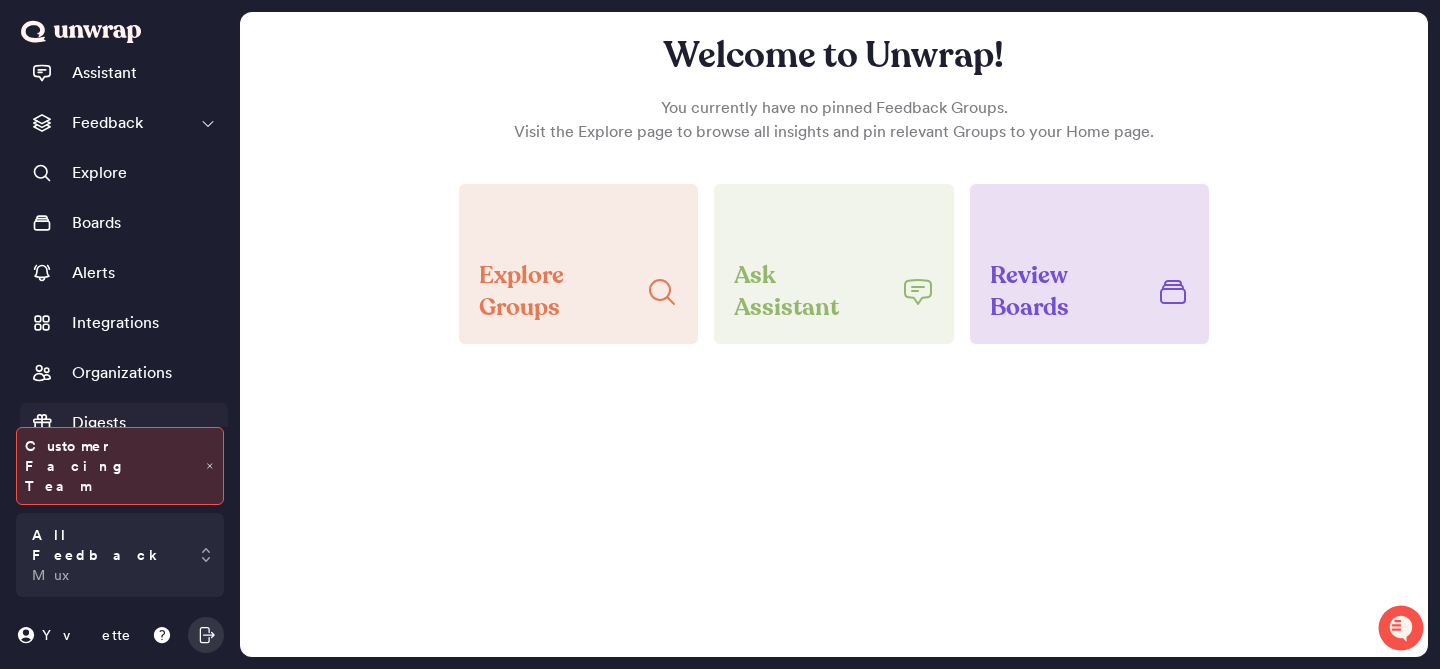 click on "Digests" at bounding box center [99, 423] 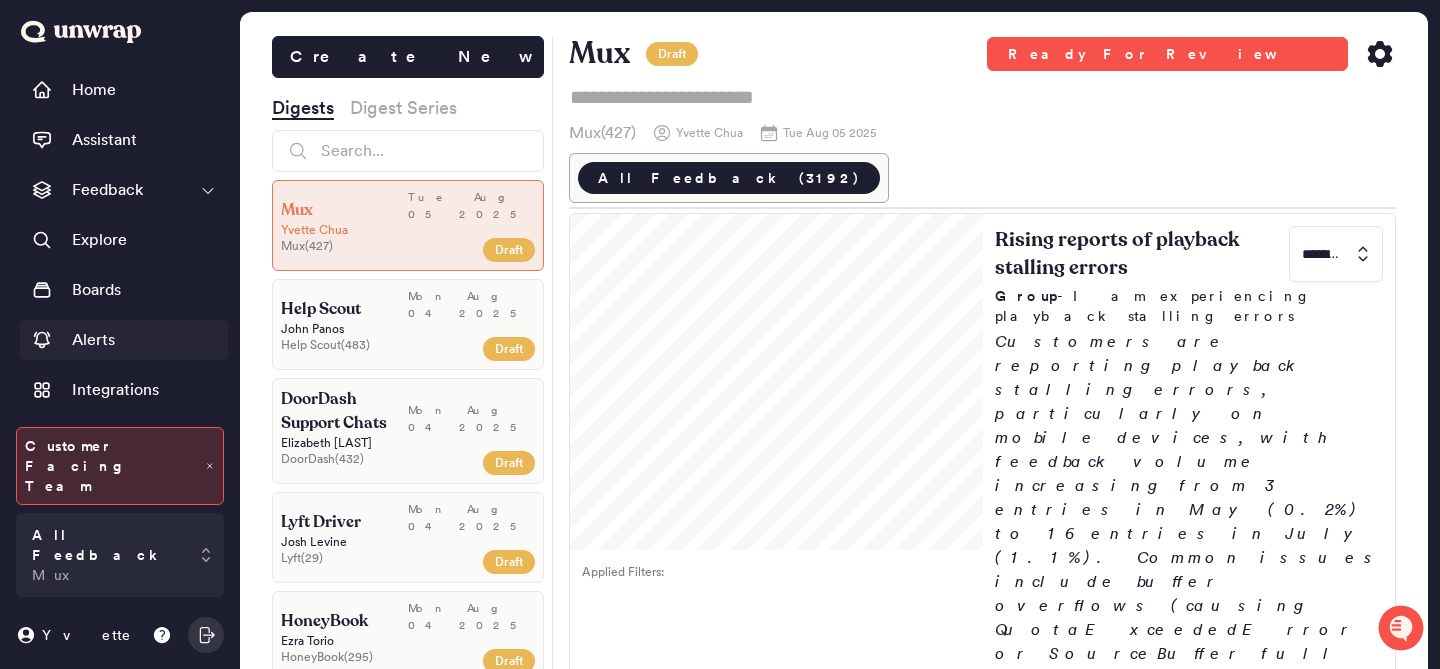 scroll, scrollTop: 133, scrollLeft: 0, axis: vertical 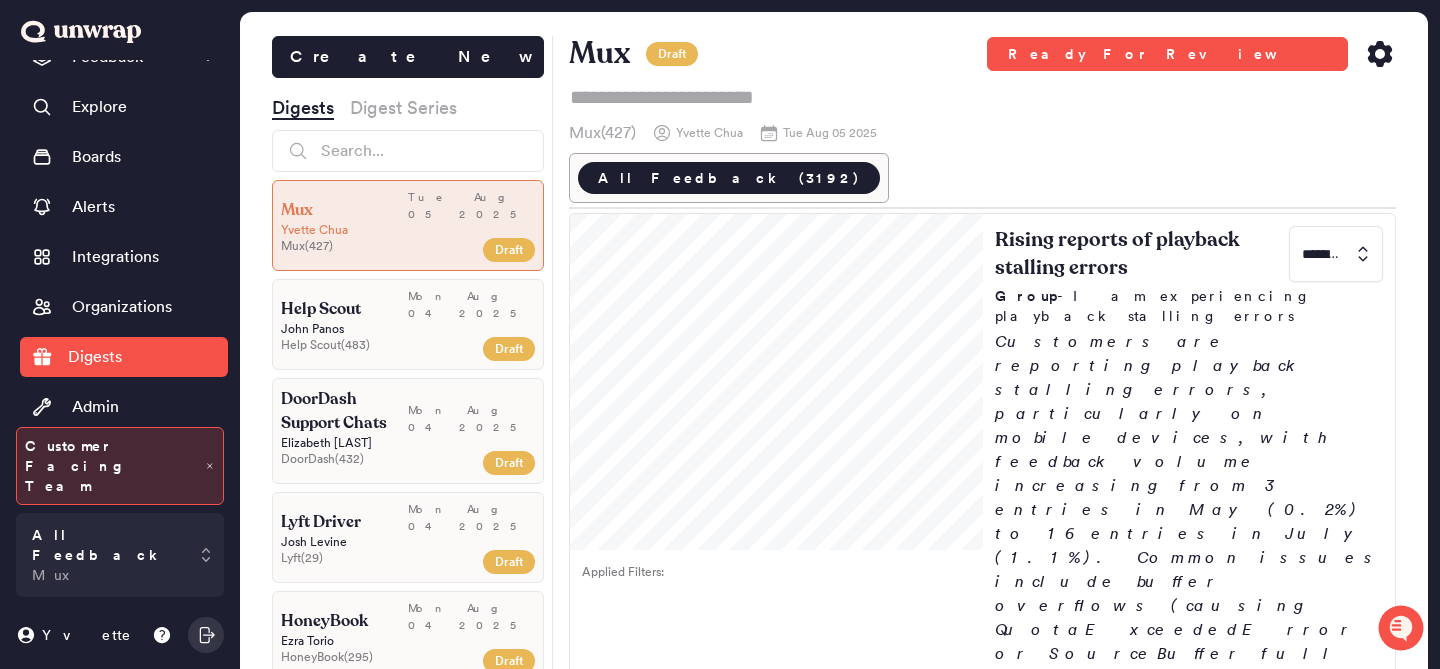 click on "Group List" at bounding box center (110, 457) 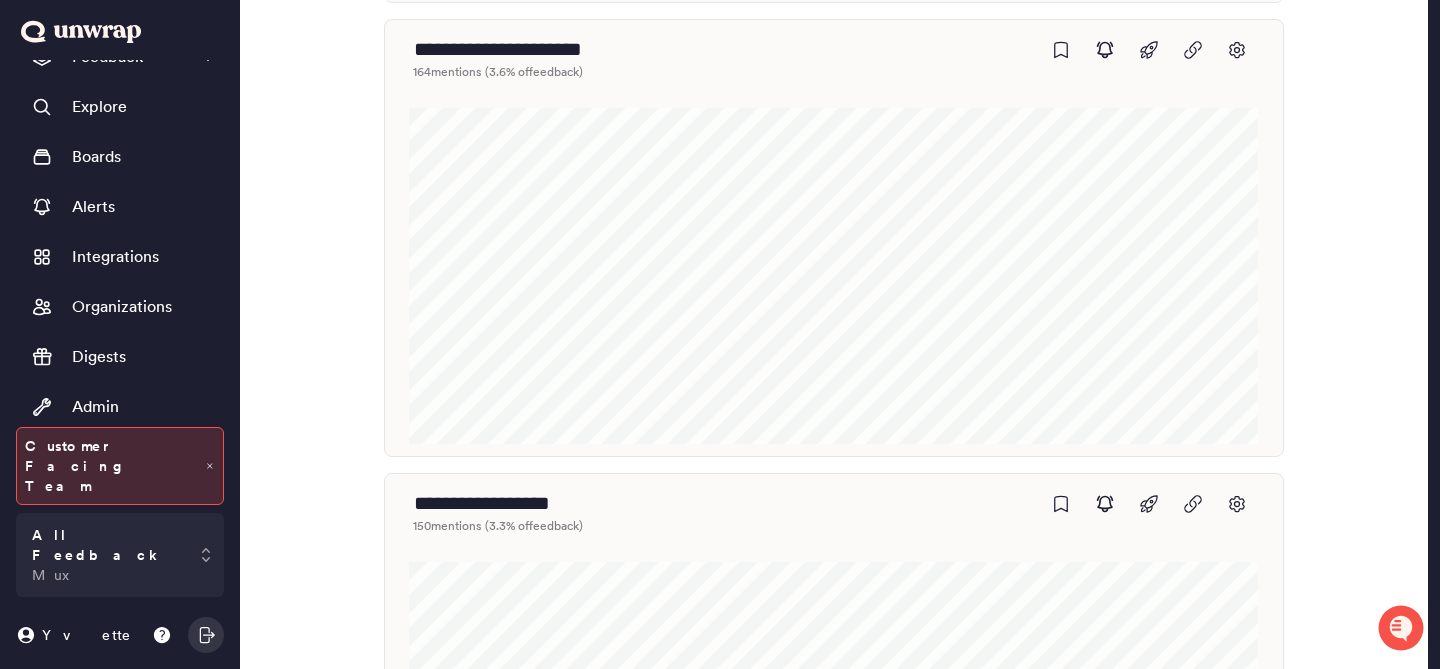 scroll, scrollTop: 6963, scrollLeft: 0, axis: vertical 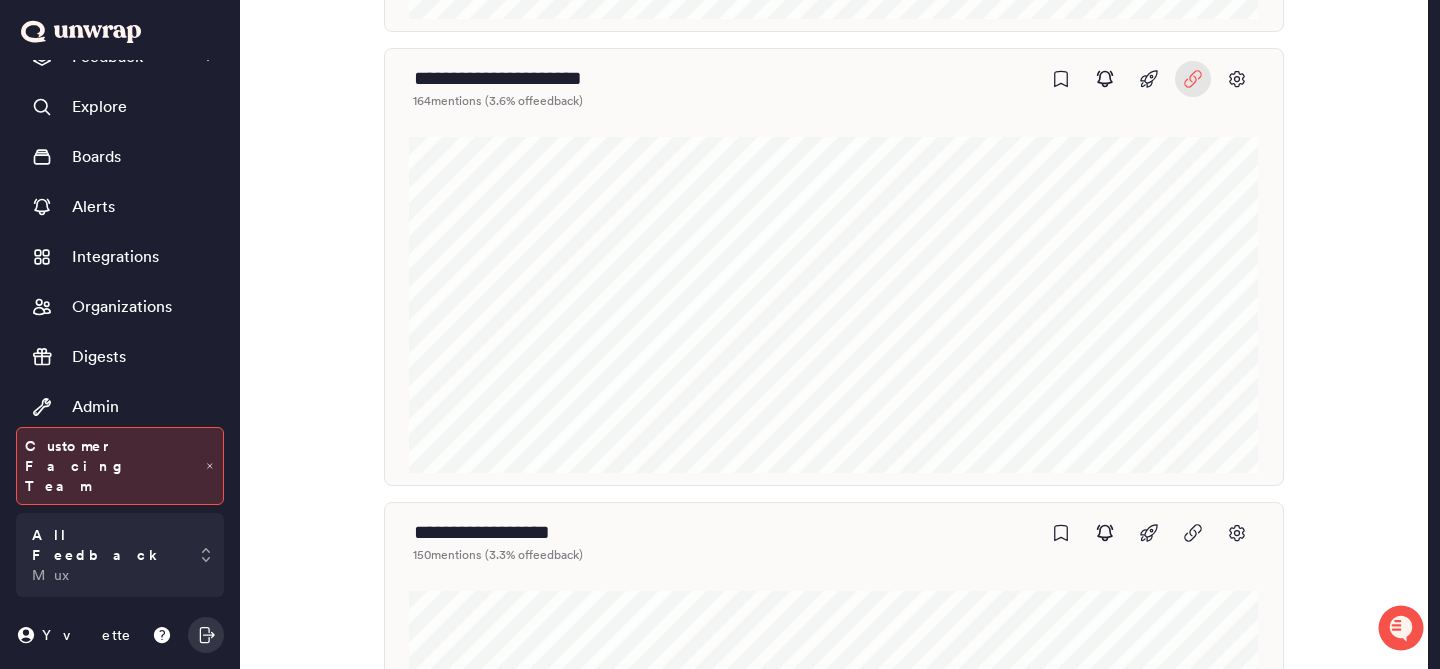 click at bounding box center (1193, -6731) 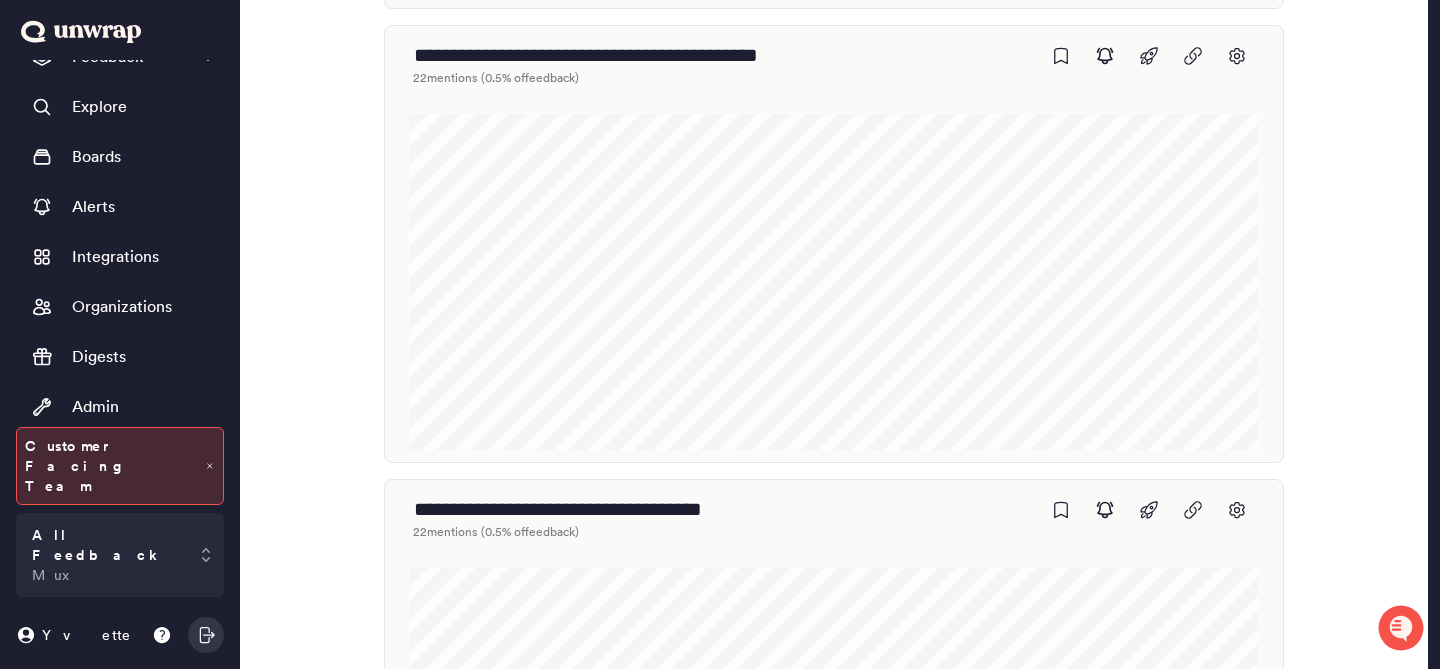 scroll, scrollTop: 29237, scrollLeft: 0, axis: vertical 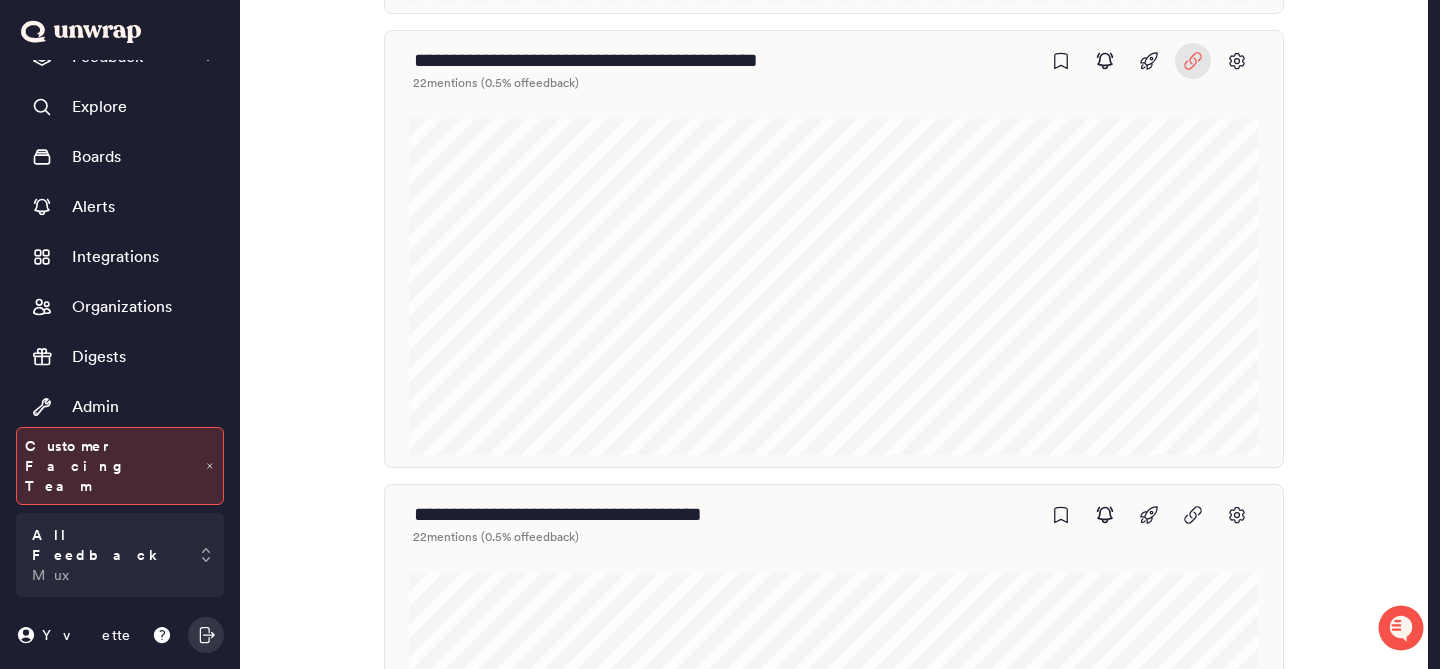 click 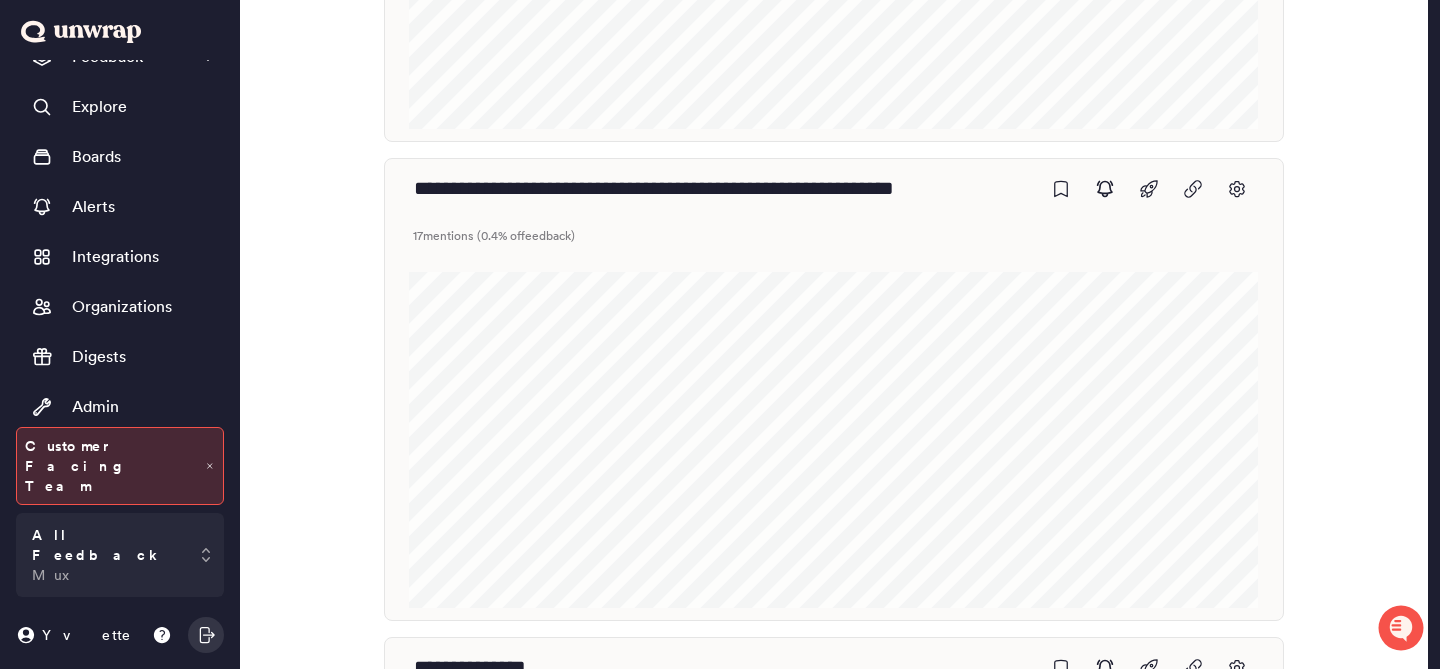 scroll, scrollTop: 36832, scrollLeft: 0, axis: vertical 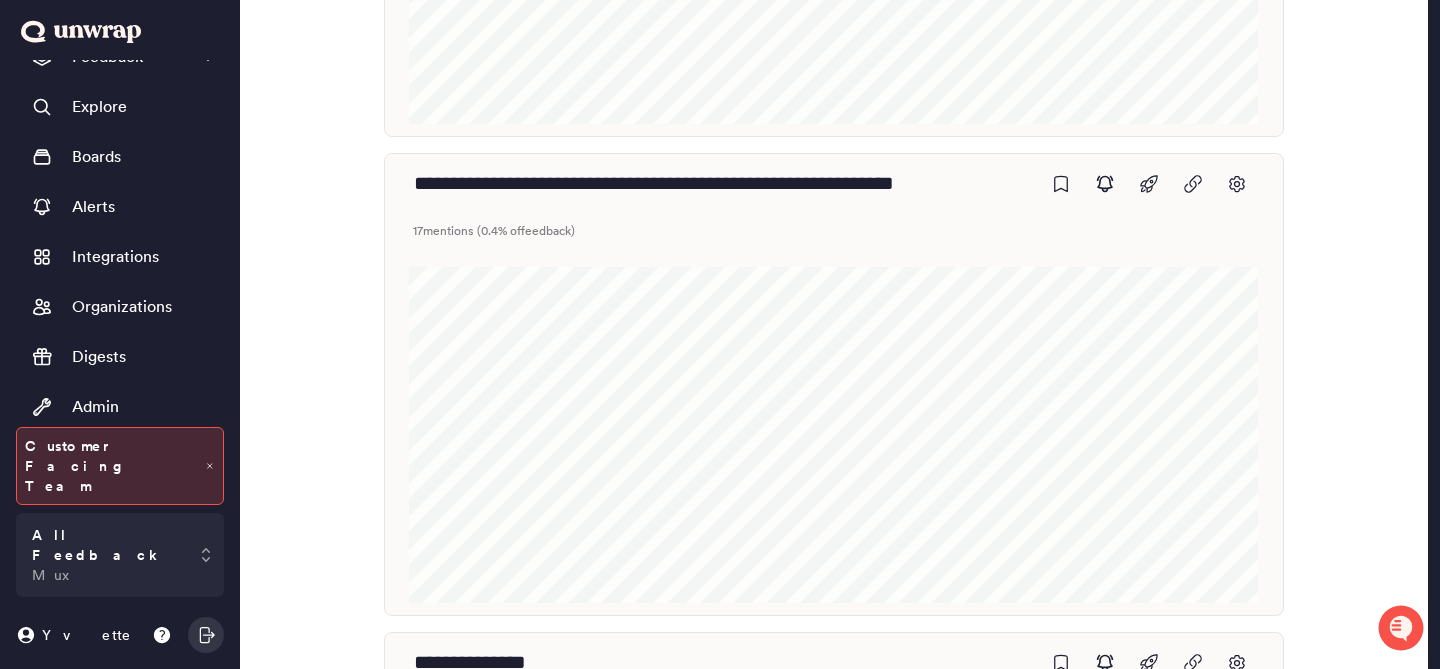 click on "**********" at bounding box center [833, -36592] 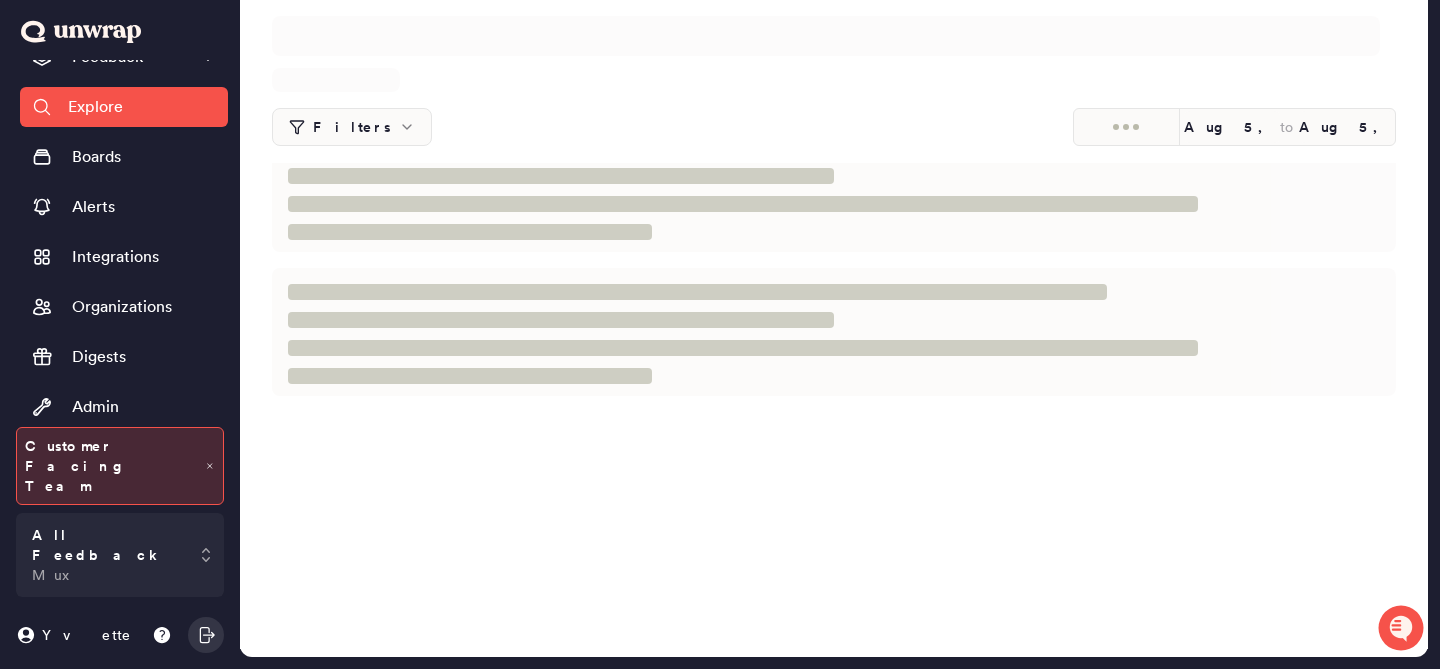 scroll, scrollTop: 0, scrollLeft: 0, axis: both 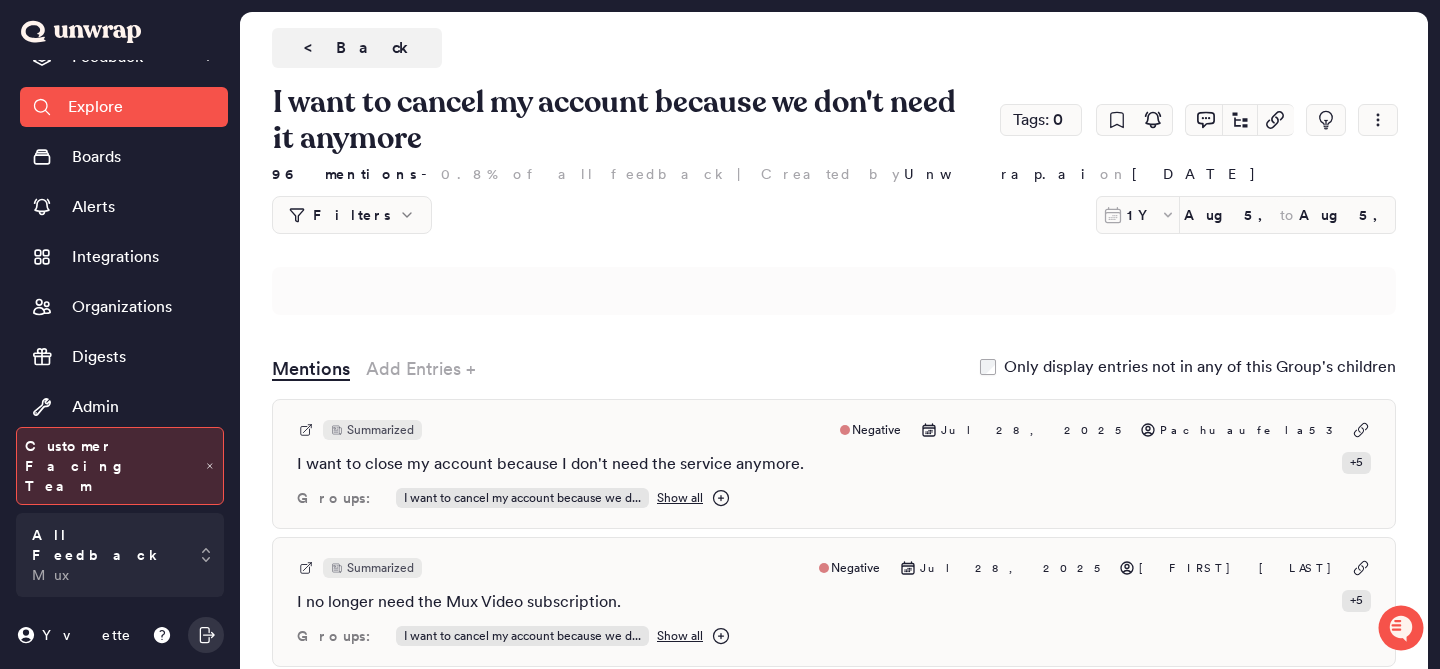 click on "< Back" at bounding box center [357, 48] 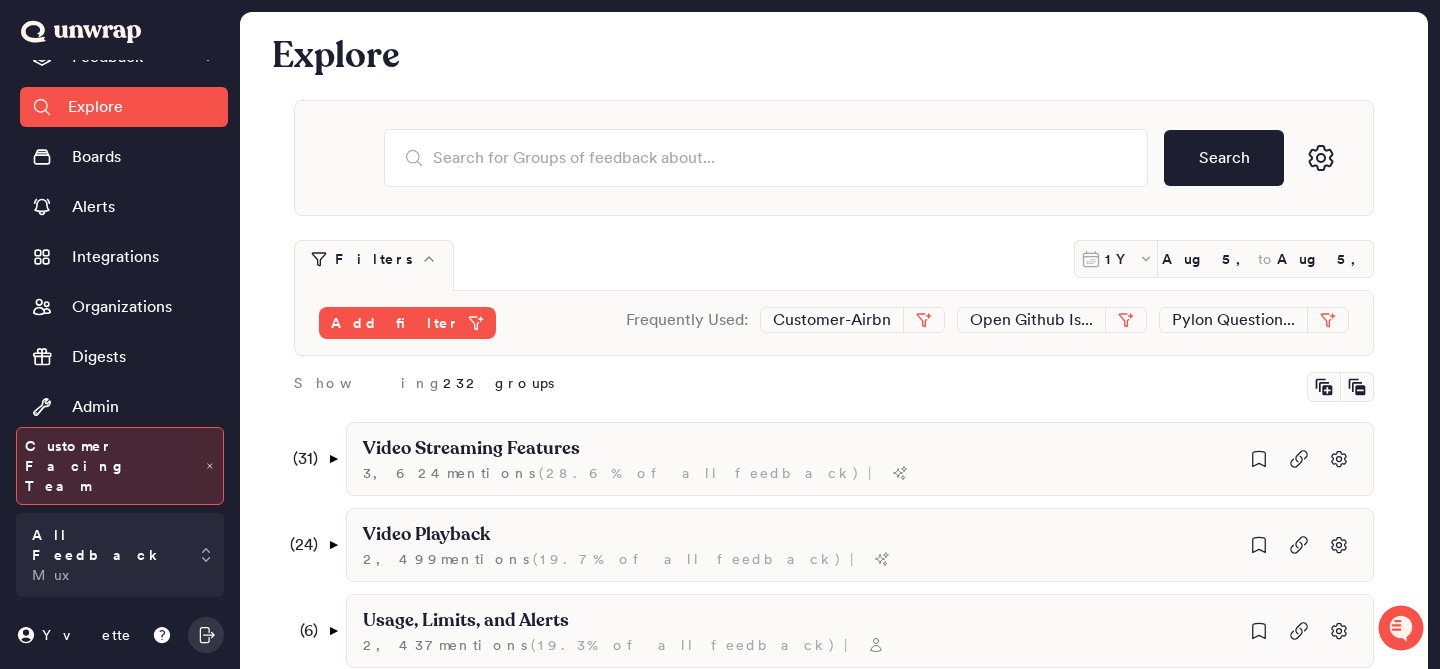 click on "Explore" at bounding box center [336, 56] 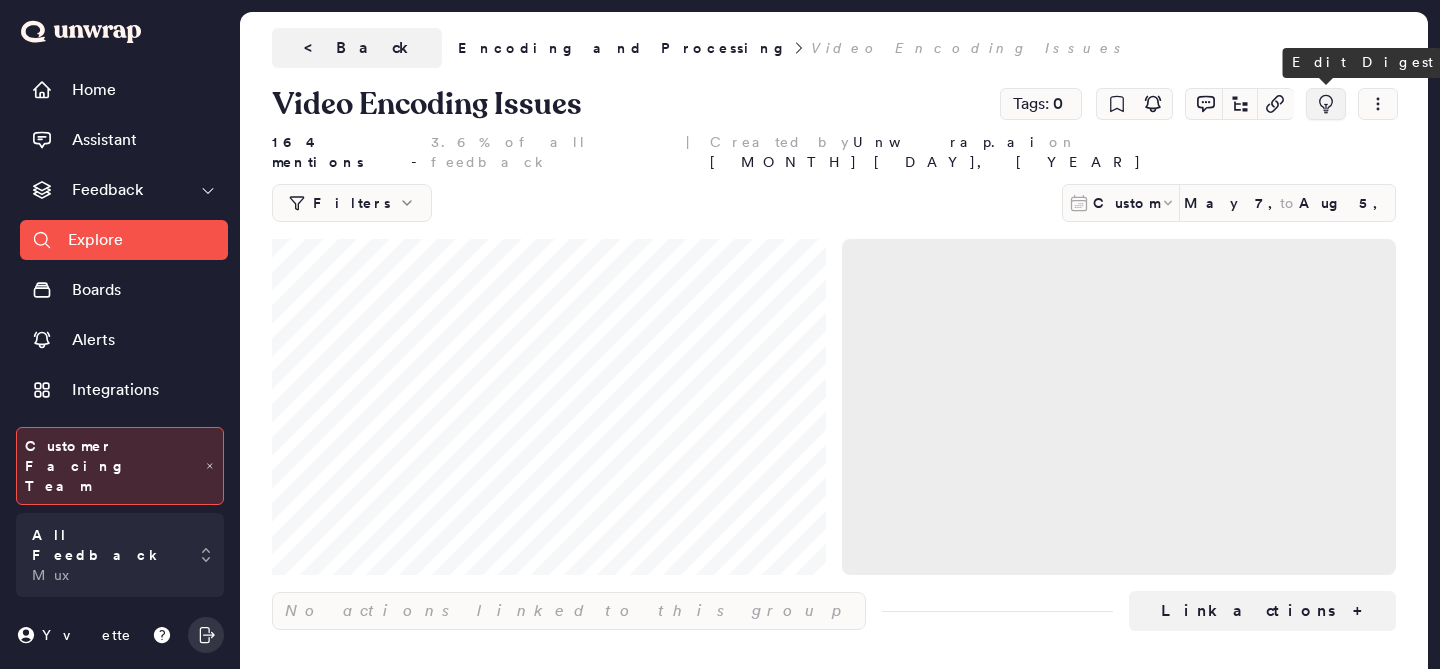 scroll, scrollTop: 0, scrollLeft: 0, axis: both 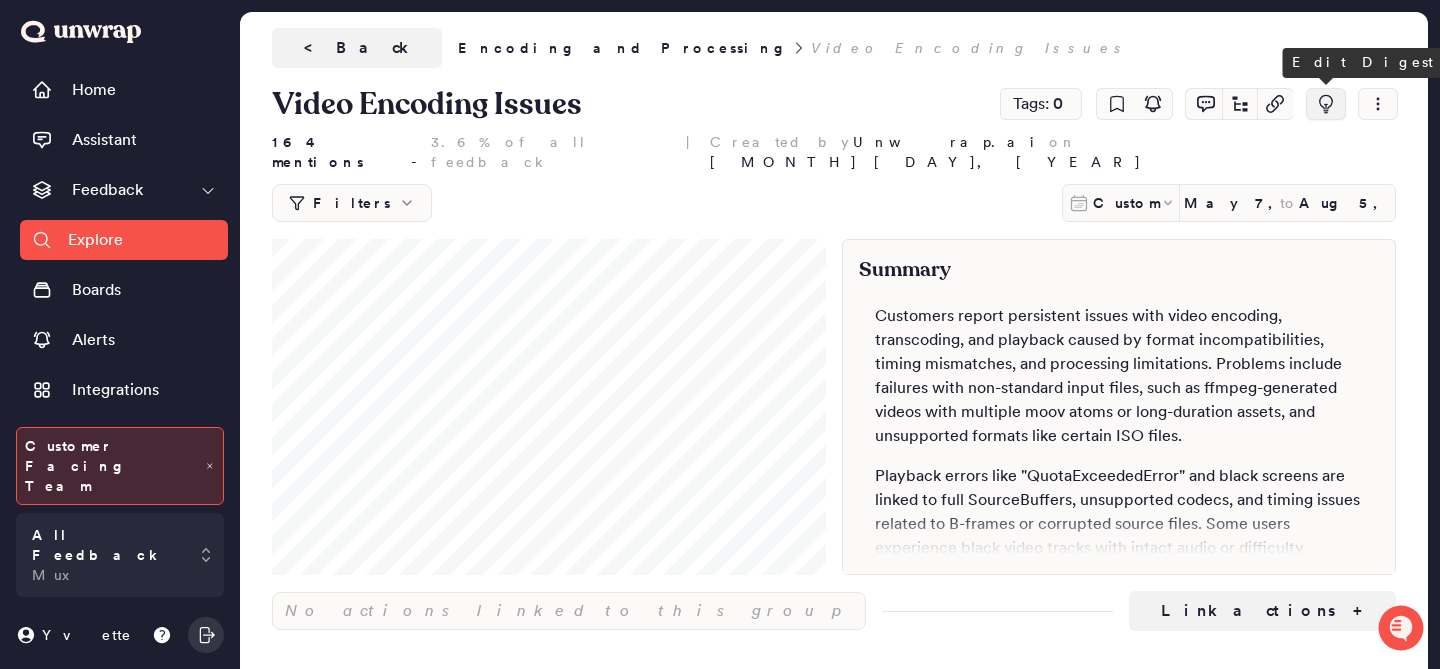 click at bounding box center [1326, 104] 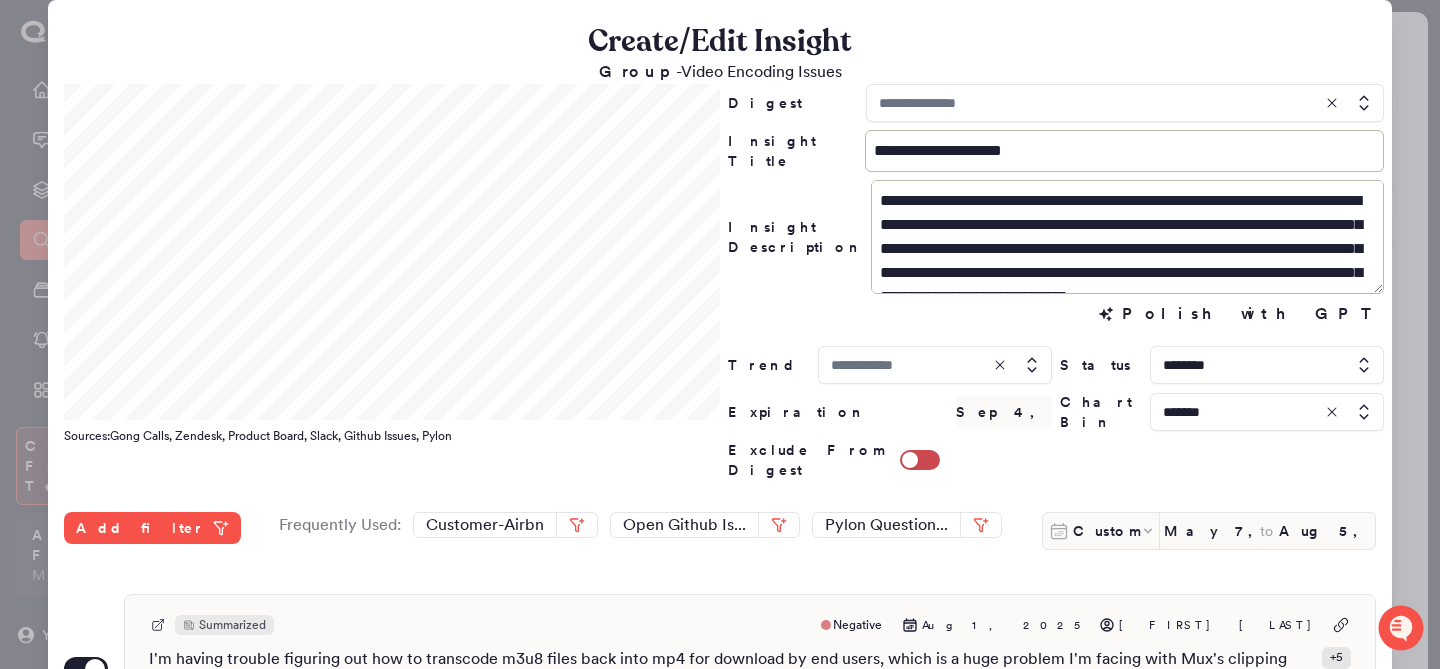 click at bounding box center (1125, 103) 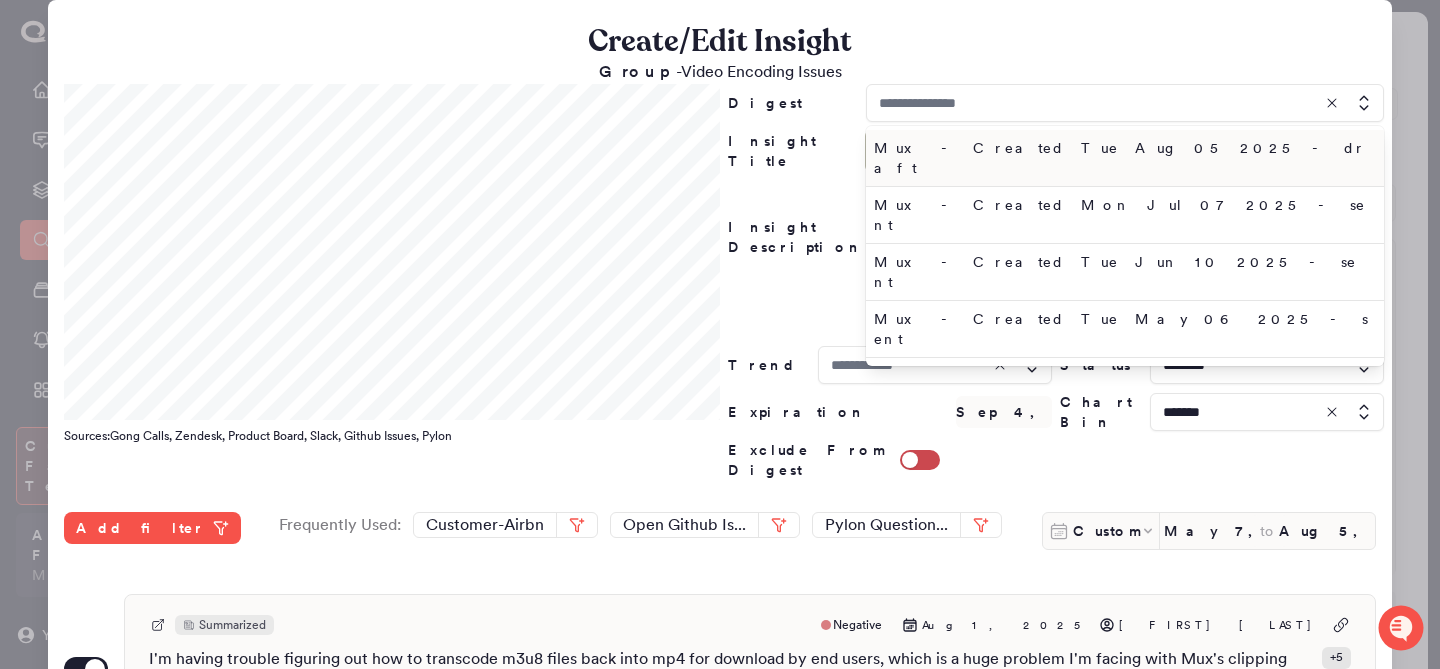 click on "Mux - Created Tue Aug 05 2025 - draft" at bounding box center [1121, 158] 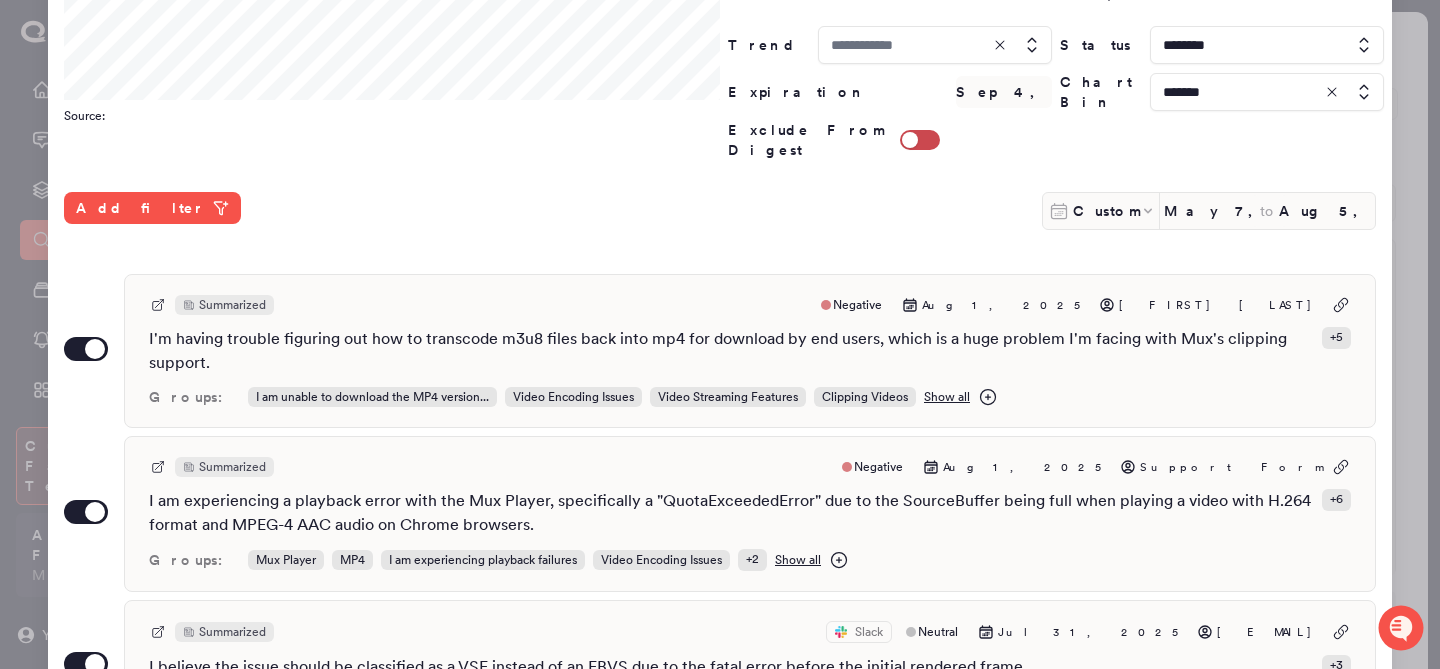 scroll, scrollTop: 164, scrollLeft: 0, axis: vertical 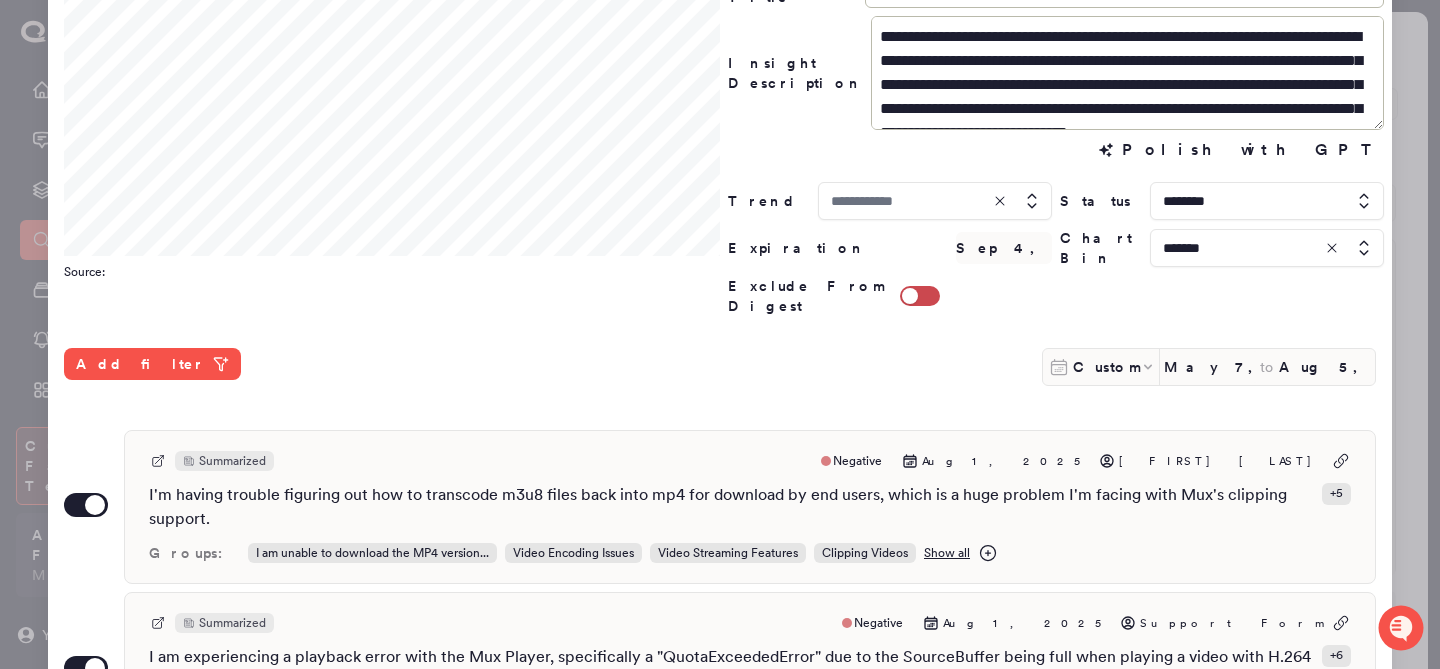 click at bounding box center [1267, 248] 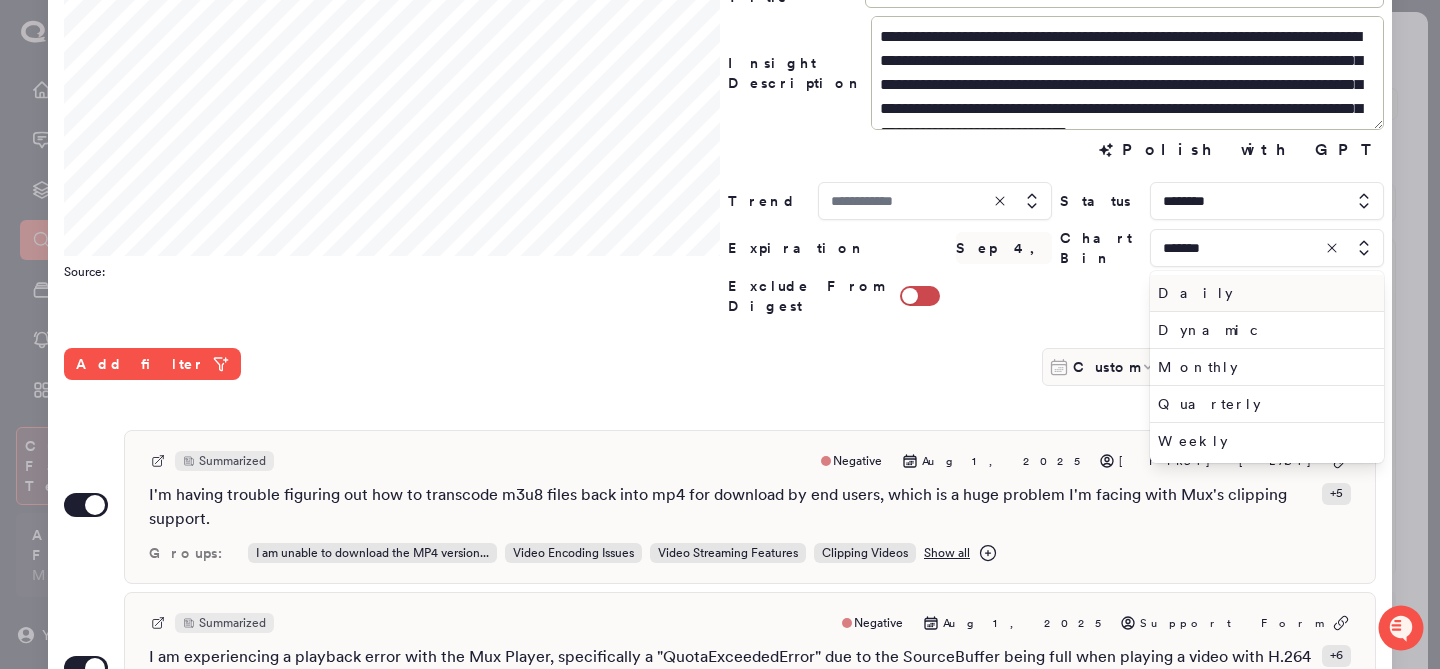 click on "Exclude From Digest" at bounding box center (1056, 296) 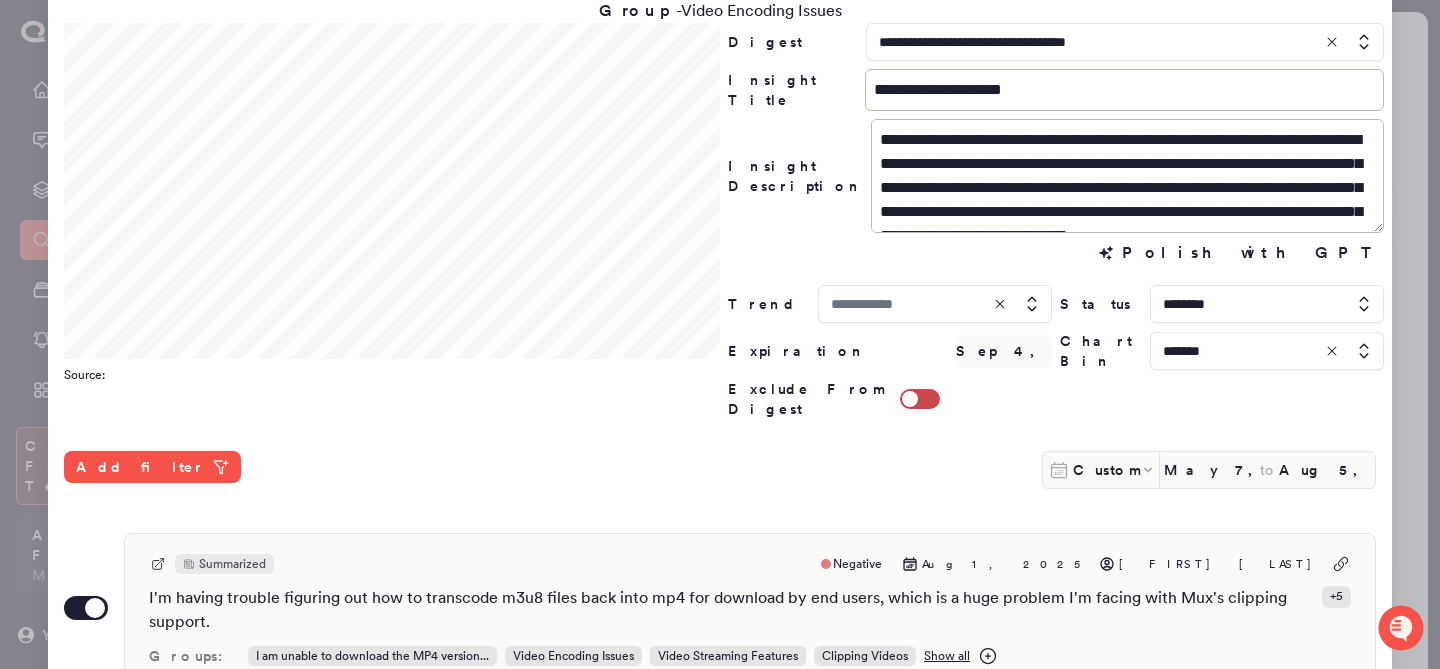 scroll, scrollTop: 39, scrollLeft: 0, axis: vertical 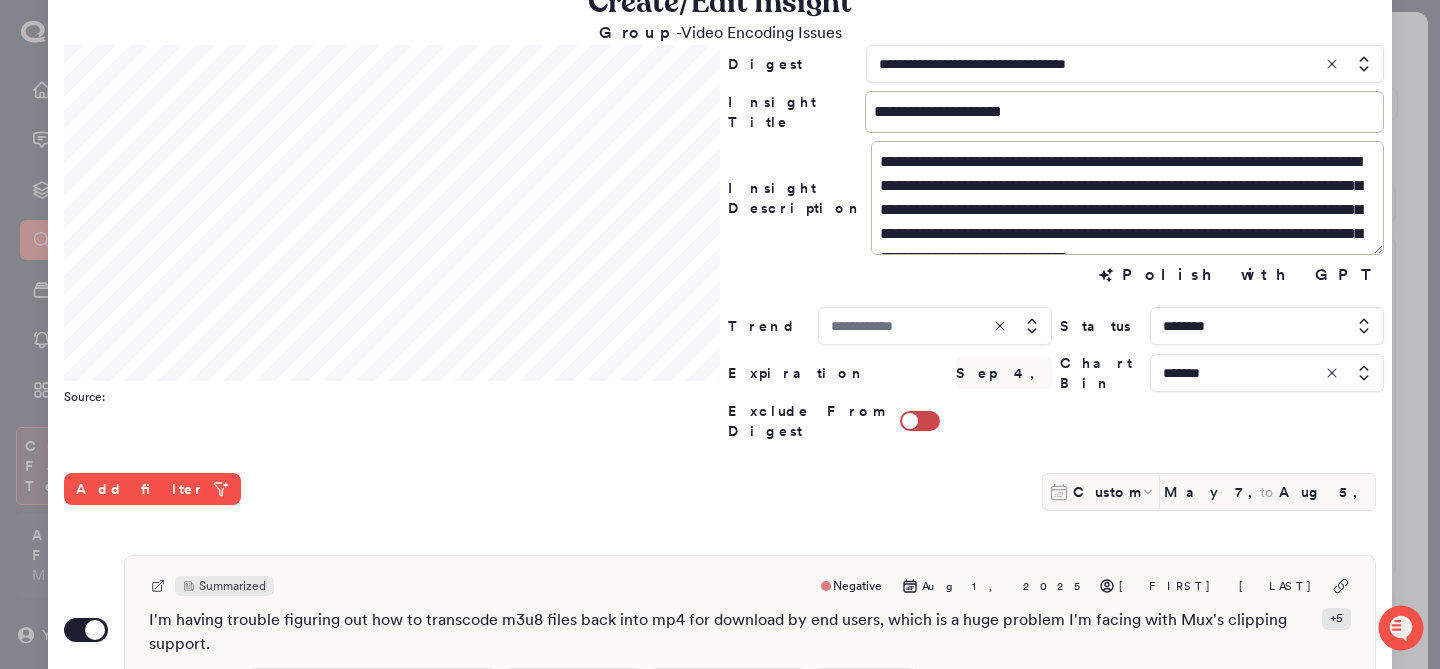 click at bounding box center [1267, 373] 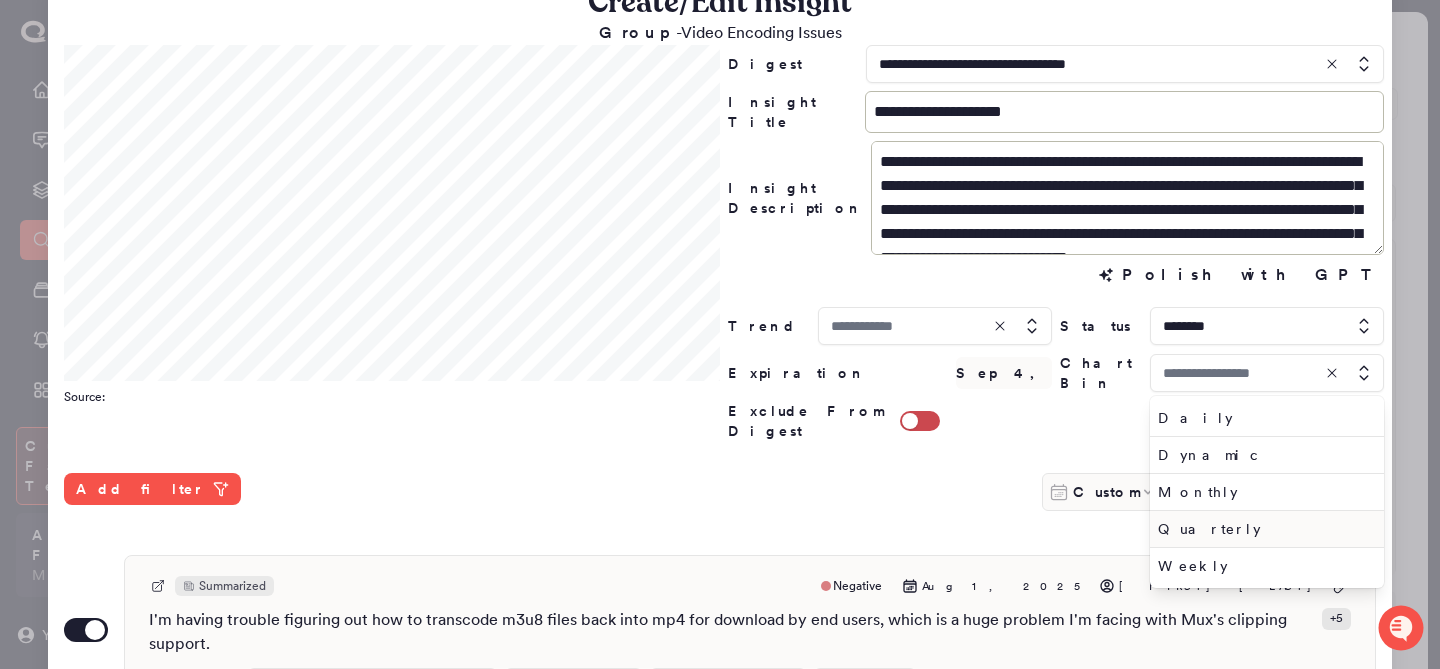 type on "*******" 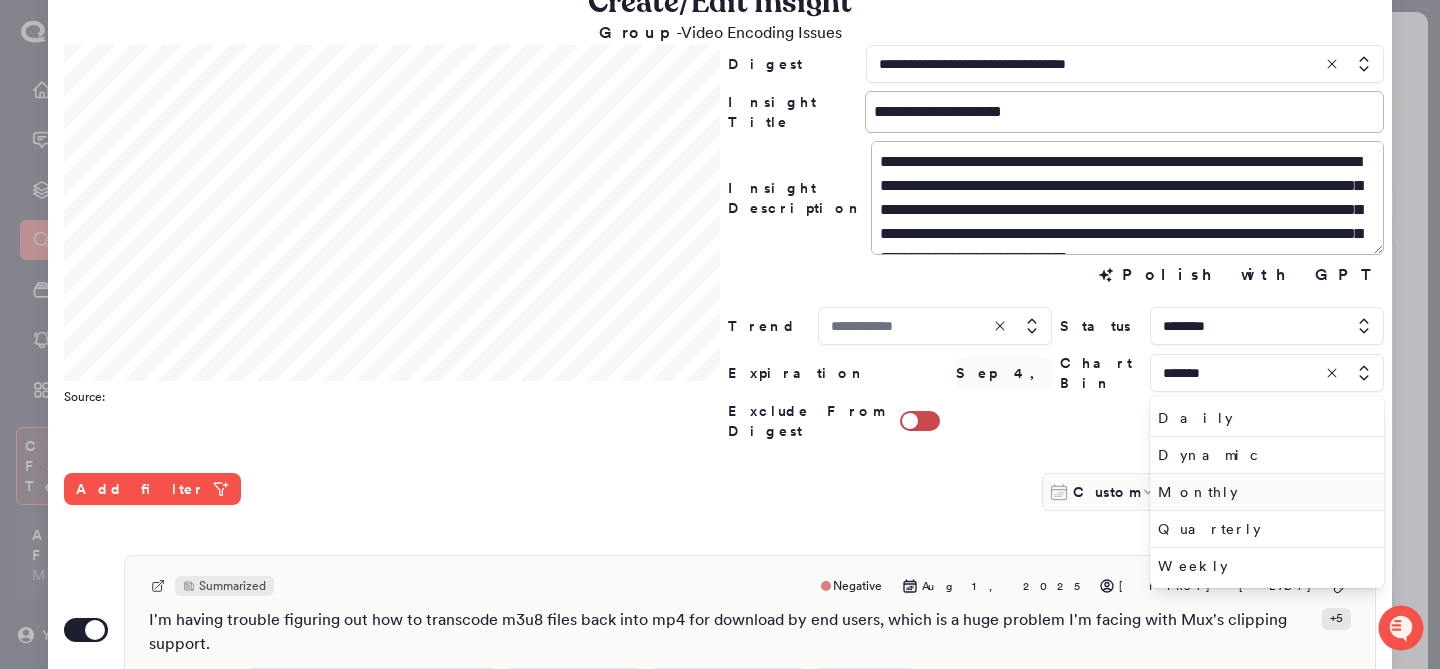 click on "Monthly" at bounding box center [1263, 492] 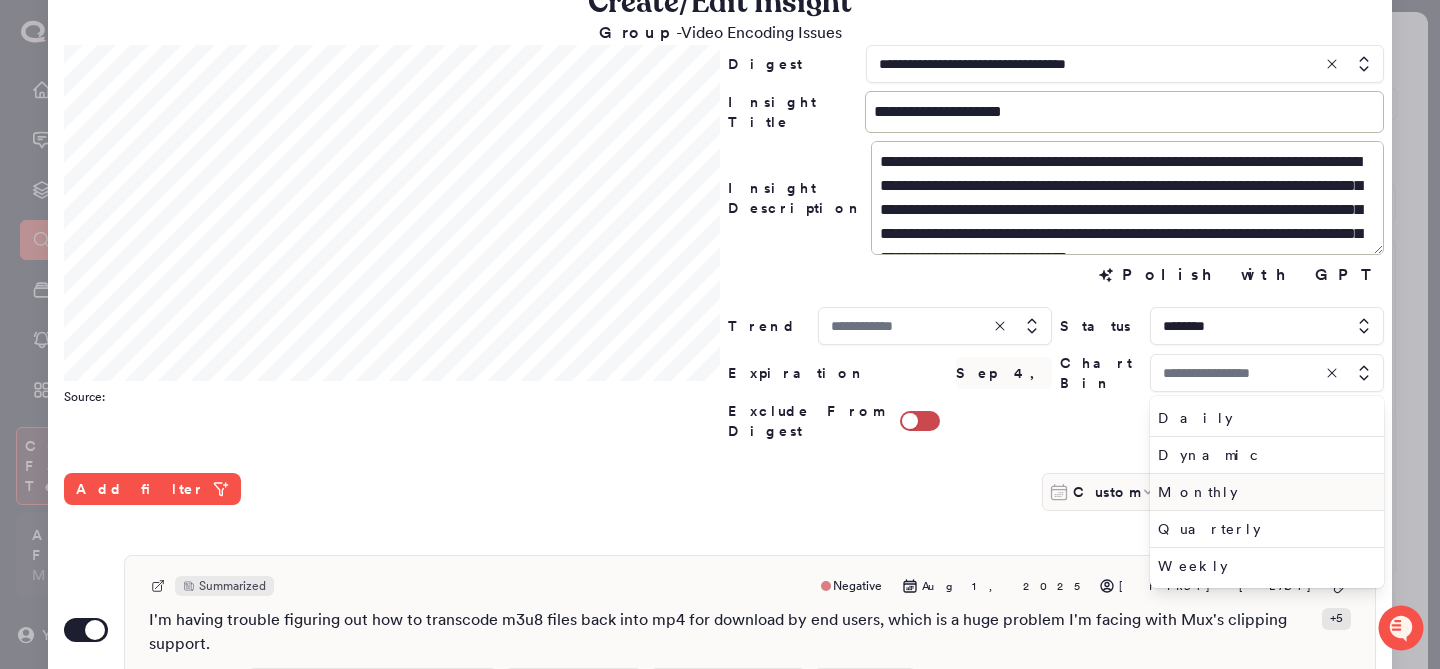 type on "*******" 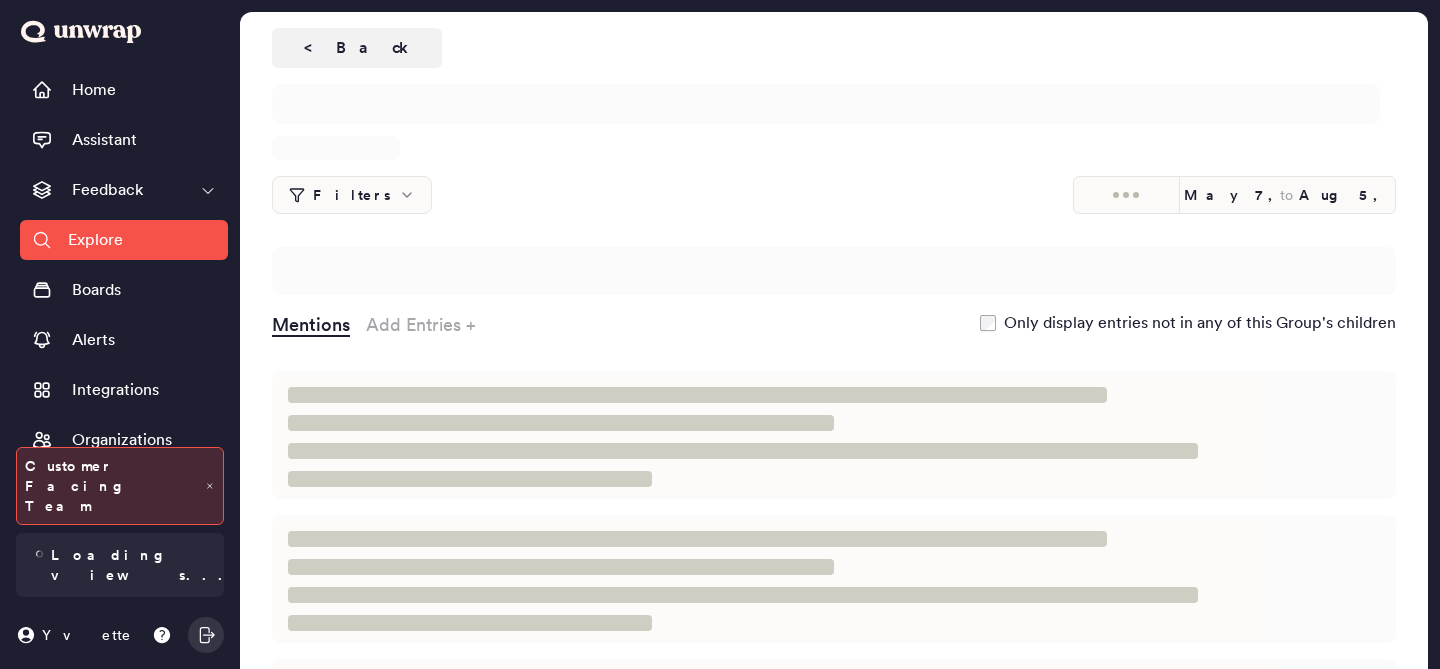 scroll, scrollTop: 0, scrollLeft: 0, axis: both 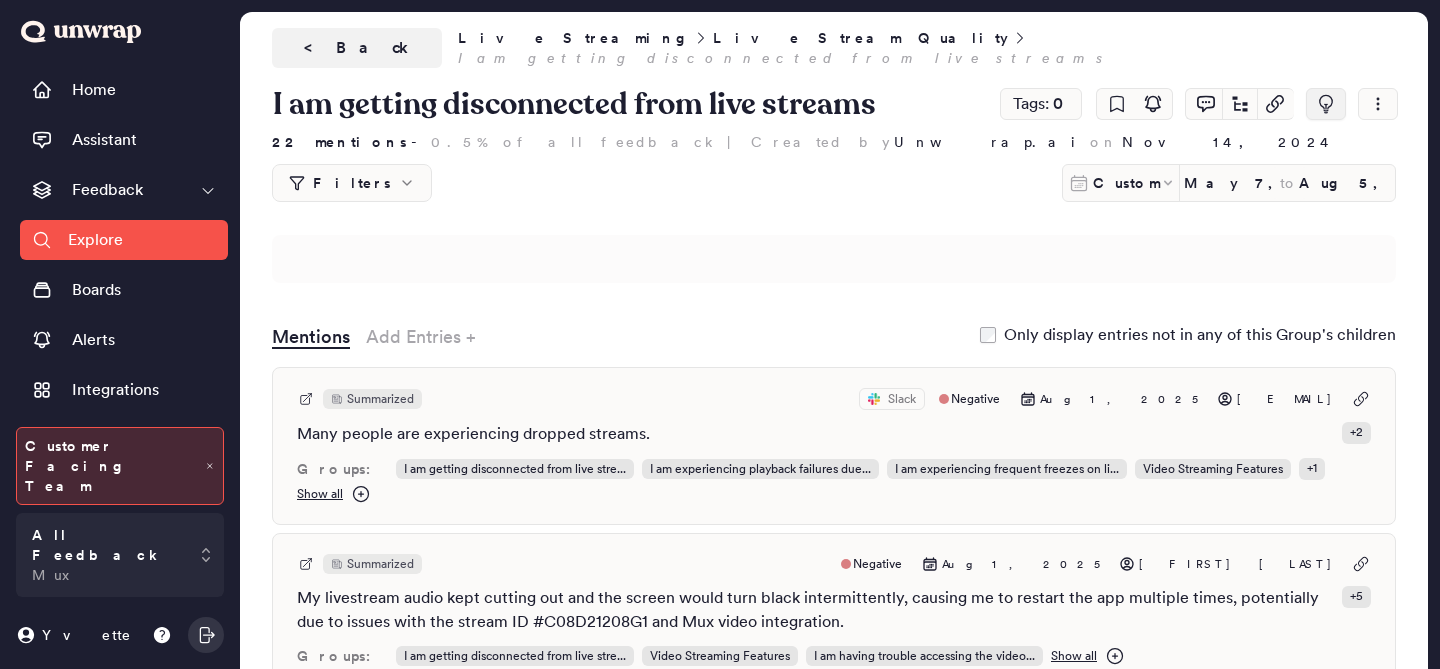 click 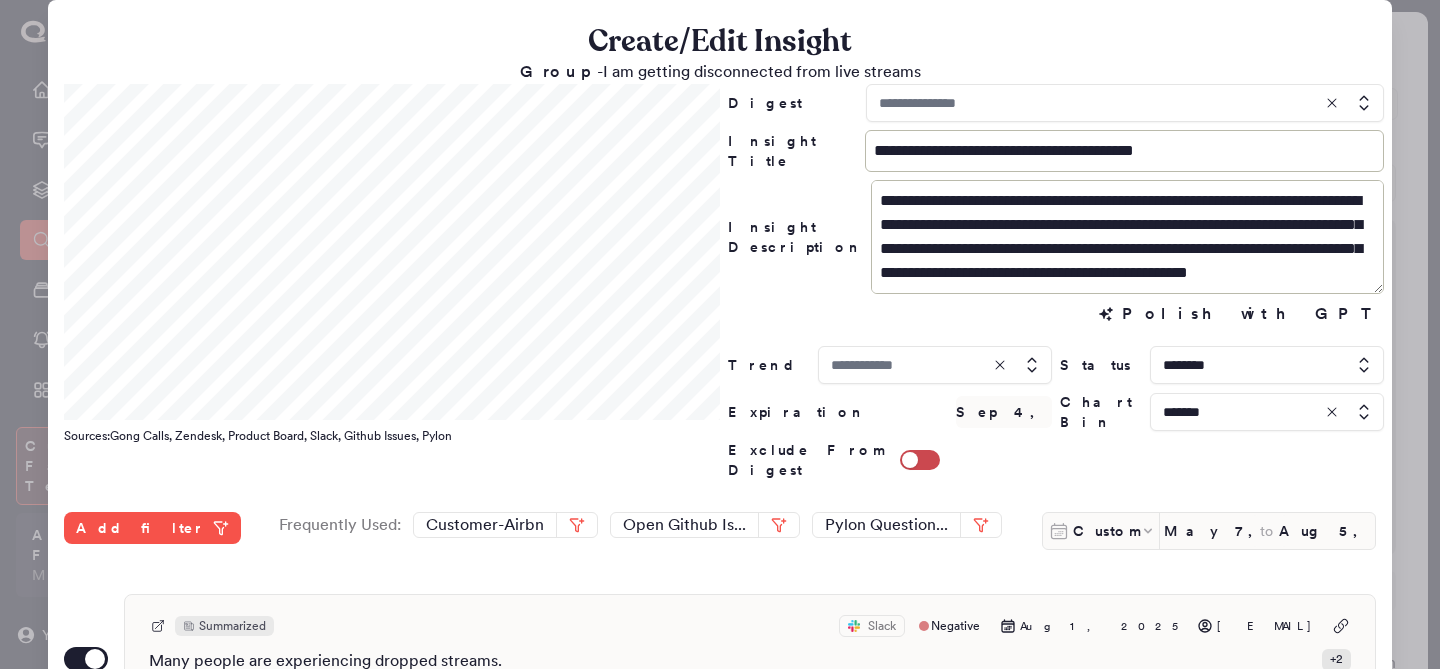 click at bounding box center (1125, 103) 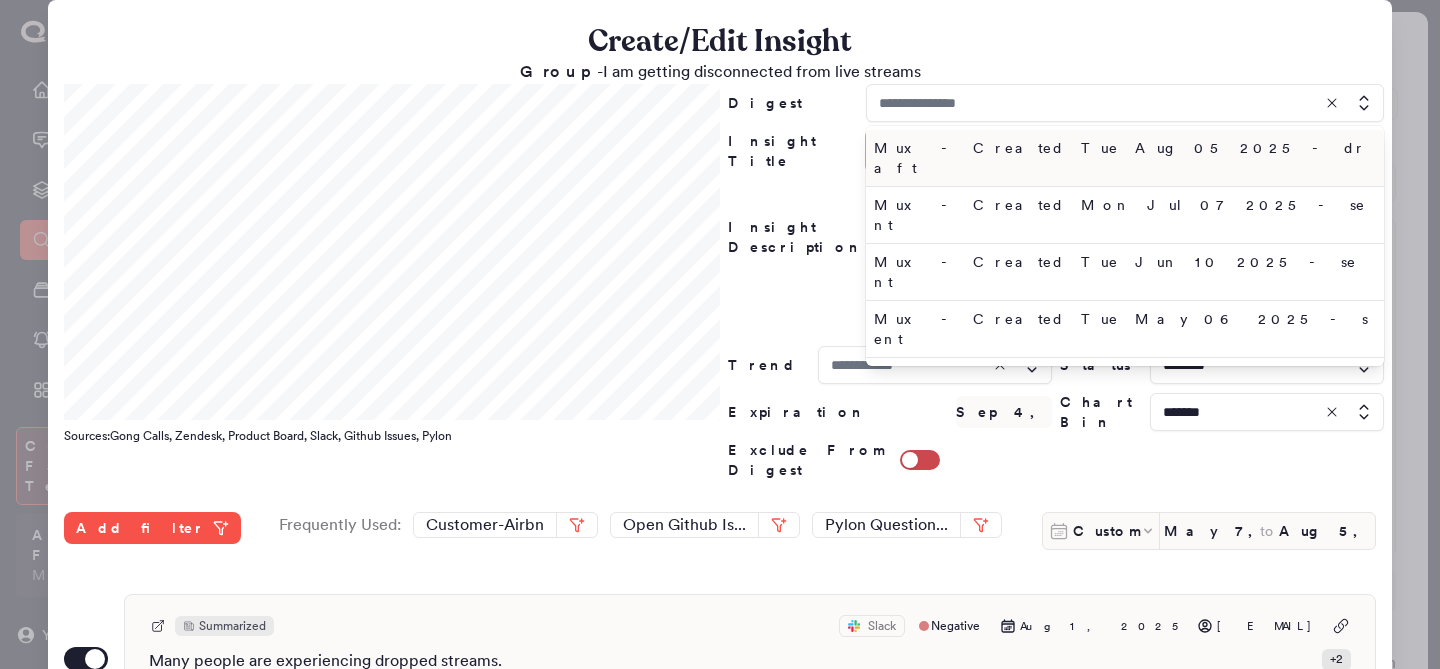 click on "Mux - Created Tue Aug 05 2025 - draft" at bounding box center (1121, 158) 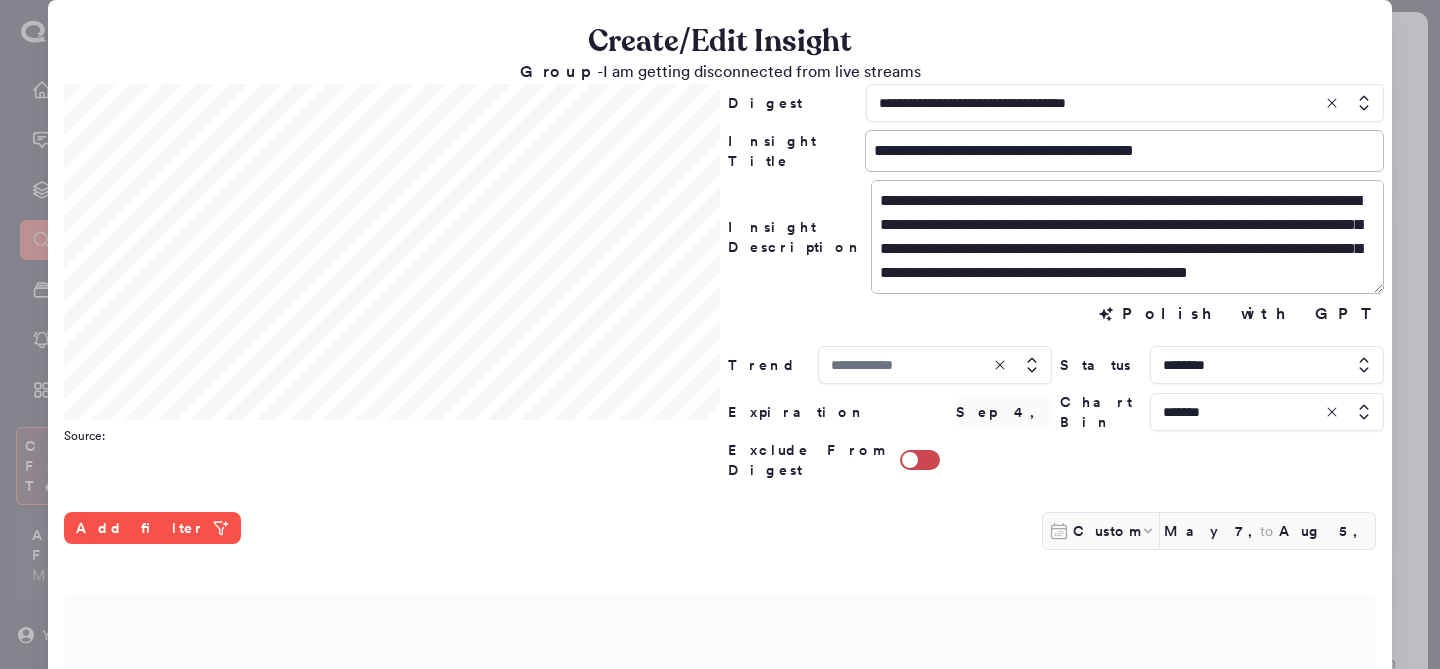 scroll, scrollTop: 0, scrollLeft: 0, axis: both 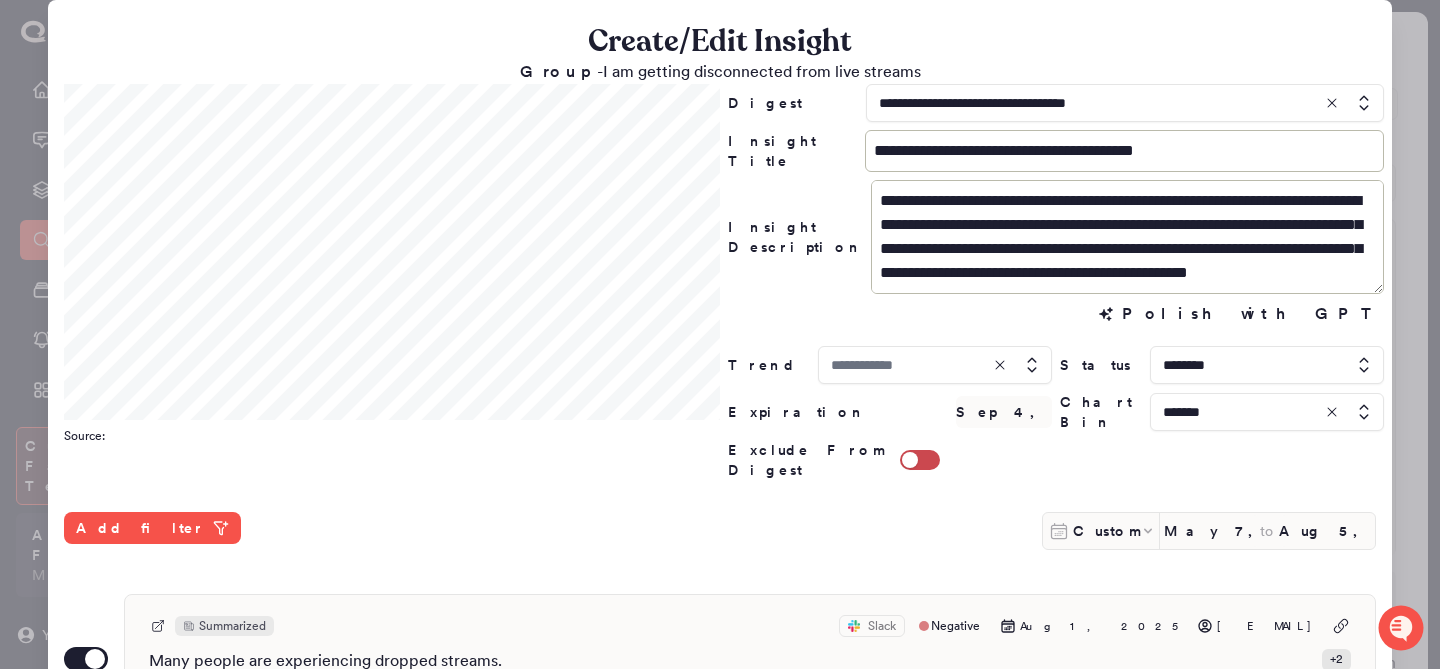 click at bounding box center [935, 365] 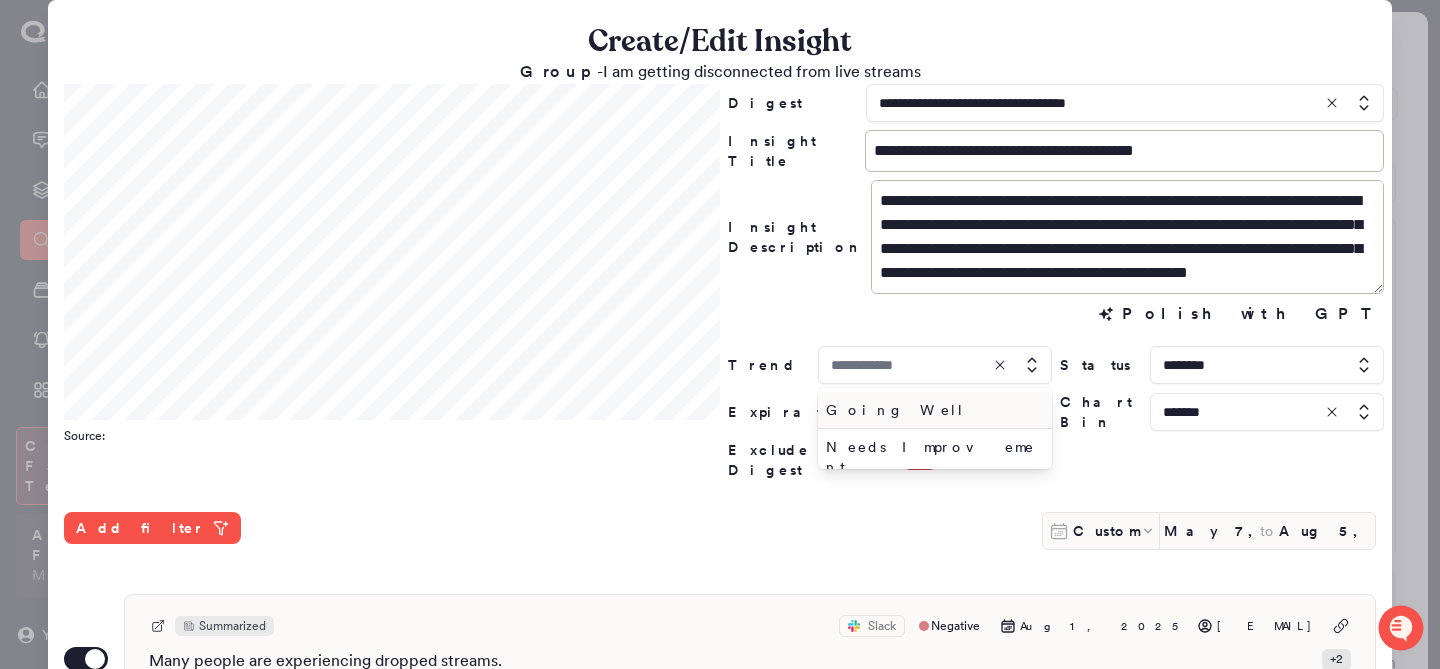 click on "Polish with GPT Polish with GPT" at bounding box center (1056, 314) 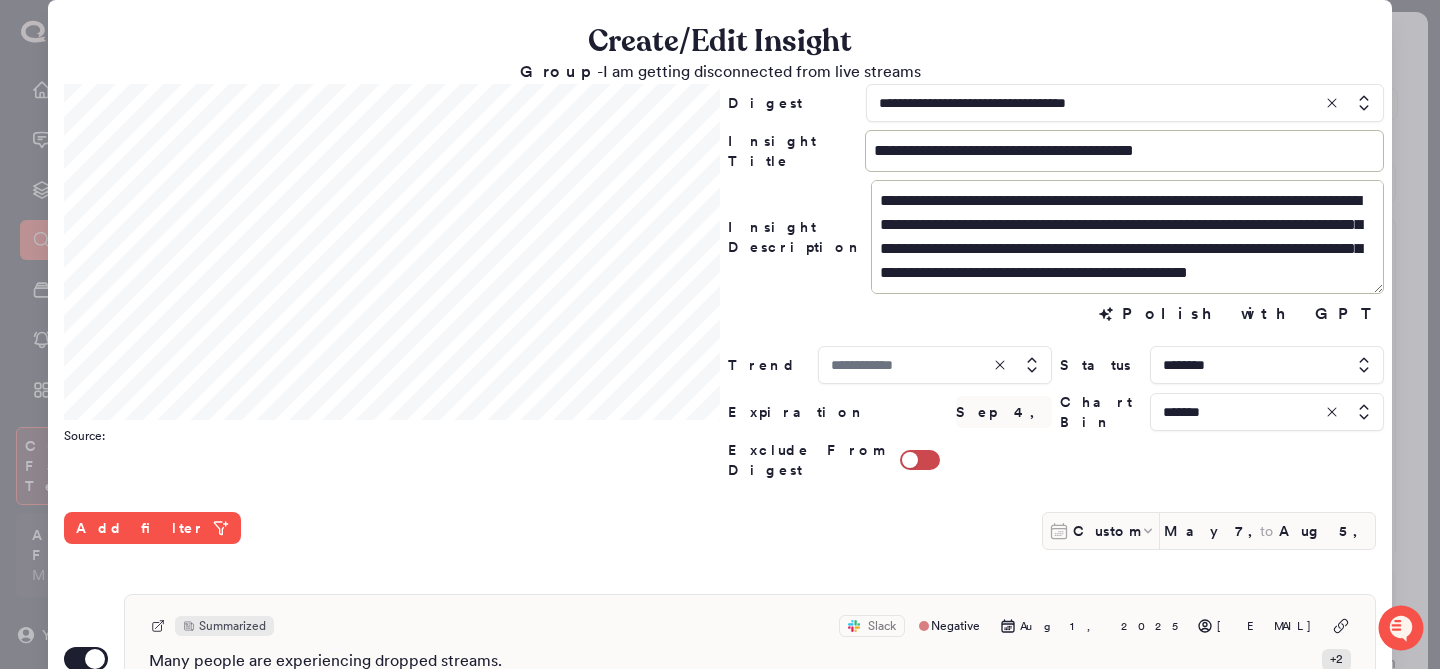 click at bounding box center (1267, 412) 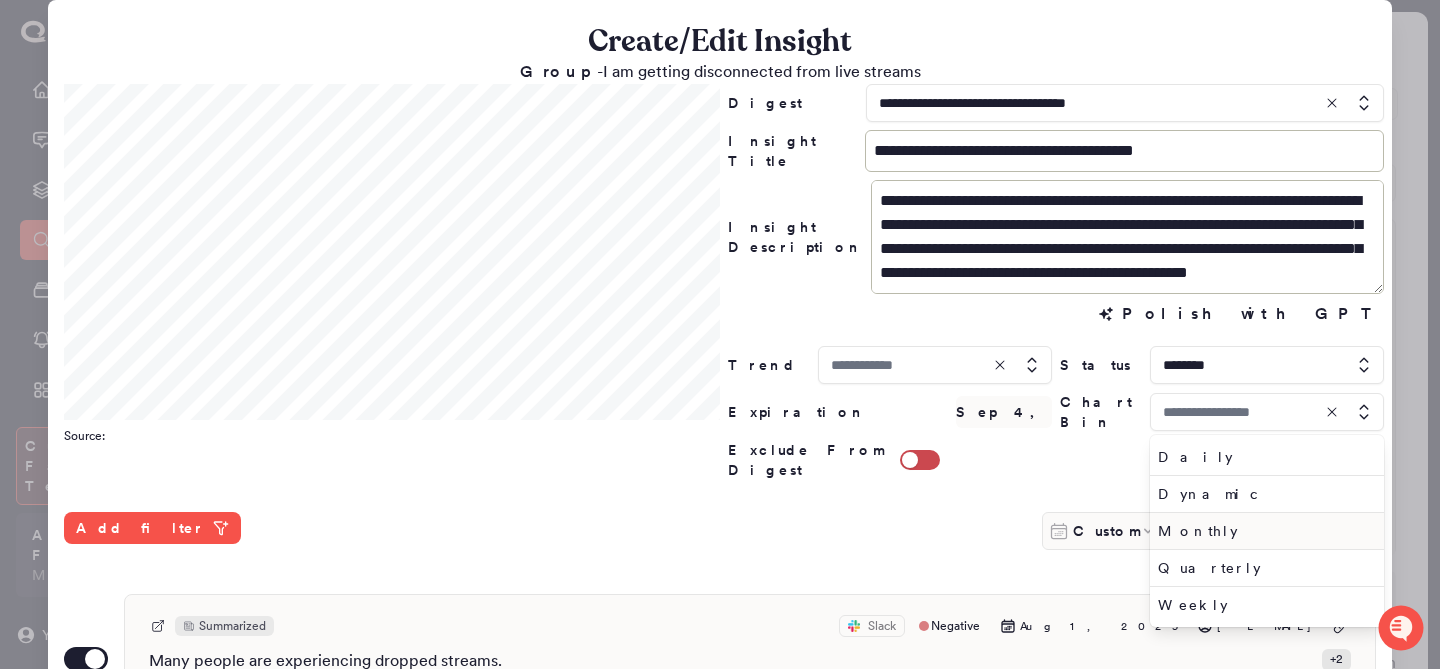 type on "*******" 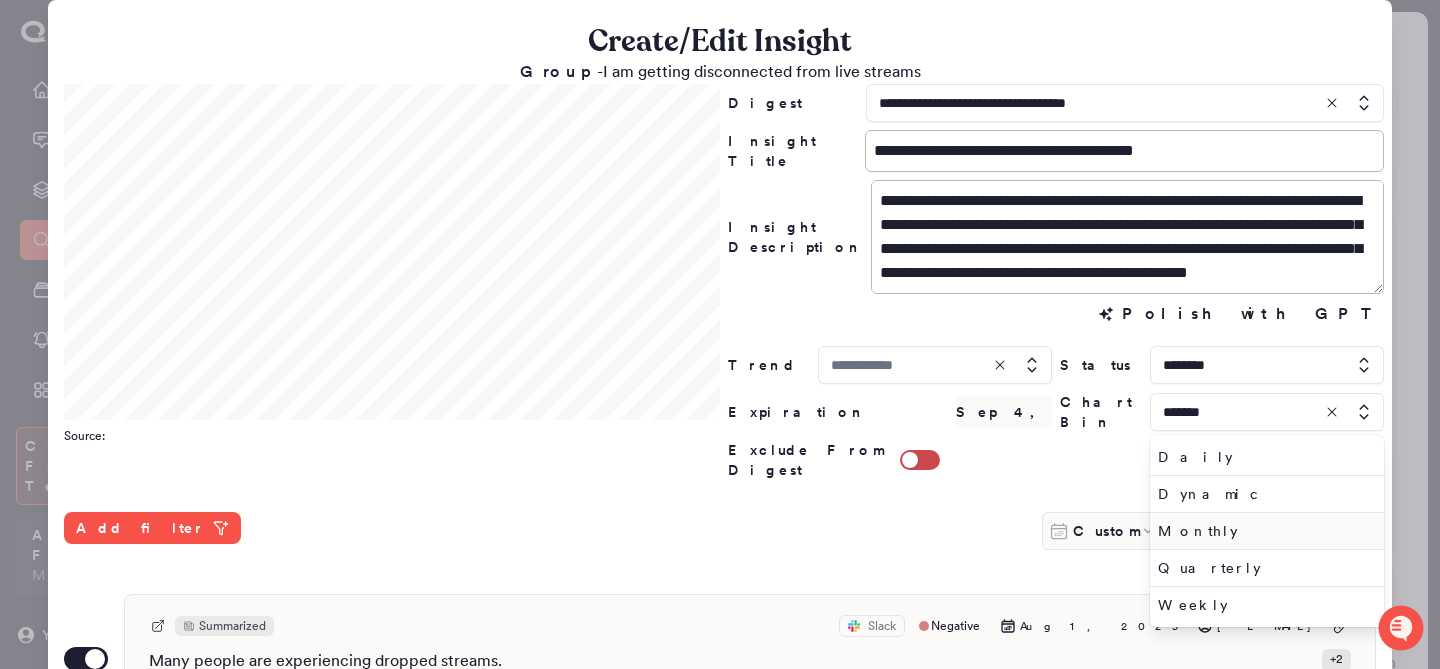 click on "Monthly" at bounding box center [1263, 531] 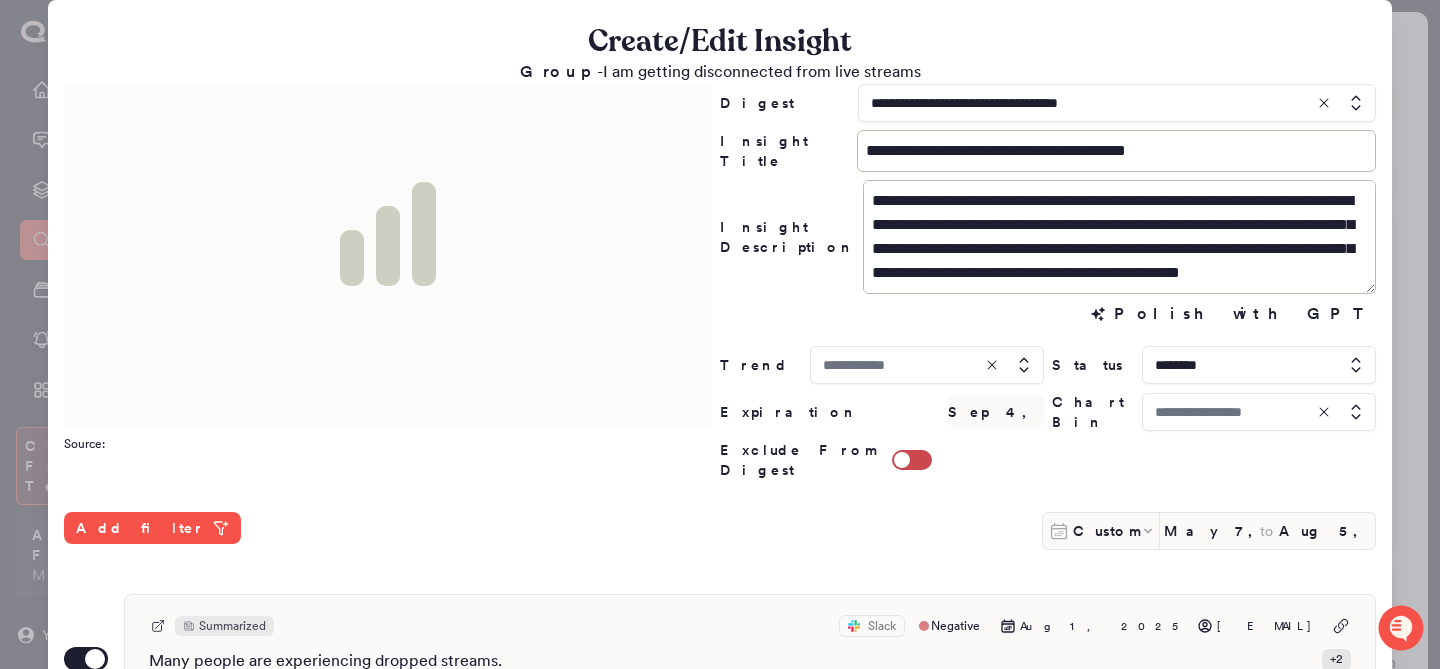 type on "*******" 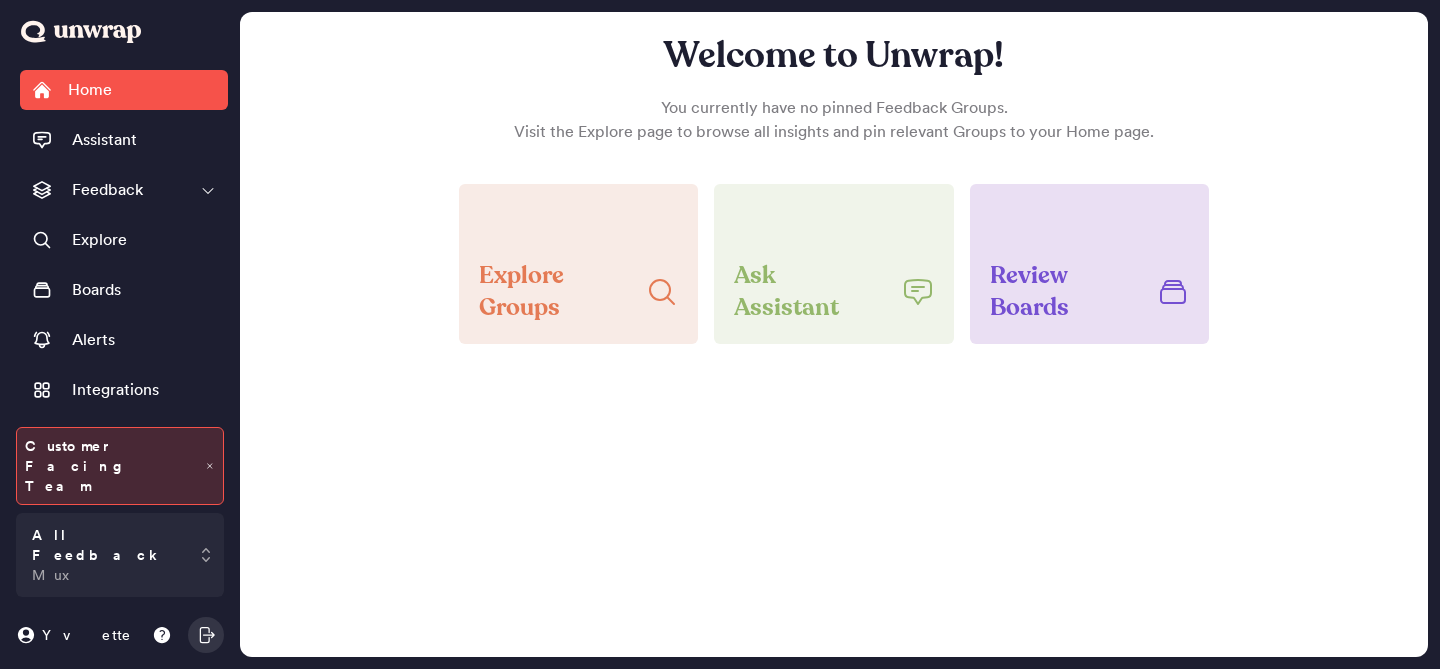 scroll, scrollTop: 0, scrollLeft: 0, axis: both 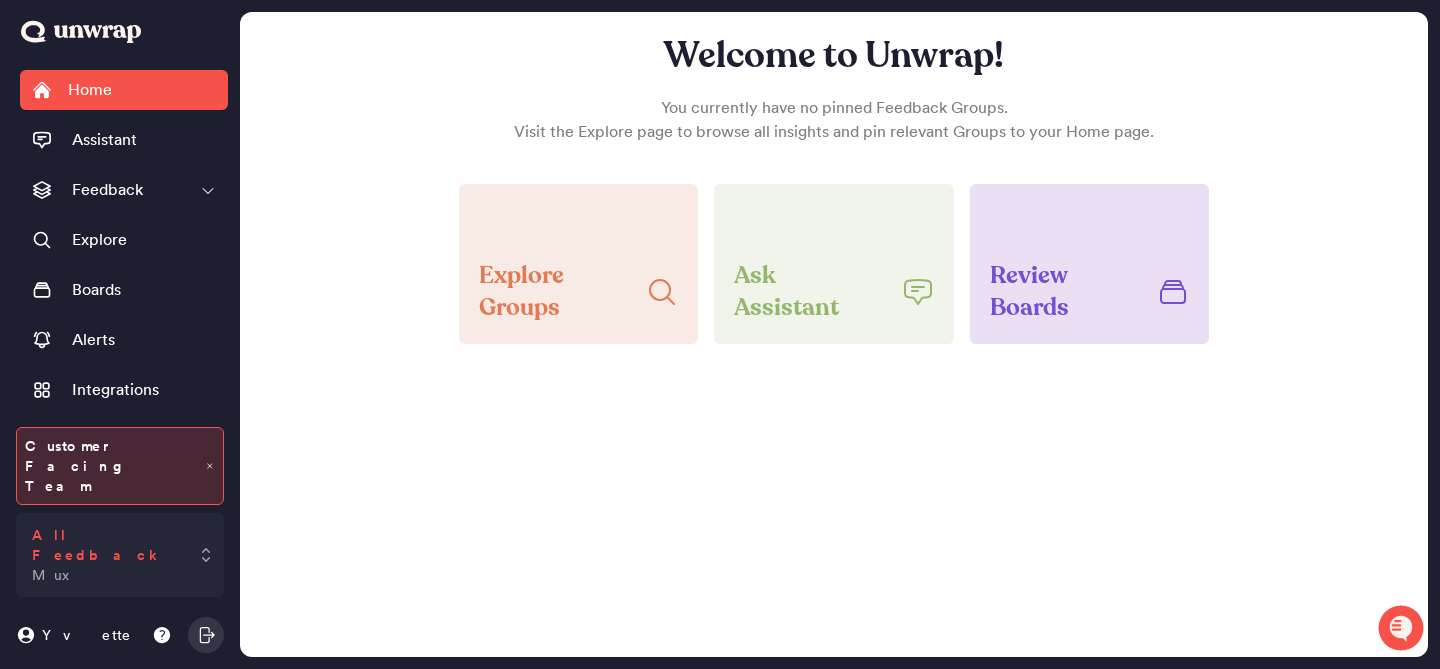 click on "All Feedback Mux" at bounding box center [120, 555] 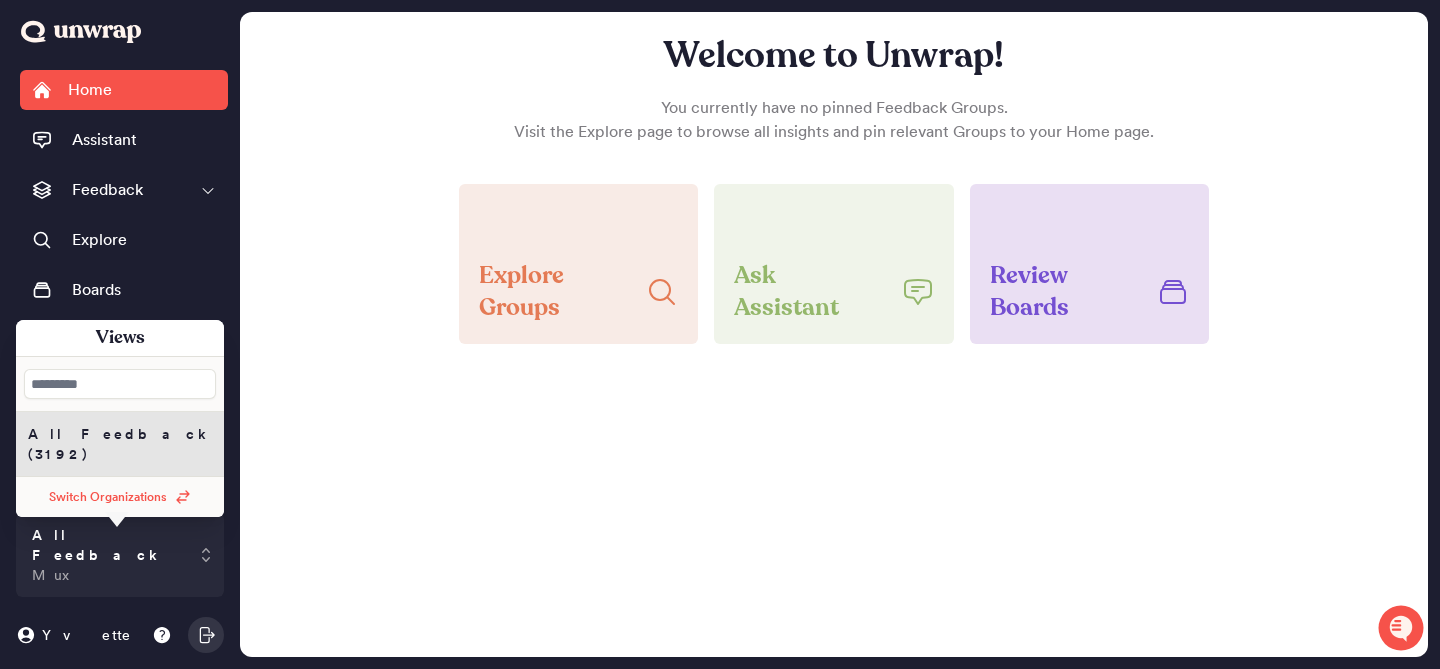 click 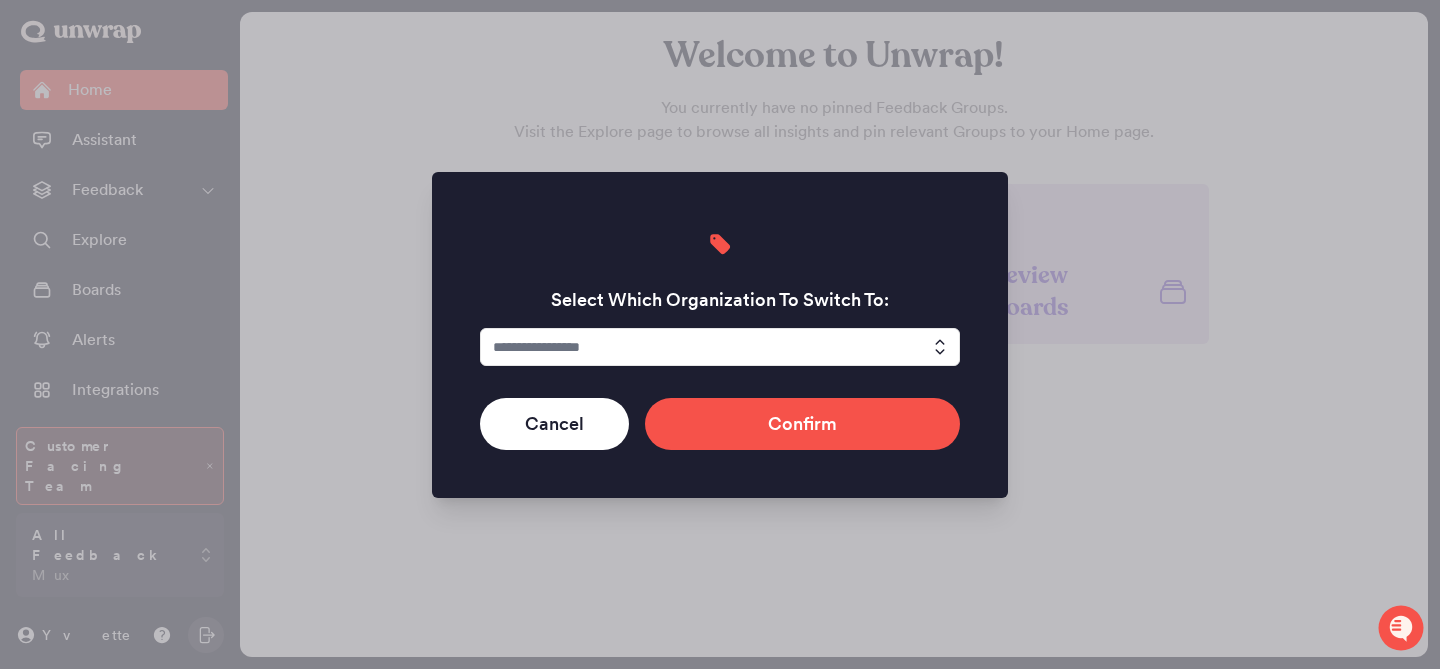 click at bounding box center [720, 347] 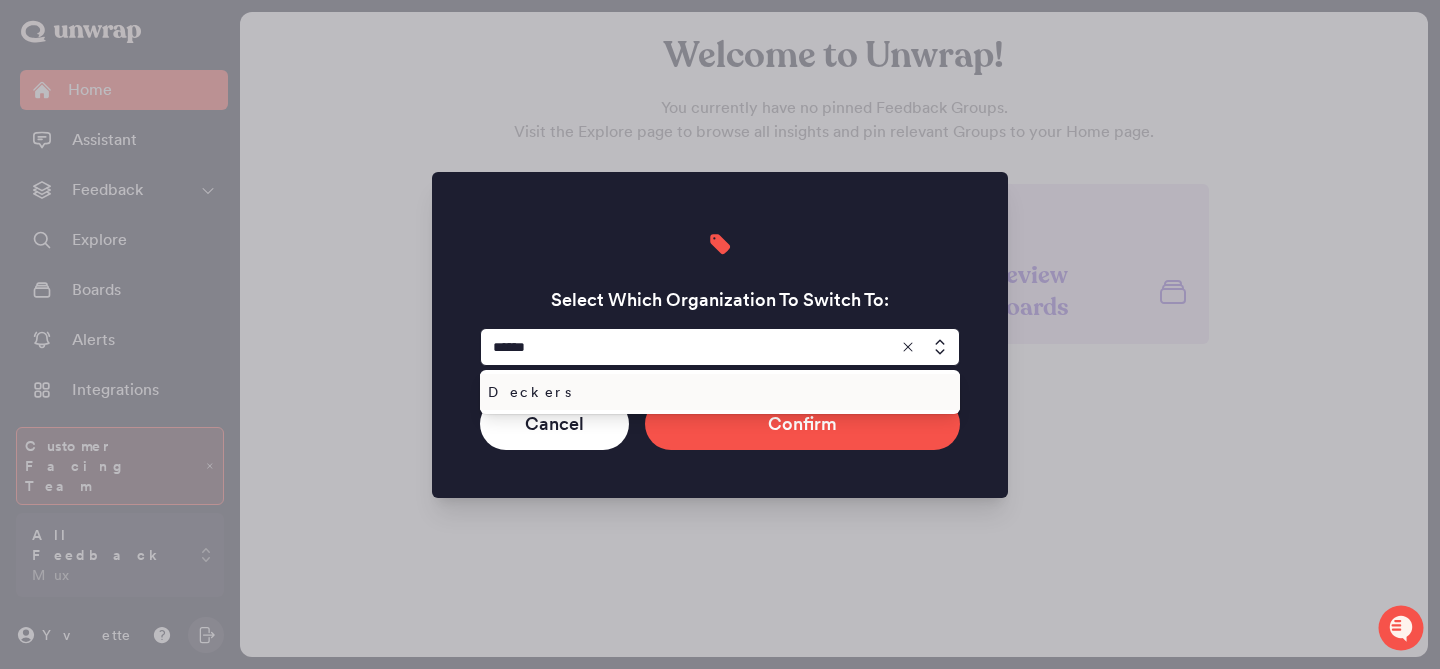 type on "*******" 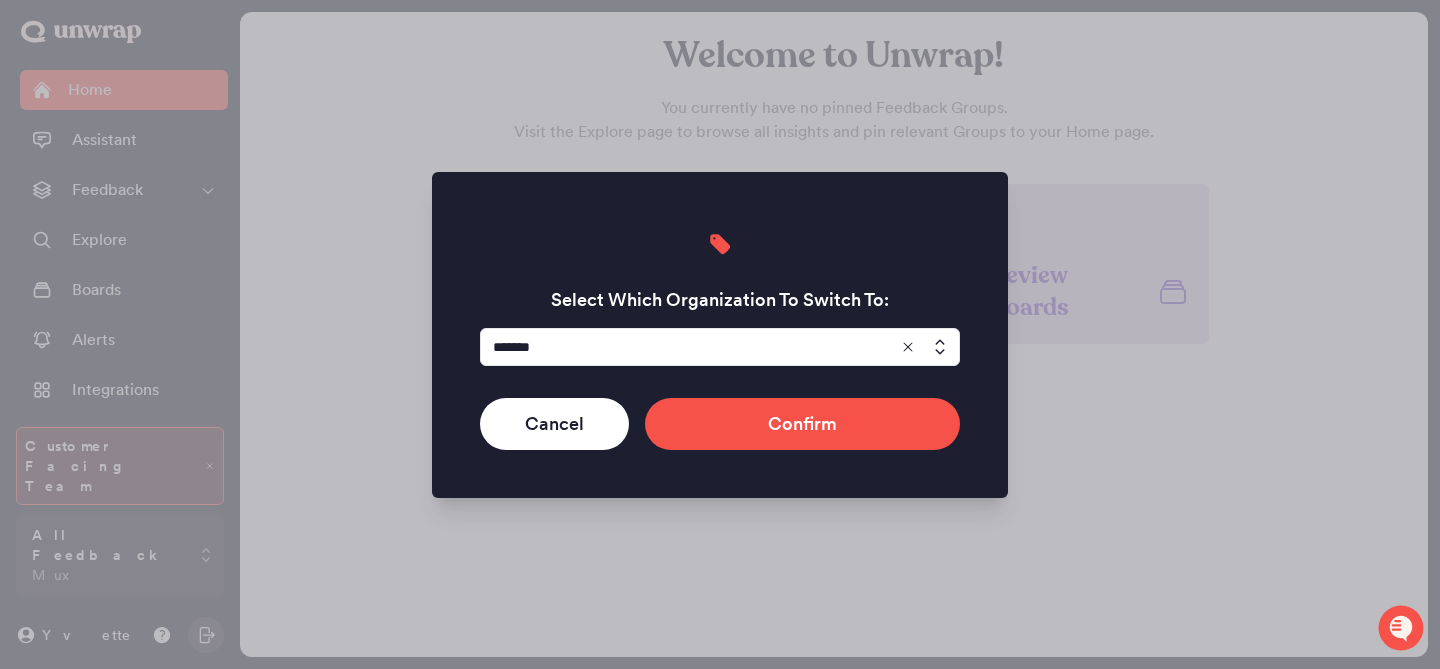 click on "Select Which Organization To Switch To: ******* Cancel Confirm" at bounding box center [720, 335] 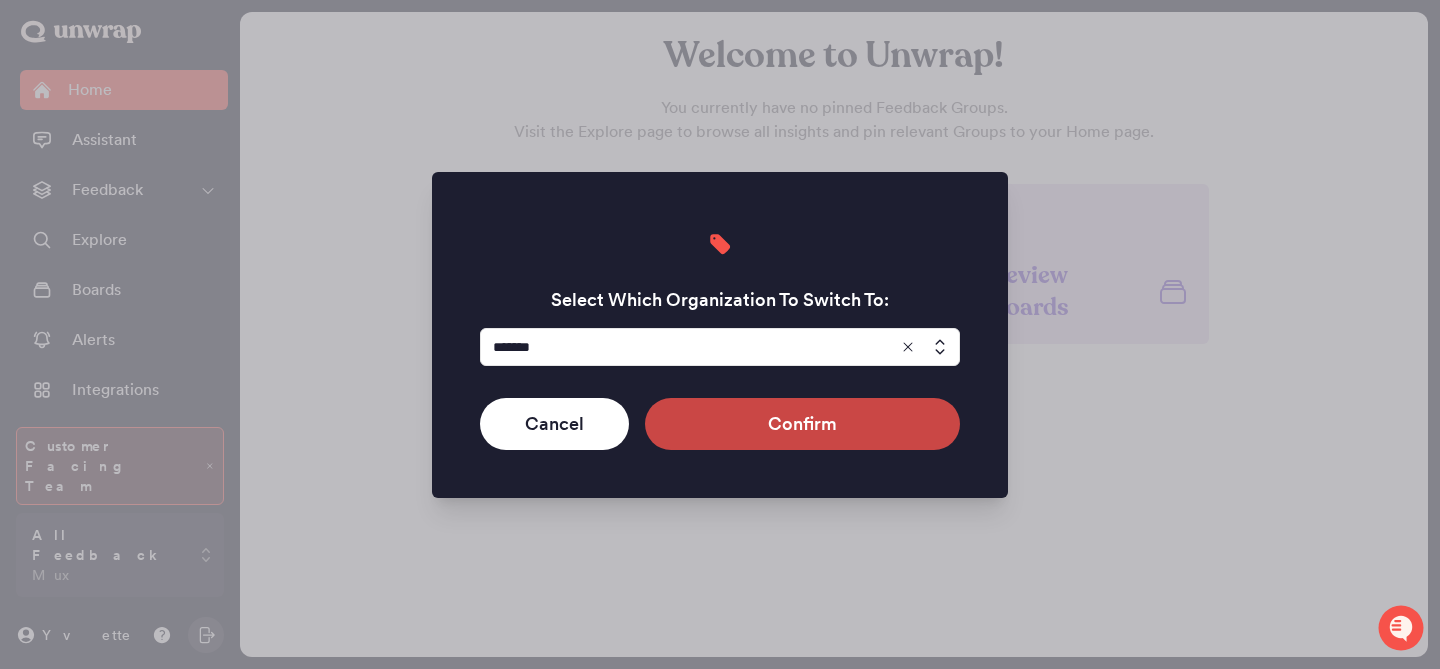 click on "Confirm" at bounding box center (802, 424) 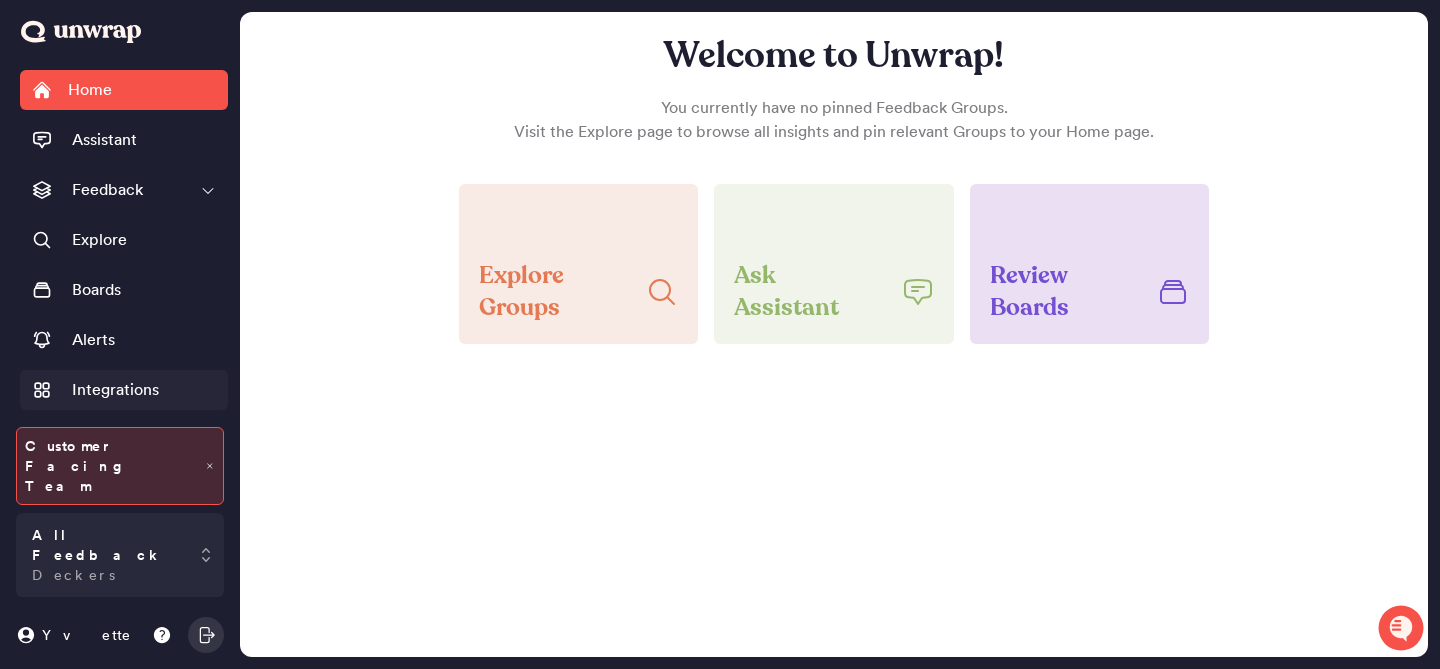 click on "Integrations" at bounding box center [124, 390] 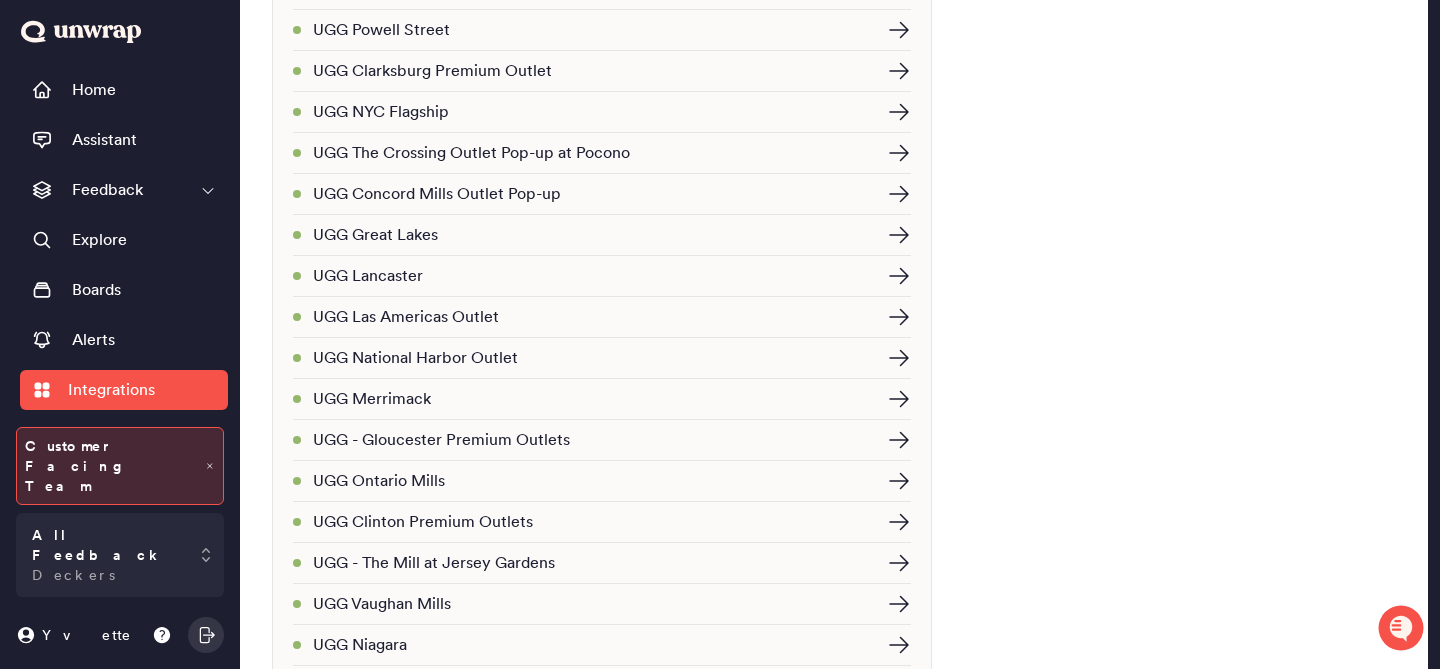 scroll, scrollTop: 0, scrollLeft: 0, axis: both 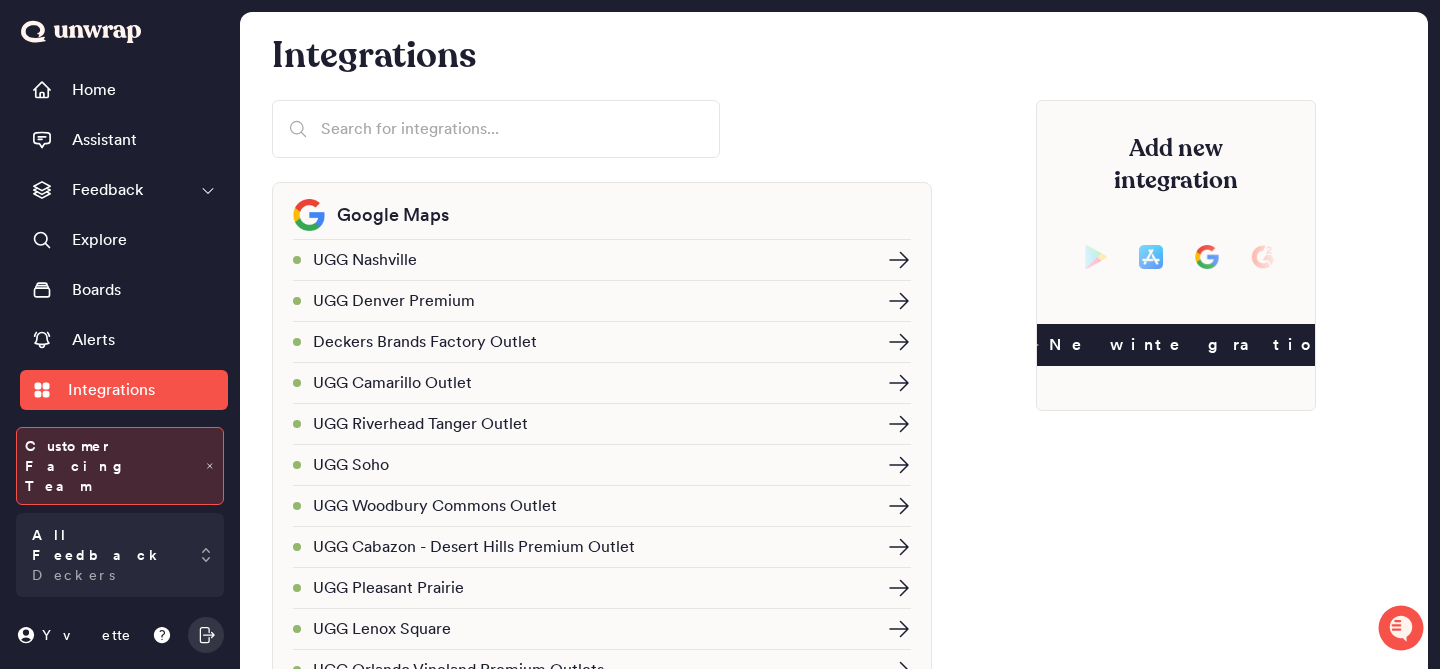 click on "Boards" at bounding box center (124, 290) 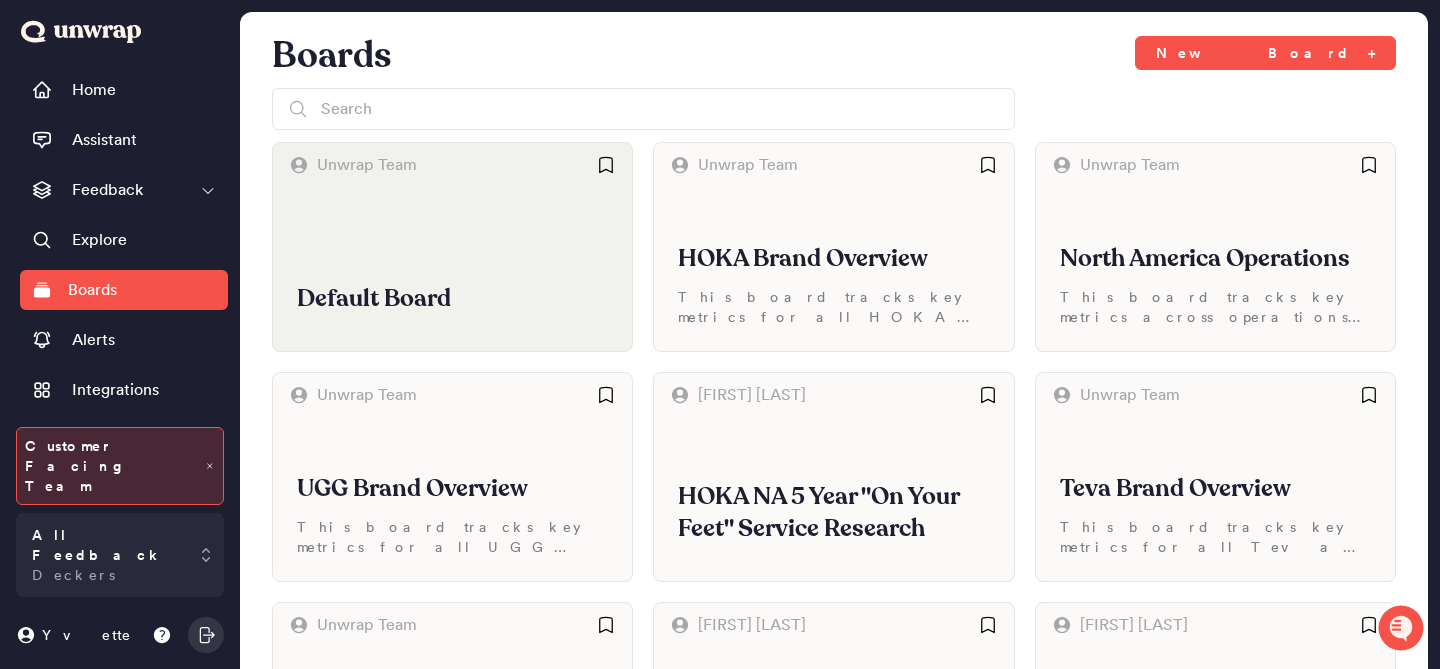 click on "Default Board" at bounding box center [452, 269] 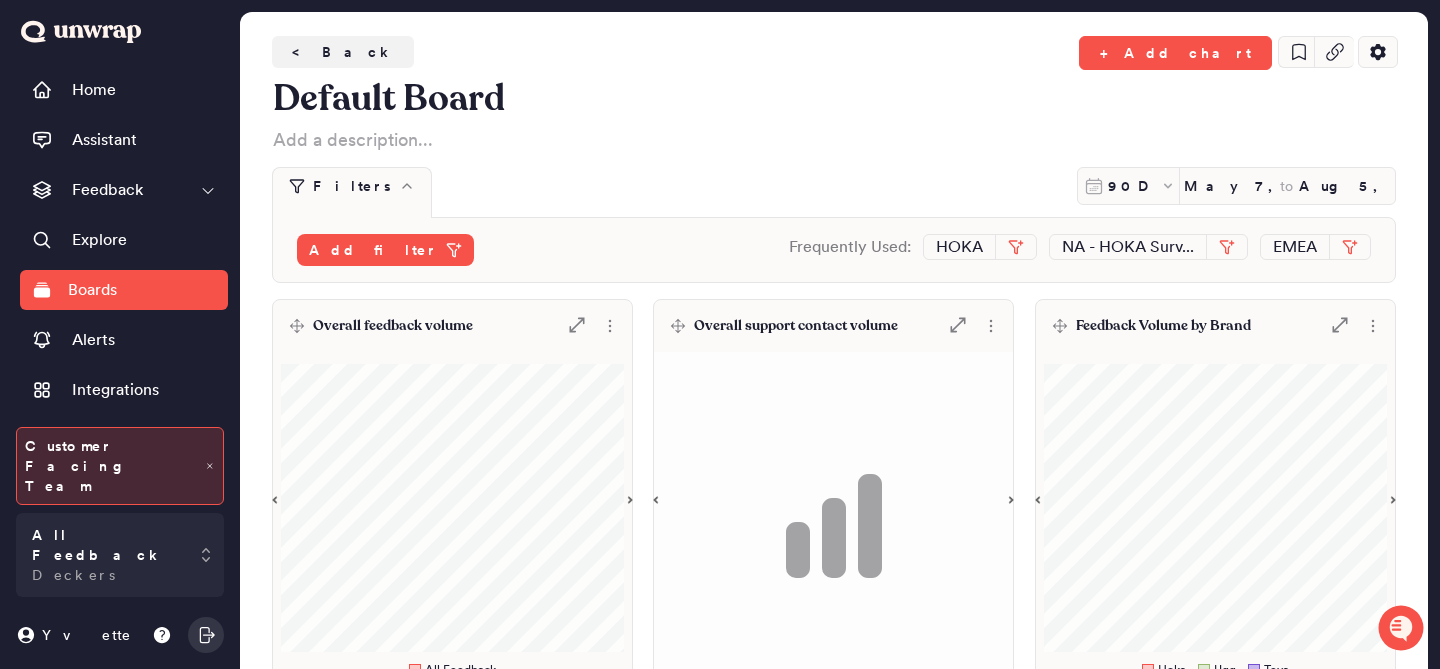 click on "Overall feedback volume" at bounding box center (393, 326) 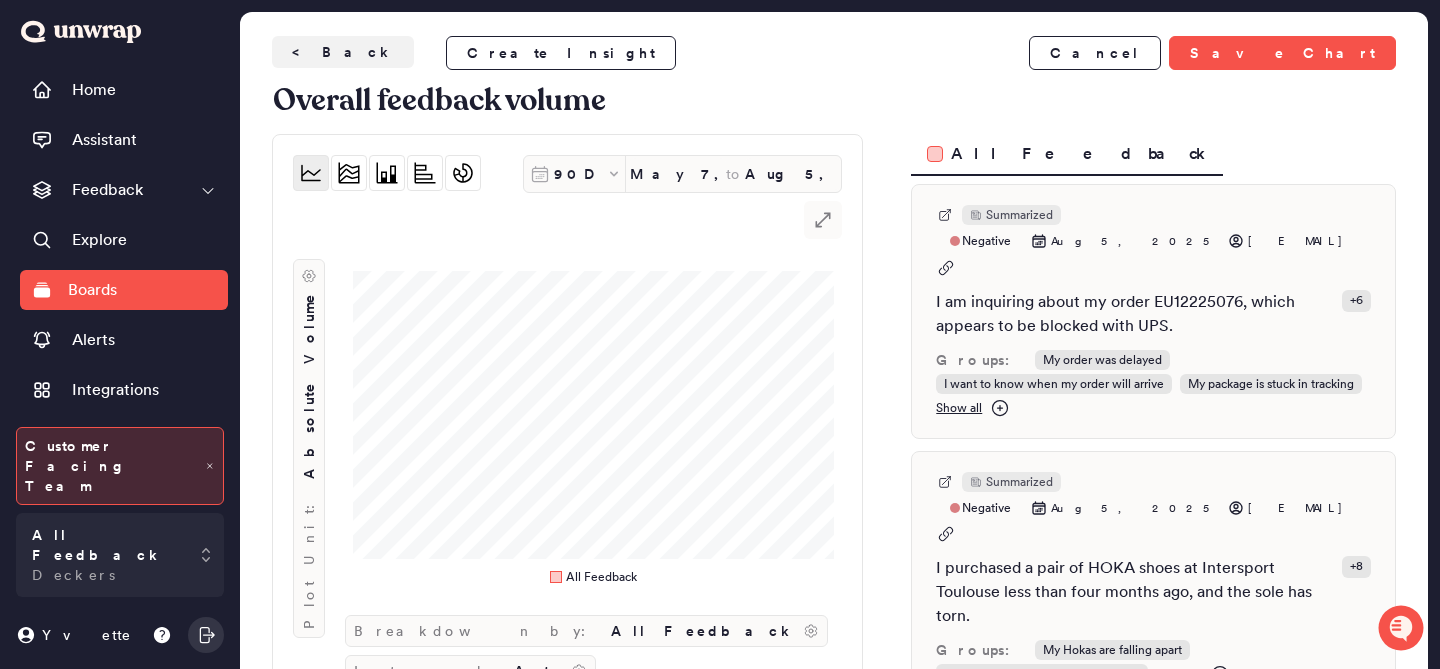 scroll, scrollTop: 227, scrollLeft: 0, axis: vertical 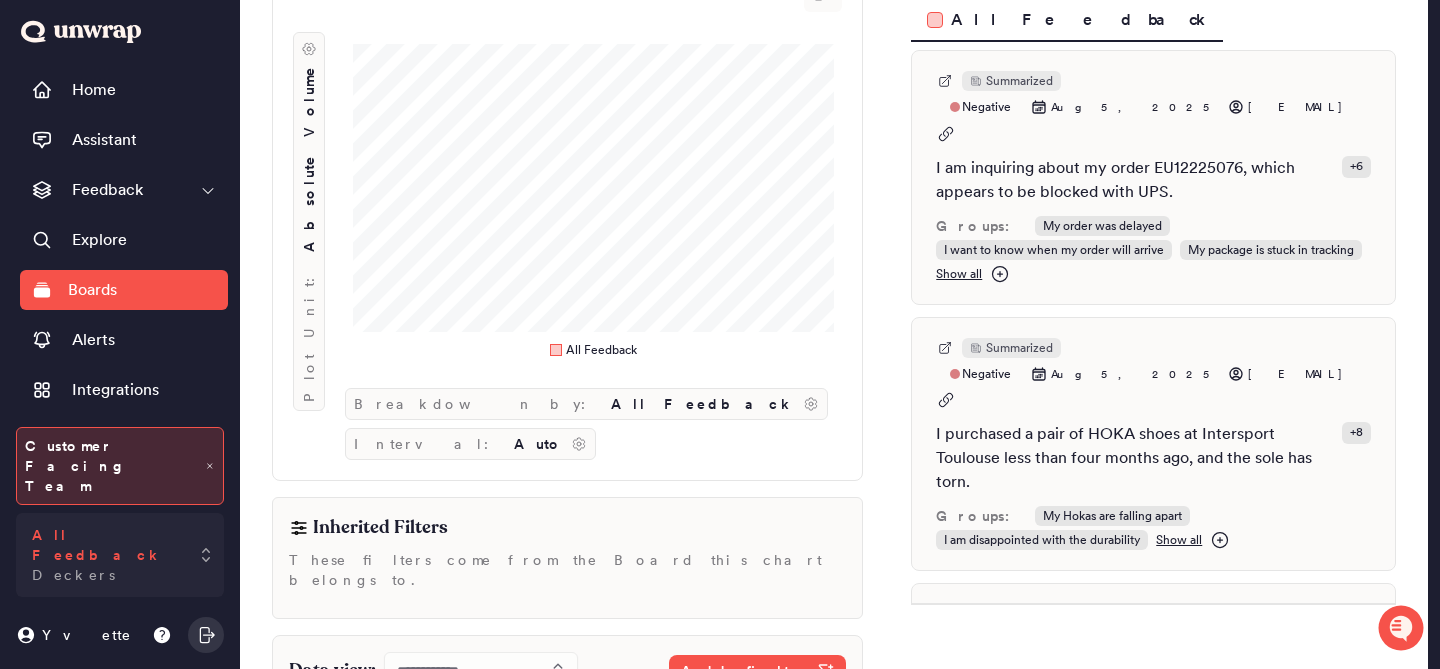 click on "All Feedback Deckers" at bounding box center [120, 555] 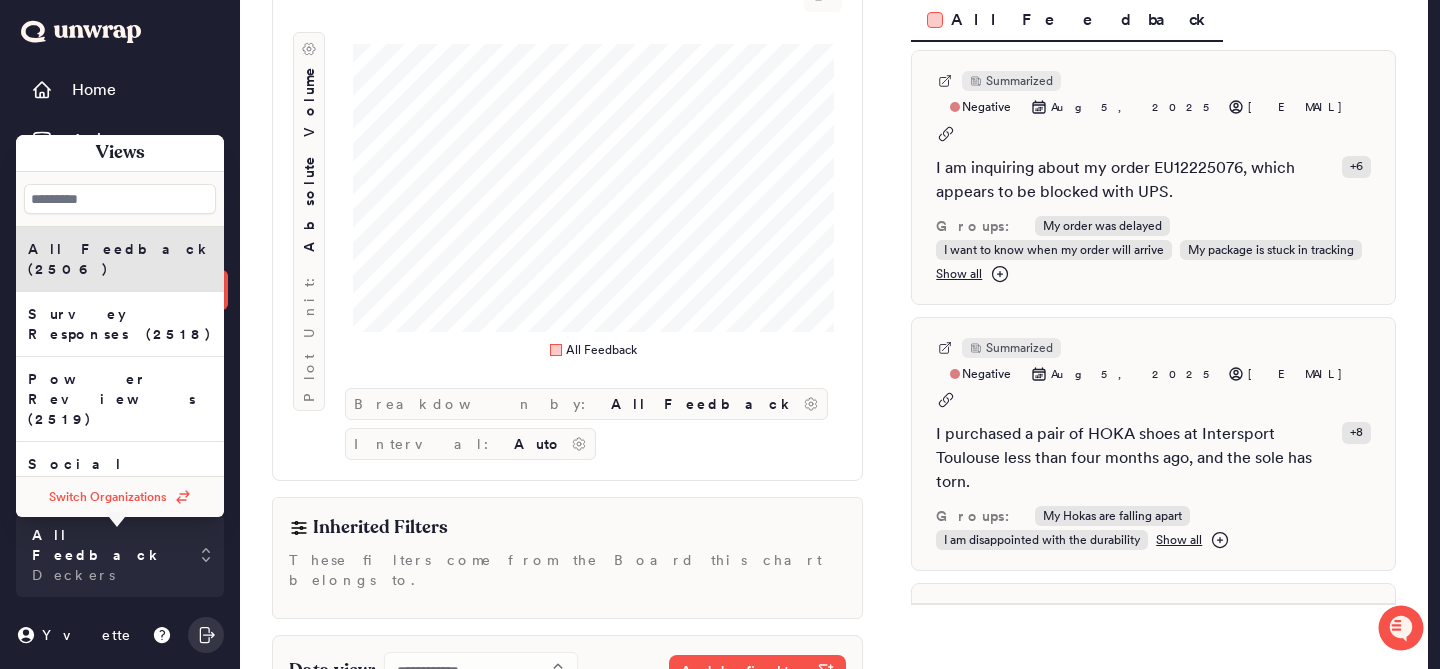click on "Consumer Product Feedback (3471)" at bounding box center (120, 324) 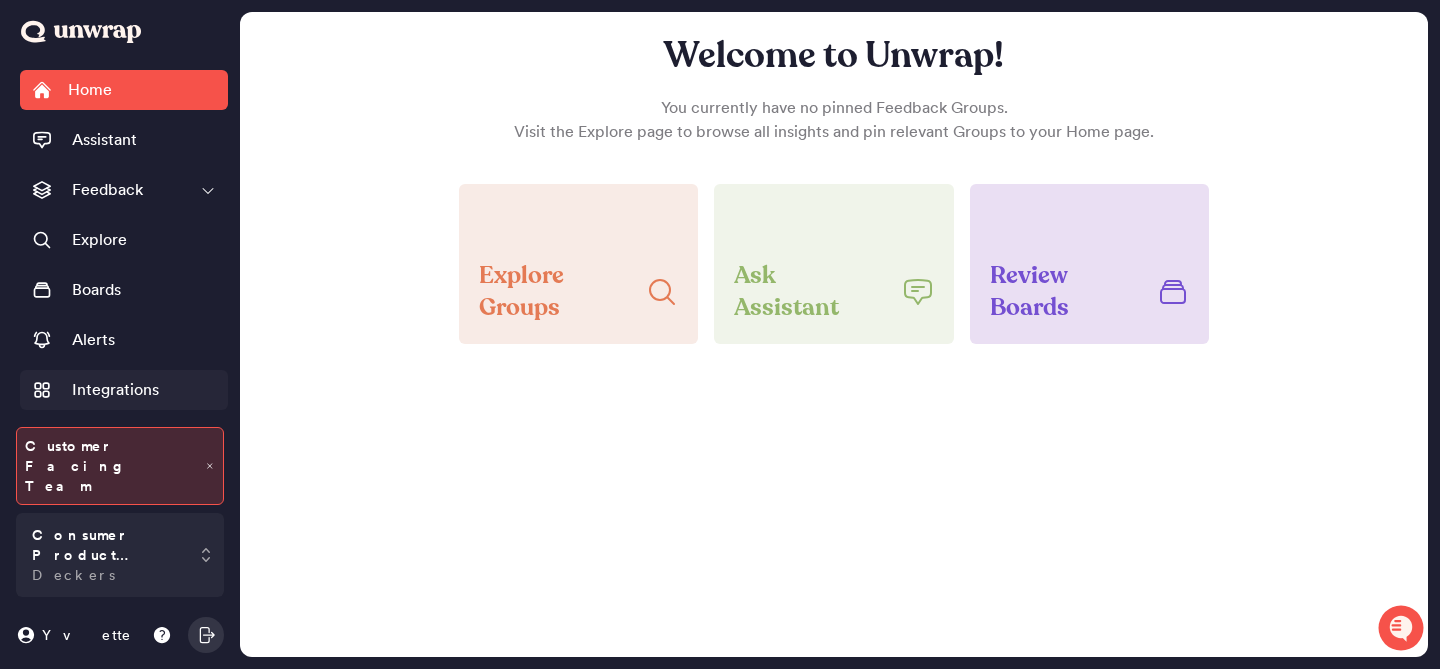 click on "Integrations" at bounding box center [124, 390] 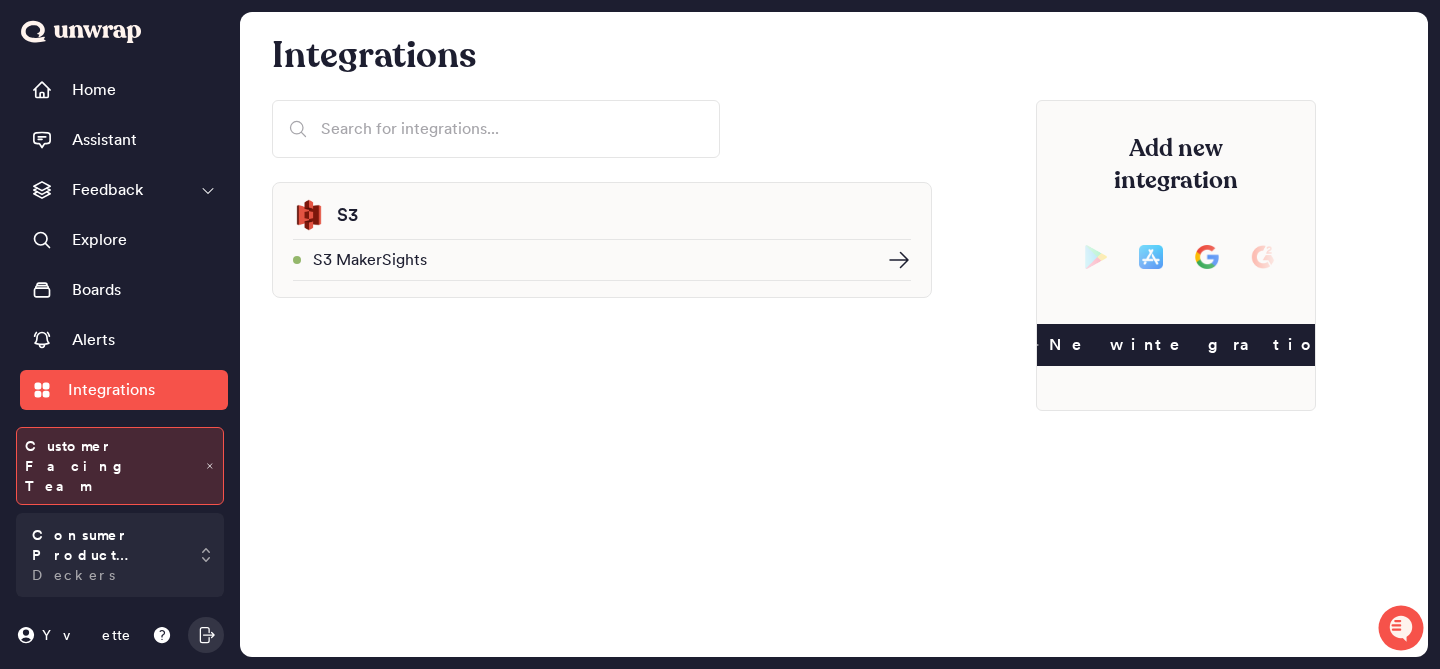 click 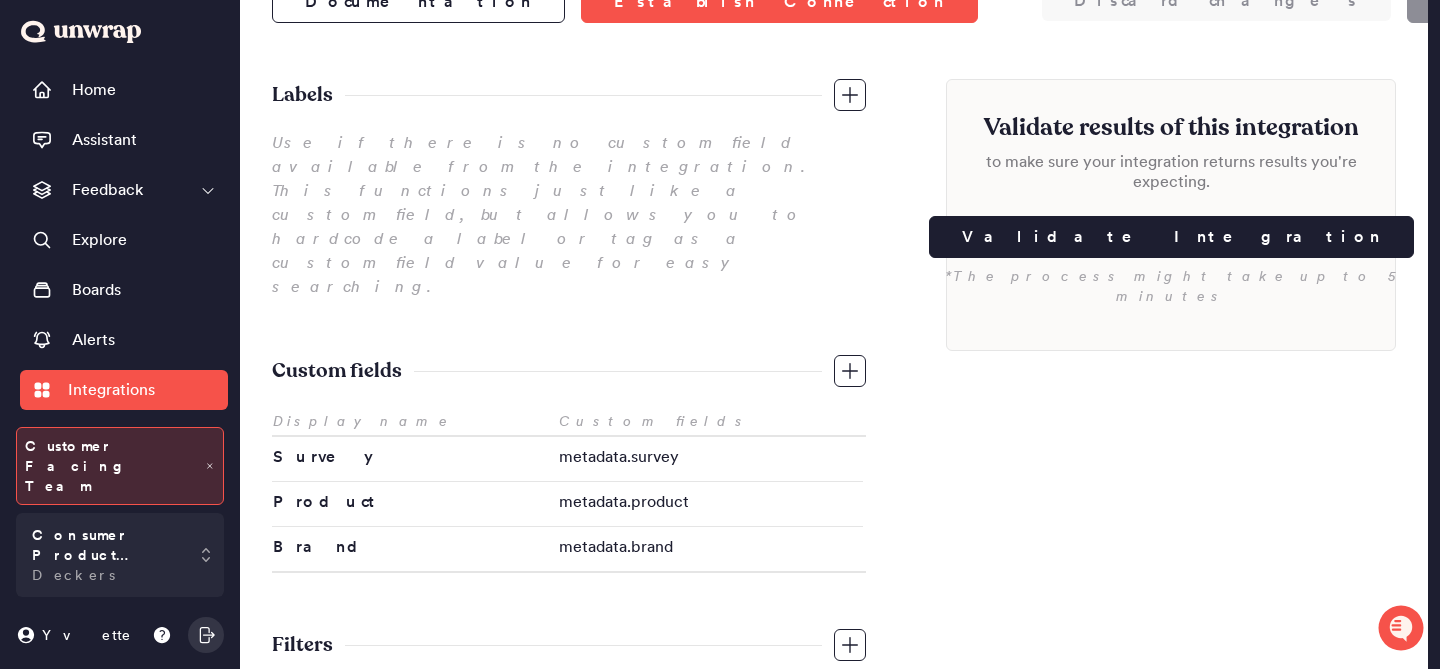 scroll, scrollTop: 0, scrollLeft: 0, axis: both 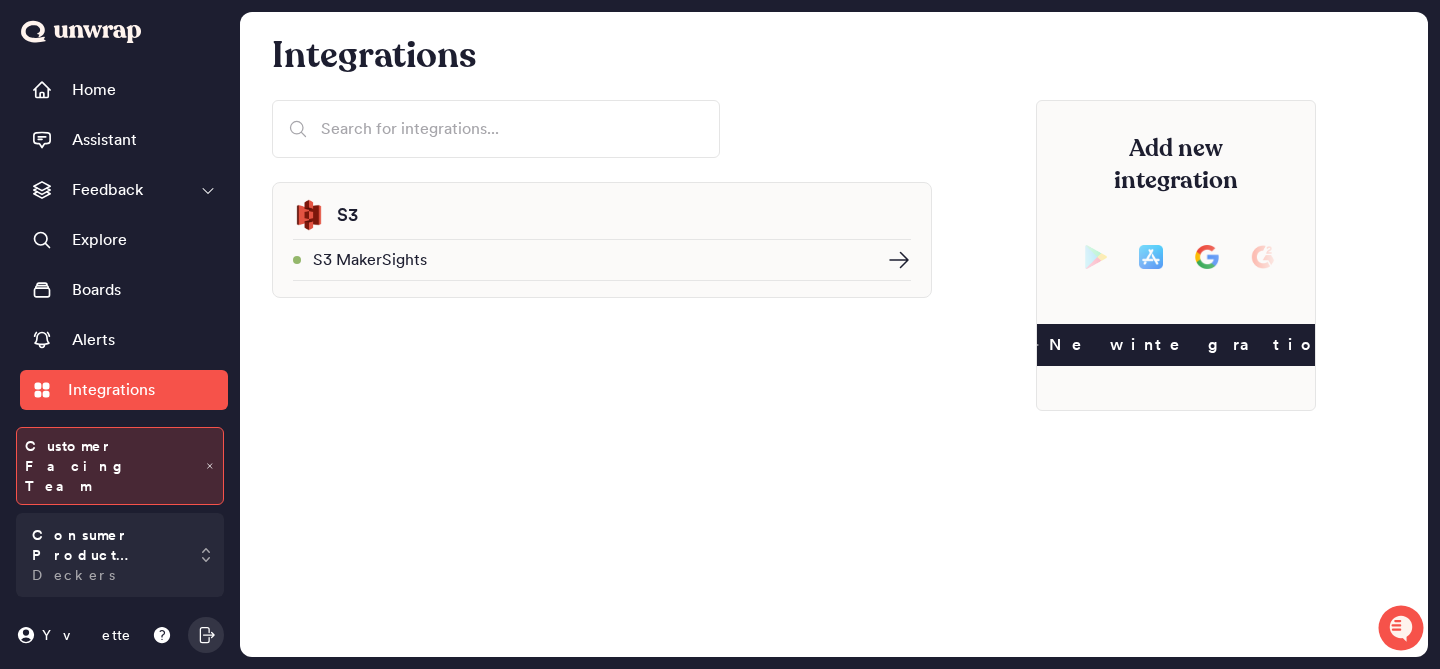 click 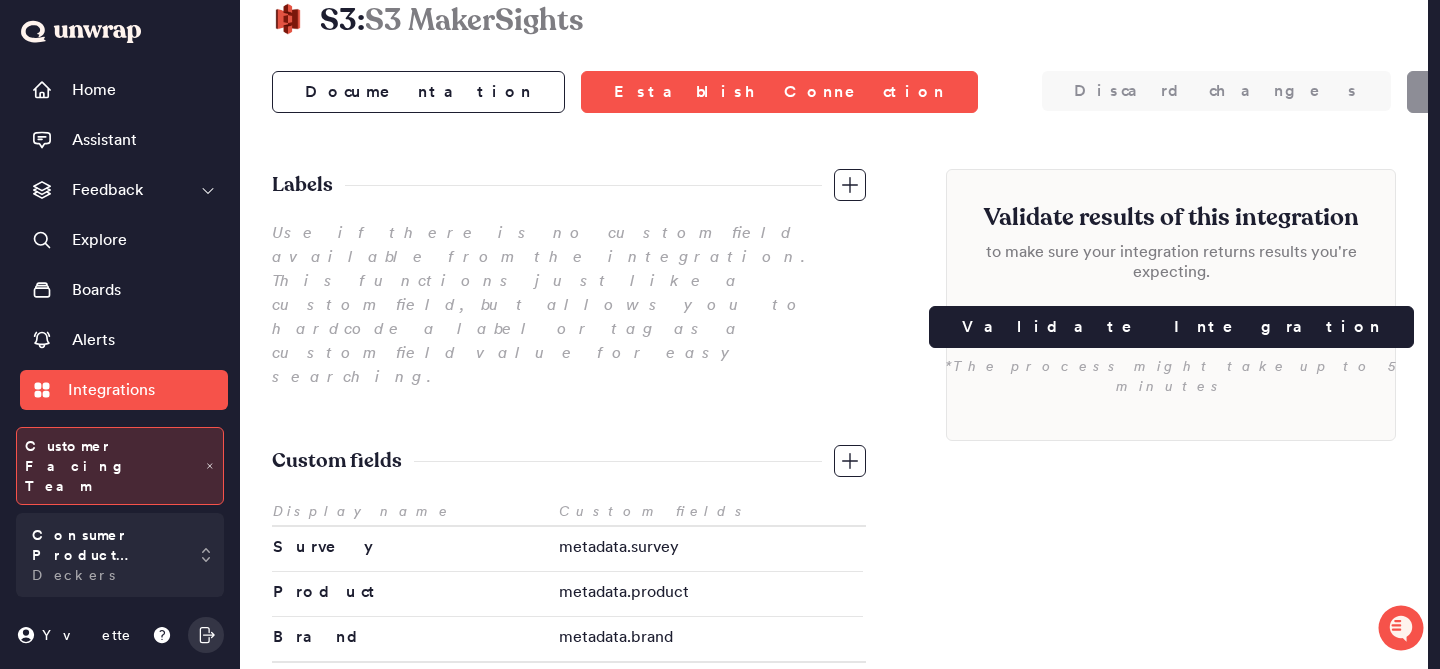 scroll, scrollTop: 0, scrollLeft: 0, axis: both 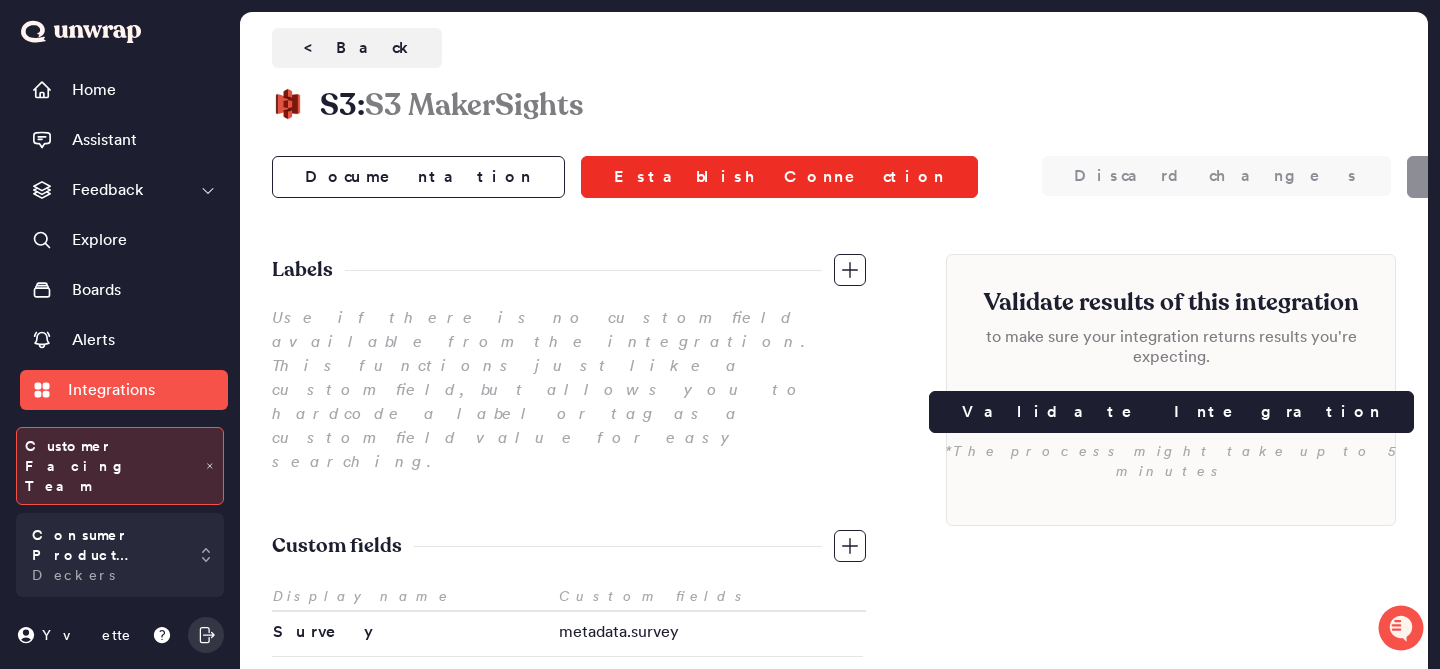 click on "Establish Connection" at bounding box center (779, 177) 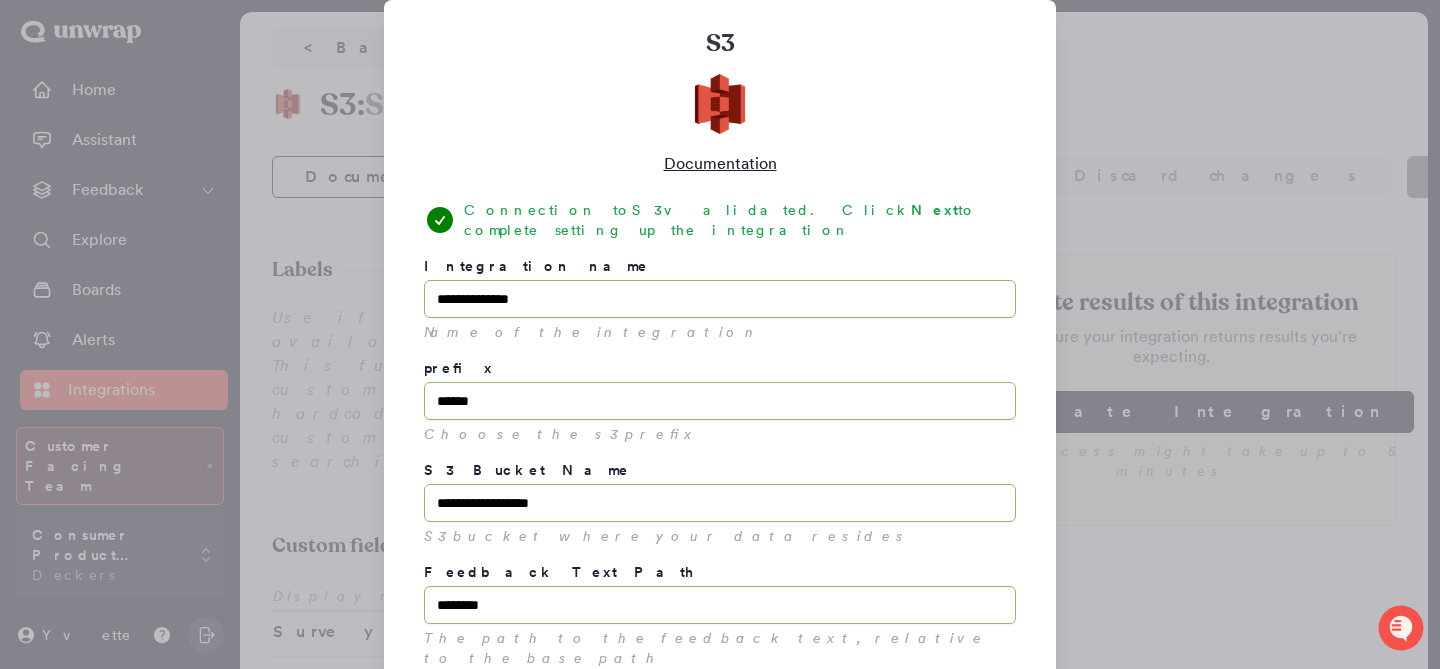 click at bounding box center [720, 334] 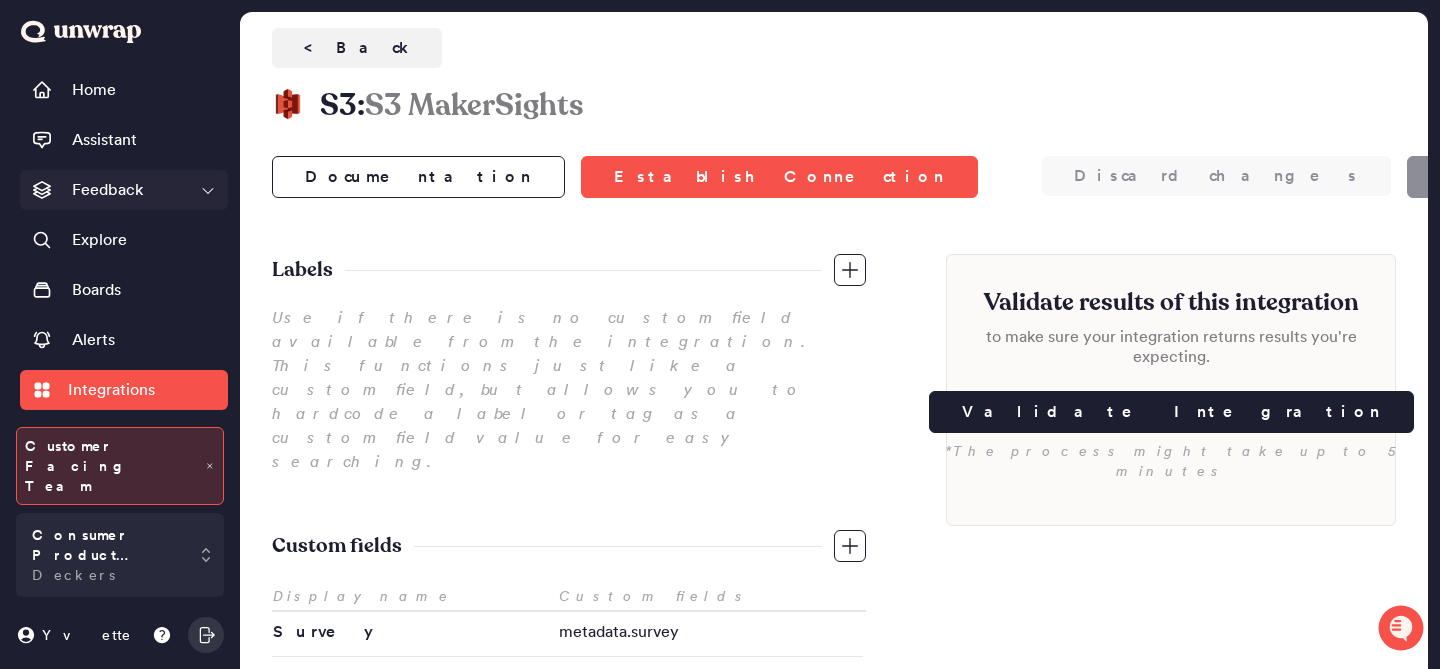 click on "Feedback" at bounding box center [124, 190] 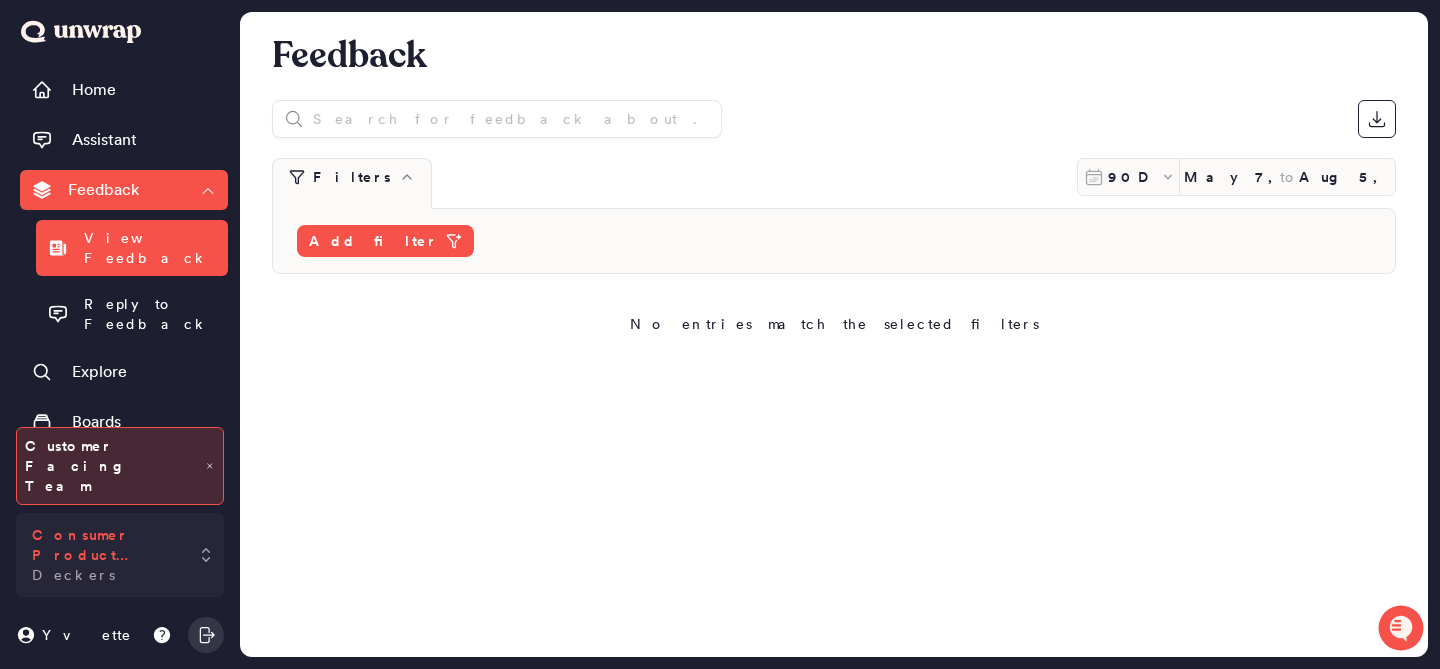 click on "Consumer Product Feedback" at bounding box center (106, 545) 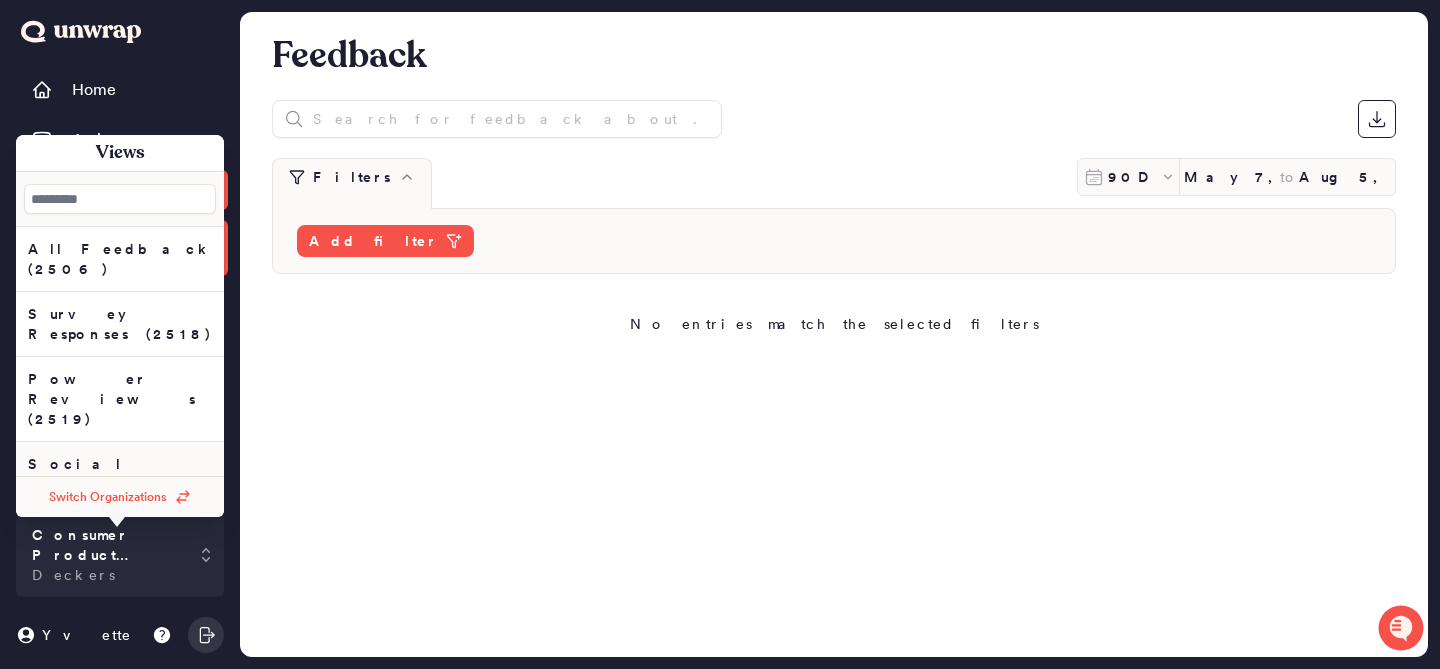 scroll, scrollTop: 60, scrollLeft: 0, axis: vertical 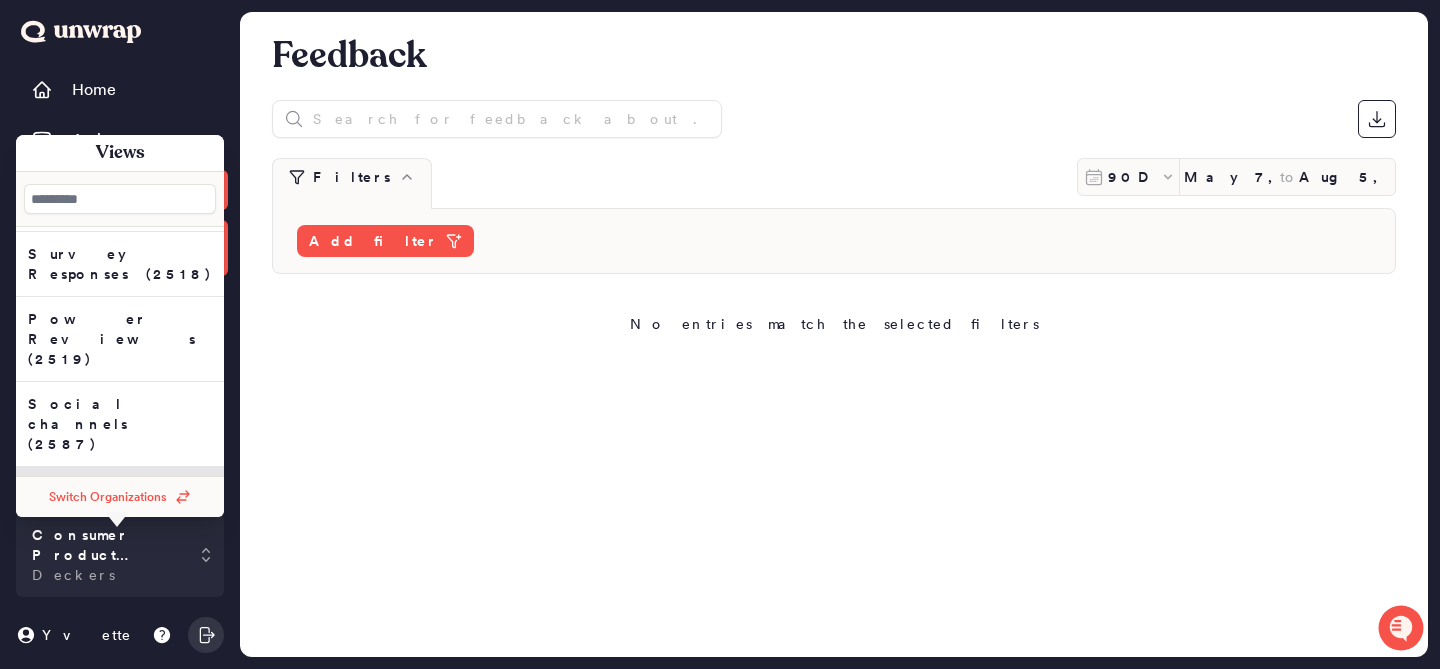 click on "Switch Organizations" at bounding box center (108, 497) 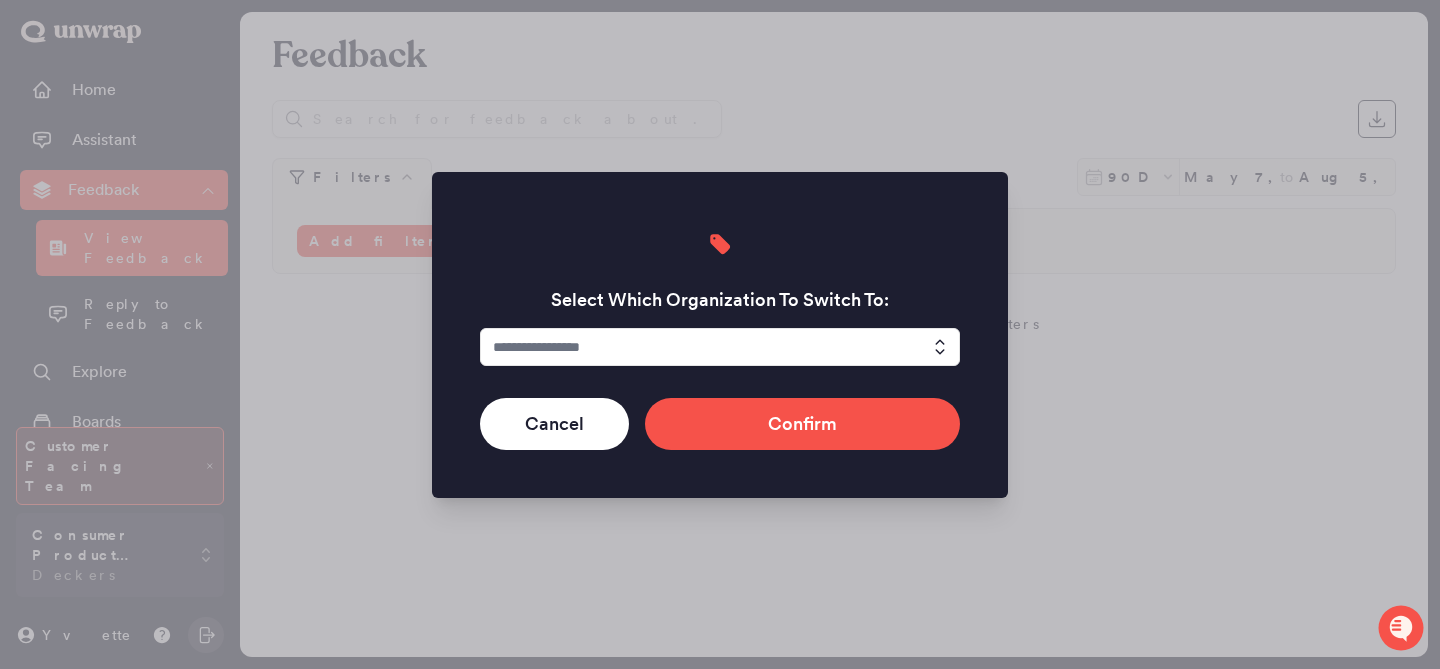 click at bounding box center (720, 347) 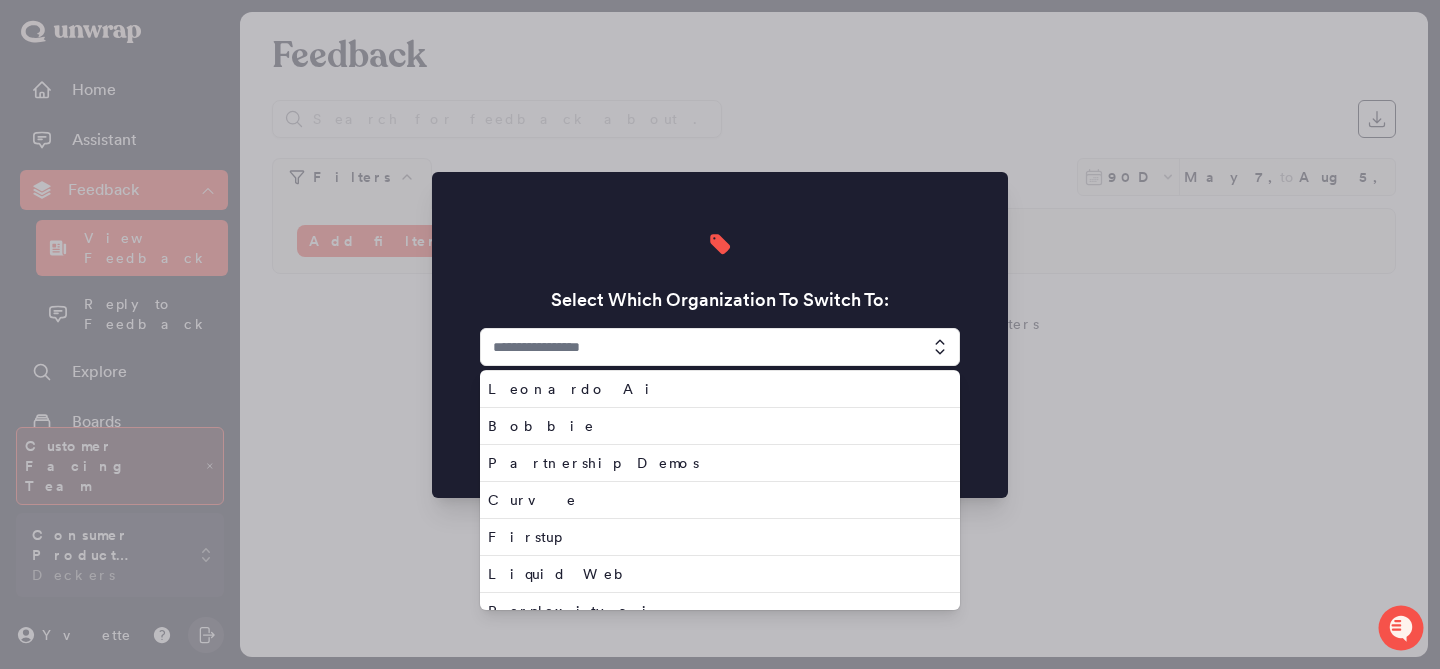 scroll, scrollTop: 0, scrollLeft: 0, axis: both 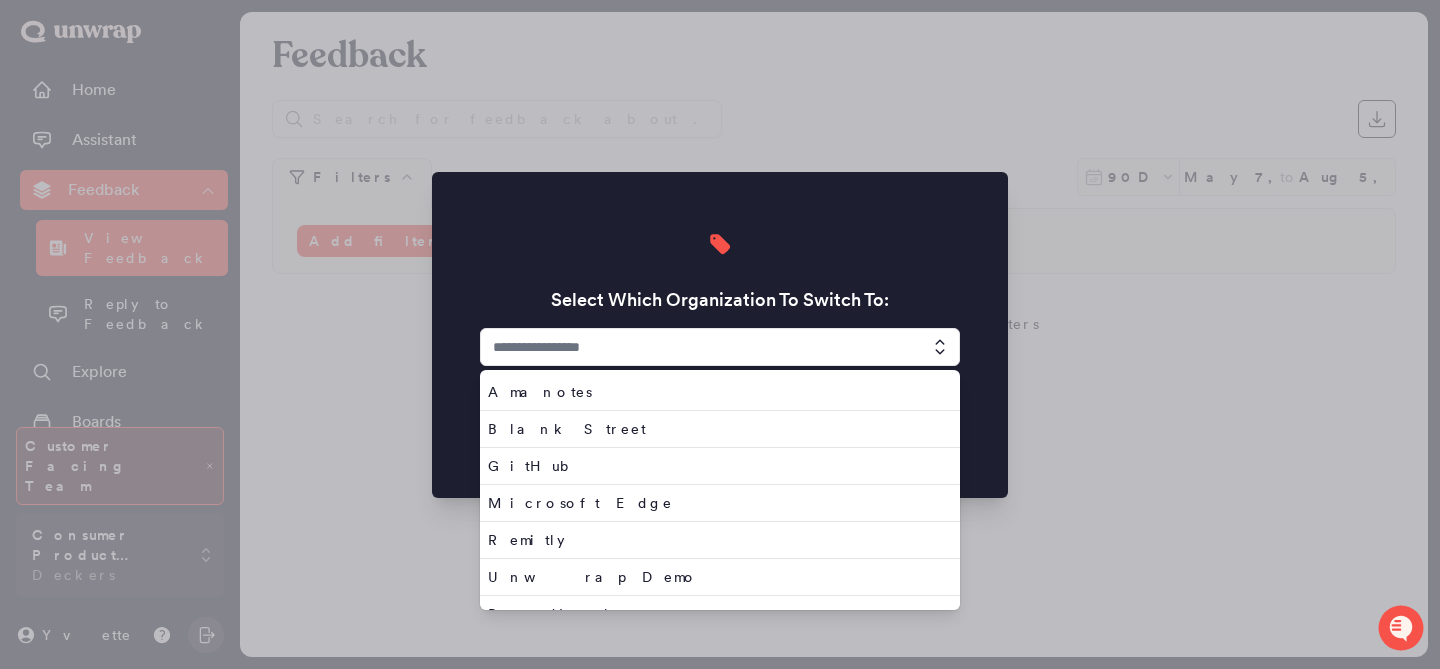 click at bounding box center [720, 347] 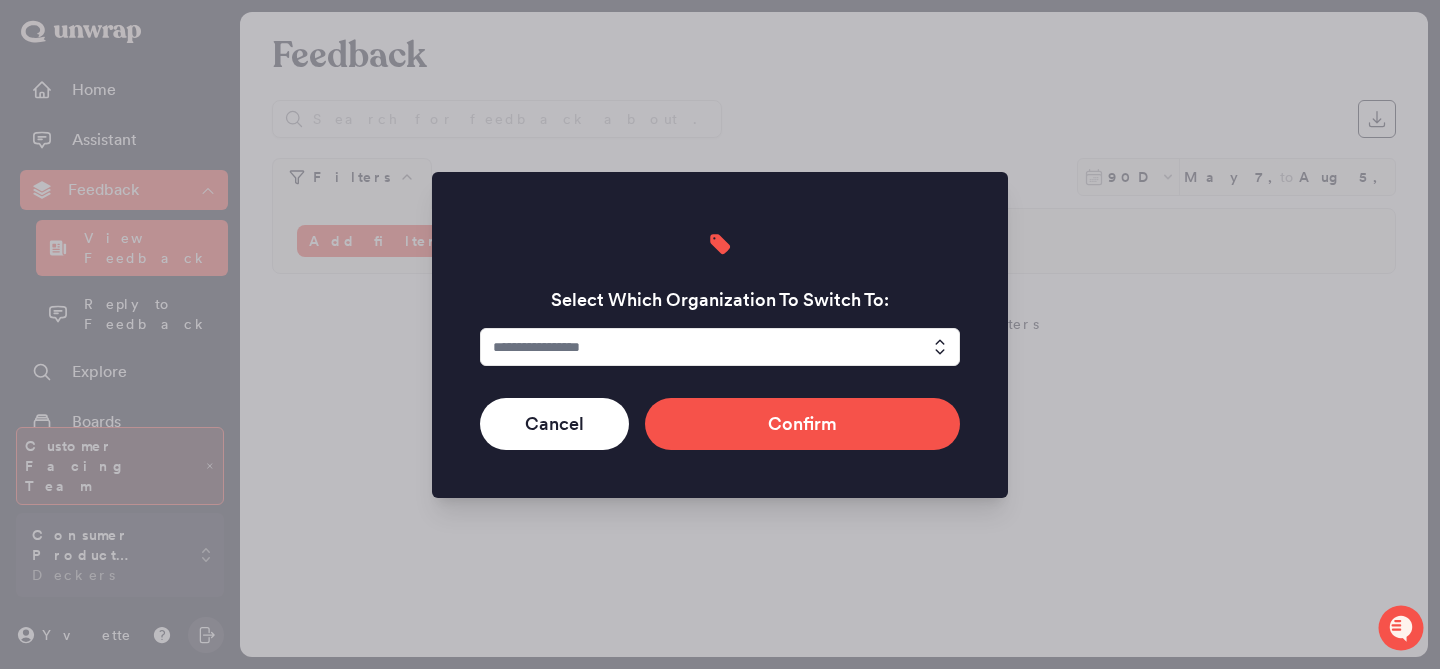 click at bounding box center (720, 347) 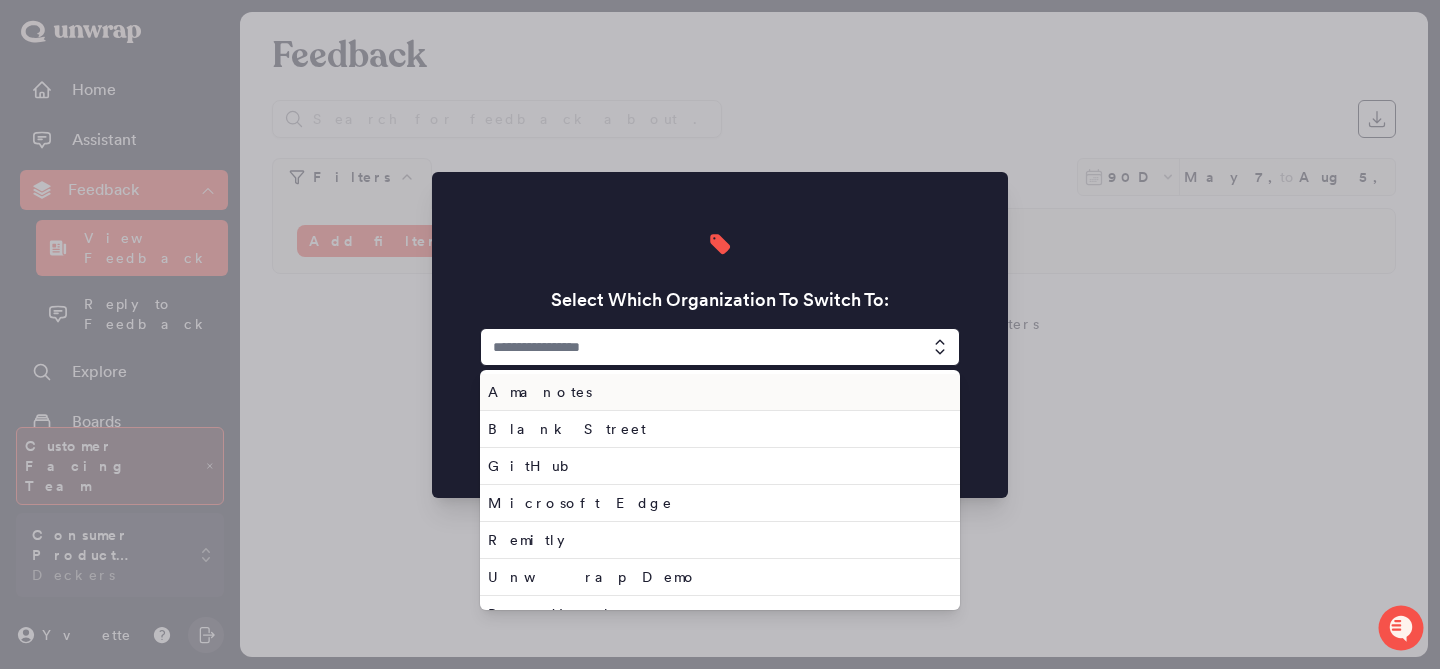 type on "*" 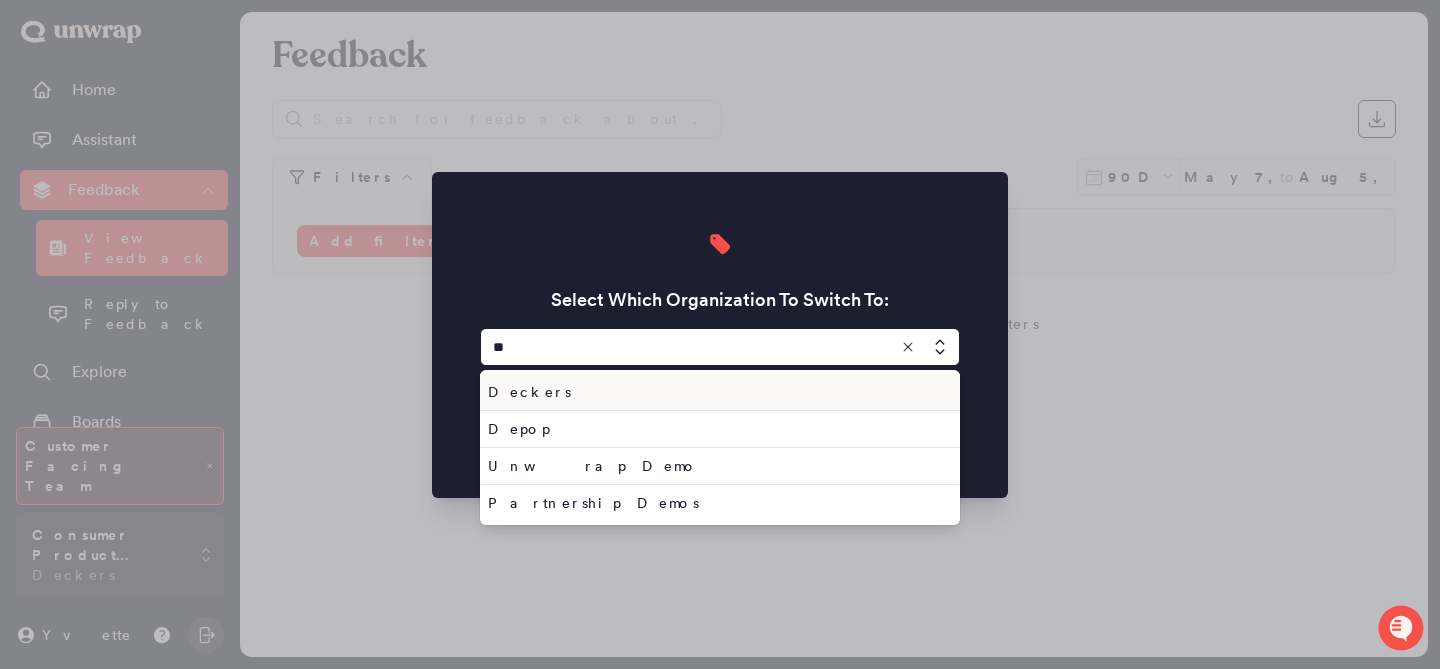 type on "*" 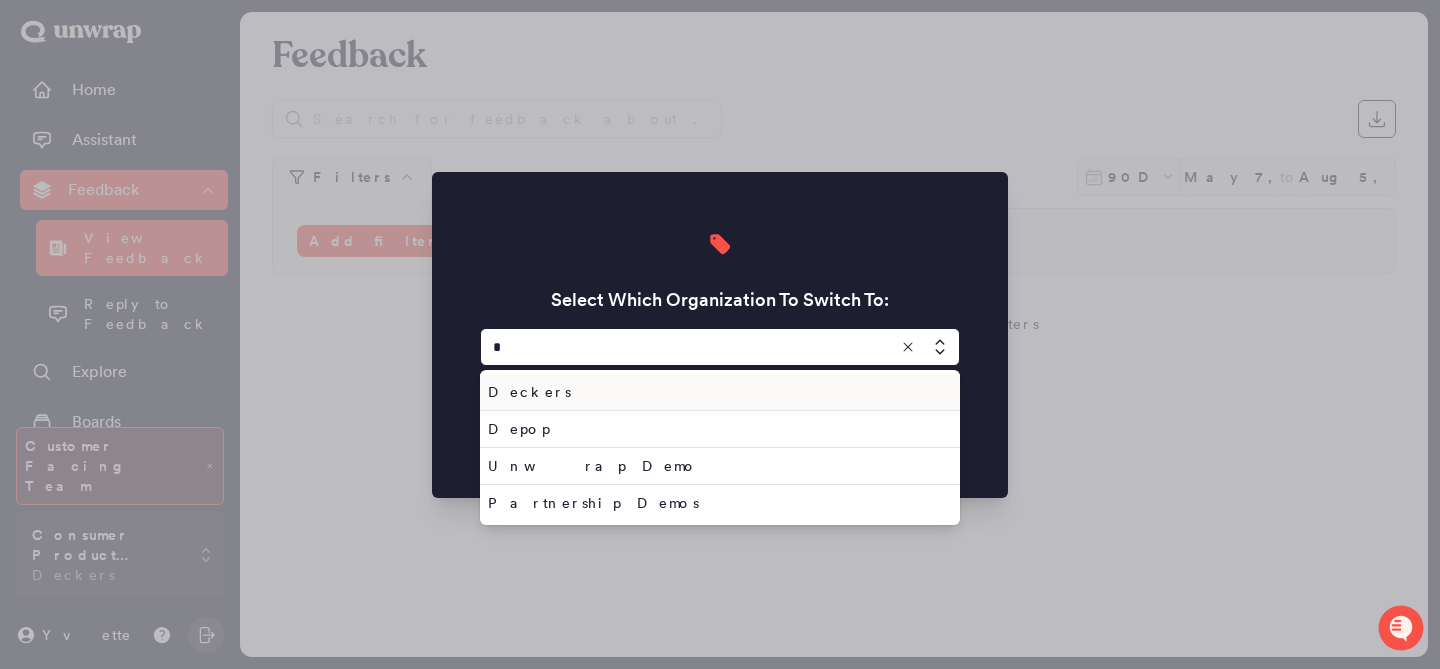 type 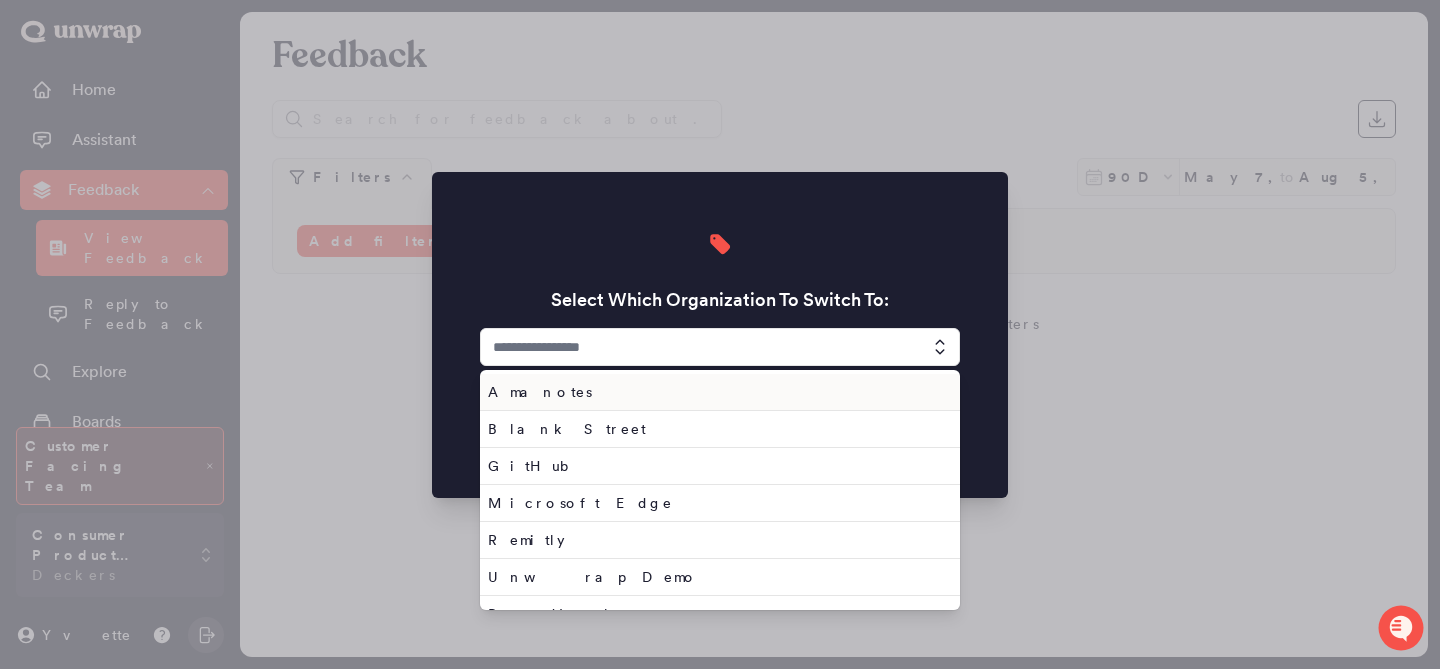 click at bounding box center (720, 334) 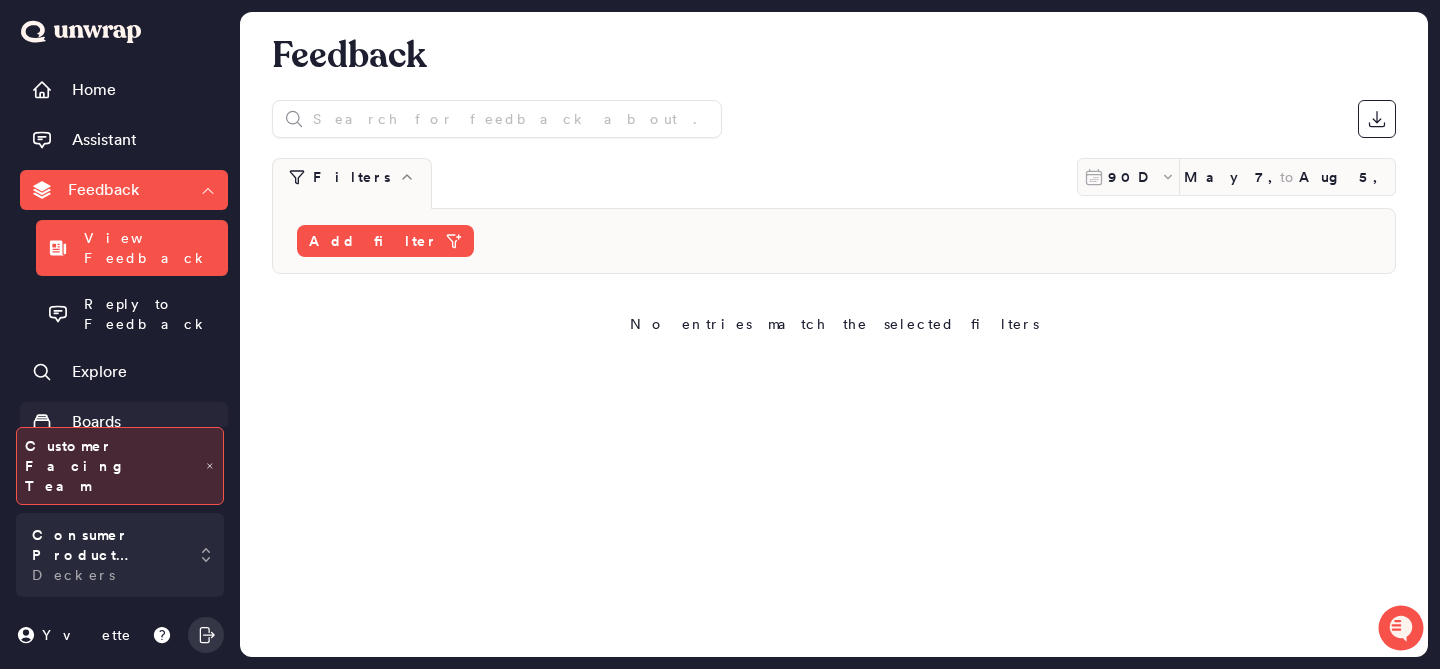 scroll, scrollTop: 245, scrollLeft: 0, axis: vertical 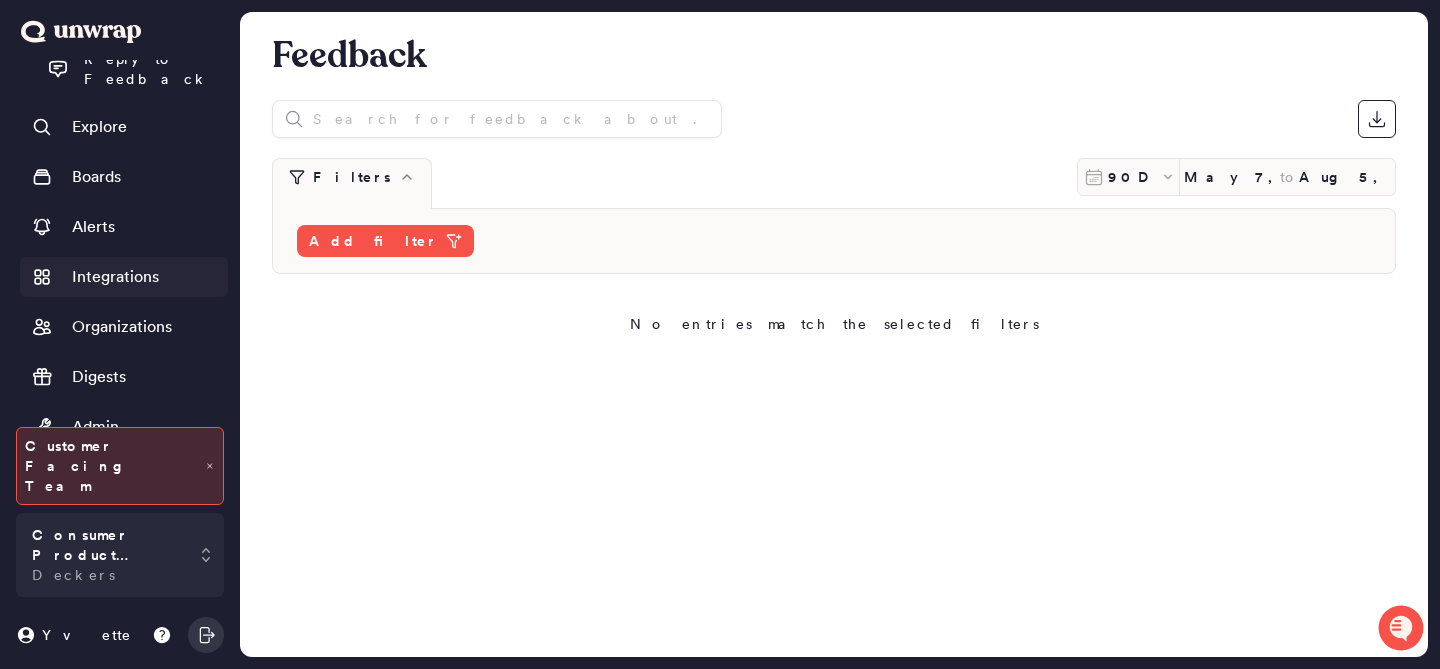 click on "Integrations" at bounding box center (124, 277) 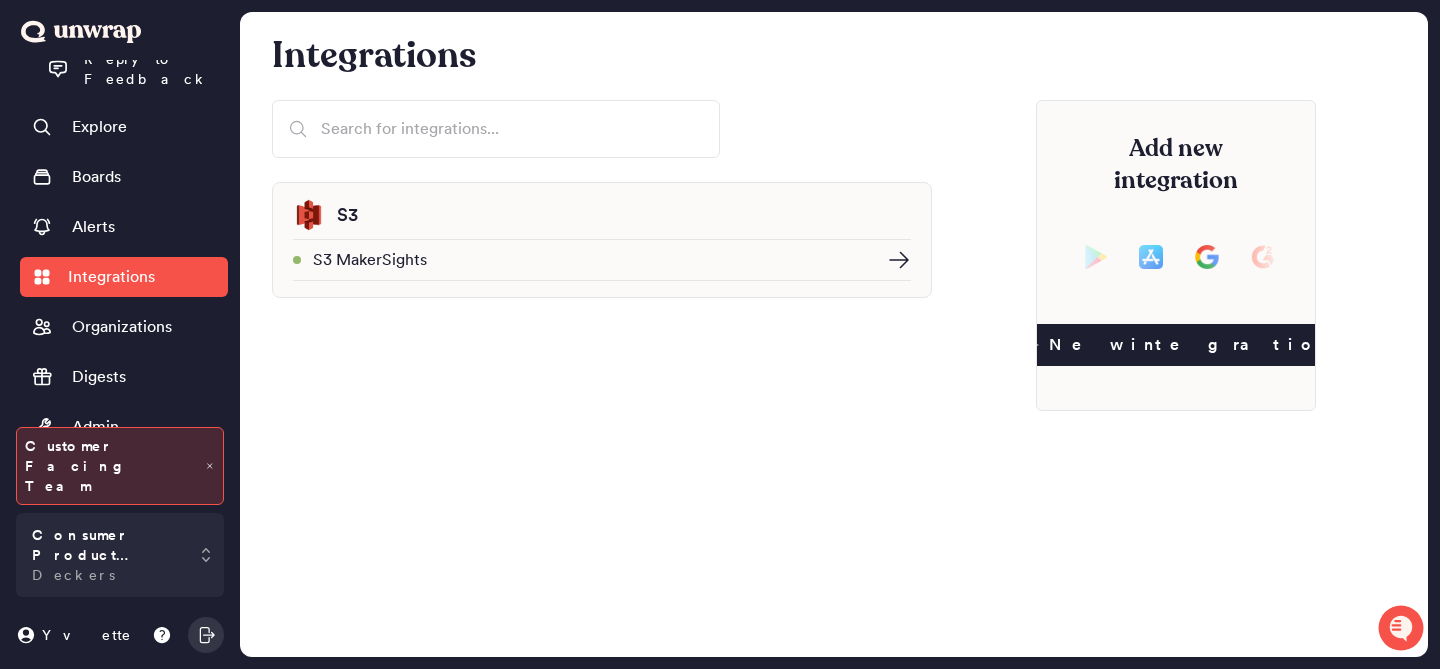 click 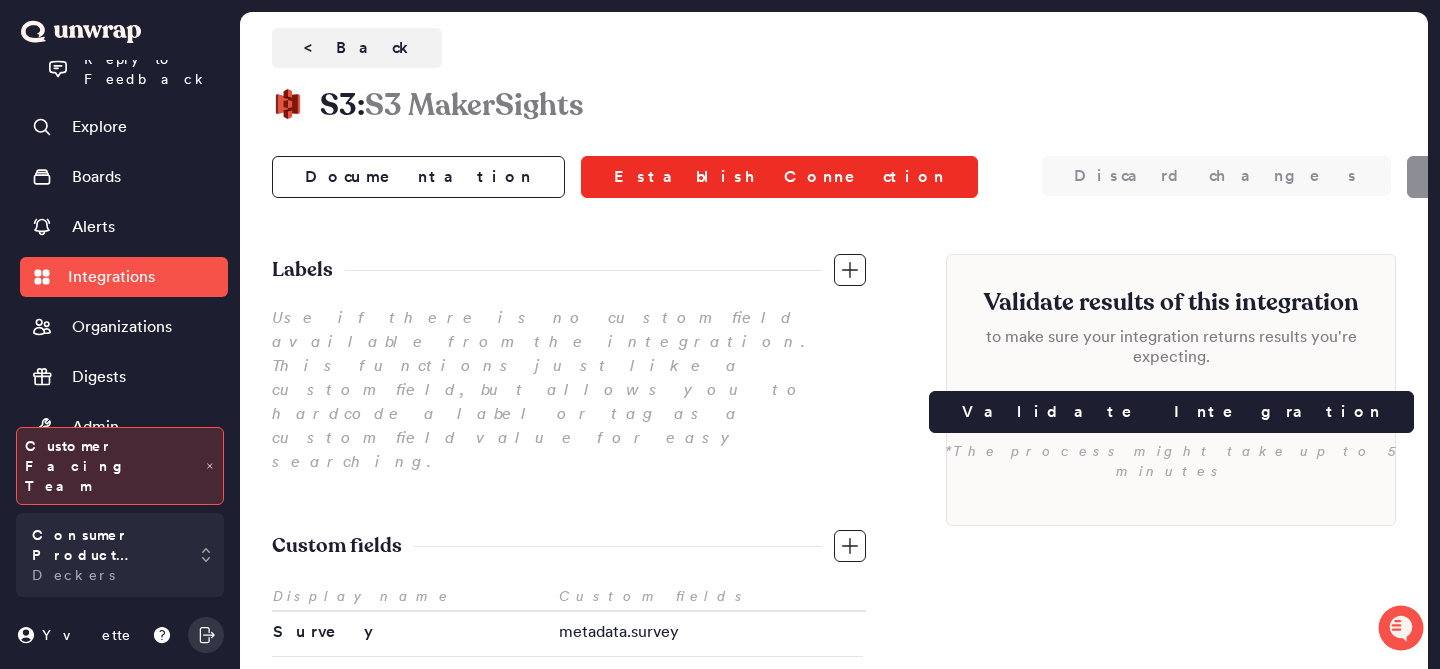 click on "Establish Connection" at bounding box center [779, 177] 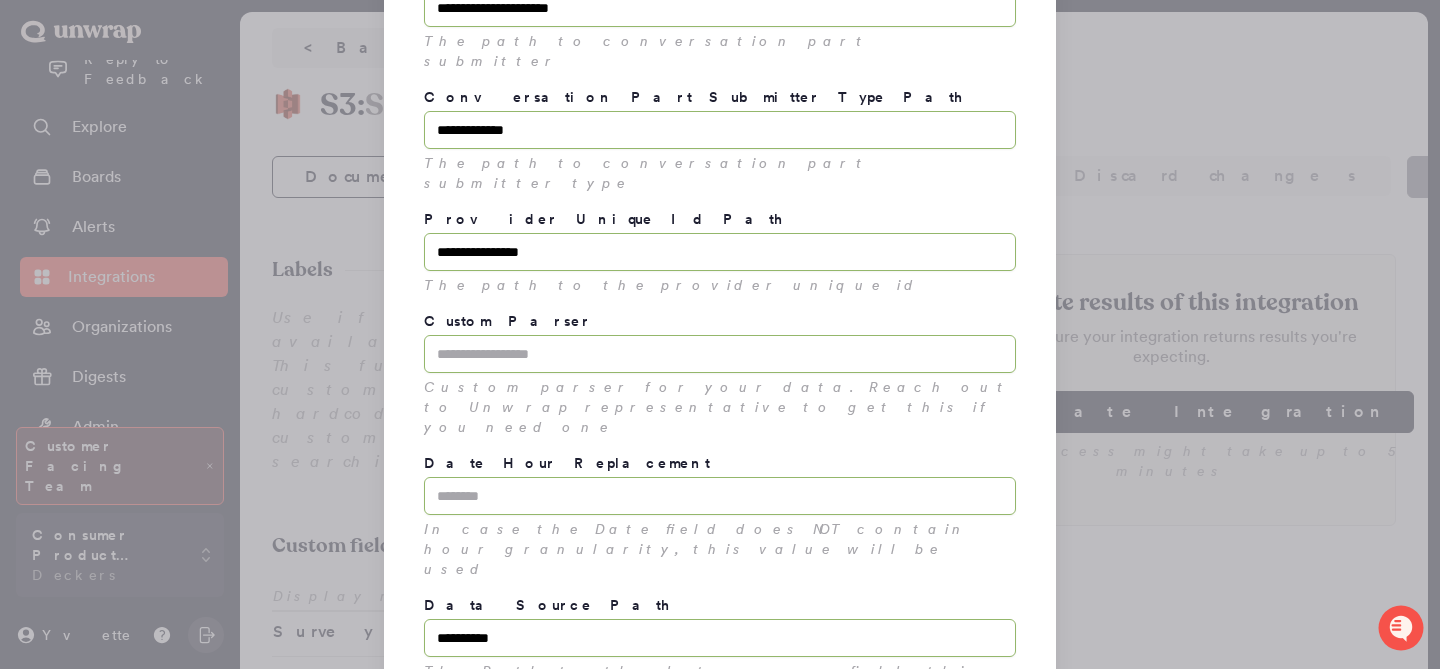 scroll, scrollTop: 2371, scrollLeft: 0, axis: vertical 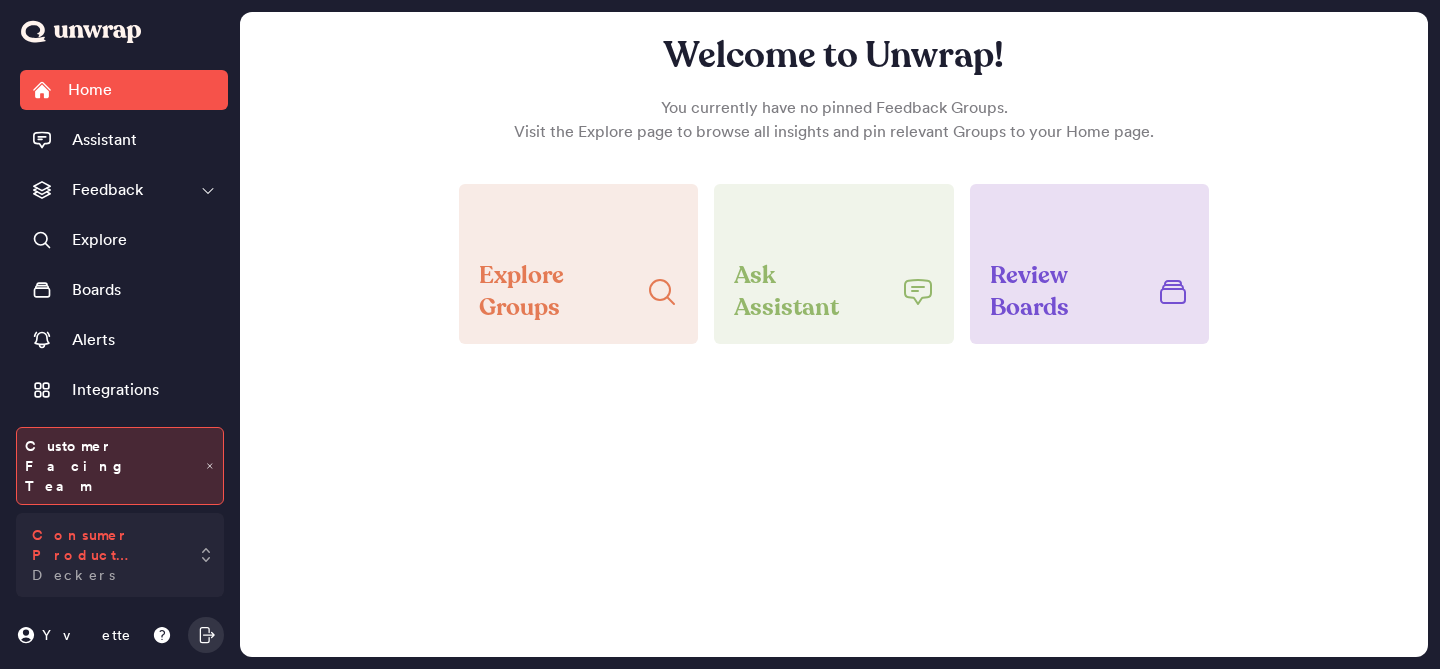 click on "Consumer Product Feedback Deckers" at bounding box center [106, 555] 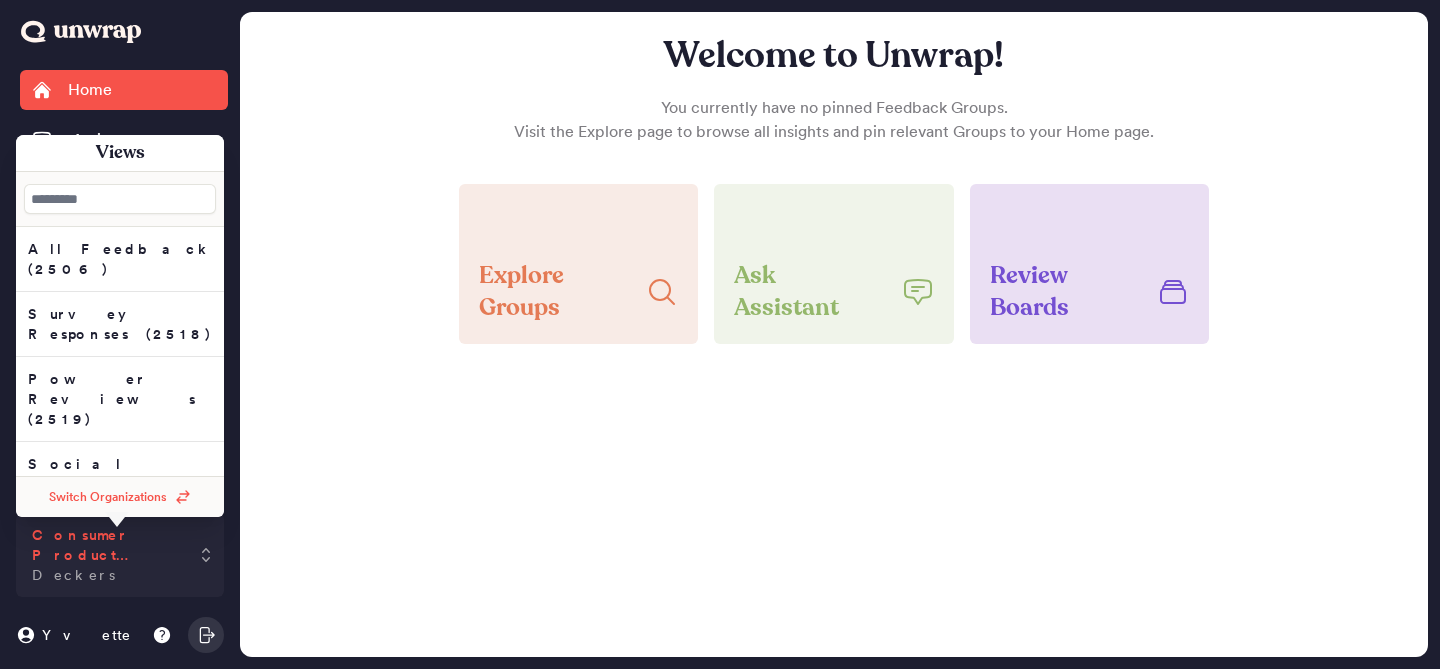 scroll, scrollTop: 0, scrollLeft: 0, axis: both 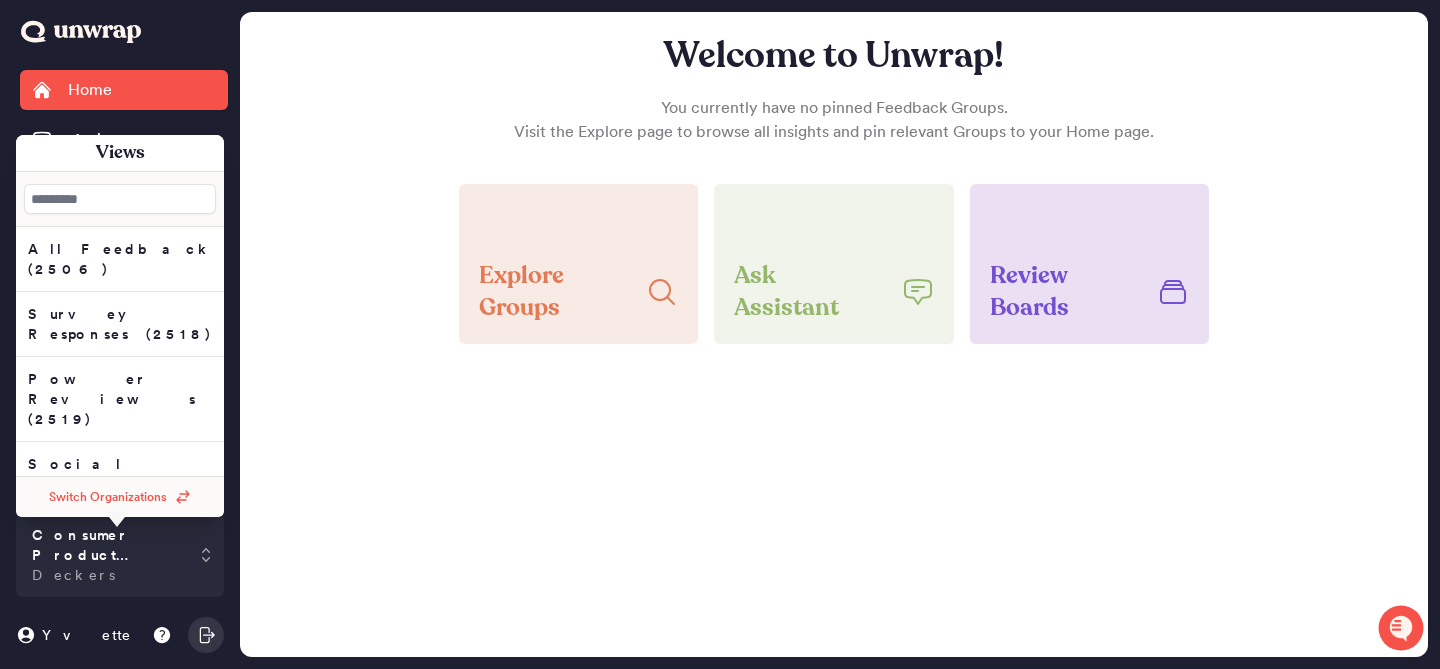 click on "Switch Organizations" at bounding box center (120, 497) 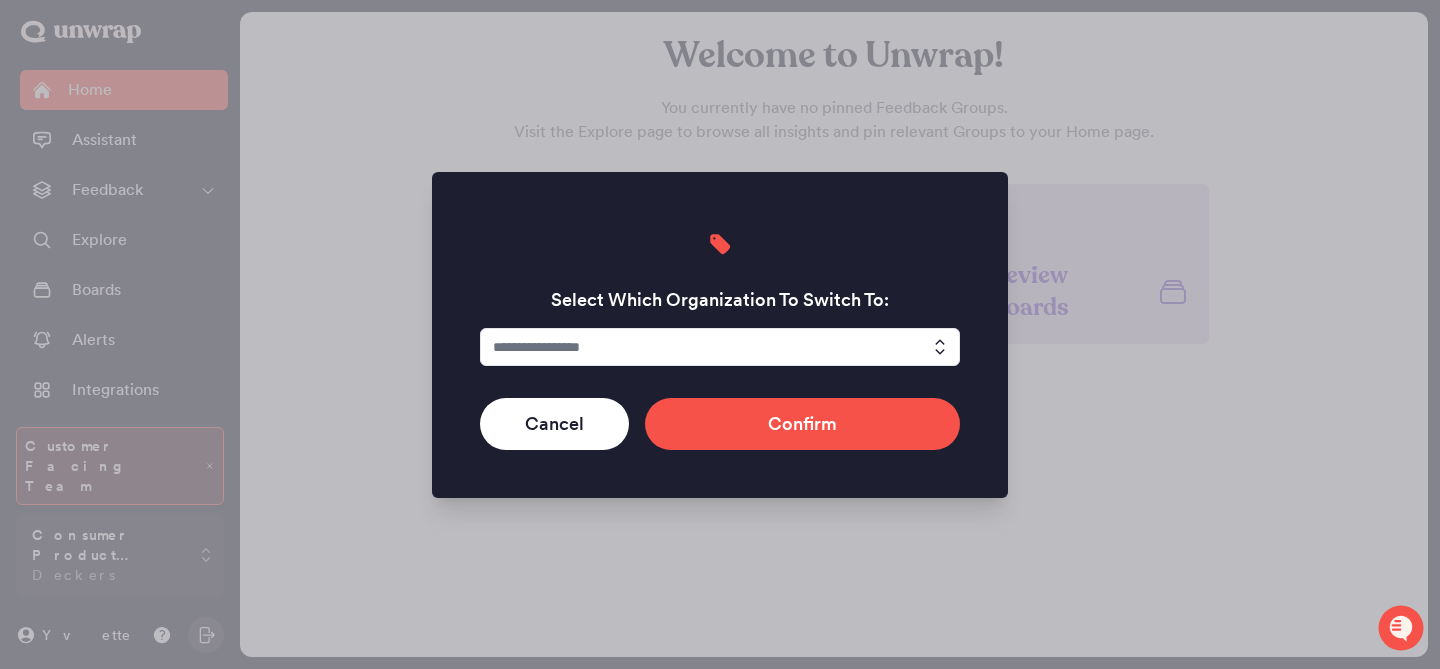 click at bounding box center (720, 347) 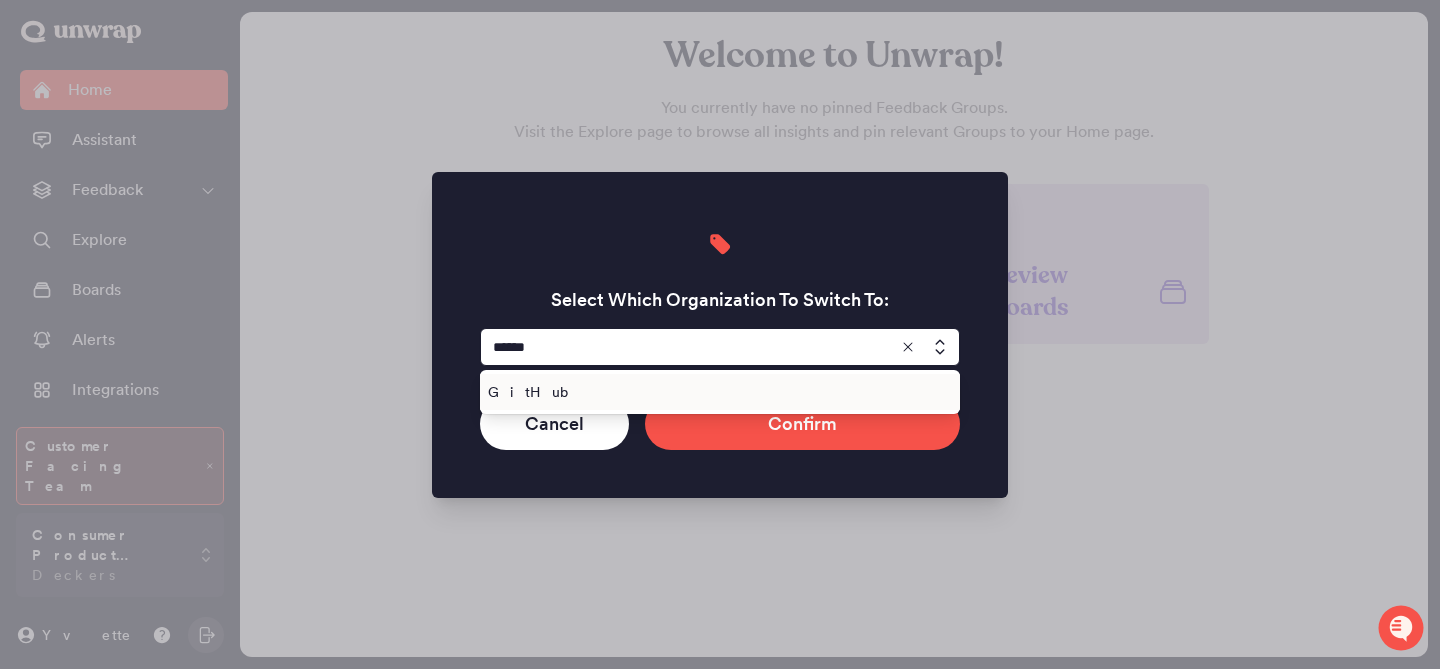 type on "******" 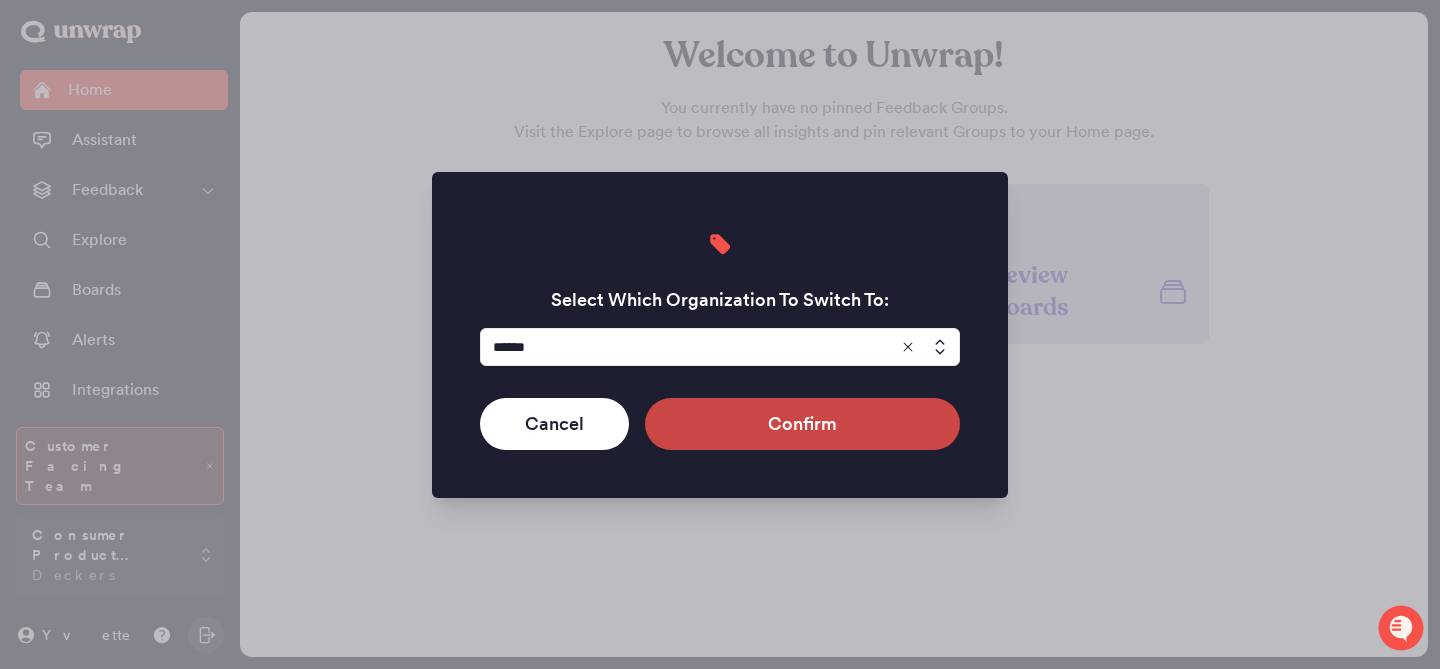 click on "Confirm" at bounding box center [802, 424] 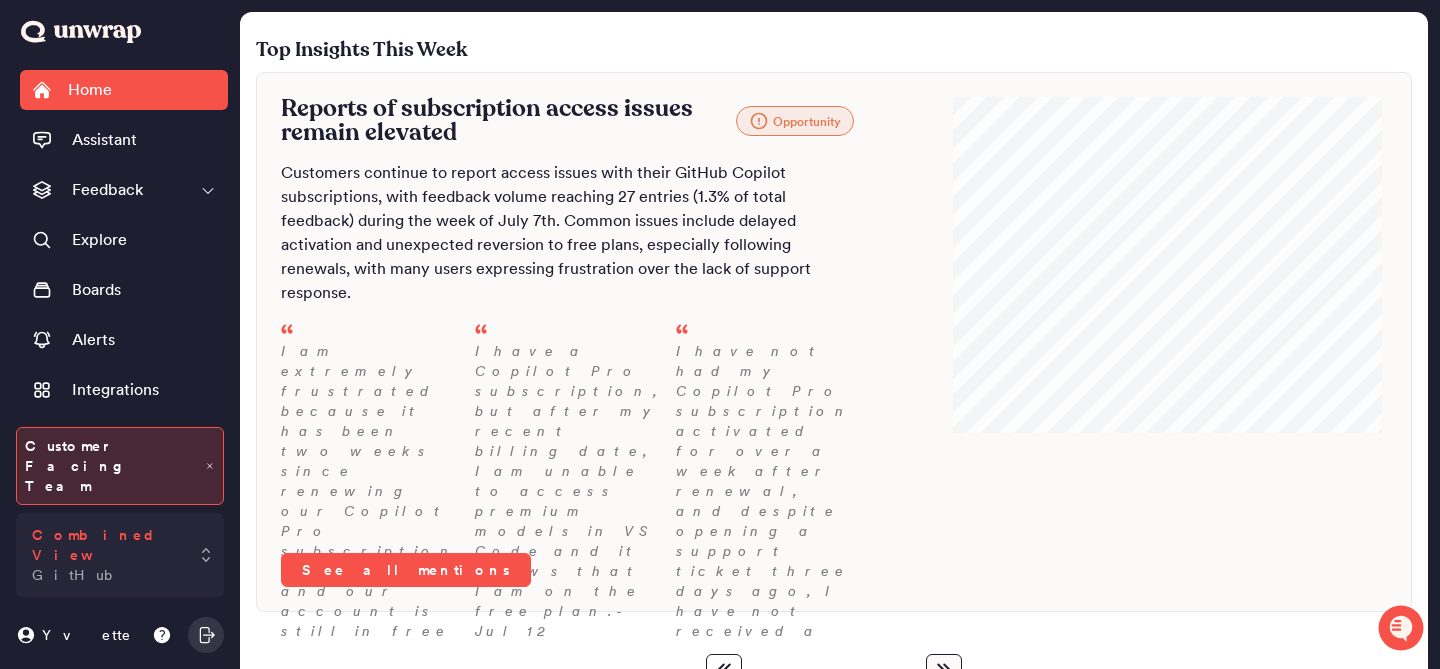 click on "Combined View GitHub" at bounding box center [106, 555] 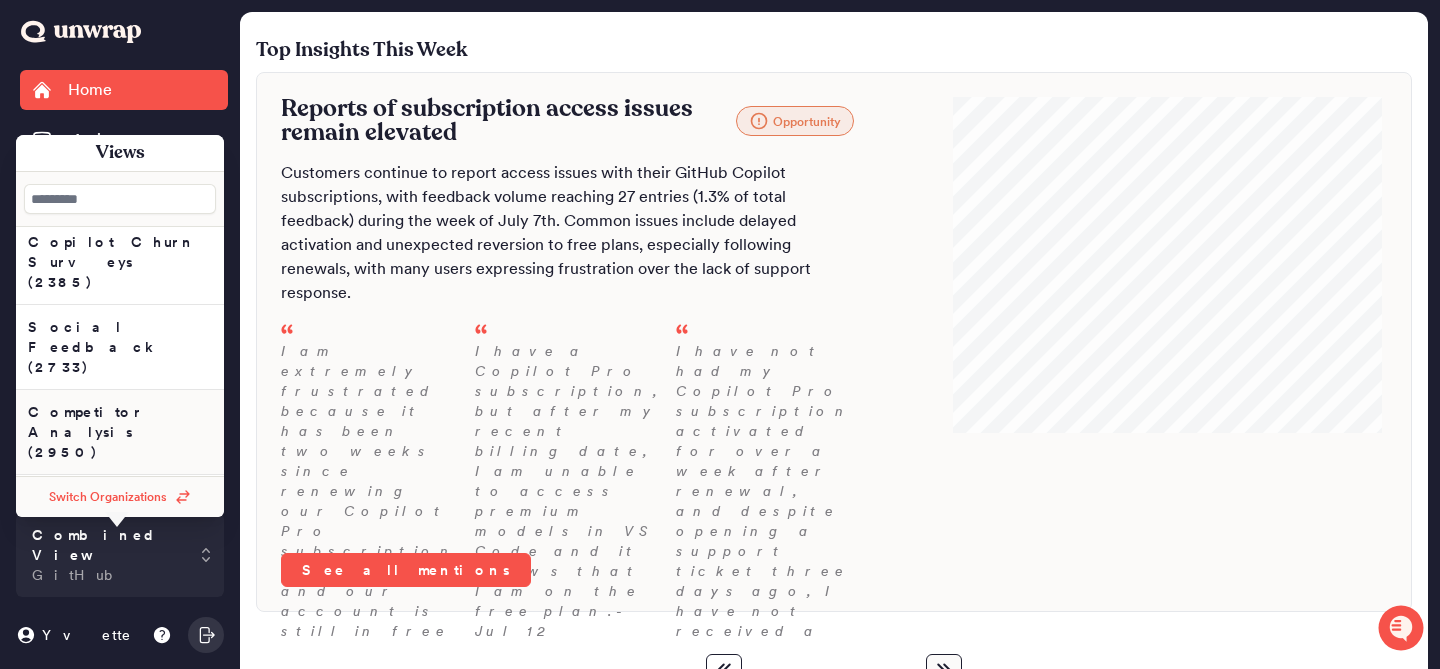 scroll, scrollTop: 105, scrollLeft: 0, axis: vertical 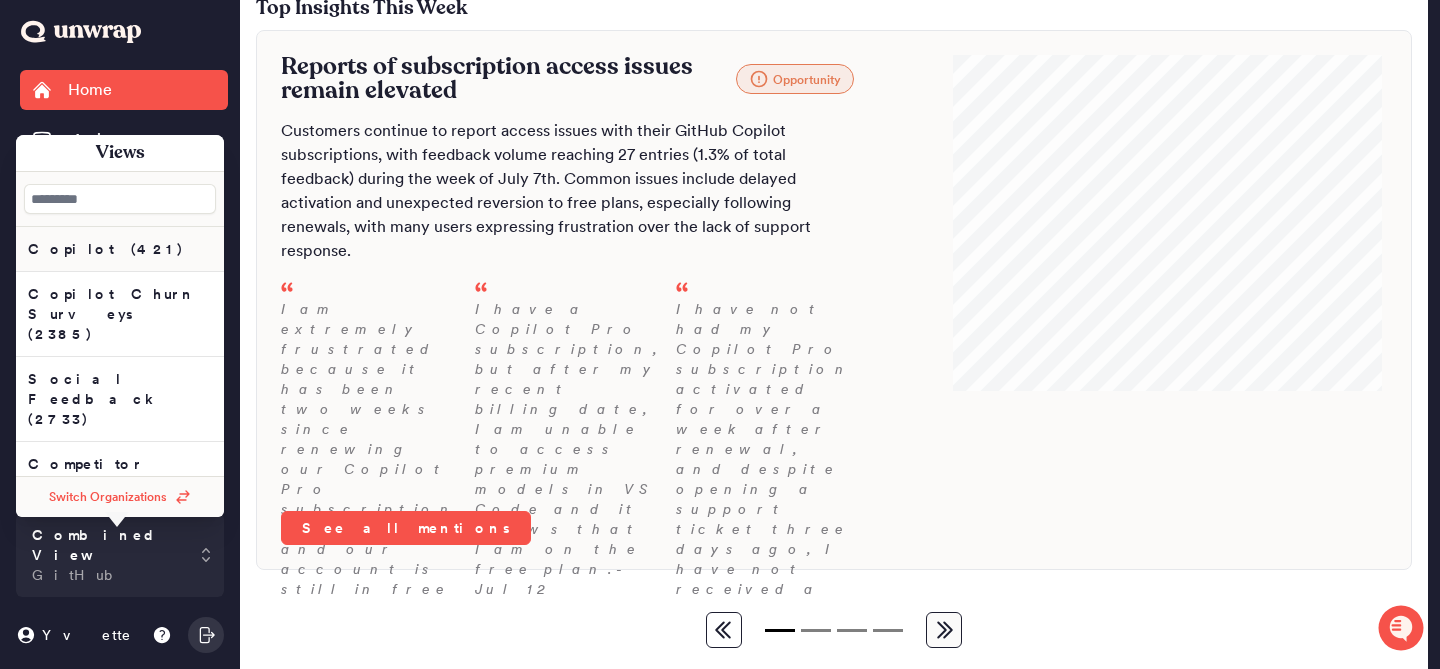 click on "Copilot (421)" at bounding box center (120, 249) 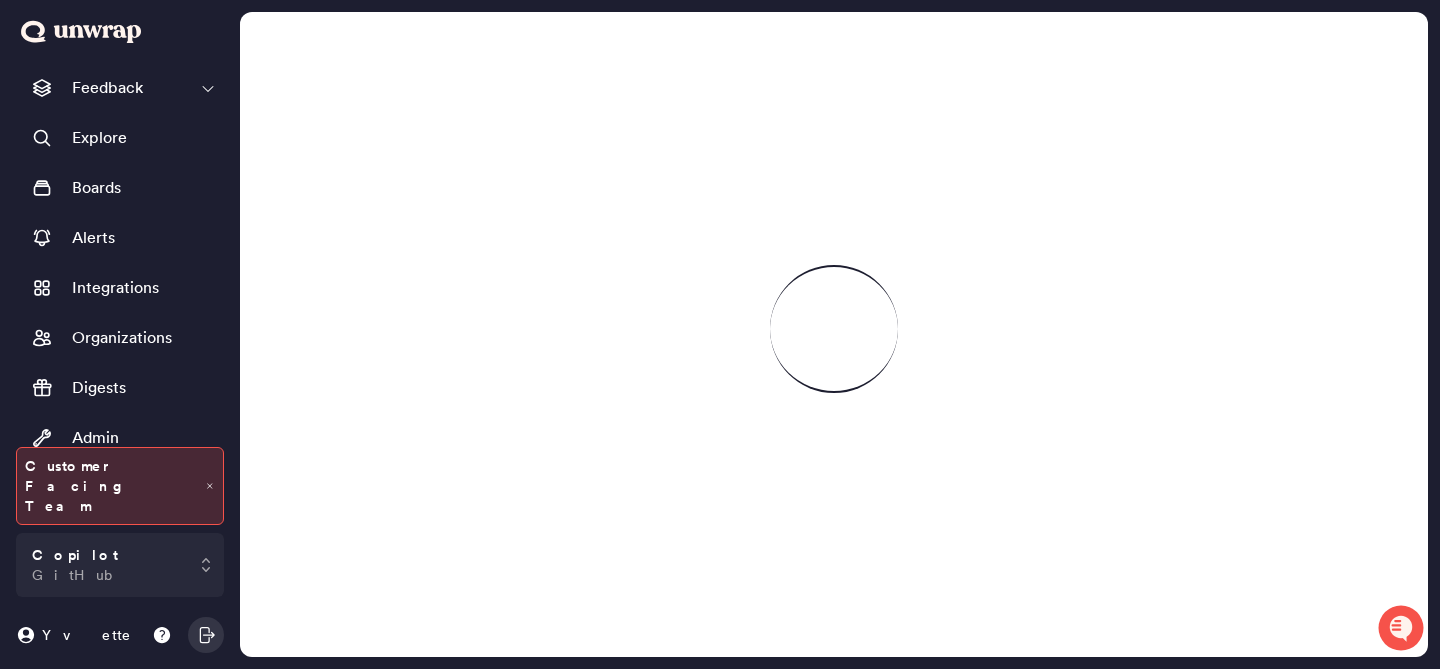 scroll, scrollTop: 105, scrollLeft: 0, axis: vertical 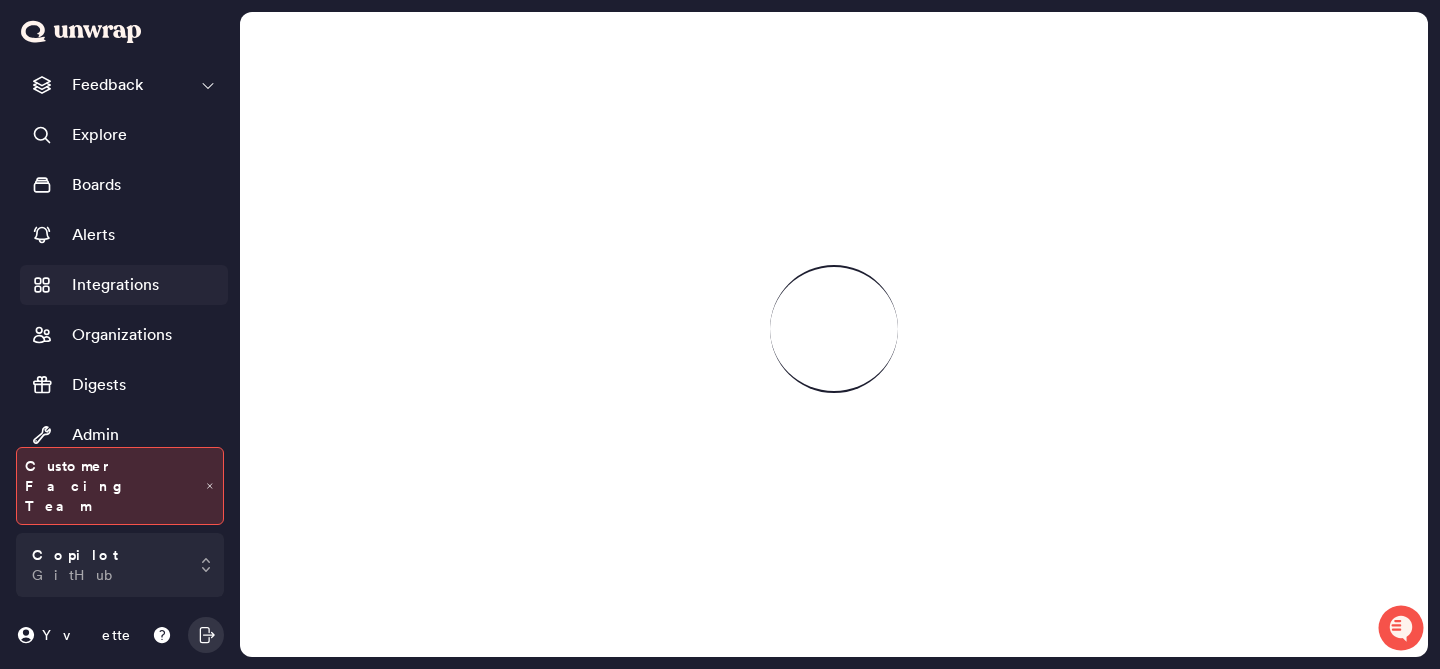 click on "Integrations" at bounding box center (115, 285) 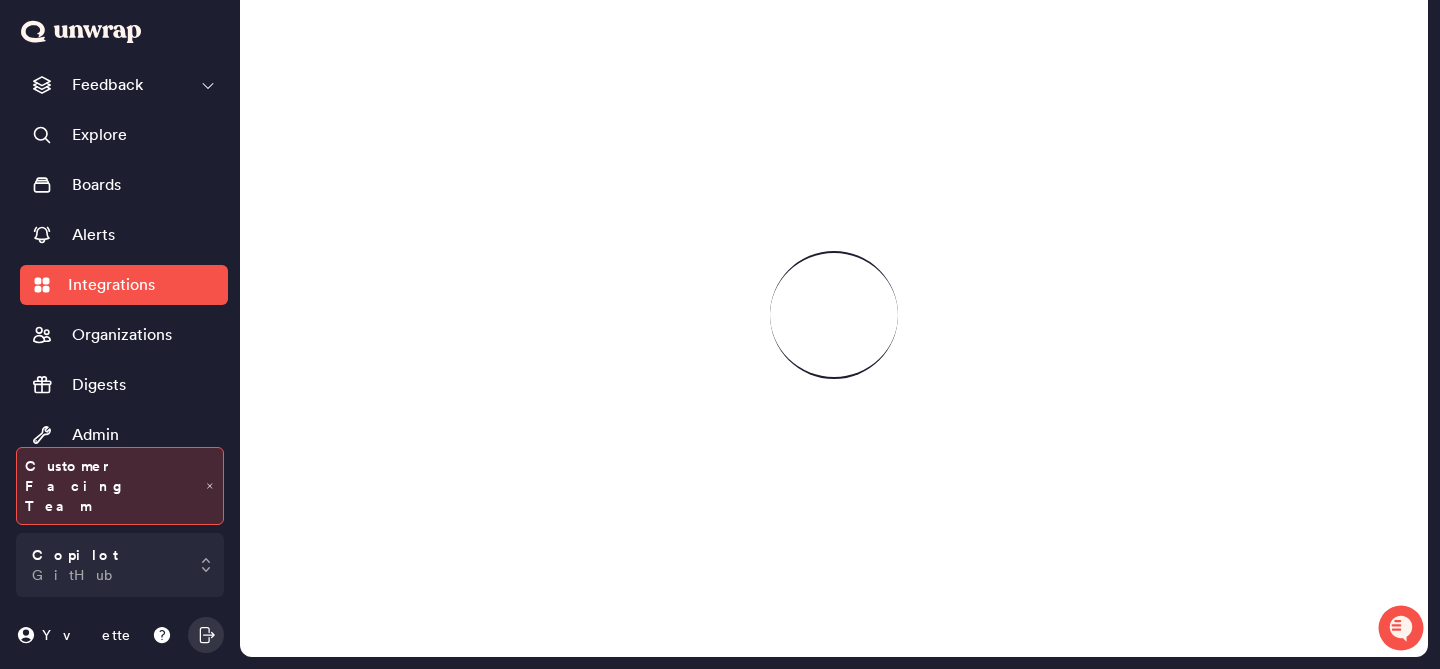 scroll, scrollTop: 0, scrollLeft: 0, axis: both 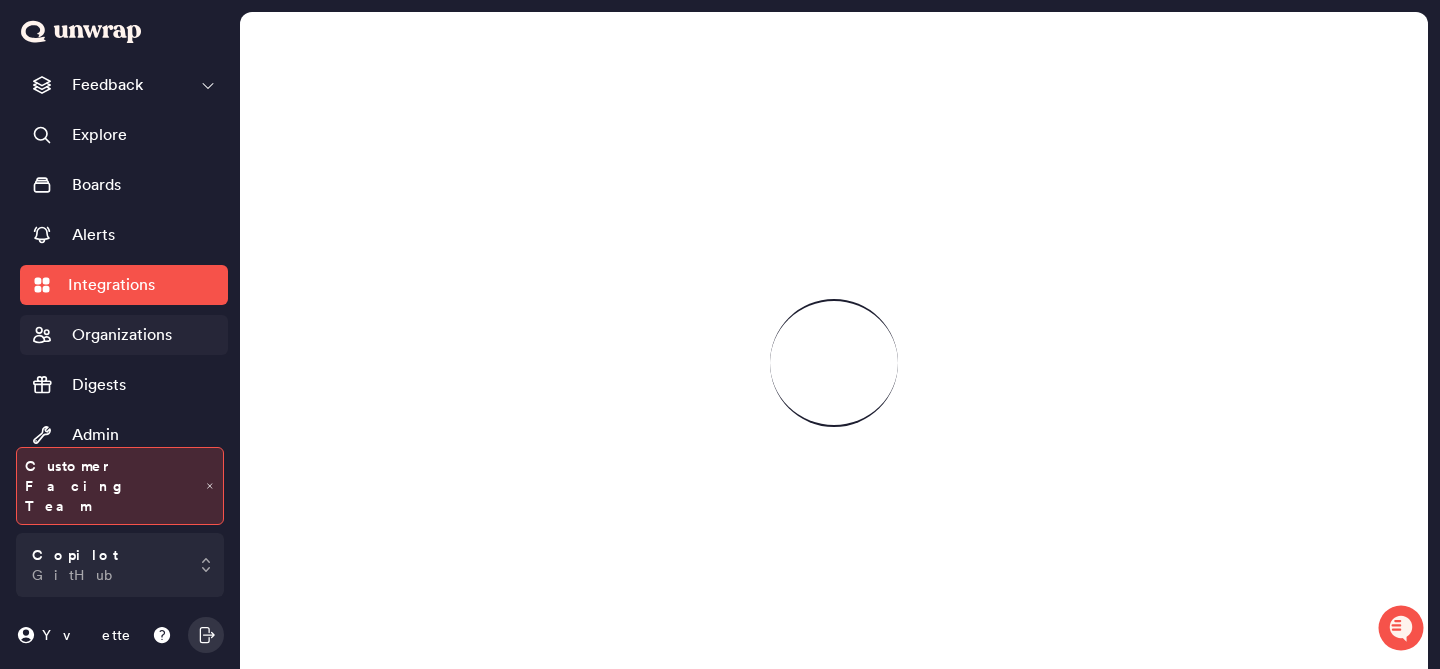 click on "Organizations" at bounding box center [122, 335] 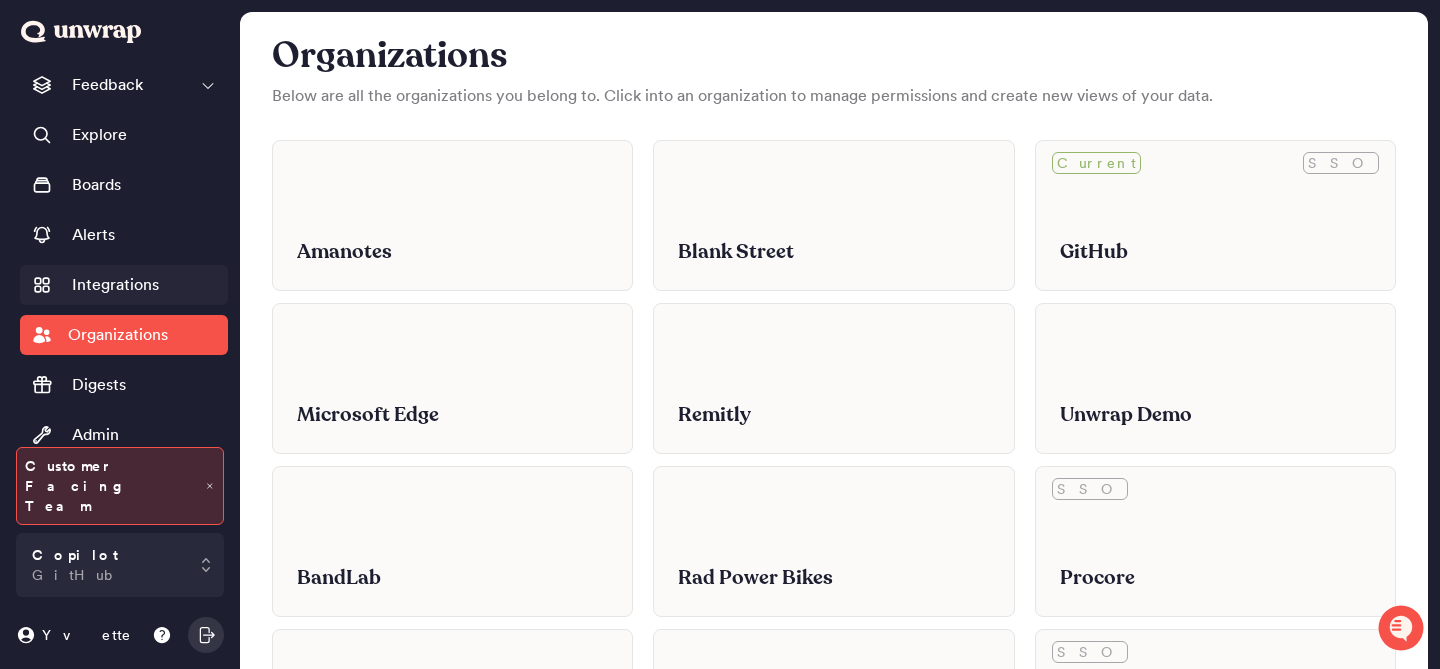 click on "Integrations" at bounding box center [115, 285] 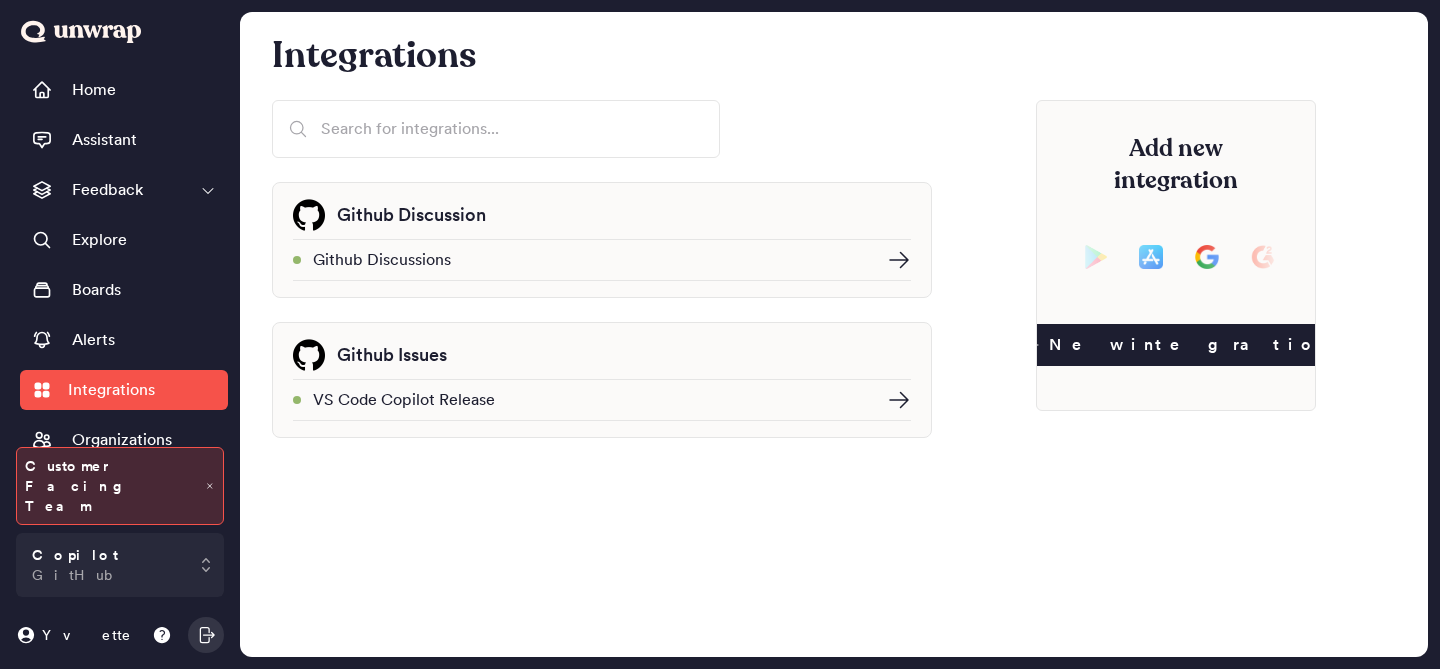 scroll, scrollTop: 0, scrollLeft: 0, axis: both 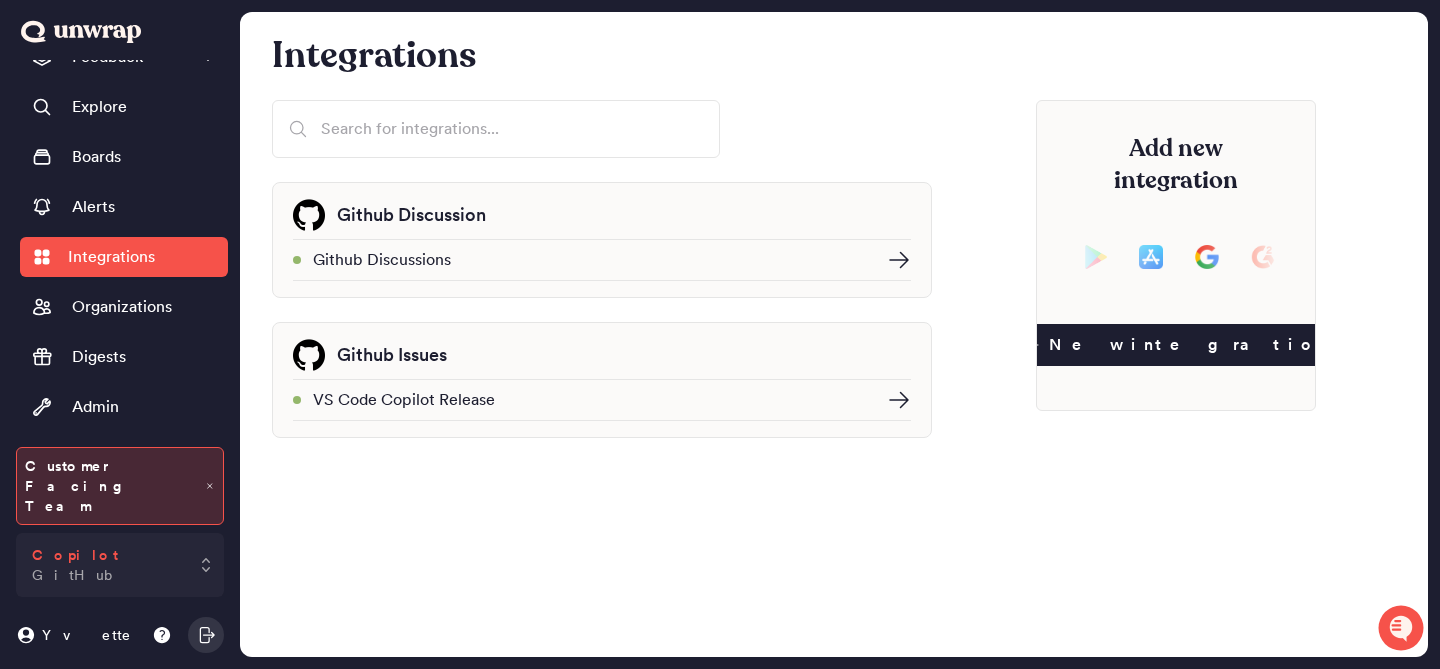 click on "Copilot GitHub" at bounding box center [120, 565] 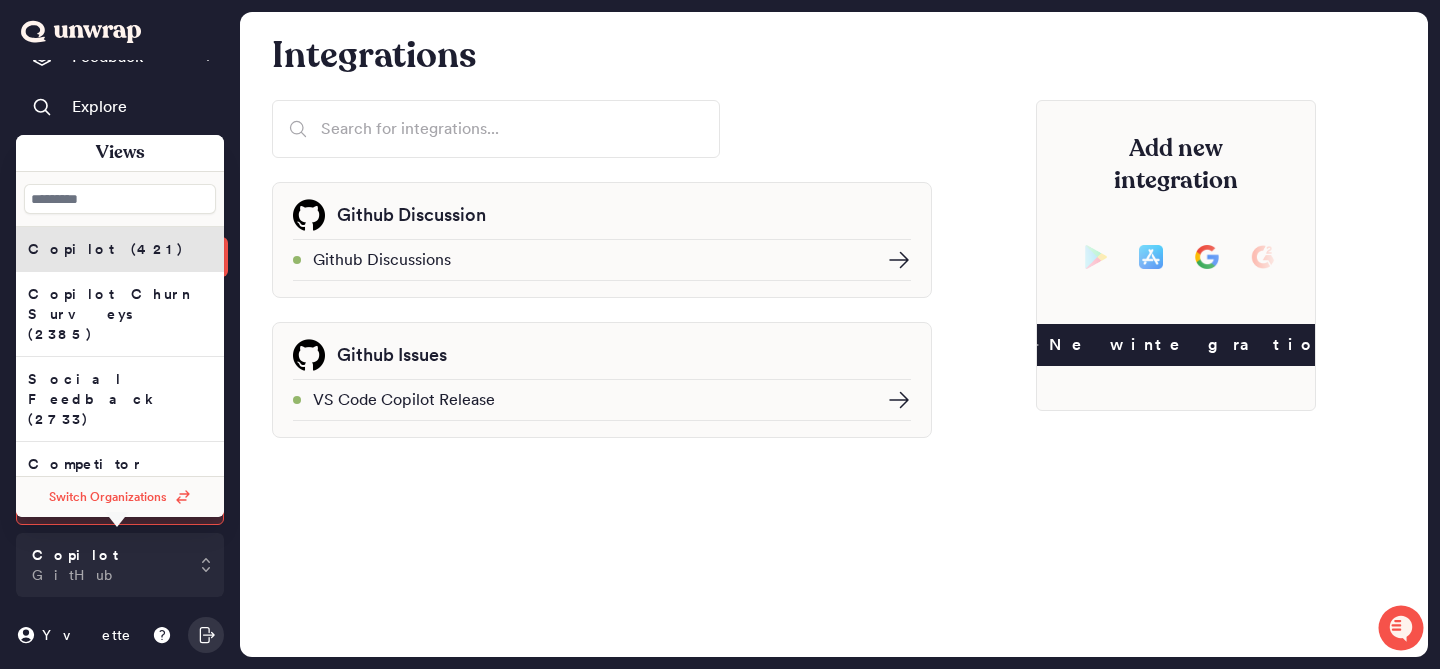 click on "Github Discussion Github Discussions Github Issues VS Code Copilot Release" at bounding box center (602, 310) 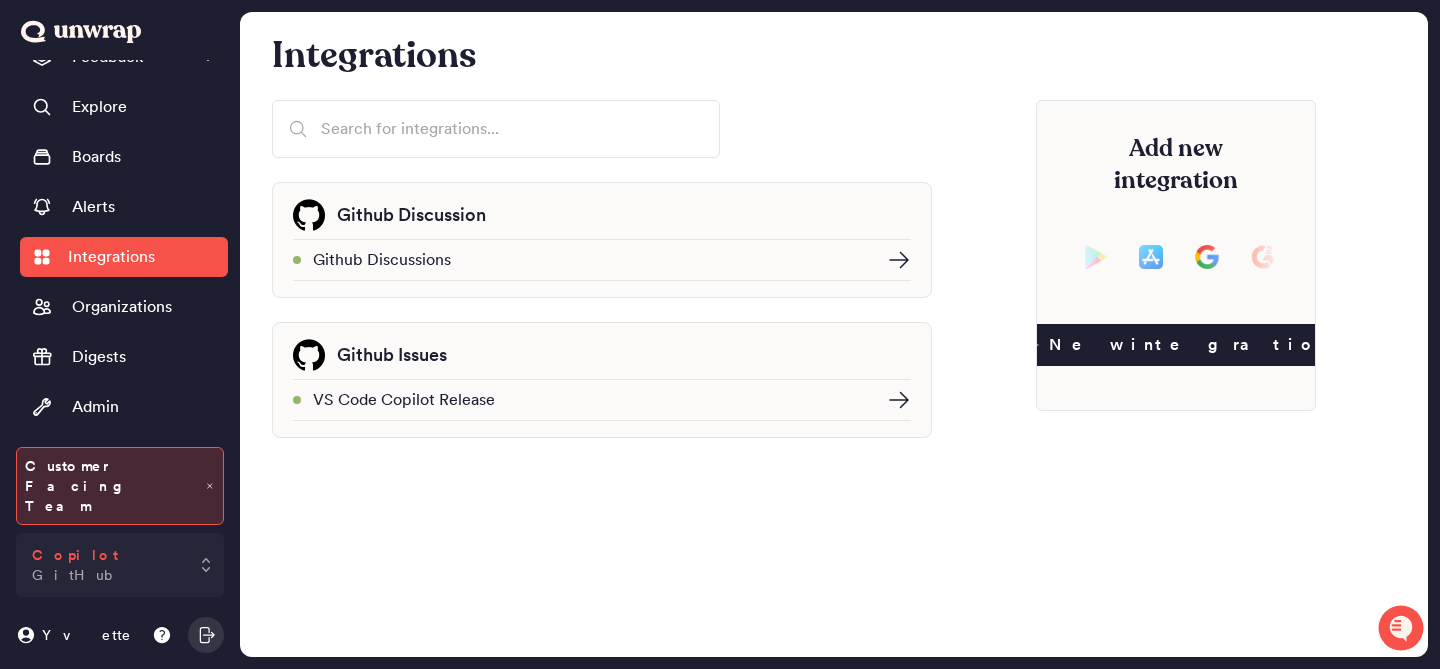 click on "Copilot GitHub" at bounding box center [120, 565] 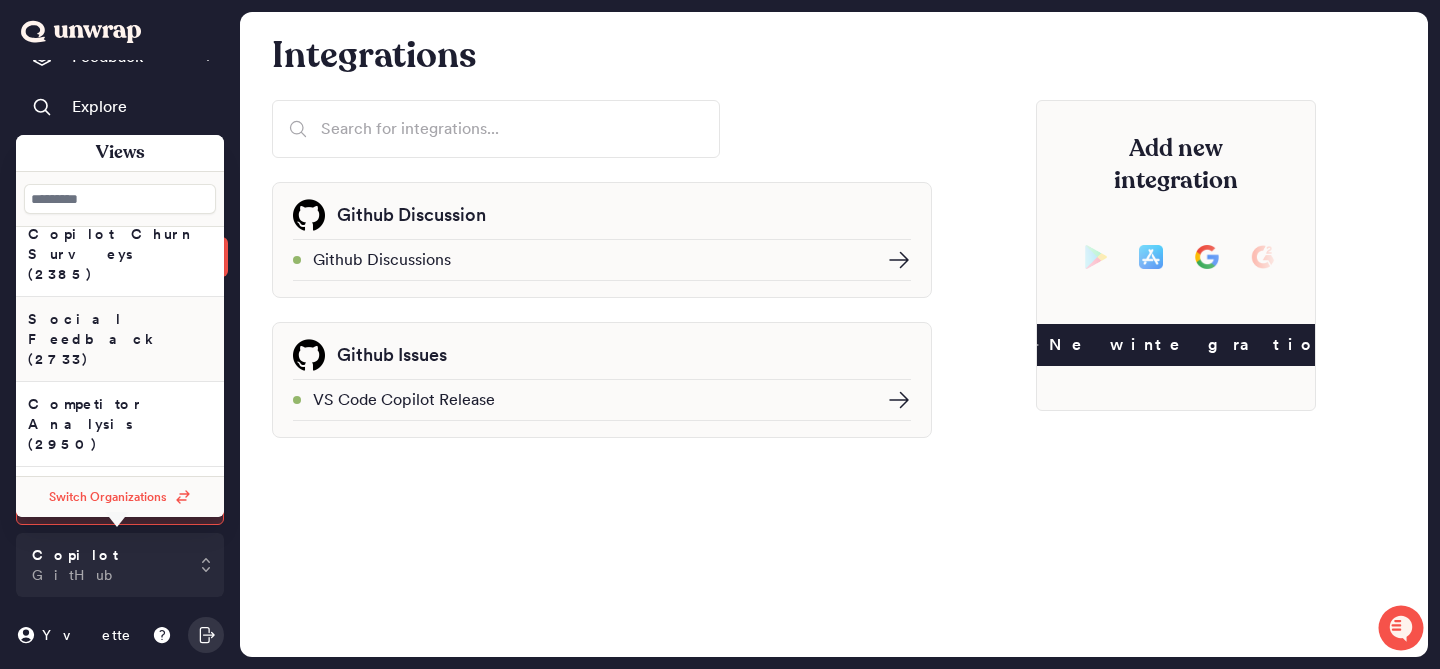 scroll, scrollTop: 53, scrollLeft: 0, axis: vertical 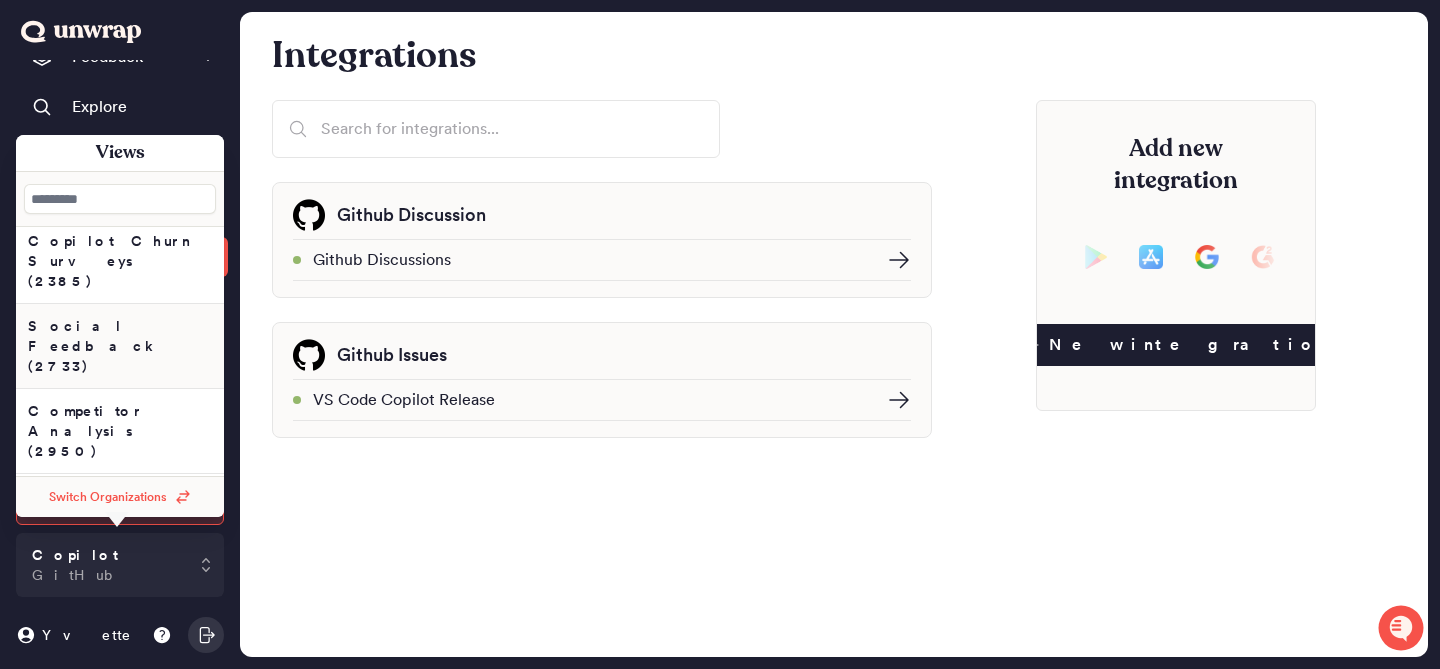 click on "Social Feedback (2733)" at bounding box center [120, 261] 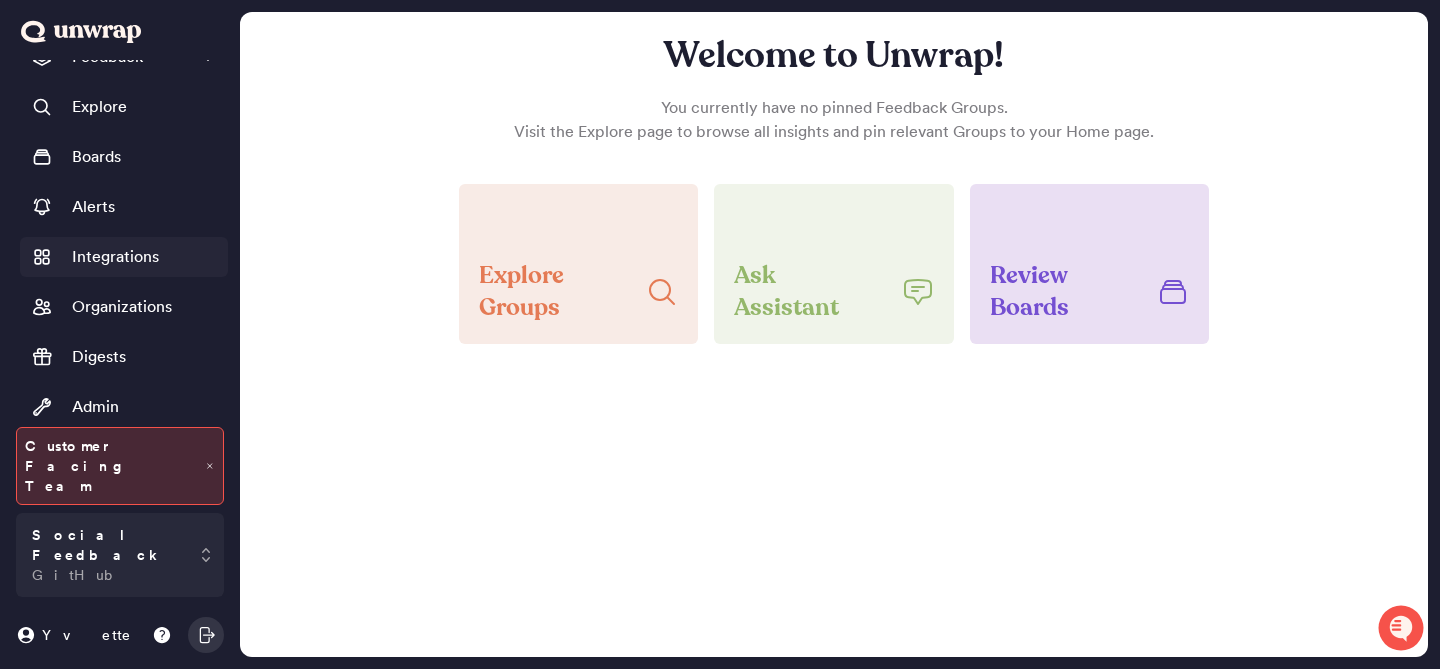 click on "Integrations" at bounding box center (115, 257) 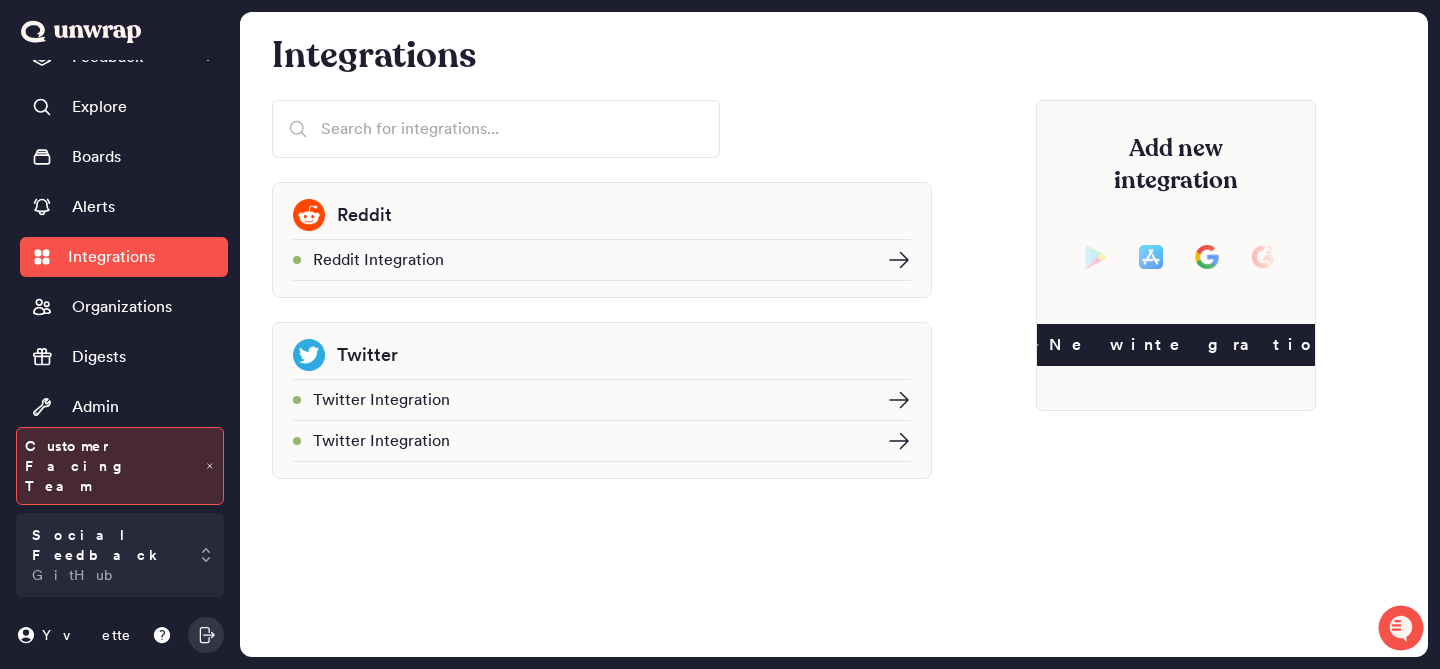 click 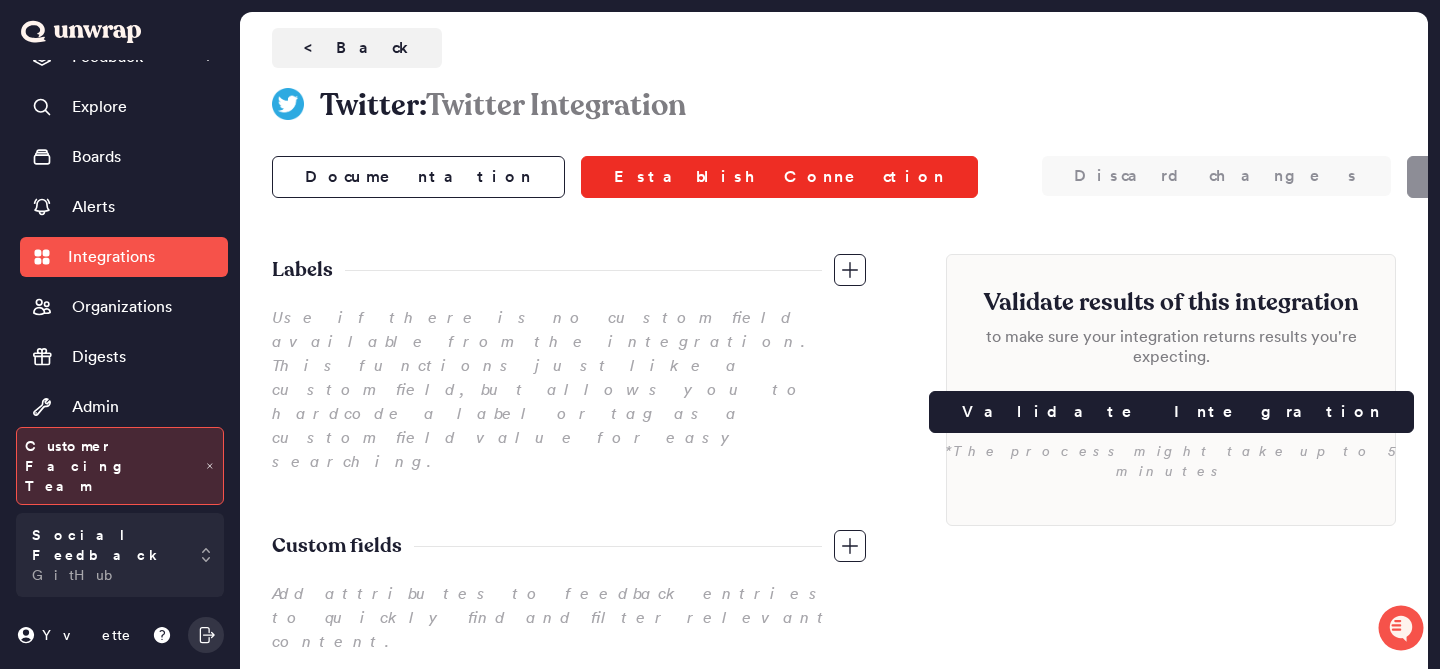 click on "Establish Connection" at bounding box center [779, 177] 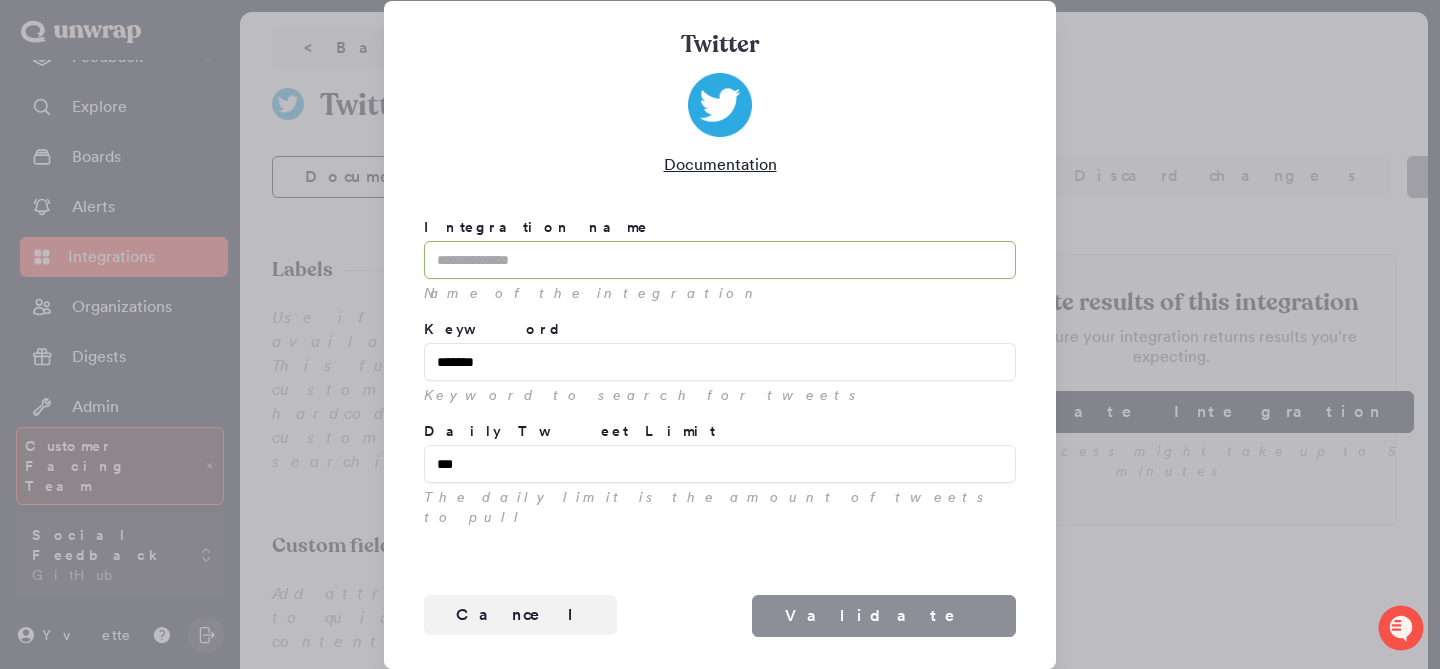 click at bounding box center [720, 334] 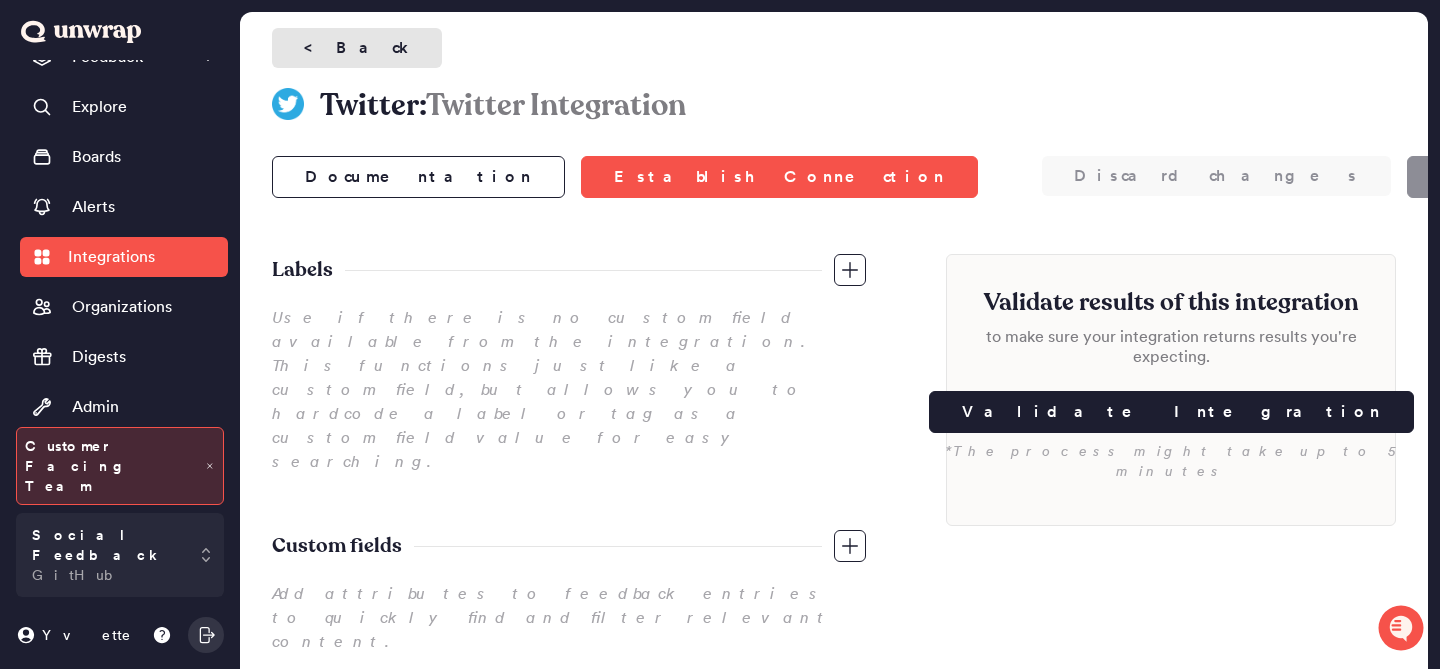 click on "< Back" at bounding box center [357, 48] 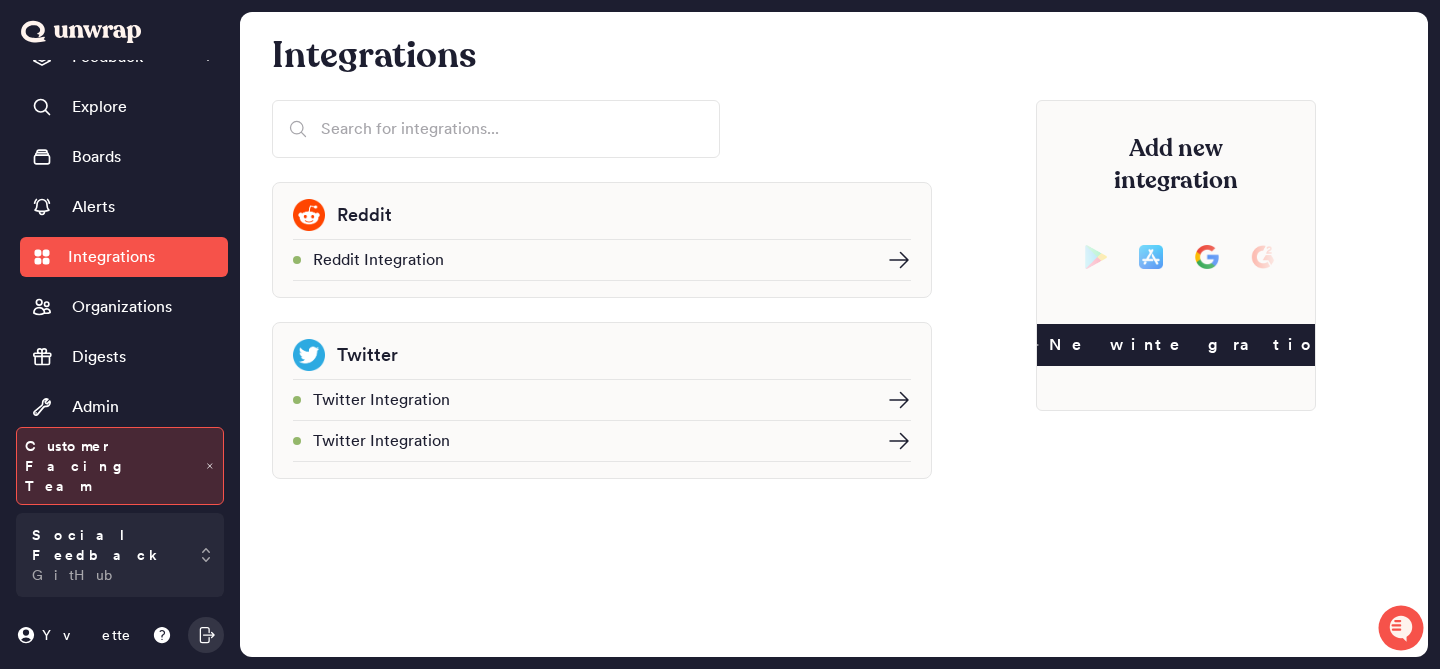 click 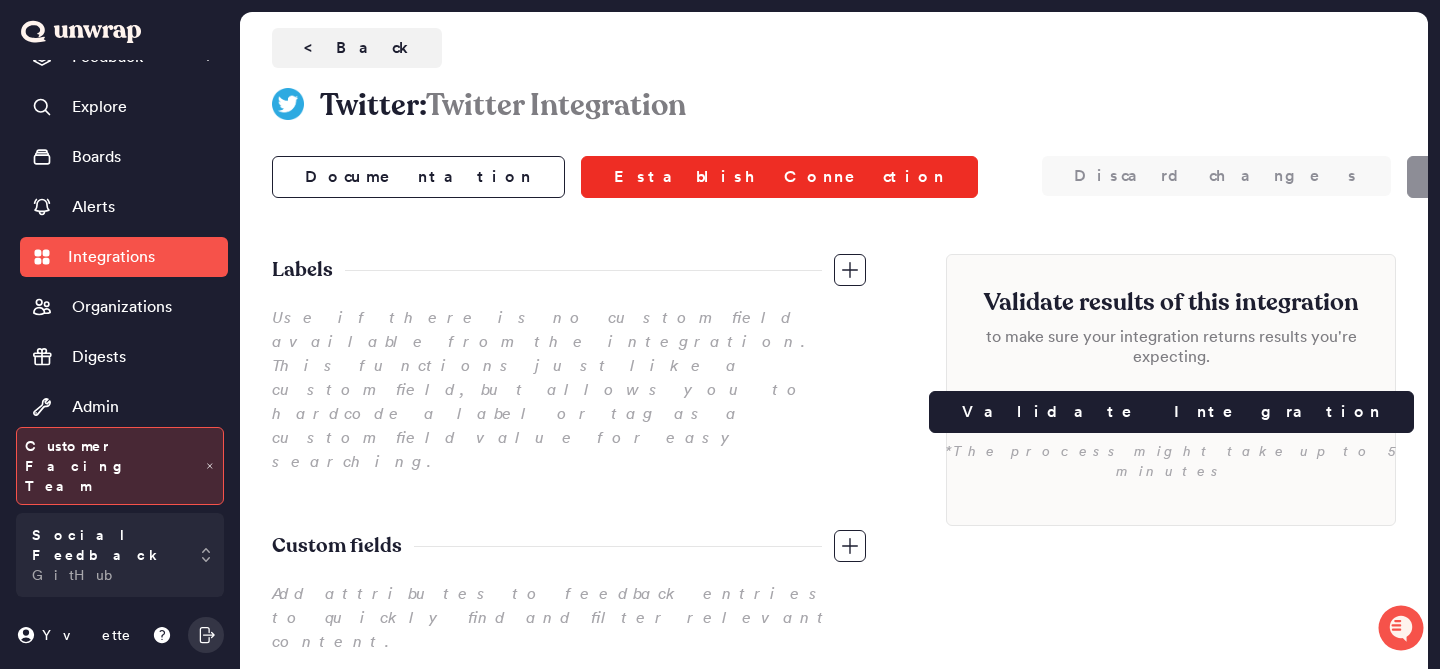 click on "Establish Connection" at bounding box center (779, 177) 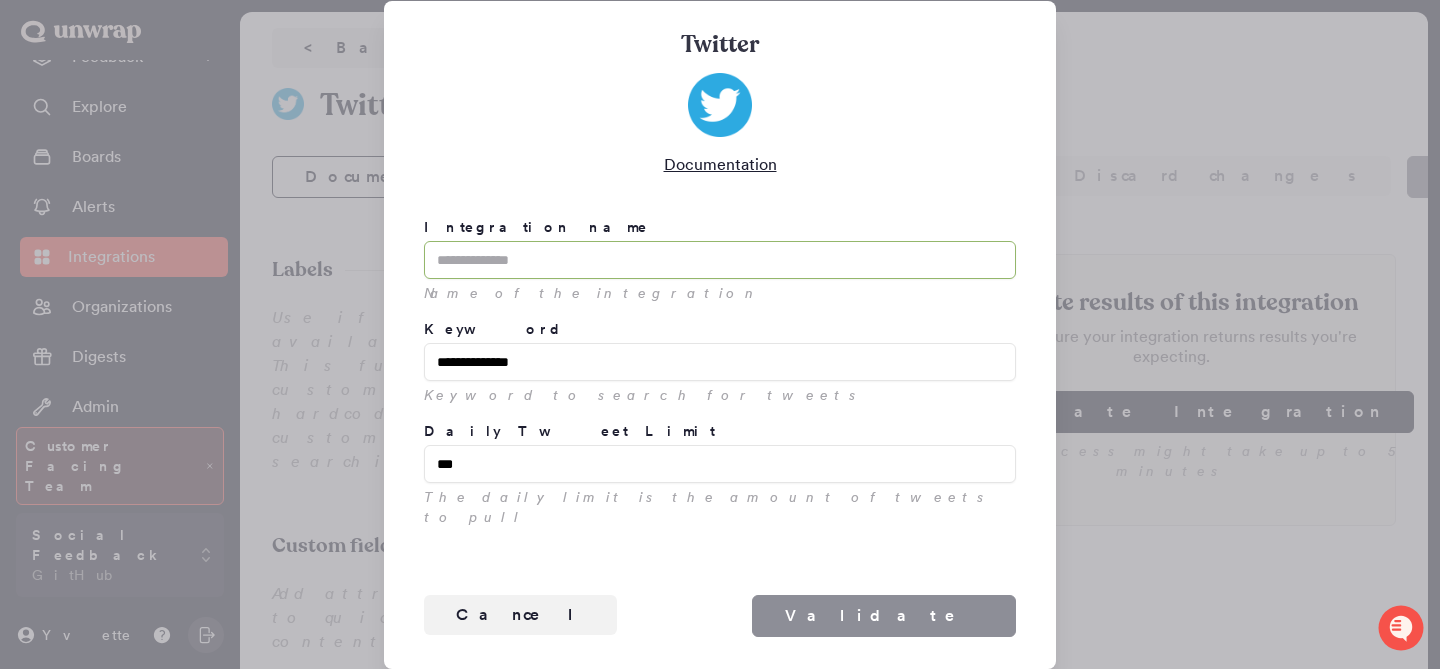 click at bounding box center [720, 334] 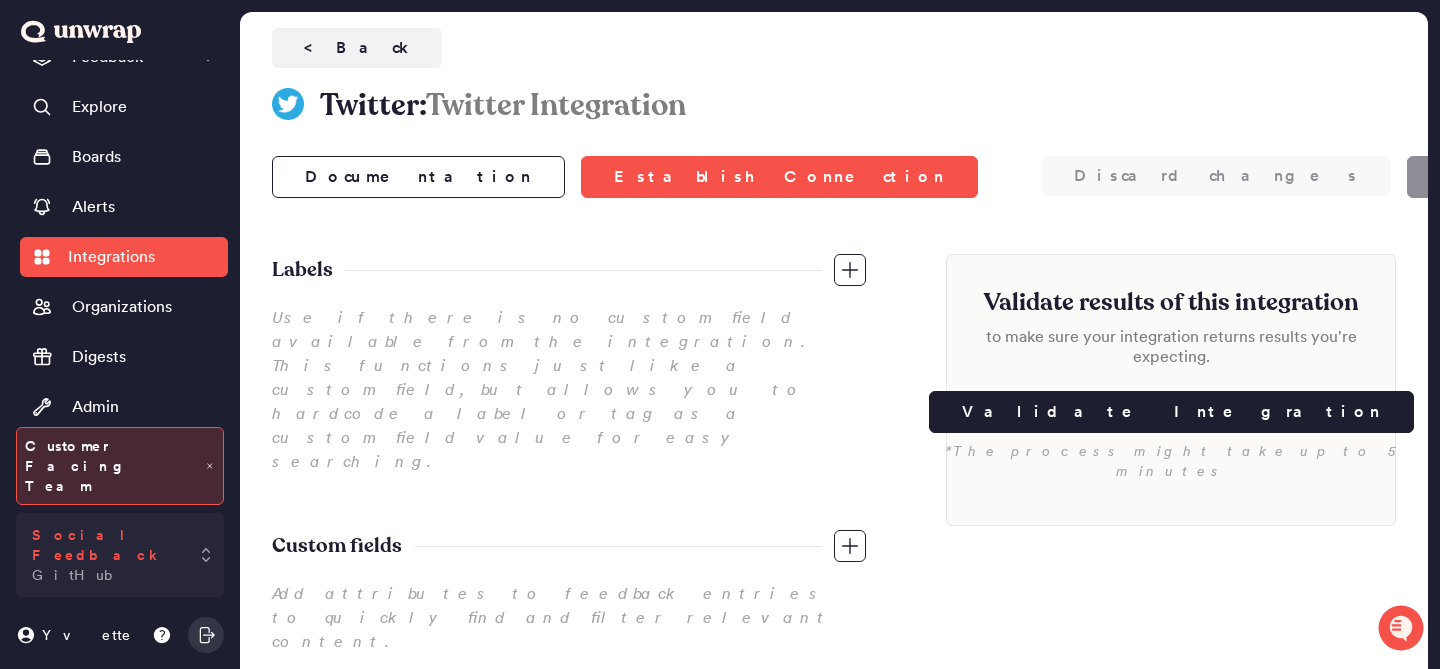click on "Social Feedback" at bounding box center [106, 545] 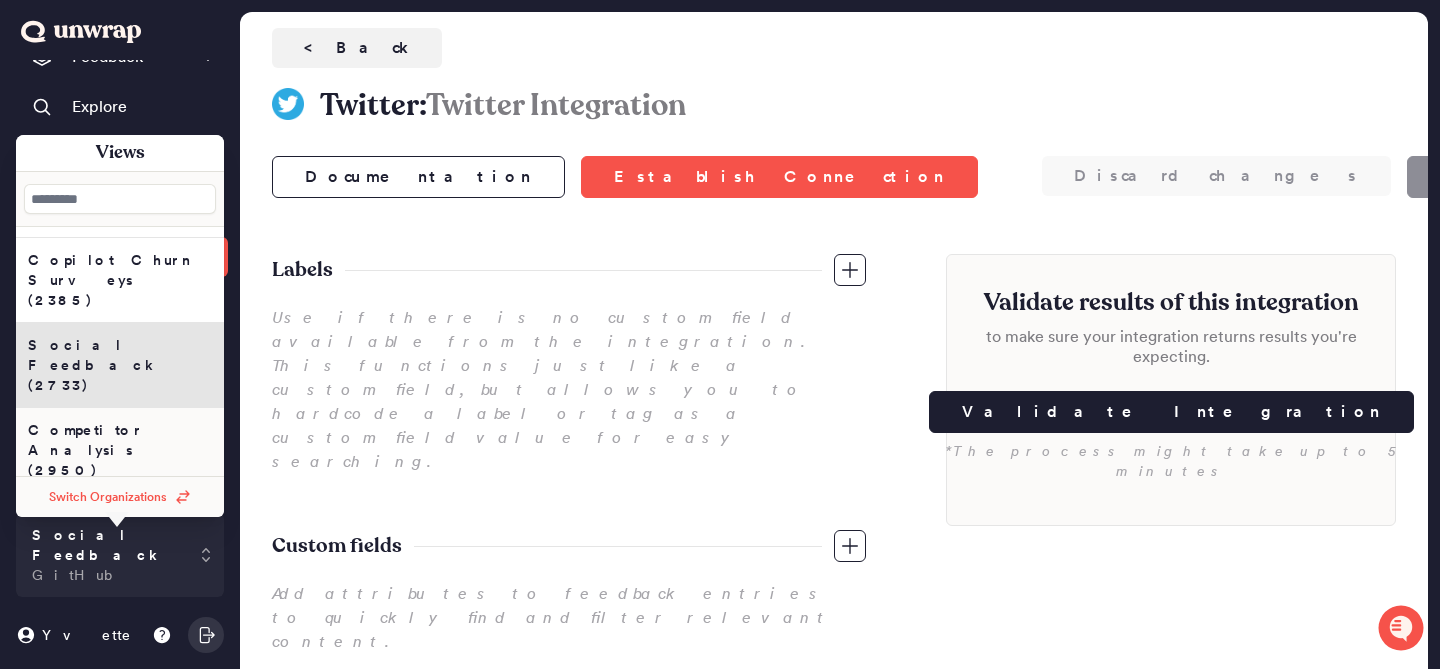 scroll, scrollTop: 0, scrollLeft: 0, axis: both 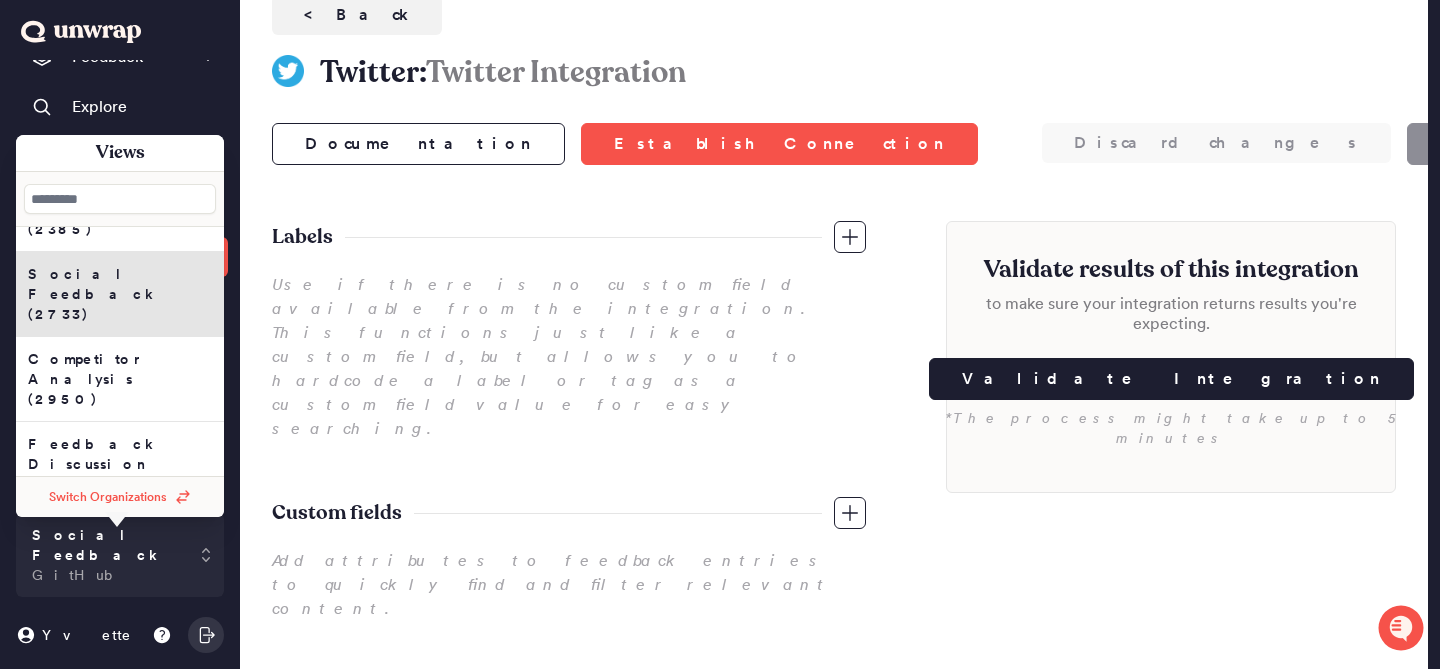 click on "Combined View (3552)" at bounding box center [106, 144] 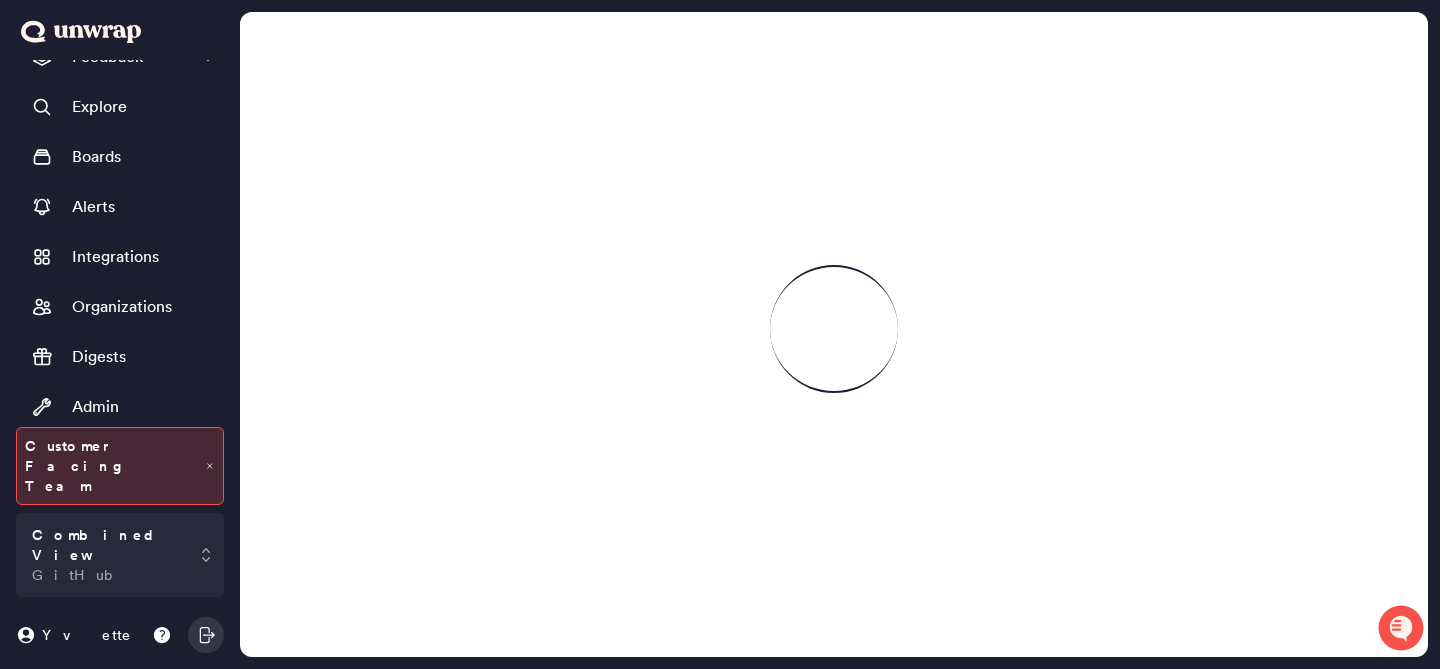 scroll, scrollTop: 0, scrollLeft: 0, axis: both 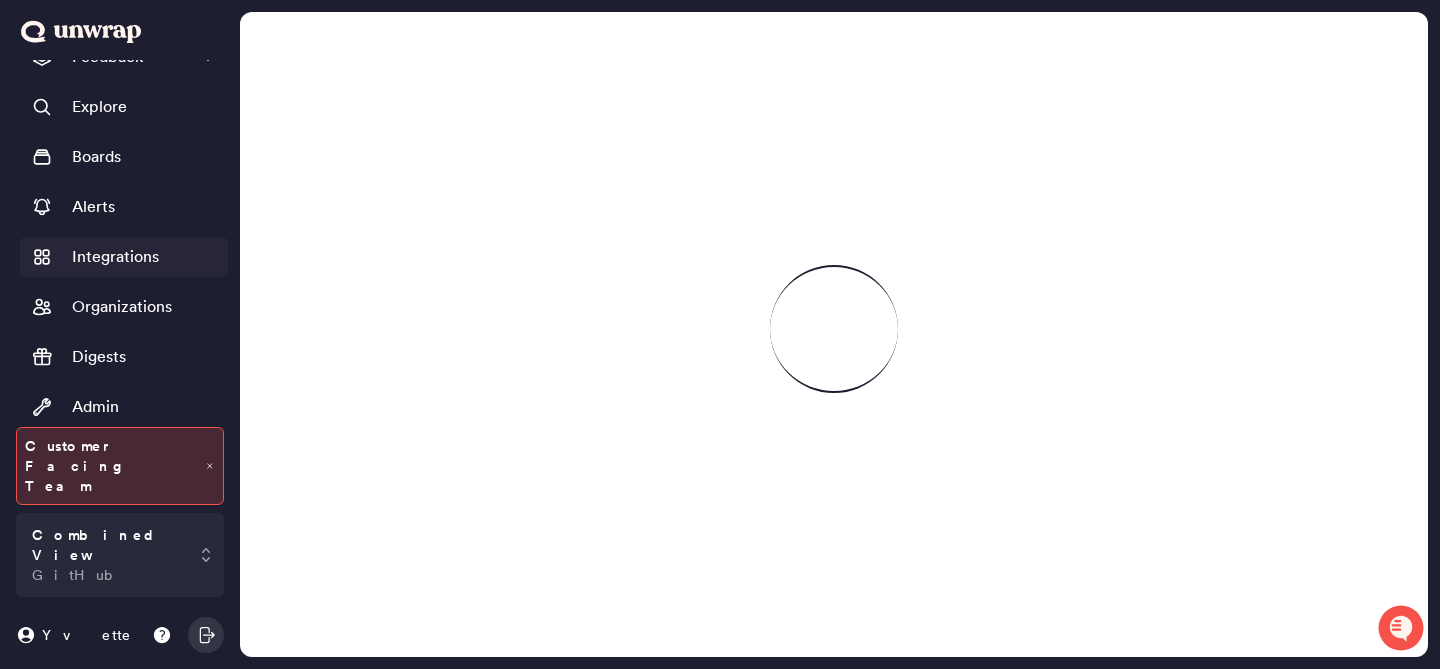 click on "Integrations" at bounding box center [115, 257] 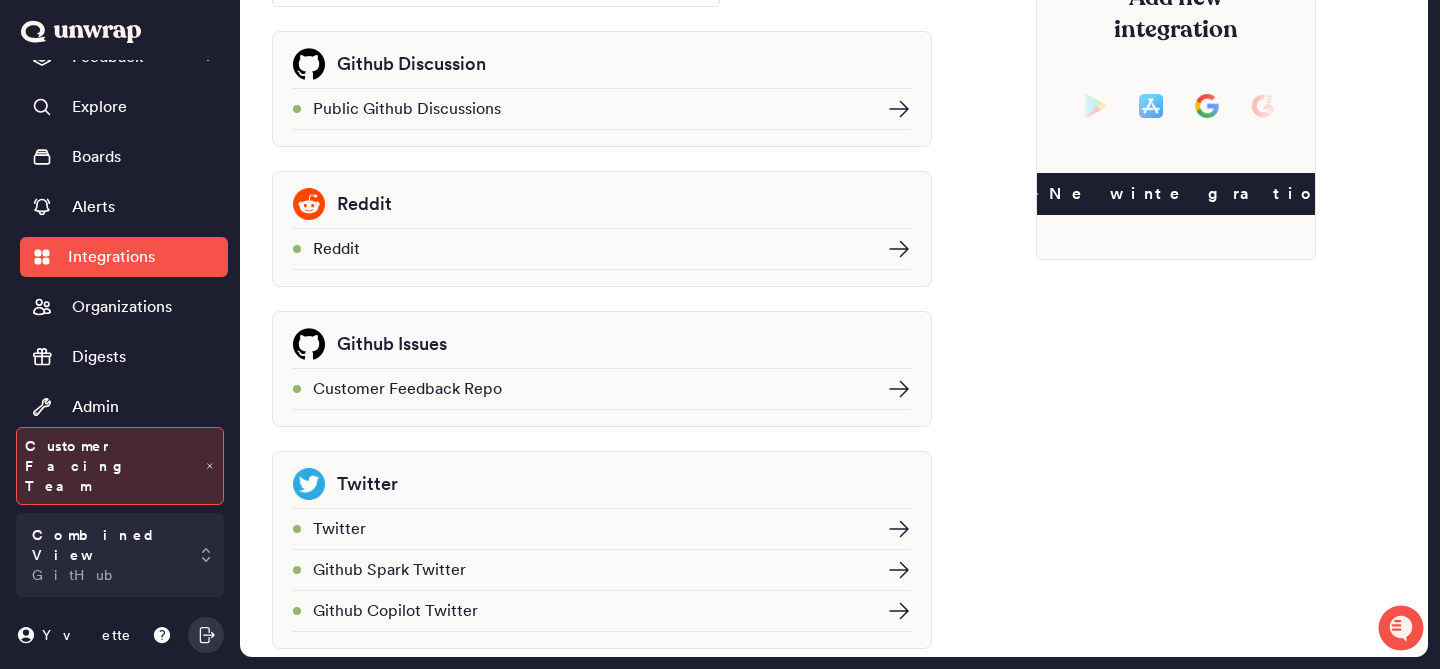 scroll, scrollTop: 0, scrollLeft: 0, axis: both 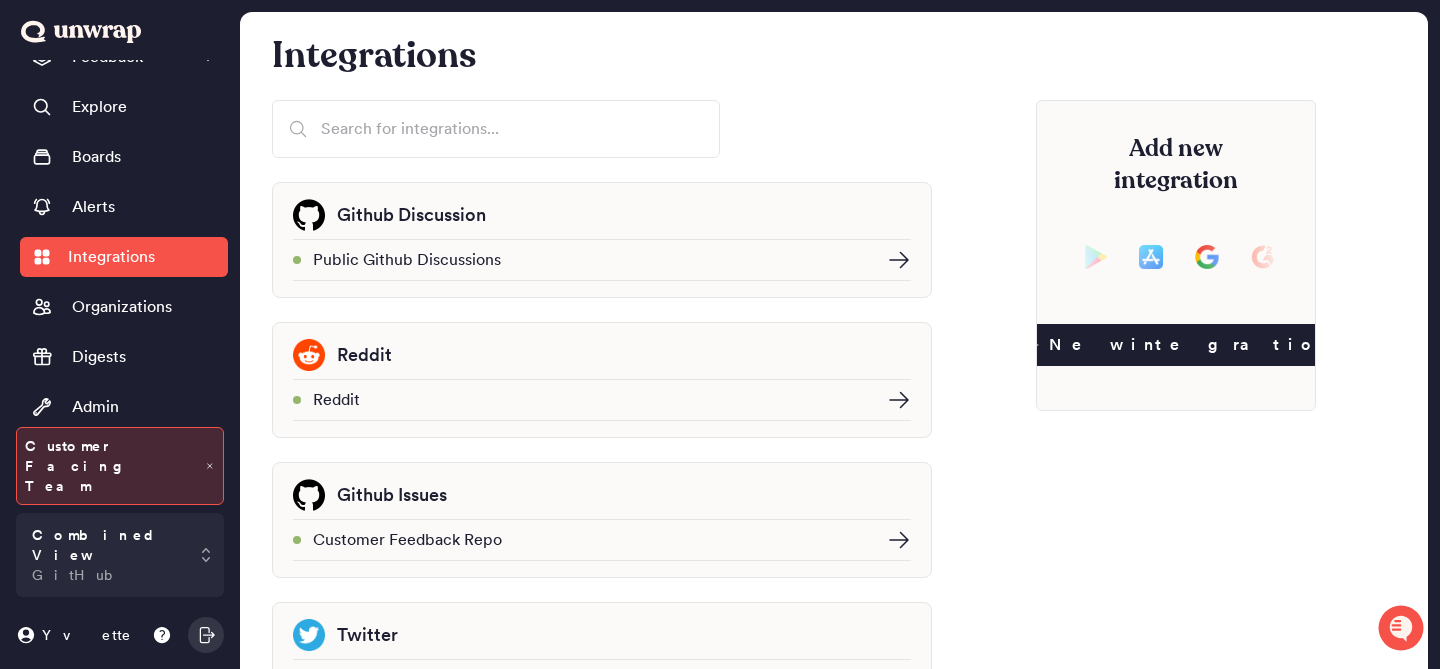 click 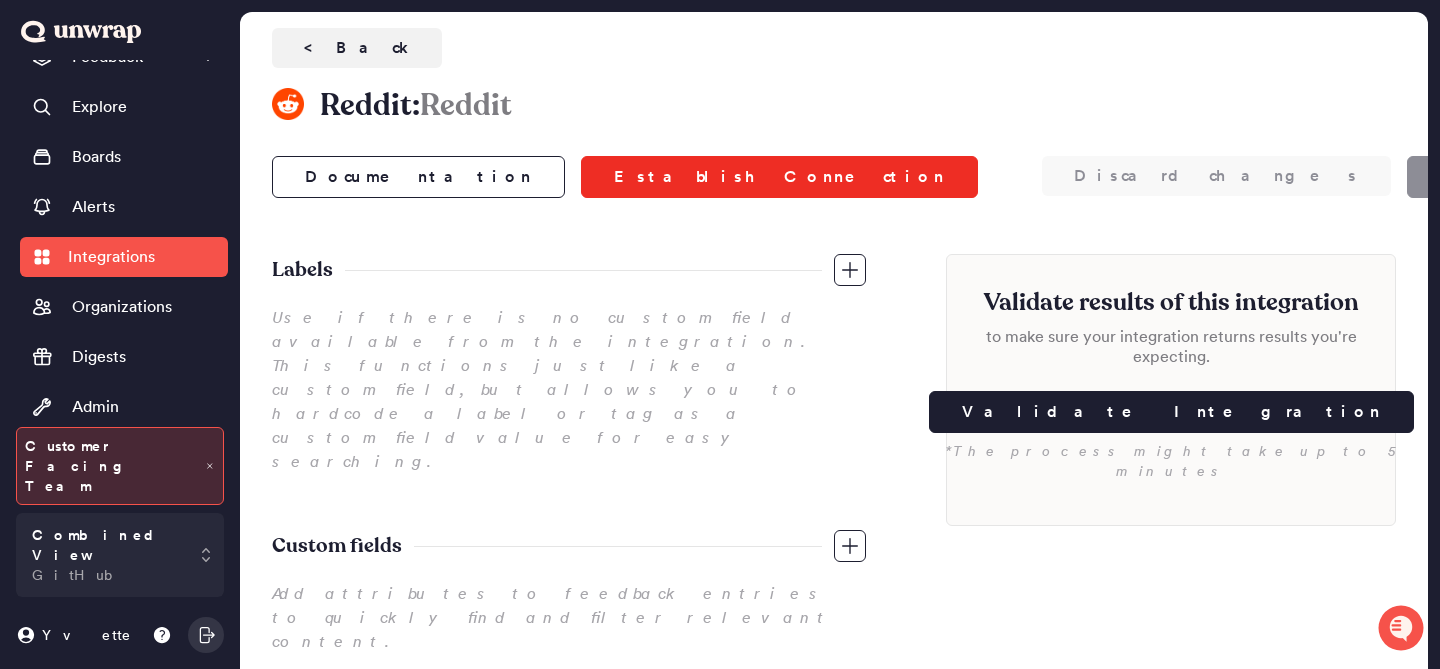 click on "Establish Connection" at bounding box center (779, 177) 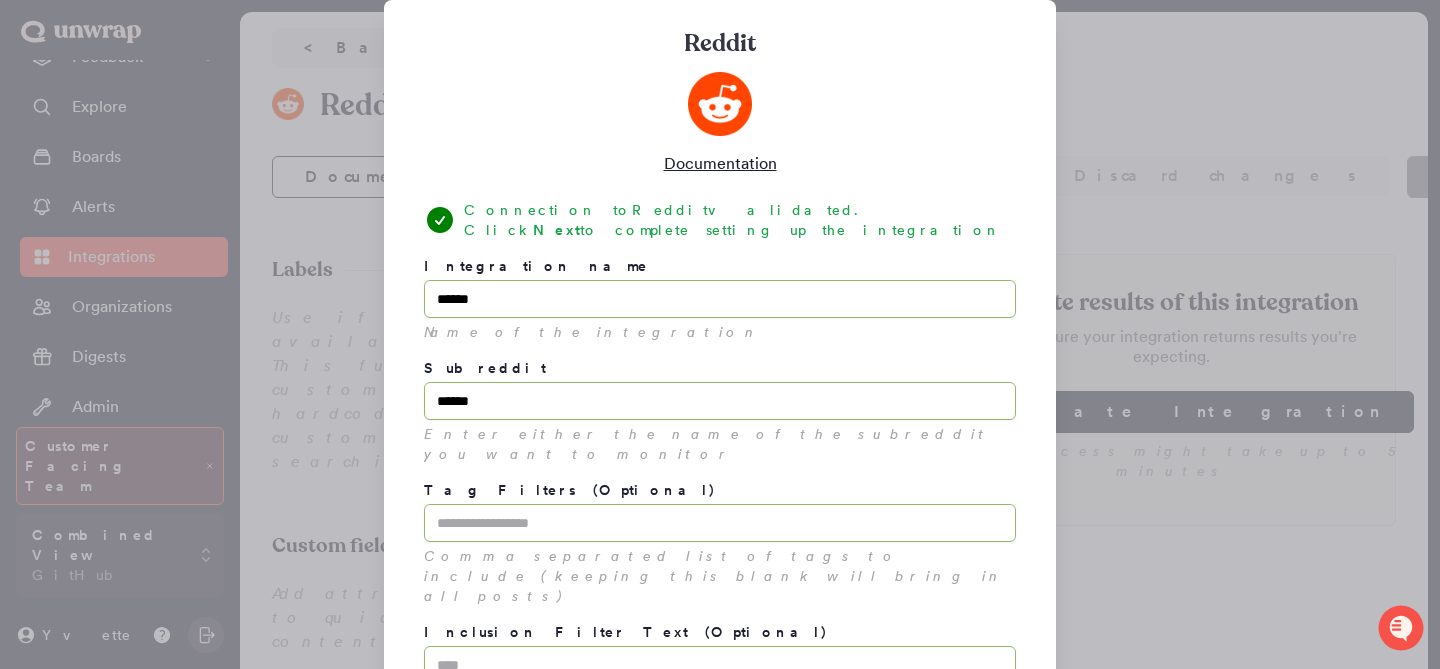 click at bounding box center [720, 334] 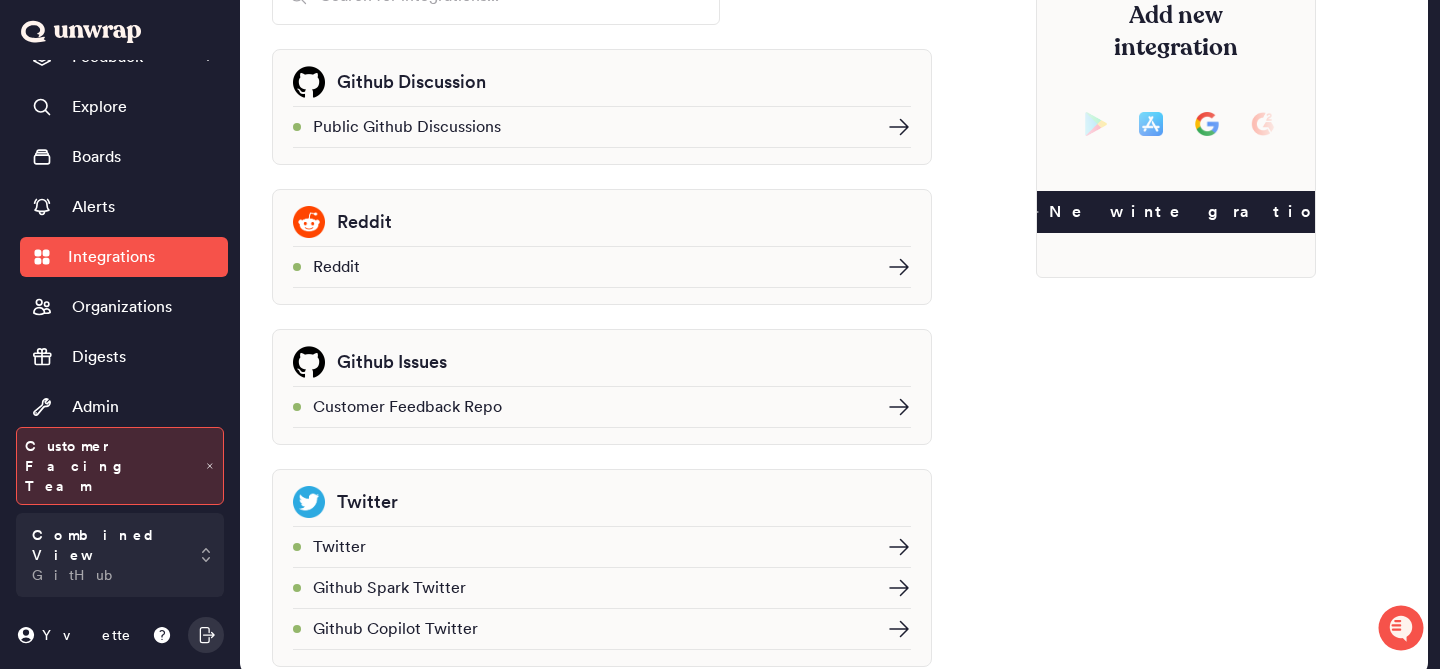 scroll, scrollTop: 151, scrollLeft: 0, axis: vertical 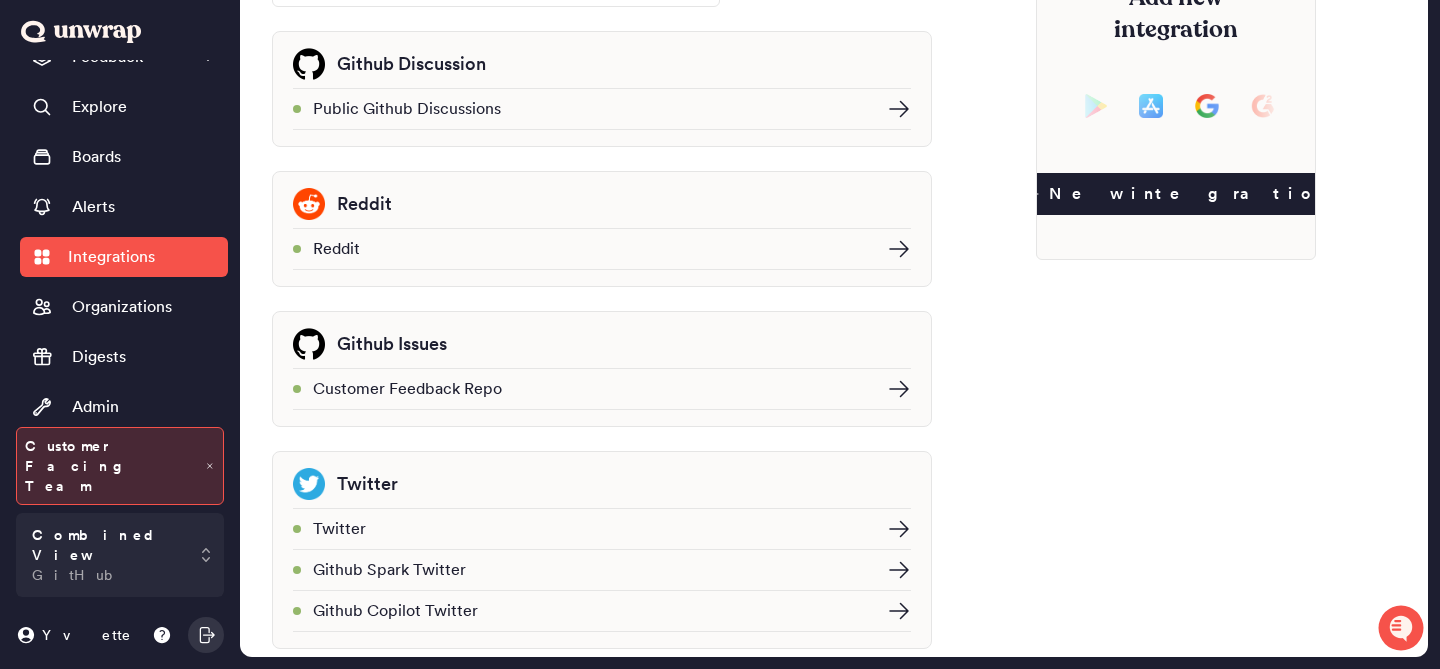click 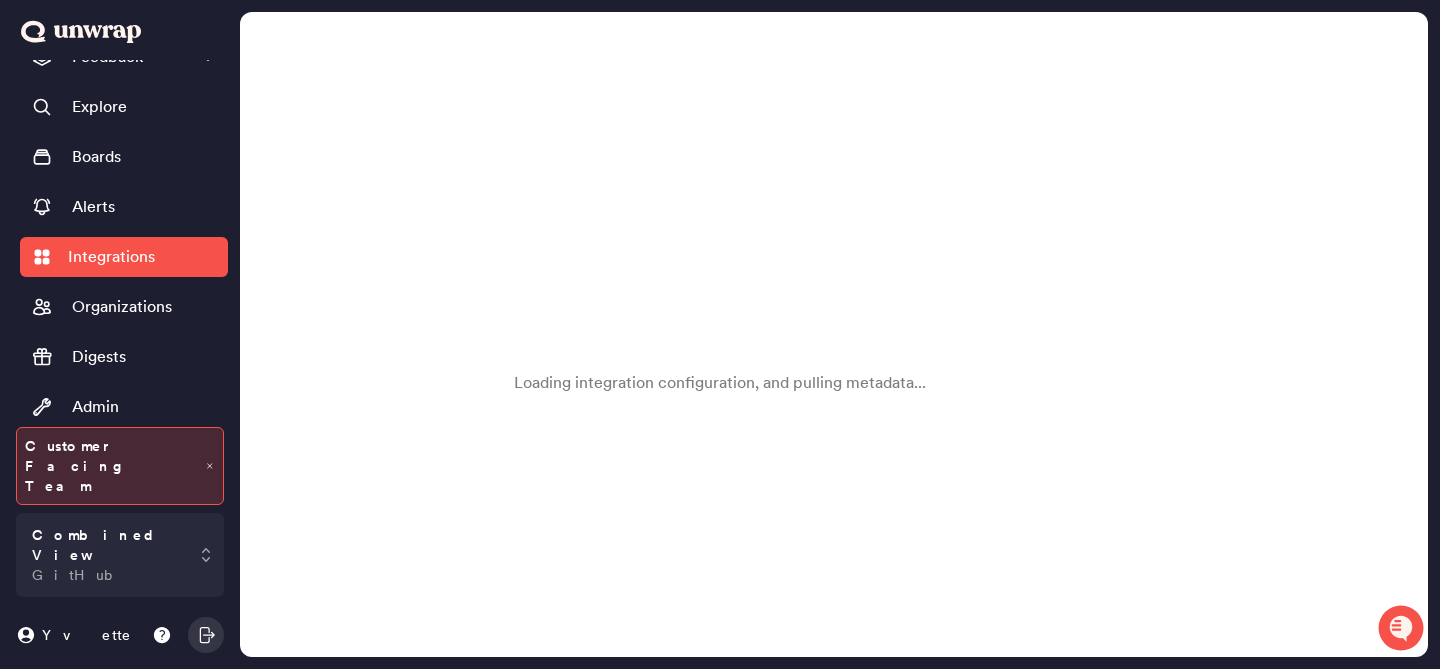 scroll, scrollTop: 0, scrollLeft: 0, axis: both 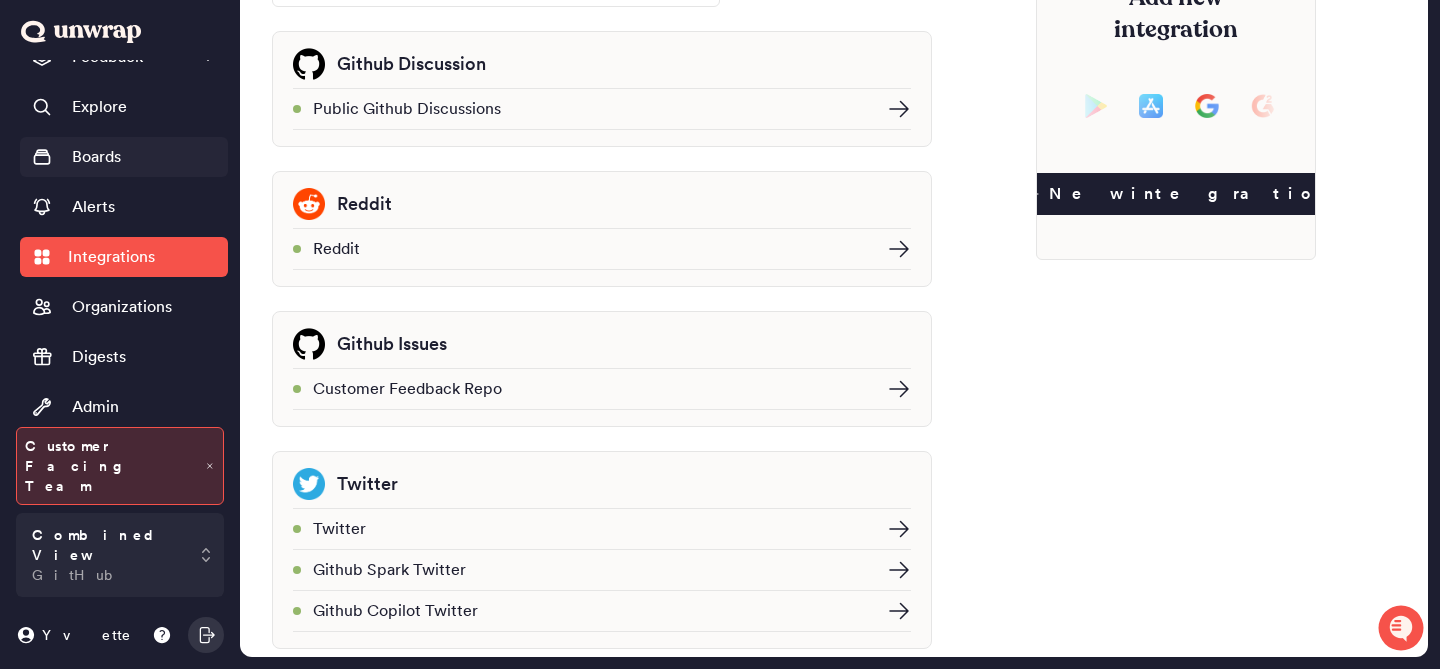 click on "Boards" at bounding box center [96, 157] 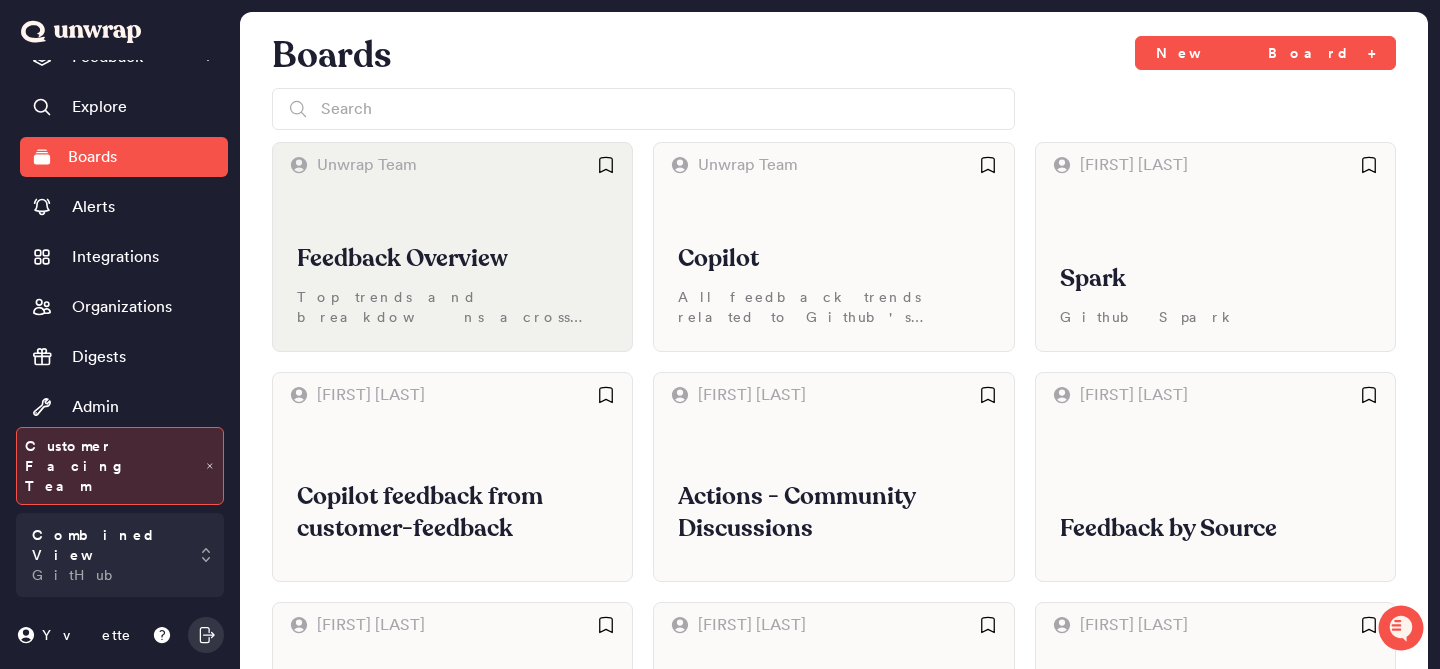 click on "Feedback Overview" at bounding box center (452, 259) 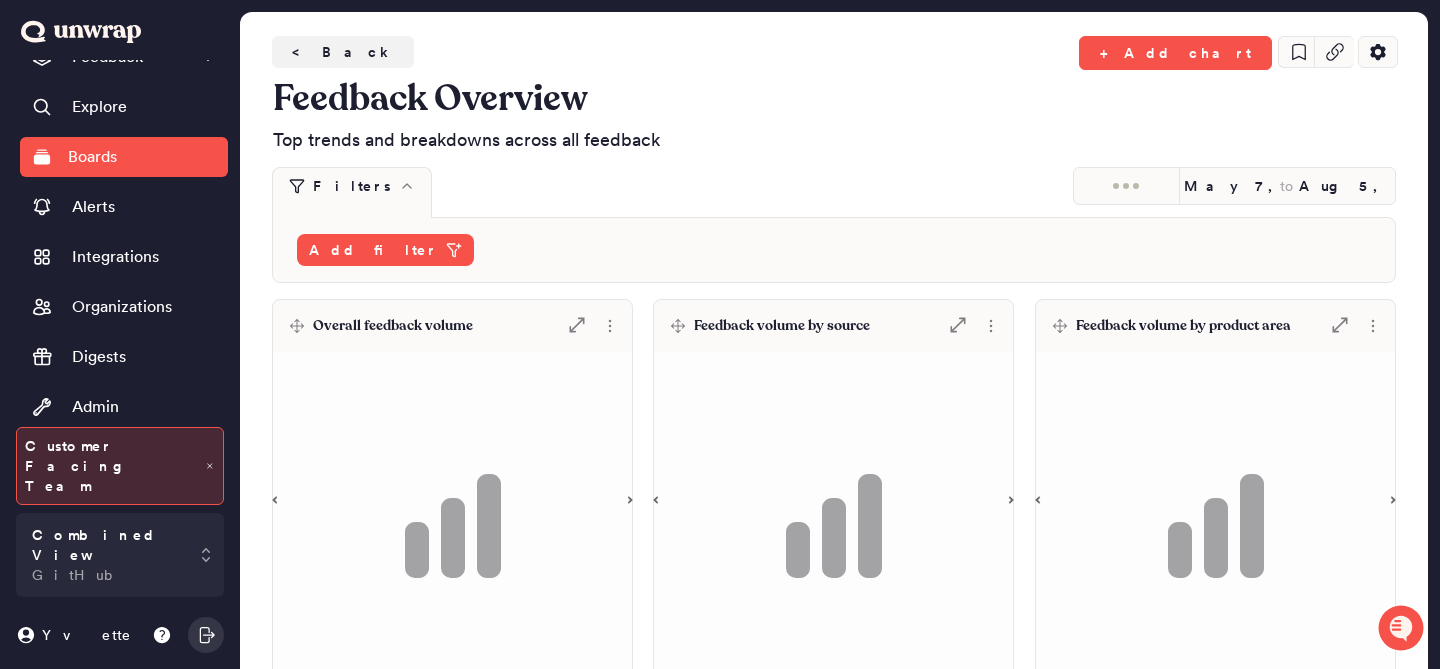 click on "Overall feedback volume
.st0 {
fill: #7e7d82;
}" at bounding box center (452, 326) 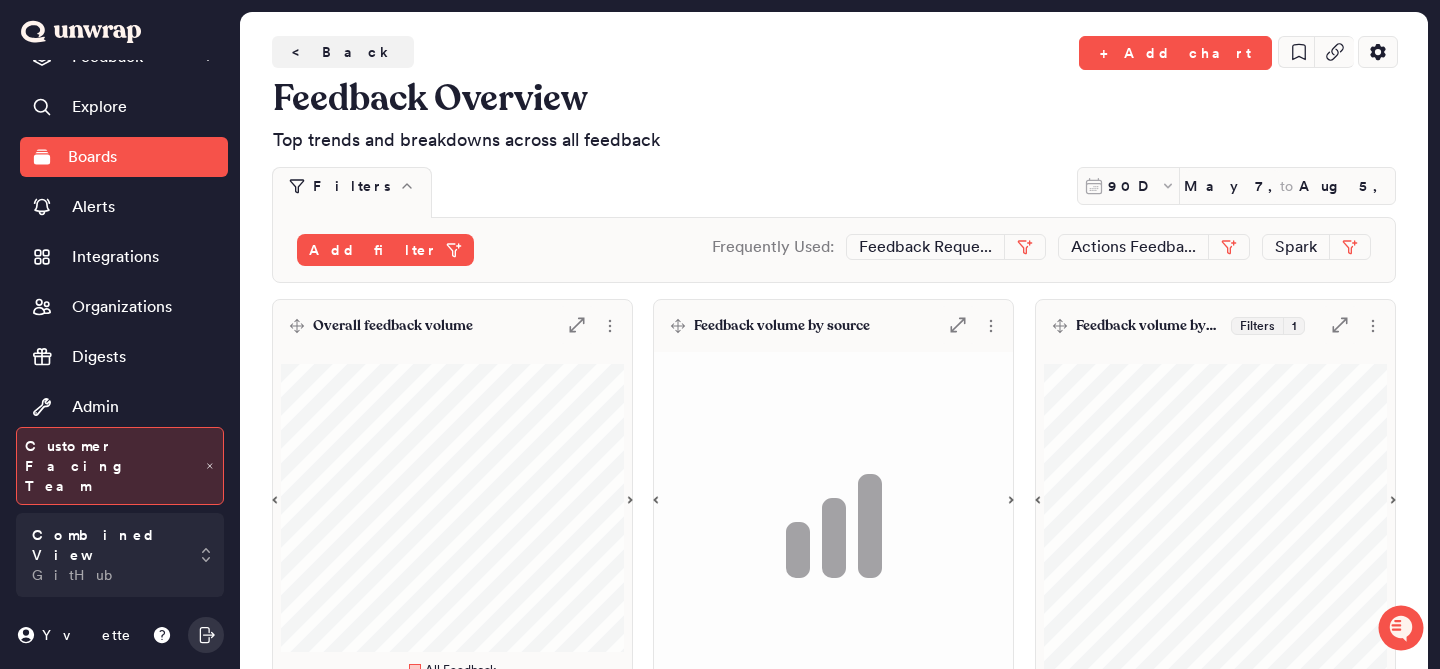 click on "Overall feedback volume
.st0 {
fill: #7e7d82;
}" at bounding box center [452, 326] 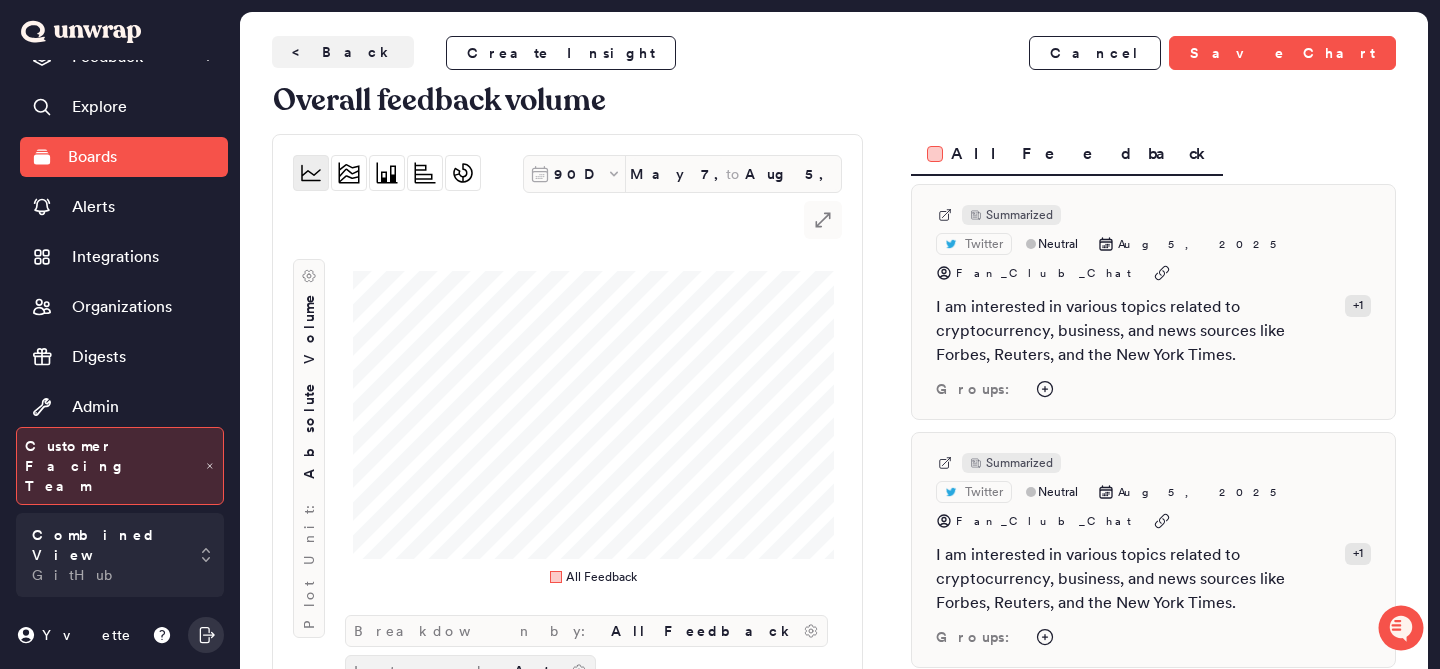 click on "Interval:" at bounding box center (430, 671) 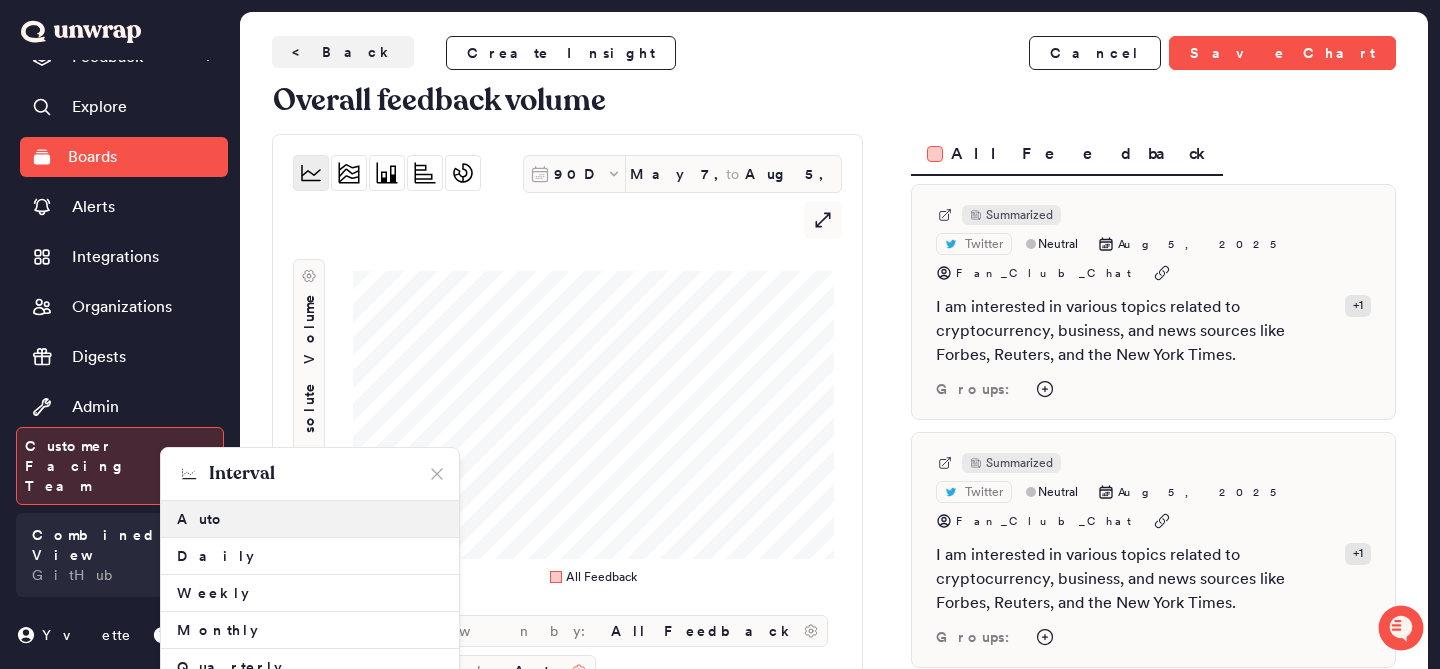 click on "Inherited Filters These filters come from the Board this chart belongs to." at bounding box center (567, 785) 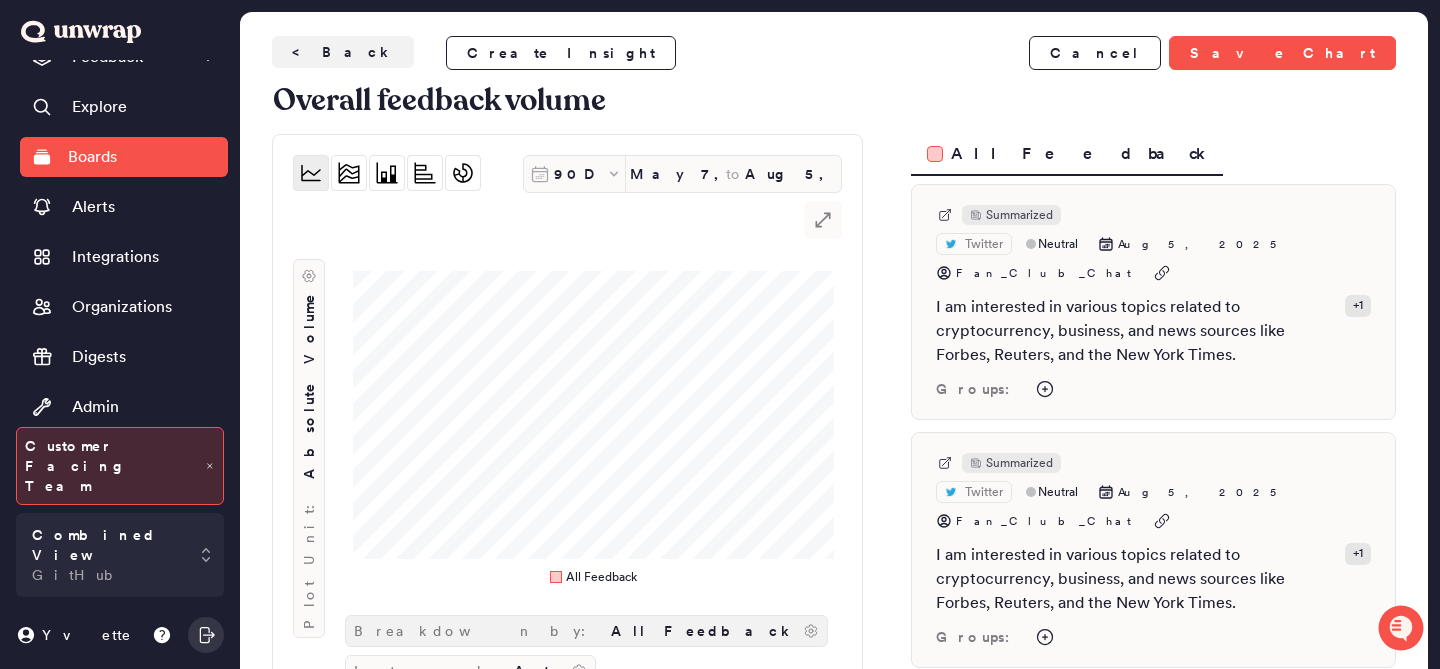 click on "All Feedback" at bounding box center [703, 631] 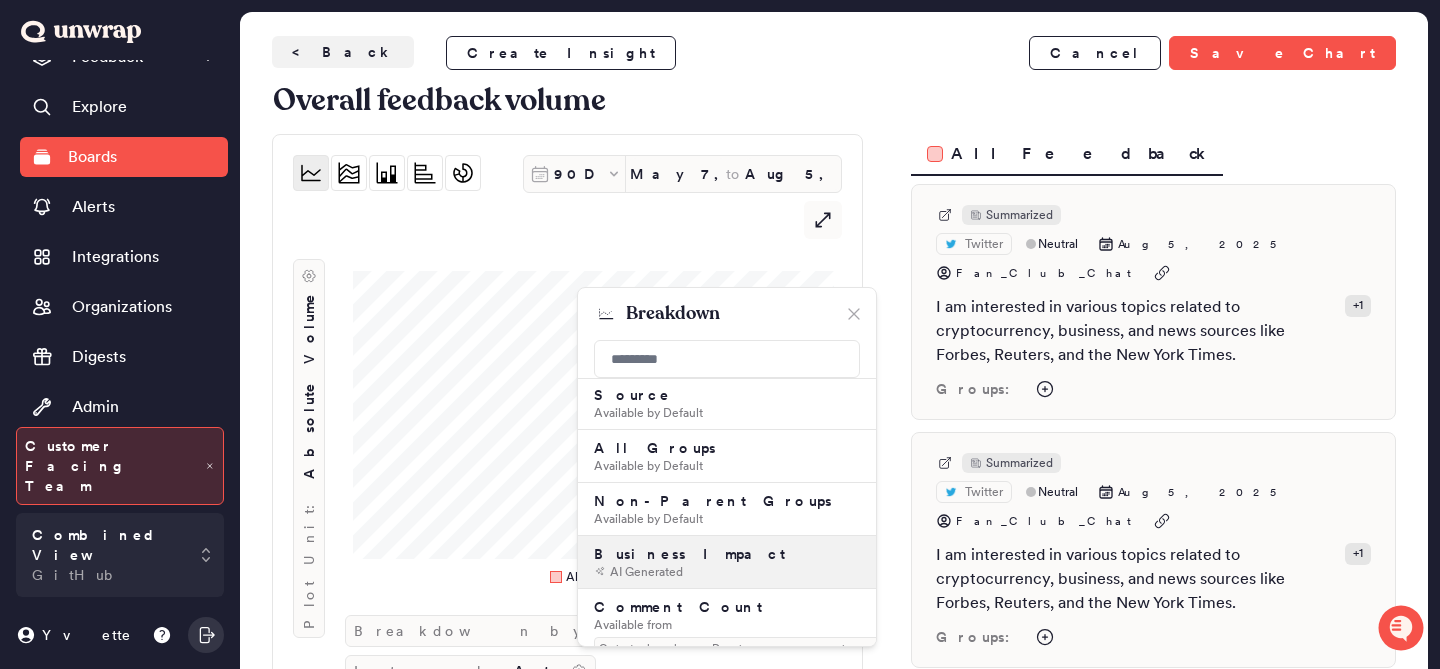 scroll, scrollTop: 0, scrollLeft: 0, axis: both 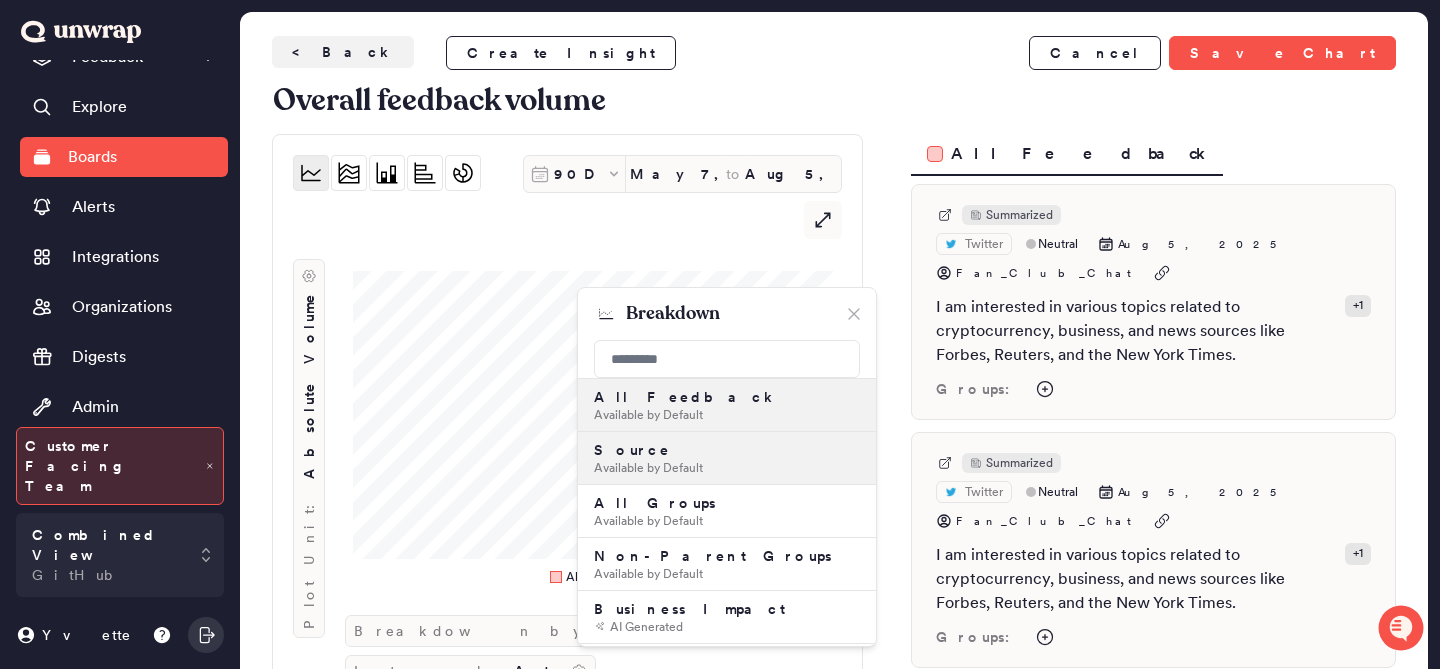 click on "Available by Default" at bounding box center (727, 468) 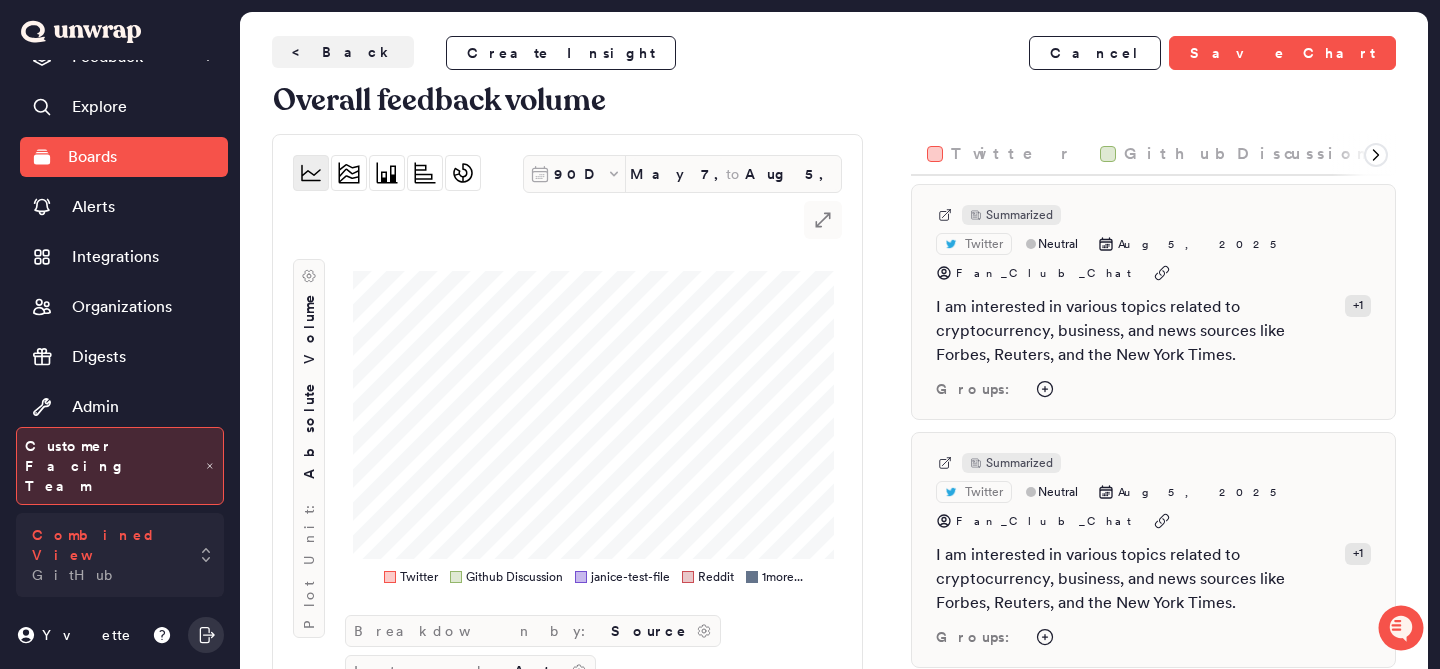 click on "Combined View" at bounding box center [106, 545] 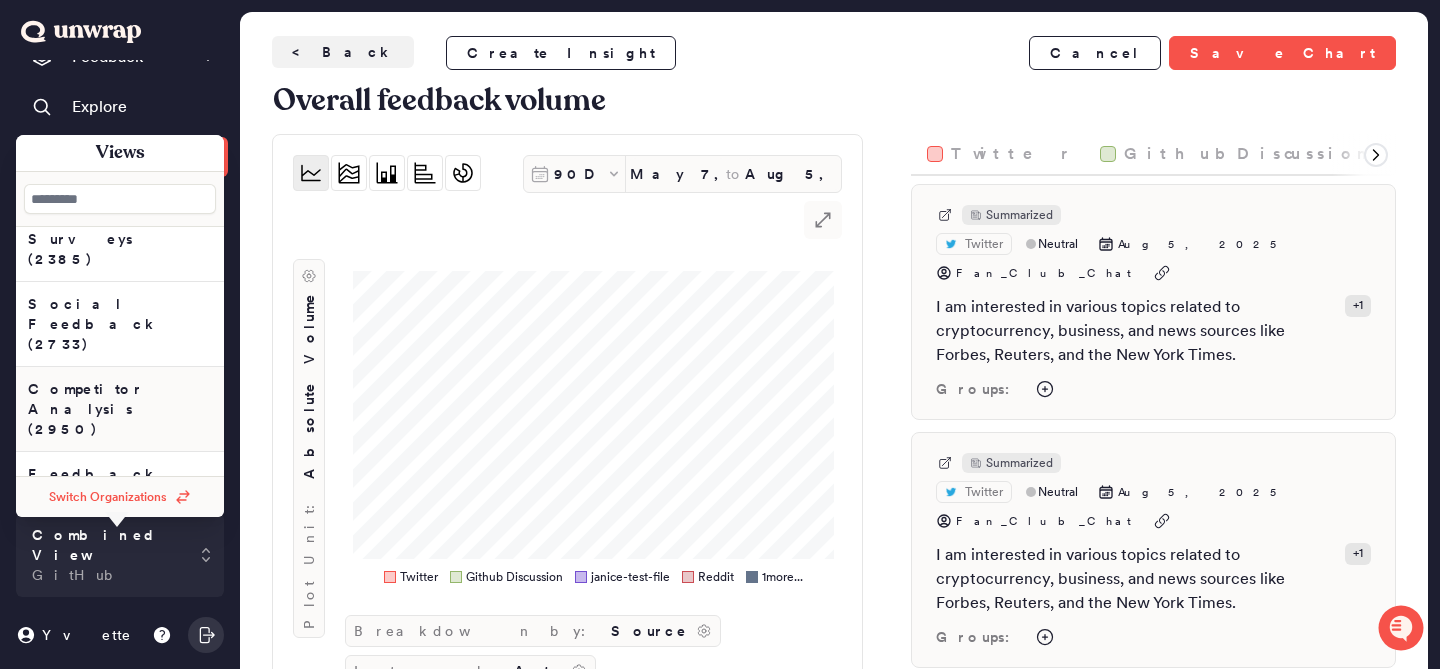 scroll, scrollTop: 105, scrollLeft: 0, axis: vertical 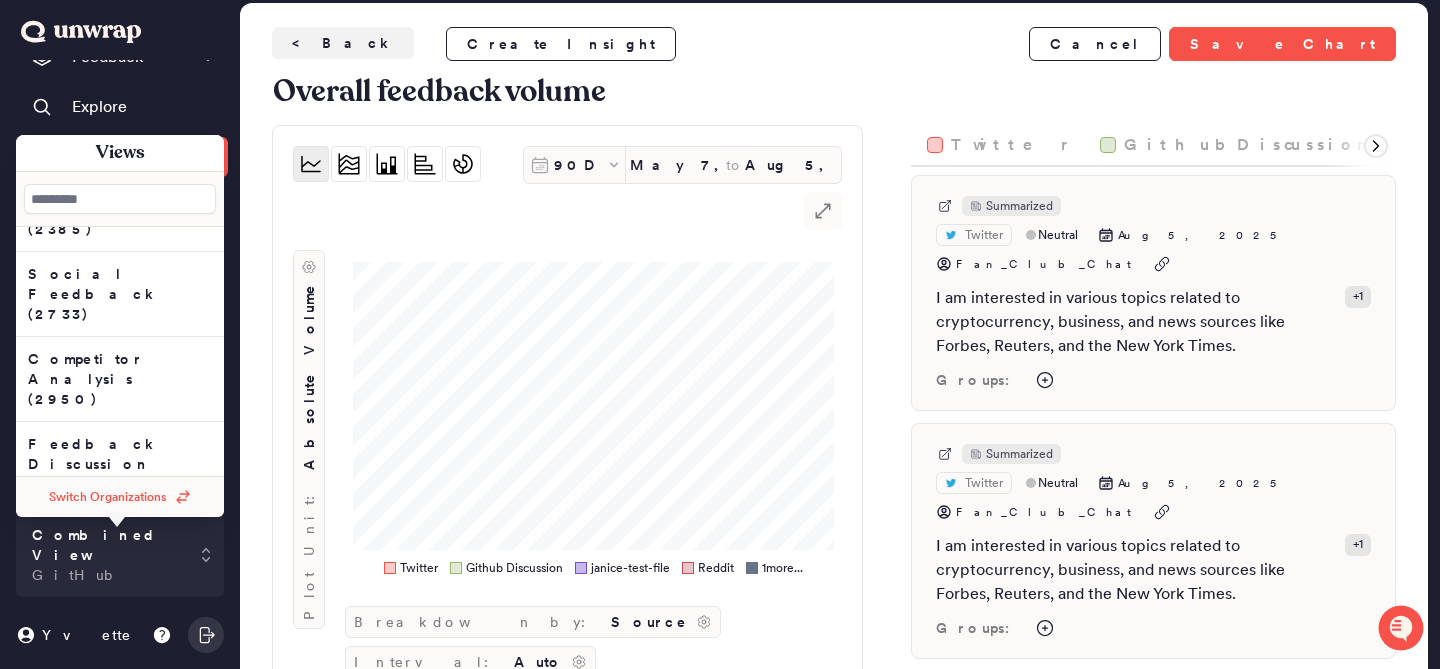 click on "**********" at bounding box center (834, 549) 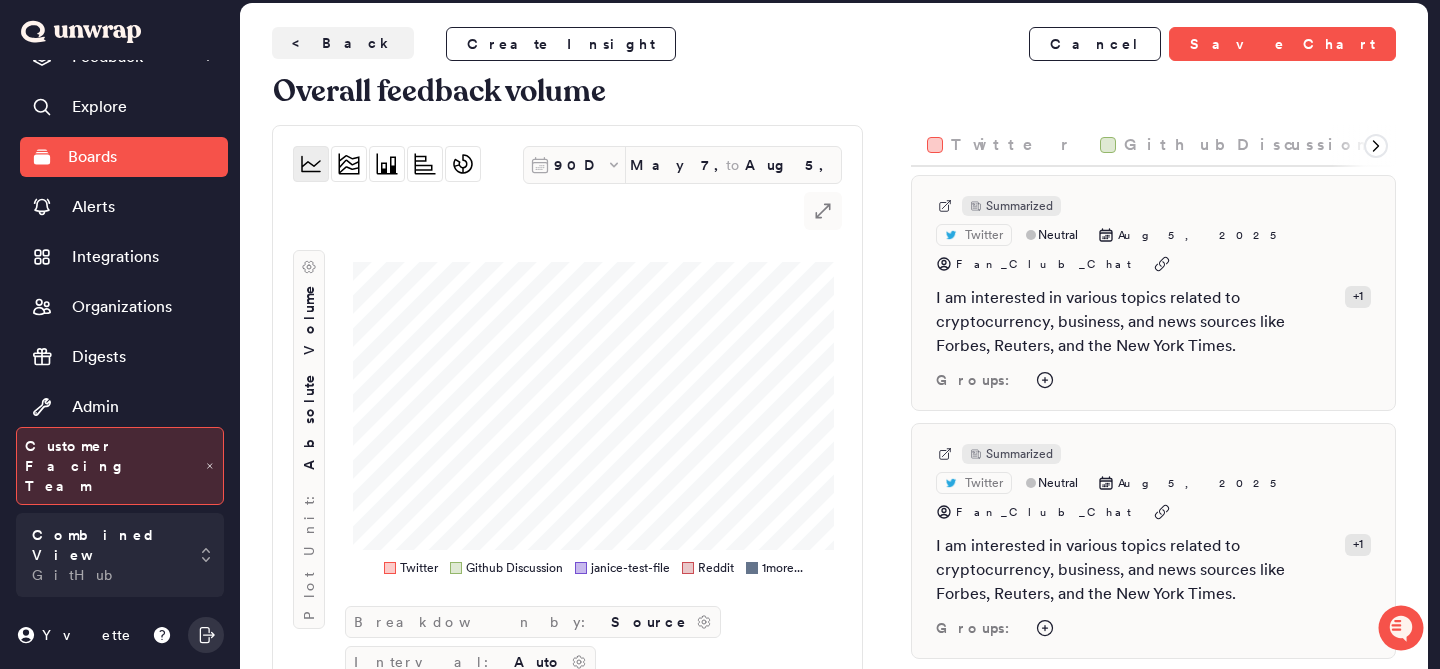 click on "Github Discussion" at bounding box center (1246, 145) 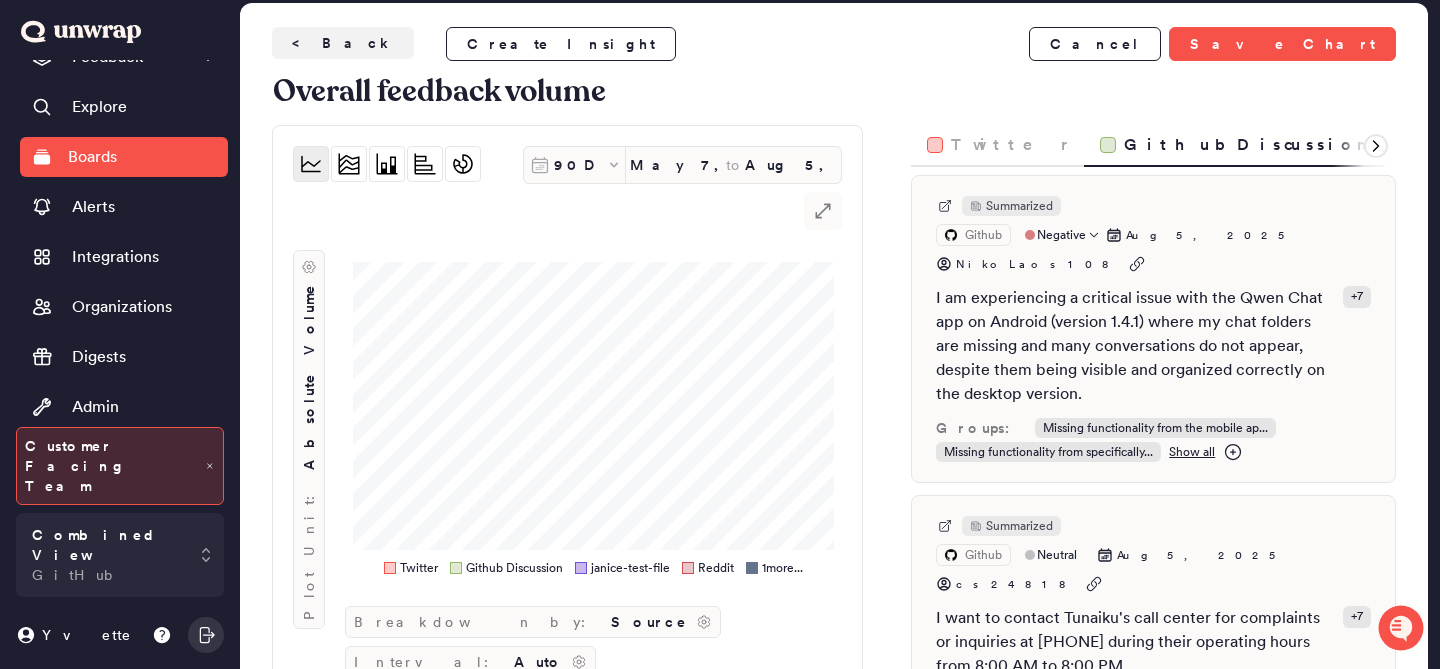 click on "Summarized" at bounding box center (998, 206) 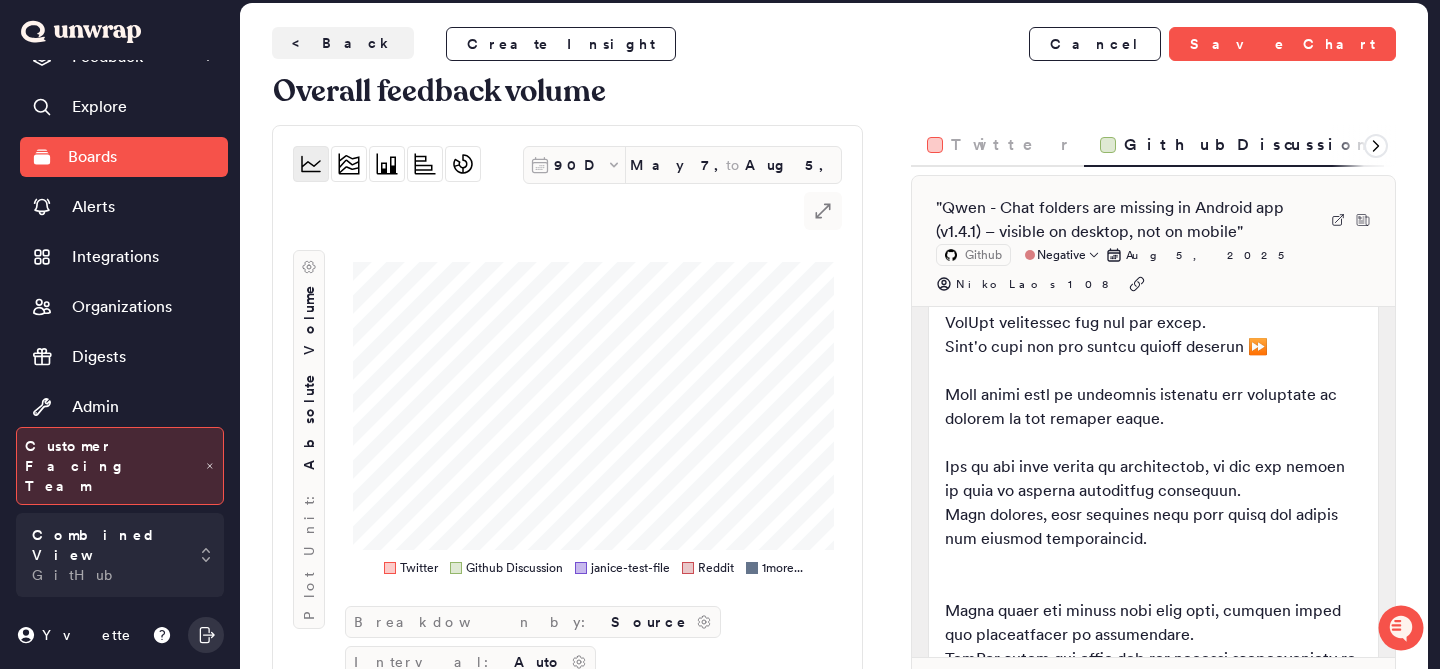 scroll, scrollTop: 1145, scrollLeft: 0, axis: vertical 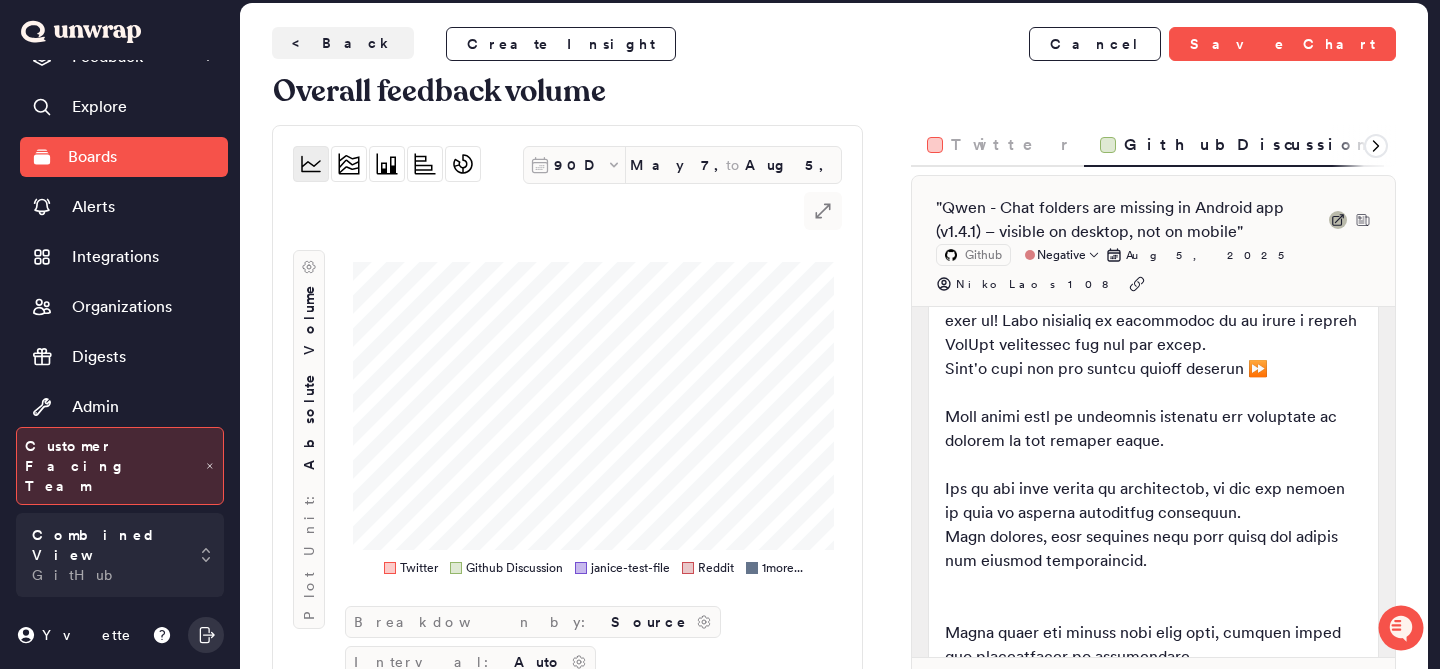 click 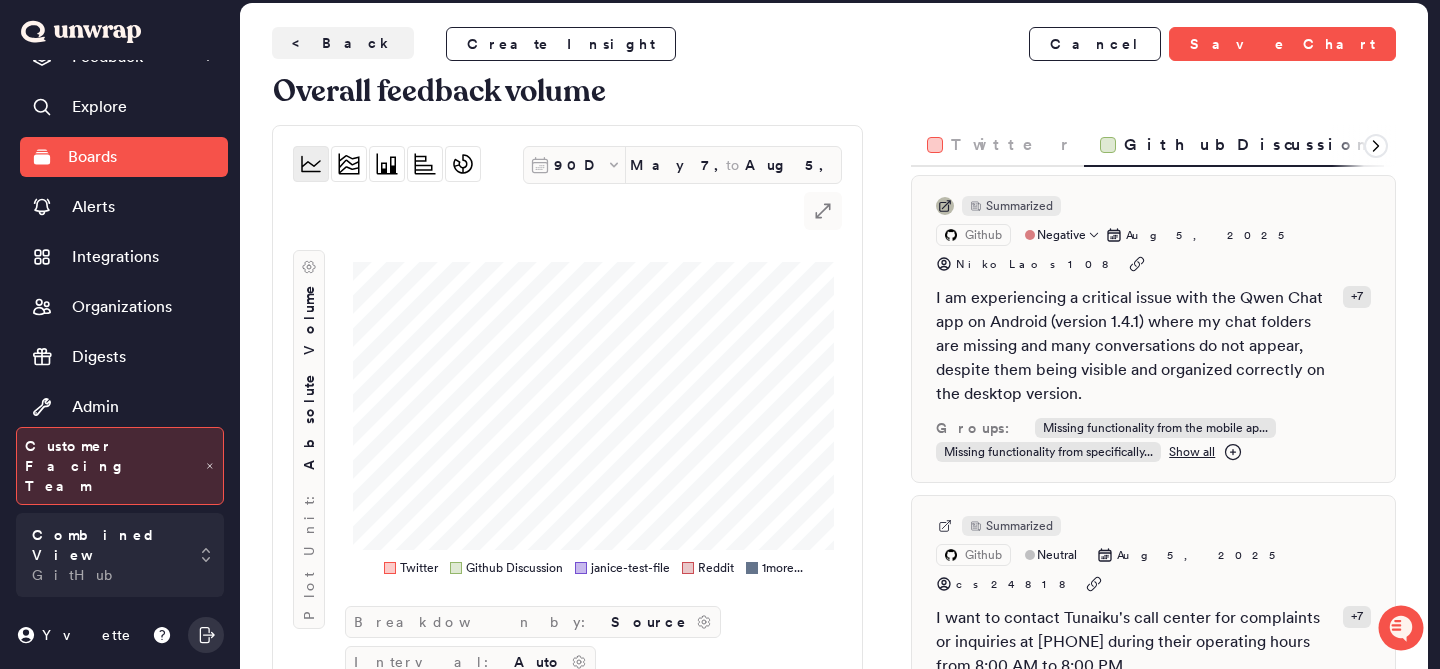 click 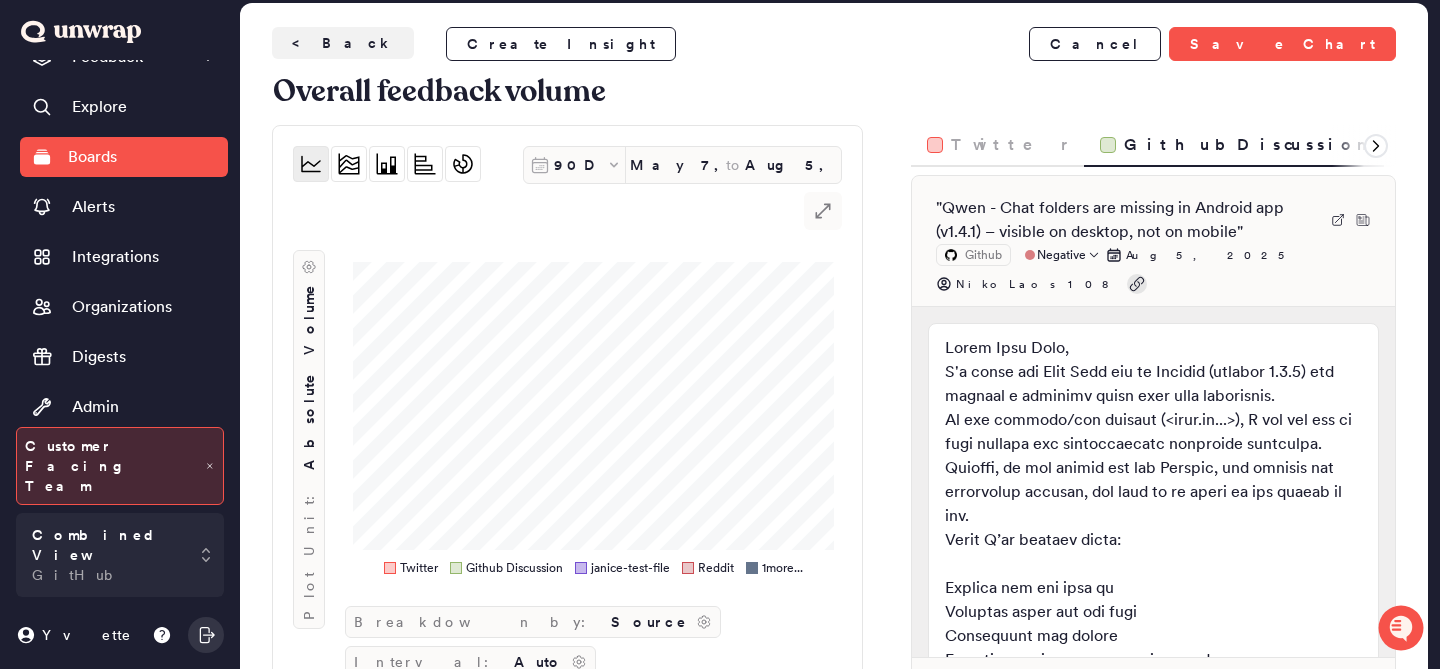 click at bounding box center (1137, 284) 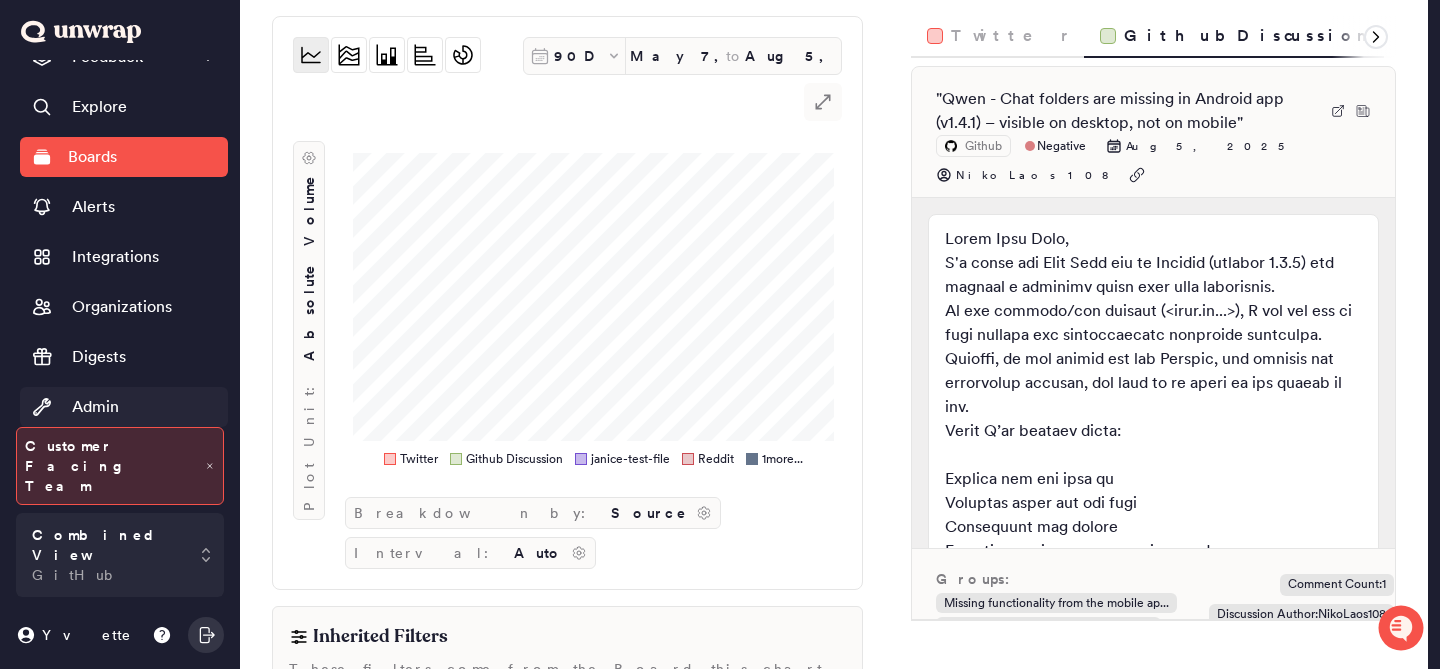 scroll, scrollTop: 176, scrollLeft: 0, axis: vertical 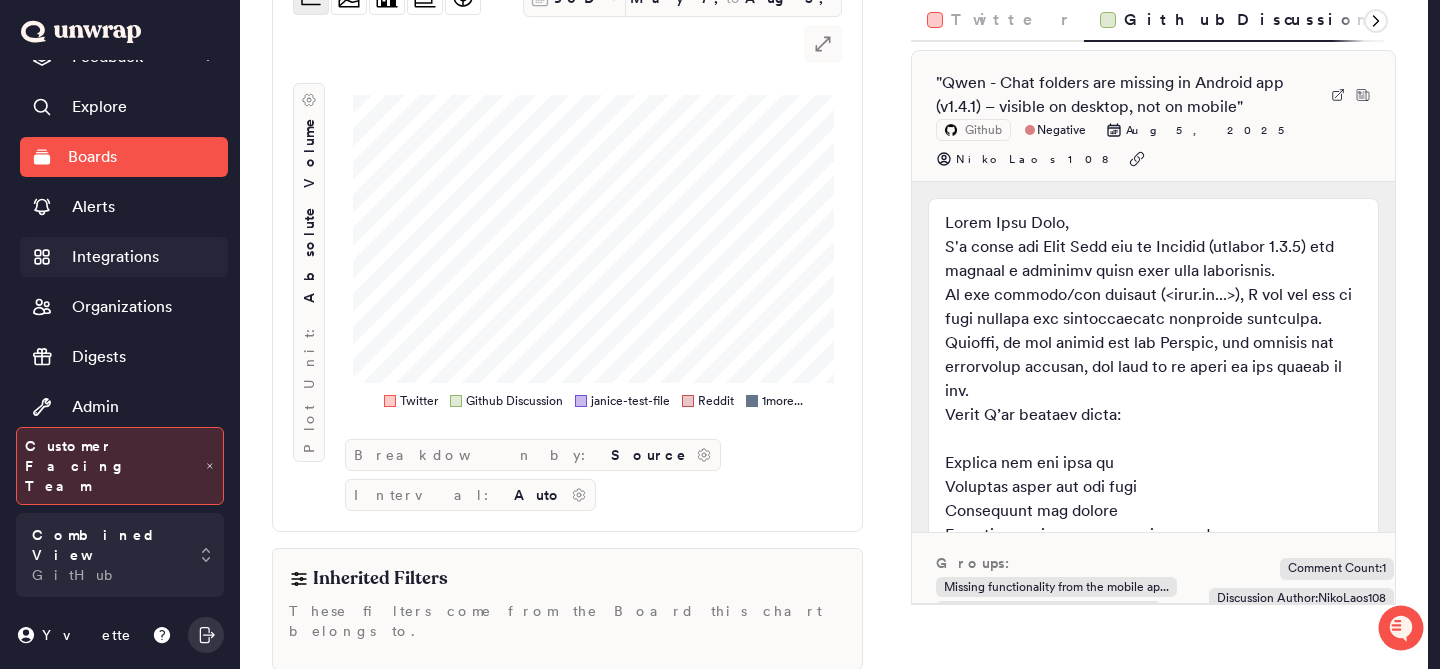 click on "Integrations" at bounding box center [115, 257] 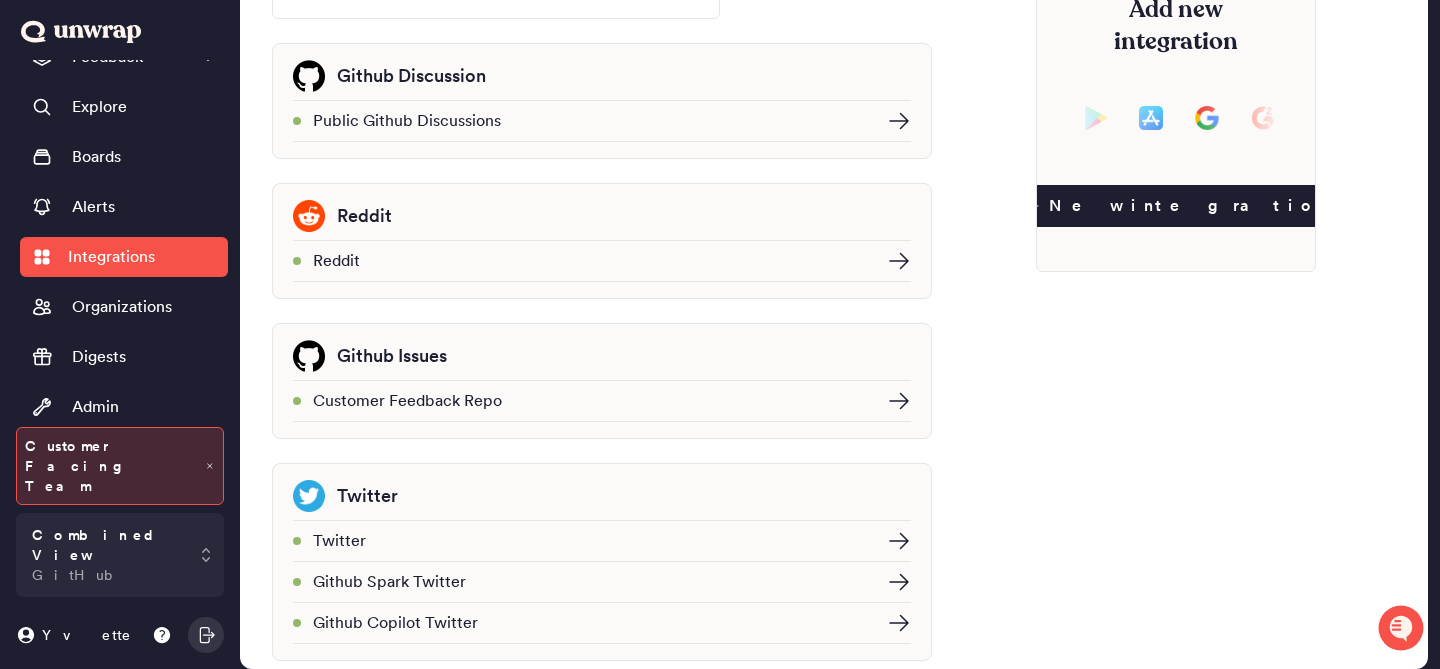 scroll, scrollTop: 131, scrollLeft: 0, axis: vertical 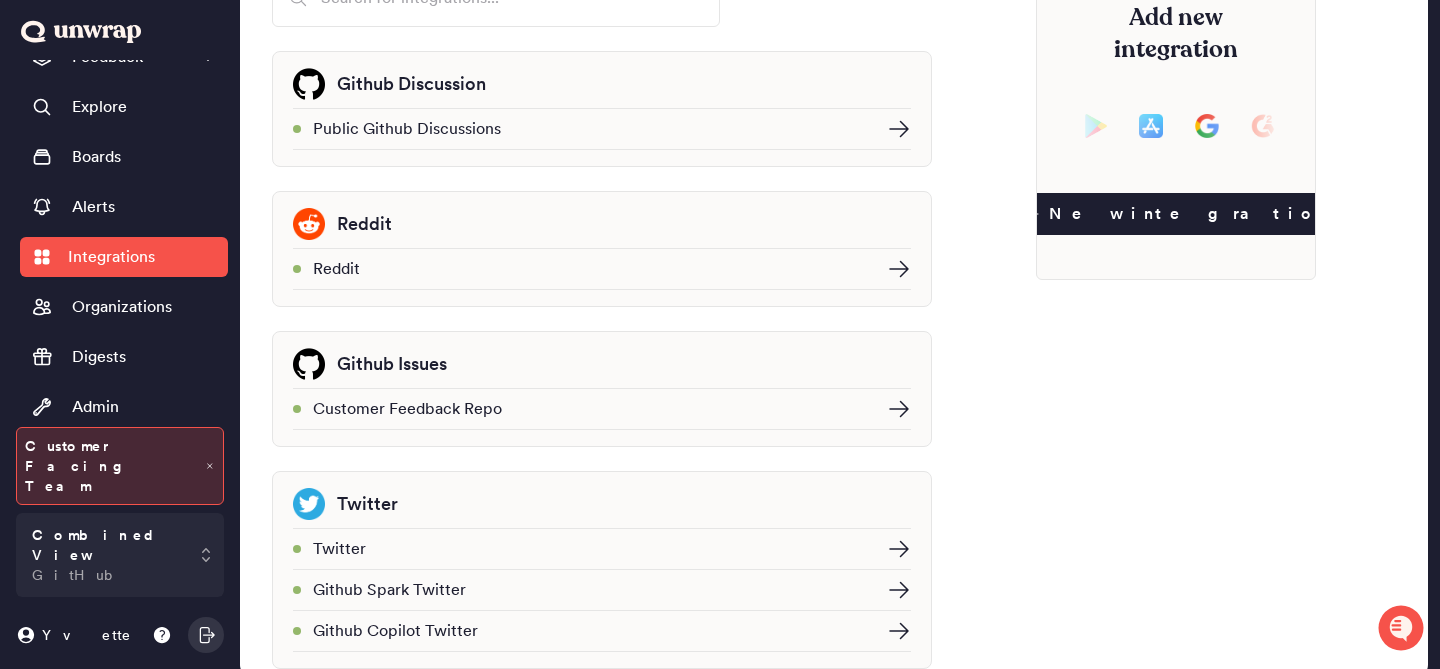 click 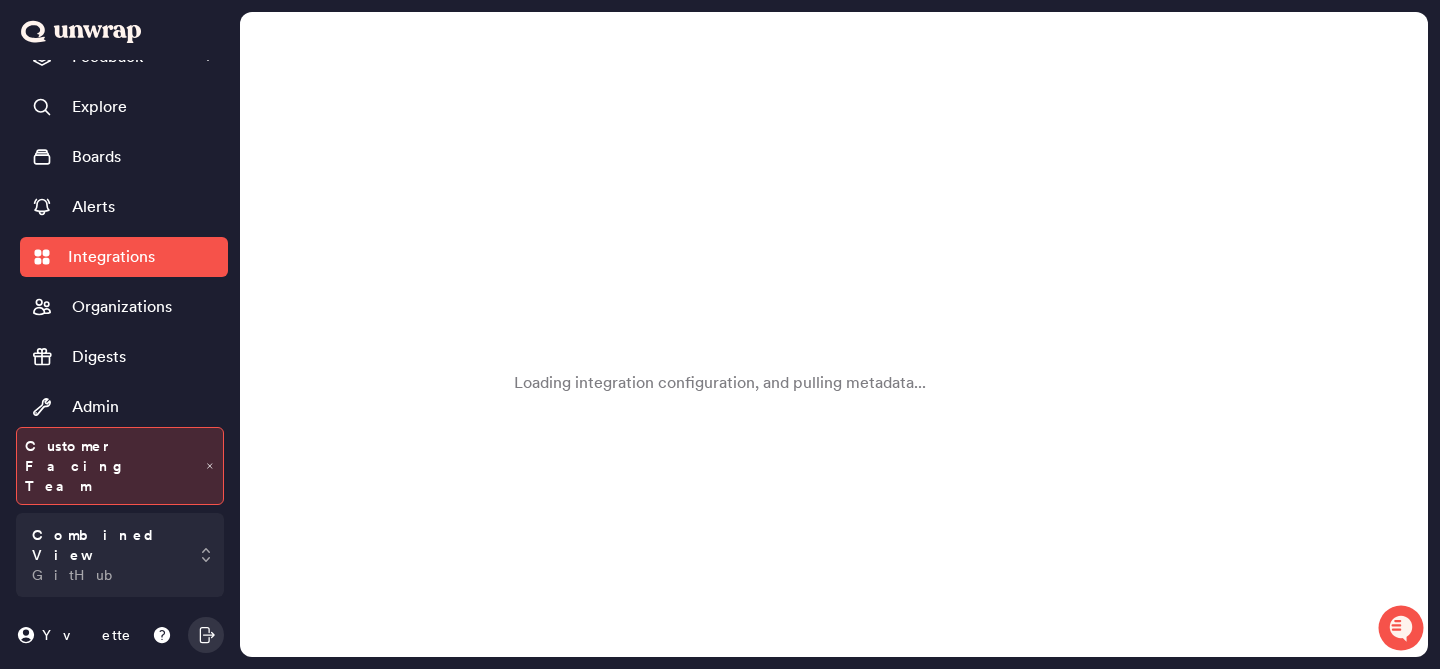 scroll, scrollTop: 0, scrollLeft: 0, axis: both 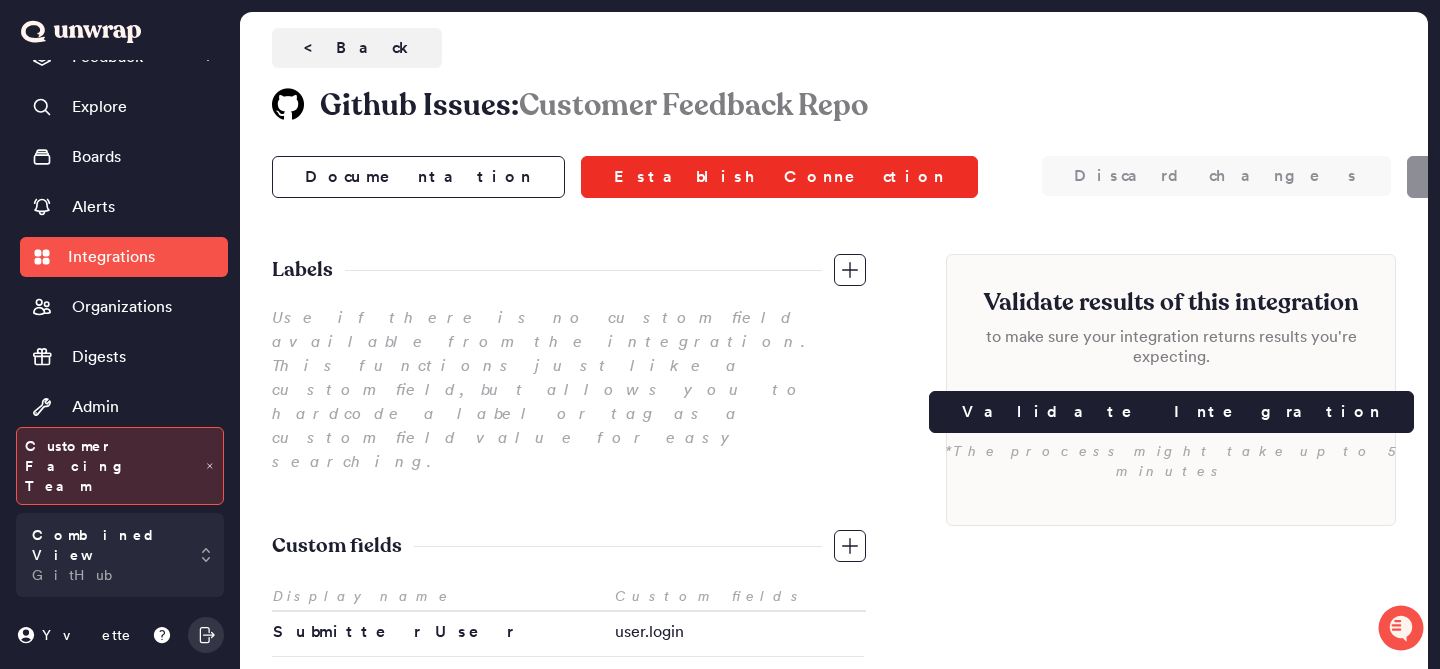 click on "Establish Connection" at bounding box center [779, 177] 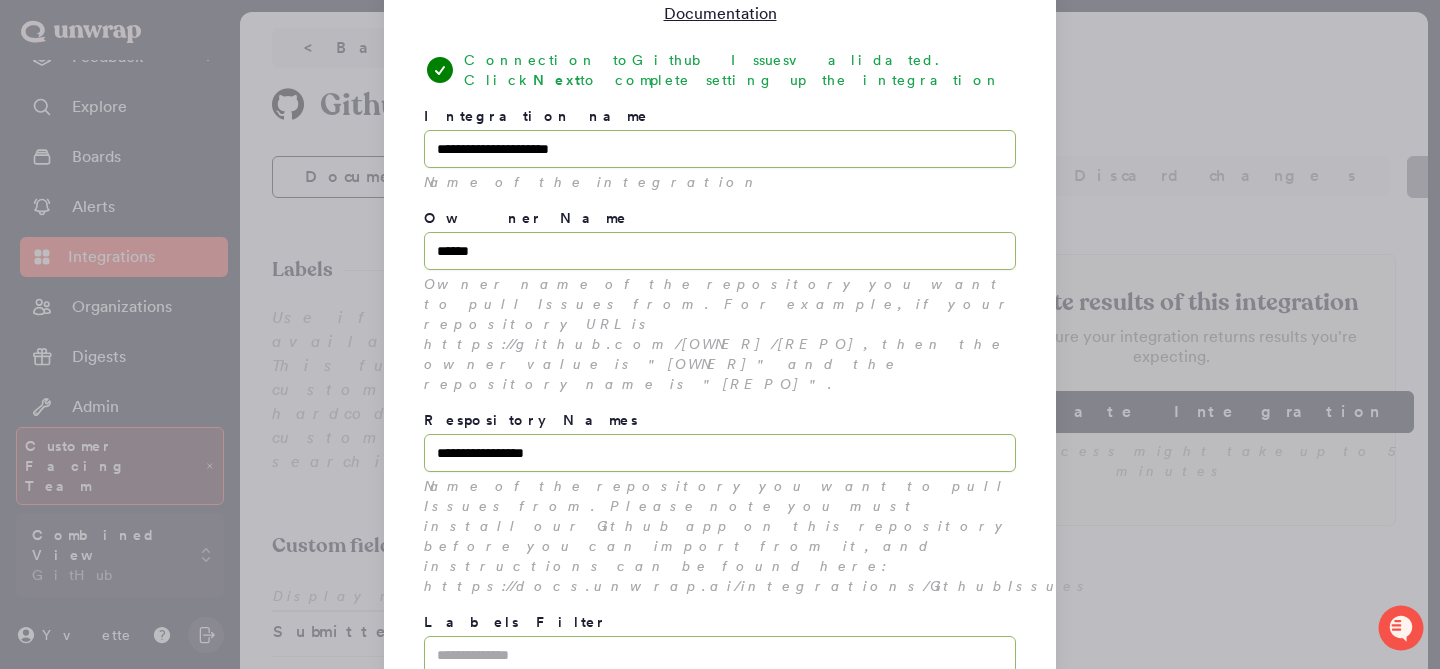scroll, scrollTop: 221, scrollLeft: 0, axis: vertical 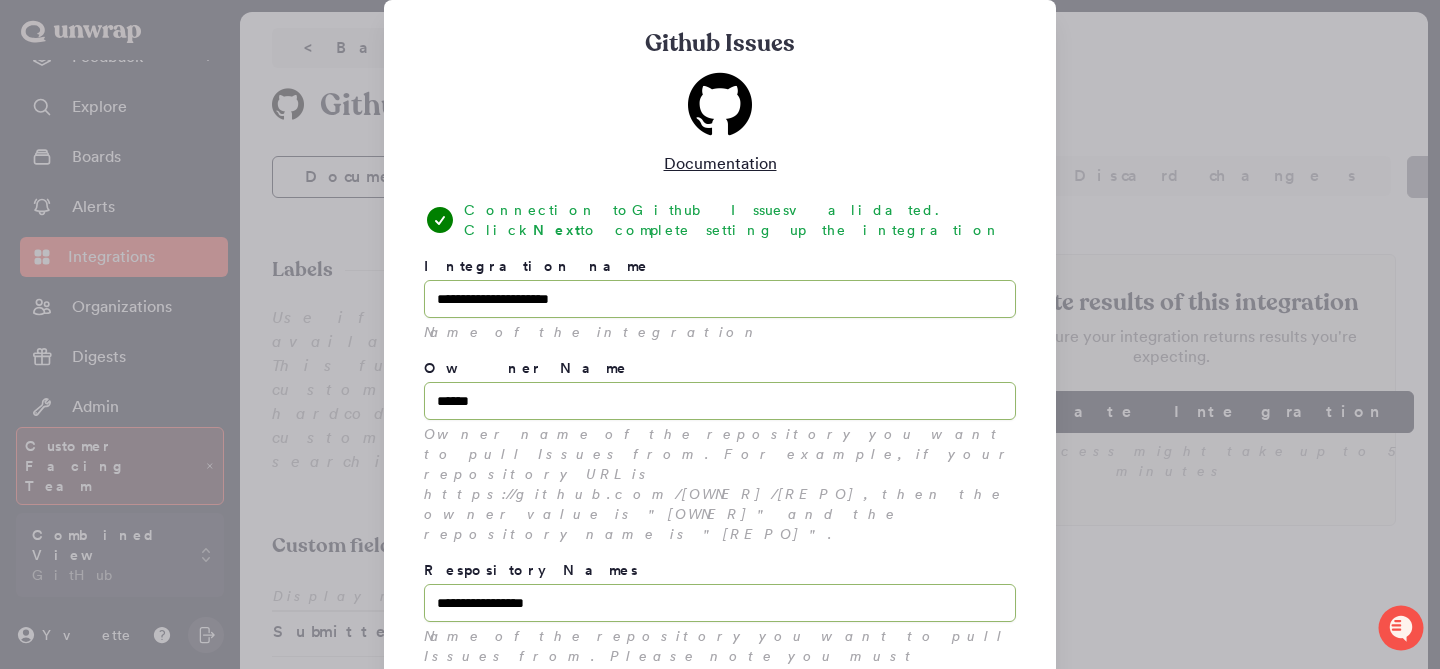 click at bounding box center (720, 334) 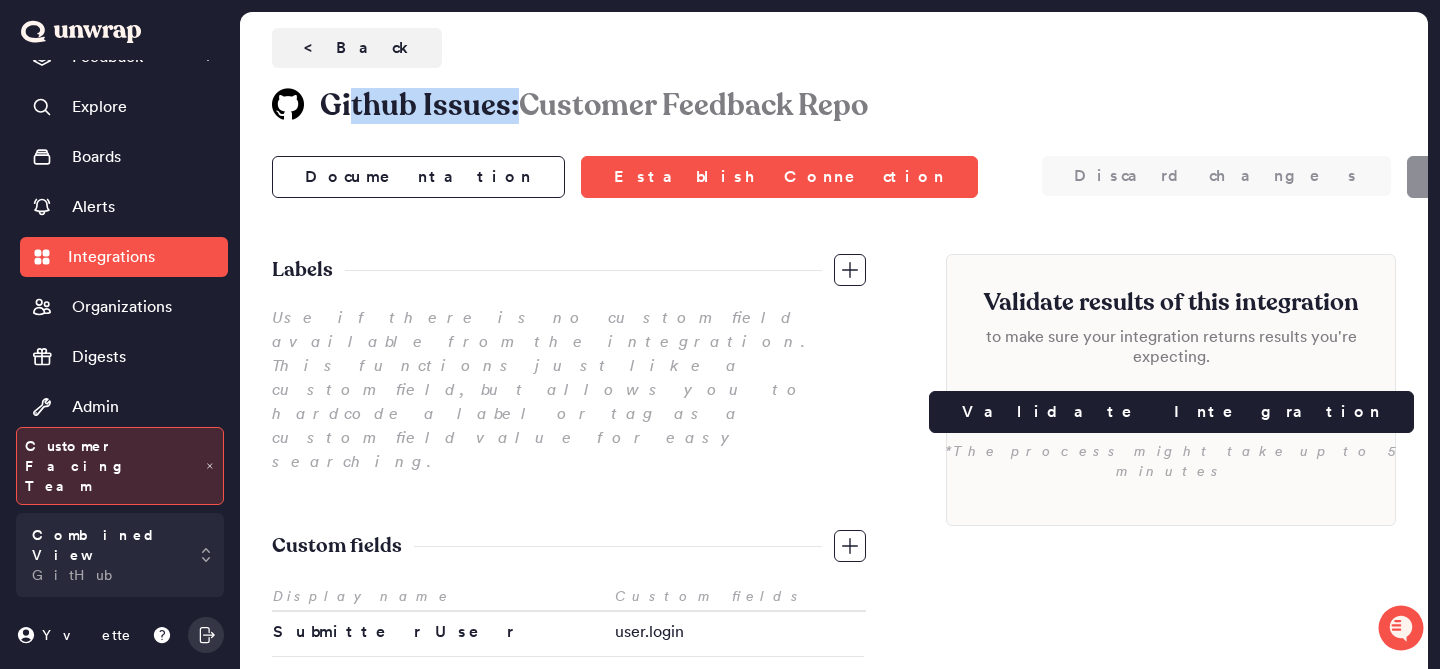 drag, startPoint x: 342, startPoint y: 100, endPoint x: 513, endPoint y: 99, distance: 171.00293 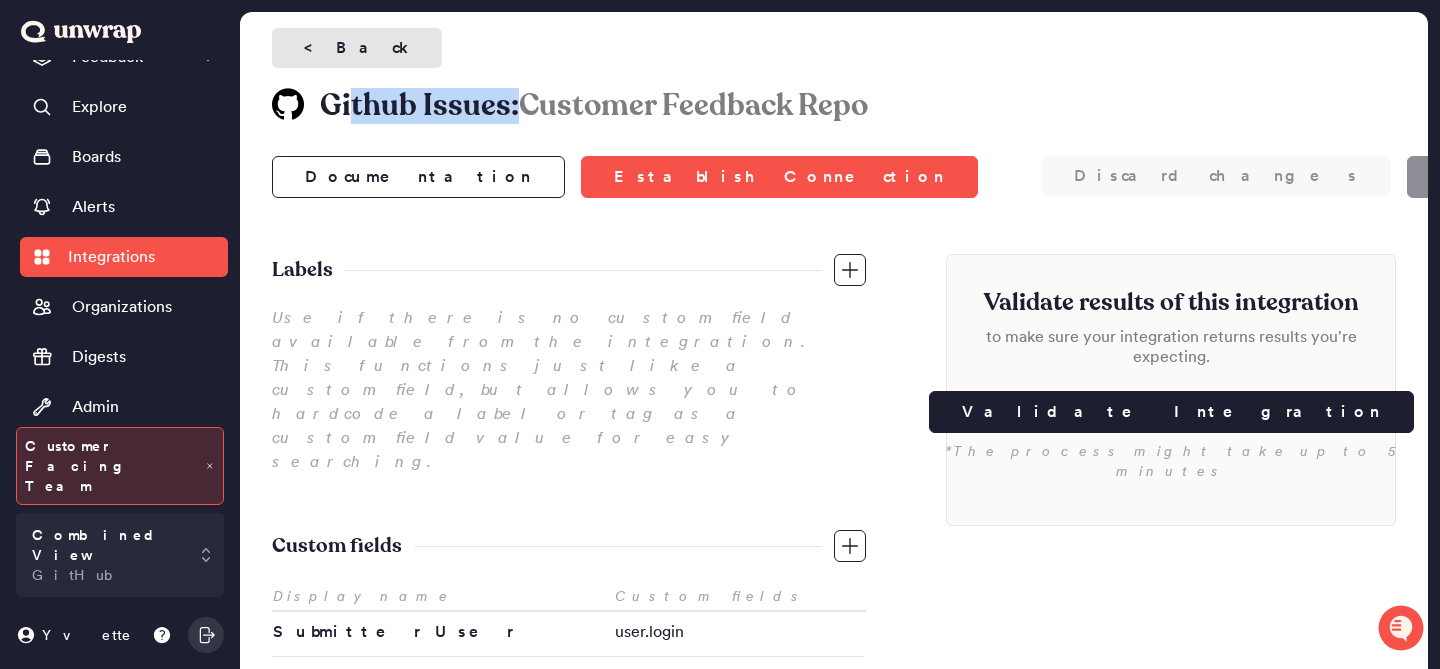 click on "< Back" at bounding box center (357, 48) 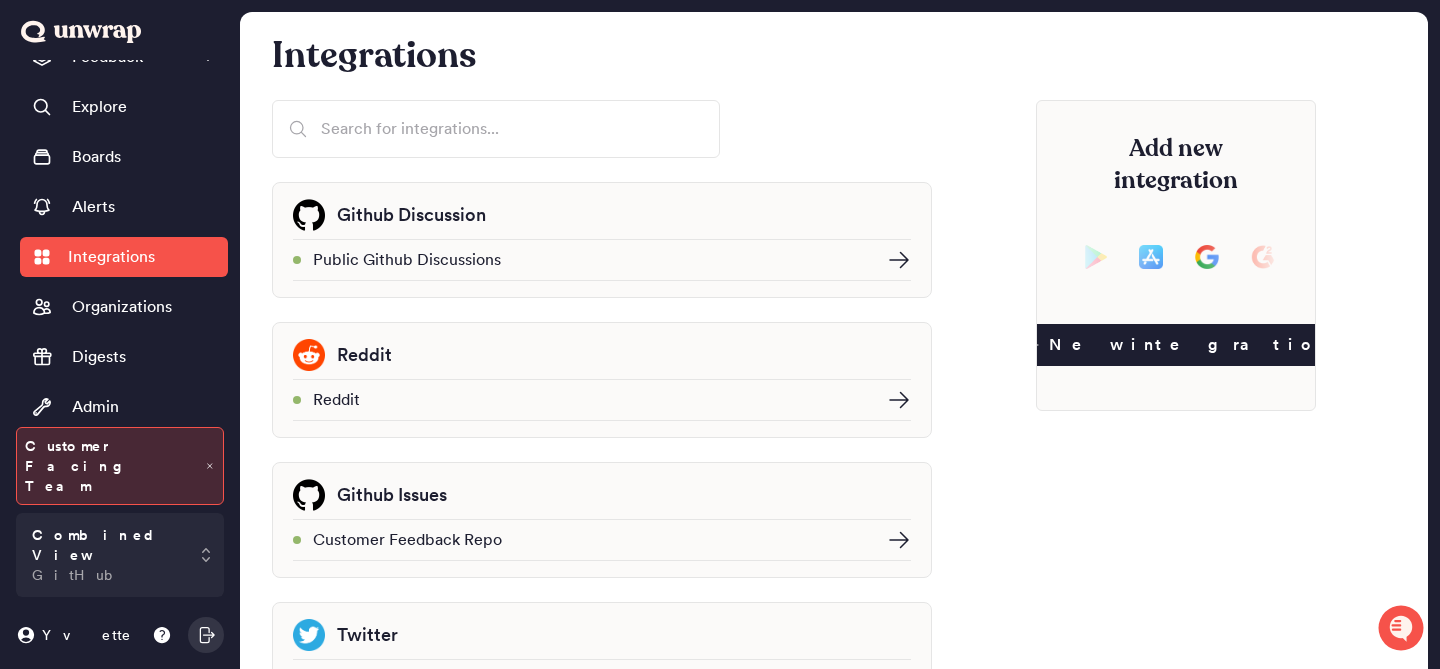 click at bounding box center [893, 260] 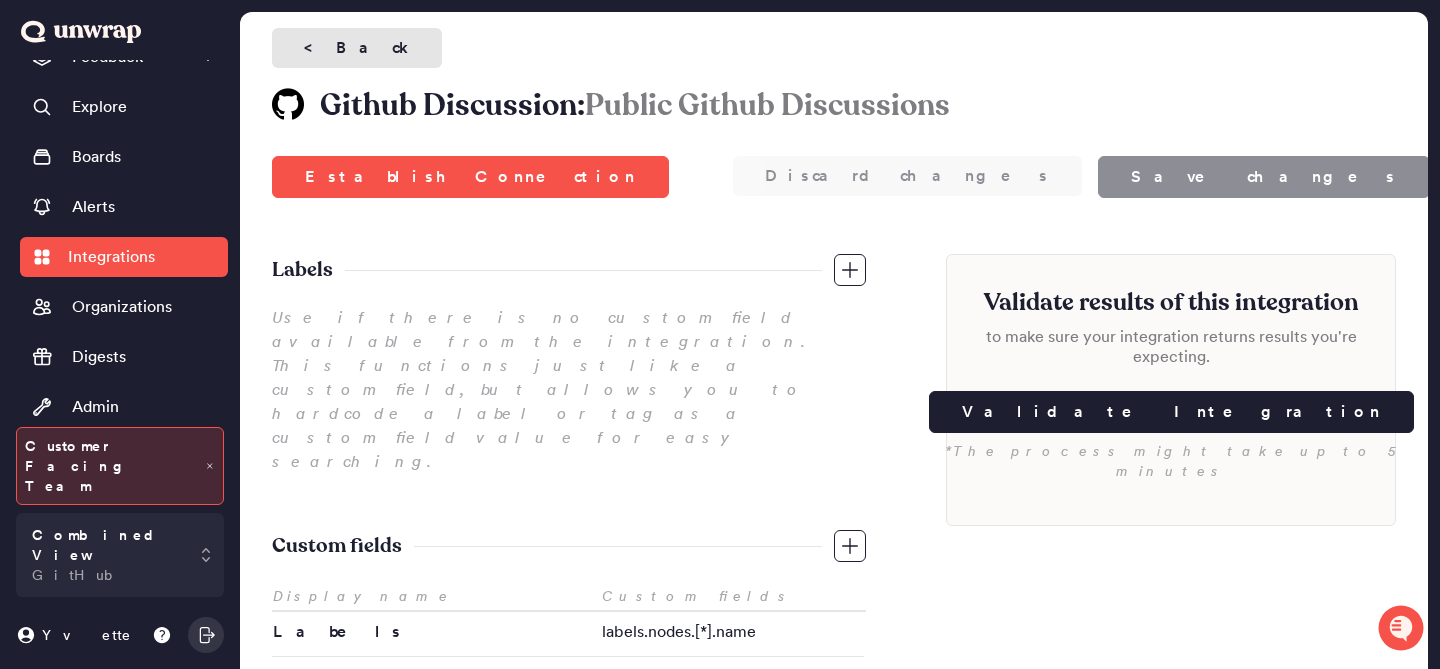 click on "< Back" at bounding box center (357, 48) 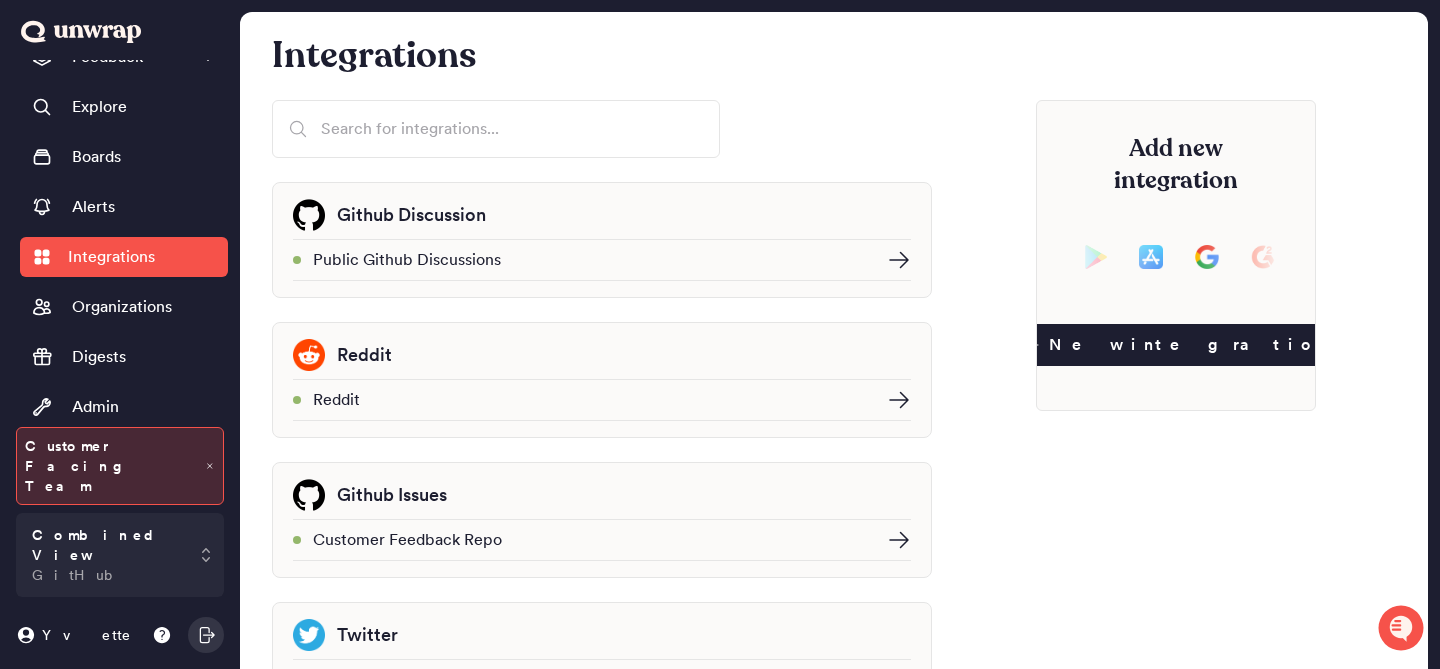 click 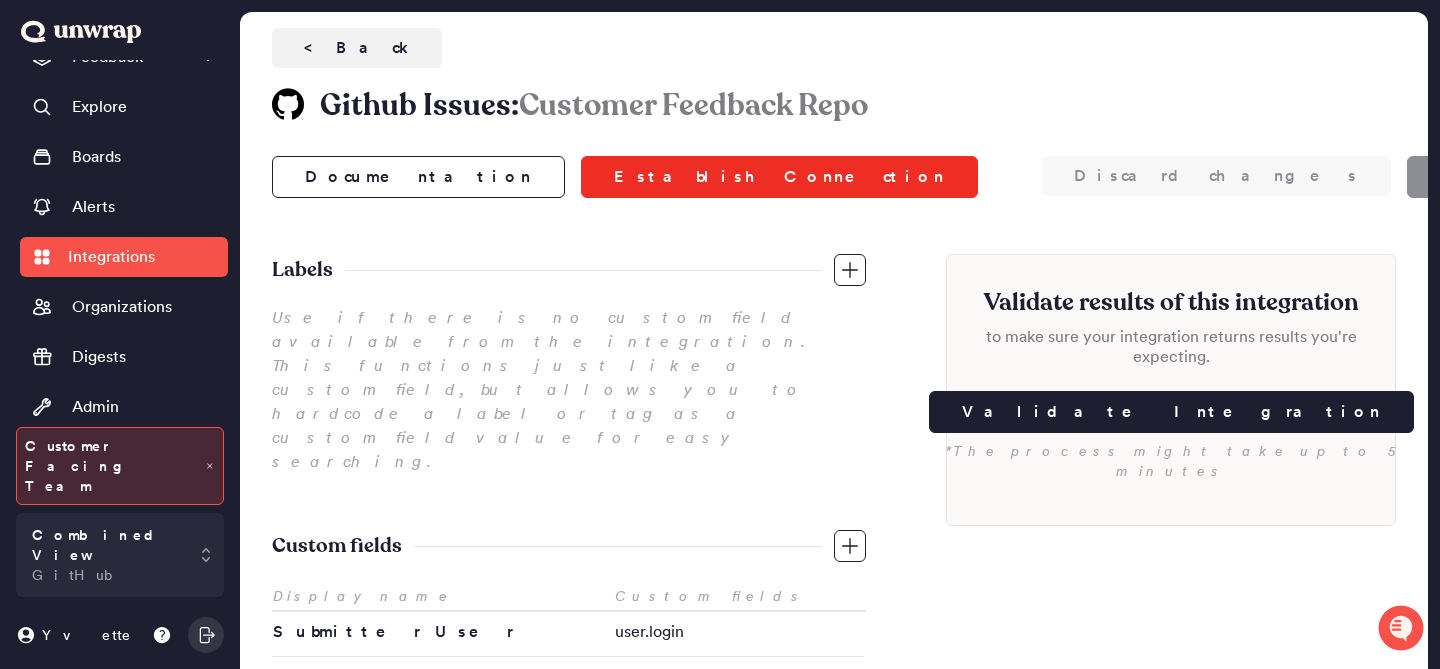 click on "Establish Connection" at bounding box center (779, 177) 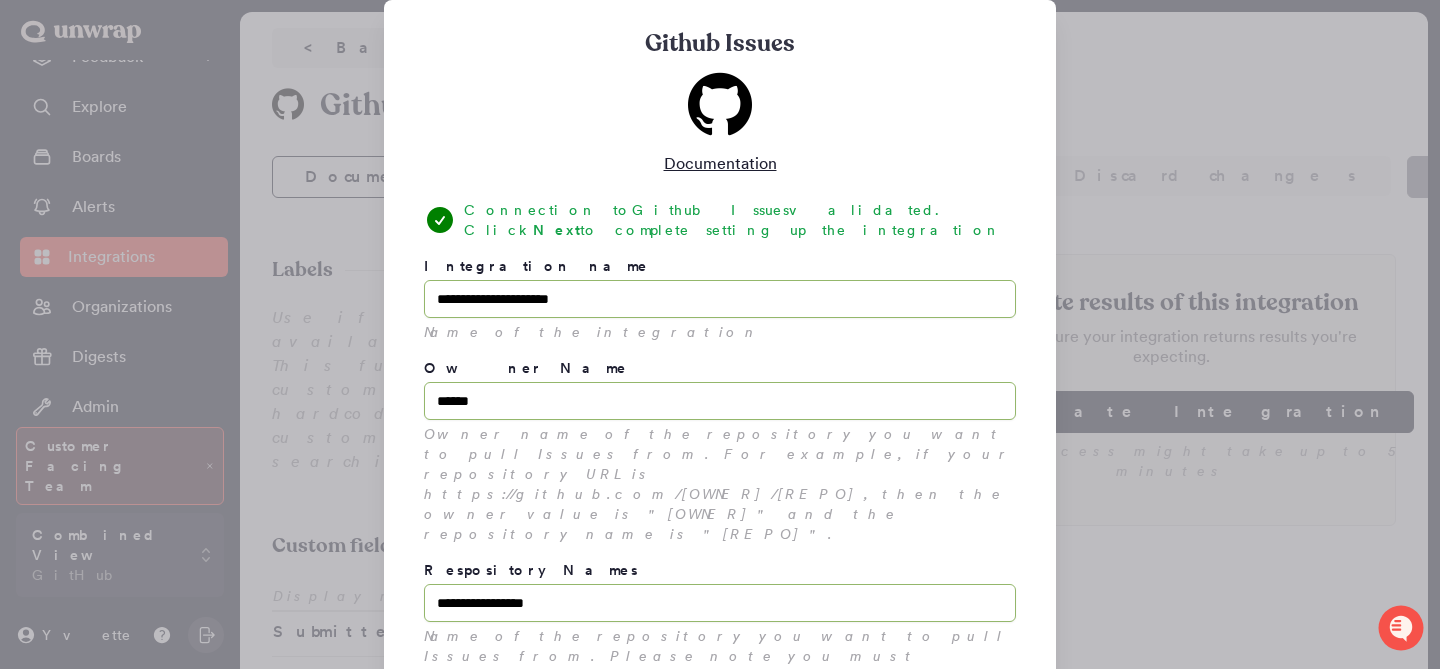 click on "**********" at bounding box center [720, 539] 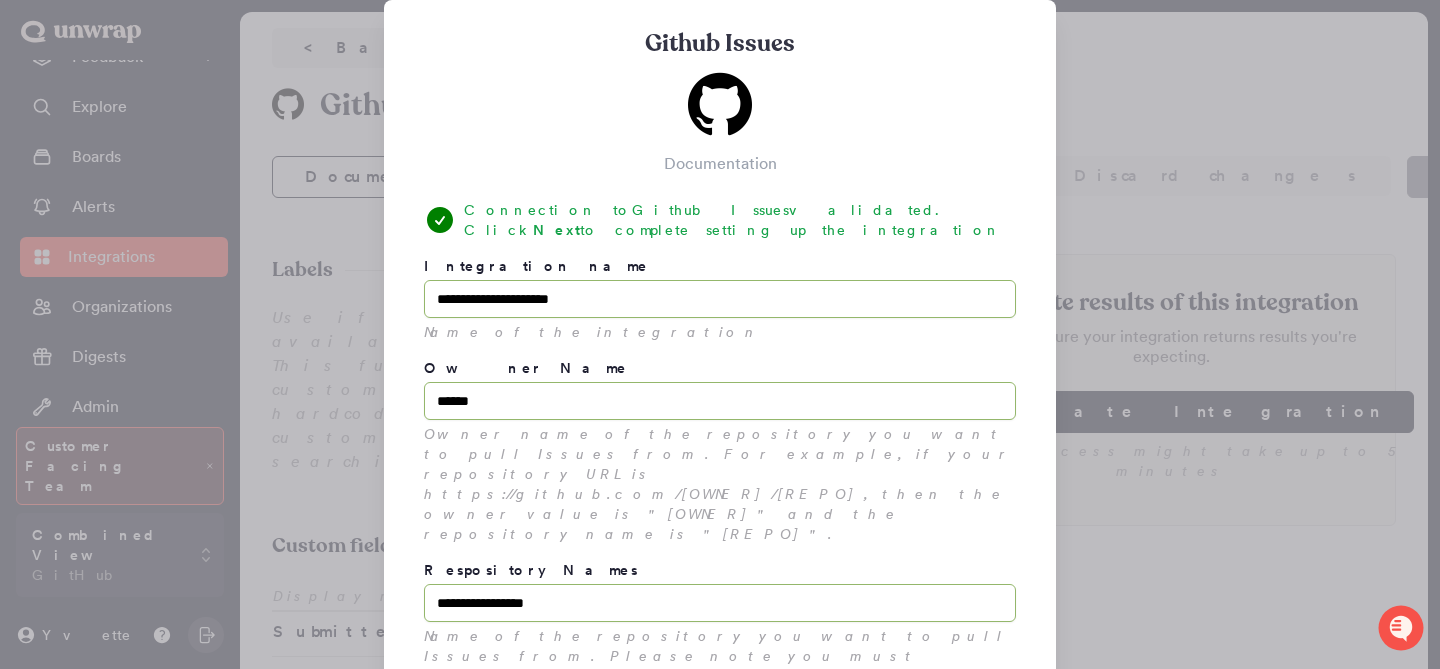 click on "Documentation" at bounding box center (720, 164) 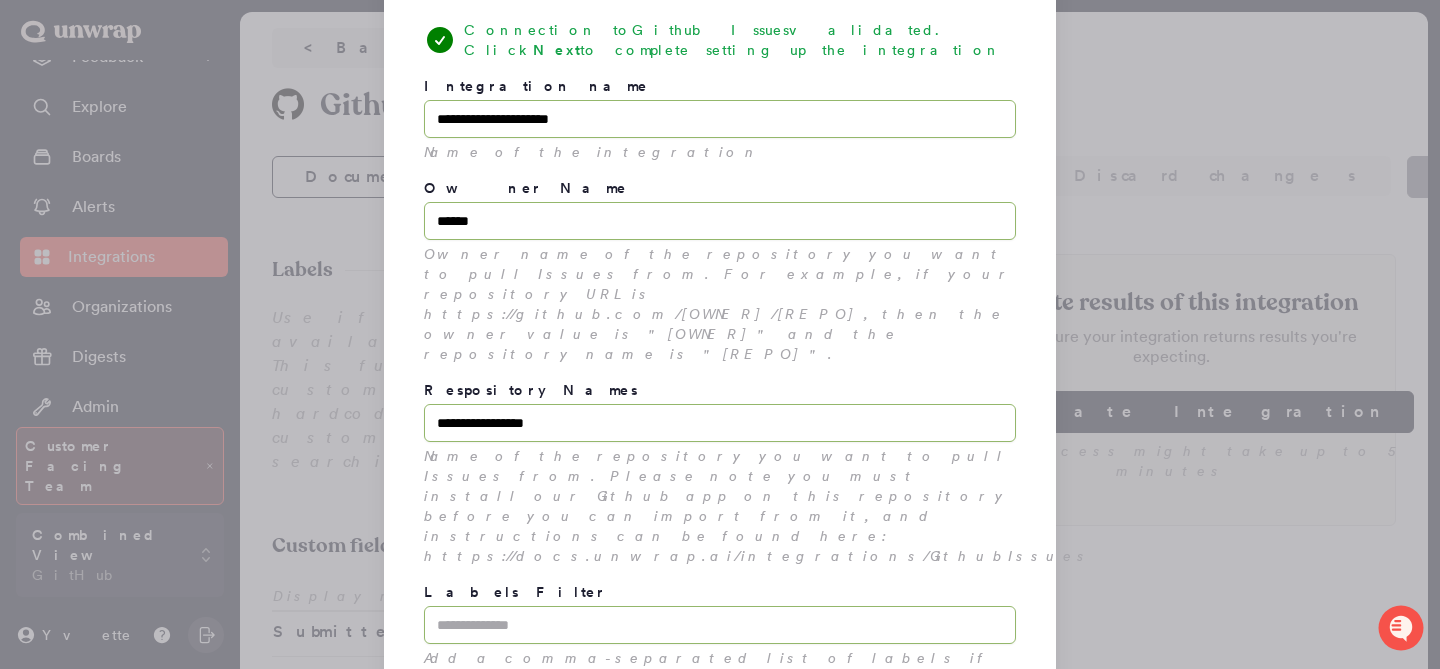 scroll, scrollTop: 221, scrollLeft: 0, axis: vertical 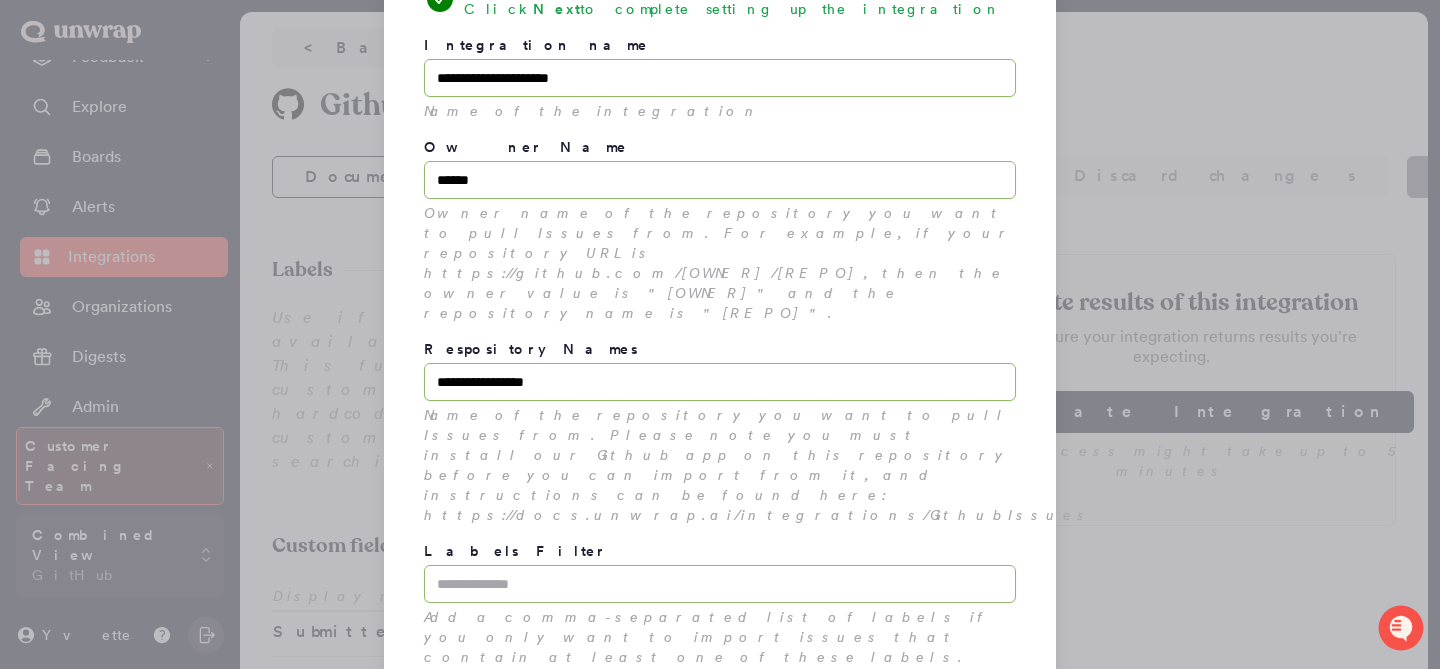 click on "Cancel" at bounding box center [520, 755] 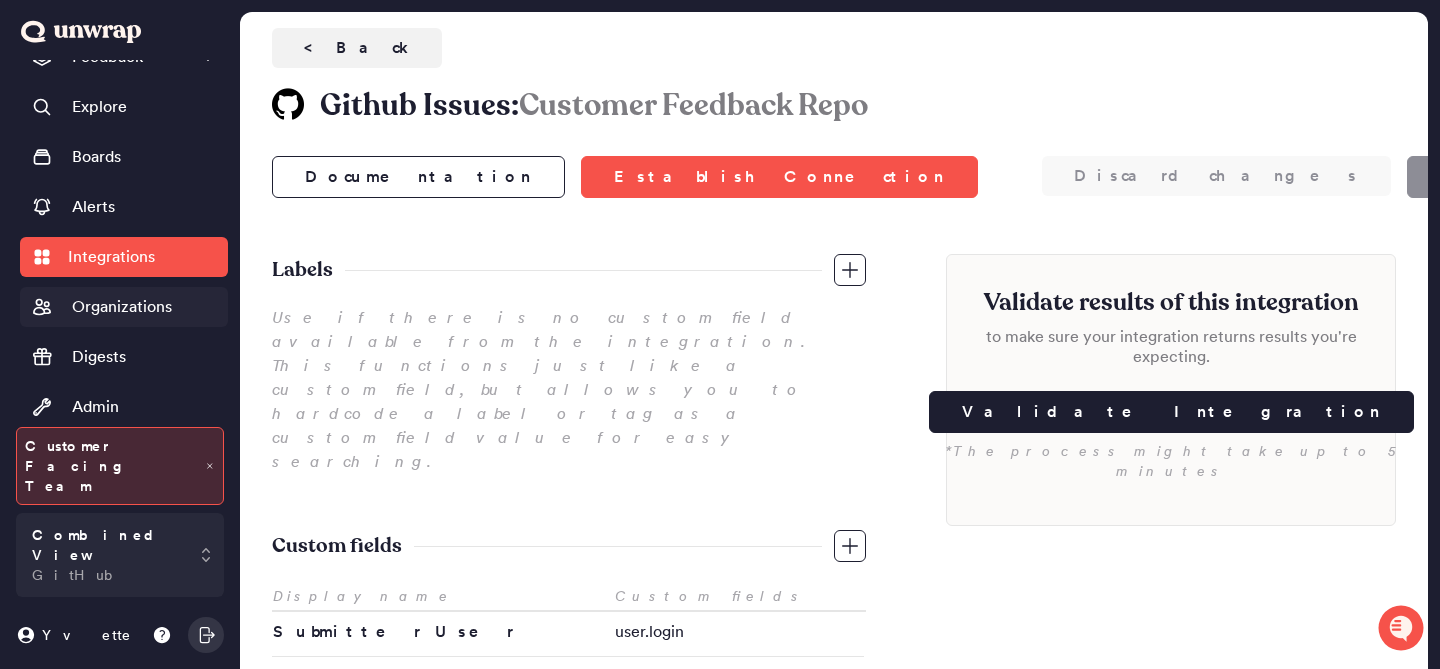 scroll, scrollTop: 58, scrollLeft: 0, axis: vertical 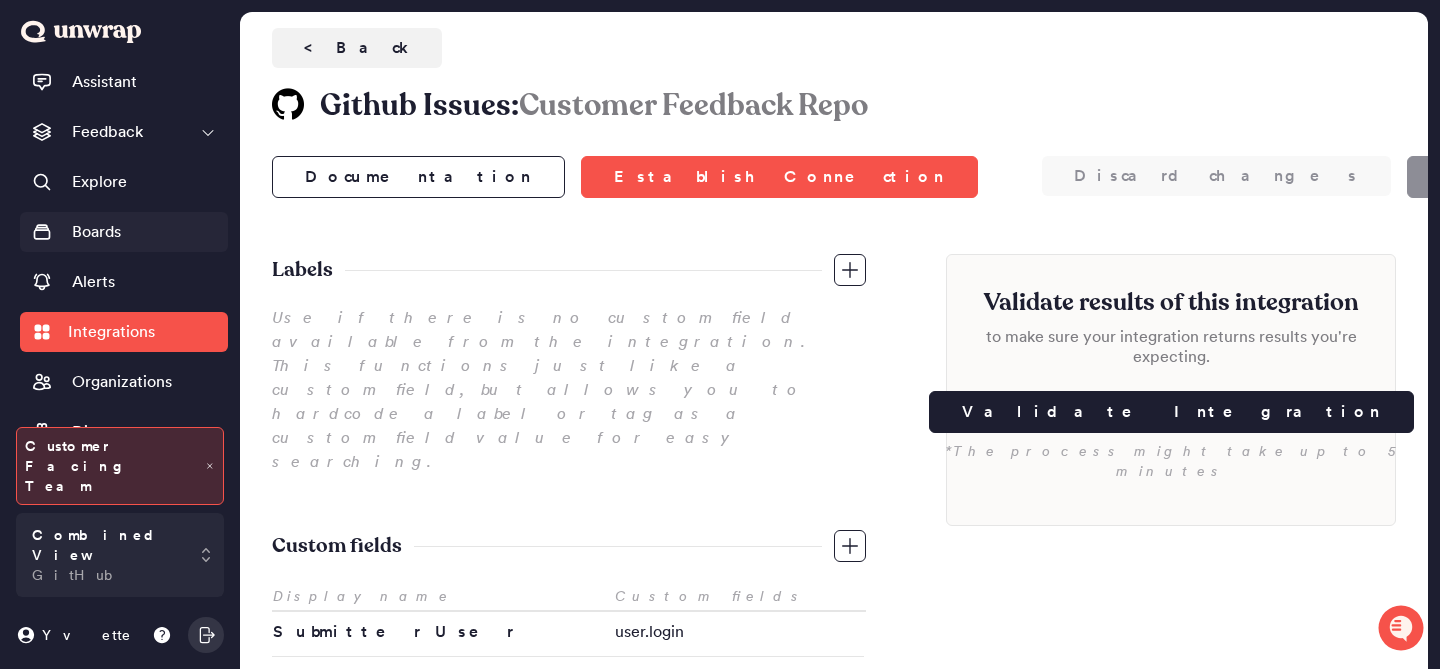click on "Boards" at bounding box center [96, 232] 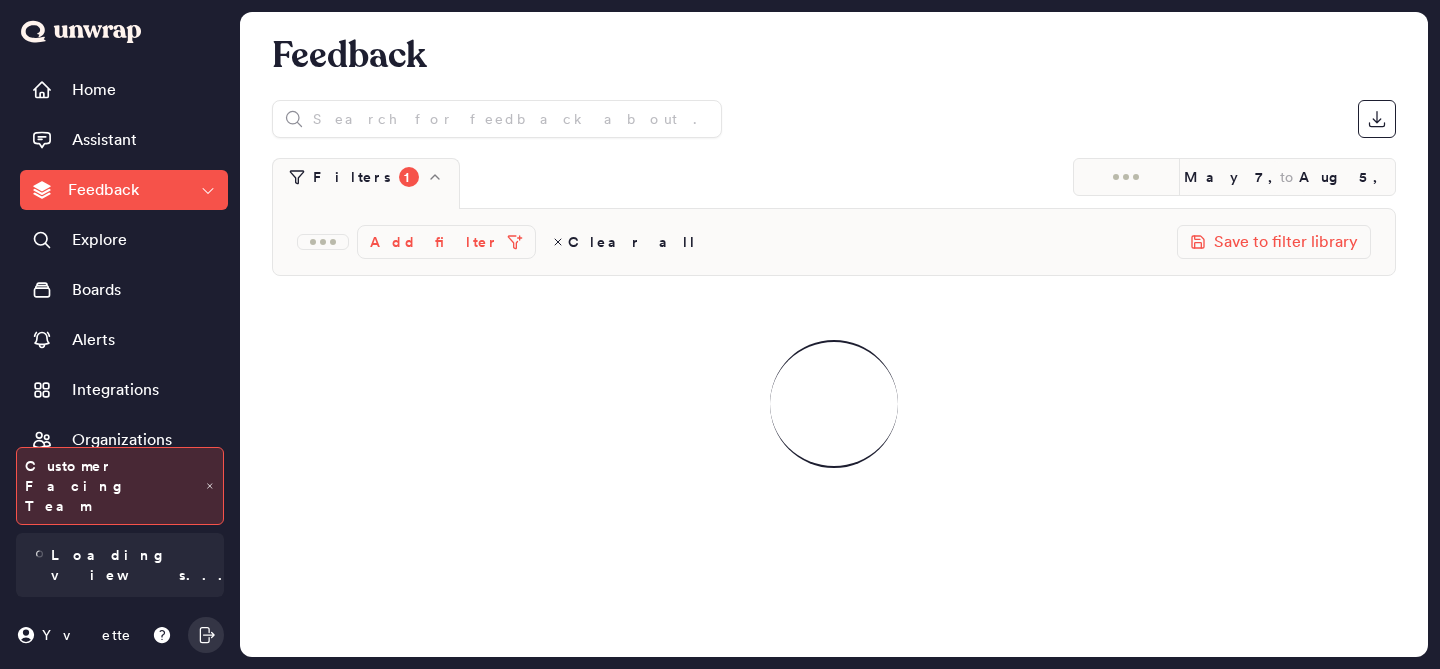 scroll, scrollTop: 0, scrollLeft: 0, axis: both 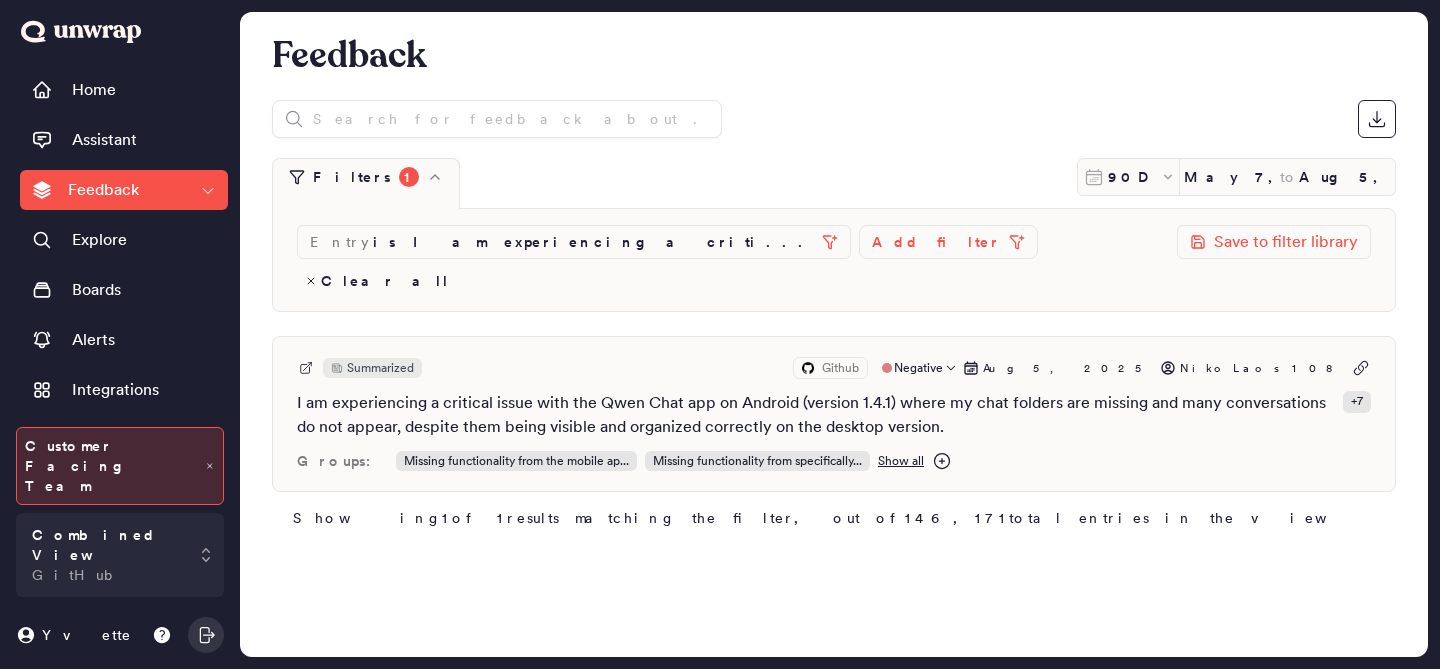 click on "I am experiencing a critical issue with the Qwen Chat app on Android (version 1.4.1) where my chat folders are missing and many conversations do not appear, despite them being visible and organized correctly on the desktop version." at bounding box center [816, 415] 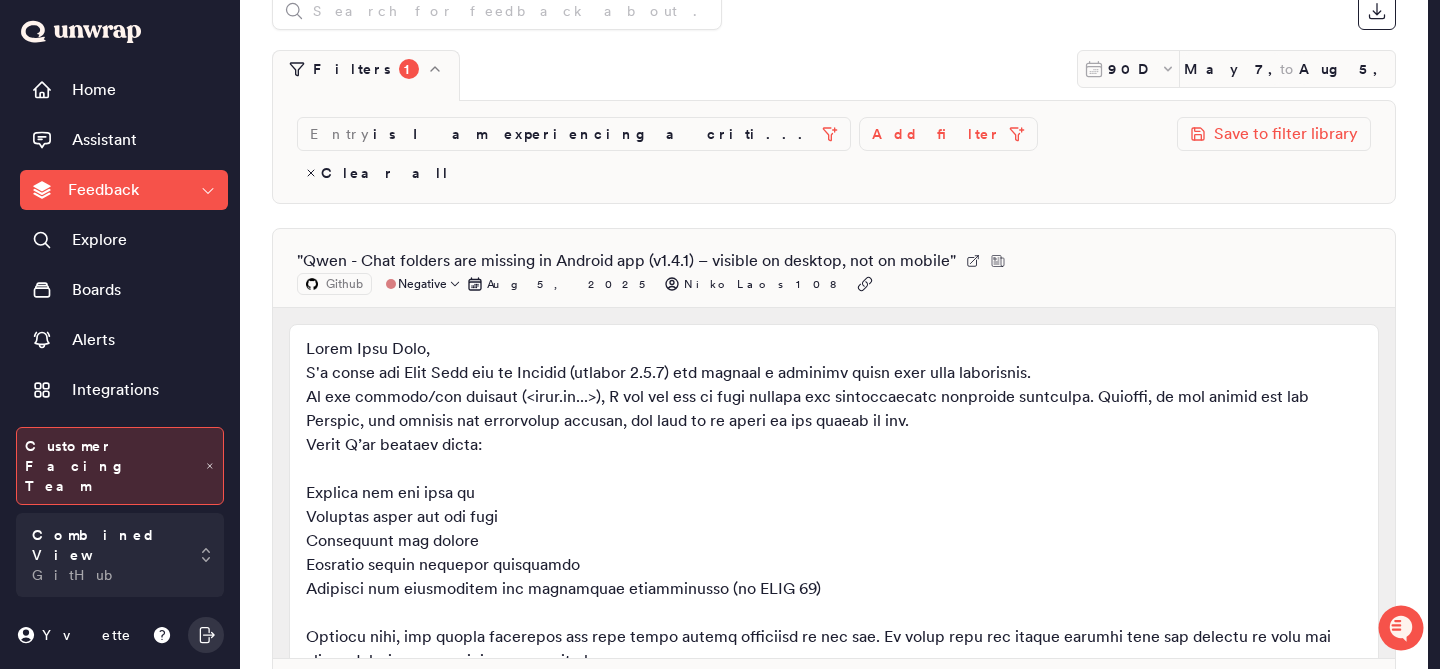 scroll, scrollTop: 167, scrollLeft: 0, axis: vertical 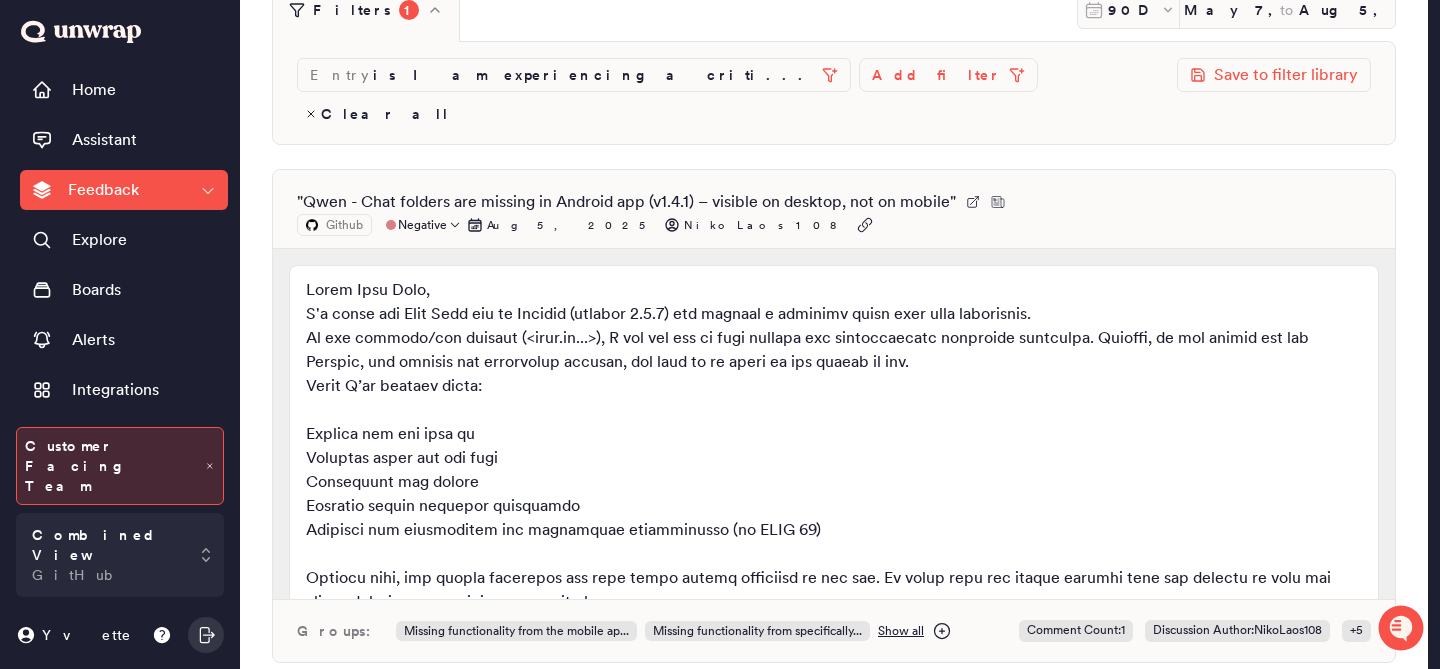 click on "" Qwen - Chat folders are missing in Android app (v1.4.1) – visible on desktop, not on mobile "" at bounding box center (626, 202) 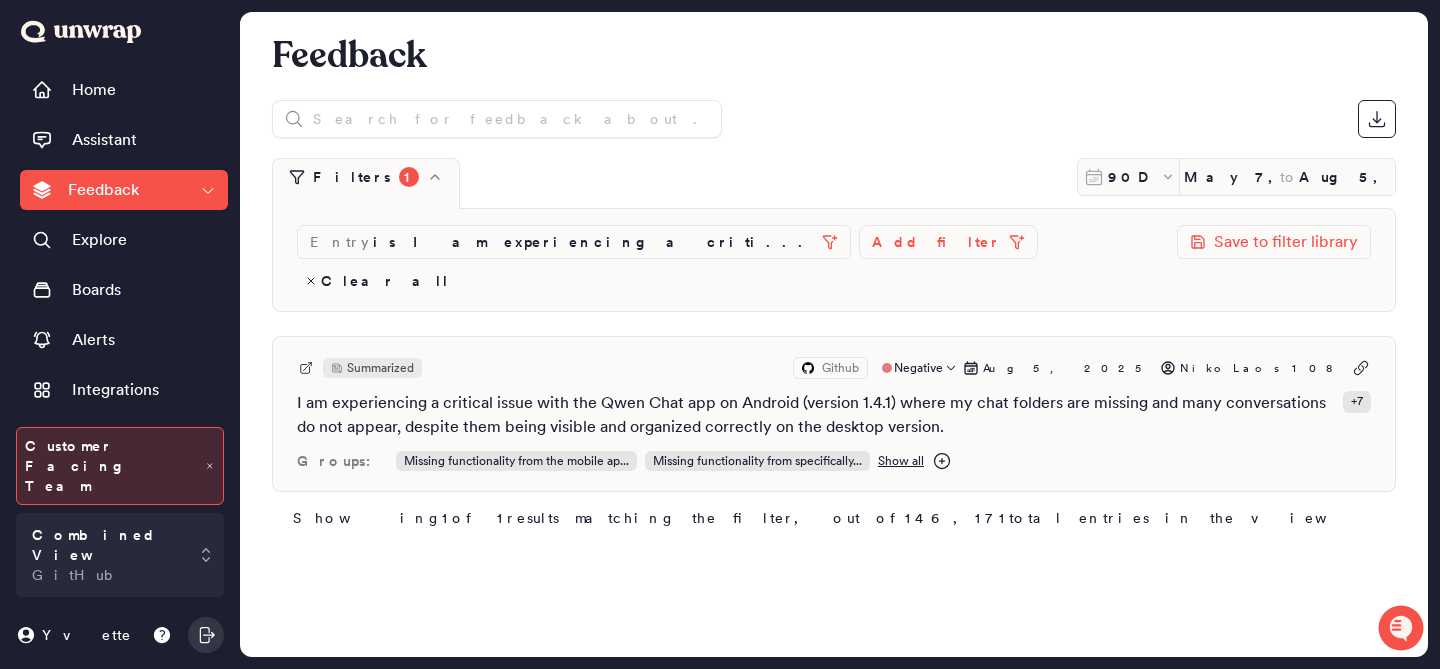 click on "I am experiencing a critical issue with the Qwen Chat app on Android (version 1.4.1) where my chat folders are missing and many conversations do not appear, despite them being visible and organized correctly on the desktop version." at bounding box center [816, 415] 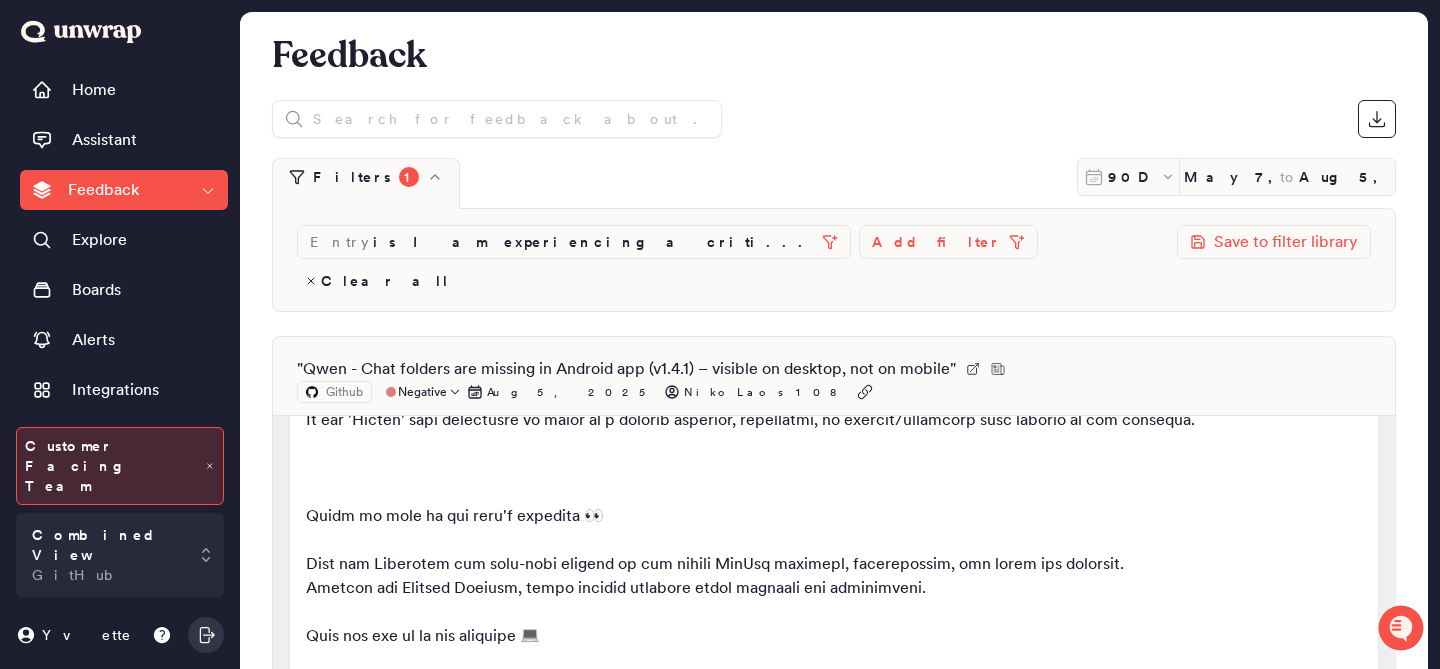 scroll, scrollTop: 1246, scrollLeft: 0, axis: vertical 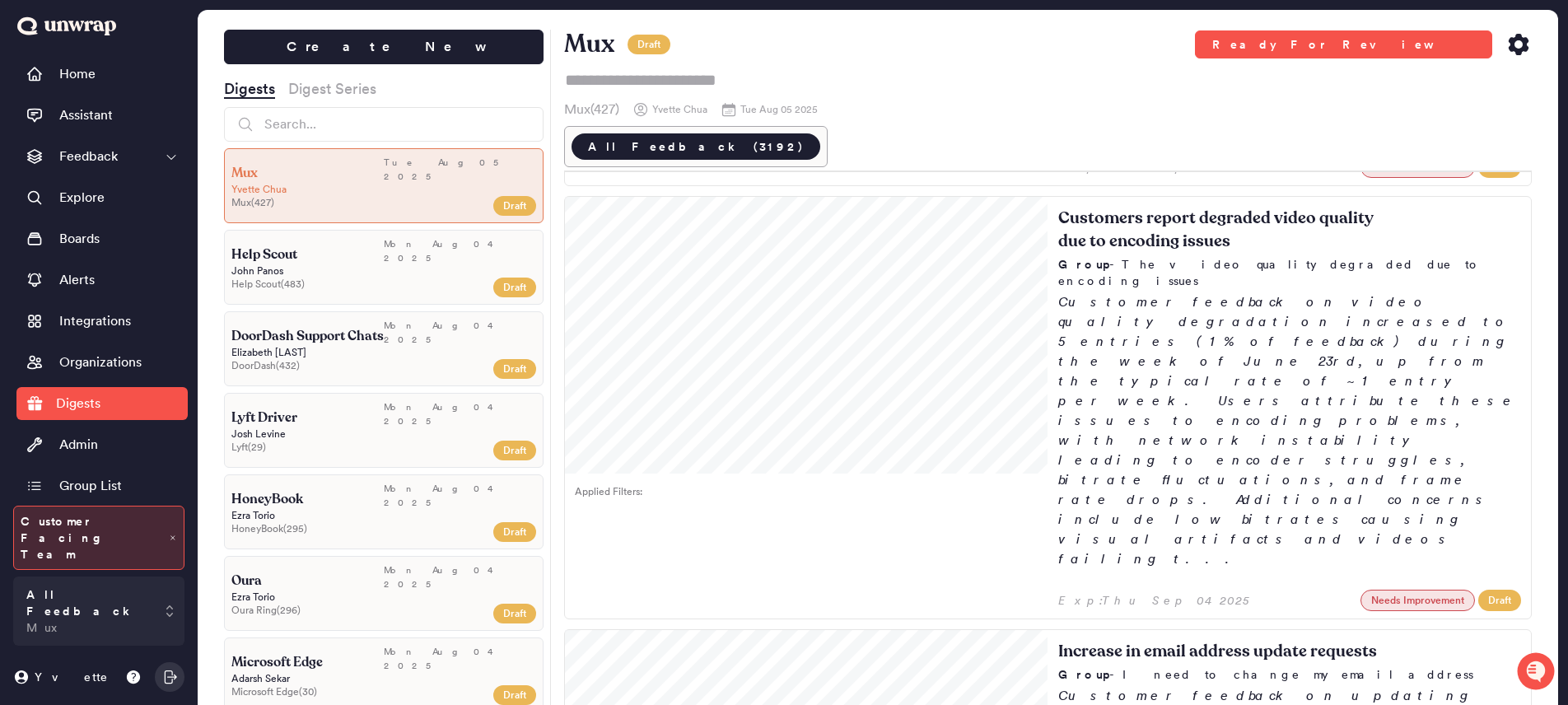 click on "Home Assistant Feedback Explore Boards Alerts Integrations Organizations Digests Admin Group List" at bounding box center [102, 278] 